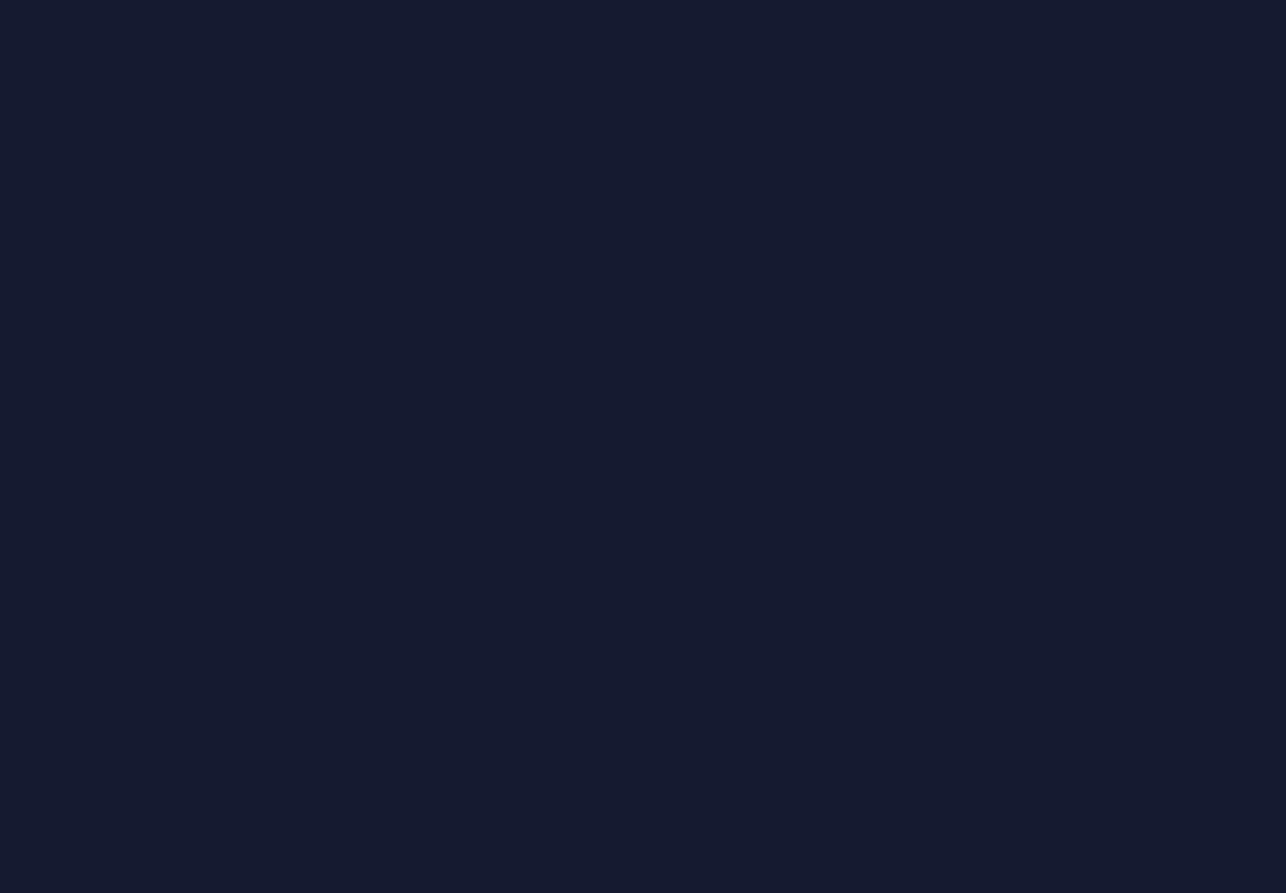 scroll, scrollTop: 0, scrollLeft: 0, axis: both 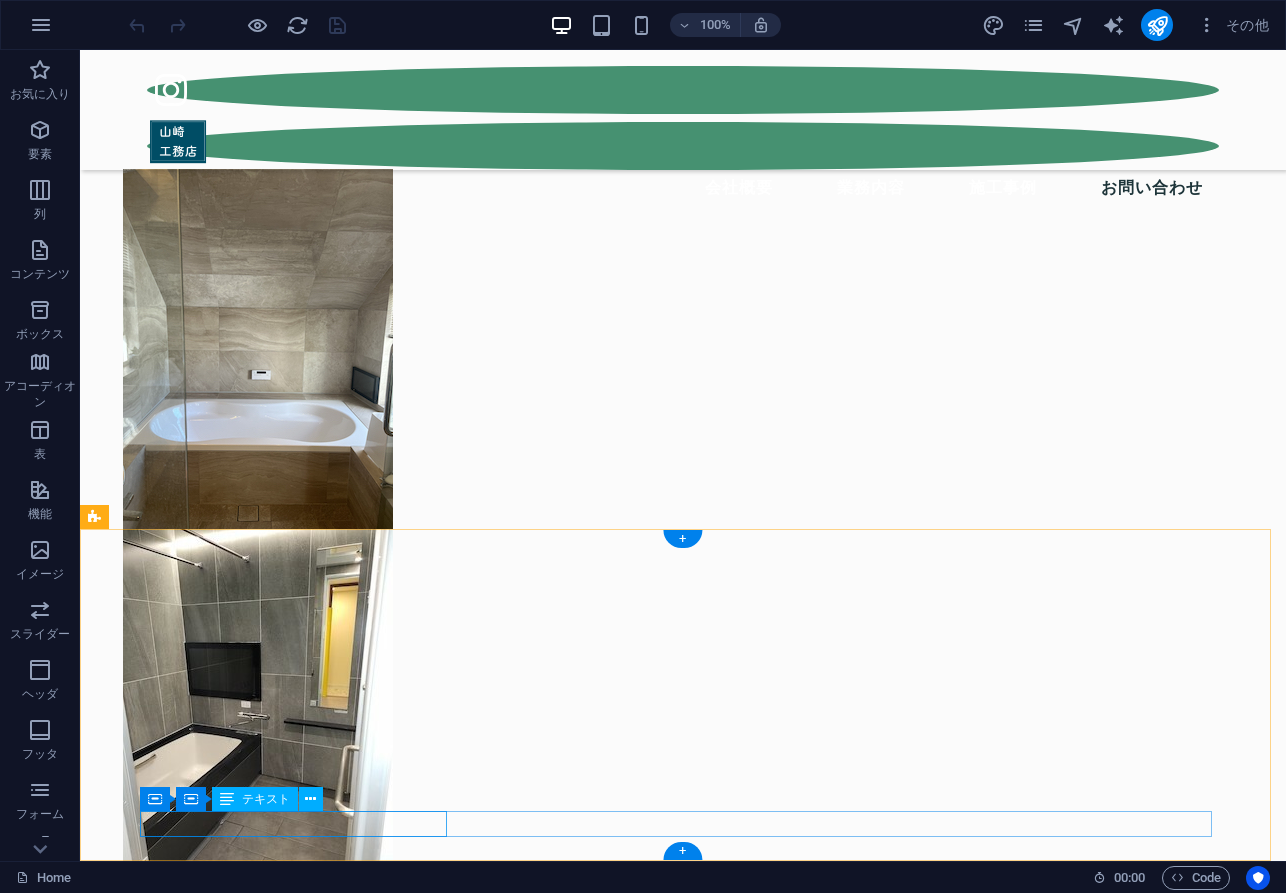 click on "有限会社山崎工務店 . All Rights Reserved." at bounding box center [679, 8783] 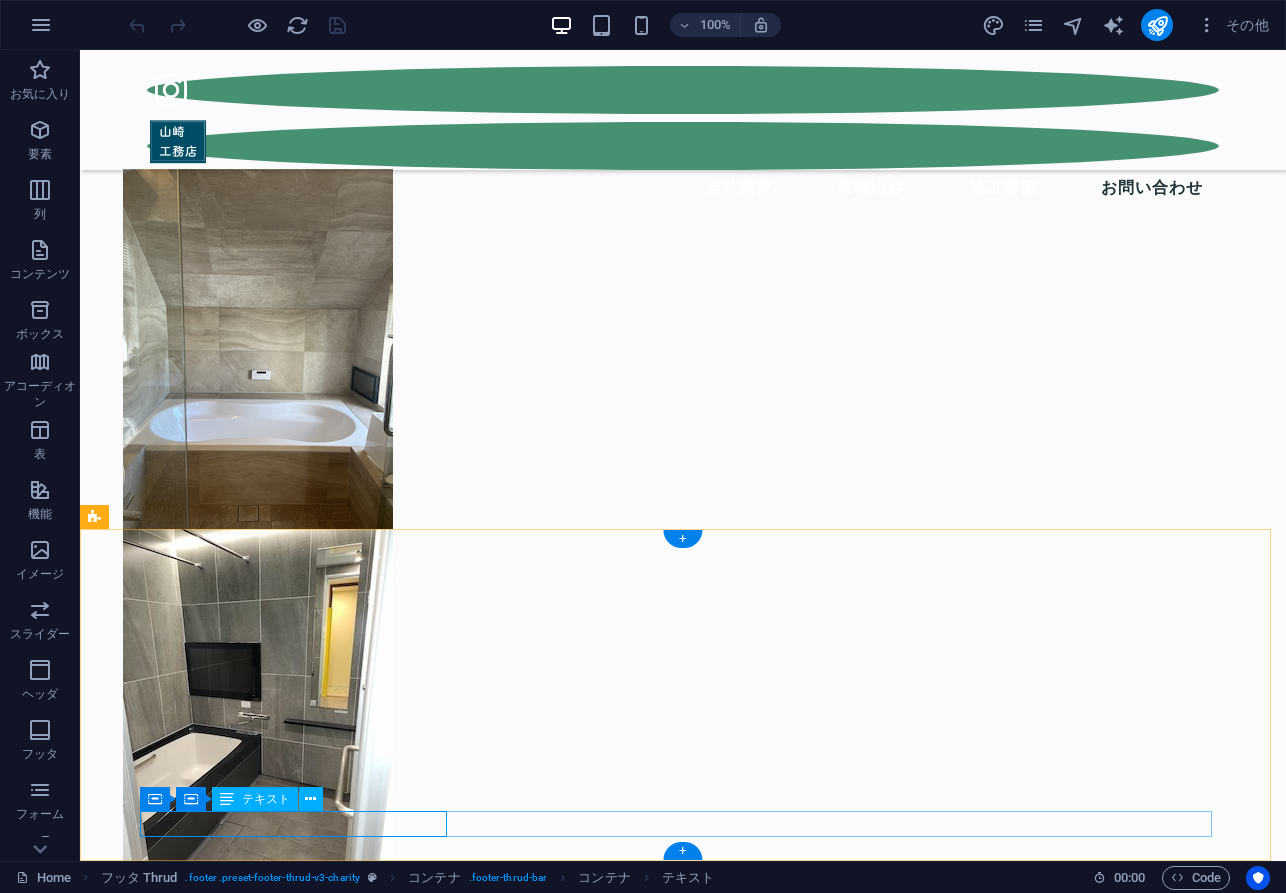 click on "有限会社山崎工務店 . All Rights Reserved." at bounding box center [679, 8783] 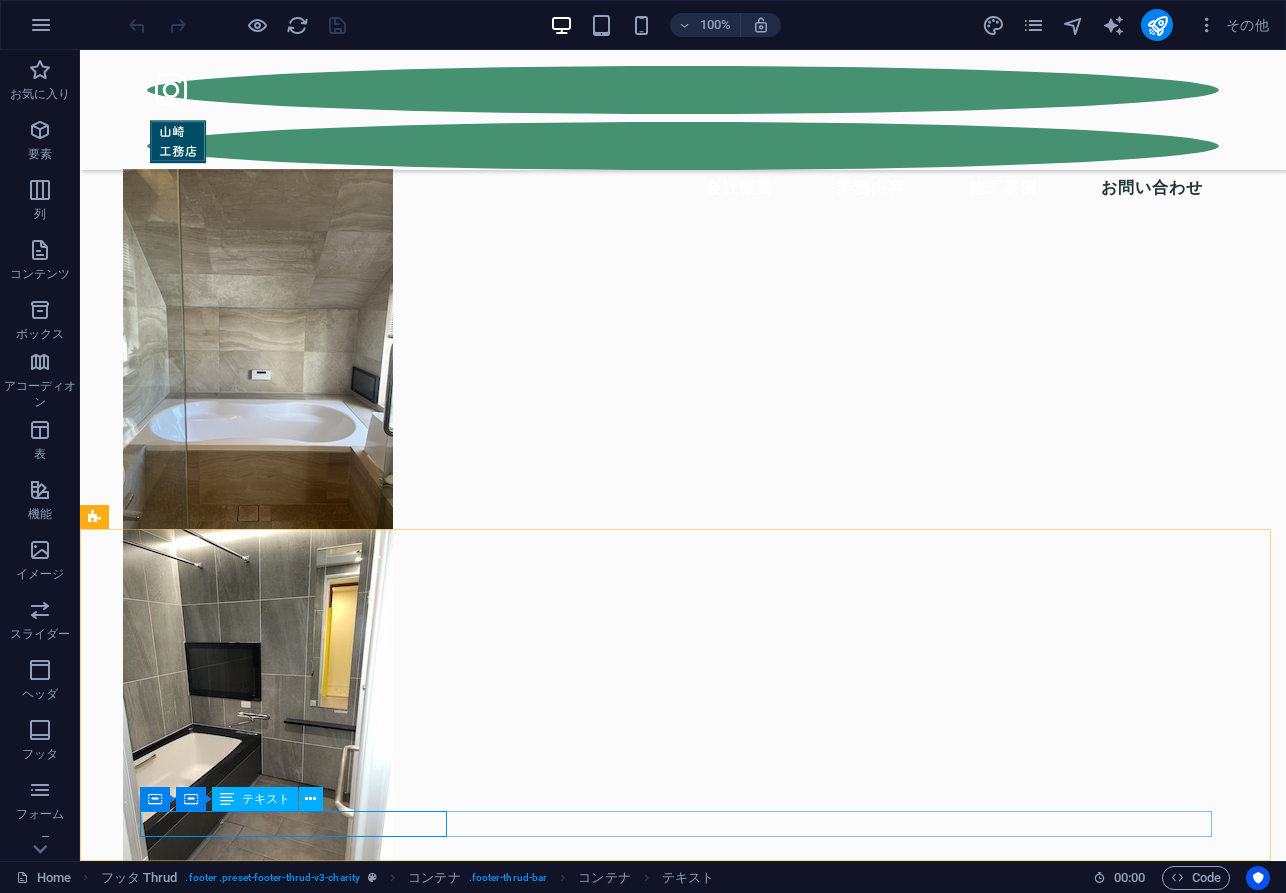 click on "テキスト" at bounding box center (266, 799) 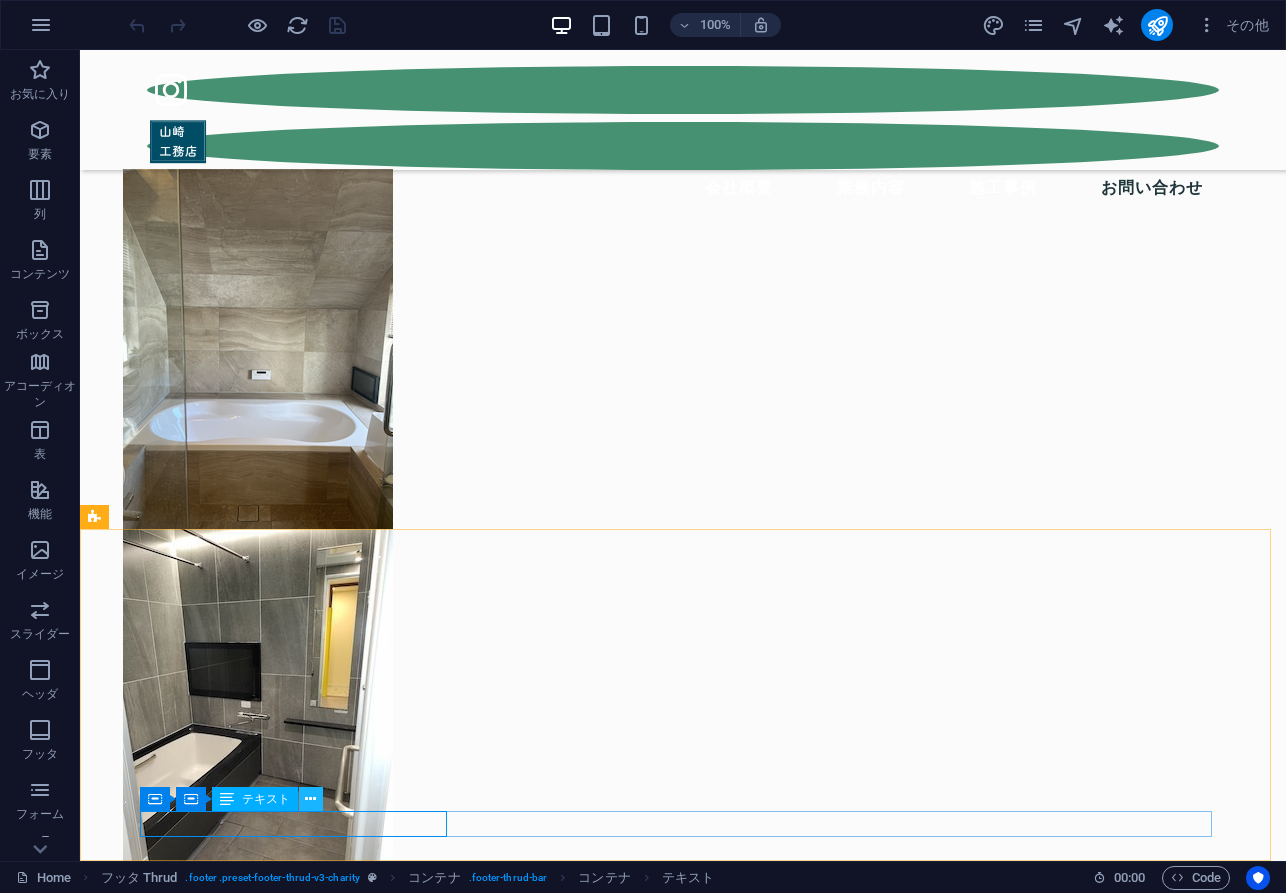 click at bounding box center (311, 799) 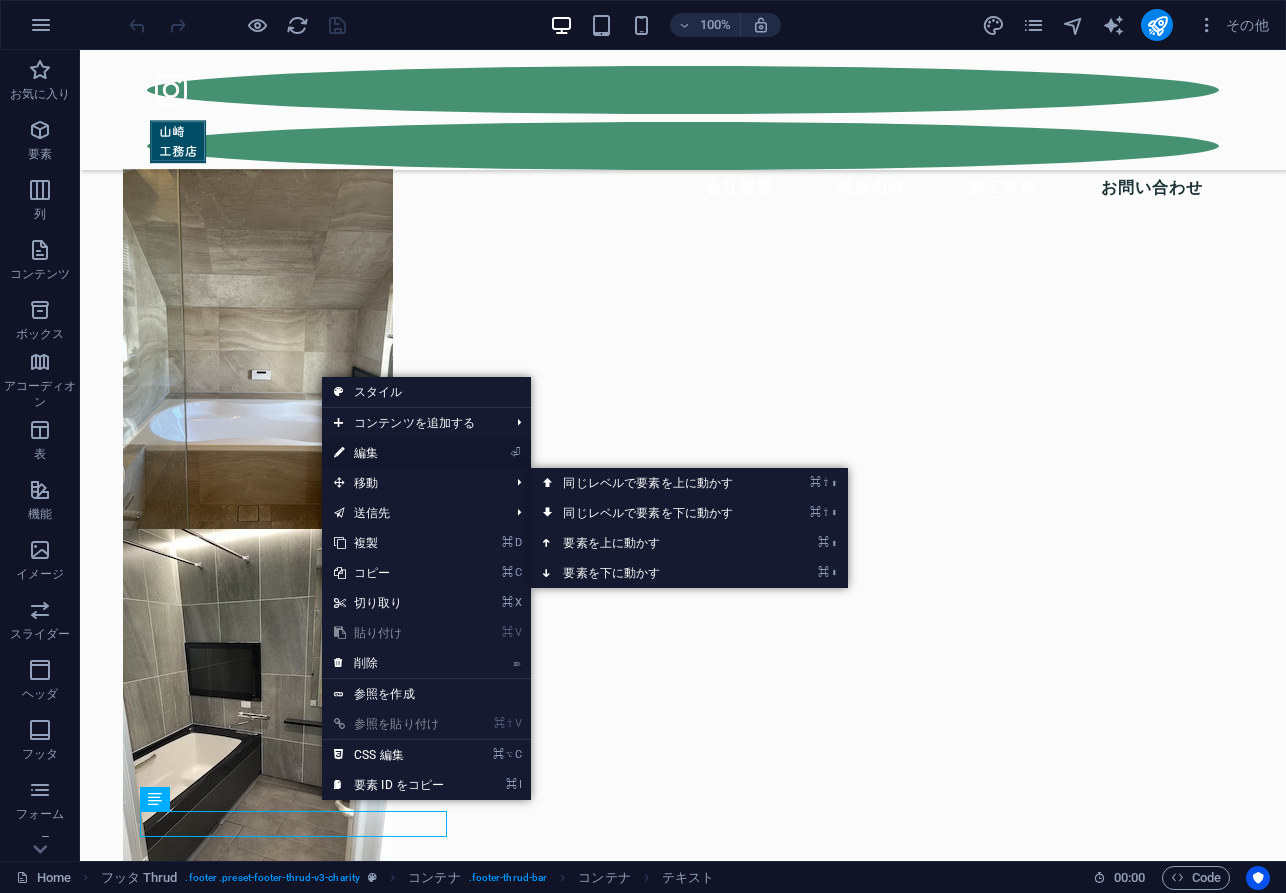 click on "⏎  編集" at bounding box center (389, 453) 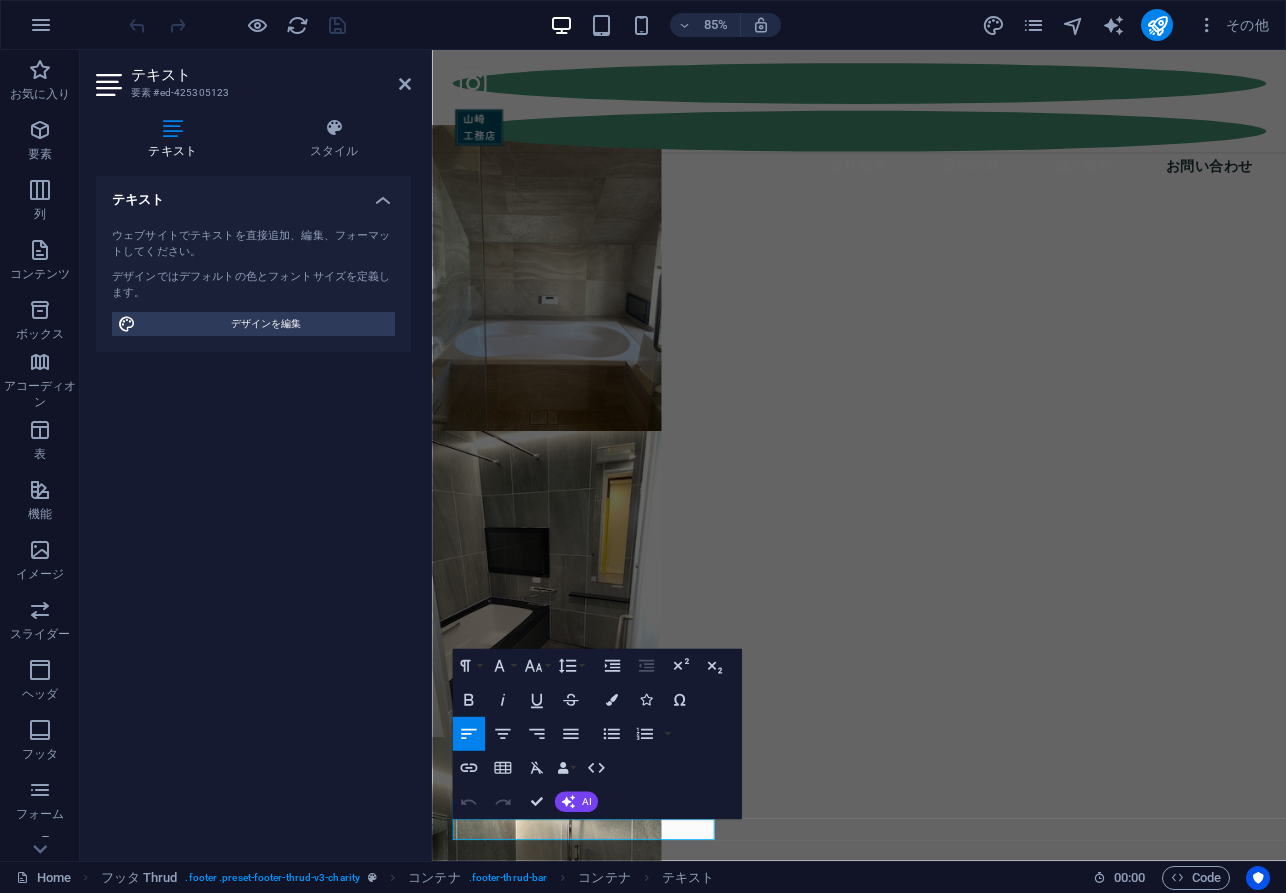 scroll, scrollTop: 4228, scrollLeft: 0, axis: vertical 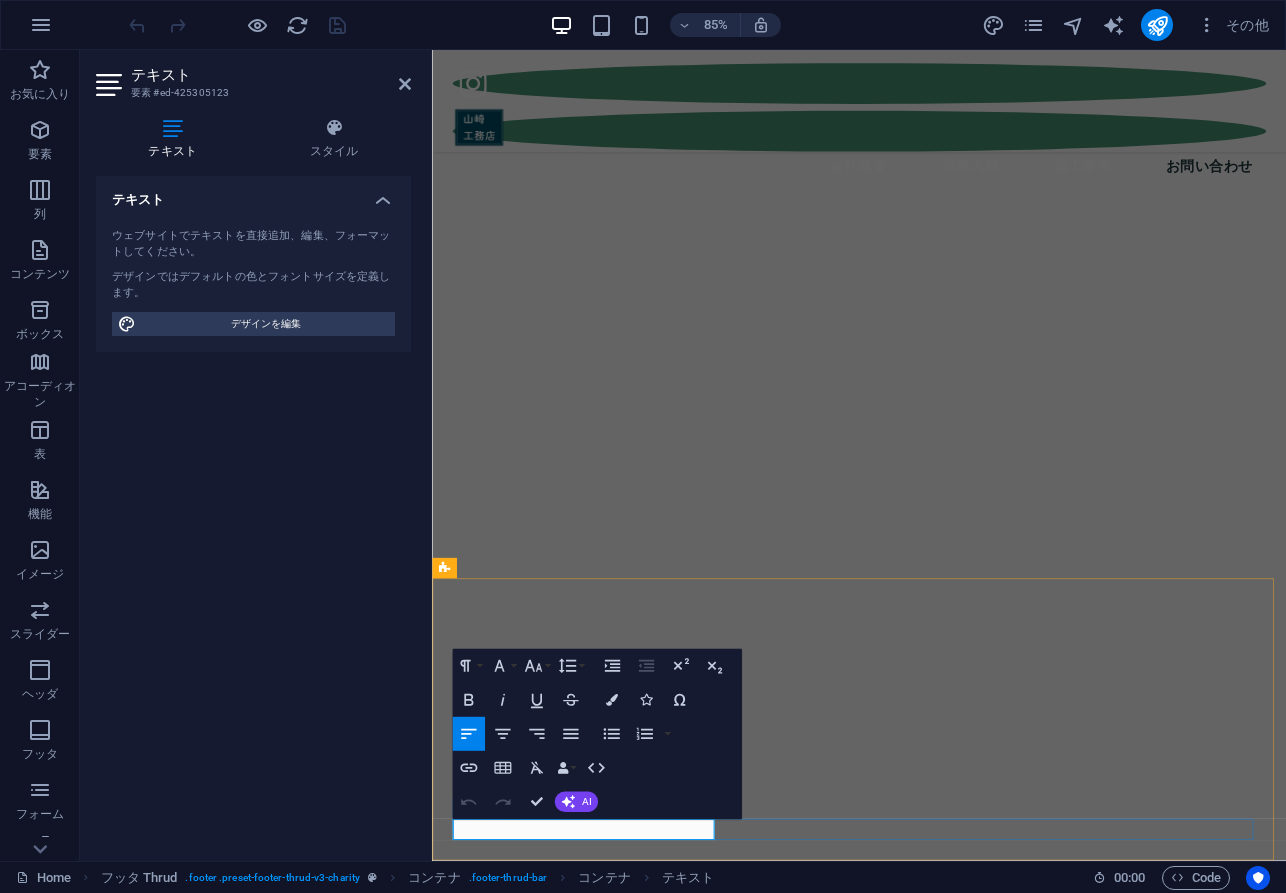 click on "有限会社山崎工務店 . All Rights Reserved." at bounding box center [930, 8553] 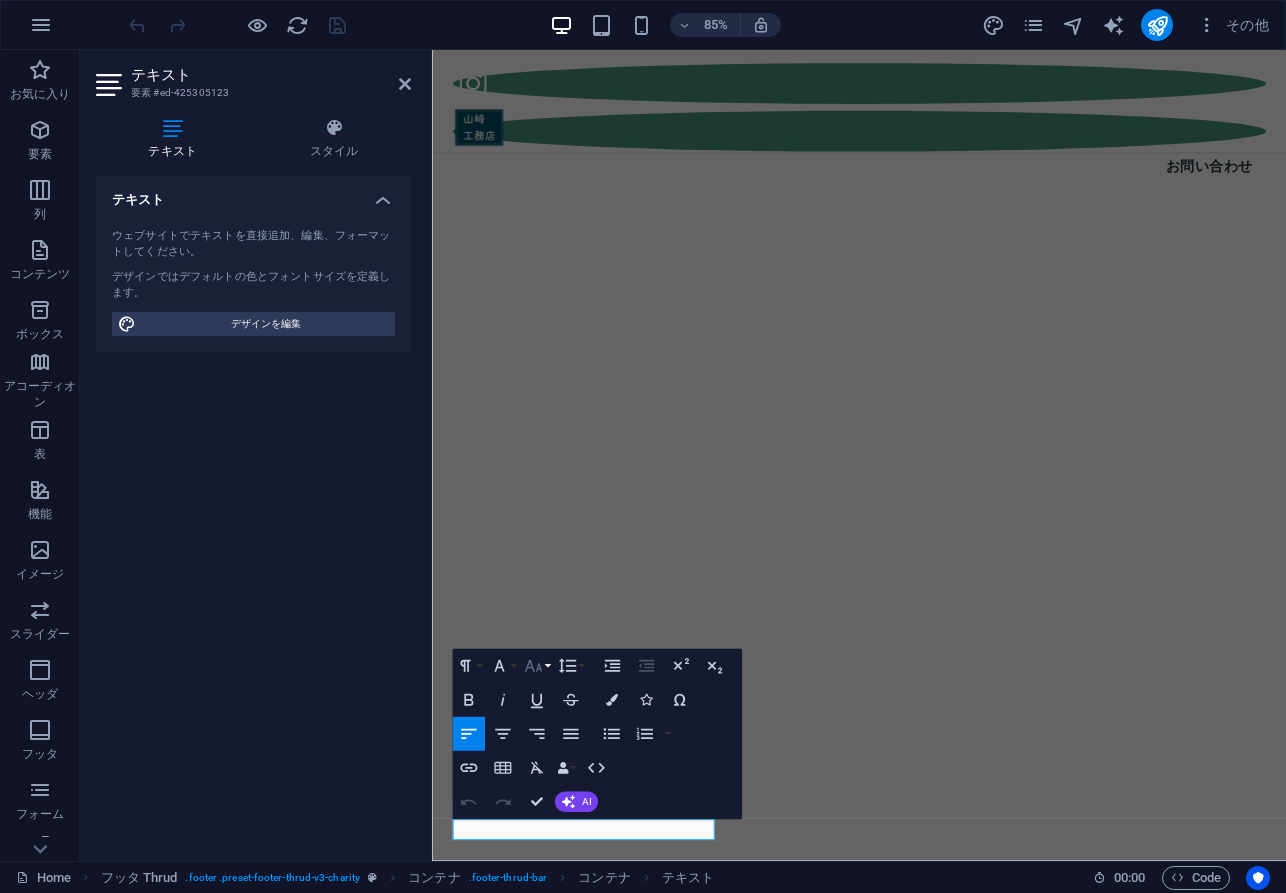 click on "Font Size" at bounding box center (536, 666) 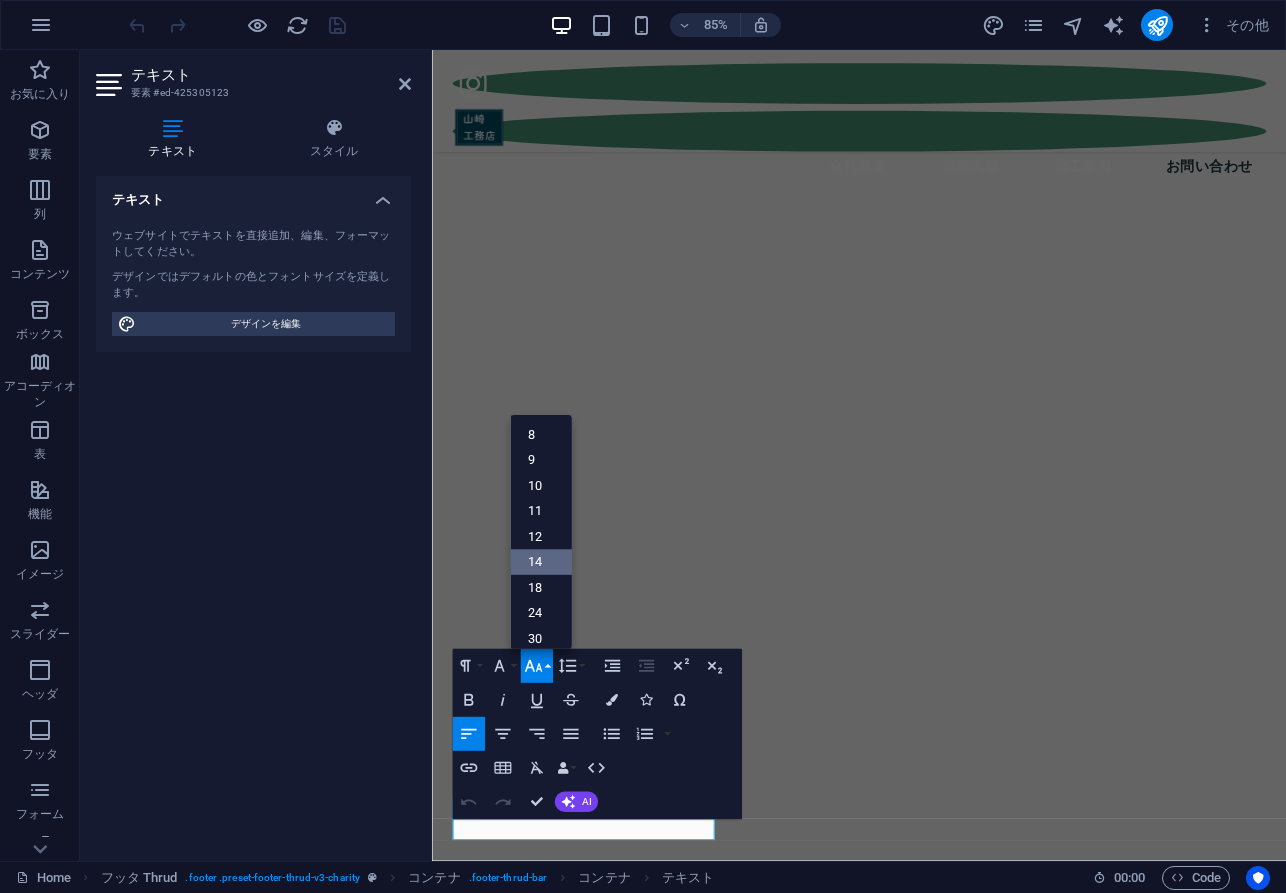 click on "14" at bounding box center (540, 561) 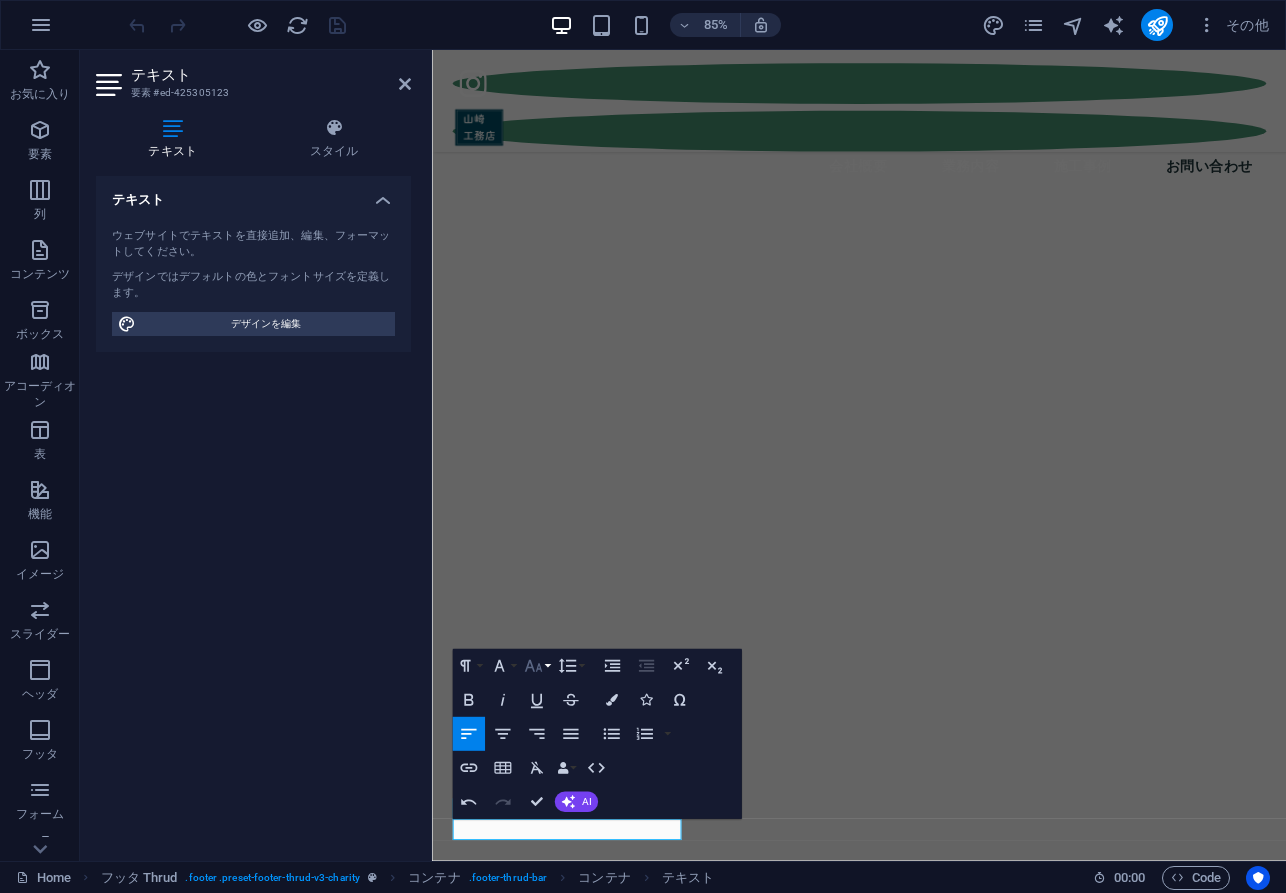click on "Font Size" at bounding box center [536, 666] 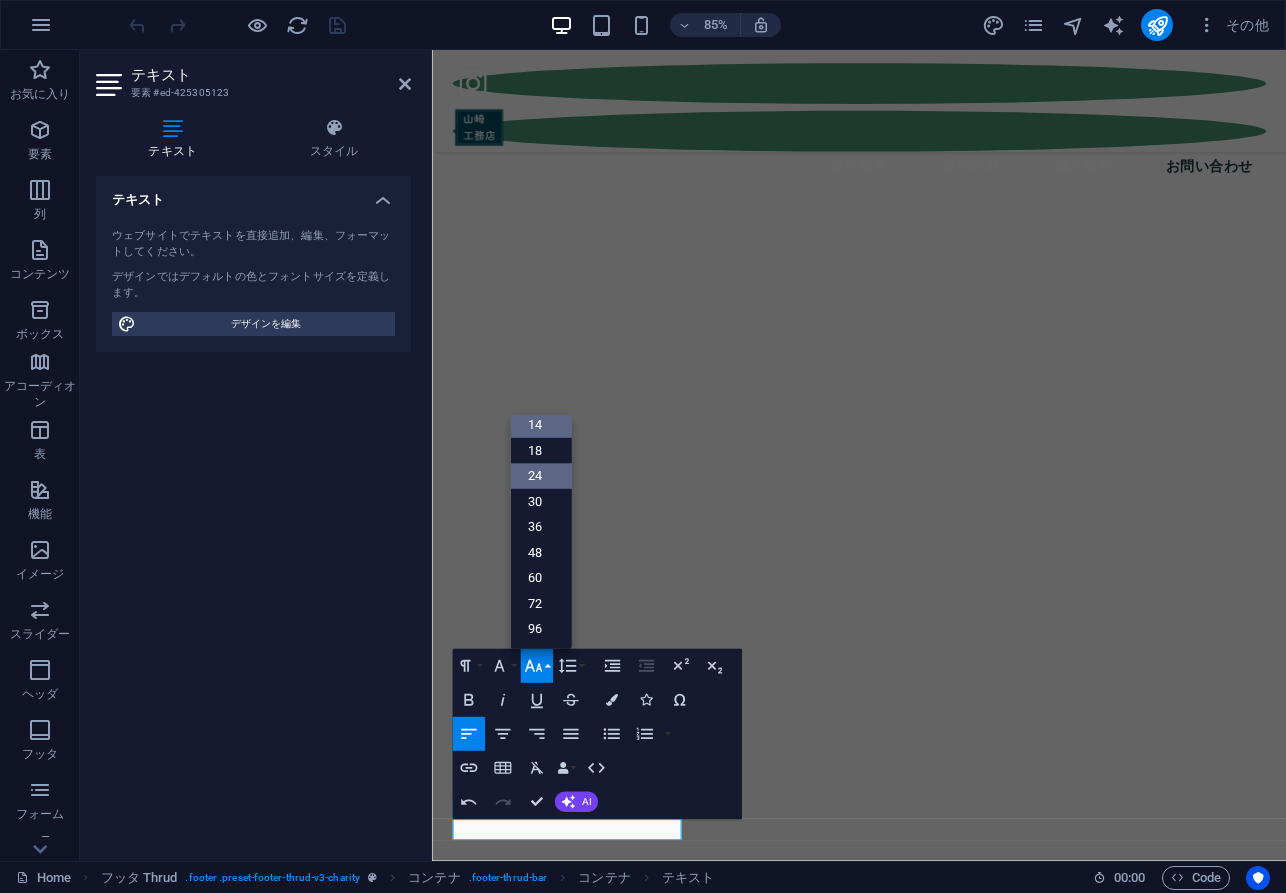 scroll, scrollTop: 120, scrollLeft: 0, axis: vertical 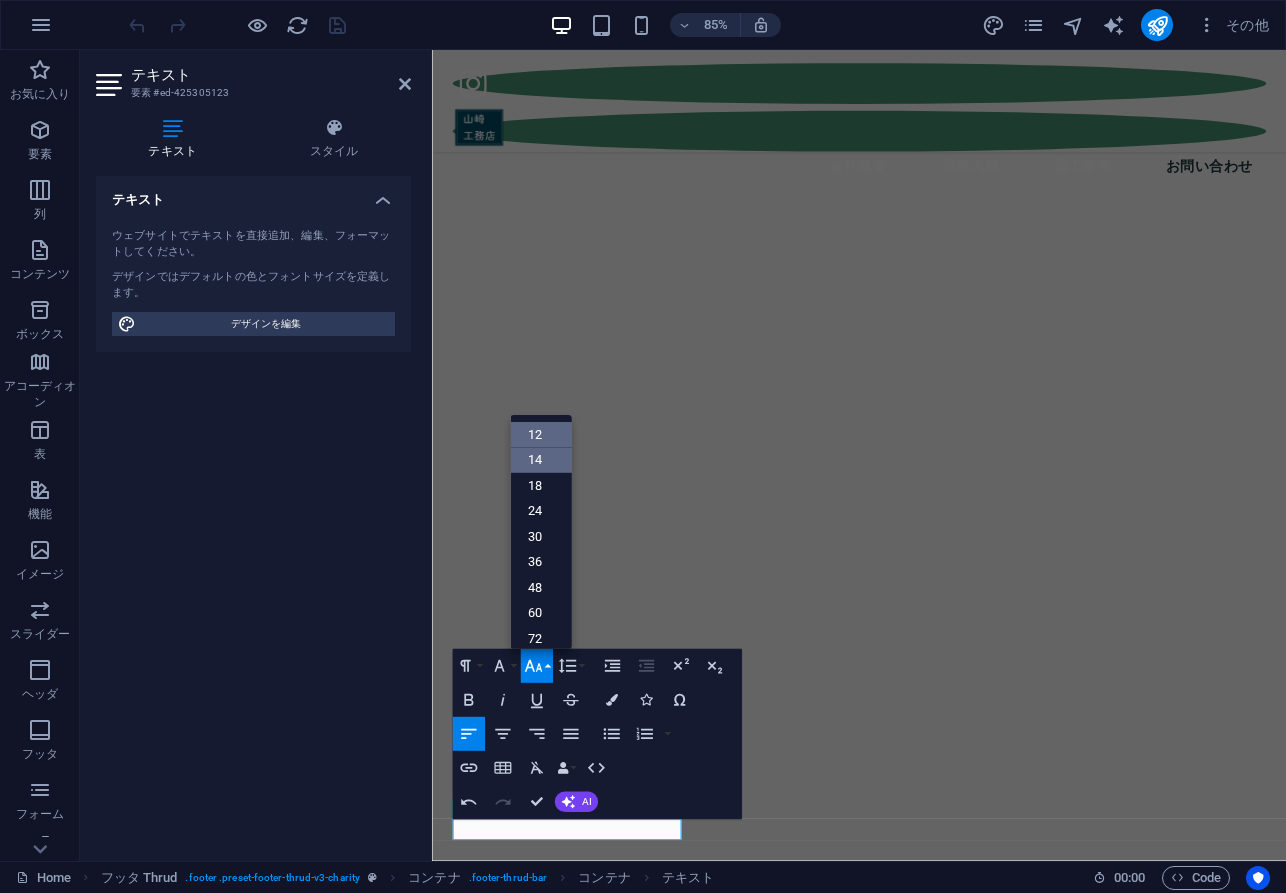 click on "12" at bounding box center [540, 435] 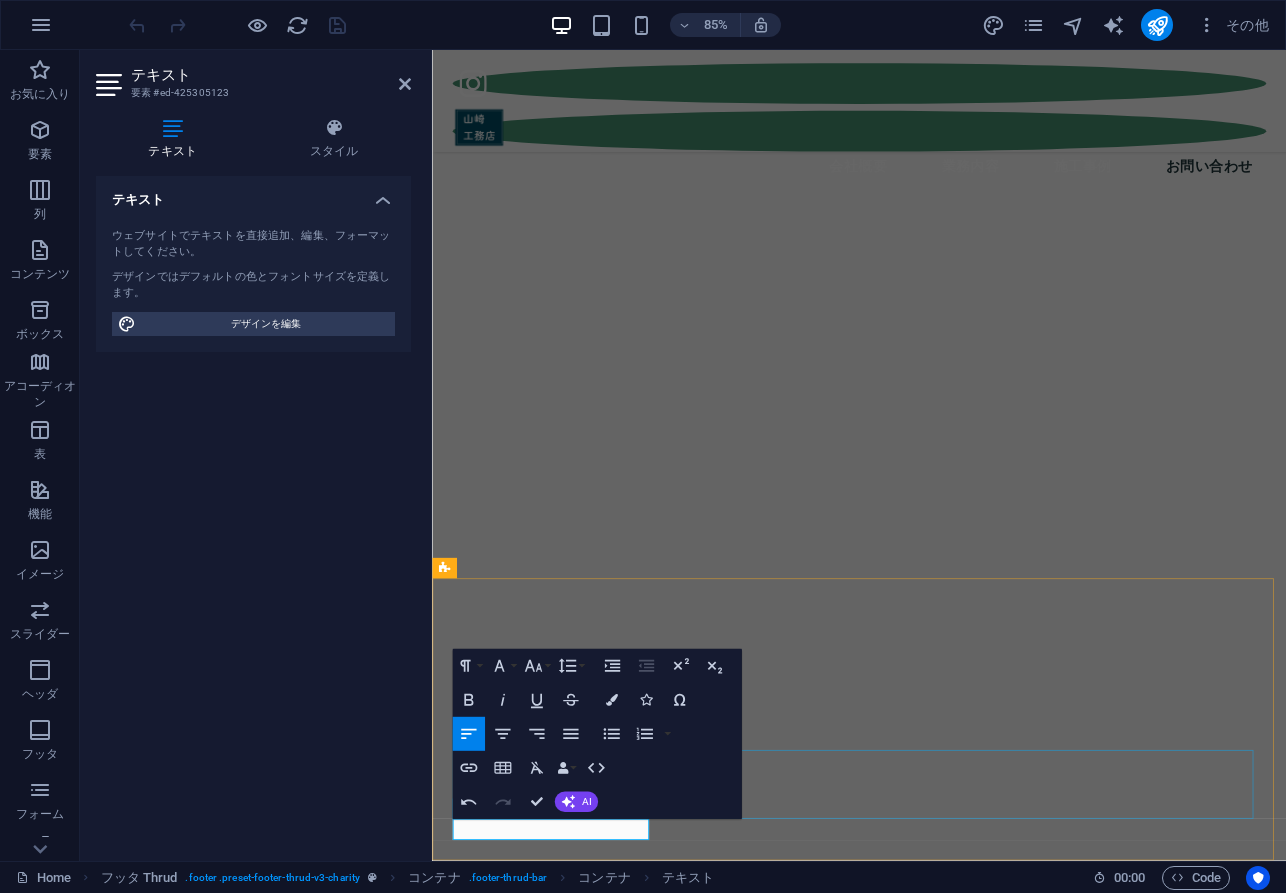 click at bounding box center (934, 8499) 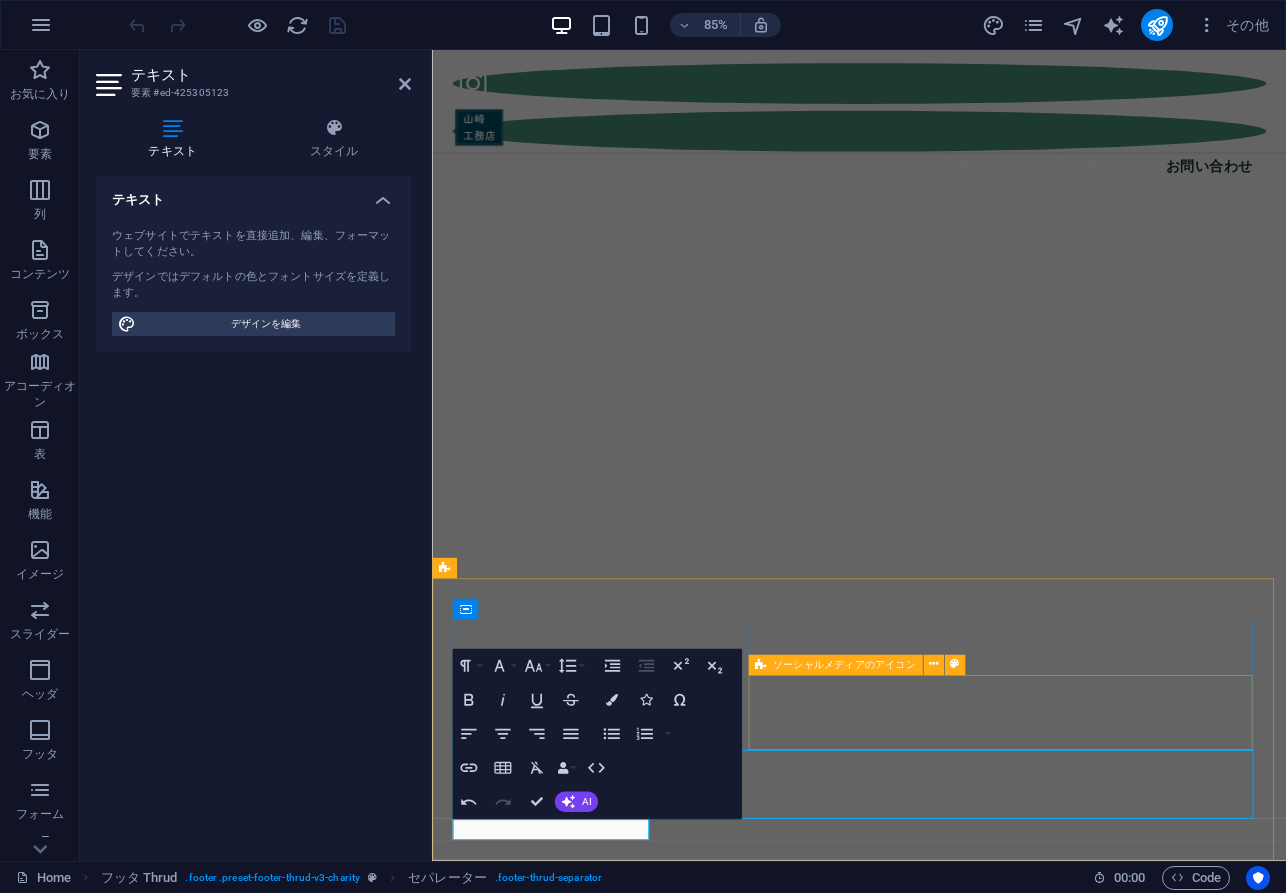 scroll, scrollTop: 3956, scrollLeft: 0, axis: vertical 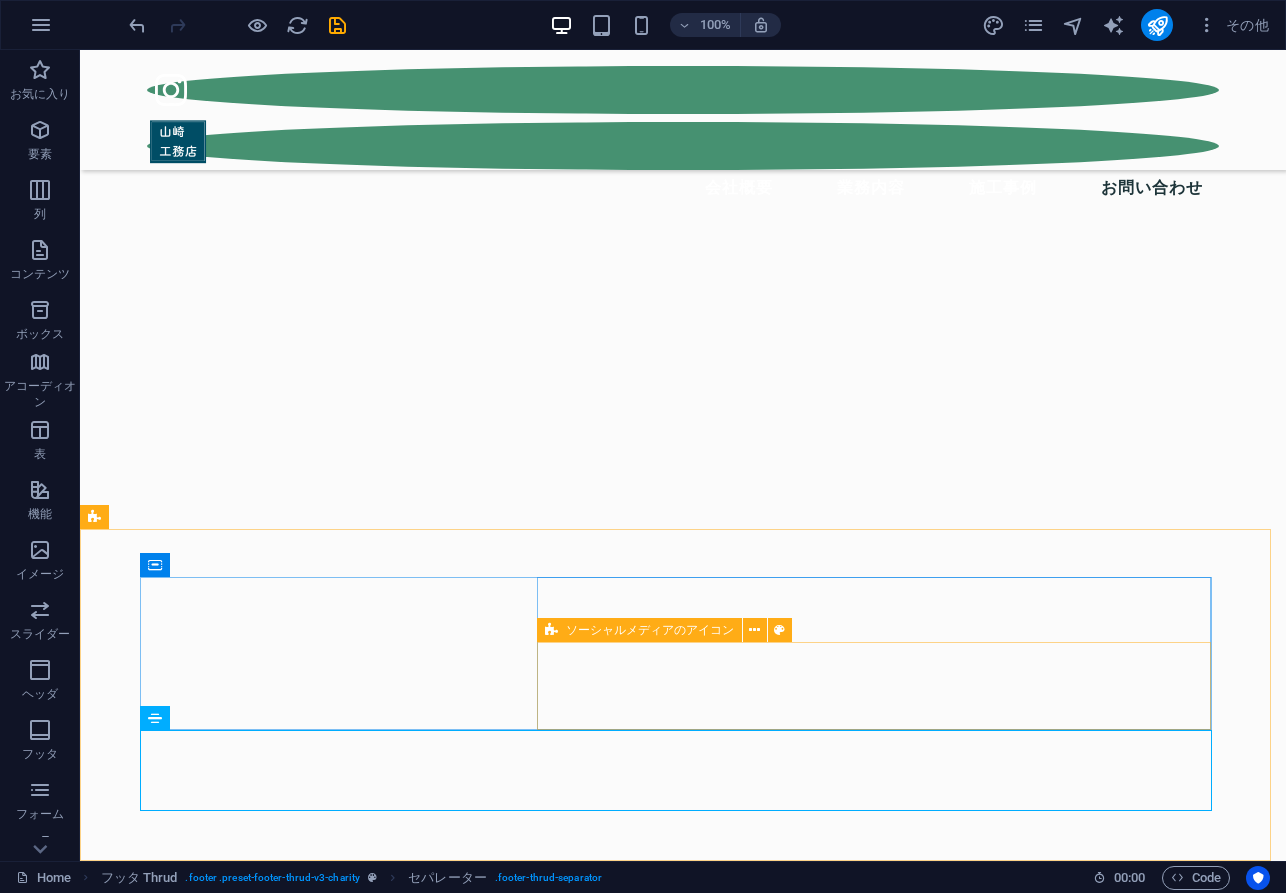 click at bounding box center (484, 8621) 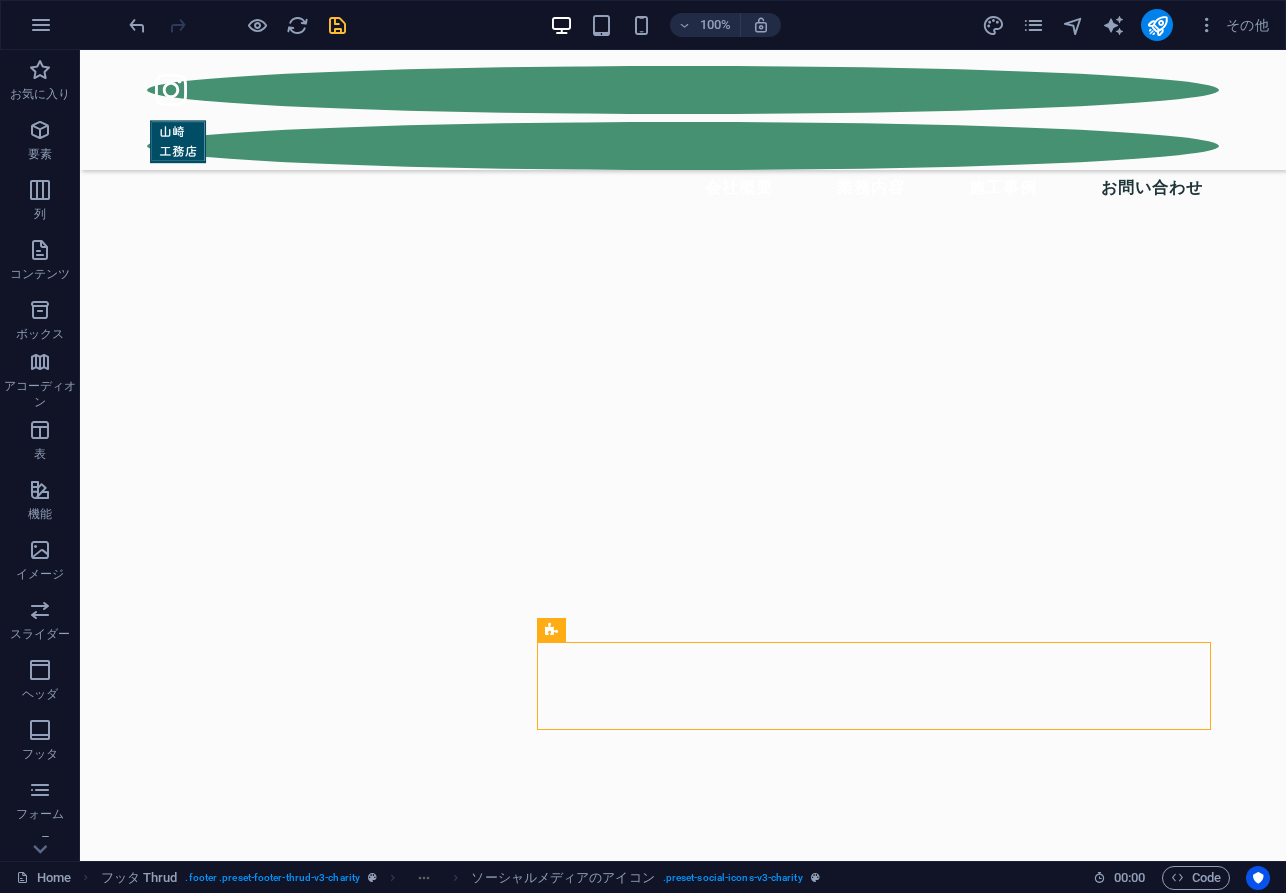 click at bounding box center (337, 25) 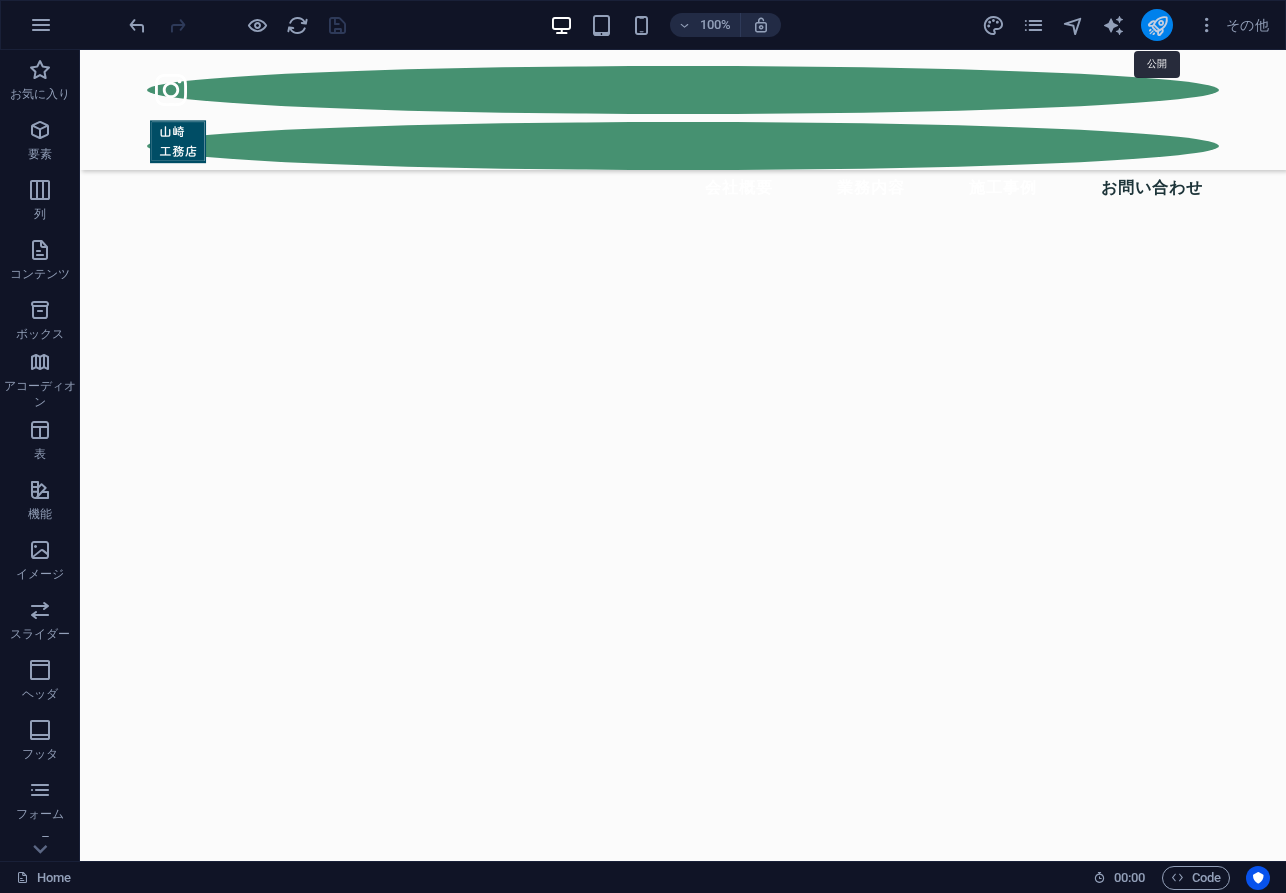 click at bounding box center [1157, 25] 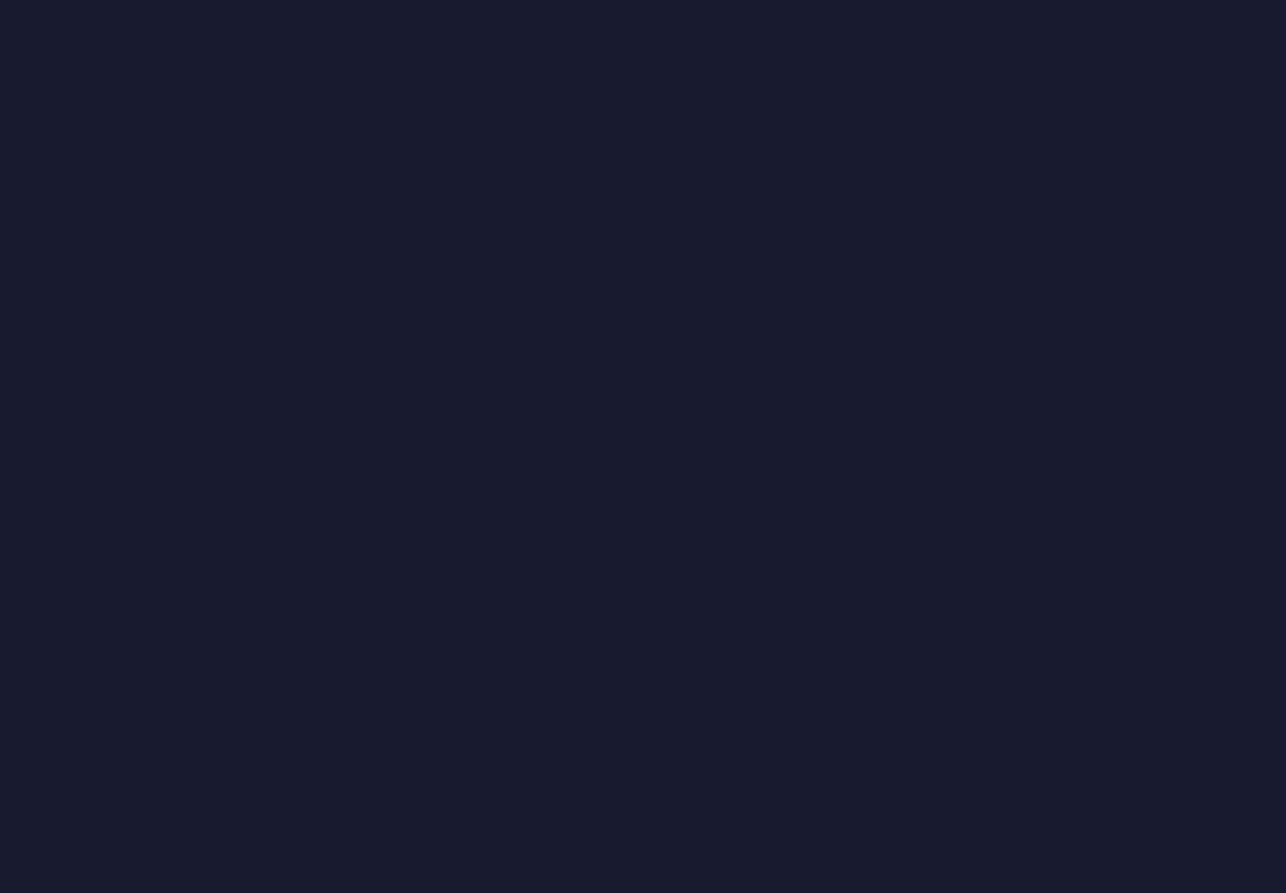 scroll, scrollTop: 0, scrollLeft: 0, axis: both 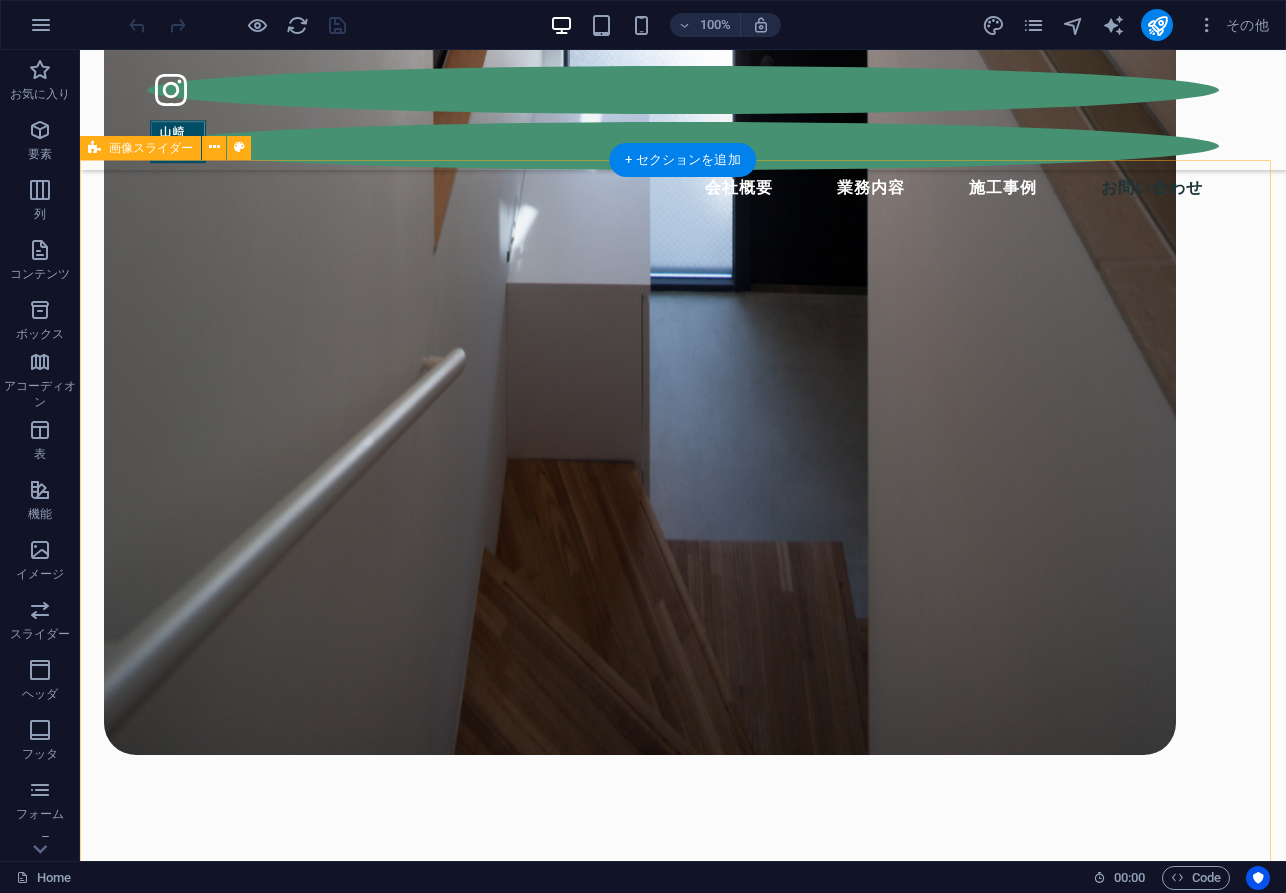 click on "1 2 3 1 2 3 1 2 3 1 2 3 1 2" at bounding box center (683, 4947) 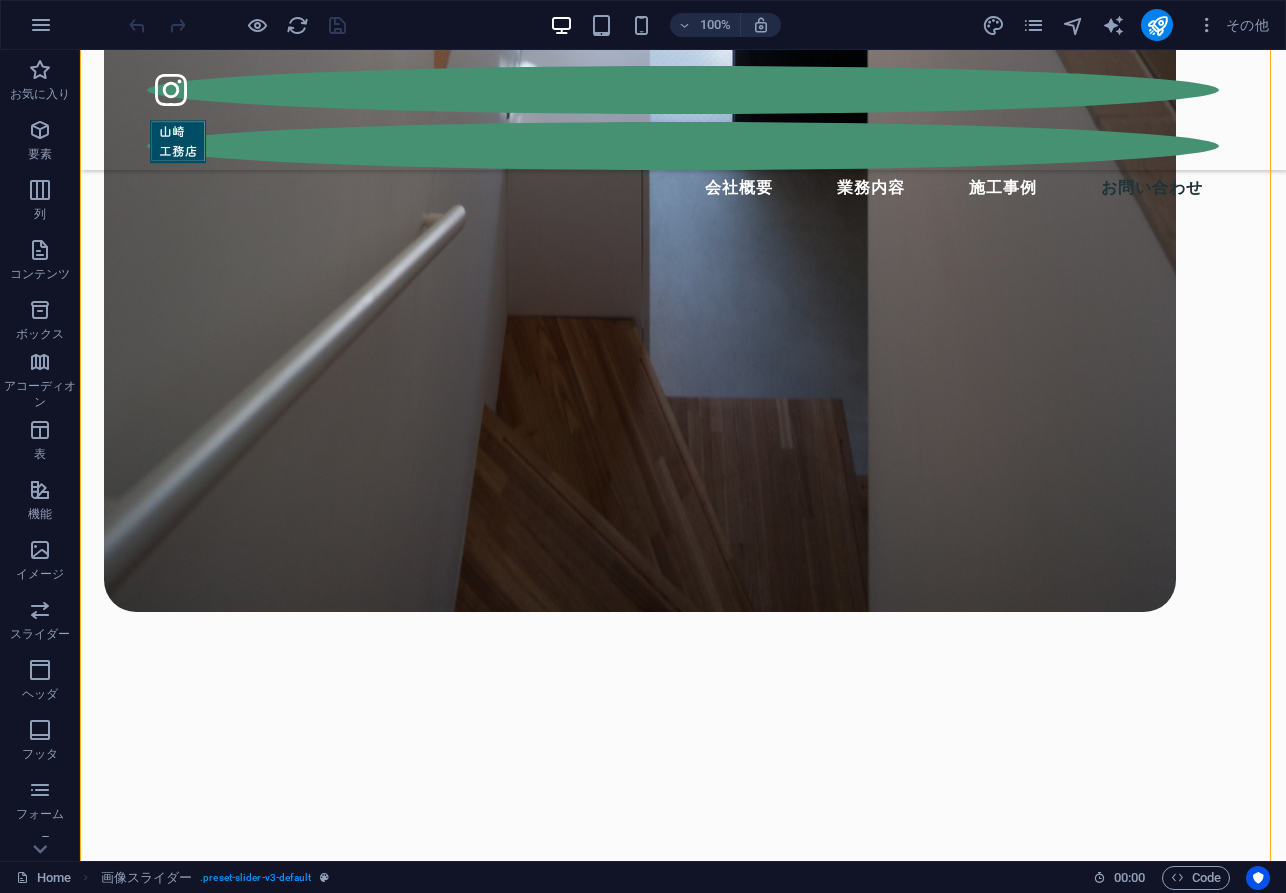 scroll, scrollTop: 2594, scrollLeft: 0, axis: vertical 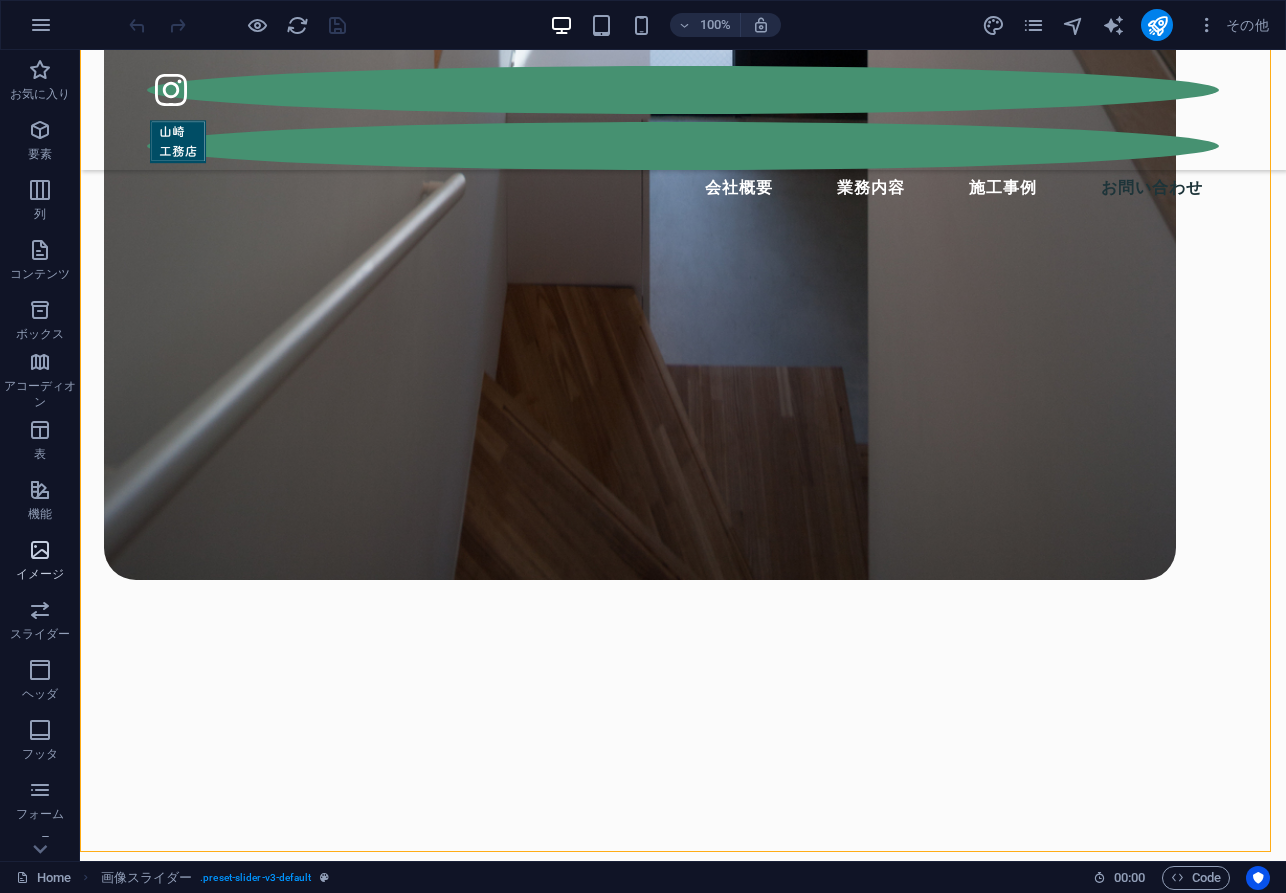 click at bounding box center [40, 550] 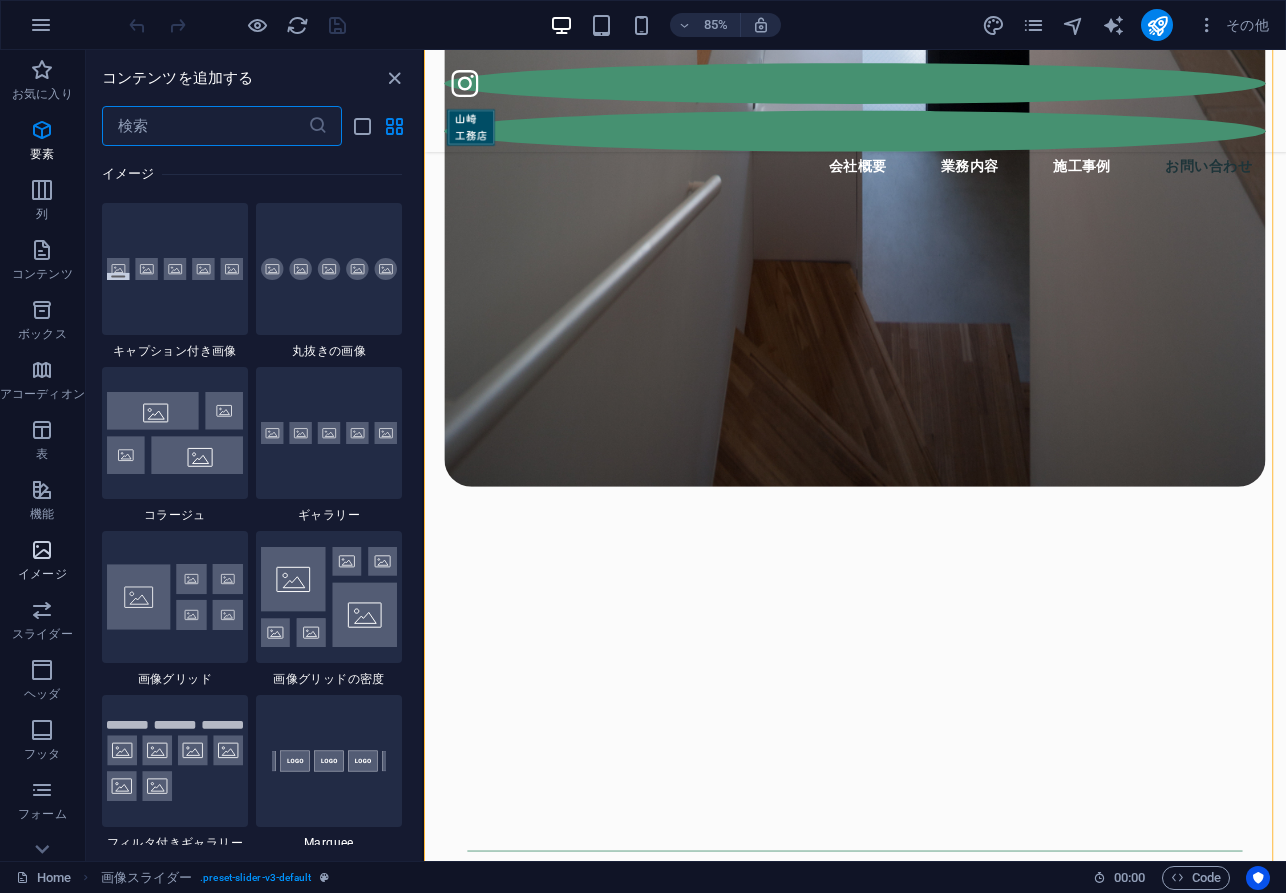 scroll, scrollTop: 10140, scrollLeft: 0, axis: vertical 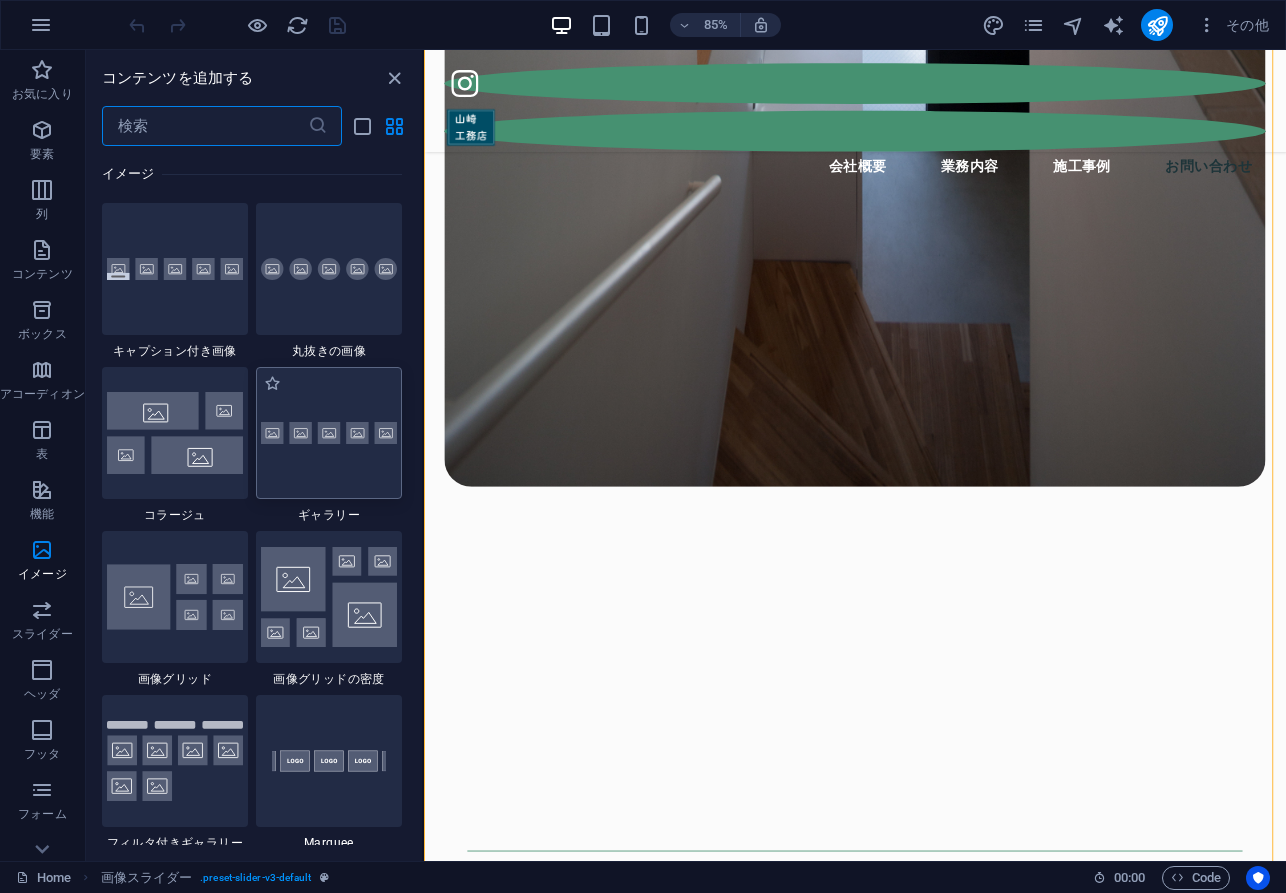 click at bounding box center [329, 433] 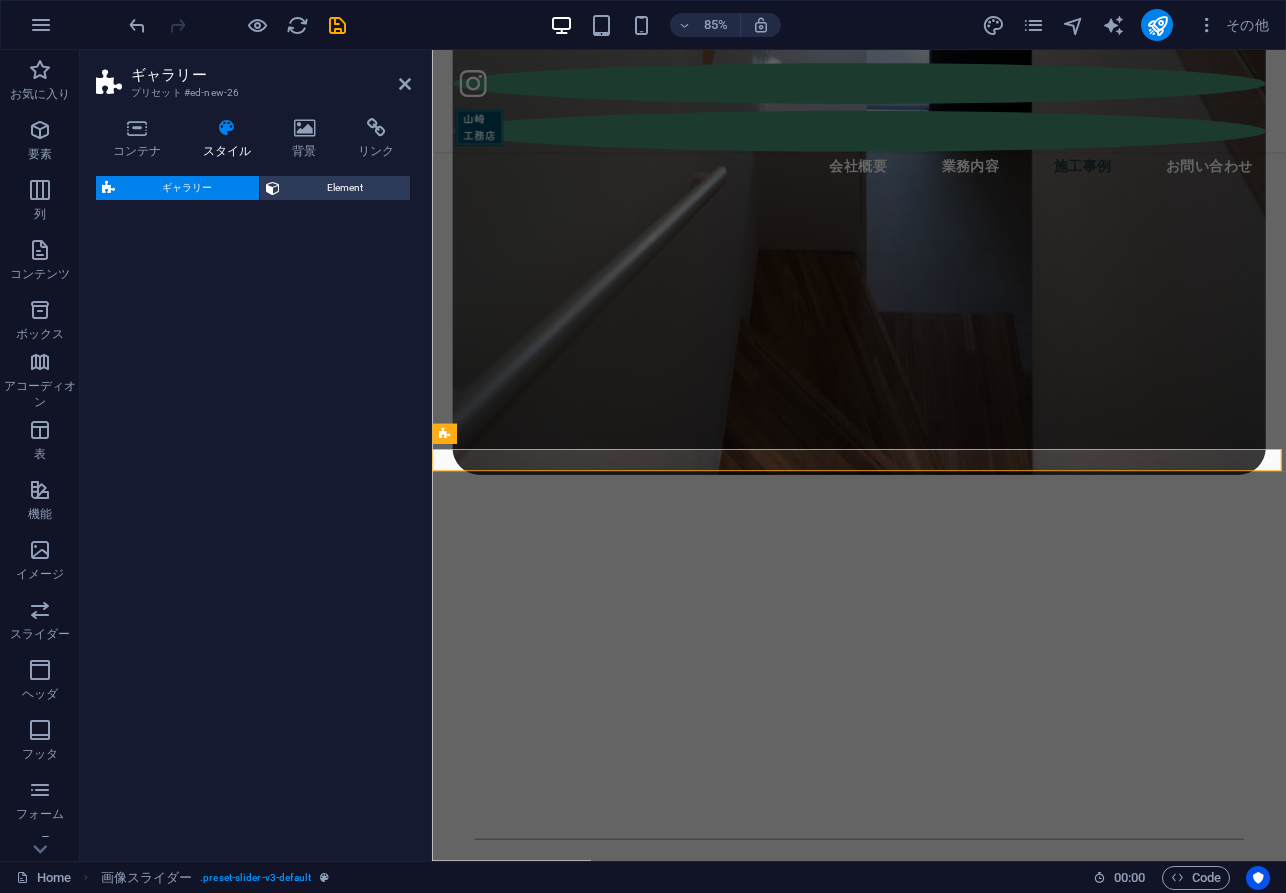 select on "rem" 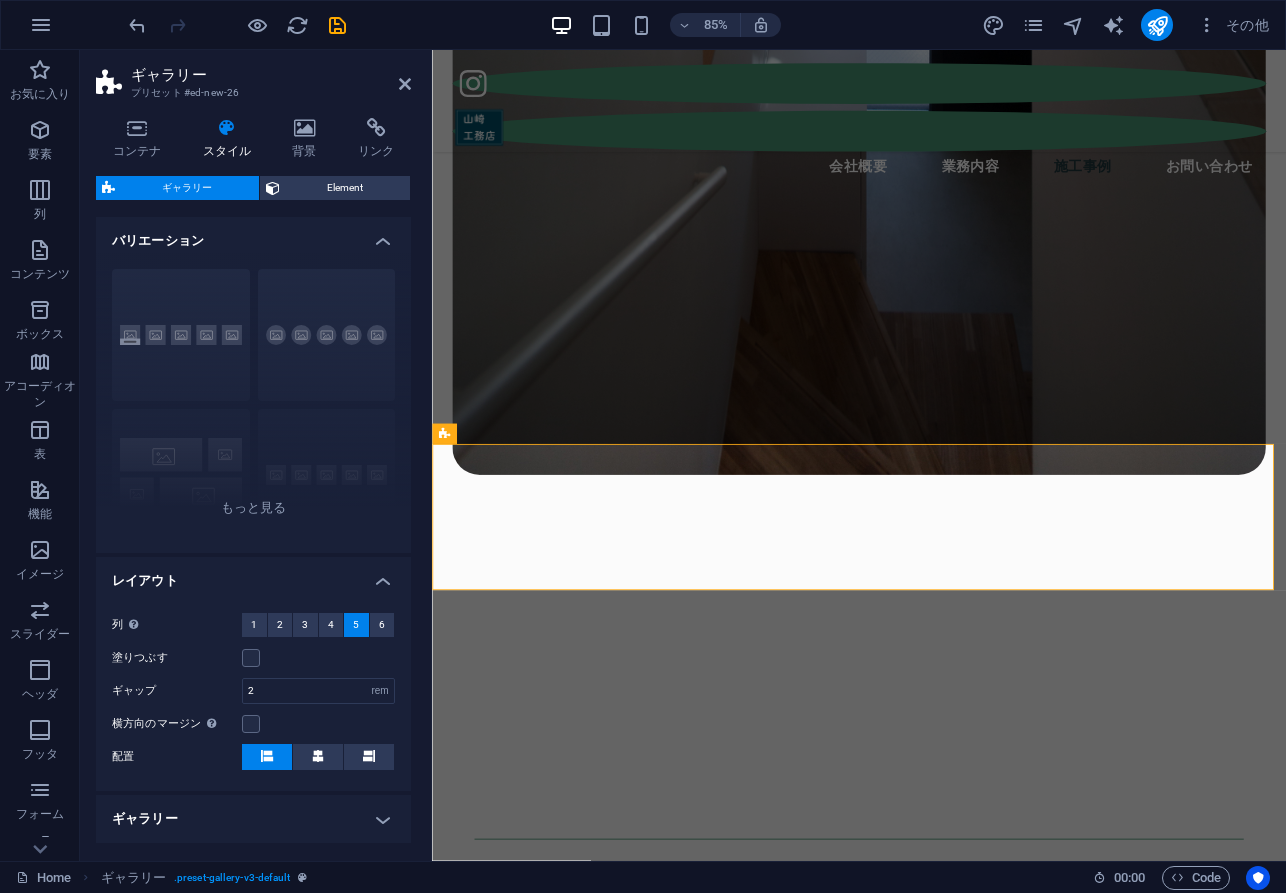 scroll, scrollTop: 3347, scrollLeft: 0, axis: vertical 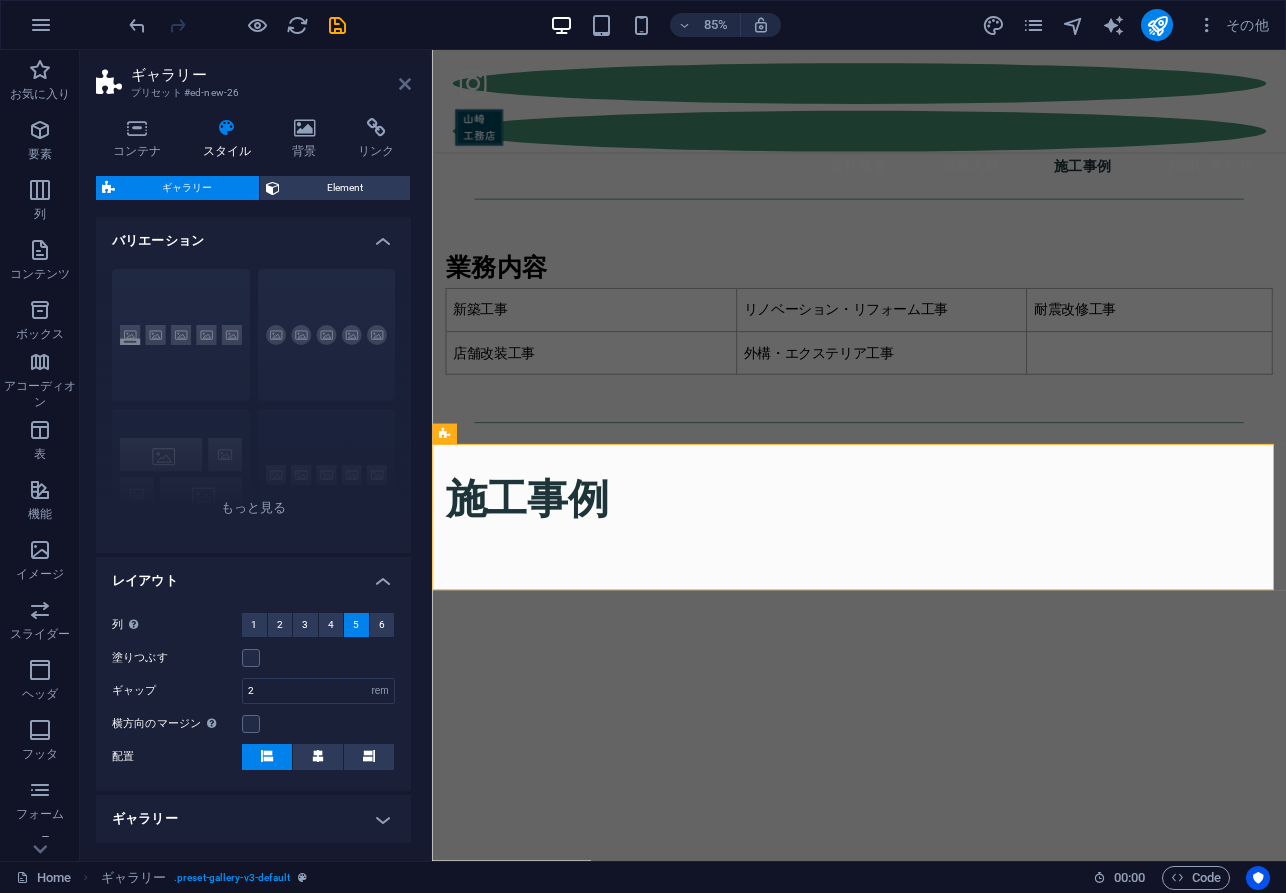 click at bounding box center (405, 84) 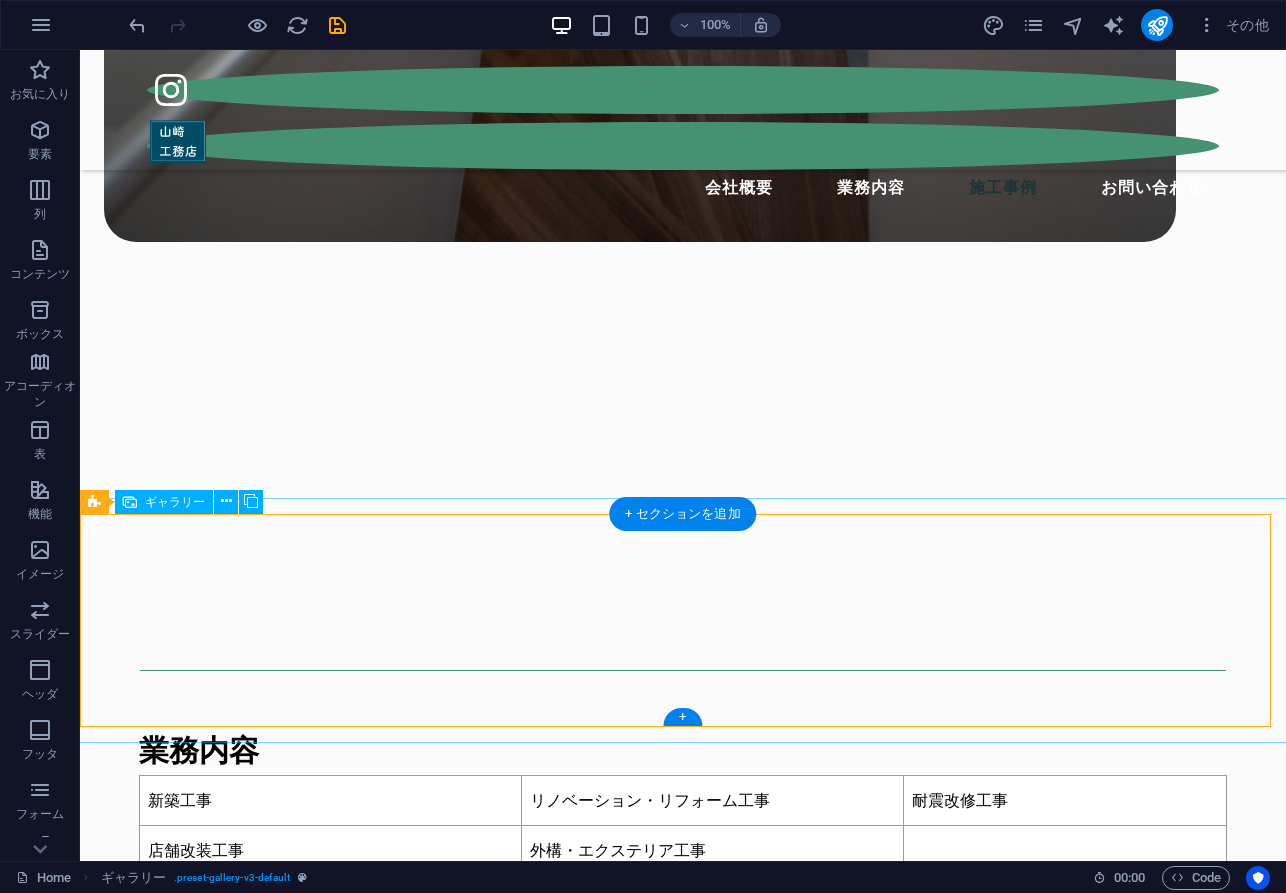 click at bounding box center [188, 7872] 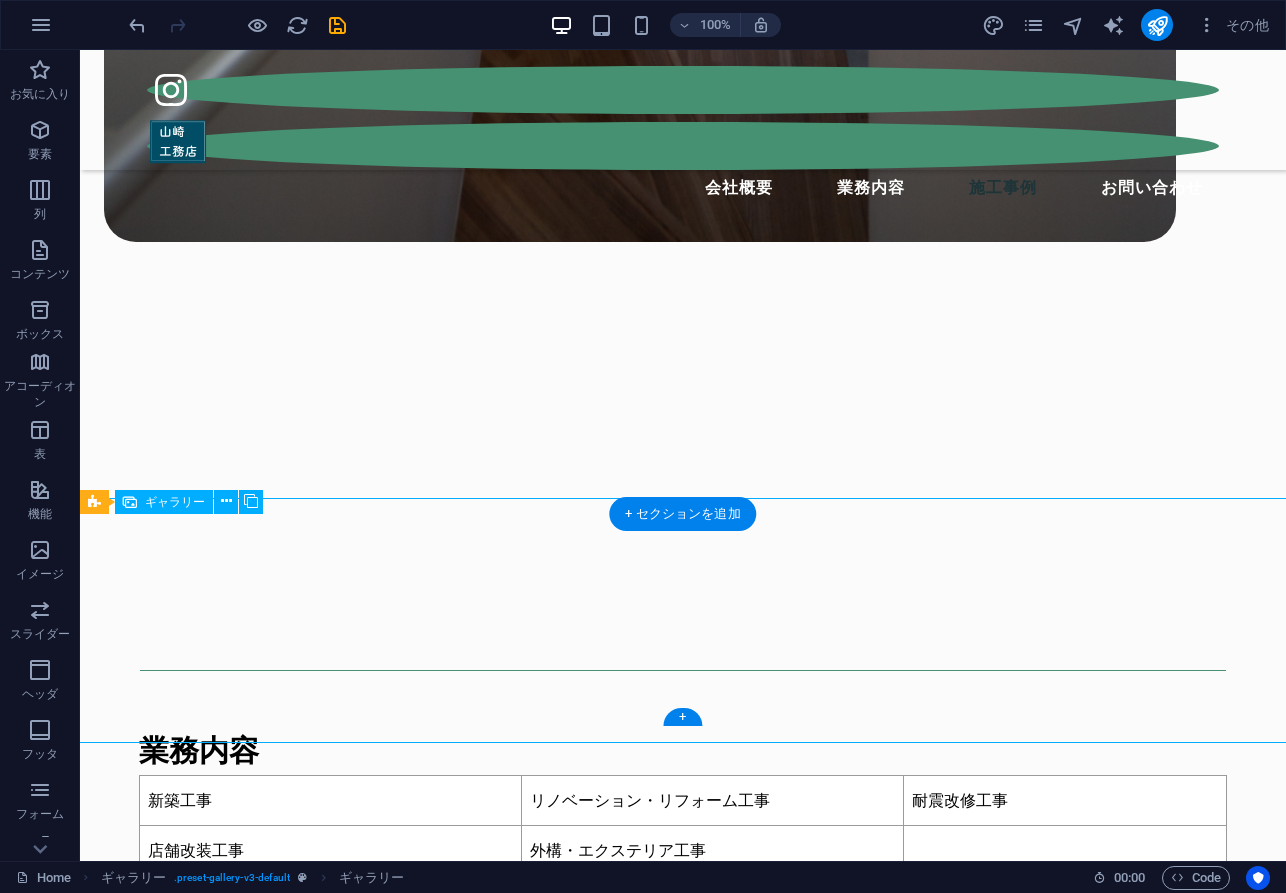 click at bounding box center (188, 7872) 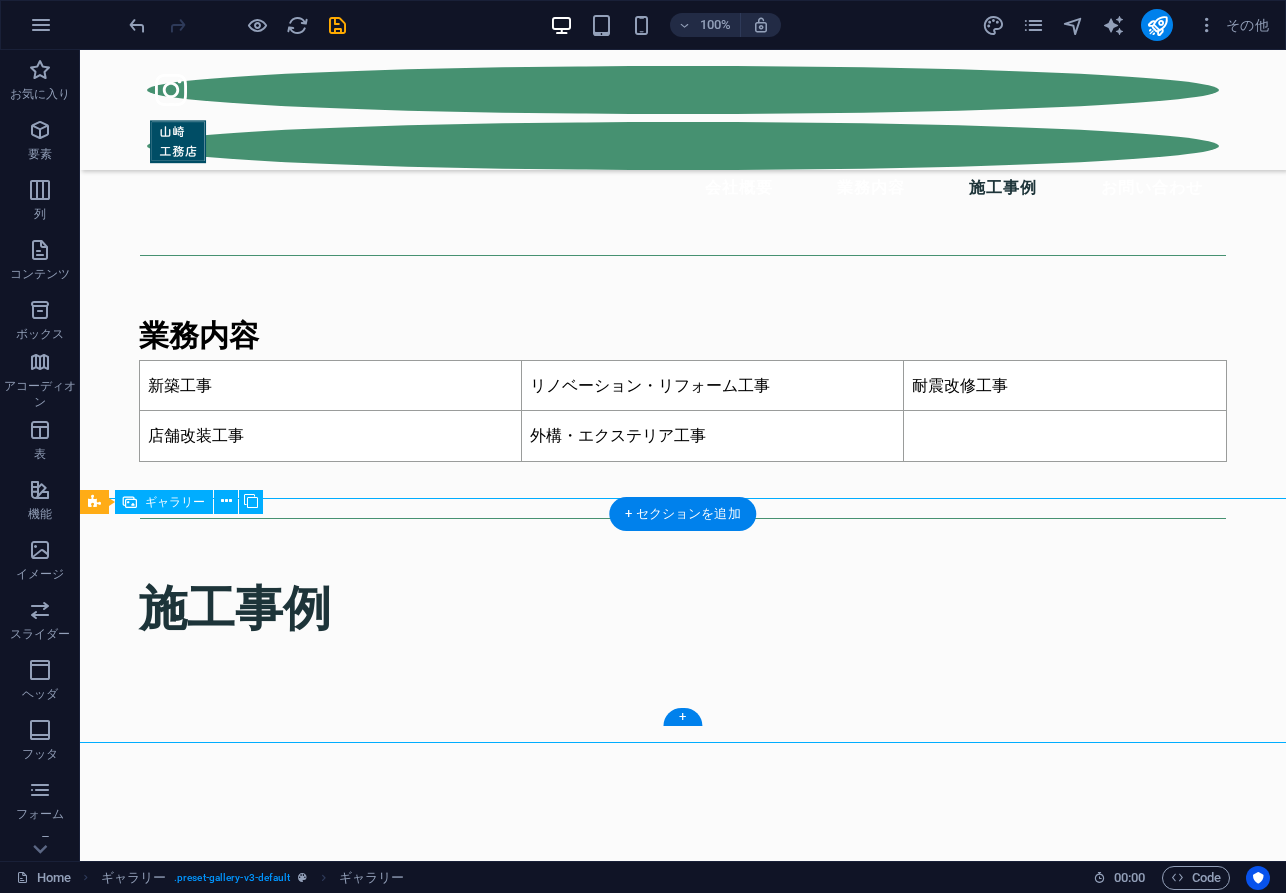 select on "4" 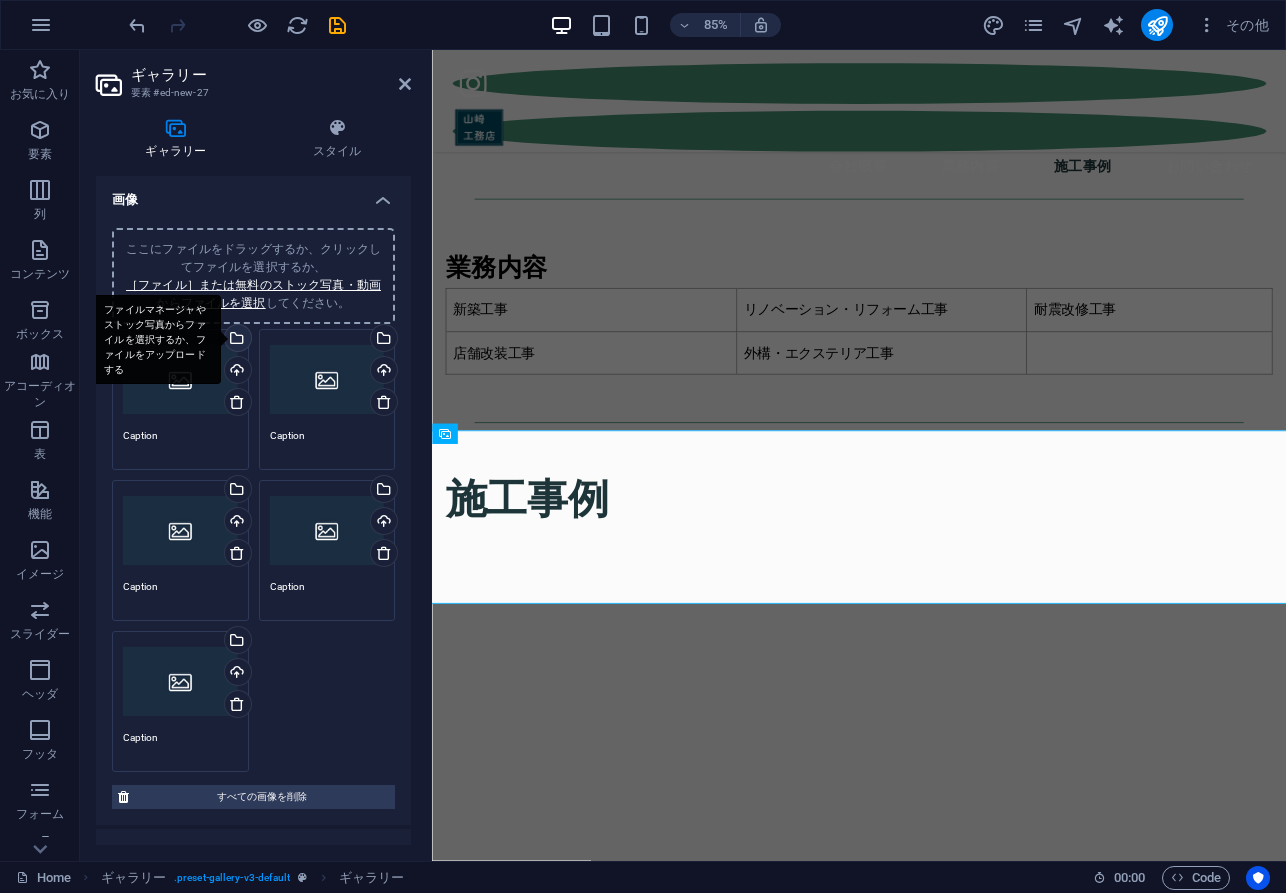 click on "ファイルマネージャやストック写真からファイルを選択するか、ファイルをアップロードする" at bounding box center (236, 340) 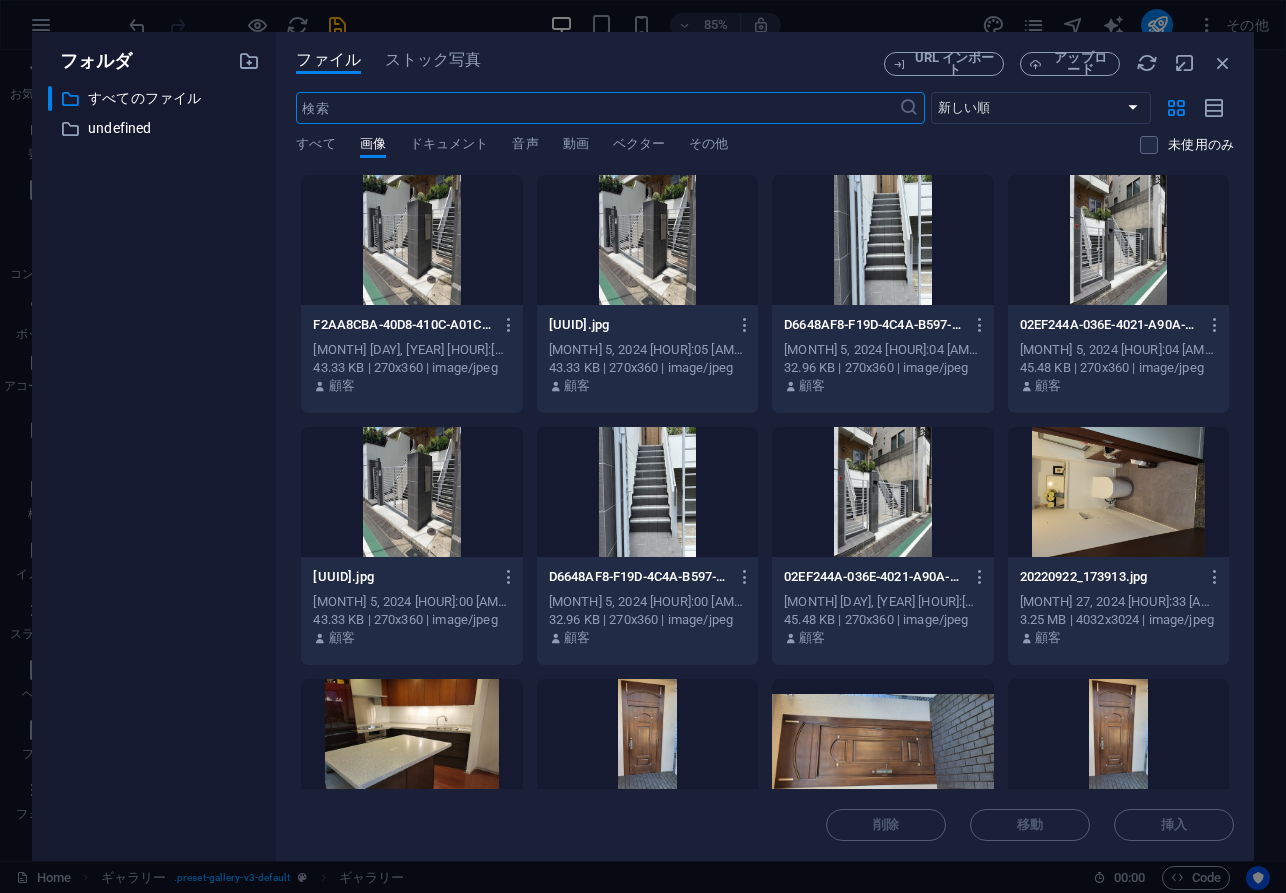 scroll, scrollTop: 4431, scrollLeft: 0, axis: vertical 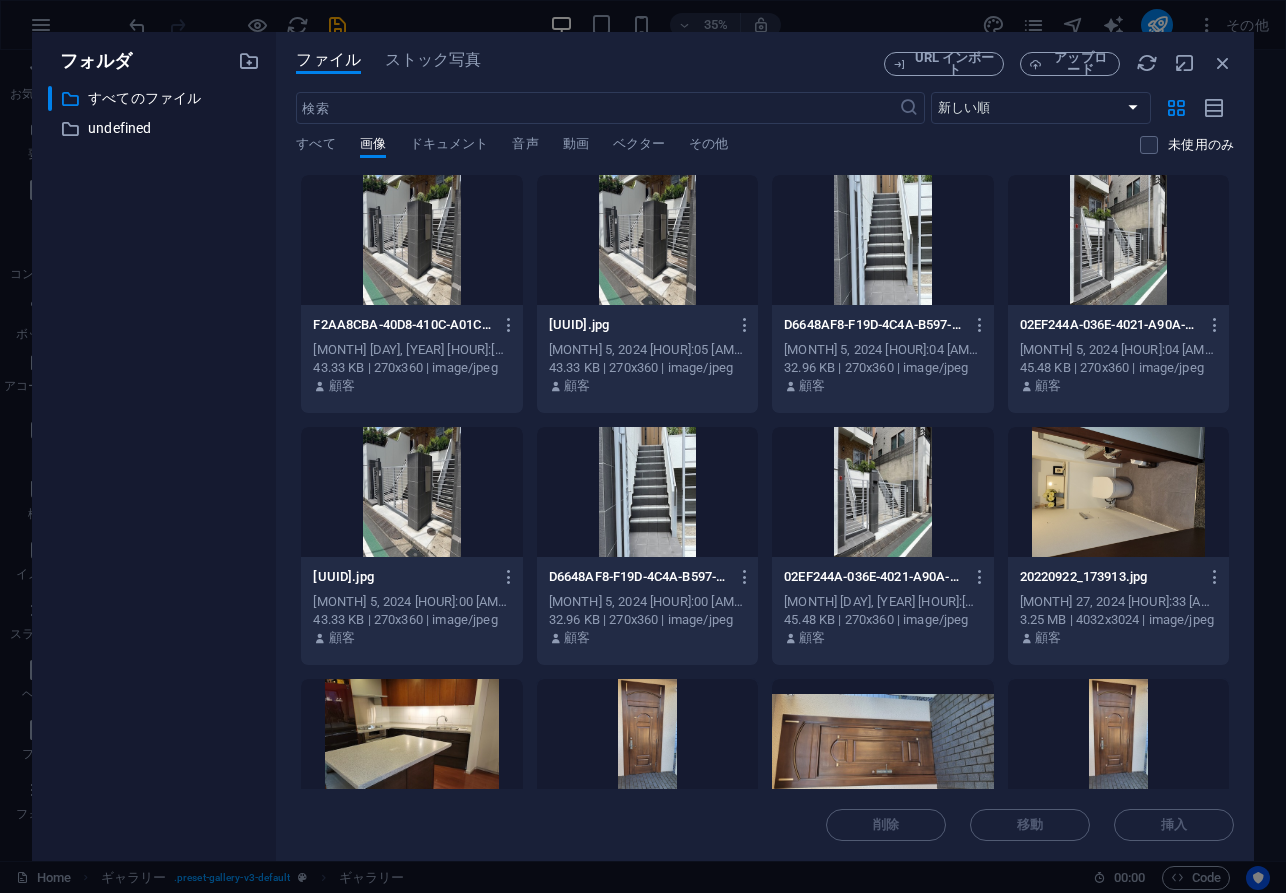 click at bounding box center (411, 240) 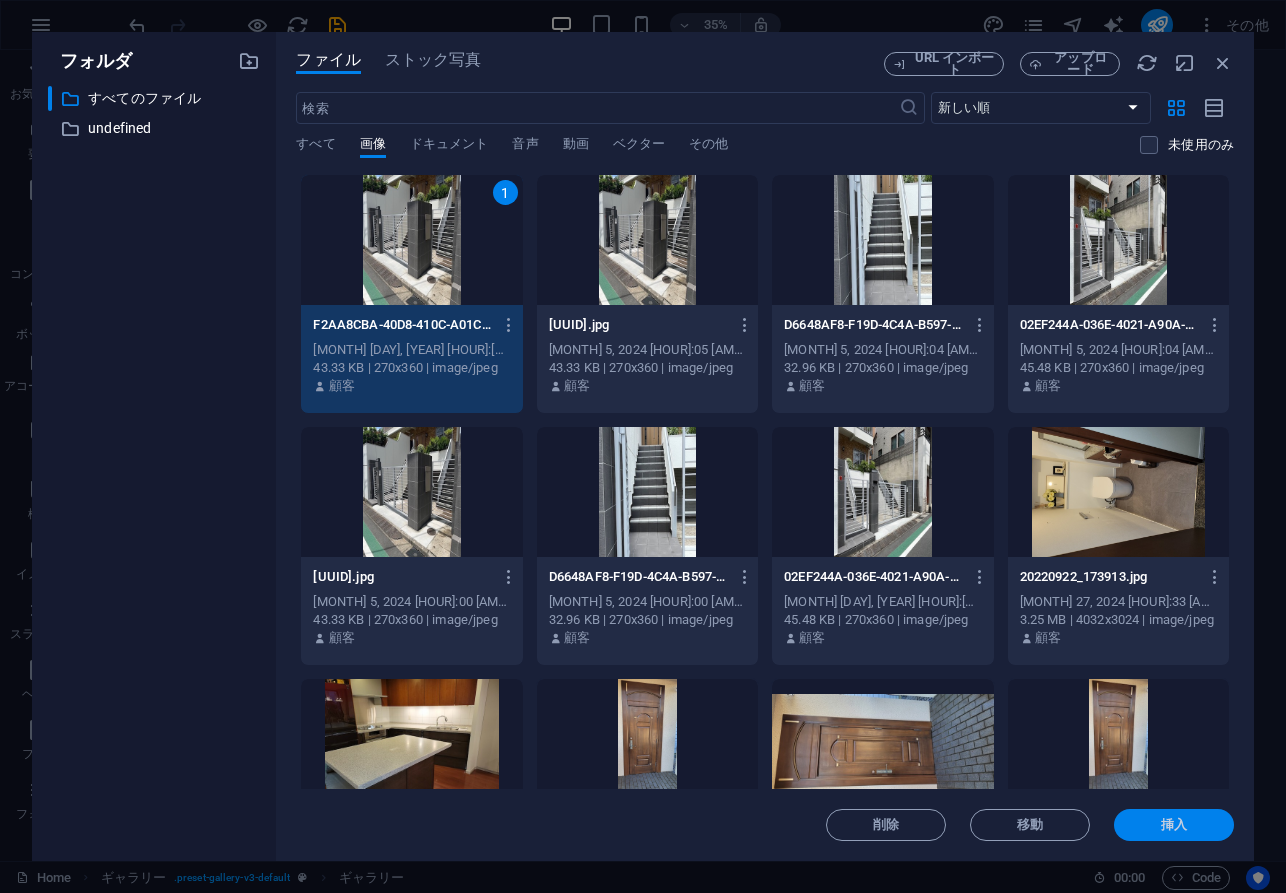 click on "挿入" at bounding box center (1174, 825) 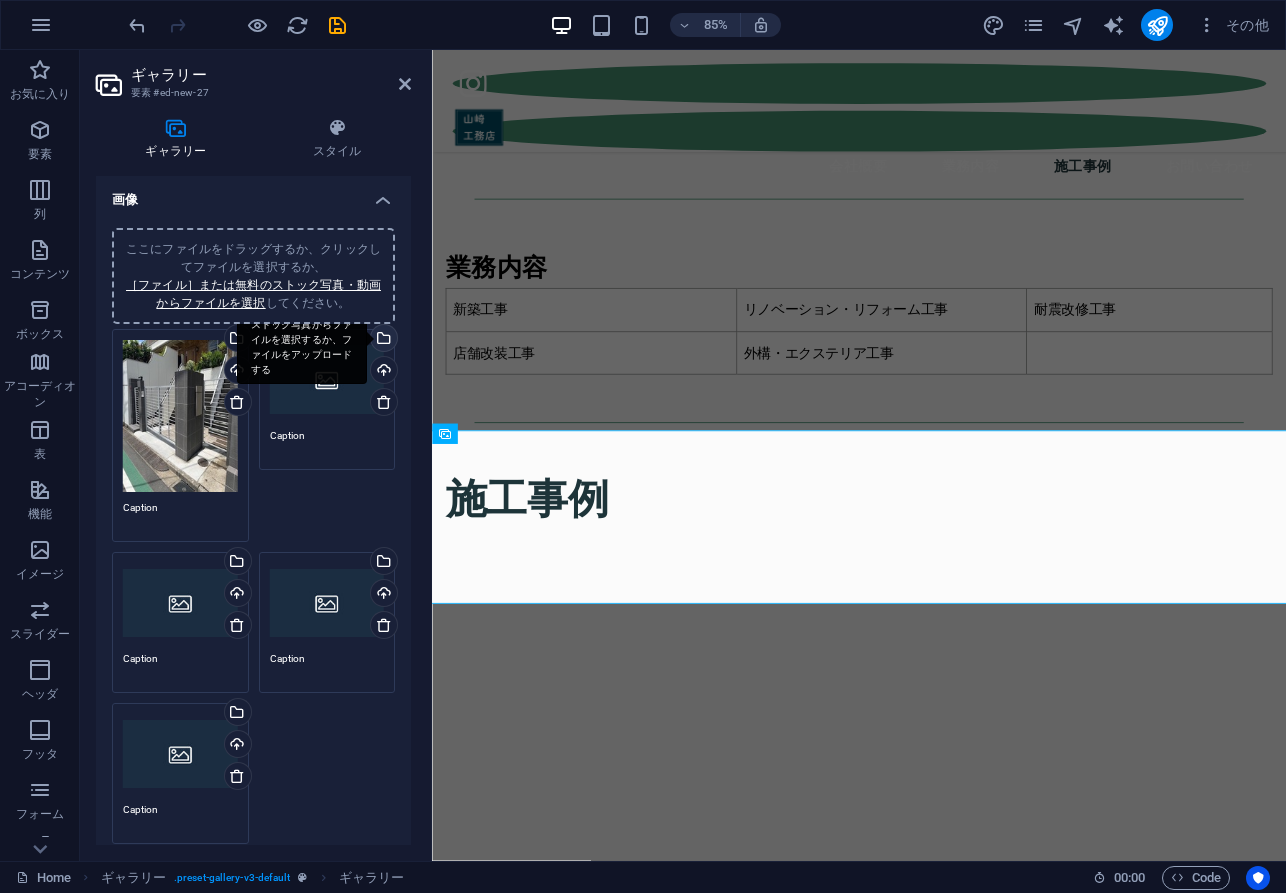 click on "ファイルマネージャやストック写真からファイルを選択するか、ファイルをアップロードする" at bounding box center (302, 340) 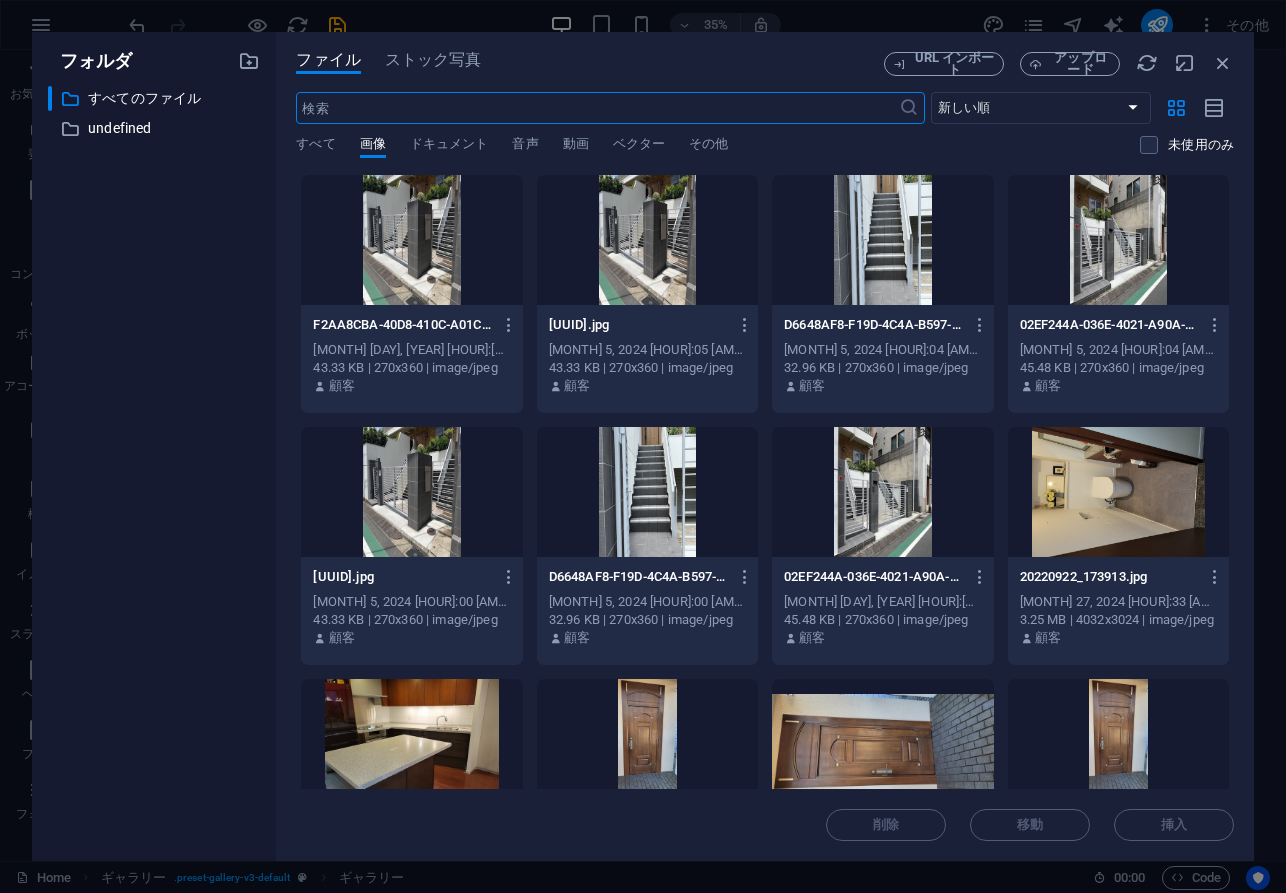 click at bounding box center [647, 240] 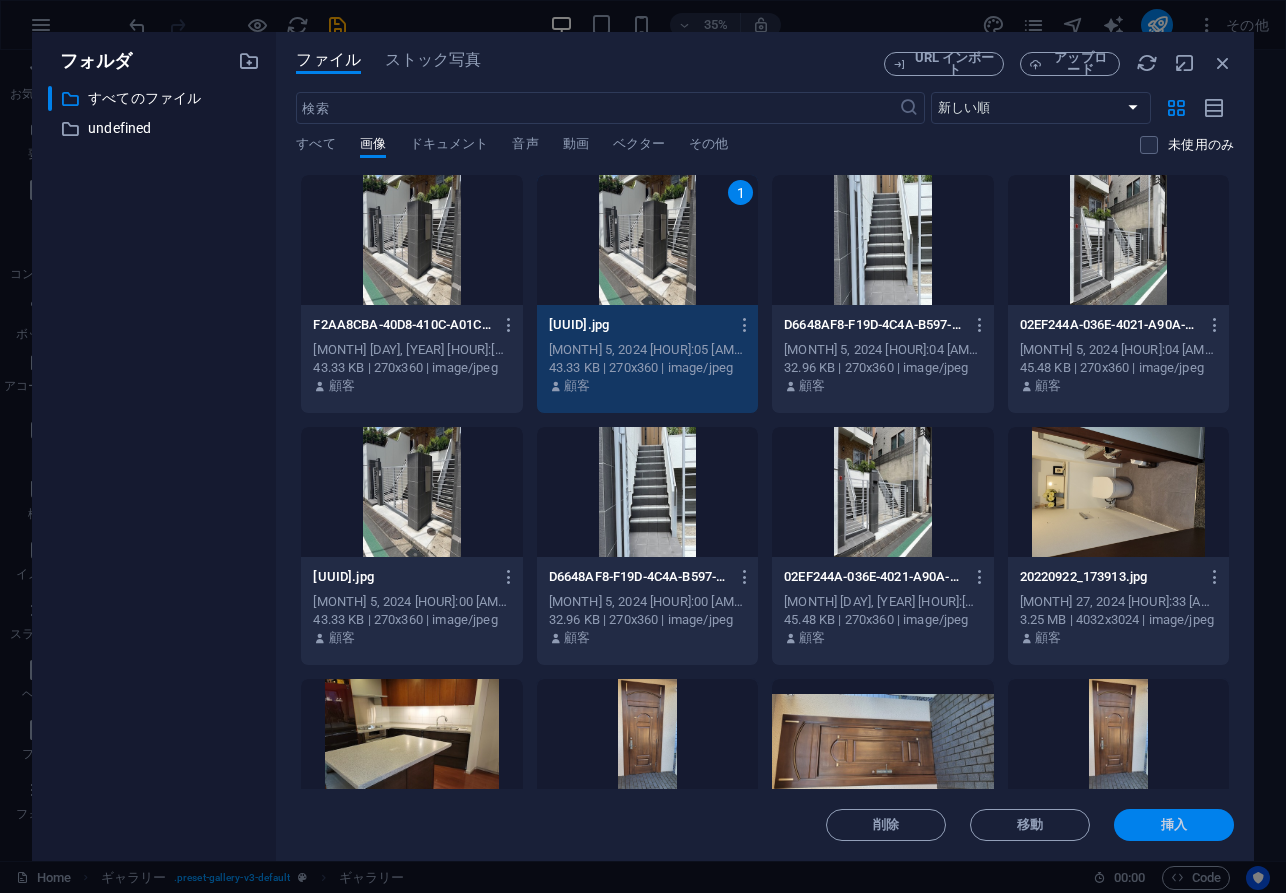 click on "挿入" at bounding box center [1174, 825] 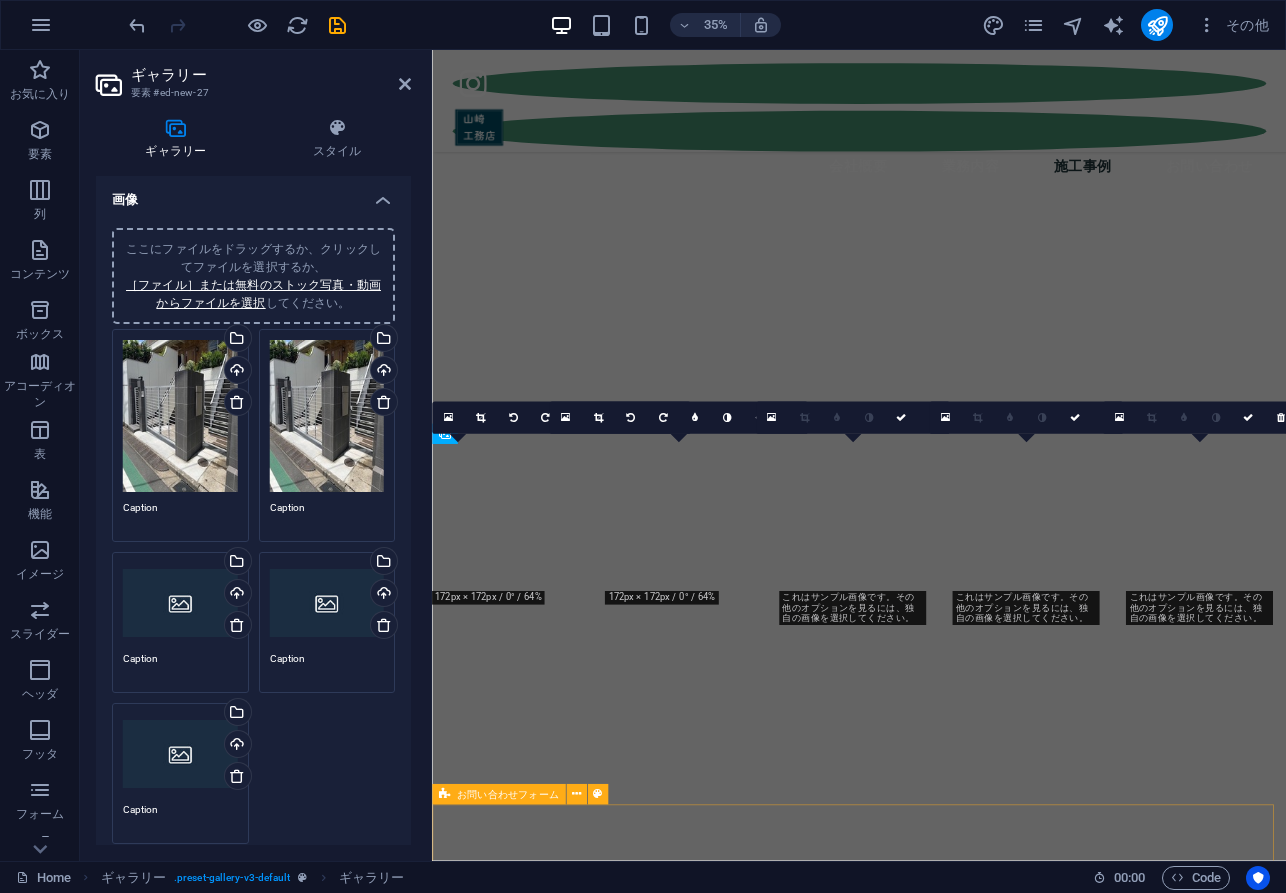 scroll, scrollTop: 3347, scrollLeft: 0, axis: vertical 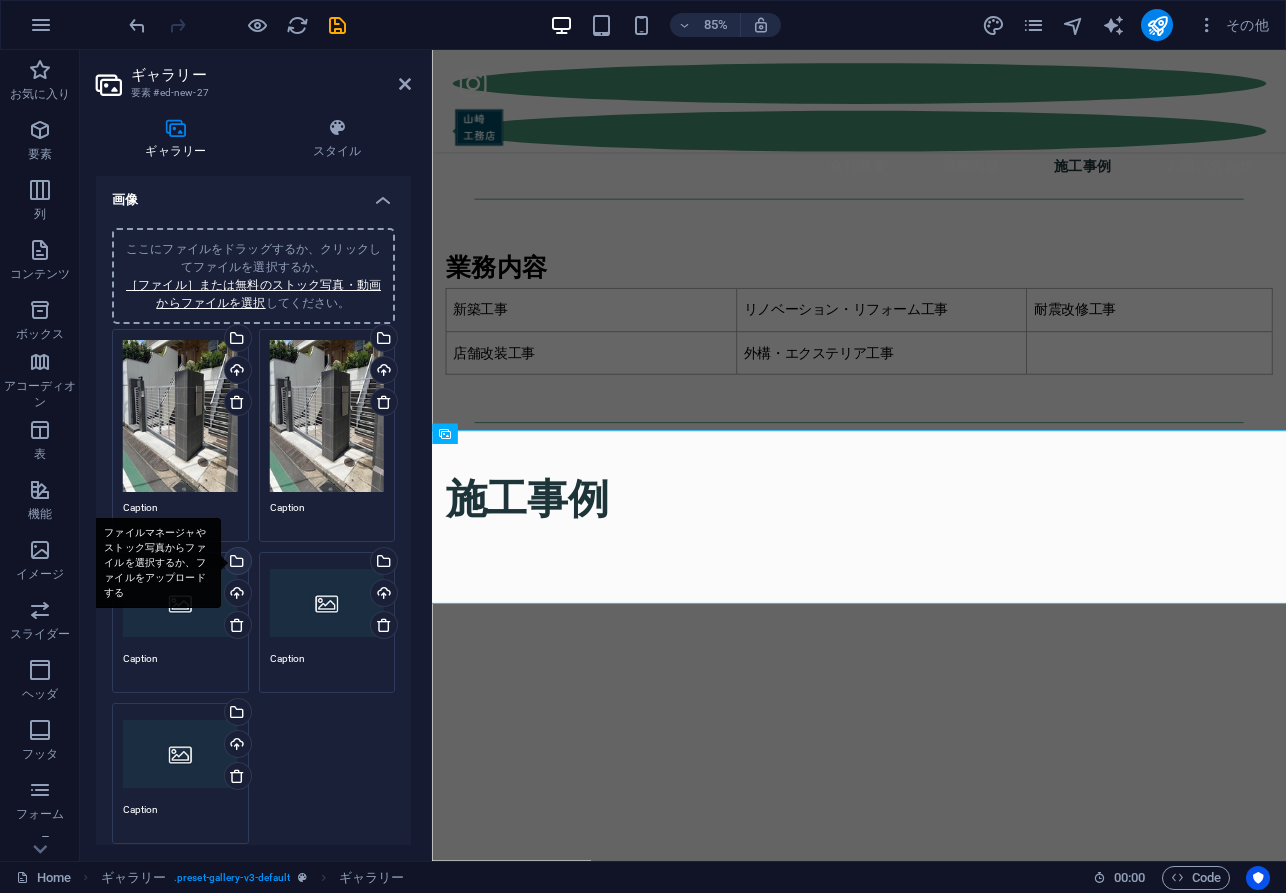 click on "ファイルマネージャやストック写真からファイルを選択するか、ファイルをアップロードする" at bounding box center [236, 563] 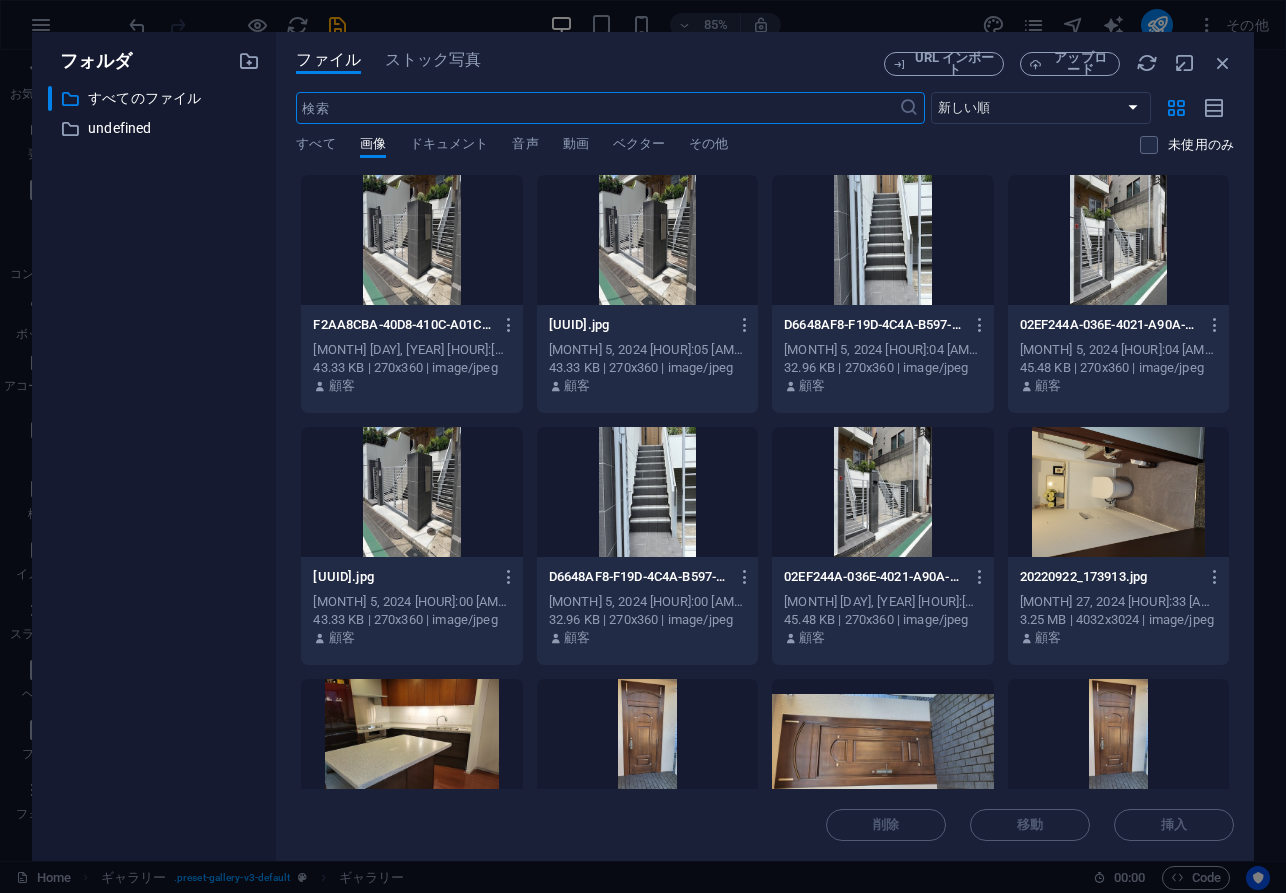 scroll, scrollTop: 4431, scrollLeft: 0, axis: vertical 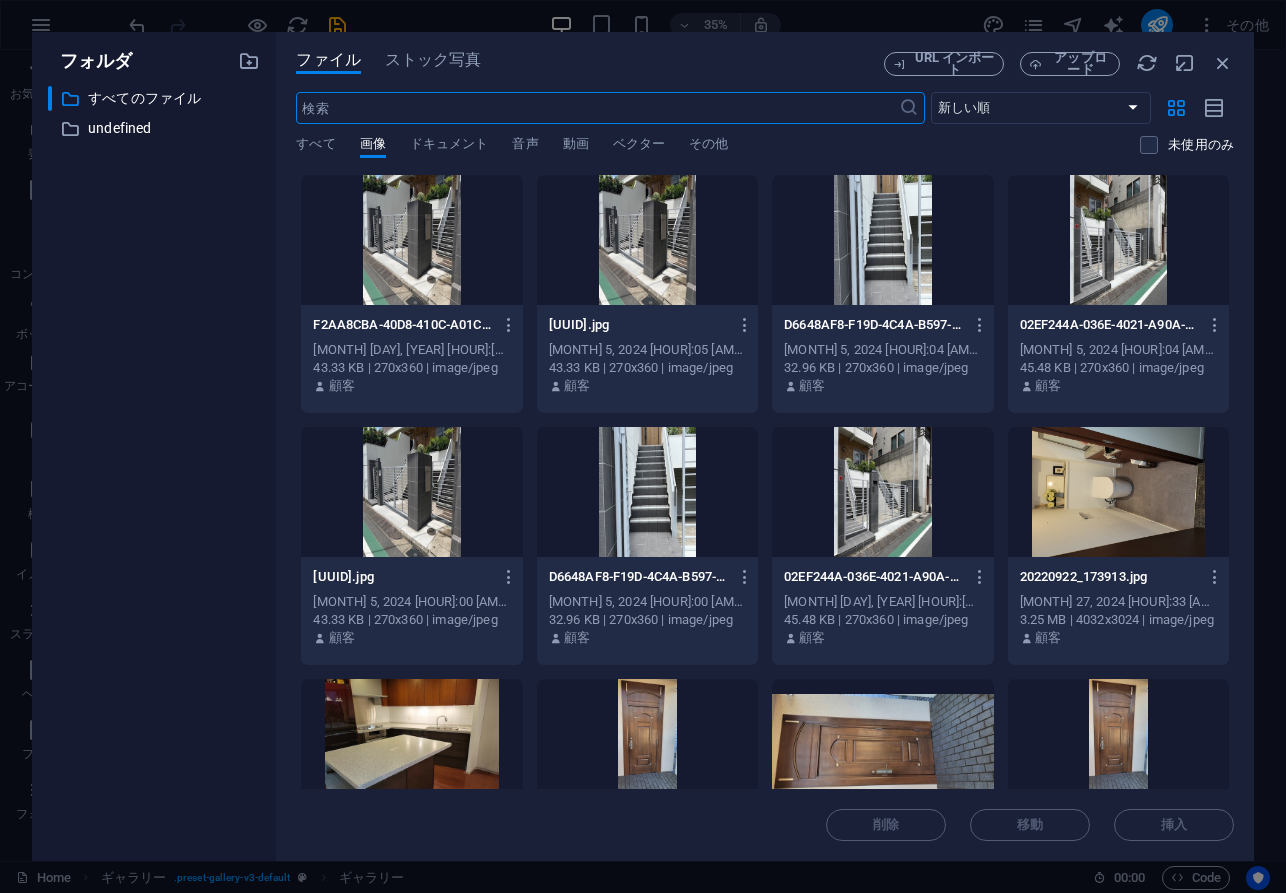click at bounding box center (882, 240) 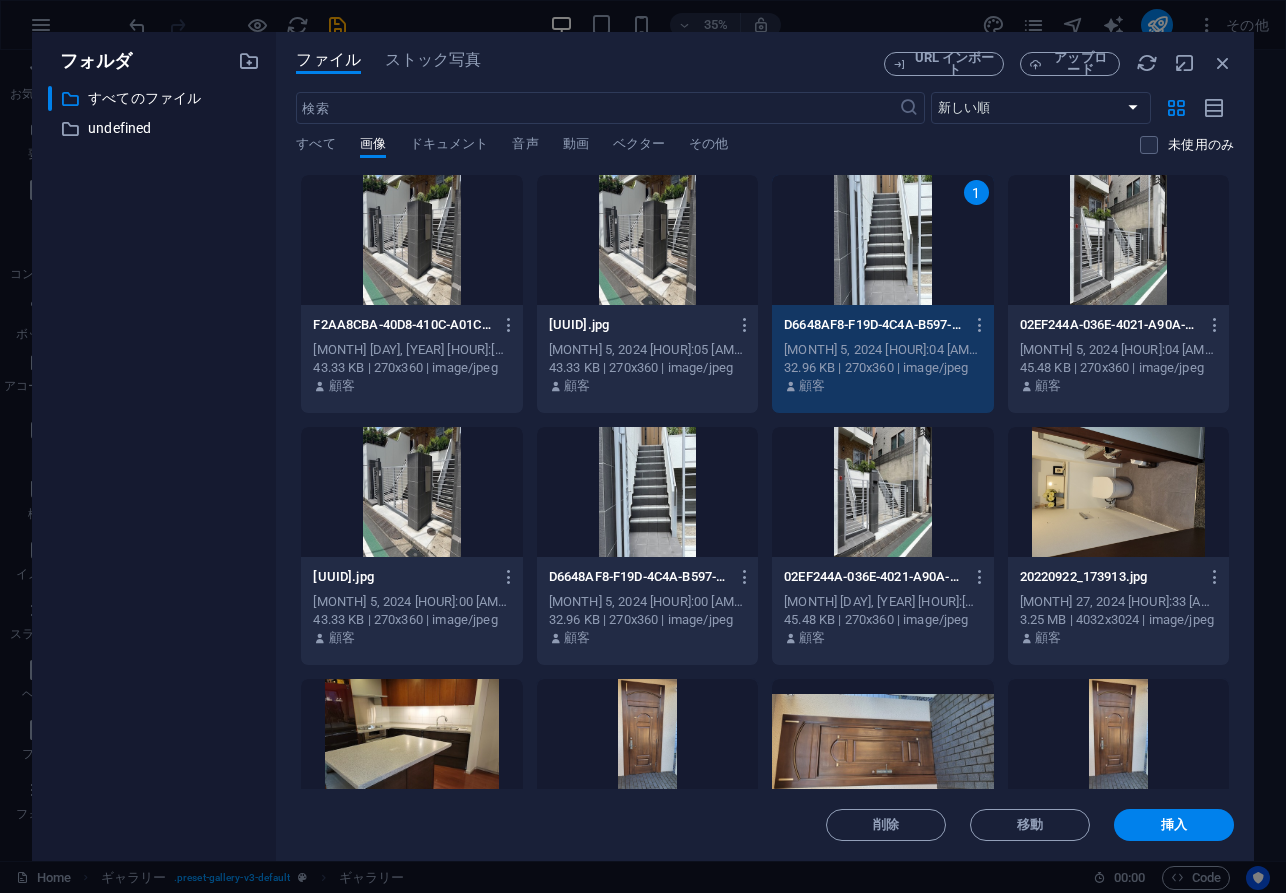 click at bounding box center [1118, 240] 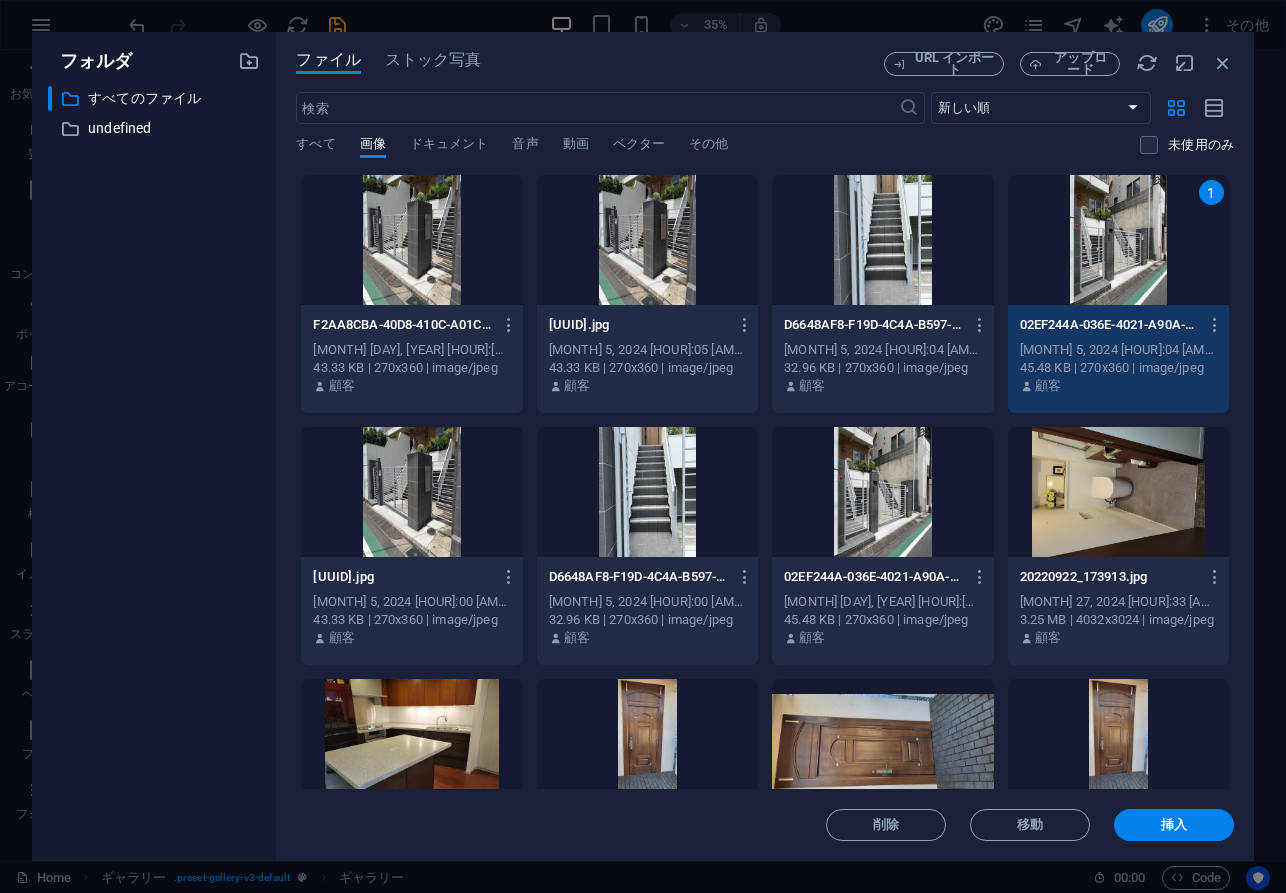 click at bounding box center [882, 240] 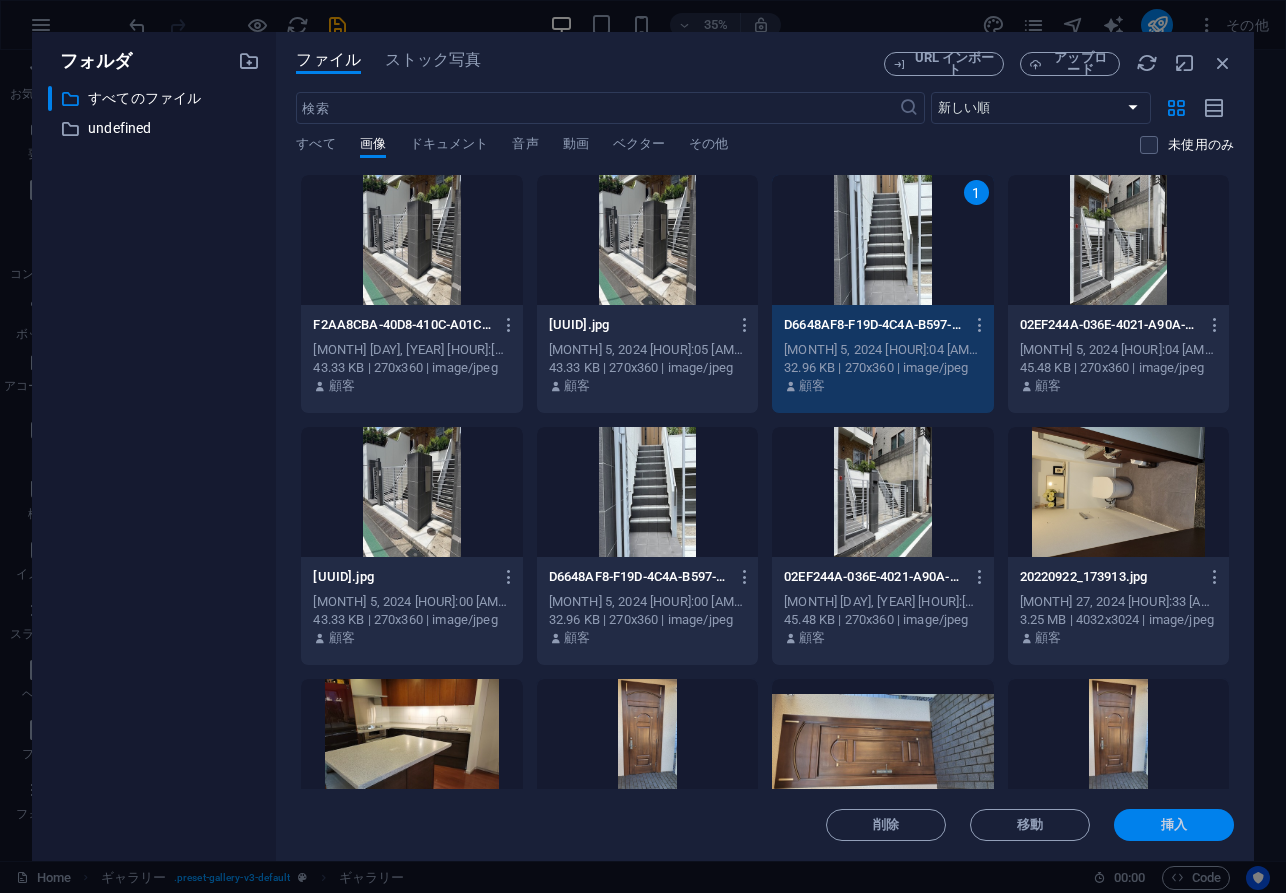 click on "挿入" at bounding box center (1174, 825) 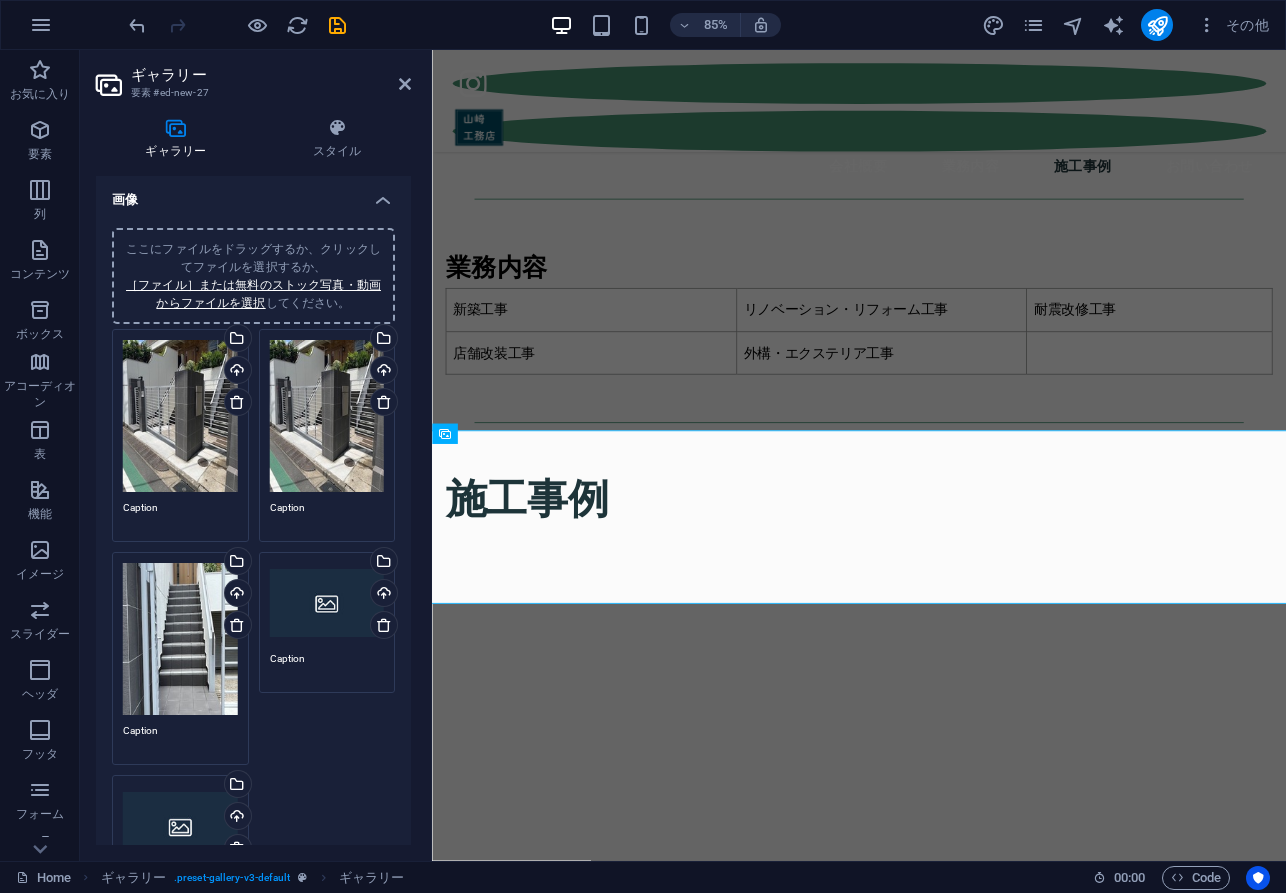 click on "ここにファイルをドラッグするか、クリックしてファイルを選択するか、 ［ファイル］または無料のストック写真・動画からファイルを選択 してください。" at bounding box center [327, 603] 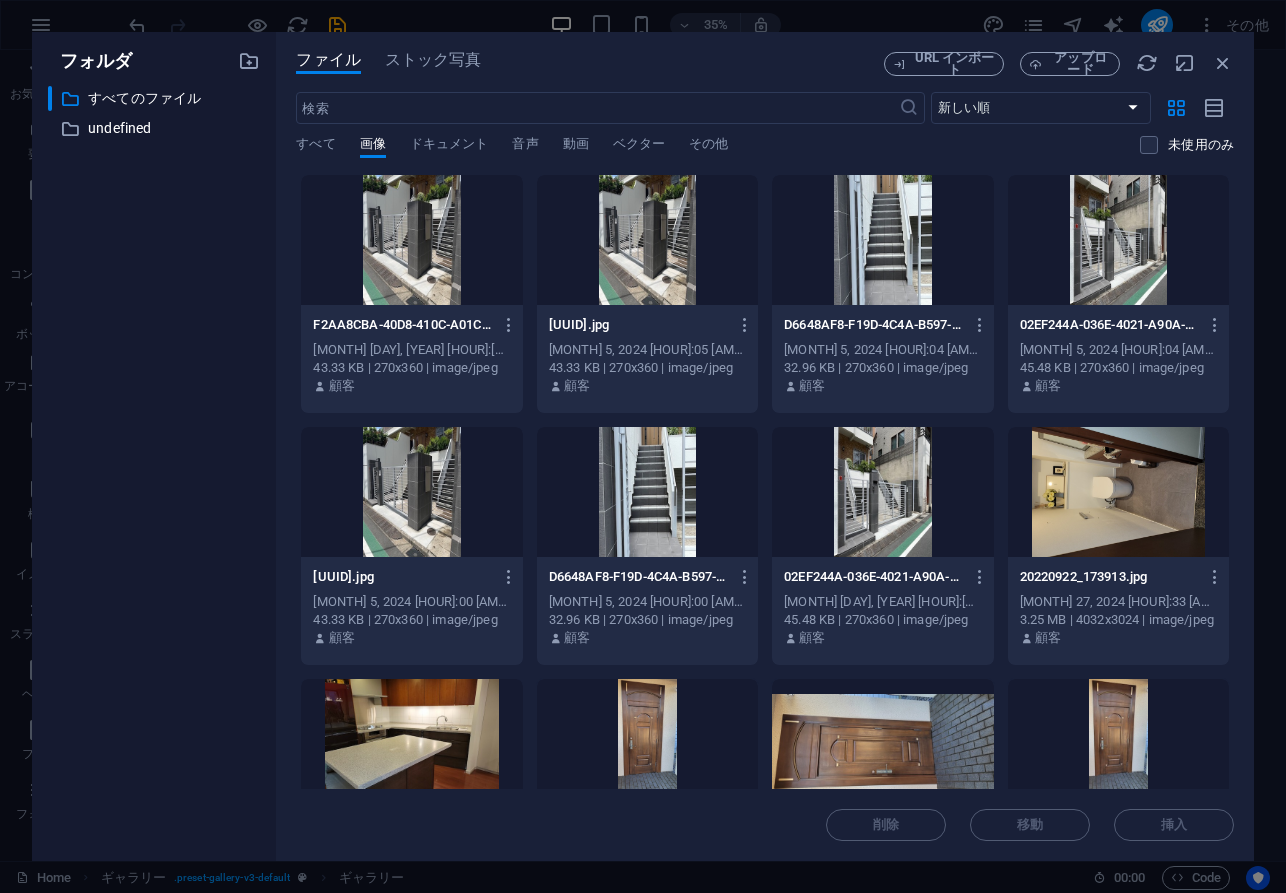 click at bounding box center [1118, 240] 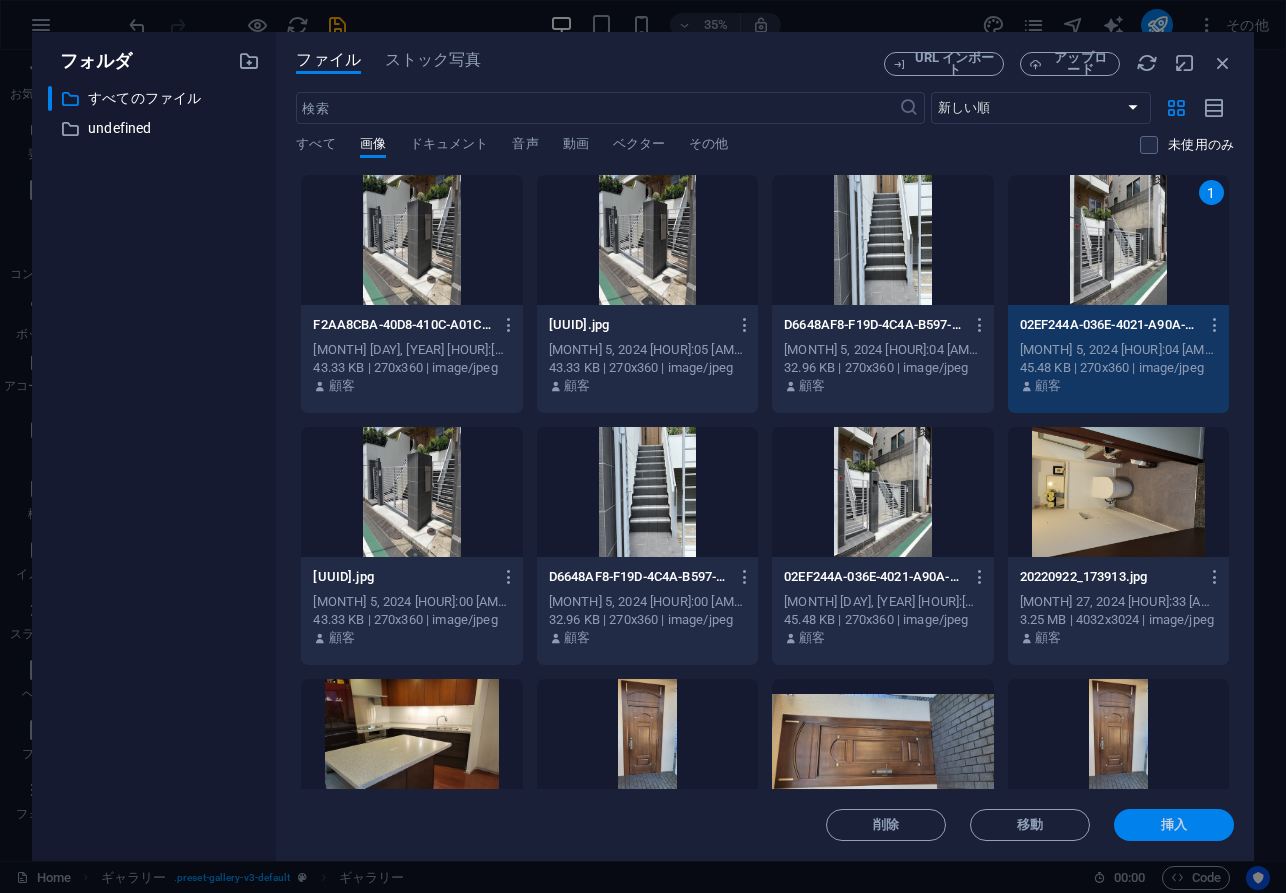 click on "挿入" at bounding box center (1174, 825) 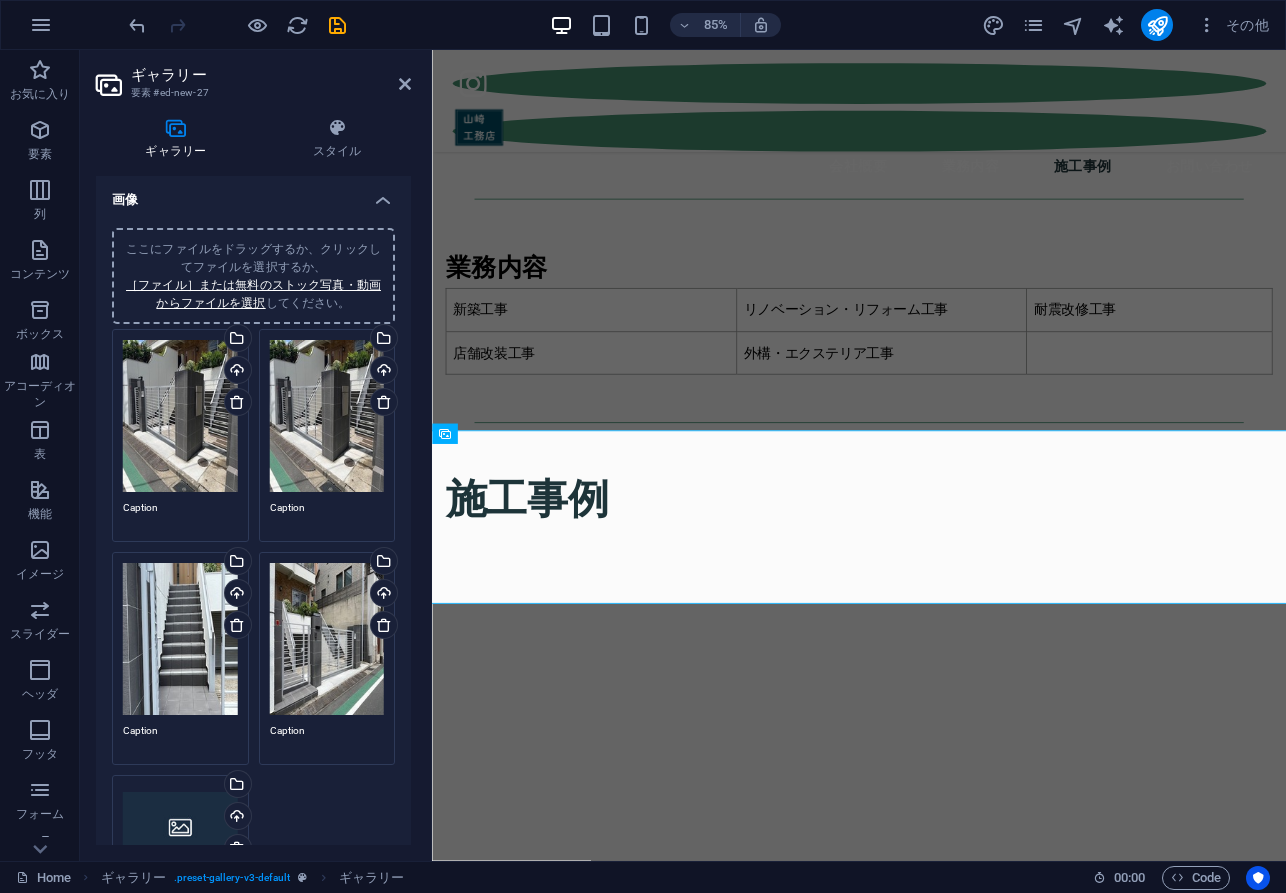 click on "ここにファイルをドラッグするか、クリックしてファイルを選択するか、 ［ファイル］または無料のストック写真・動画からファイルを選択 してください。" at bounding box center (180, 826) 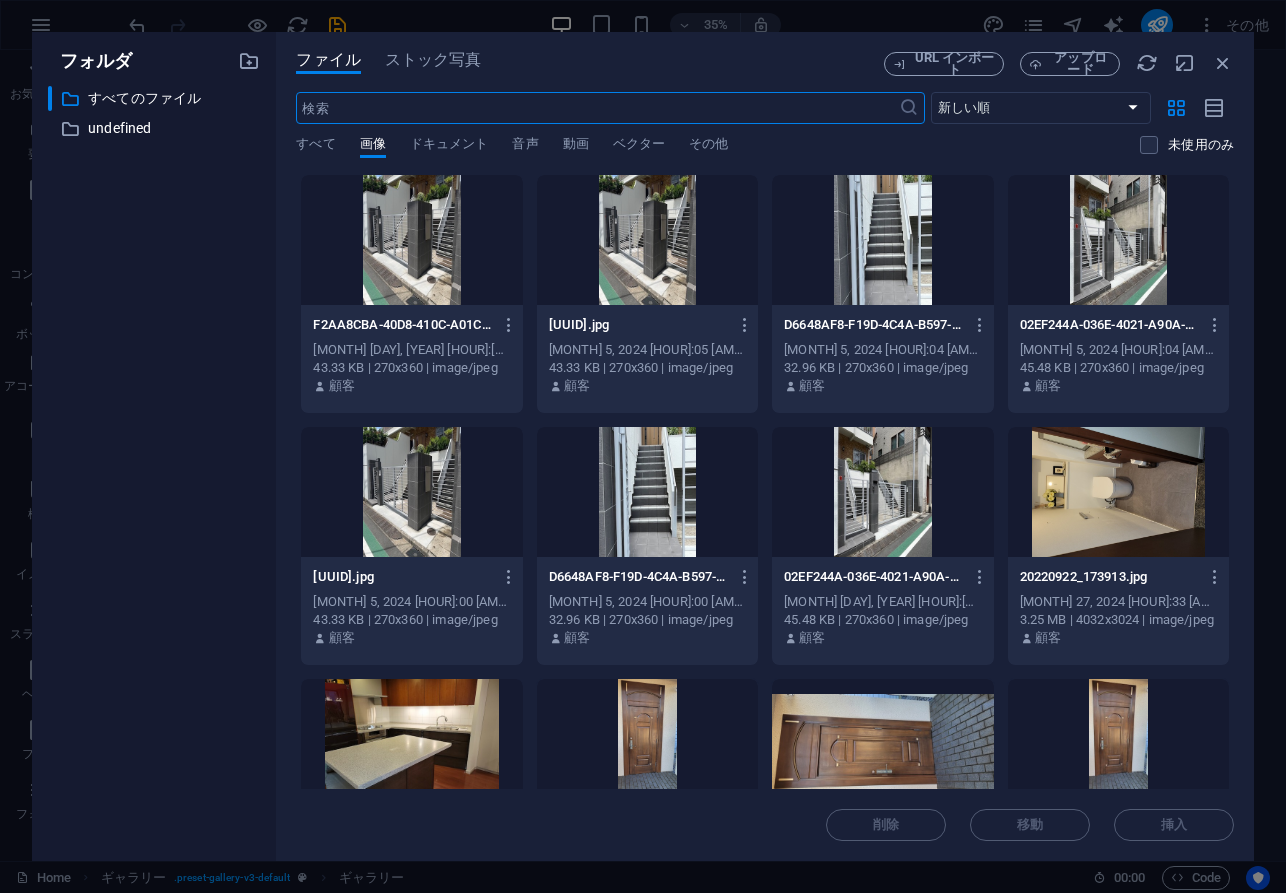 click at bounding box center [411, 492] 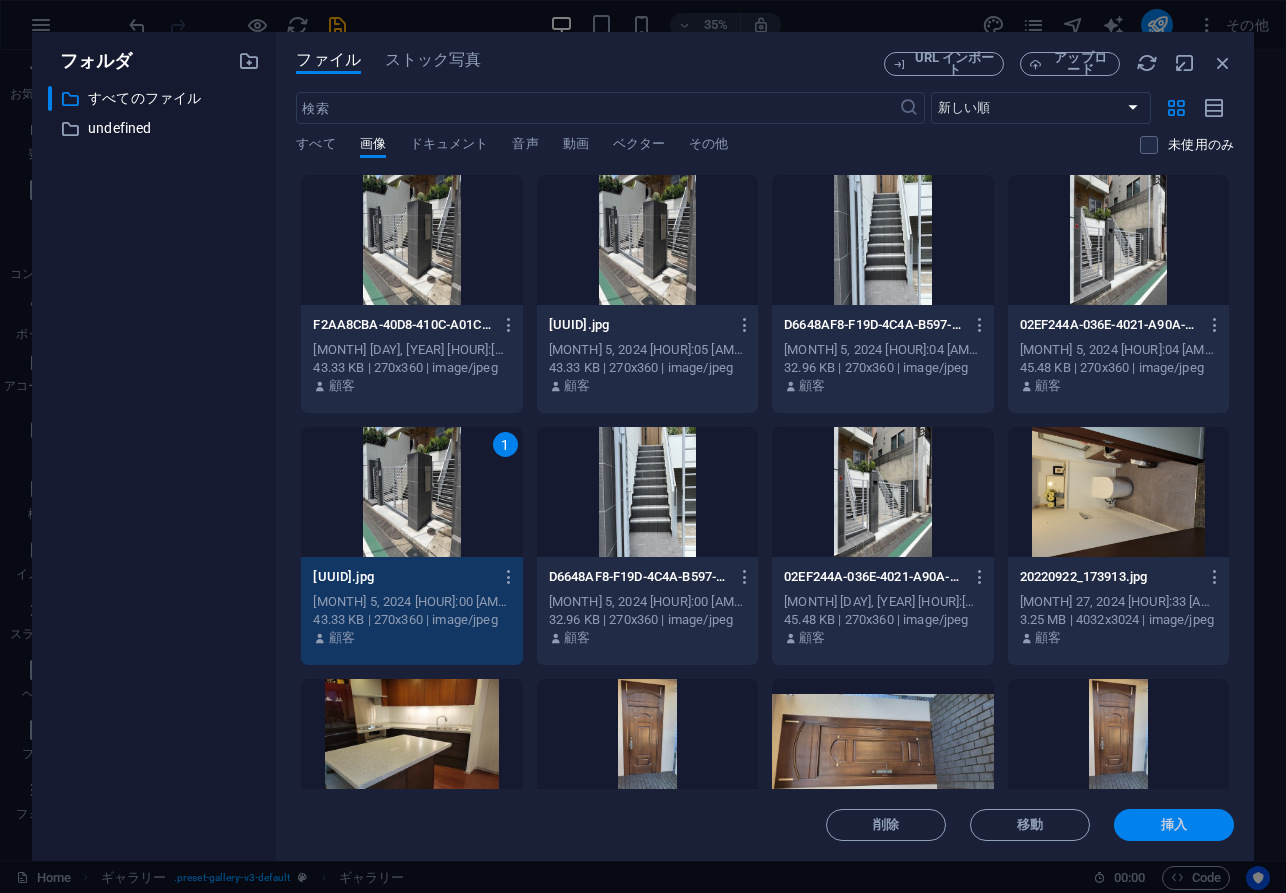 click on "挿入" at bounding box center [1174, 825] 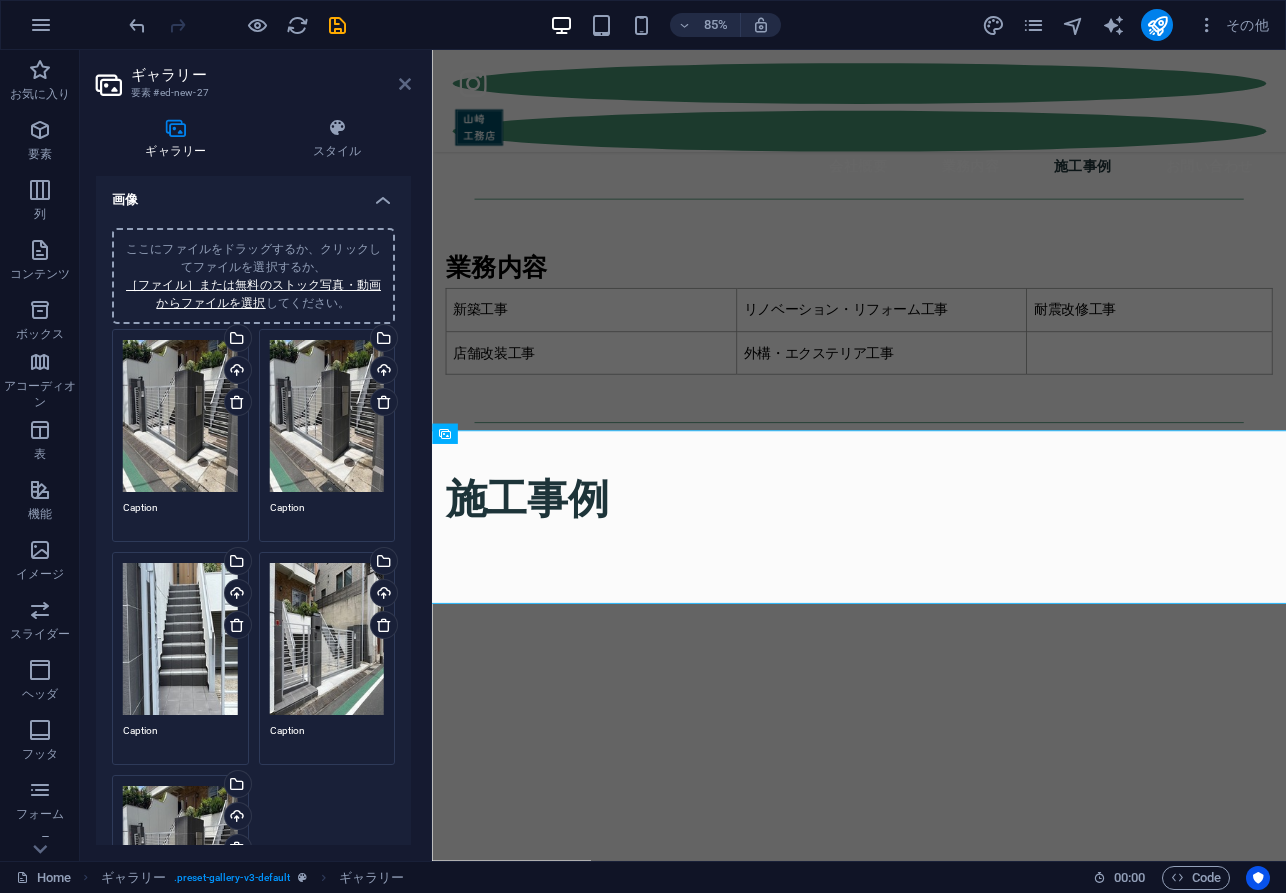 click at bounding box center [405, 84] 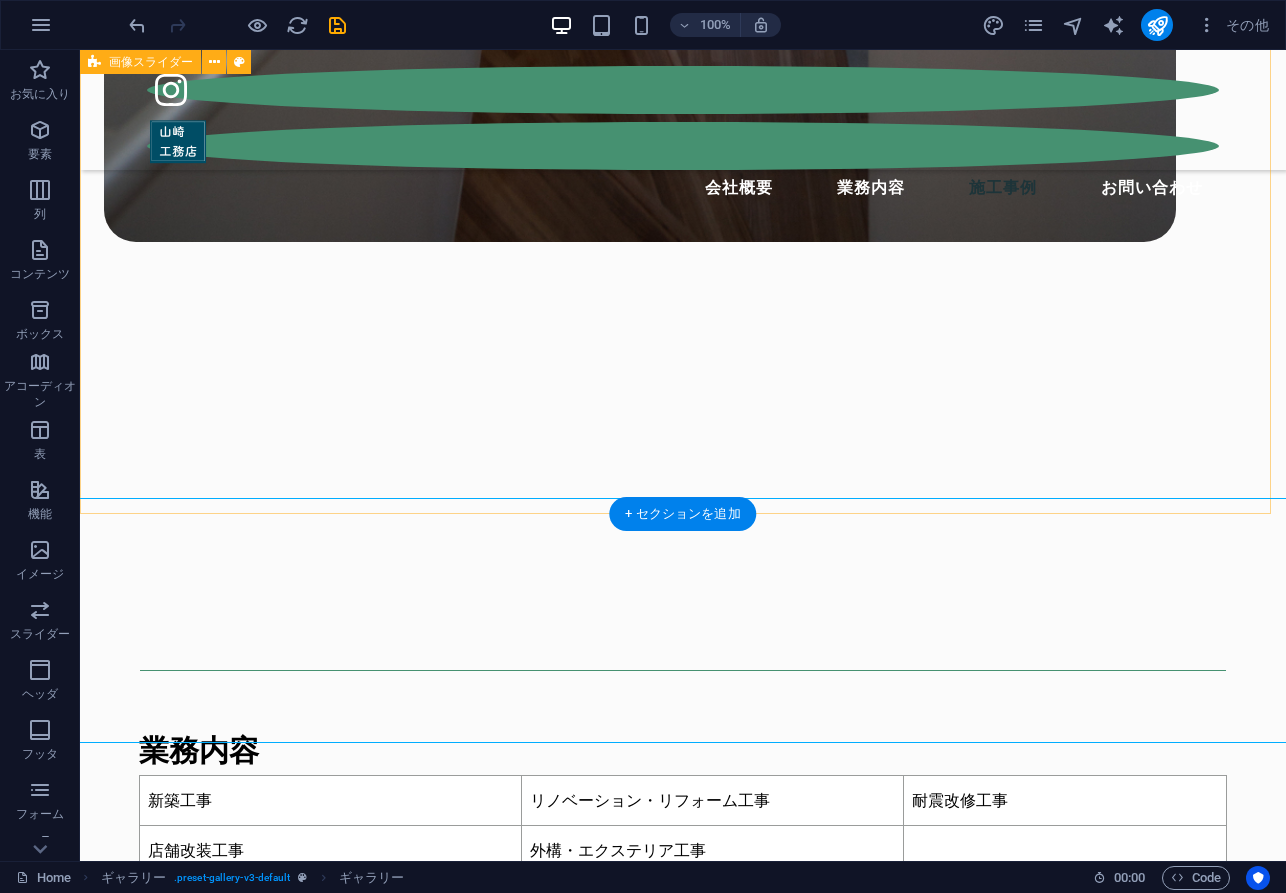 click on "1 2 3 1 2 3 1 2 3 1 2 3 1 2" at bounding box center (683, 4434) 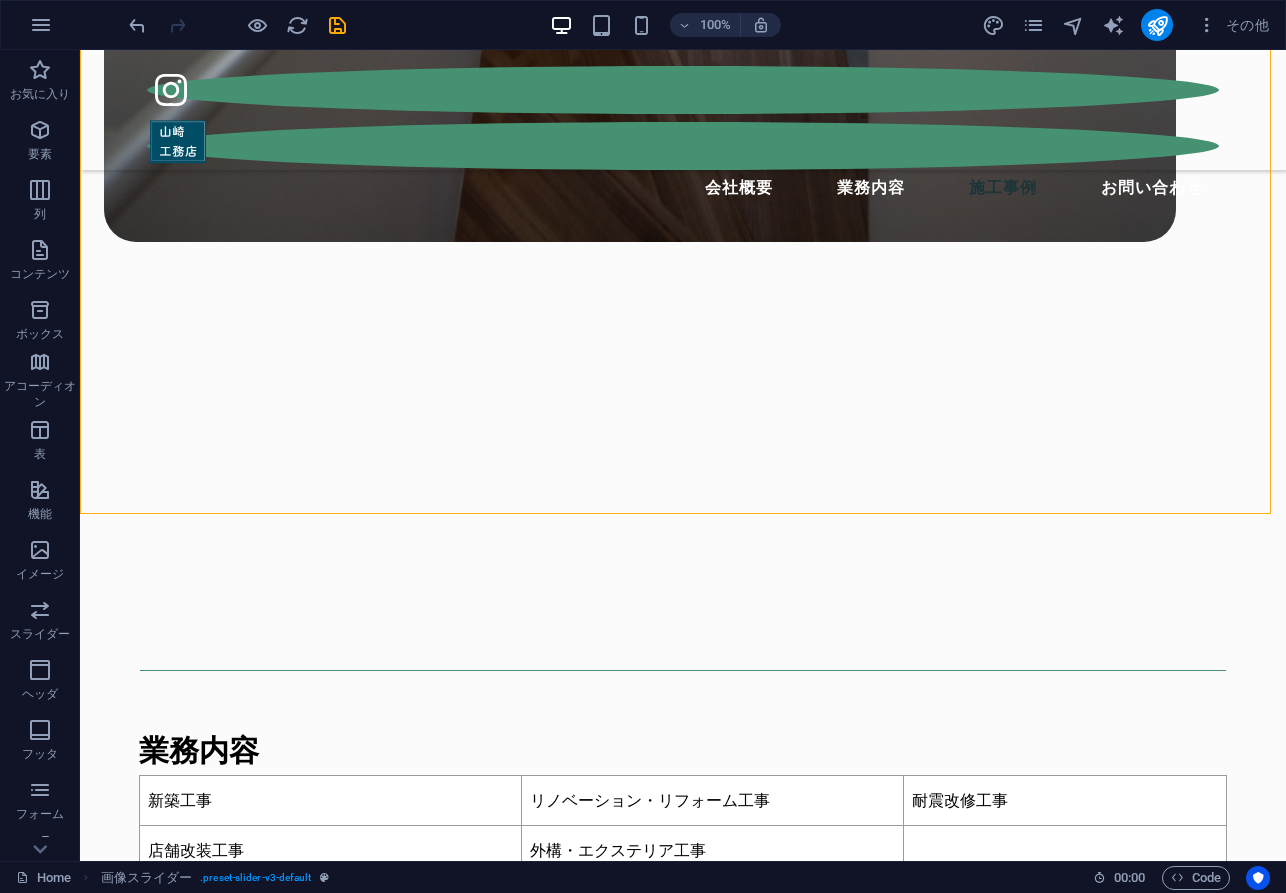 click on "会社概要 業務内容 施工事例 お問い合わせ 町の工務店 品川区を拠点に地域密着で『多くの皆様へサービスを』心がけております。 新築工事をはじめ、水道蛇口のパッキン交換といった作業など建物に関することならすべてお任せください。 会社概要 会社名　　：　有限会社山崎工務店 設立　　　：　昭和47年2月 代表者　　：　山﨑 良介 所在地　　：　東京都品川区中延5-5-3 電話番号　：　 03-5749-3971 許可・登録：　東京都知事許可（般-4） 　　　　　　　第79457号 業務内容 新築工事 リノベーション・リフォーム工事 耐震改修工事 店舗改装工事 外構・エクステリア工事 施工事例 1 2 3 1 2 3 1 2 3 1 2 3 1 2 お問い合わせ 【個人情報の取扱いについて】 詳しくは プライバシーポリシー に同意をご覧ください。   個人情報の取り扱いに同意する 送信" at bounding box center (683, 3661) 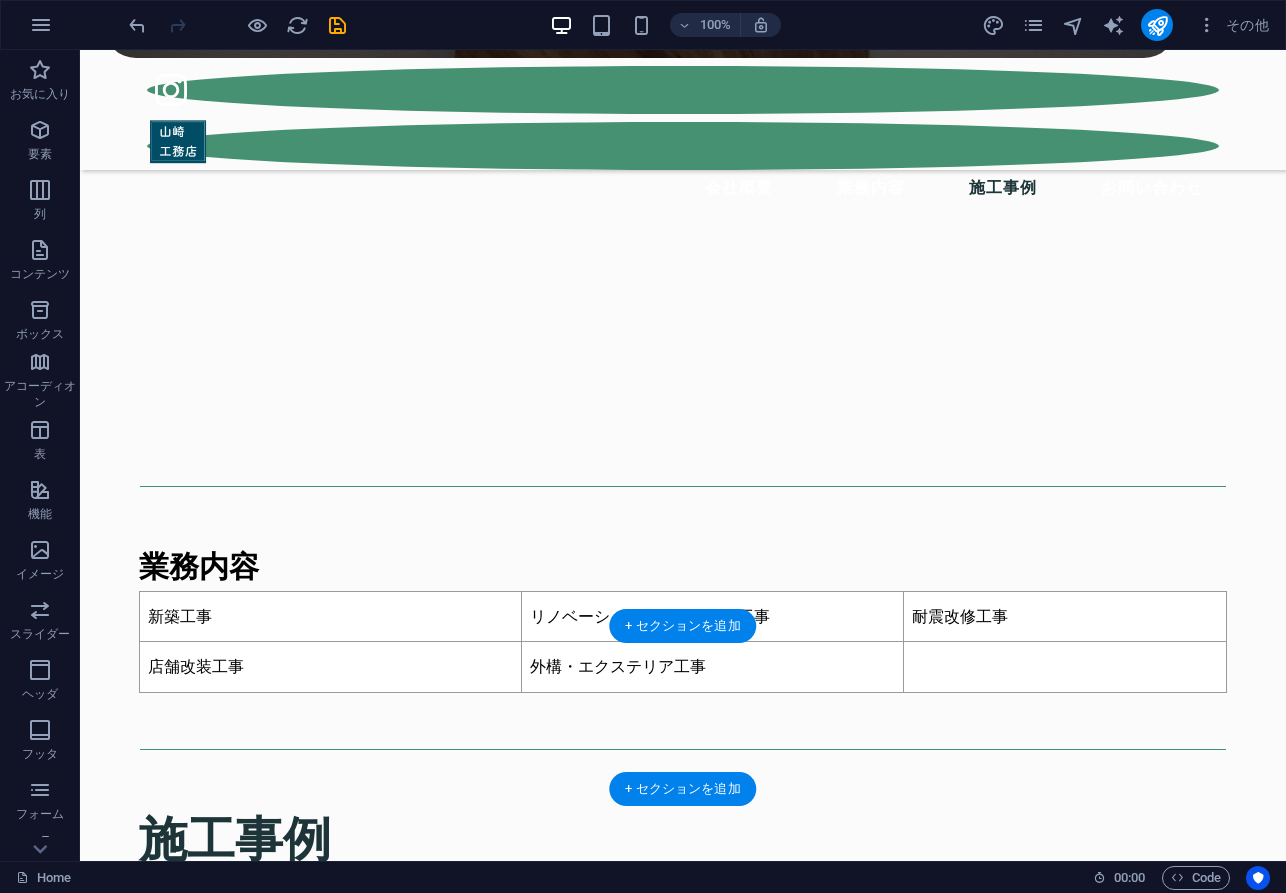 scroll, scrollTop: 3114, scrollLeft: 0, axis: vertical 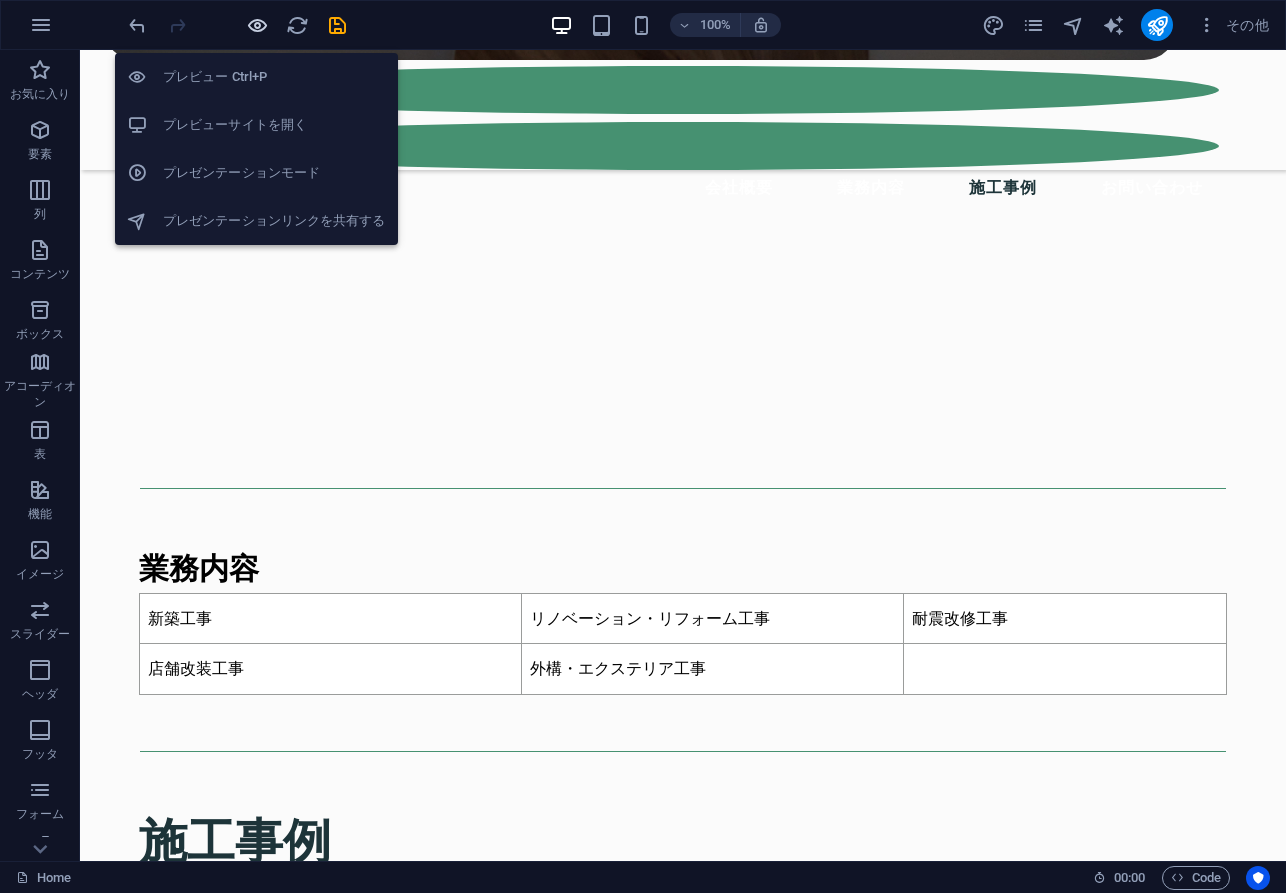 click at bounding box center [257, 25] 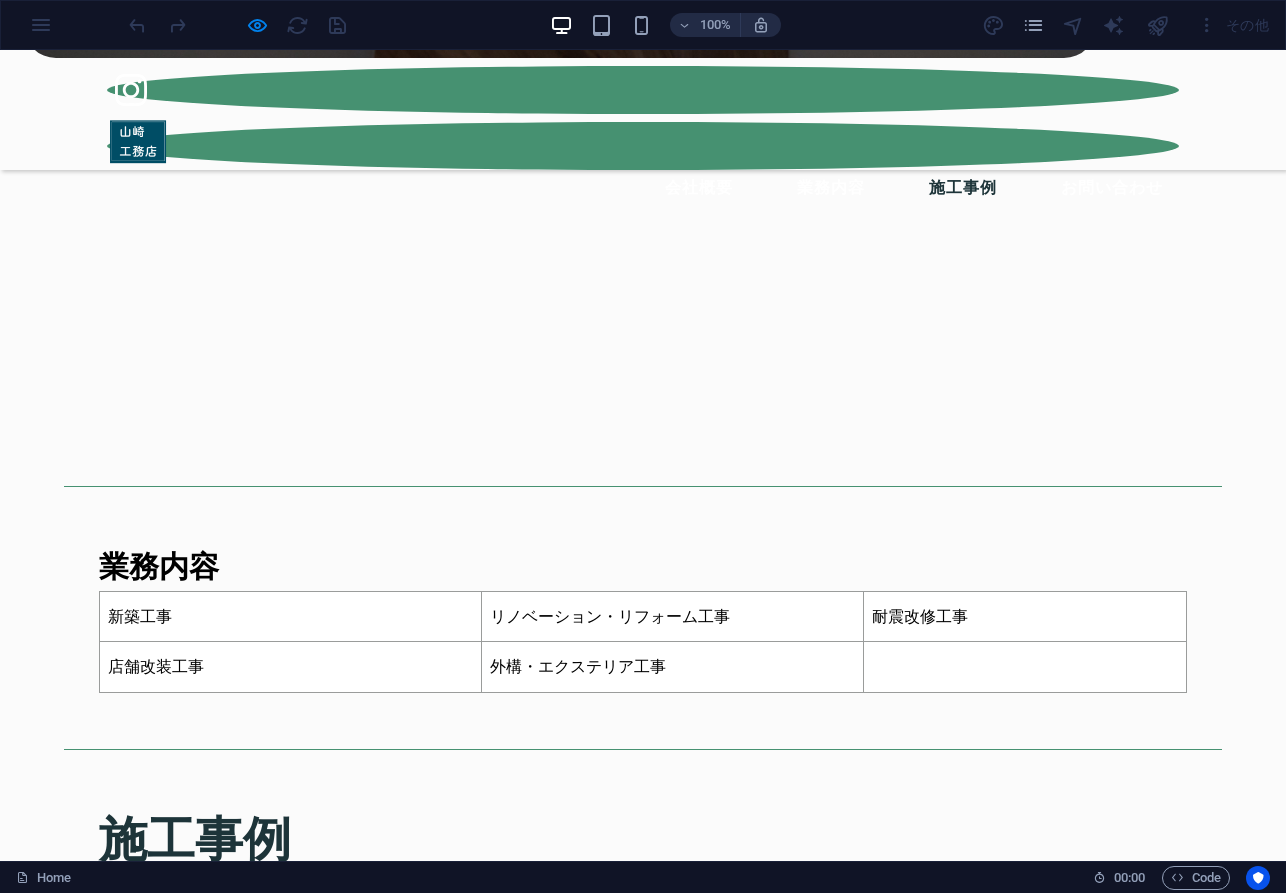 click at bounding box center [380, 7696] 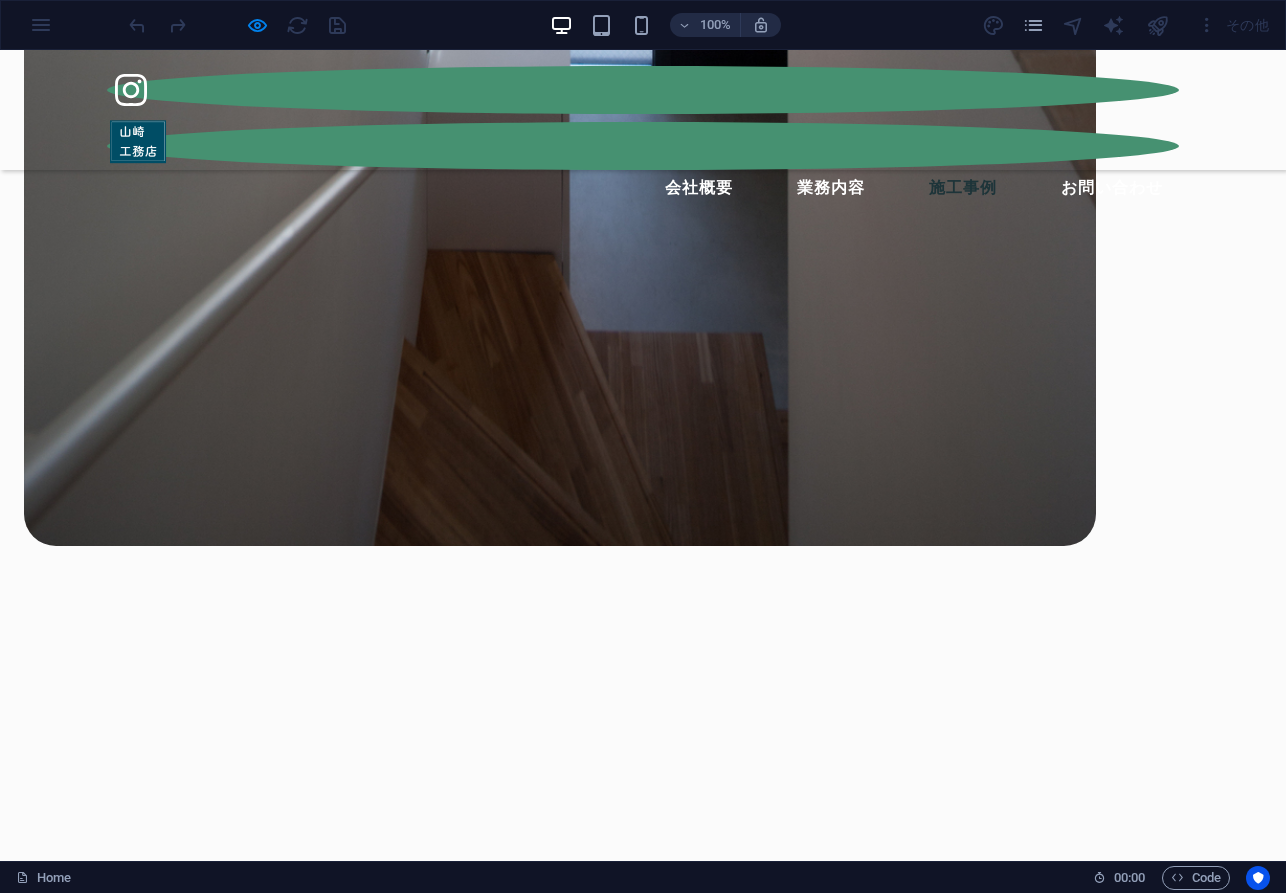 click on "× Caption 2/5 ..." at bounding box center [635, -2820] 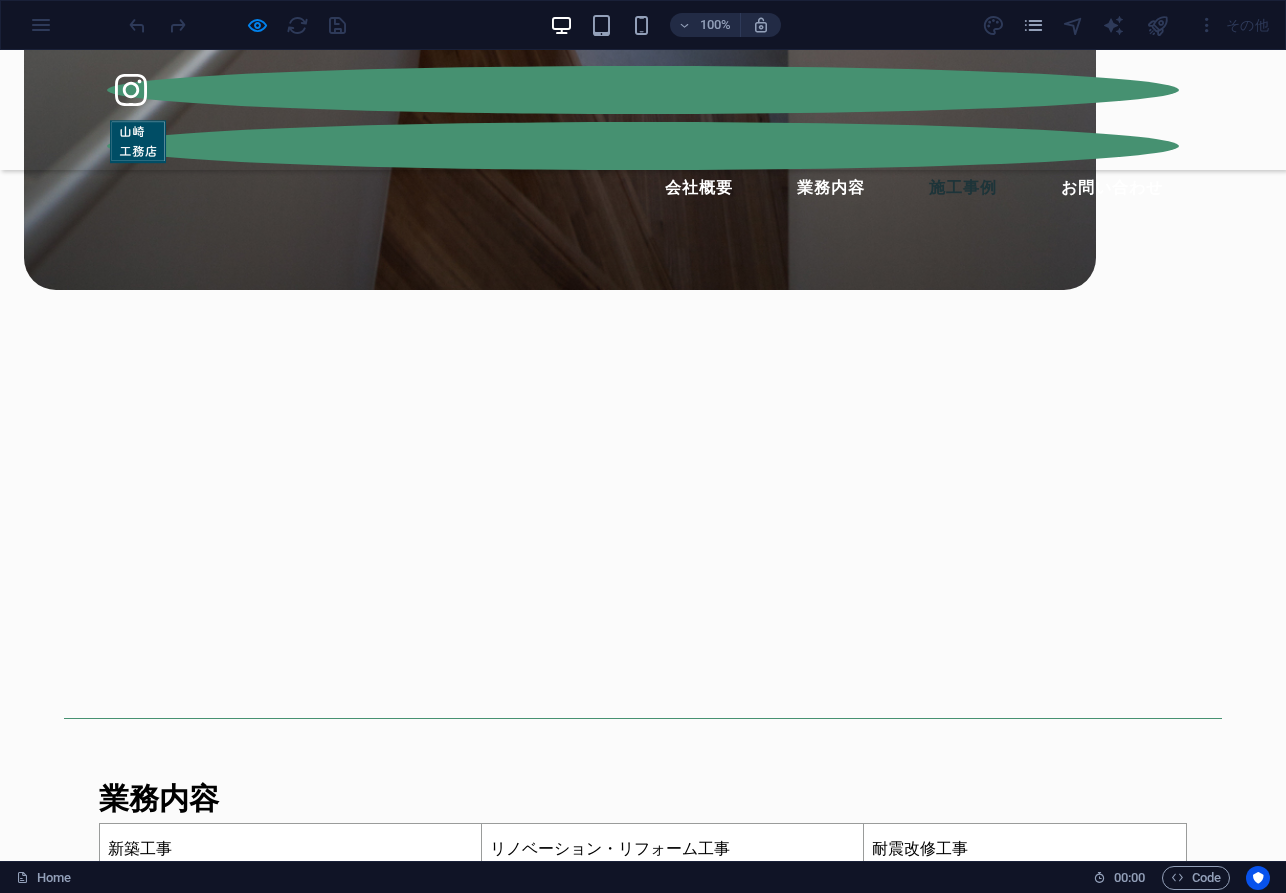 scroll, scrollTop: 2925, scrollLeft: 0, axis: vertical 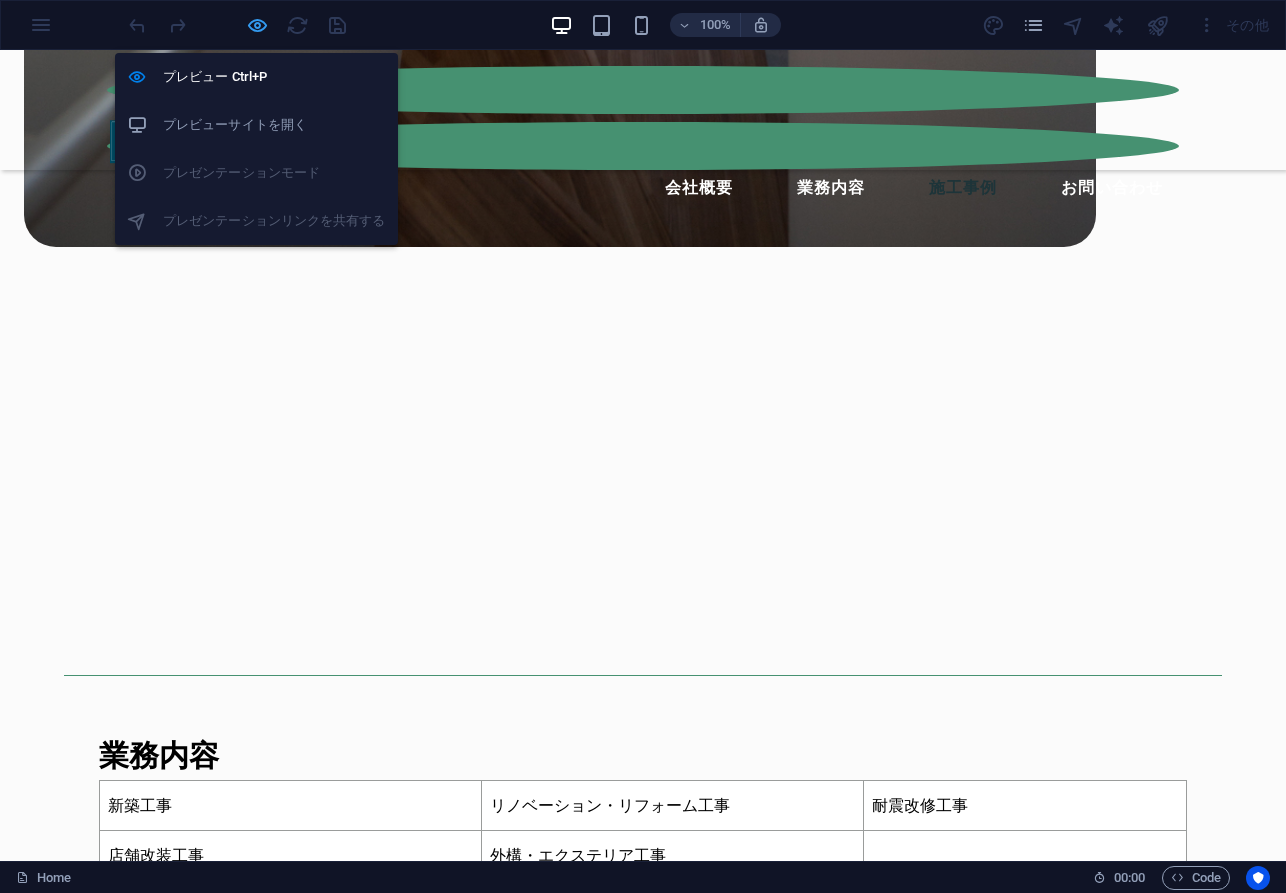 click at bounding box center [257, 25] 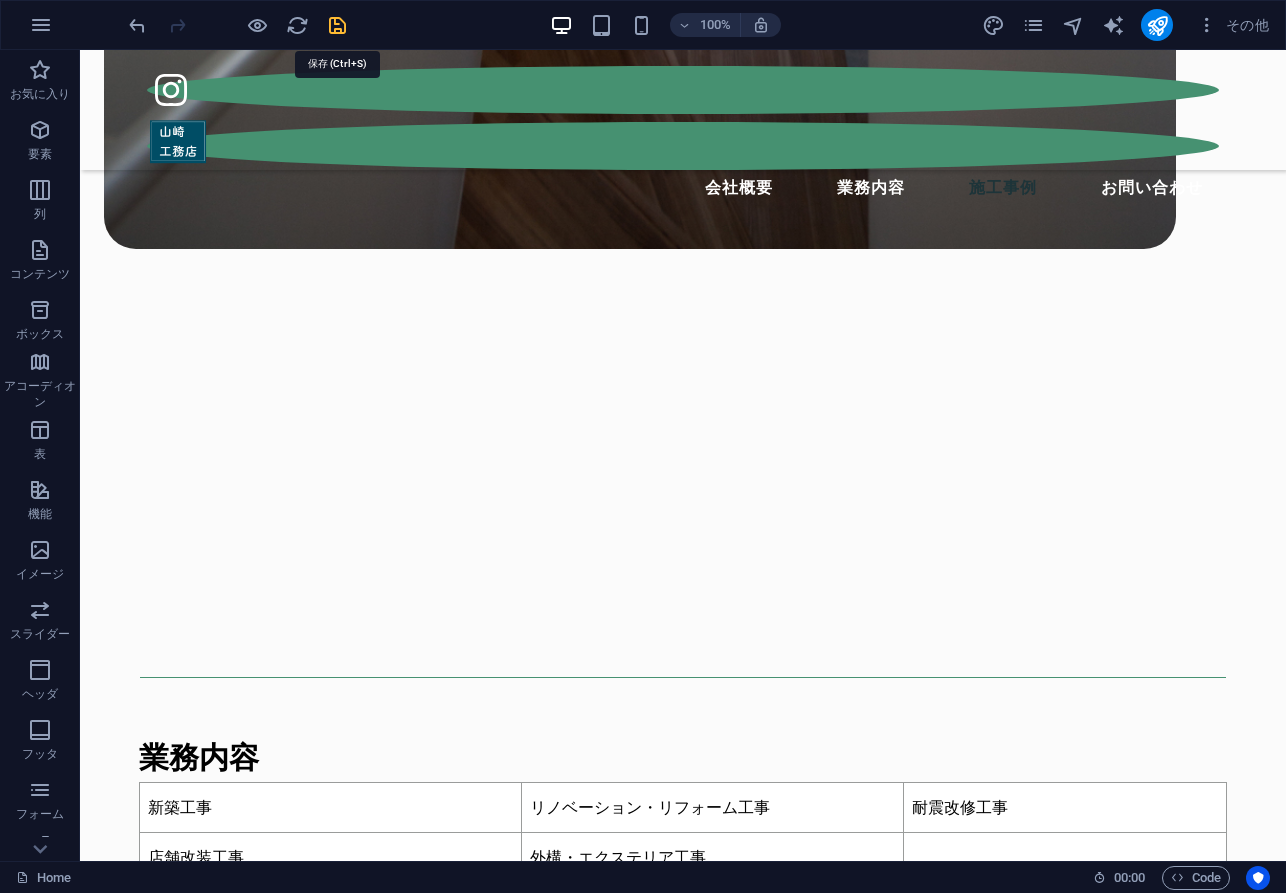 click at bounding box center (337, 25) 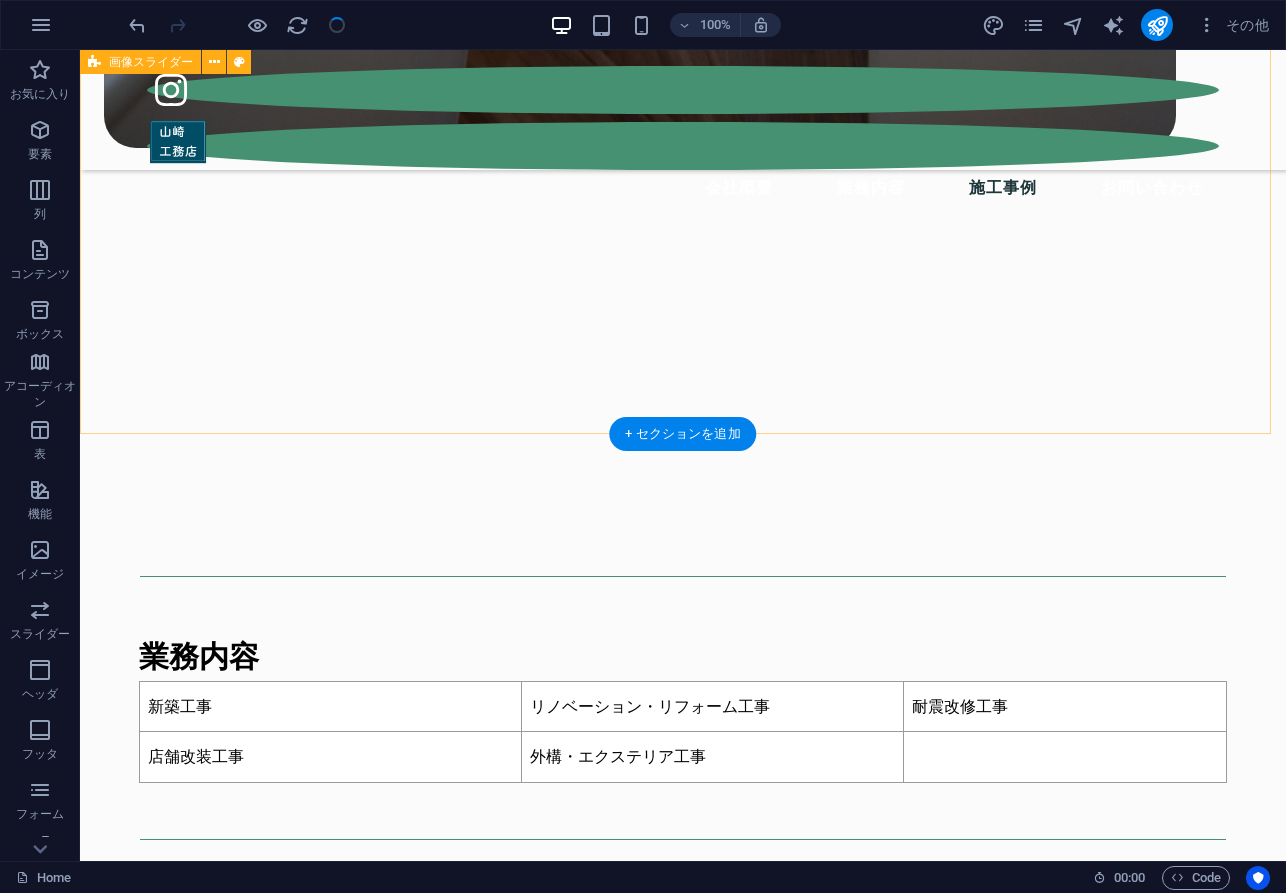 scroll, scrollTop: 3074, scrollLeft: 0, axis: vertical 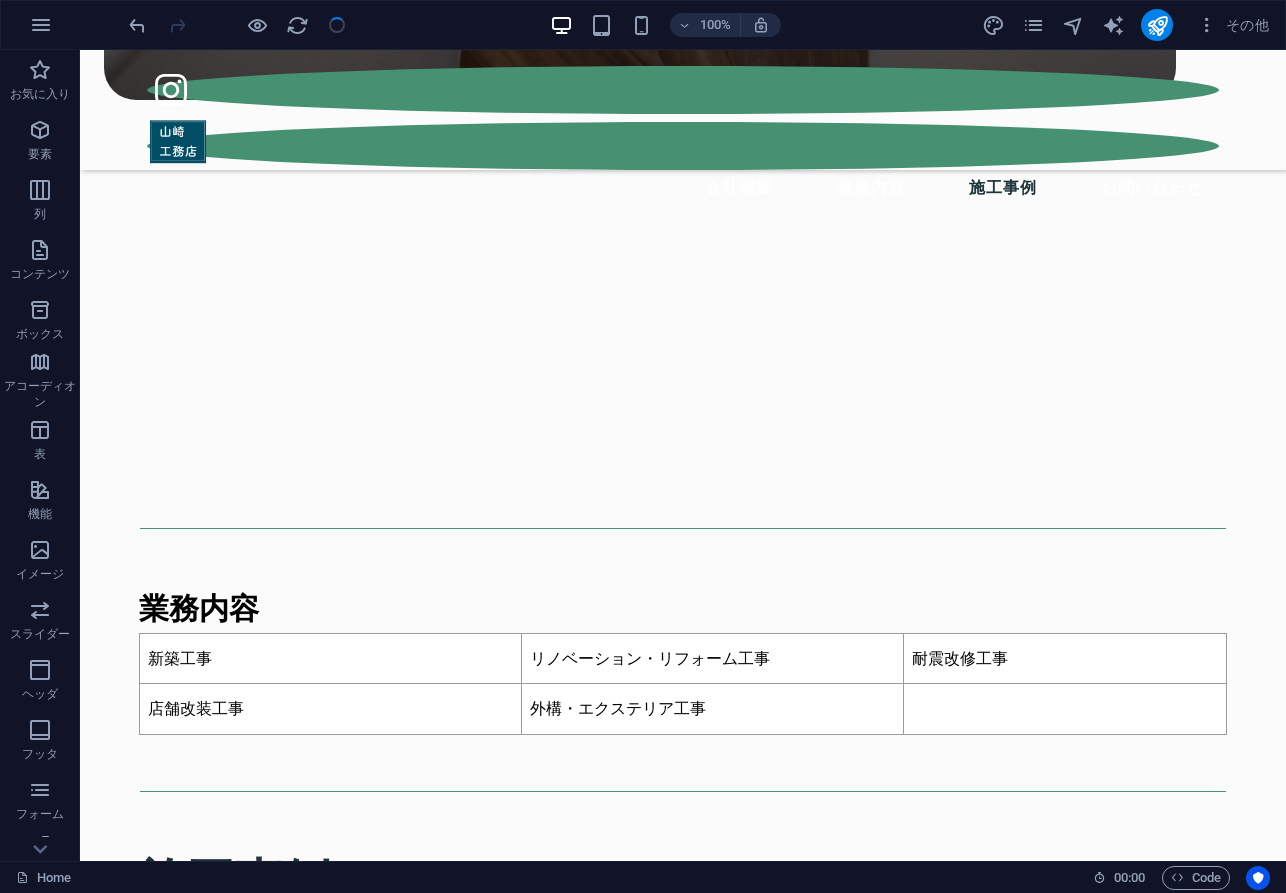click on "会社概要 業務内容 施工事例 お問い合わせ 町の工務店 品川区を拠点に地域密着で『多くの皆様へサービスを』心がけております。 新築工事をはじめ、水道蛇口のパッキン交換といった作業など建物に関することならすべてお任せください。 会社概要 会社名　　：　有限会社山崎工務店 設立　　　：　昭和47年2月 代表者　　：　山﨑 良介 所在地　　：　東京都品川区中延5-5-3 電話番号　：　 03-5749-3971 許可・登録：　東京都知事許可（般-4） 　　　　　　　第79457号 業務内容 新築工事 リノベーション・リフォーム工事 耐震改修工事 店舗改装工事 外構・エクステリア工事 施工事例 1 2 3 1 2 3 1 2 3 1 2 3 1 2 お問い合わせ 【個人情報の取扱いについて】 詳しくは プライバシーポリシー に同意をご覧ください。   個人情報の取り扱いに同意する 送信" at bounding box center [683, 3519] 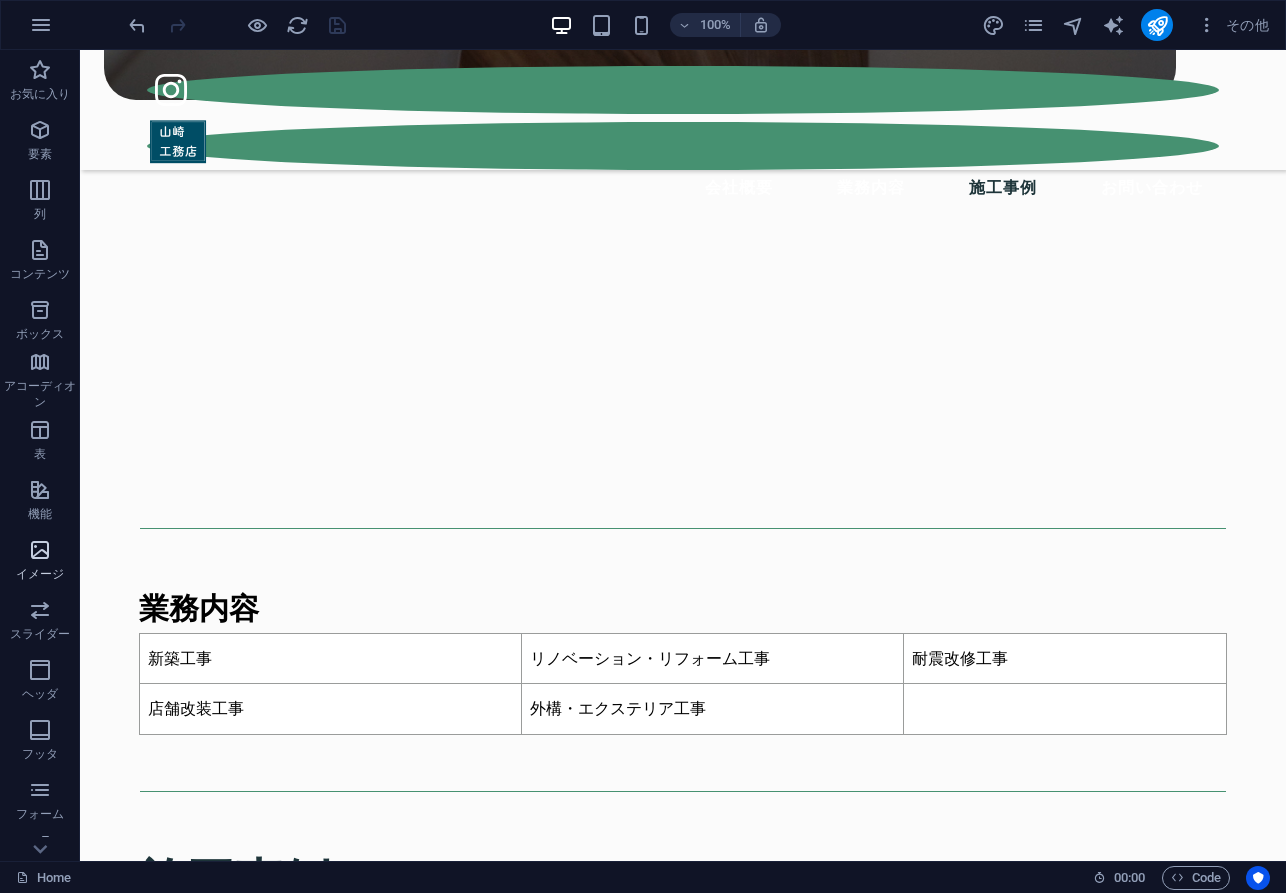 click at bounding box center [40, 550] 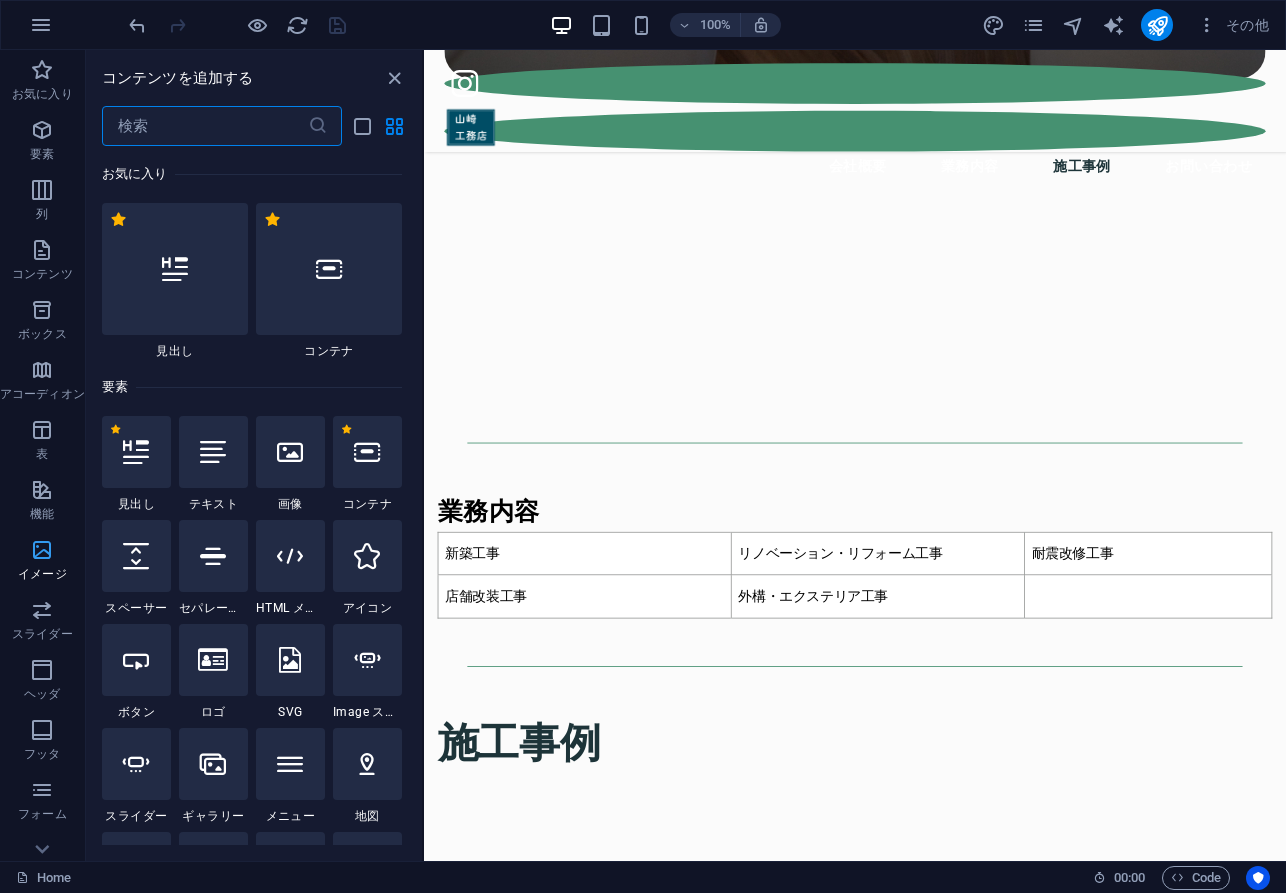 scroll, scrollTop: 2035, scrollLeft: 0, axis: vertical 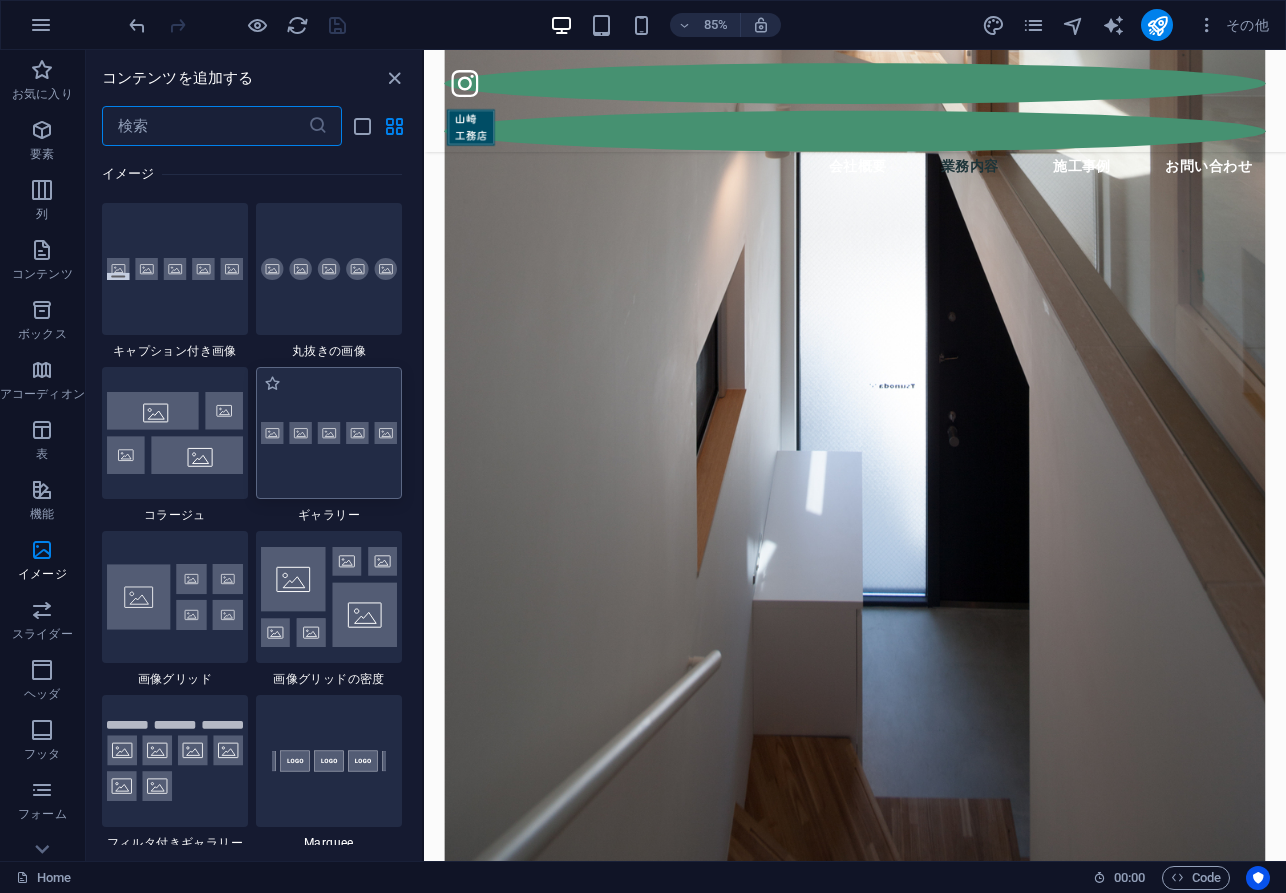 click at bounding box center (329, 433) 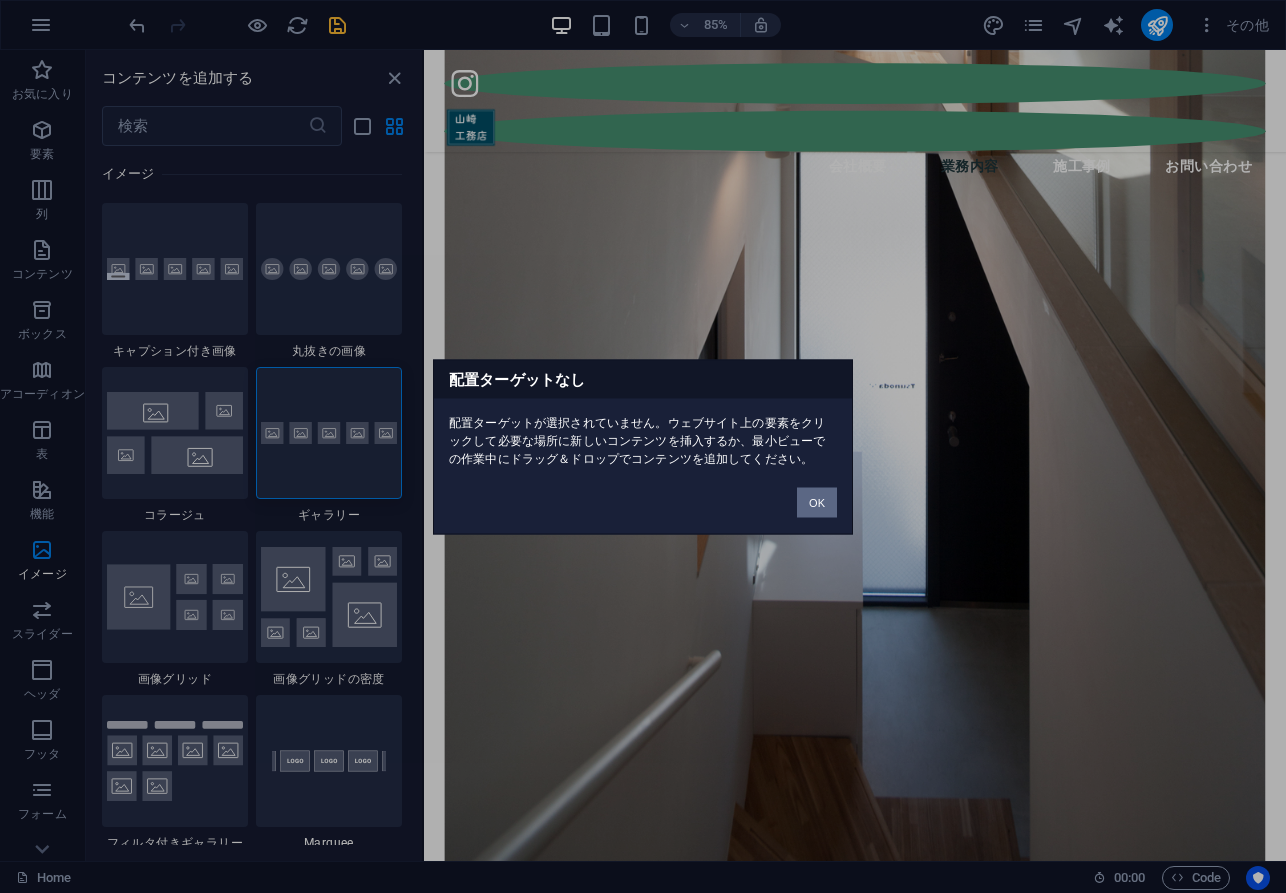 click on "OK" at bounding box center [817, 502] 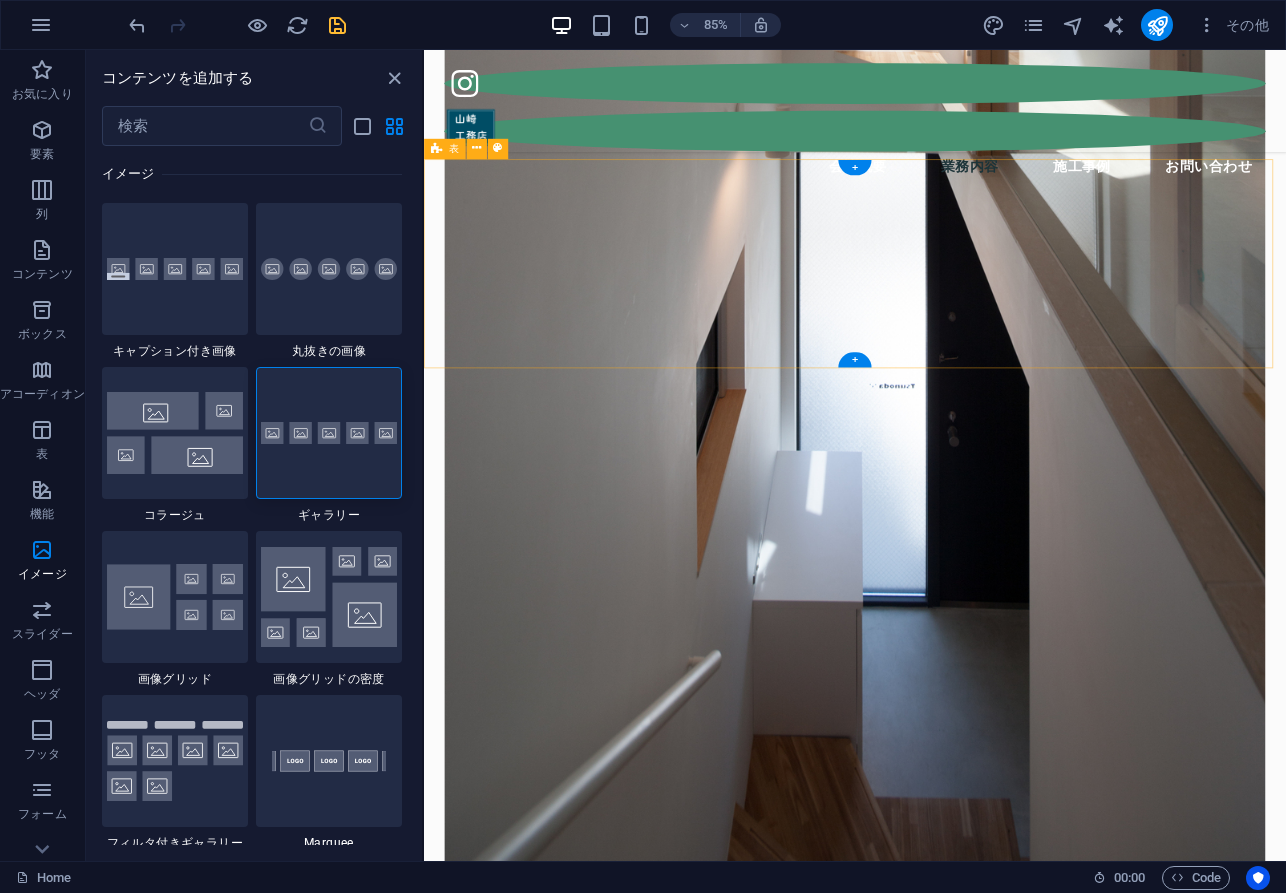 click on "業務内容 新築工事 リノベーション・リフォーム工事 耐震改修工事 店舗改装工事 外構・エクステリア工事" at bounding box center [931, 1683] 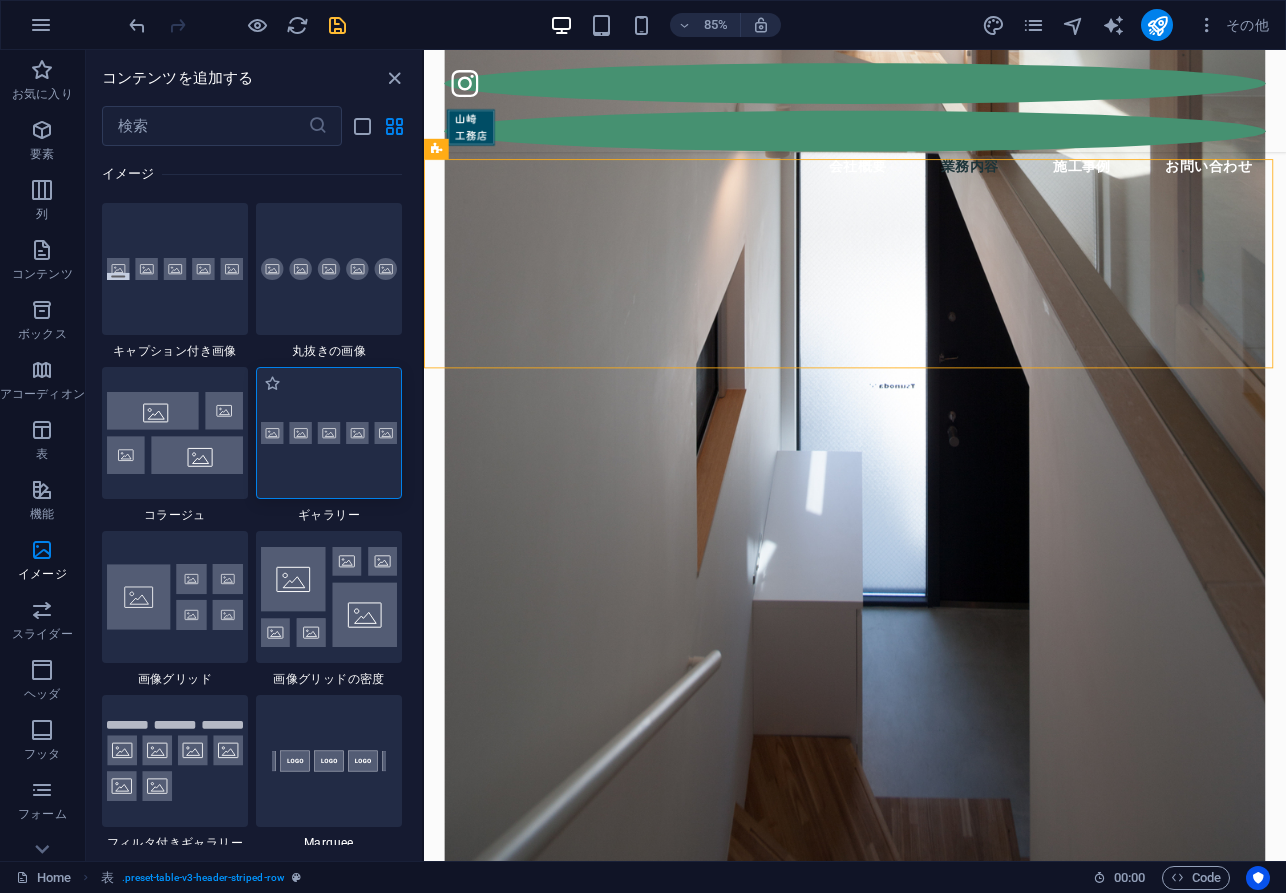 click at bounding box center (329, 433) 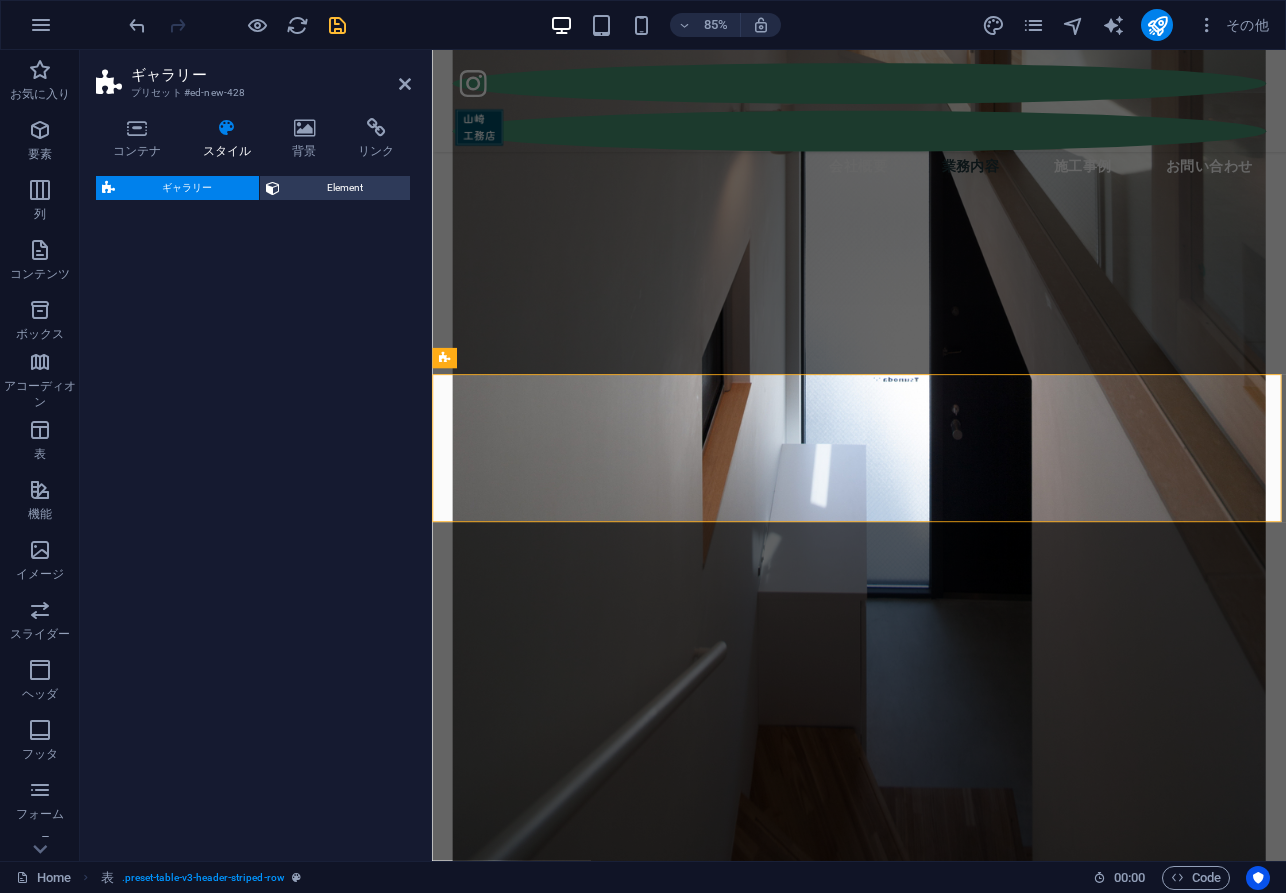 select on "rem" 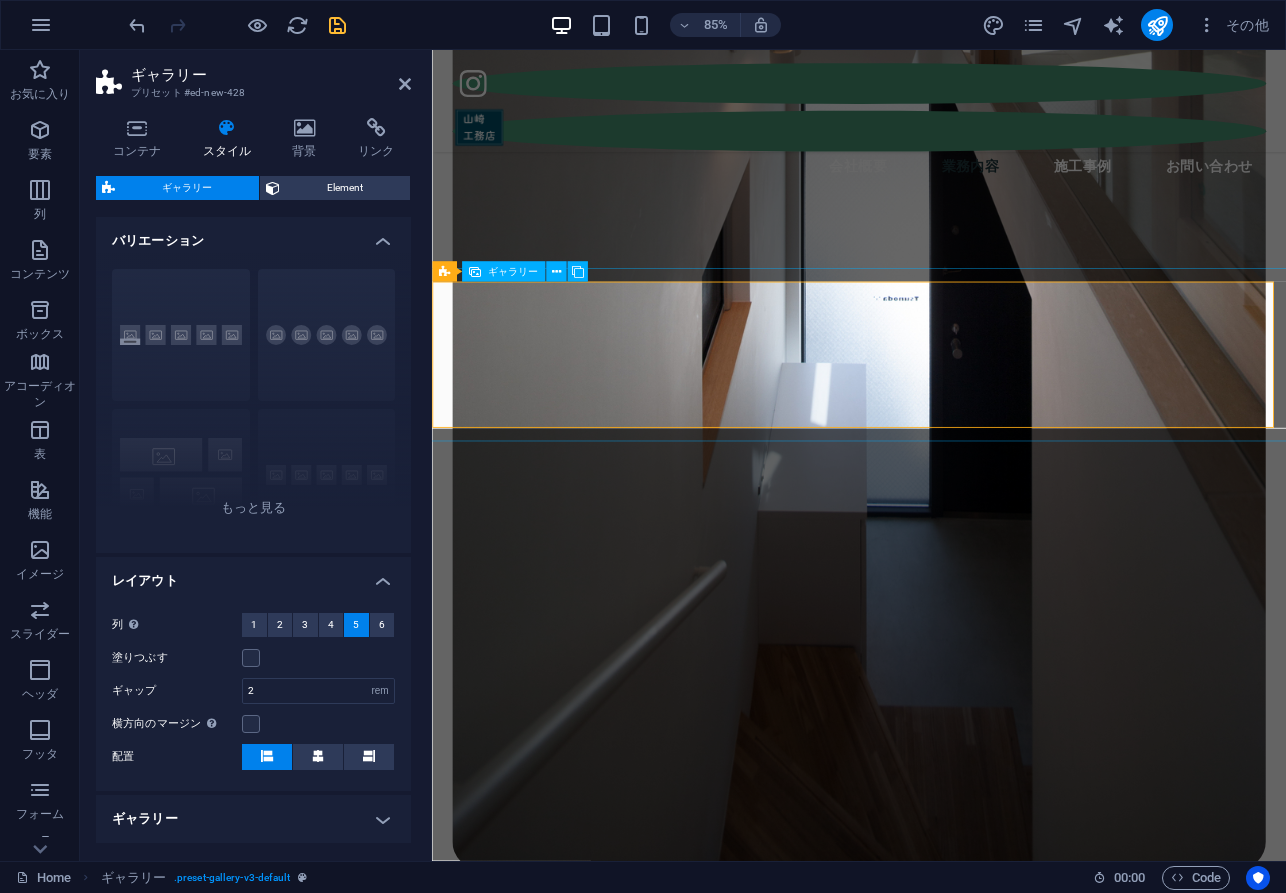 scroll, scrollTop: 2075, scrollLeft: 0, axis: vertical 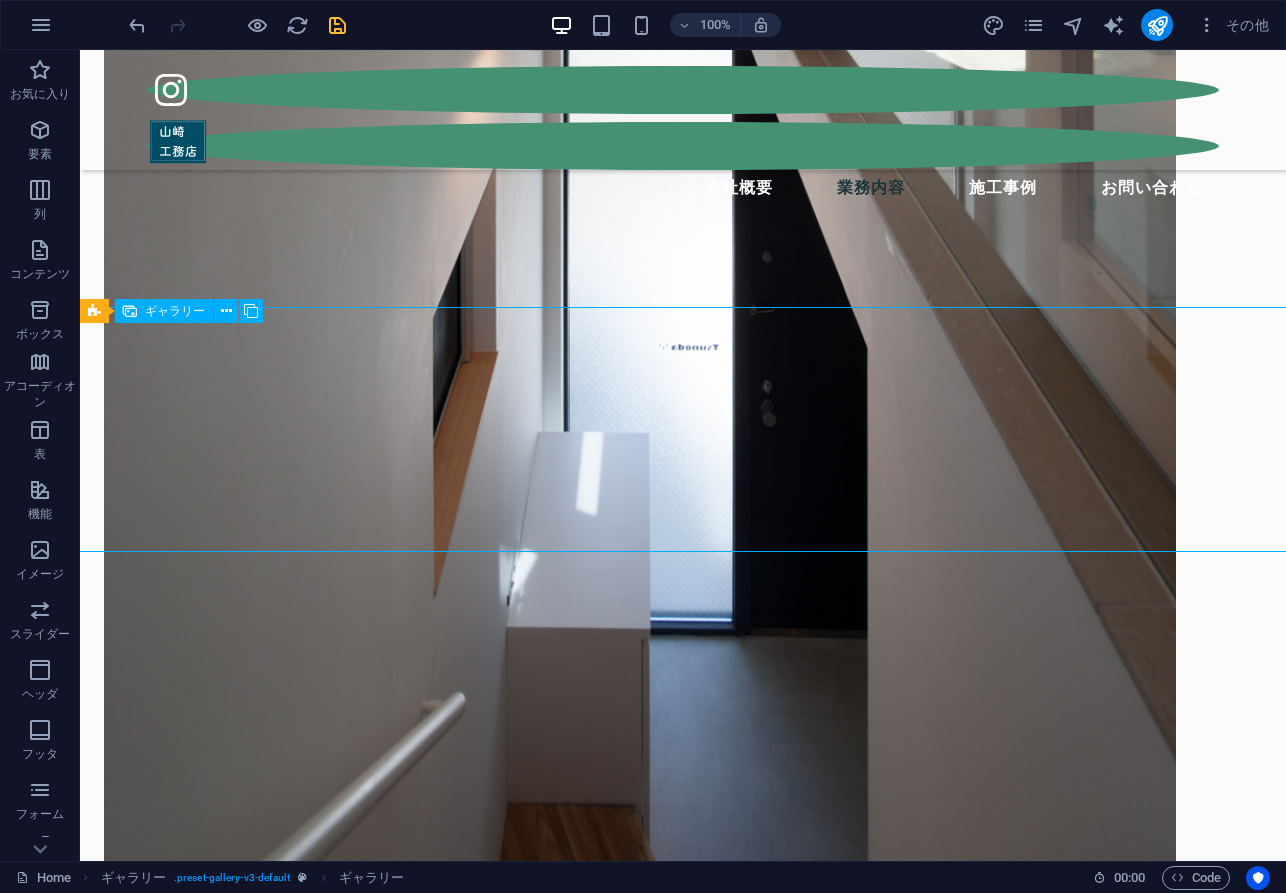 drag, startPoint x: 324, startPoint y: 373, endPoint x: 641, endPoint y: 496, distance: 340.02646 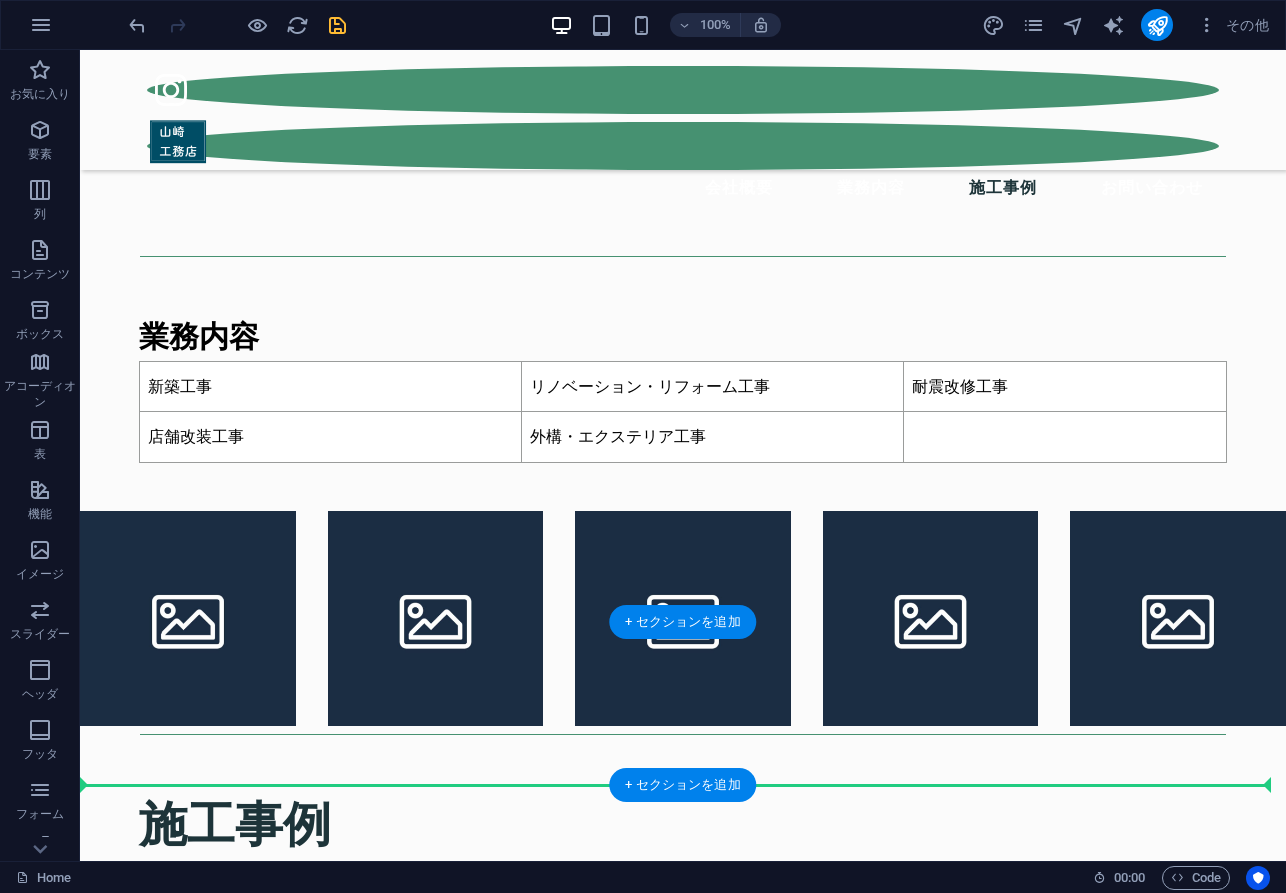scroll, scrollTop: 3355, scrollLeft: 0, axis: vertical 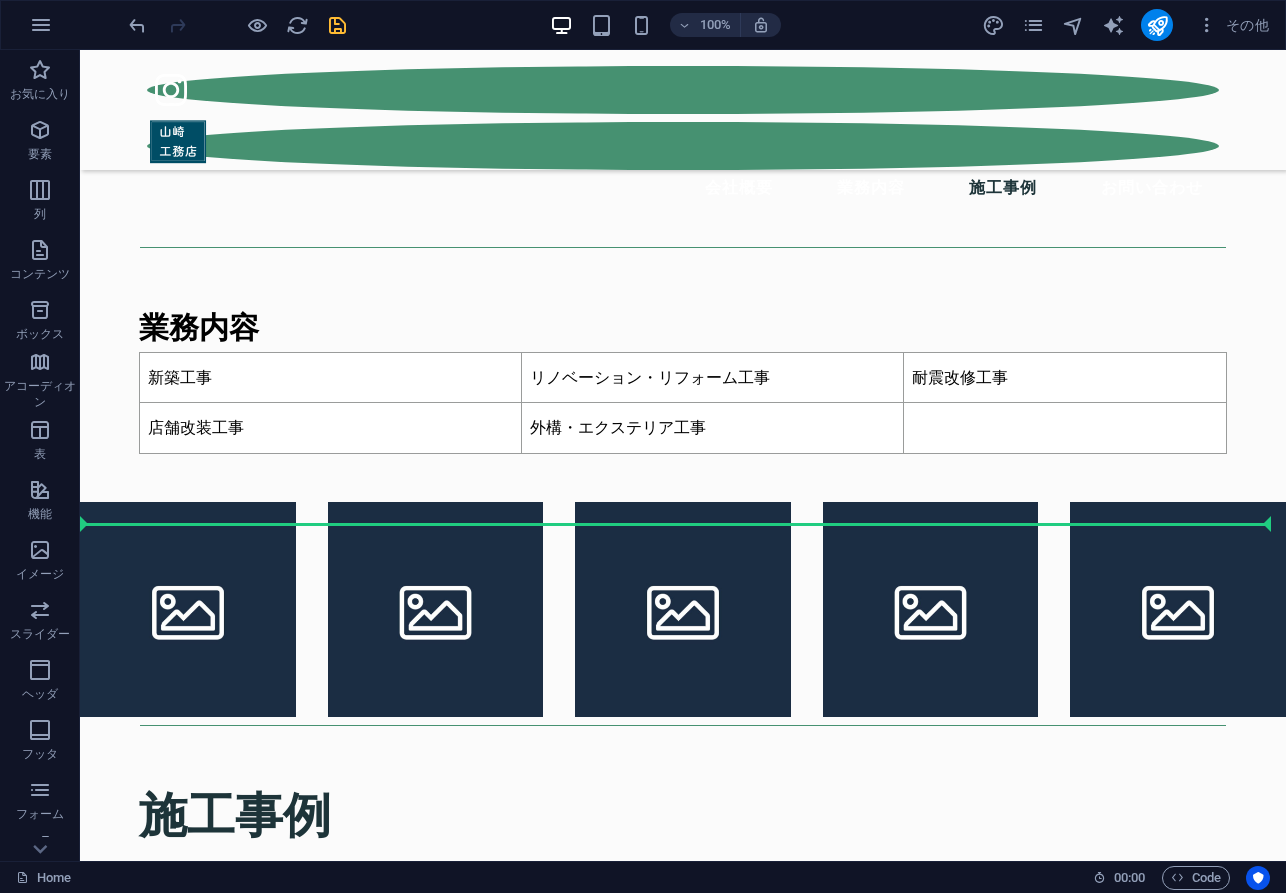 drag, startPoint x: 551, startPoint y: 521, endPoint x: 564, endPoint y: 524, distance: 13.341664 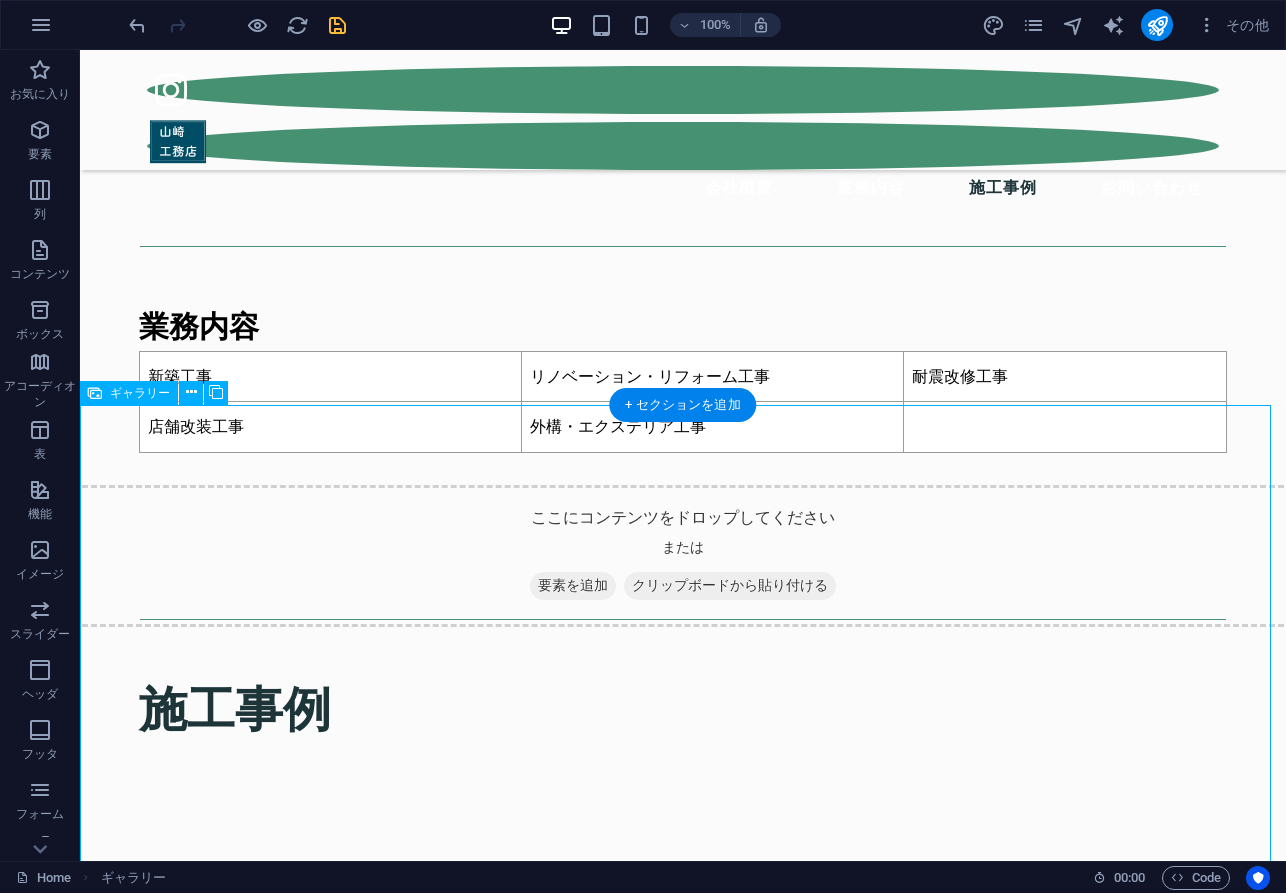 scroll, scrollTop: 3383, scrollLeft: 0, axis: vertical 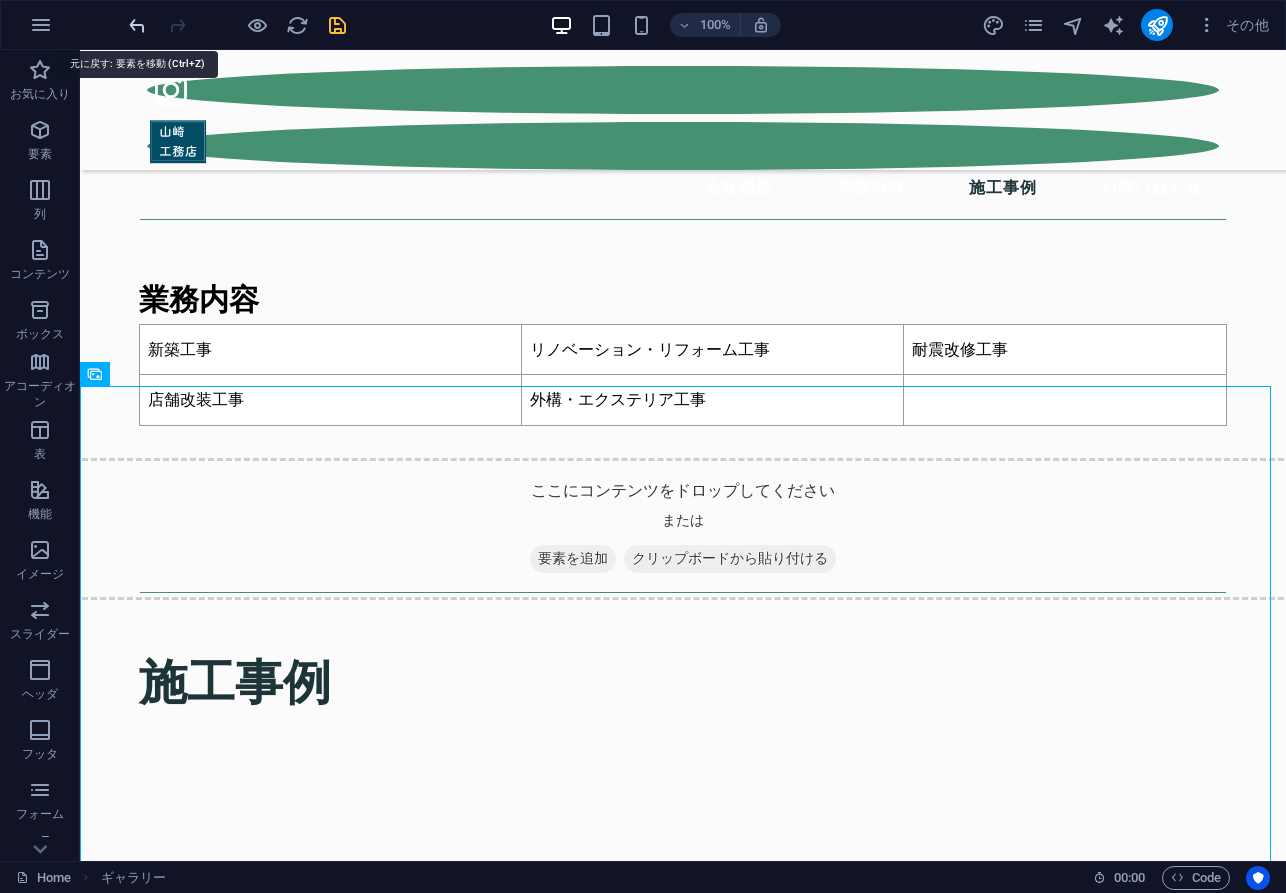 click at bounding box center (137, 25) 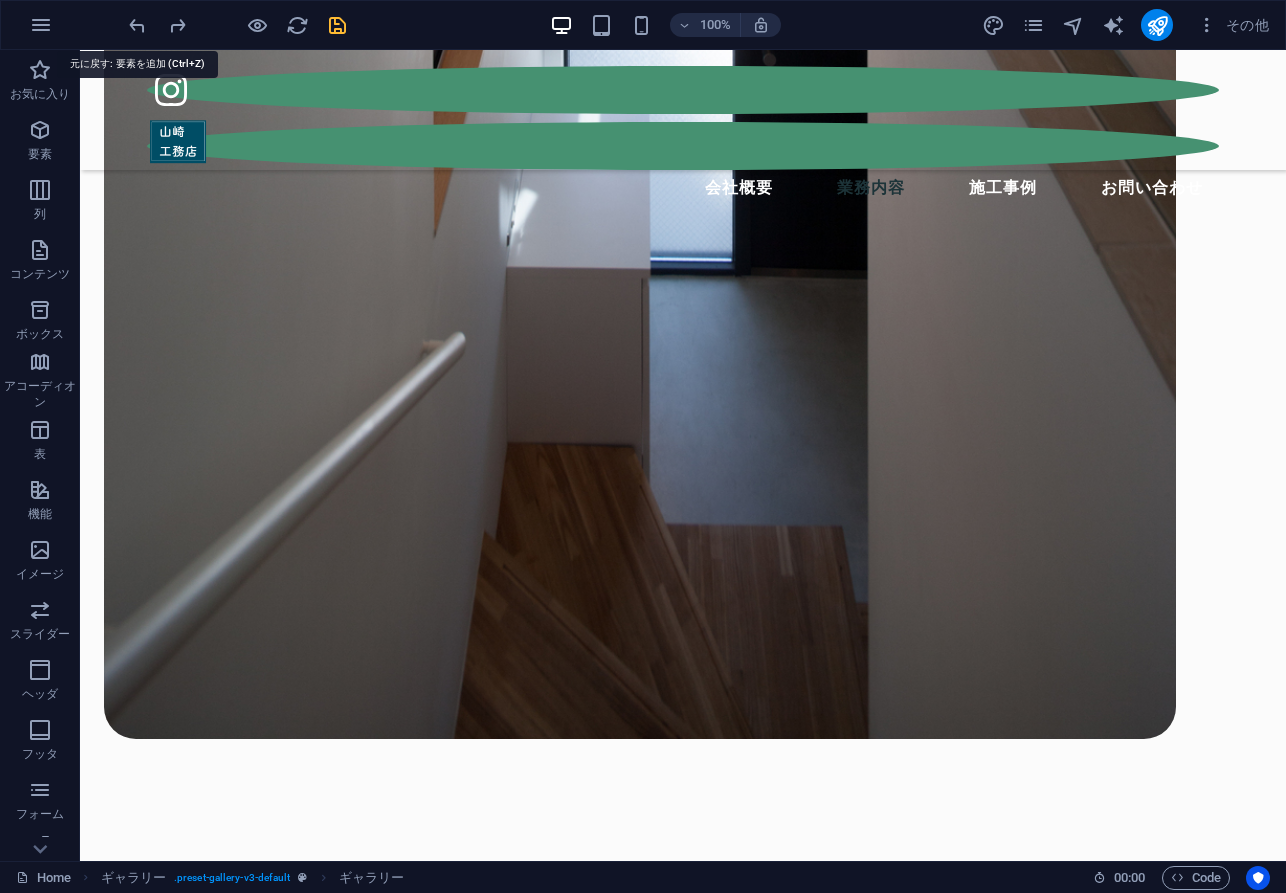 scroll, scrollTop: 2050, scrollLeft: 0, axis: vertical 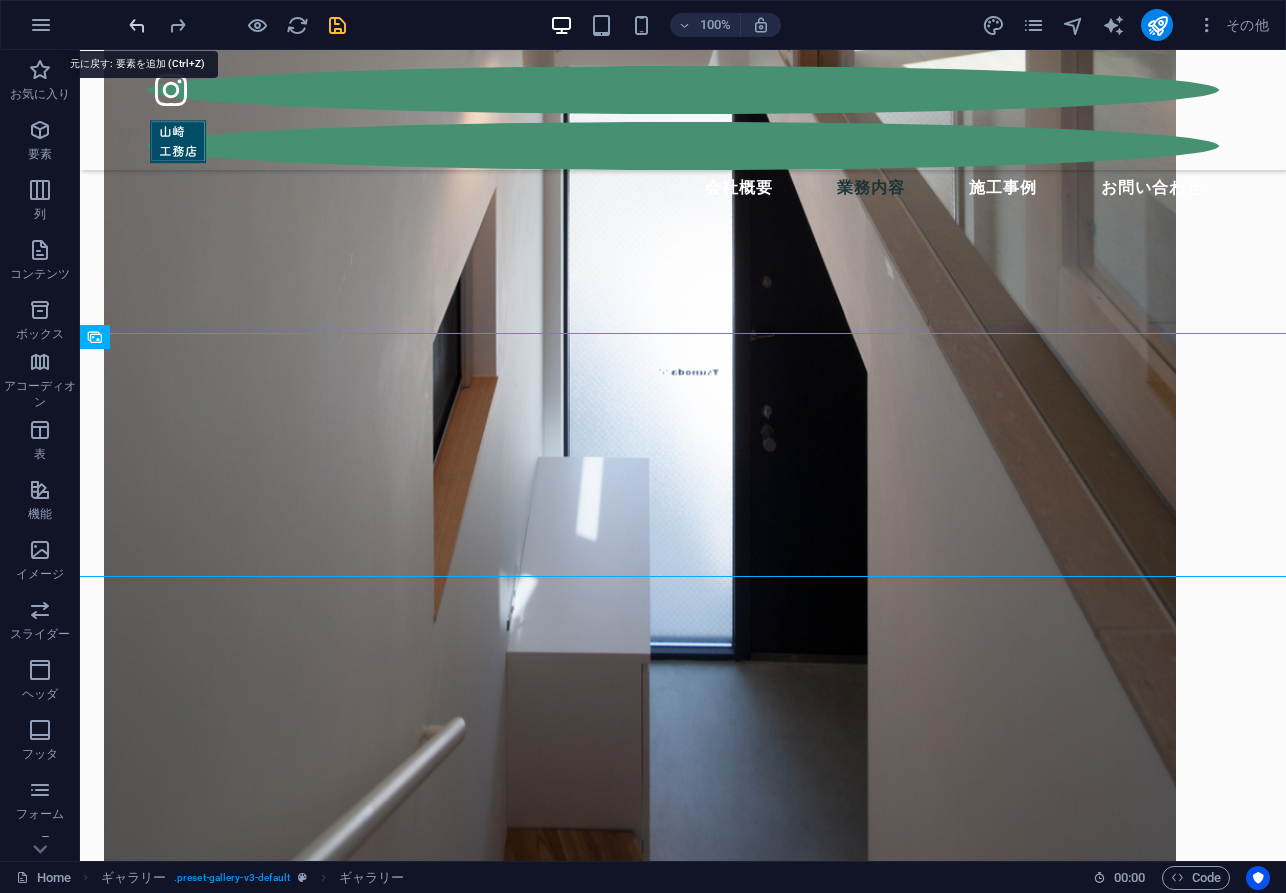 click at bounding box center (137, 25) 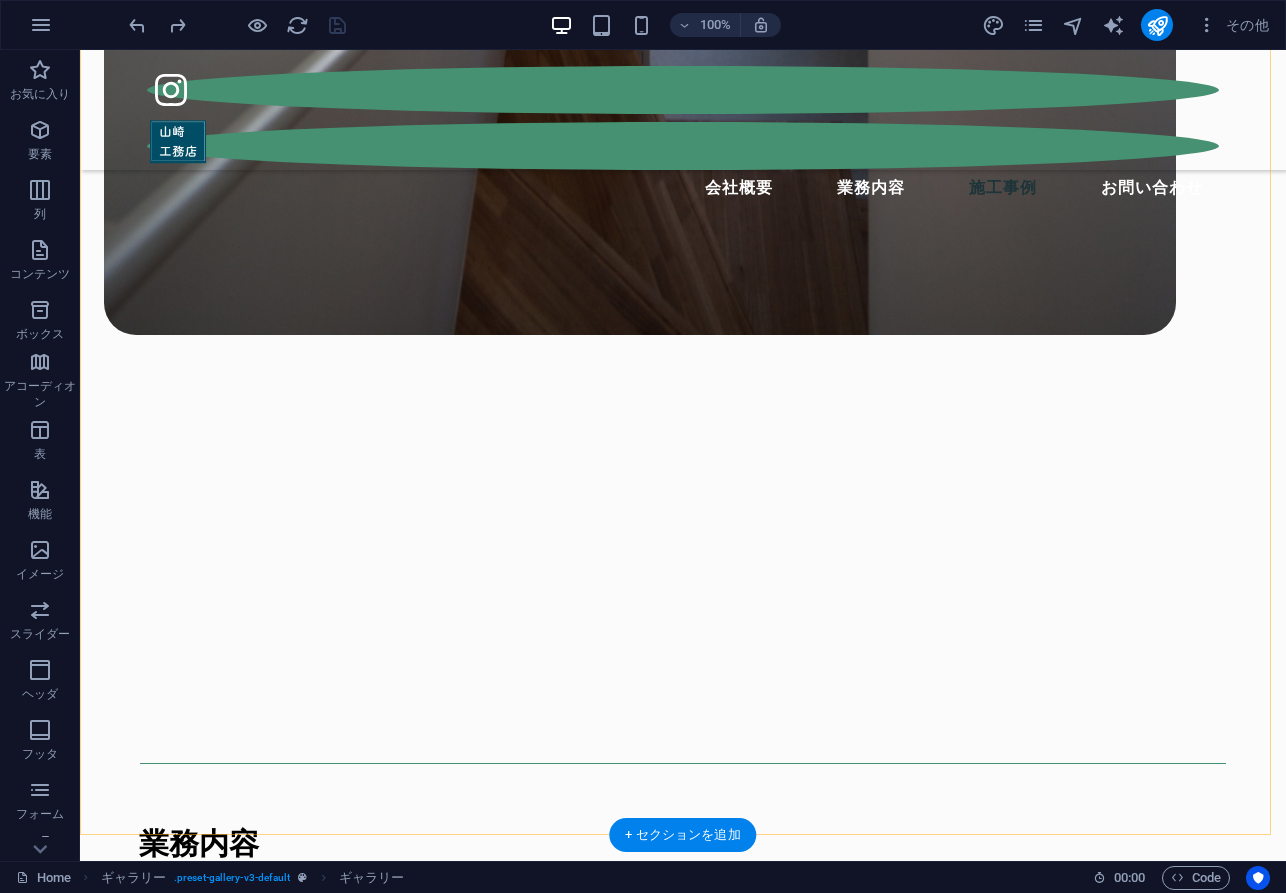 scroll, scrollTop: 2905, scrollLeft: 0, axis: vertical 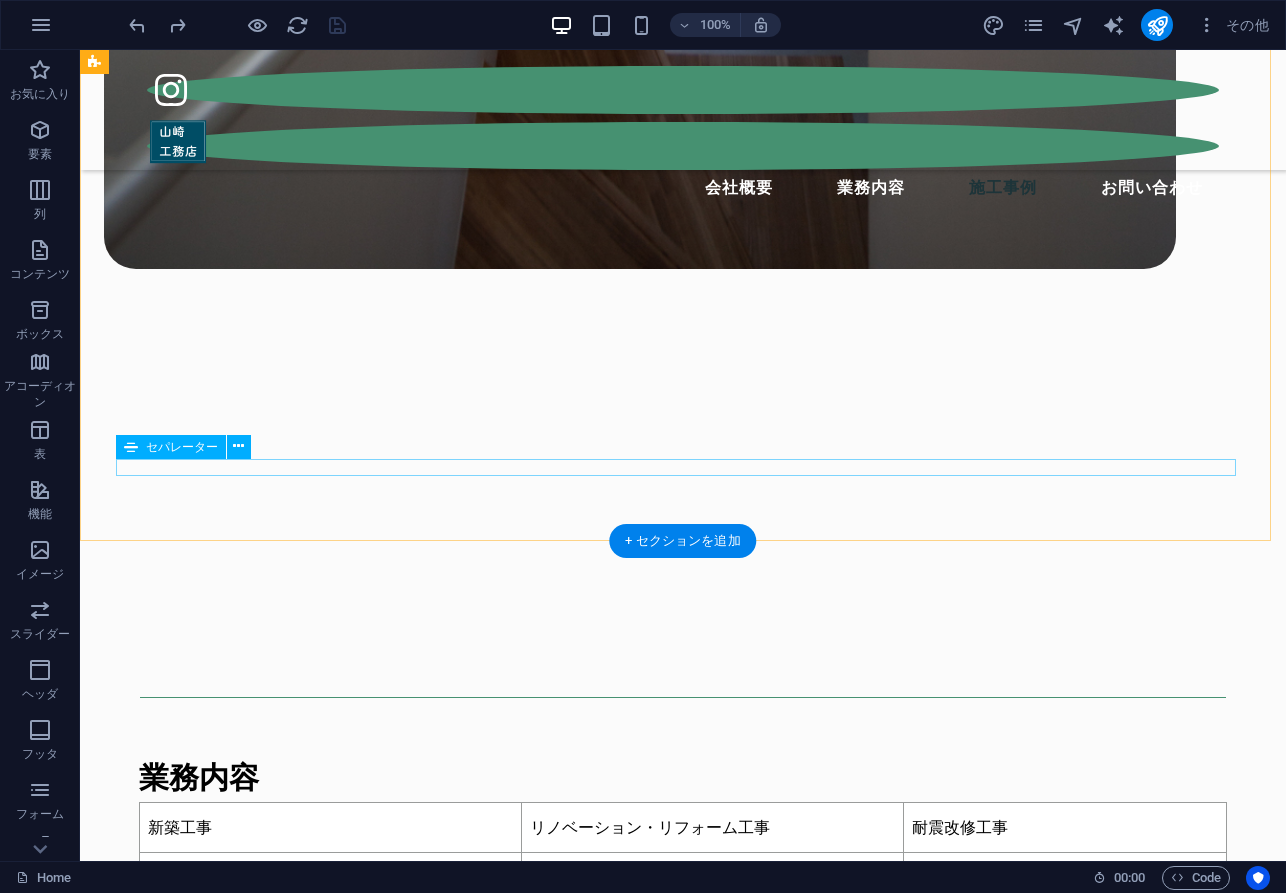 click at bounding box center [683, 7725] 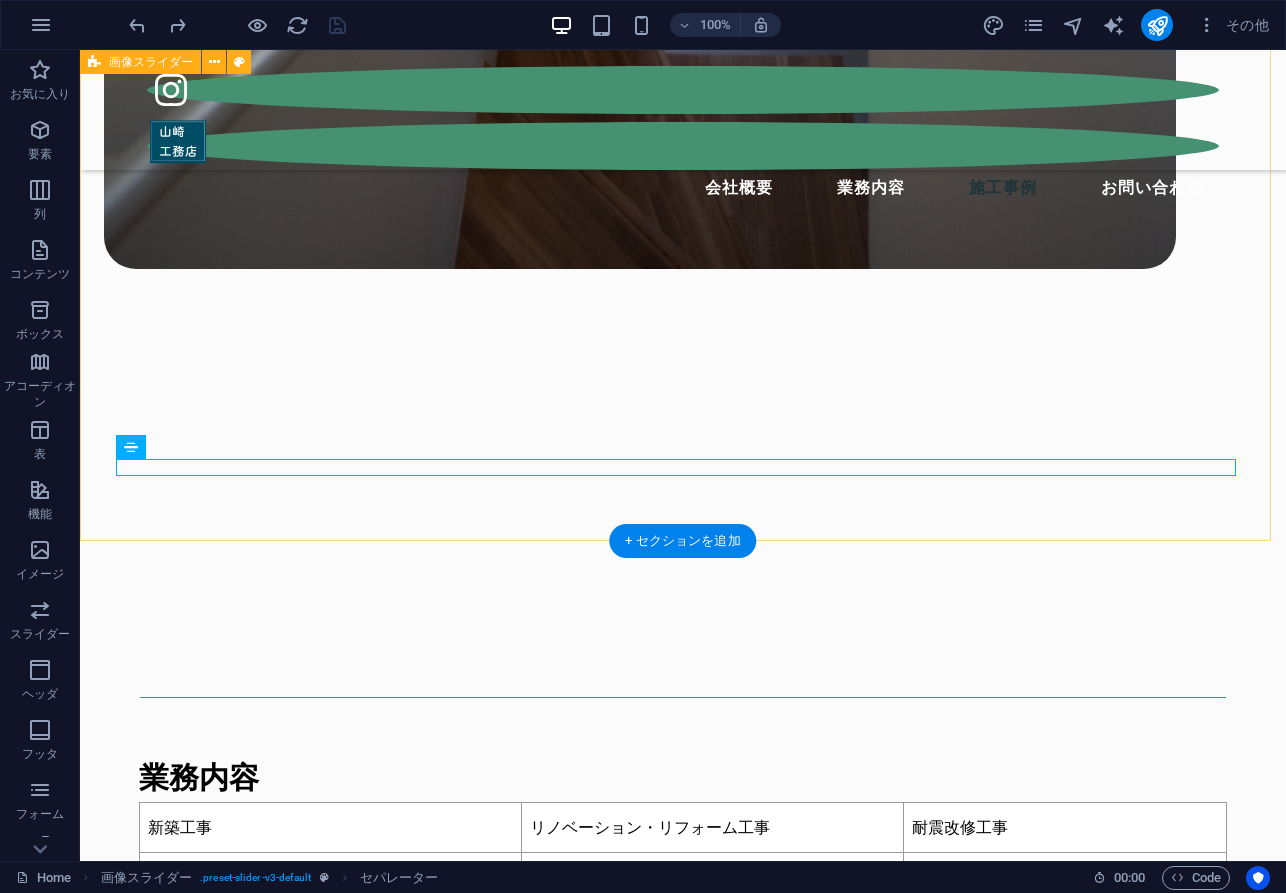 click on "1 2 3 1 2 3 1 2 3 1 2 3 1 2" at bounding box center [683, 4461] 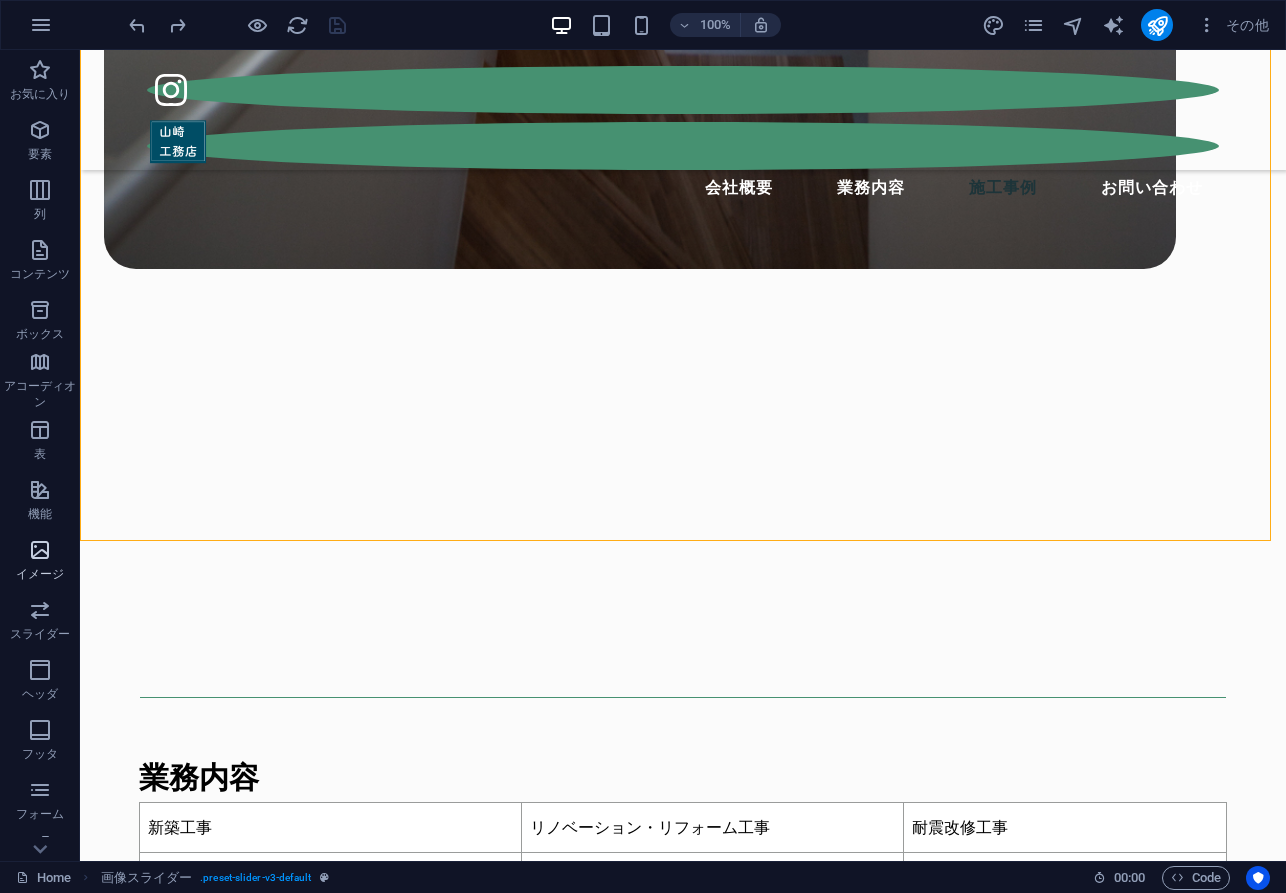 click at bounding box center (40, 550) 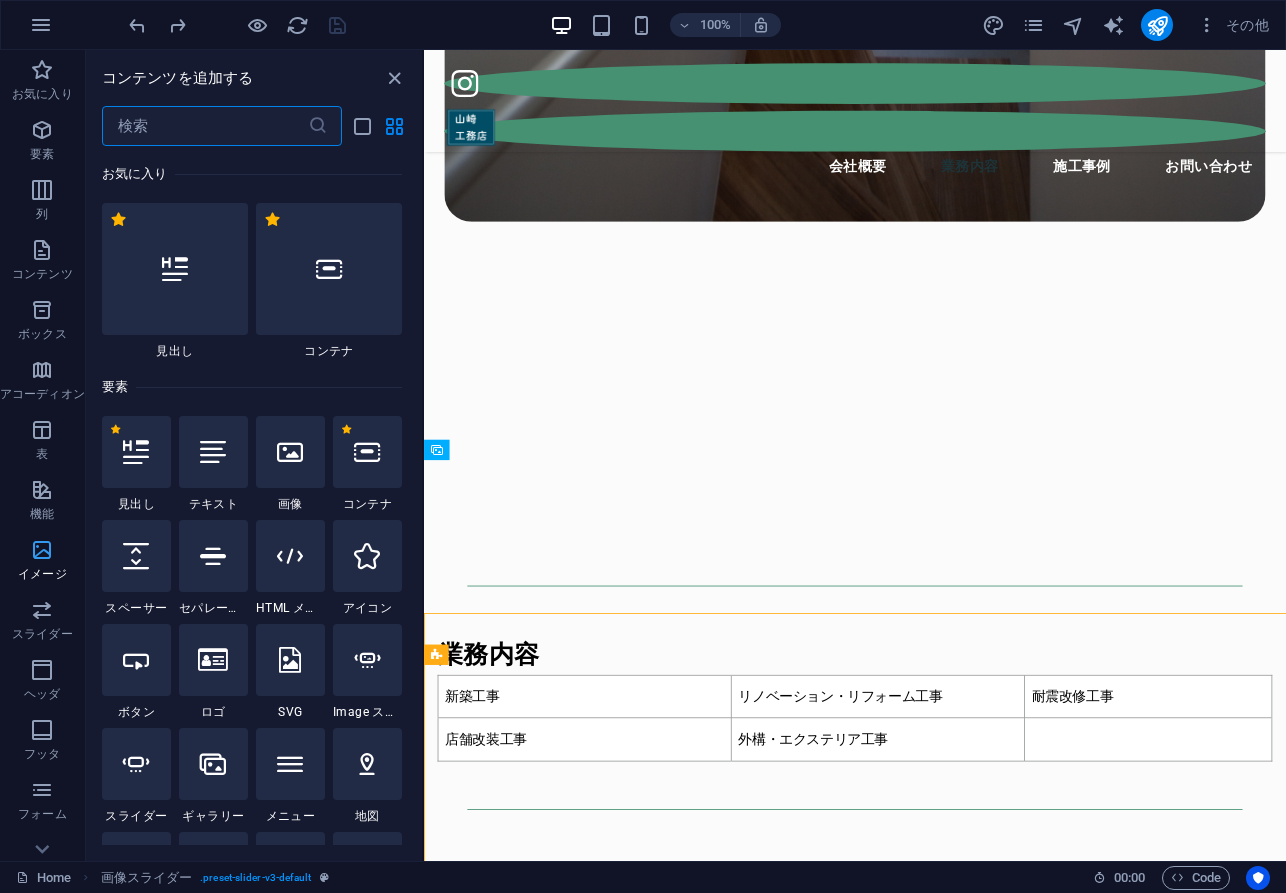 scroll, scrollTop: 1866, scrollLeft: 0, axis: vertical 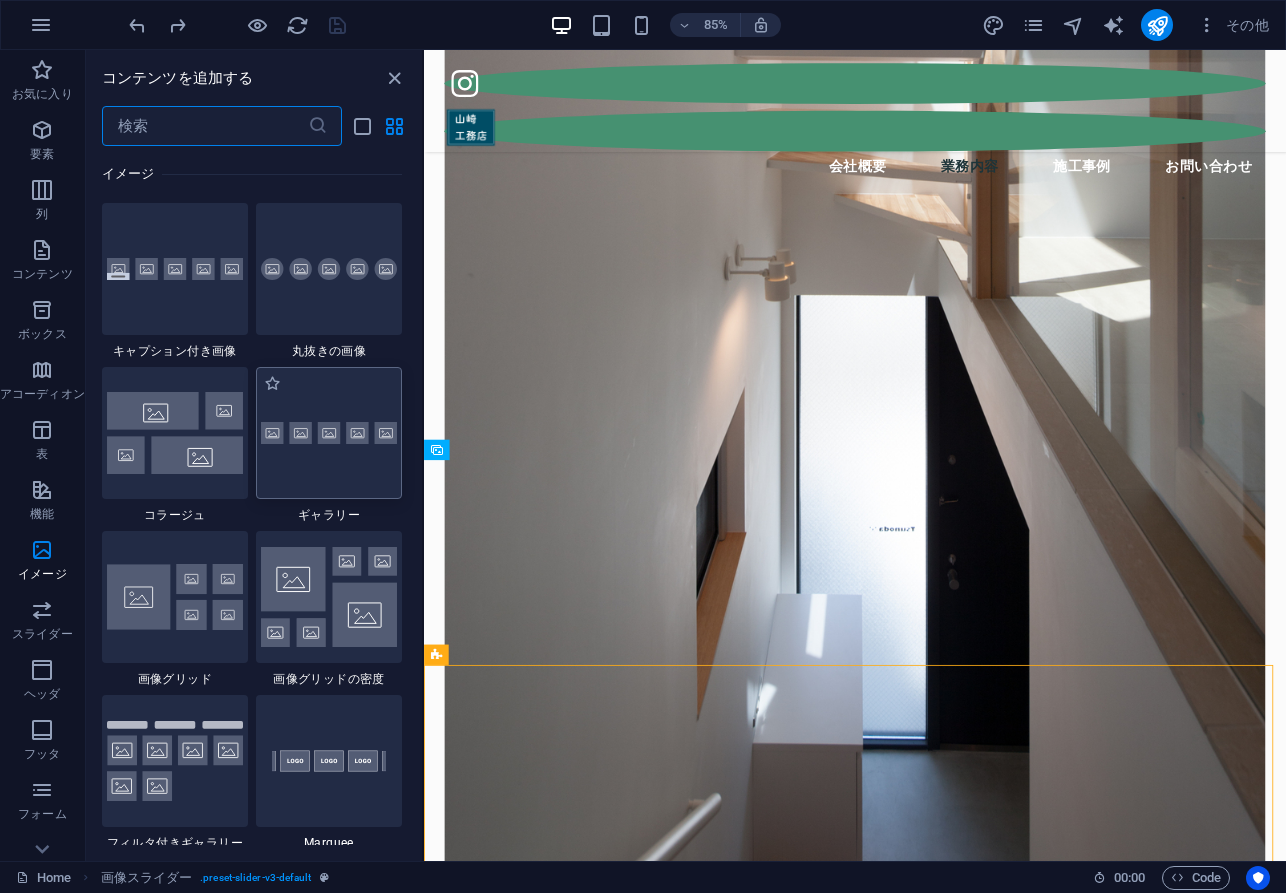 click at bounding box center [329, 433] 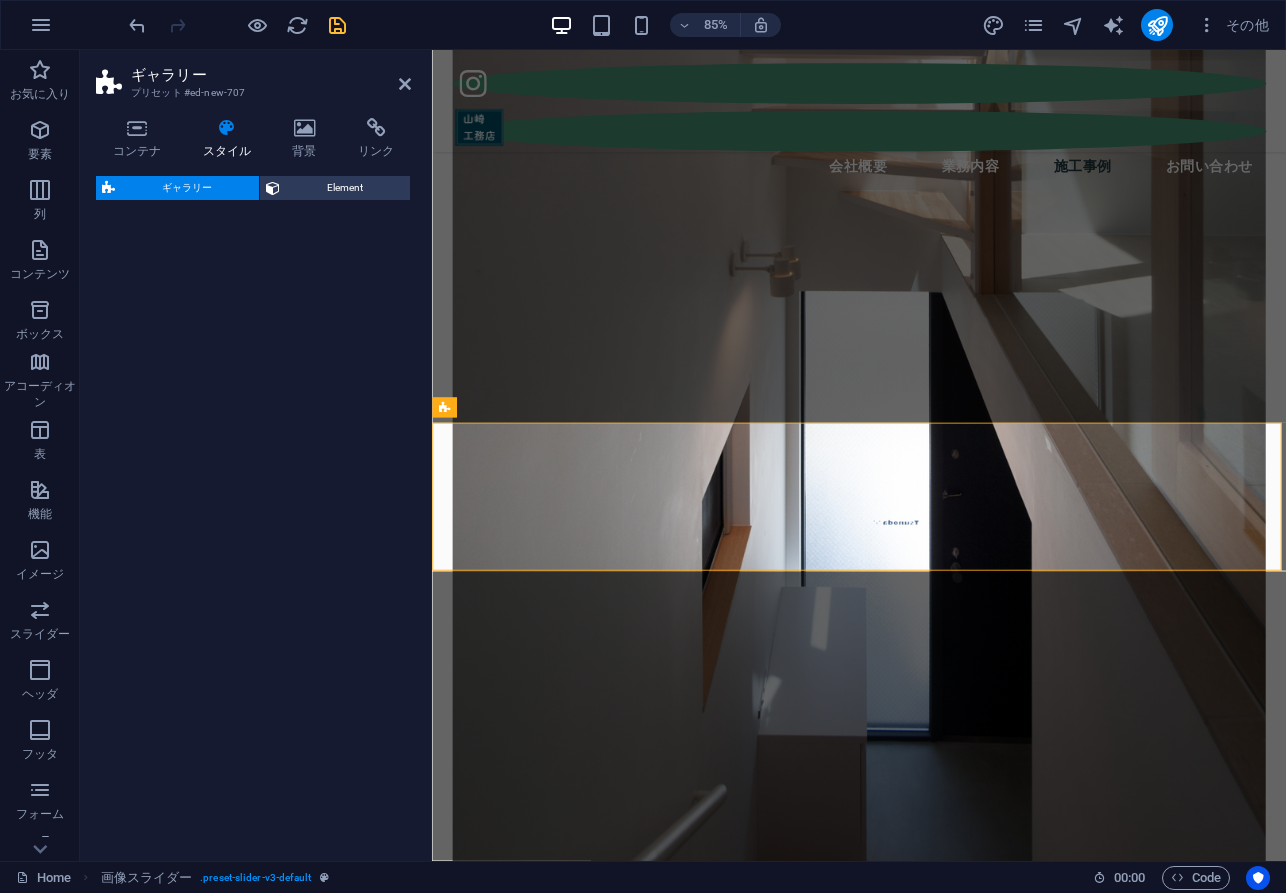 select on "rem" 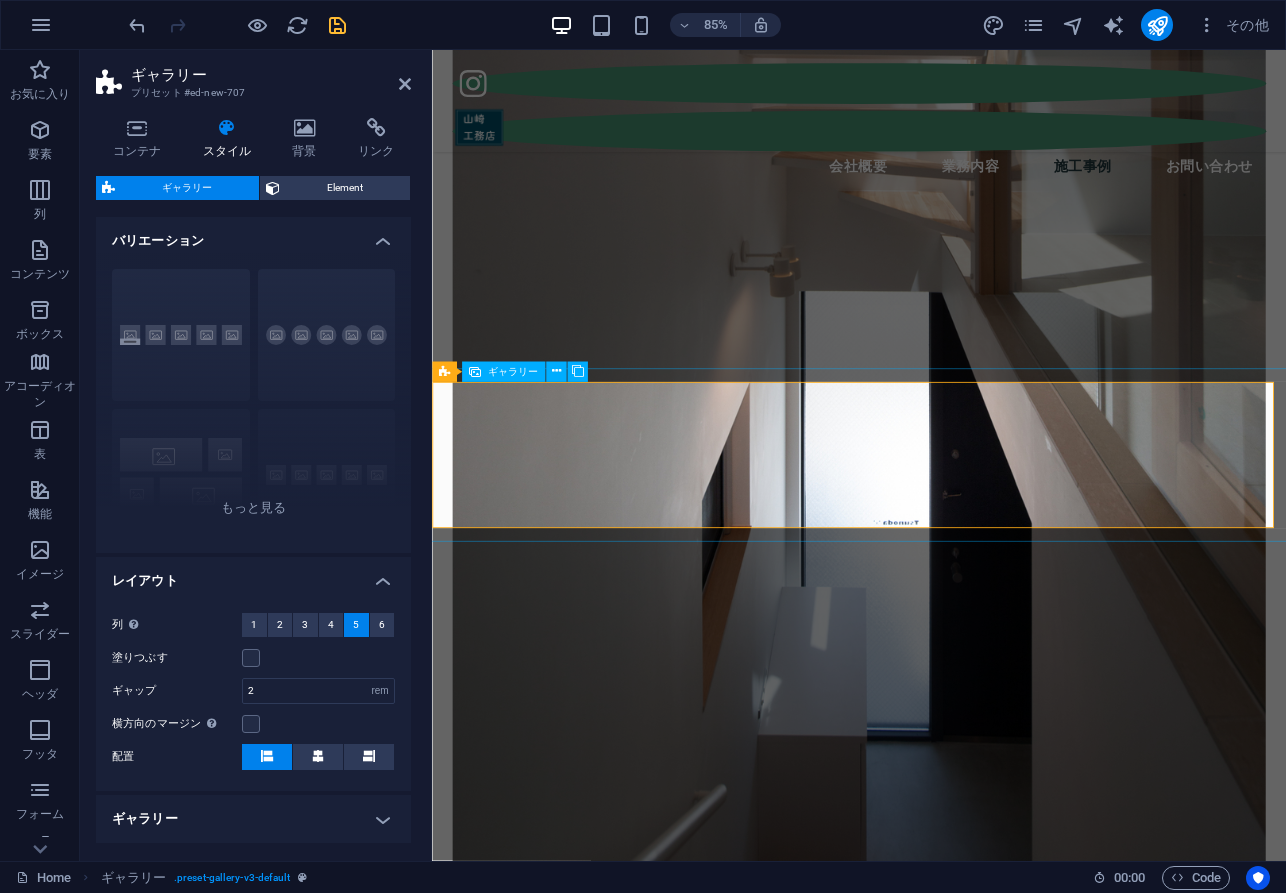 scroll, scrollTop: 3420, scrollLeft: 0, axis: vertical 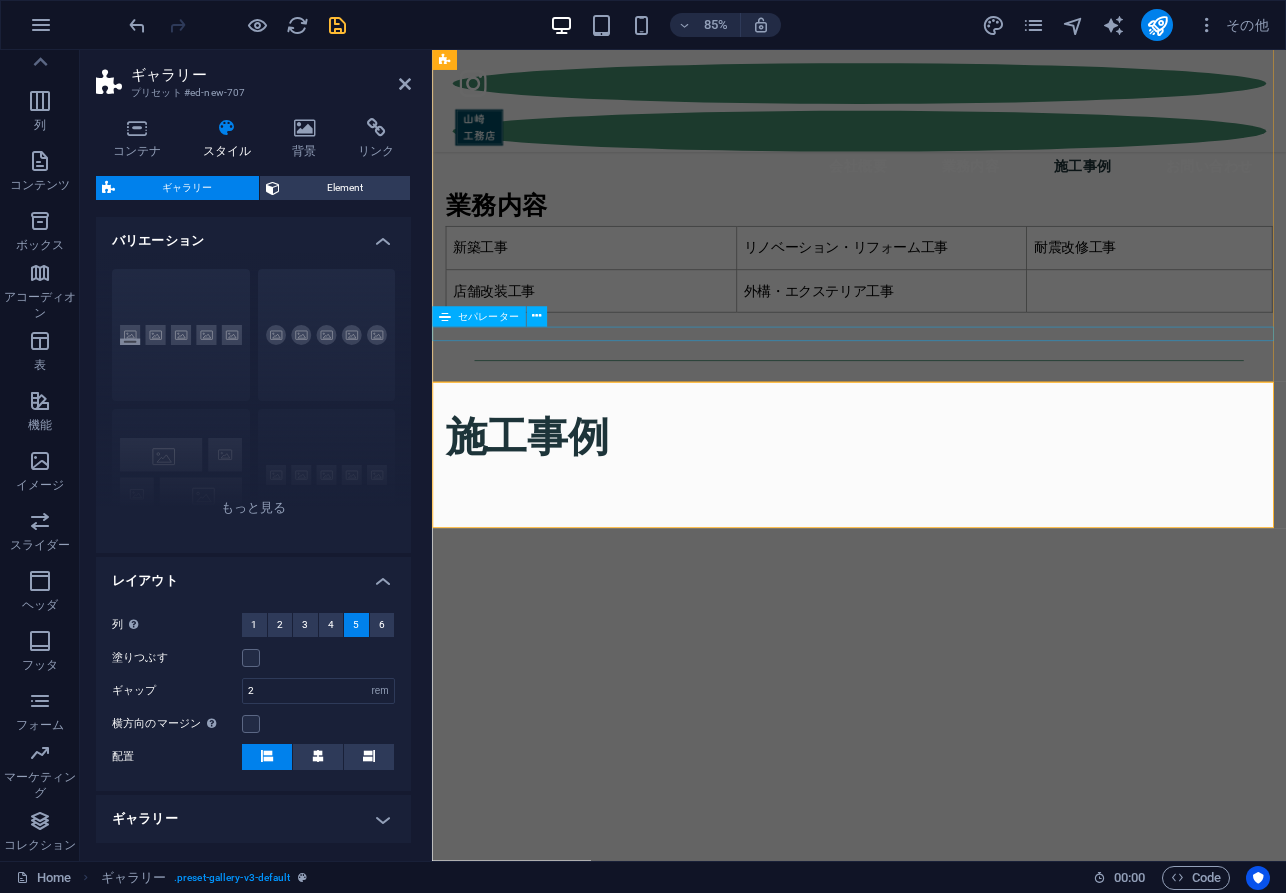 click at bounding box center [934, 7180] 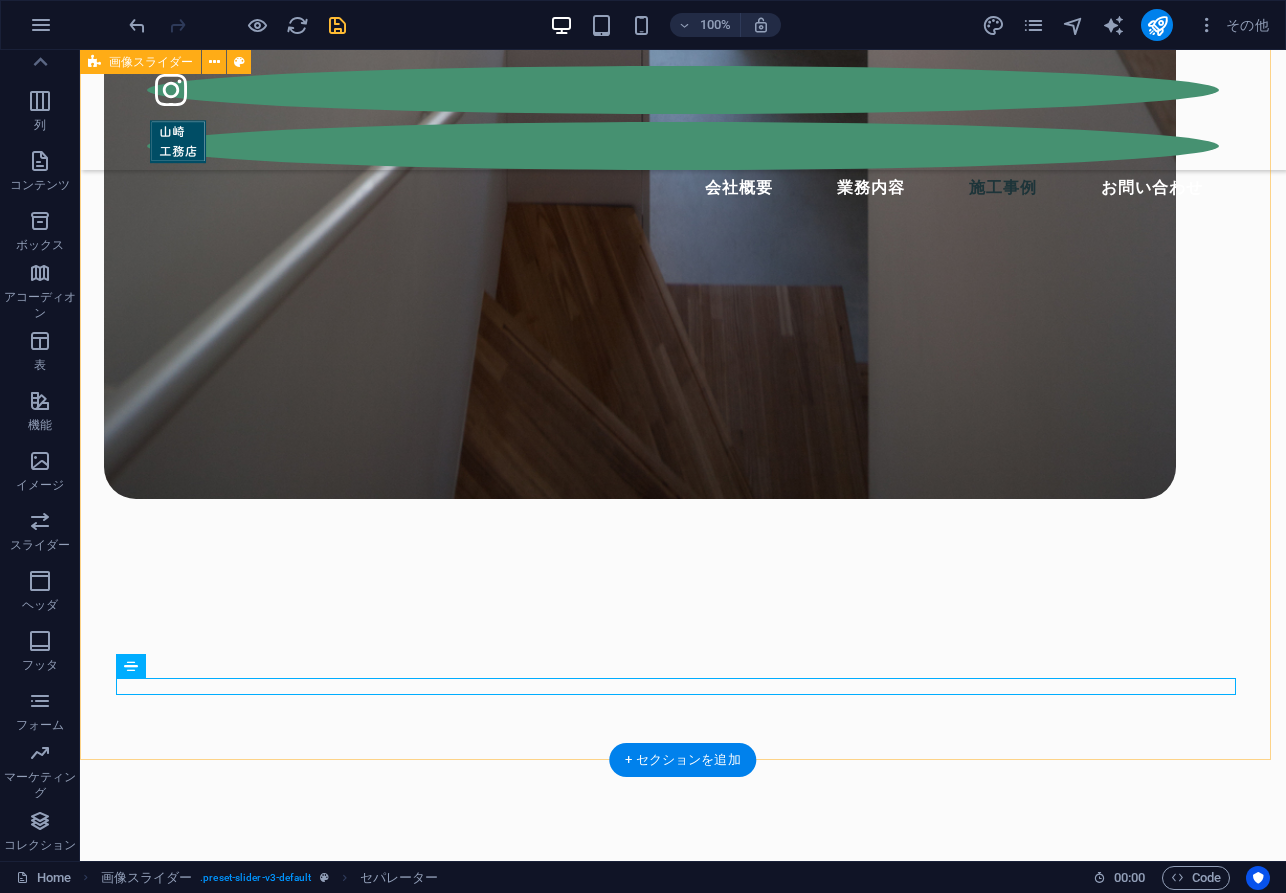scroll, scrollTop: 2665, scrollLeft: 0, axis: vertical 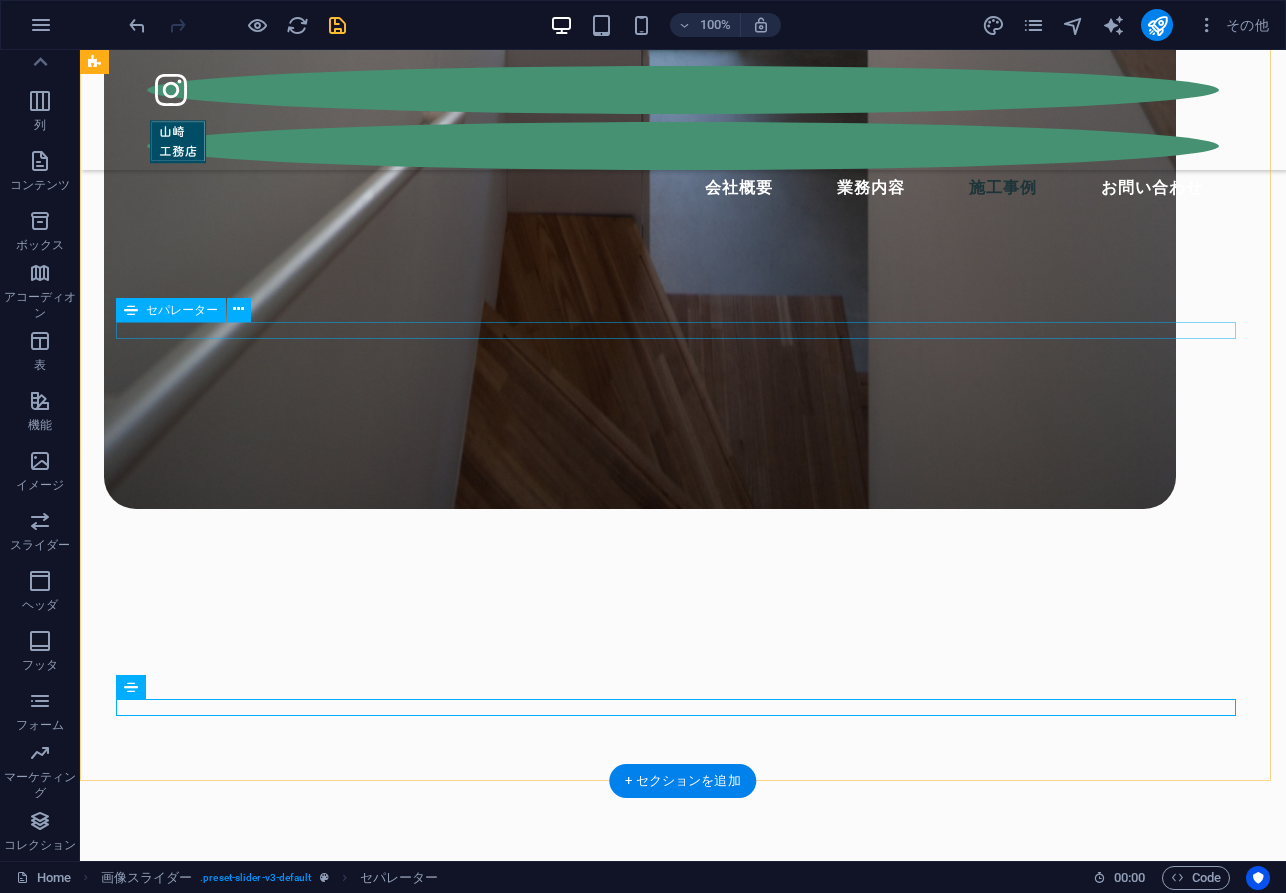 click at bounding box center (683, 7508) 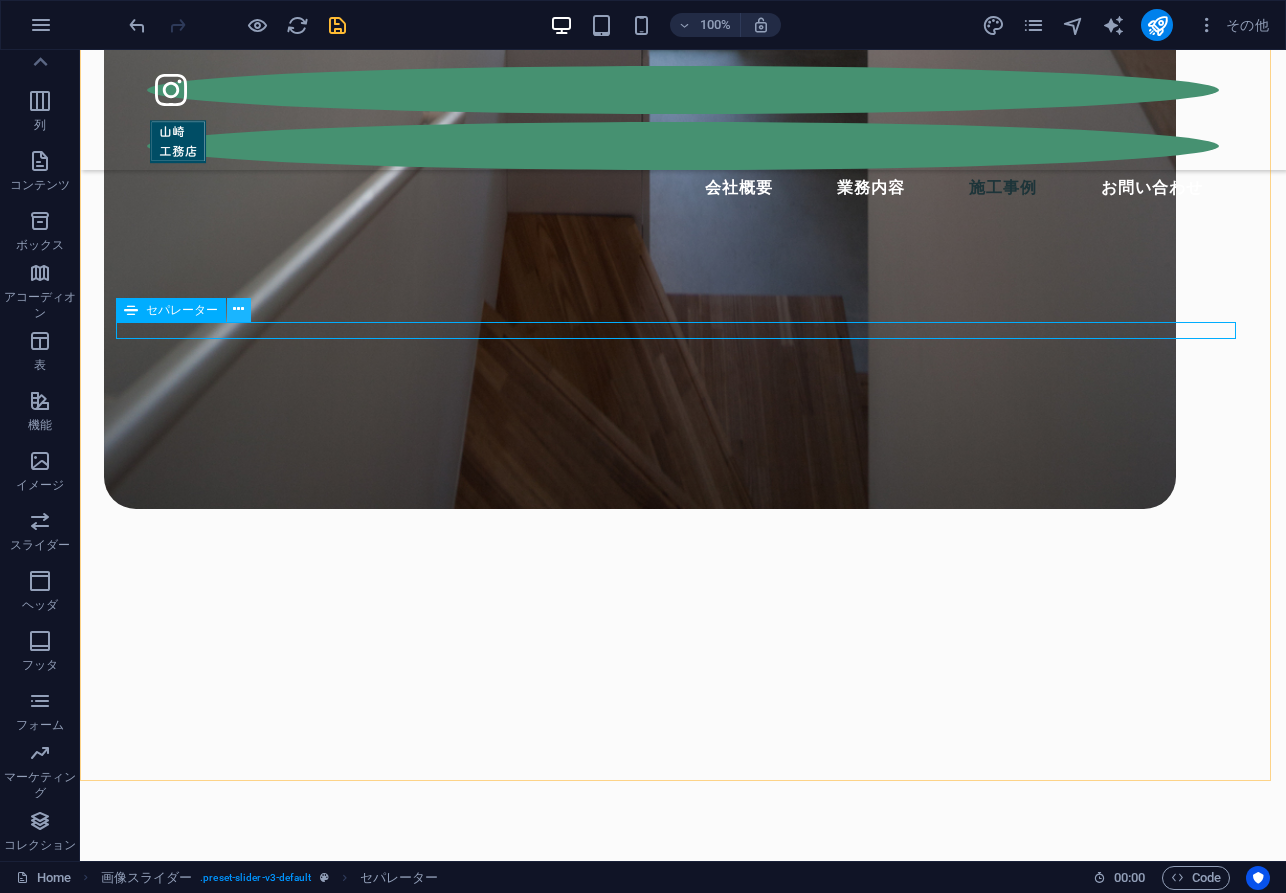 click at bounding box center [238, 309] 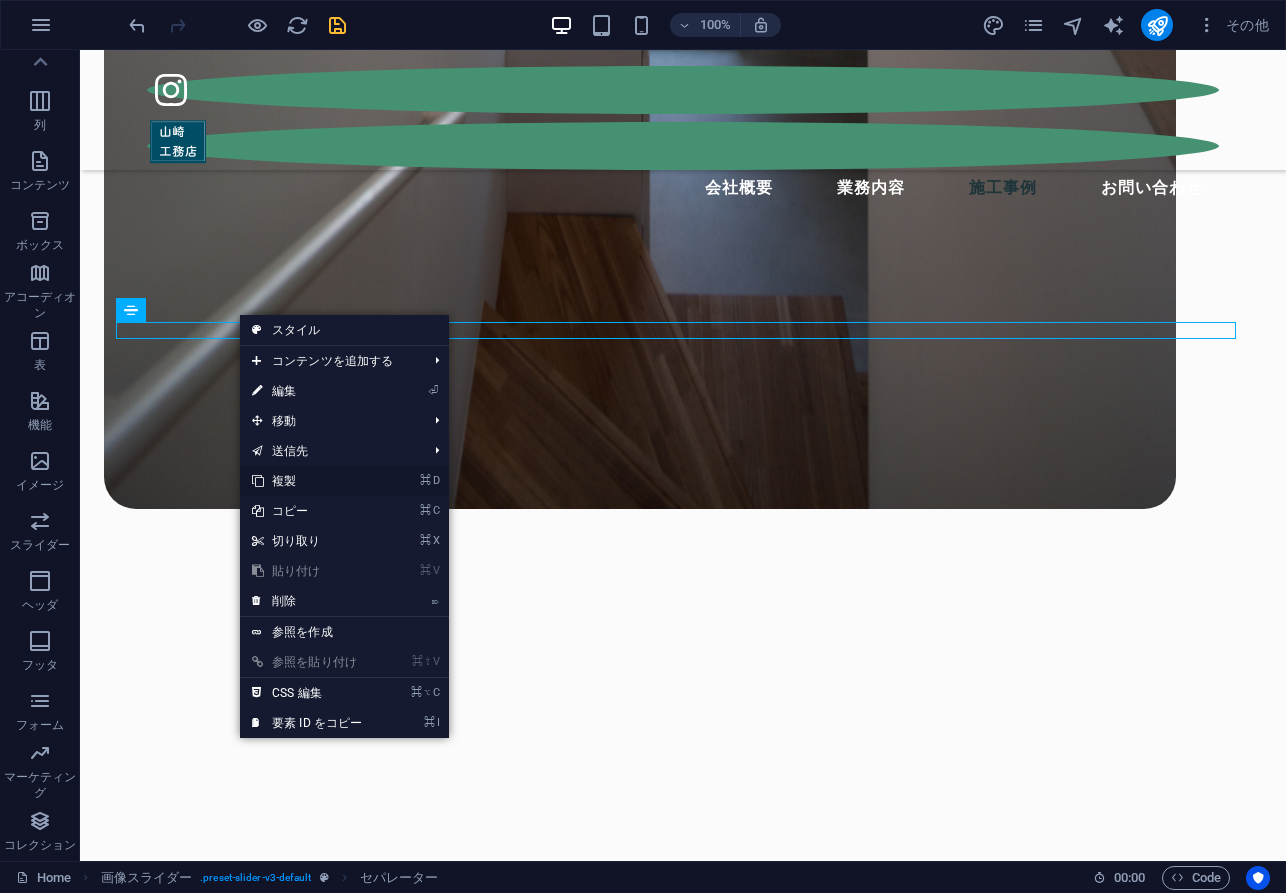 click on "⌘ D  複製" at bounding box center [307, 481] 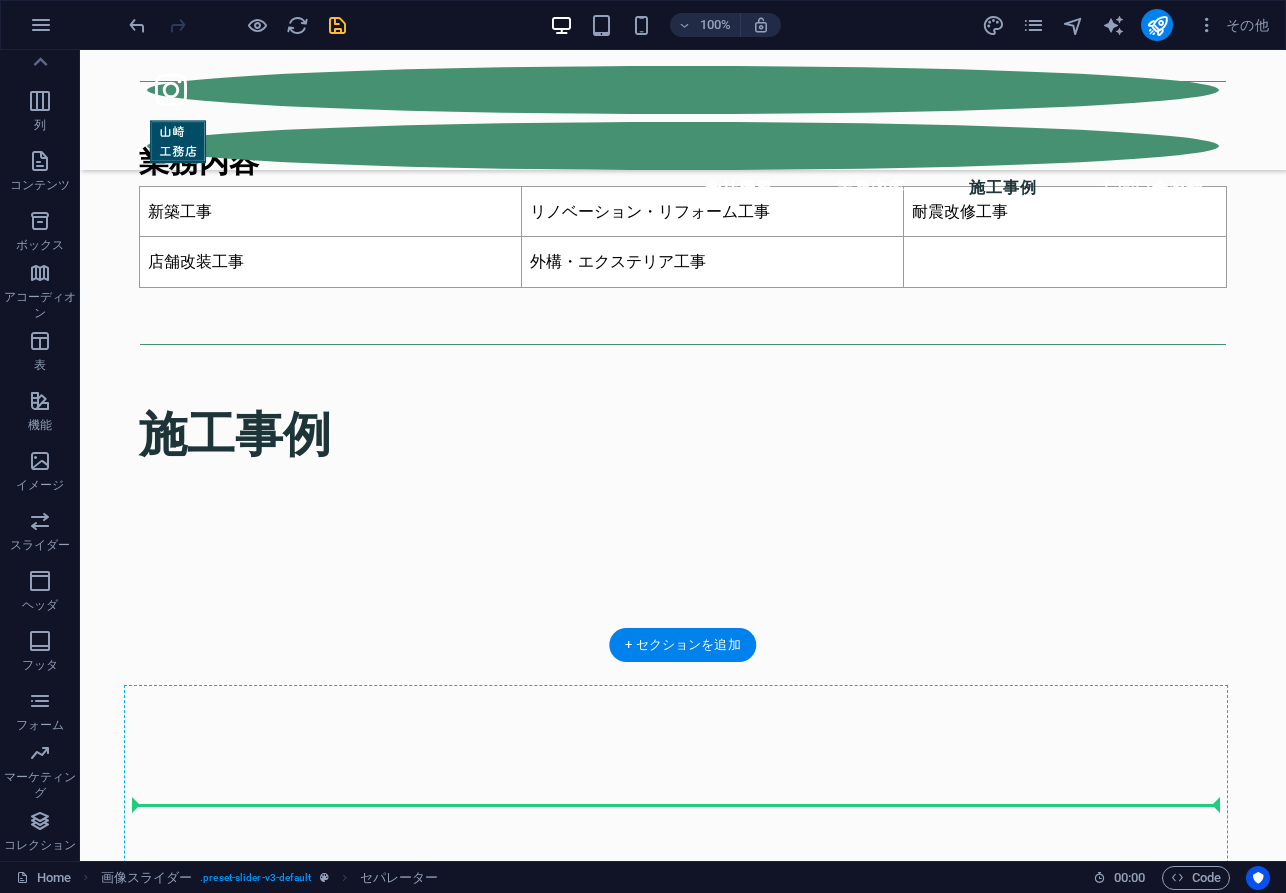 scroll, scrollTop: 3531, scrollLeft: 0, axis: vertical 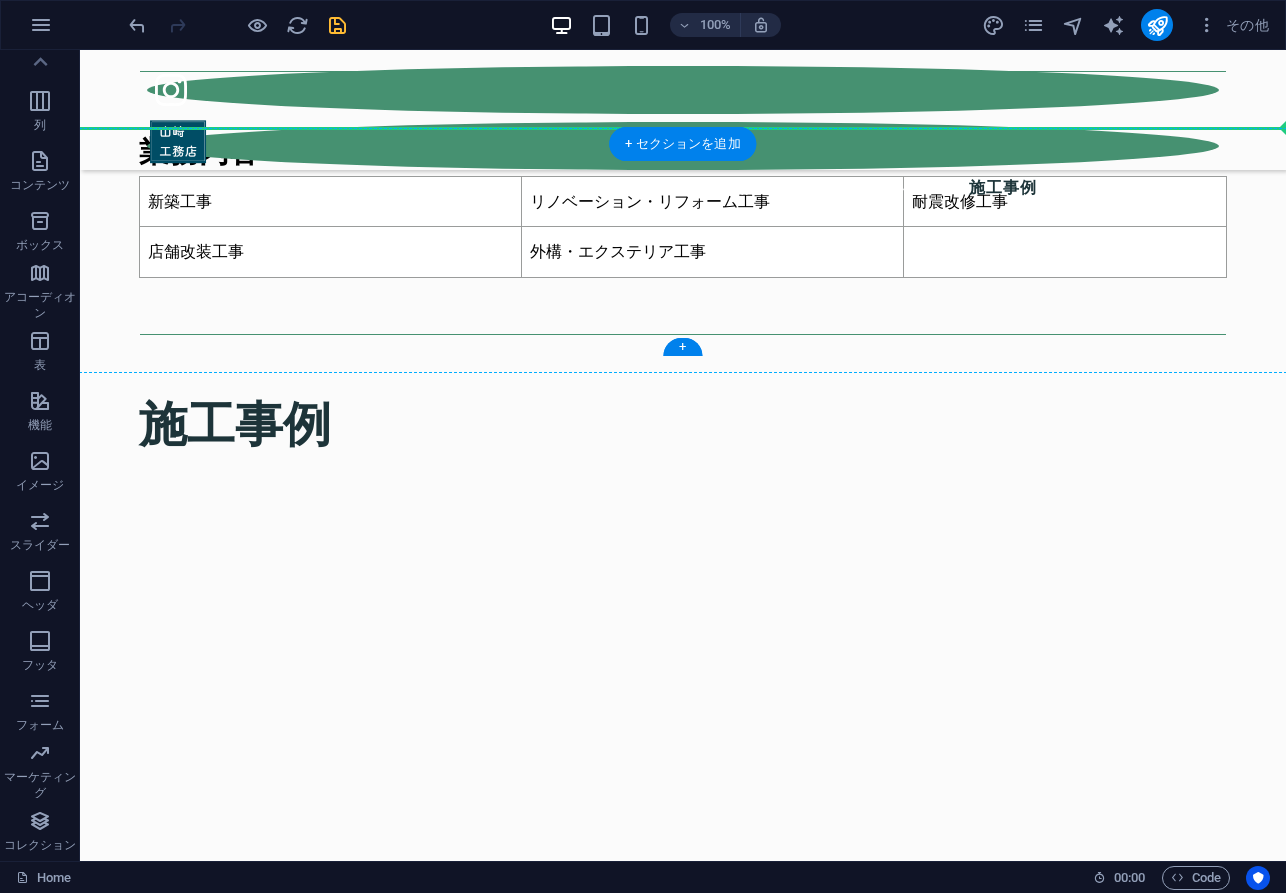 drag, startPoint x: 426, startPoint y: 346, endPoint x: 525, endPoint y: 174, distance: 198.45654 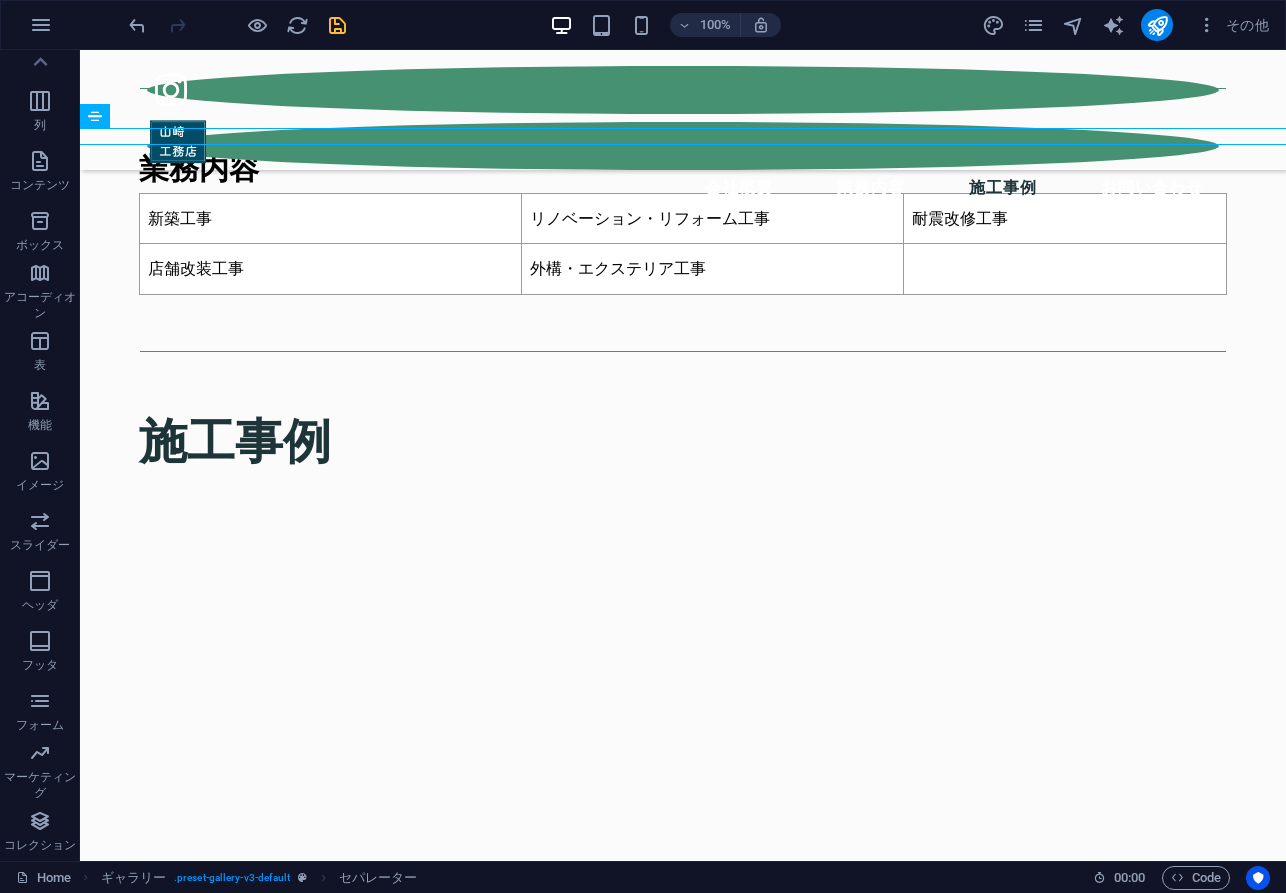 click on "会社概要 業務内容 施工事例 お問い合わせ 町の工務店 品川区を拠点に地域密着で『多くの皆様へサービスを』心がけております。 新築工事をはじめ、水道蛇口のパッキン交換といった作業など建物に関することならすべてお任せください。 会社概要 会社名　　：　有限会社山崎工務店 設立　　　：　昭和47年2月 代表者　　：　山﨑 良介 所在地　　：　東京都品川区中延5-5-3 電話番号　：　 03-5749-3971 許可・登録：　東京都知事許可（般-4） 　　　　　　　第79457号 業務内容 新築工事 リノベーション・リフォーム工事 耐震改修工事 店舗改装工事 外構・エクステリア工事 施工事例 1 2 3 1 2 3 1 2 3 1 2 3 1 2 お問い合わせ 【個人情報の取扱いについて】 詳しくは プライバシーポリシー に同意をご覧ください。   個人情報の取り扱いに同意する 送信" at bounding box center [683, 3195] 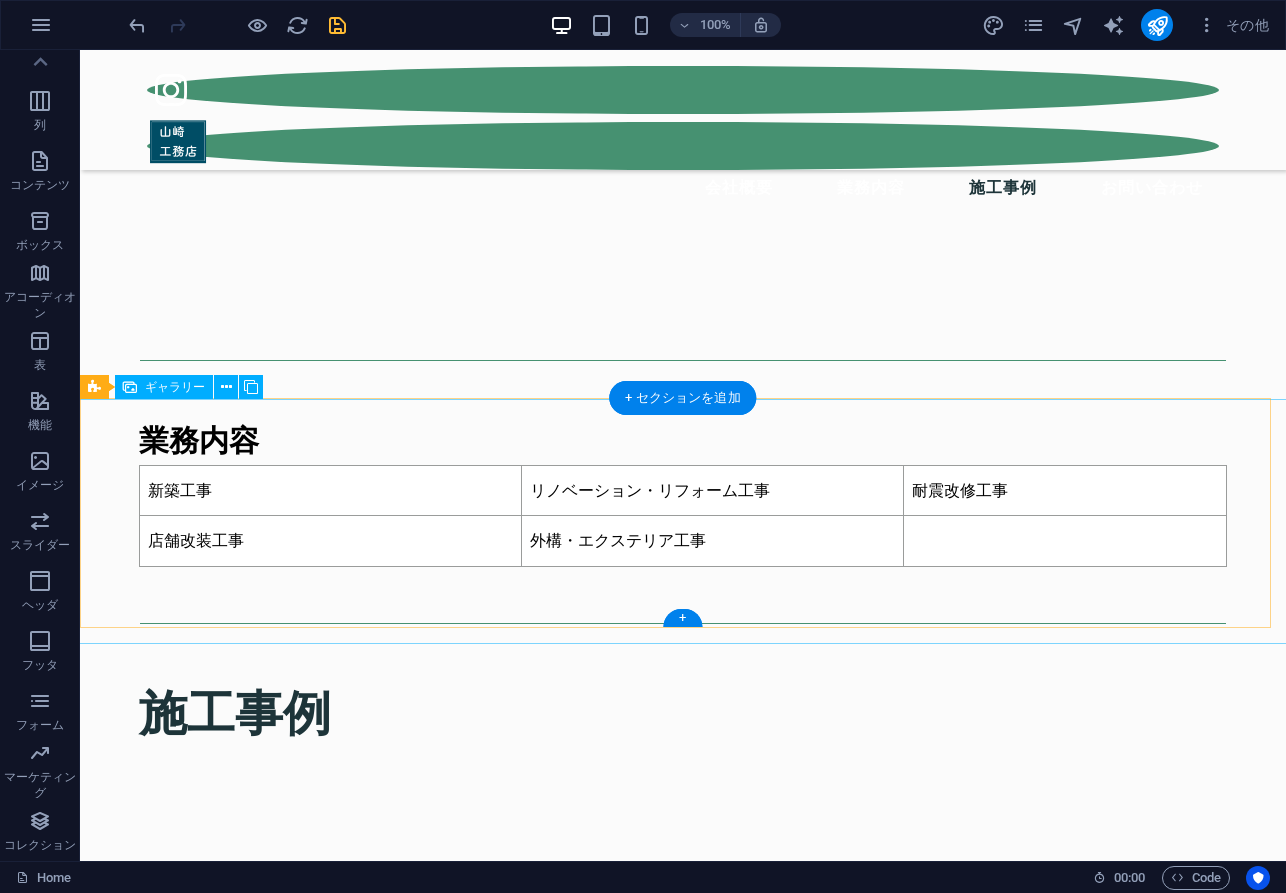 scroll, scrollTop: 3237, scrollLeft: 0, axis: vertical 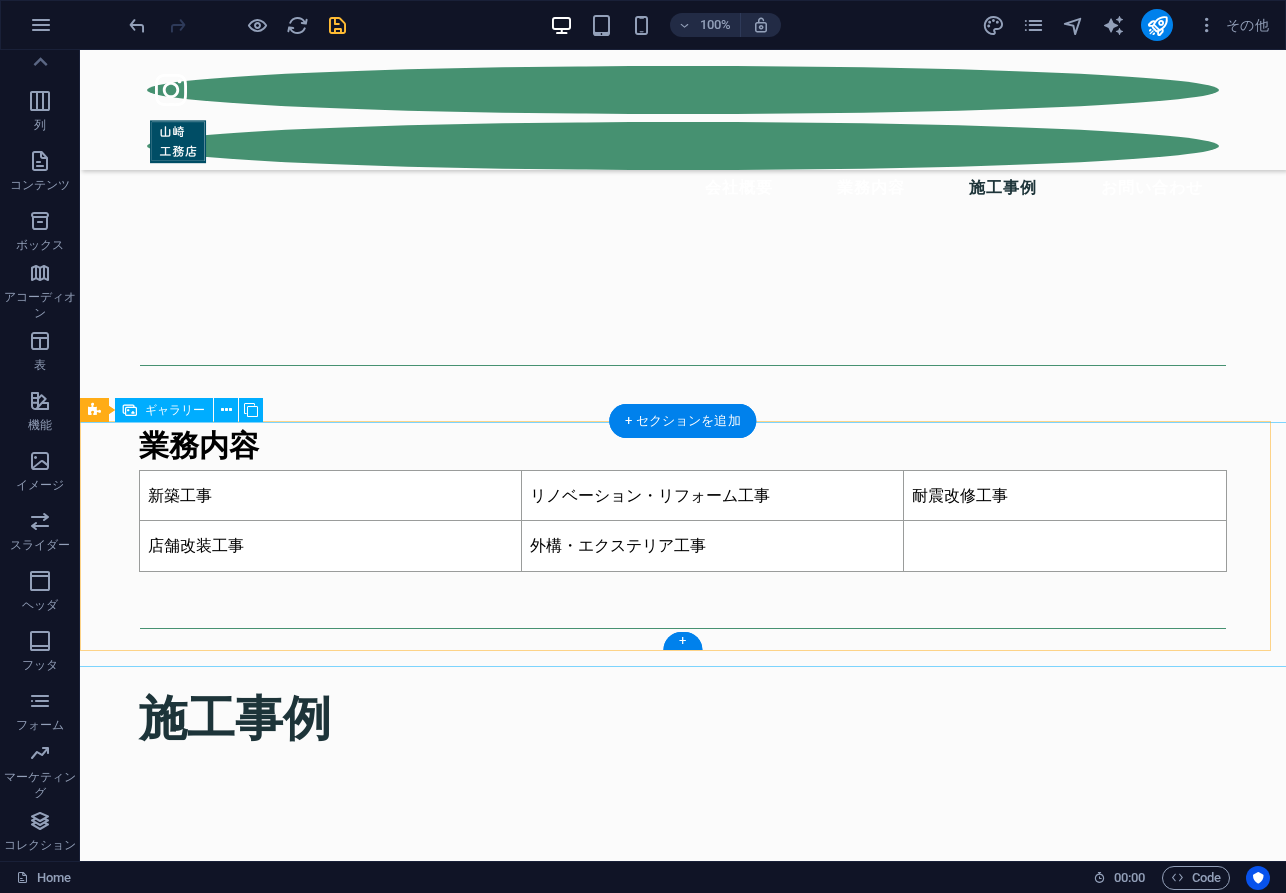 click at bounding box center [683, 7800] 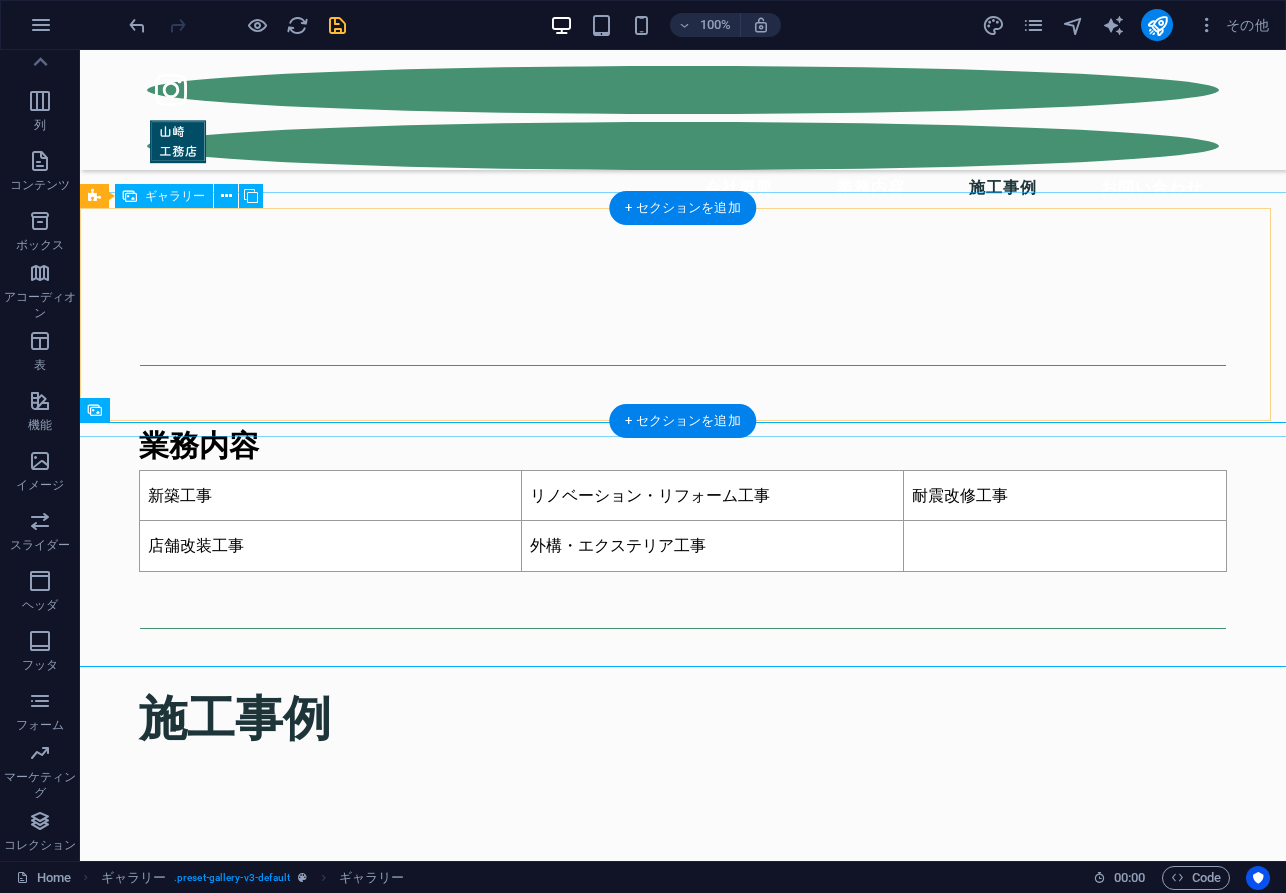 click at bounding box center (188, 7567) 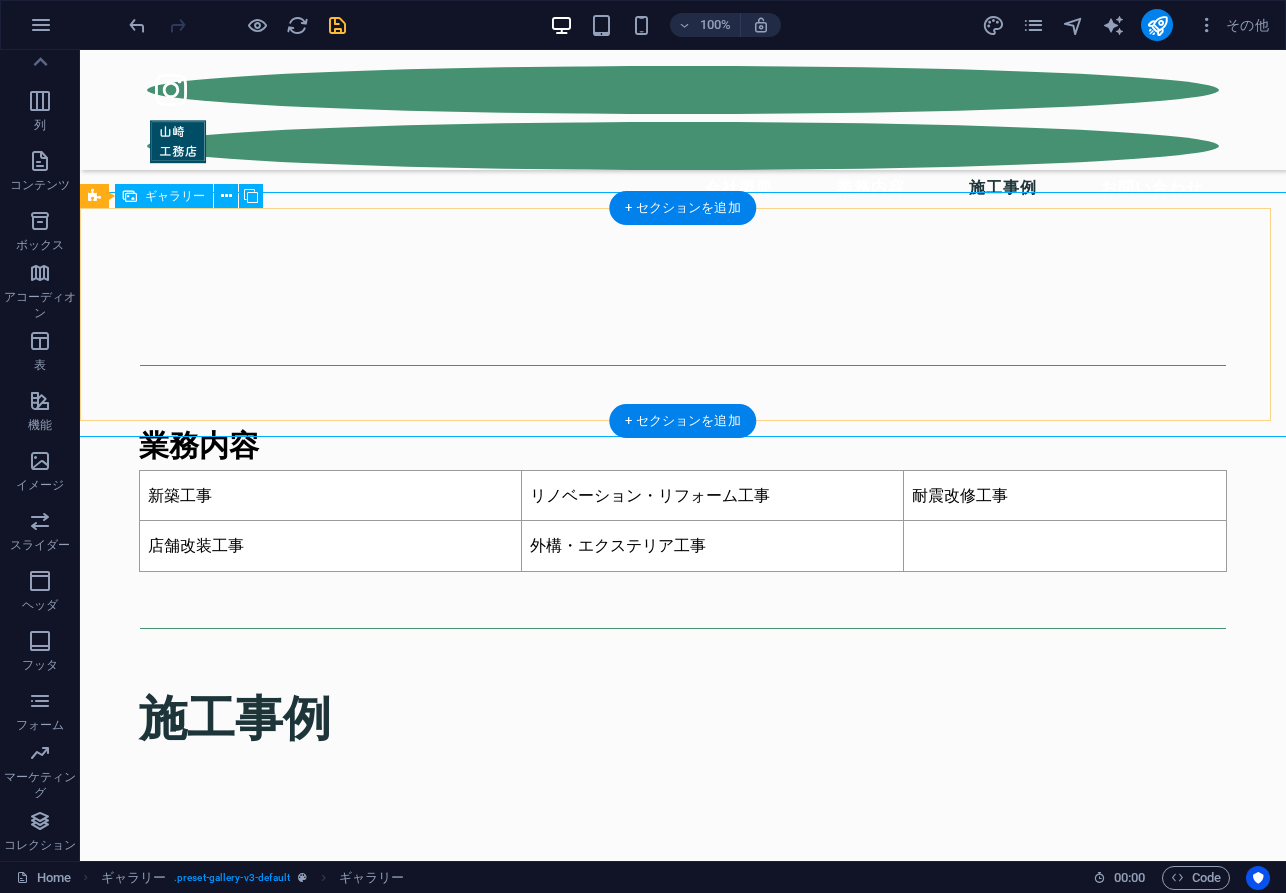 click at bounding box center [188, 7567] 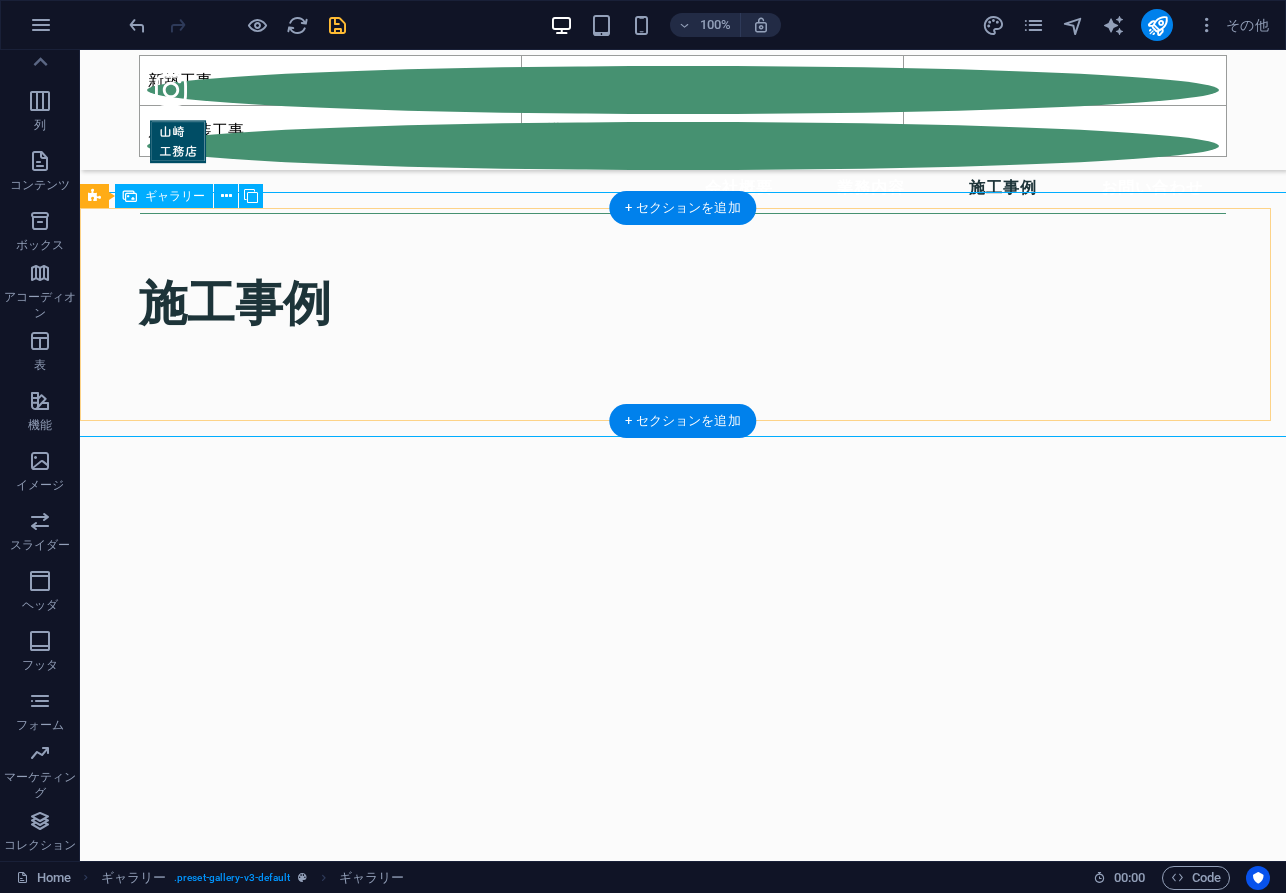 select on "4" 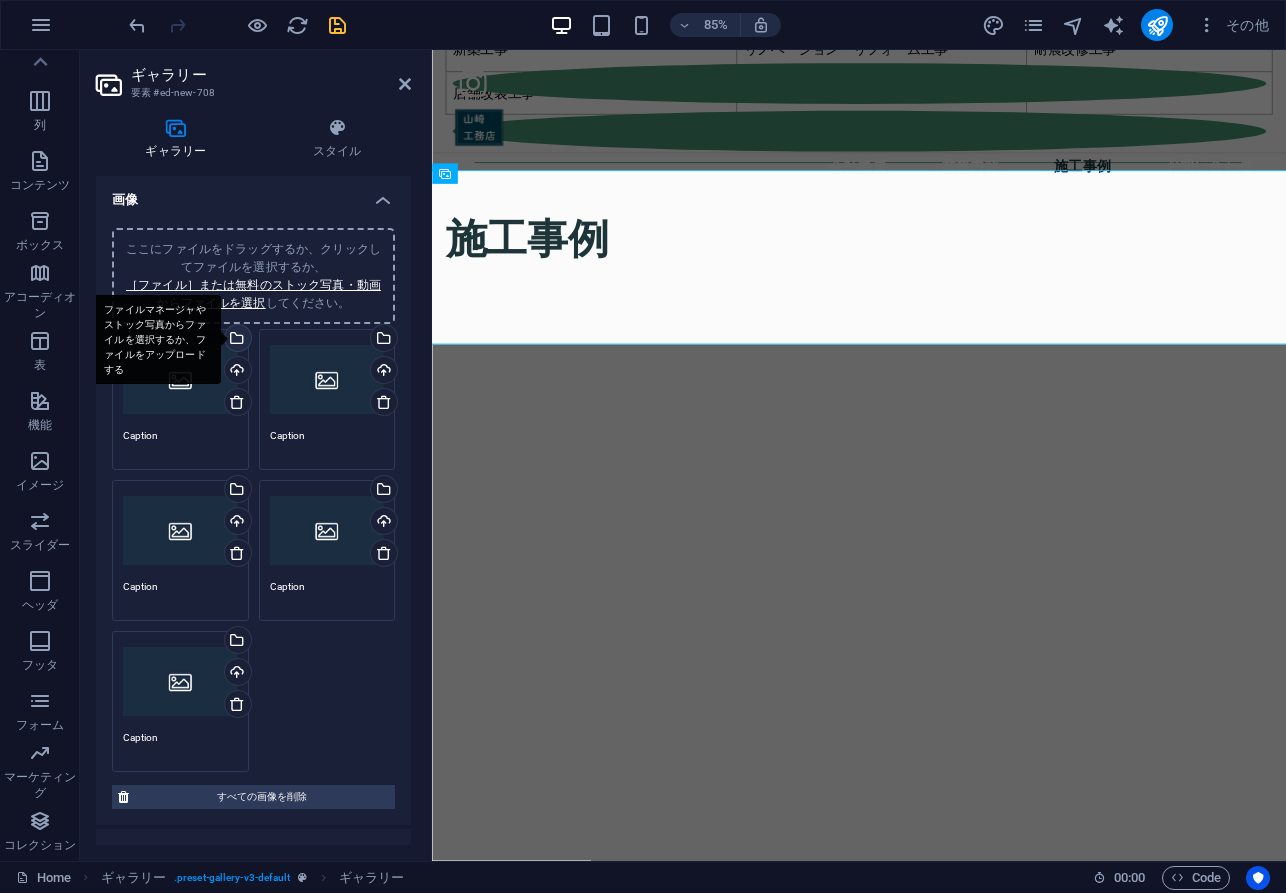 click on "ファイルマネージャやストック写真からファイルを選択するか、ファイルをアップロードする" at bounding box center [156, 340] 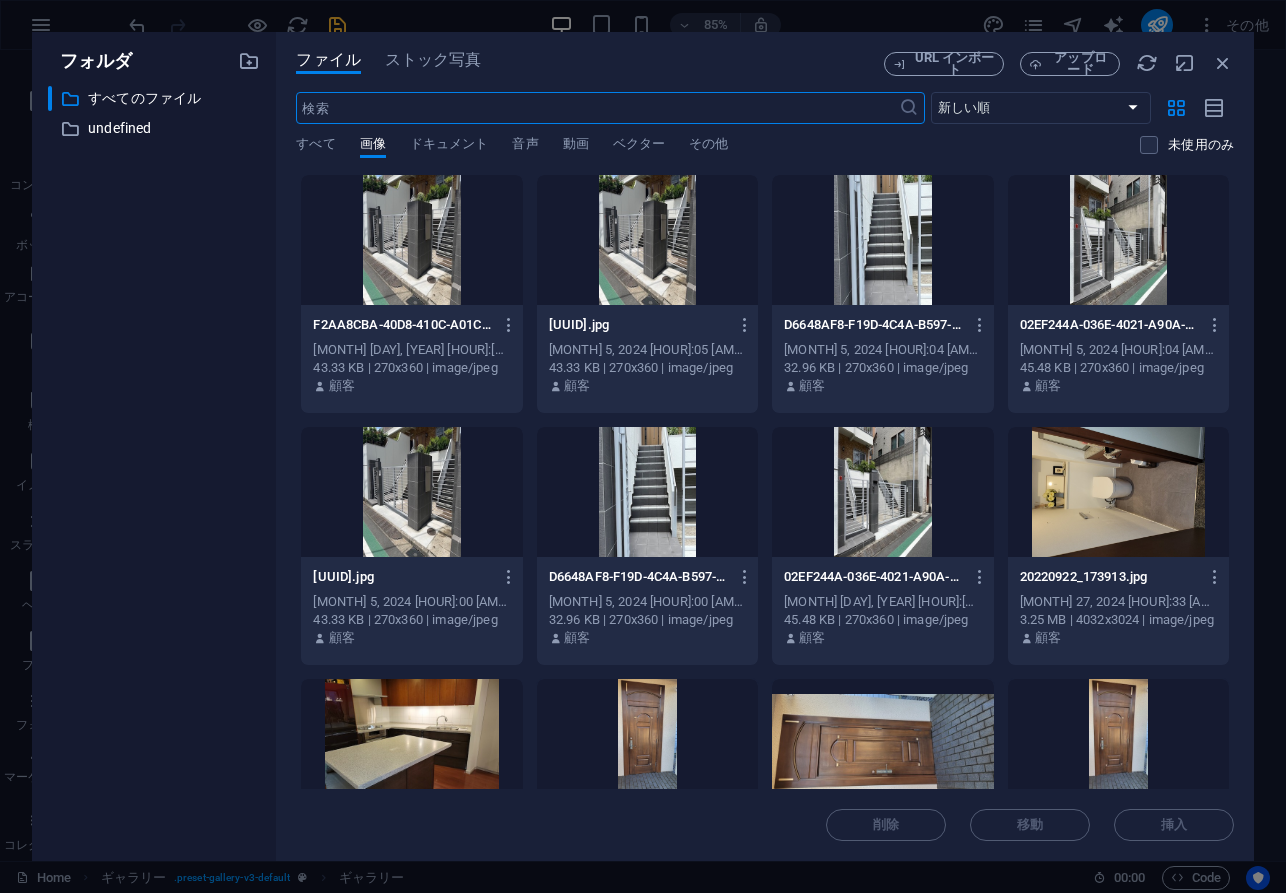 scroll, scrollTop: 4628, scrollLeft: 0, axis: vertical 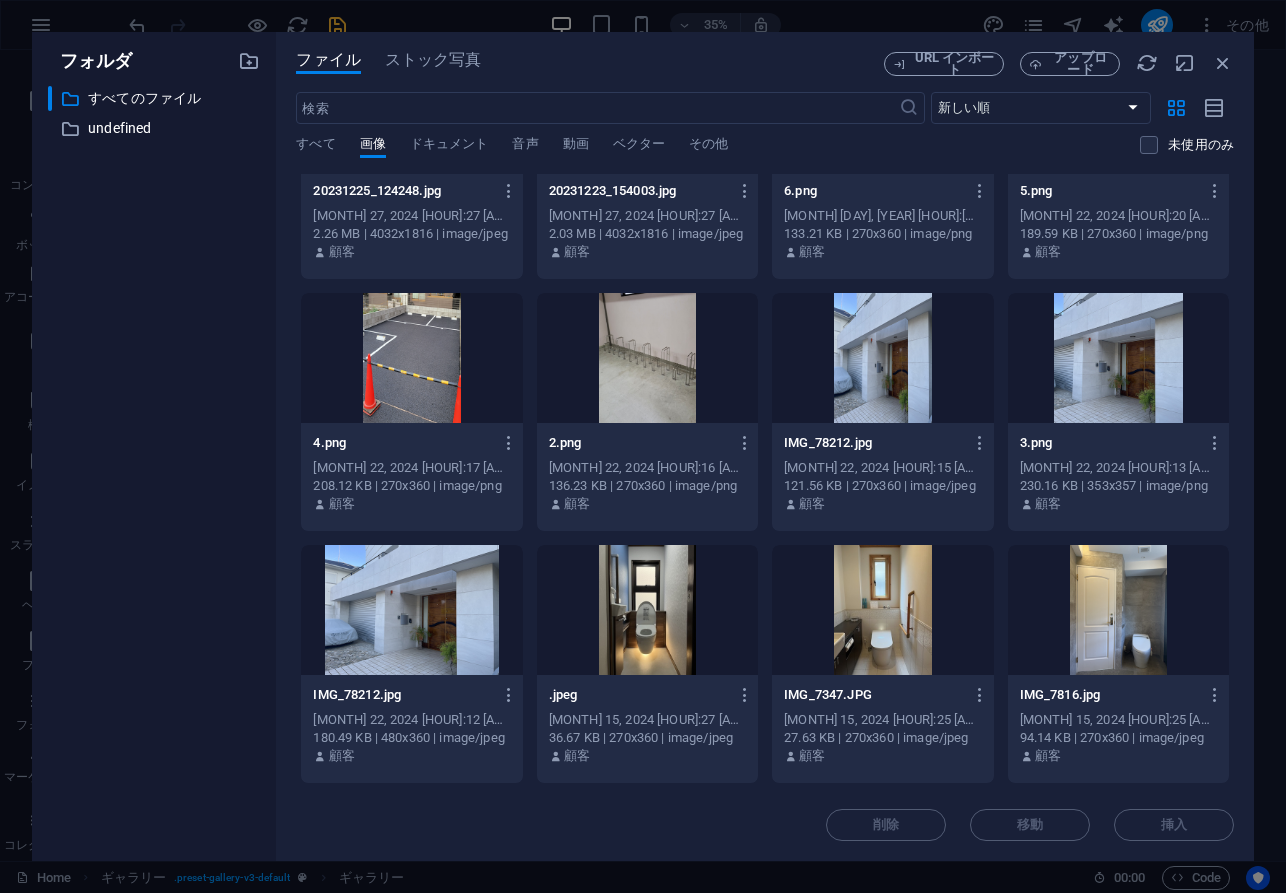 click at bounding box center (882, 358) 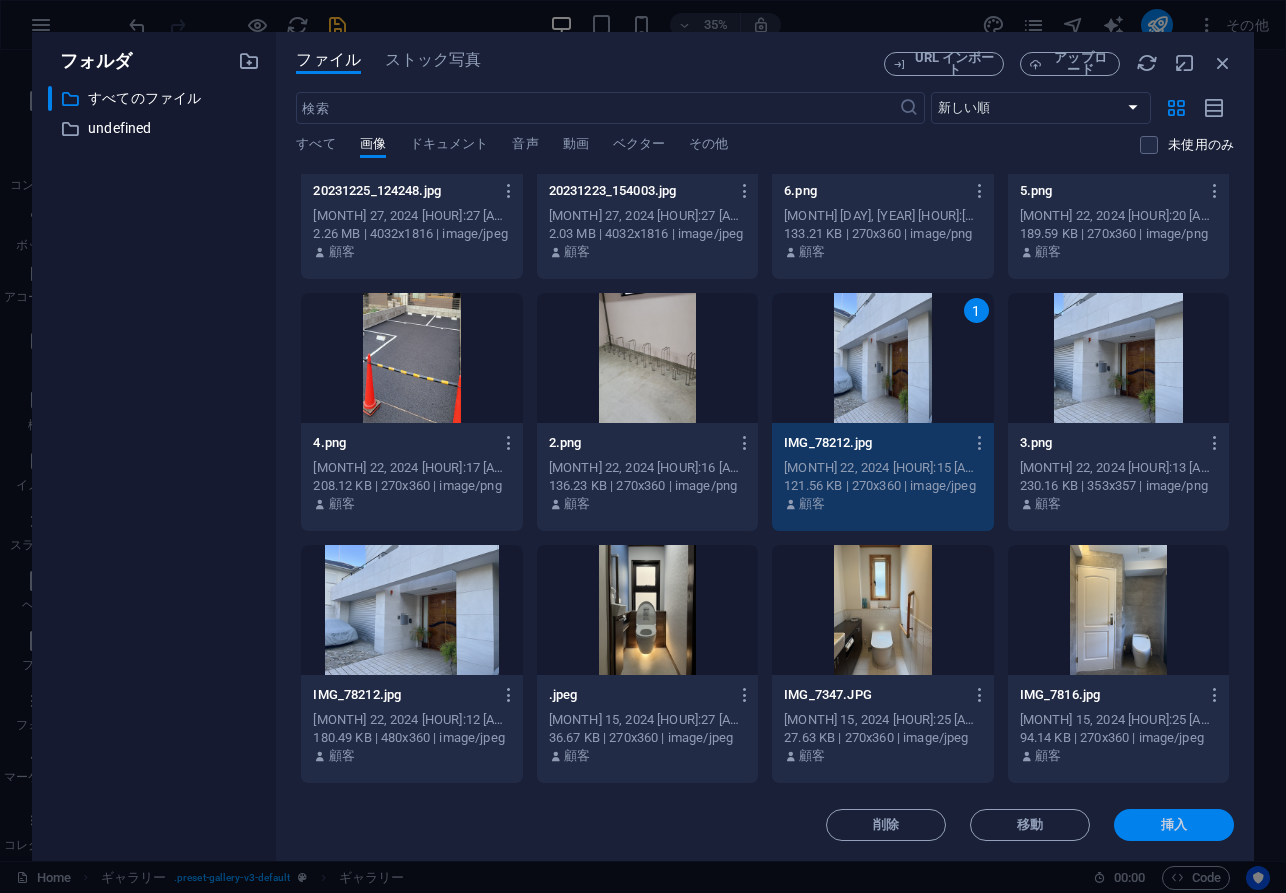 click on "挿入" at bounding box center [1174, 825] 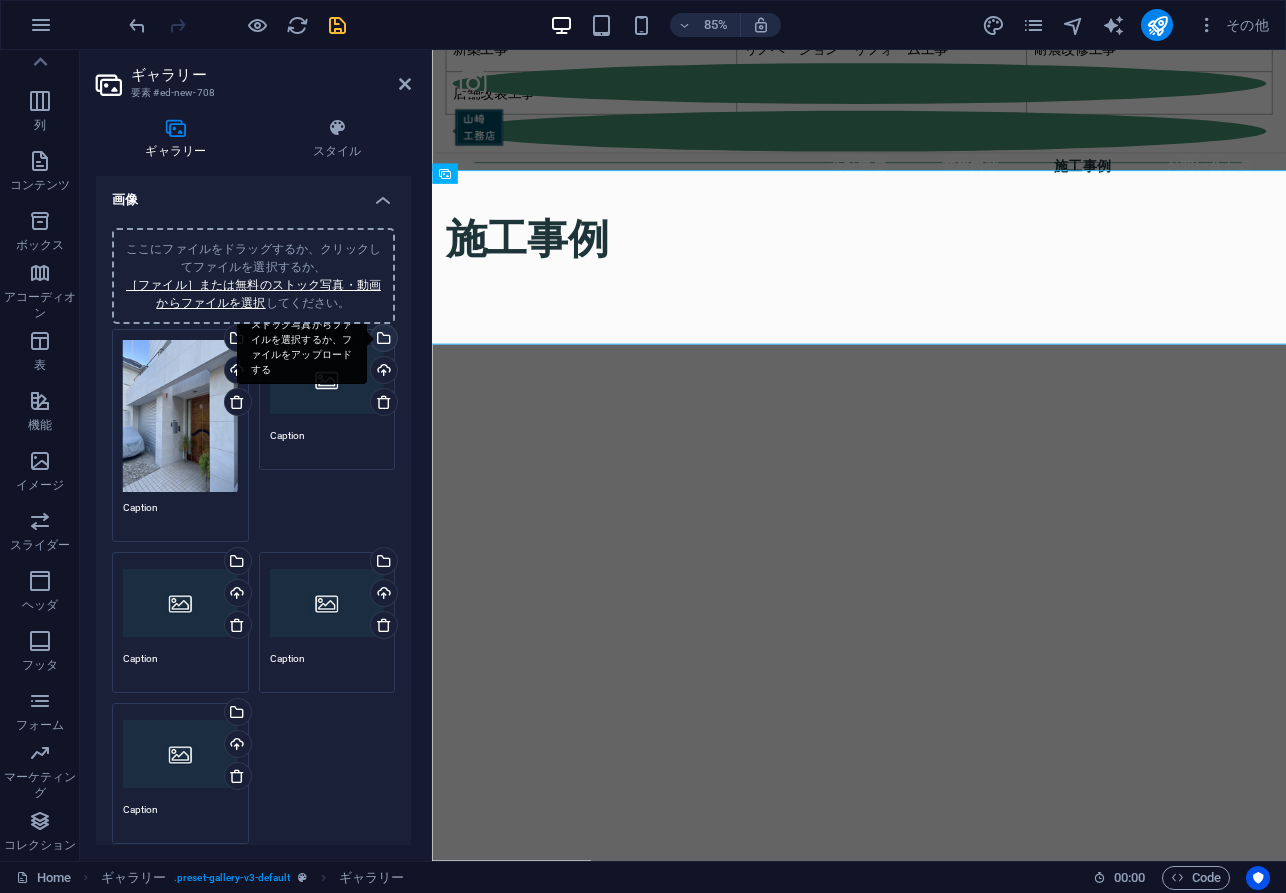 click on "ファイルマネージャやストック写真からファイルを選択するか、ファイルをアップロードする" at bounding box center (302, 340) 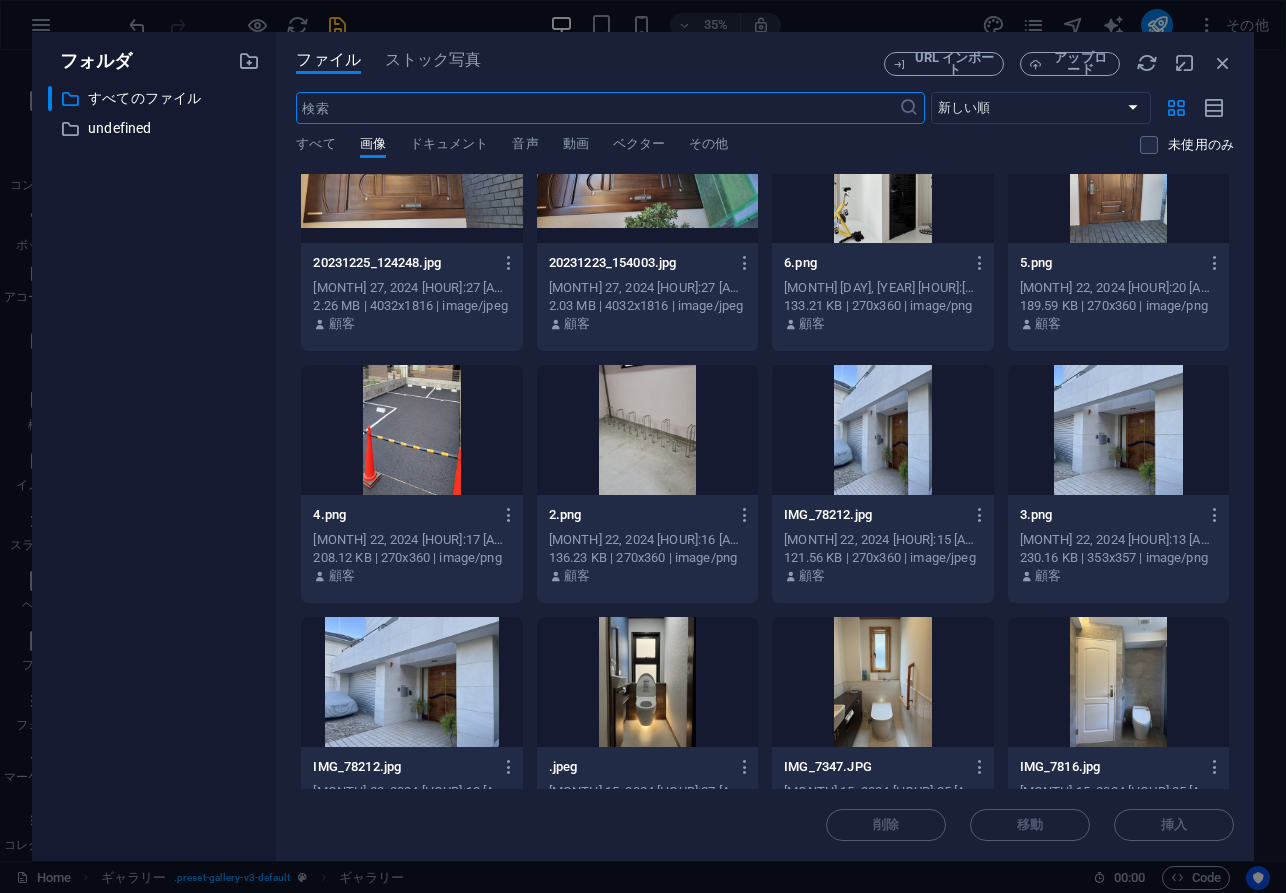 scroll, scrollTop: 939, scrollLeft: 0, axis: vertical 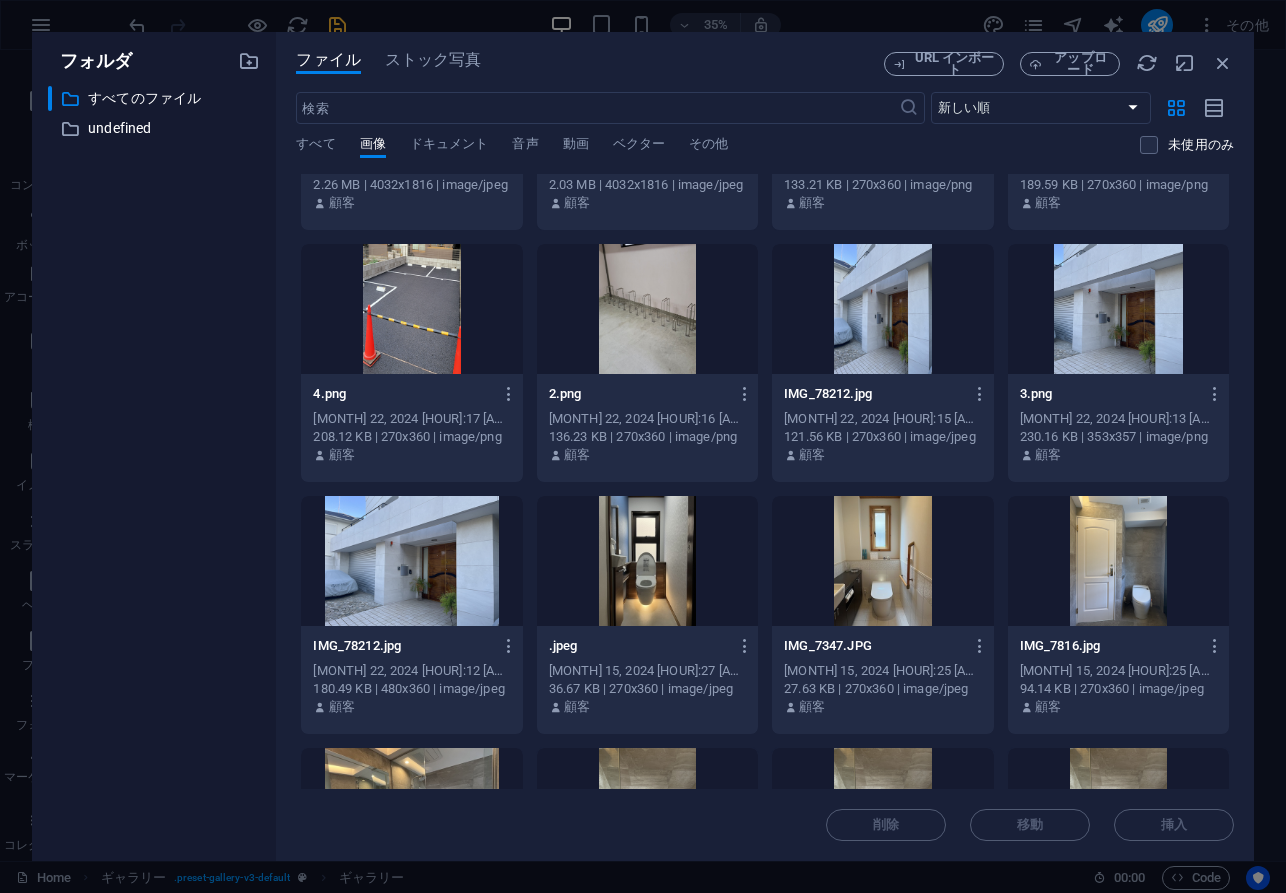 click at bounding box center (1118, 309) 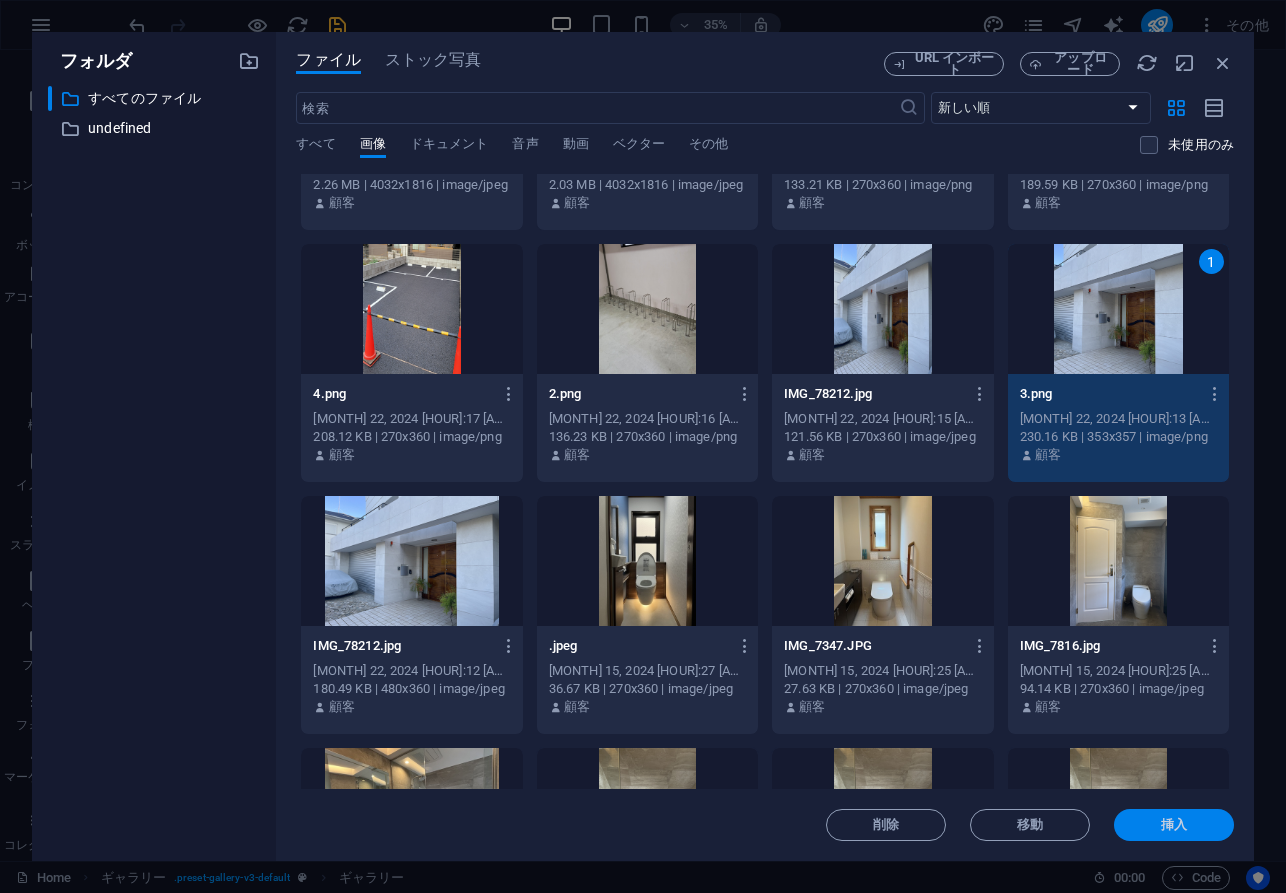 click on "挿入" at bounding box center [1174, 825] 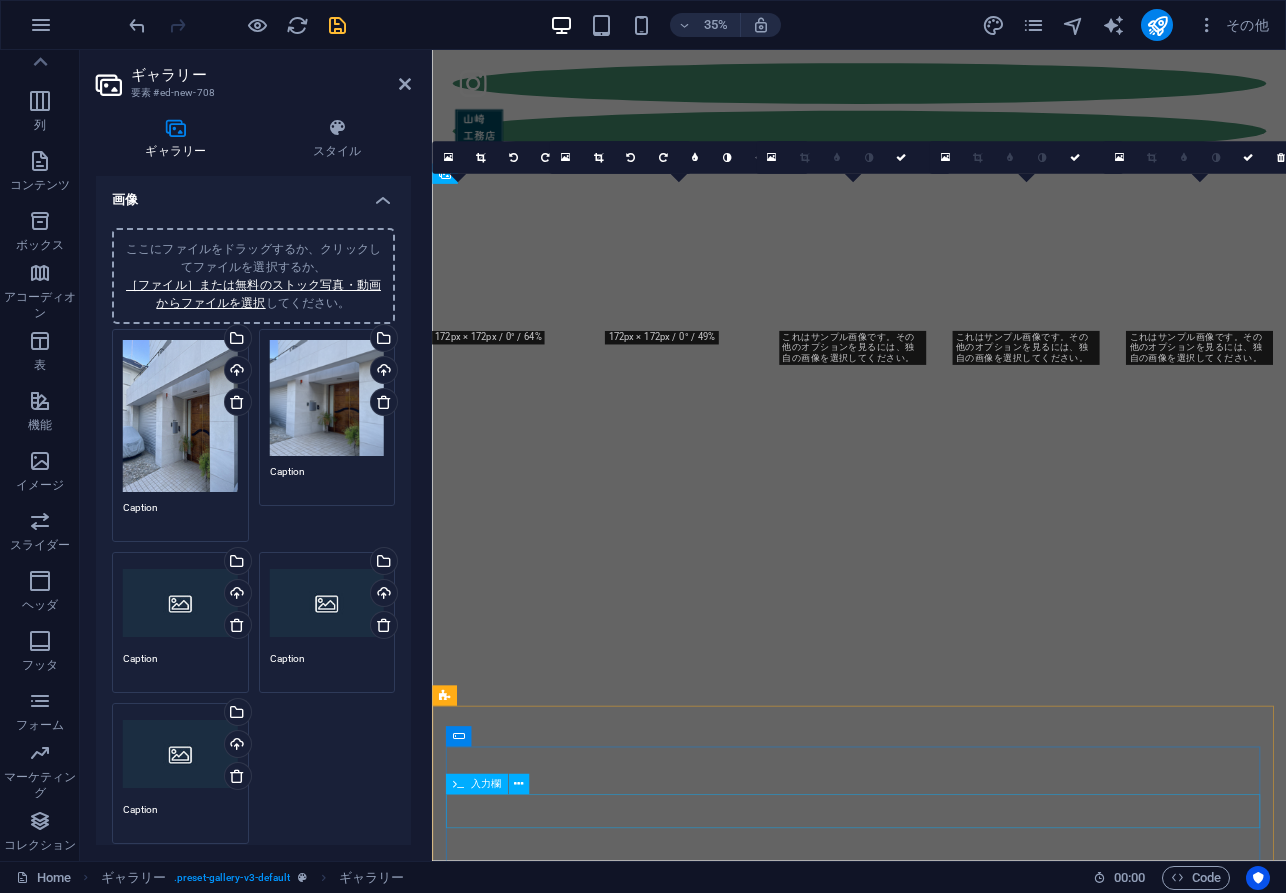 scroll, scrollTop: 3652, scrollLeft: 0, axis: vertical 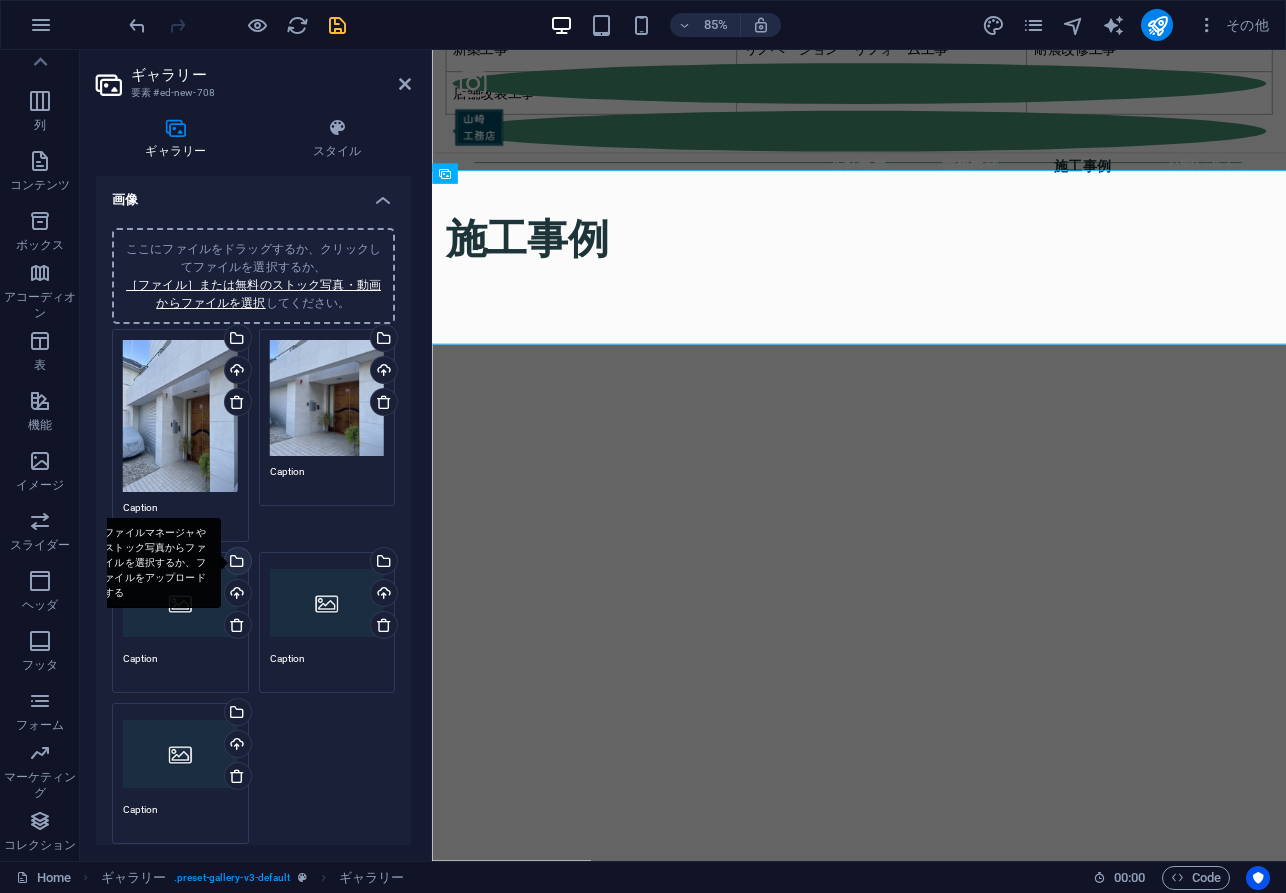click on "ファイルマネージャやストック写真からファイルを選択するか、ファイルをアップロードする" at bounding box center [236, 563] 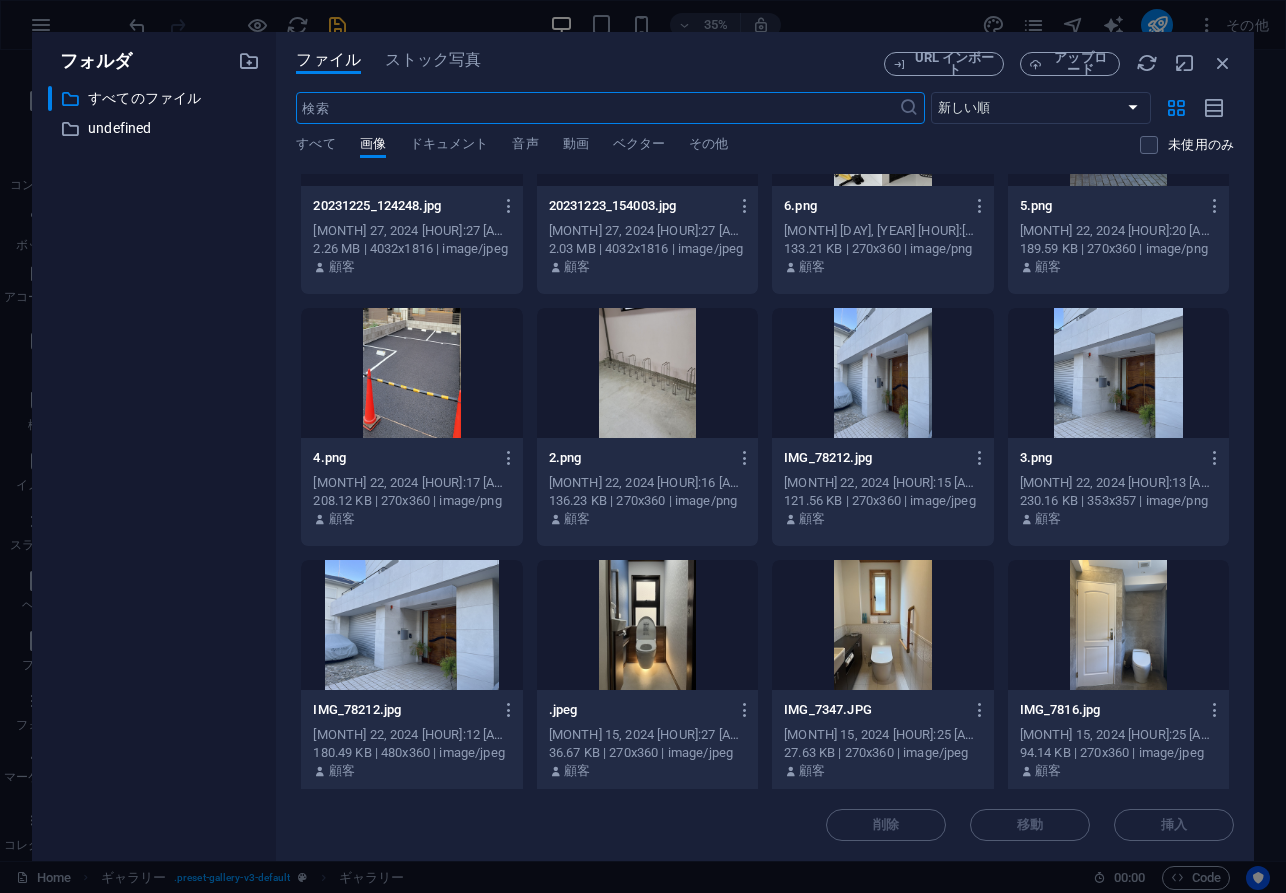 scroll, scrollTop: 950, scrollLeft: 0, axis: vertical 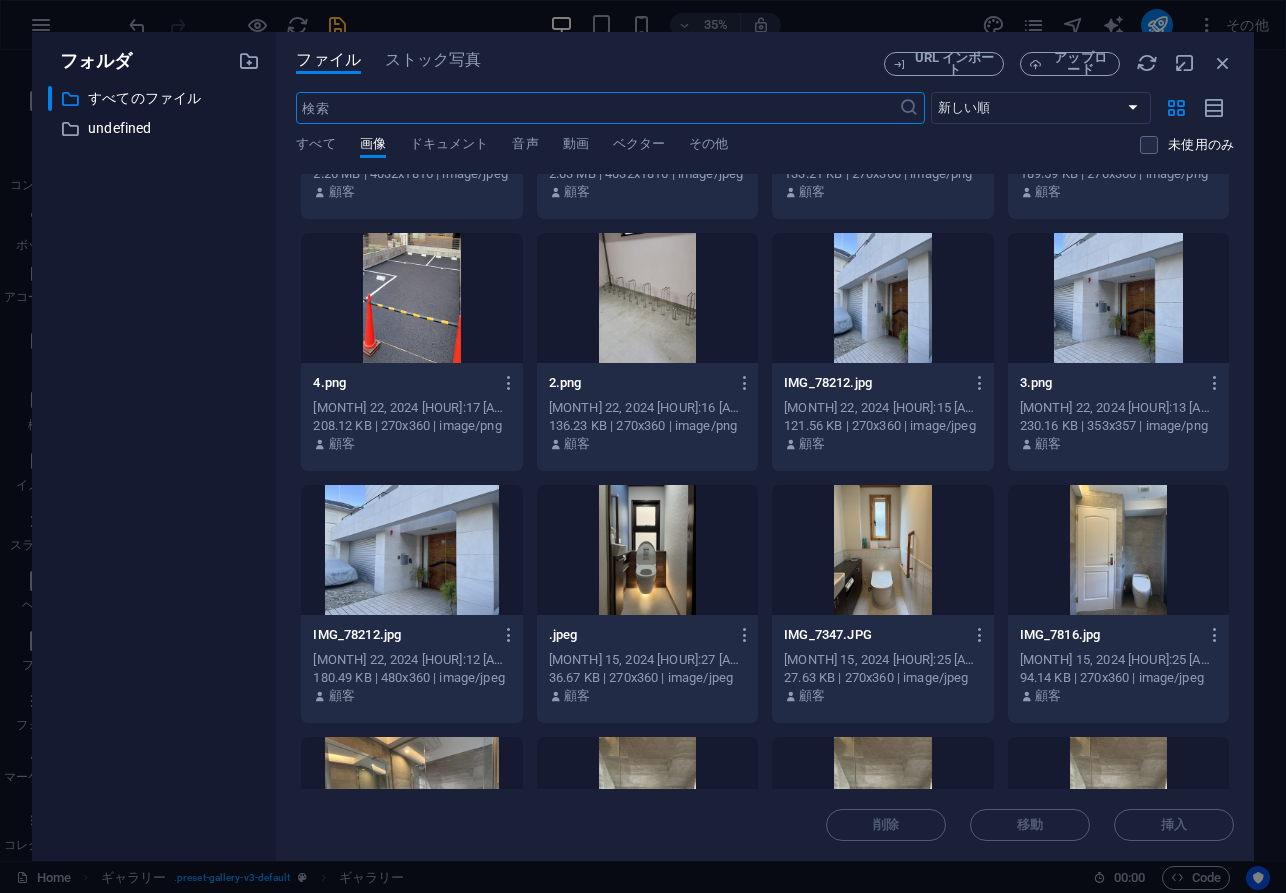 click at bounding box center (411, 550) 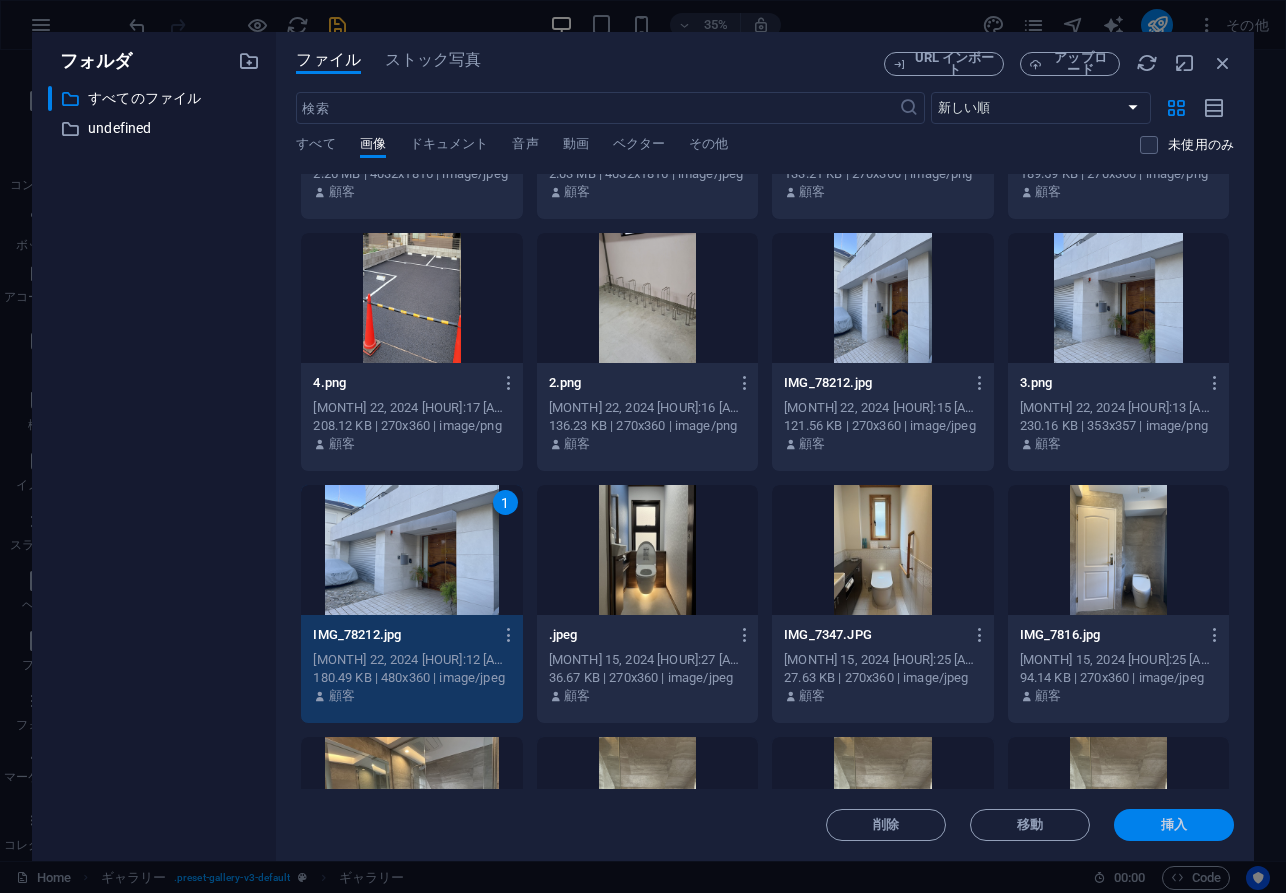 click on "挿入" at bounding box center [1174, 825] 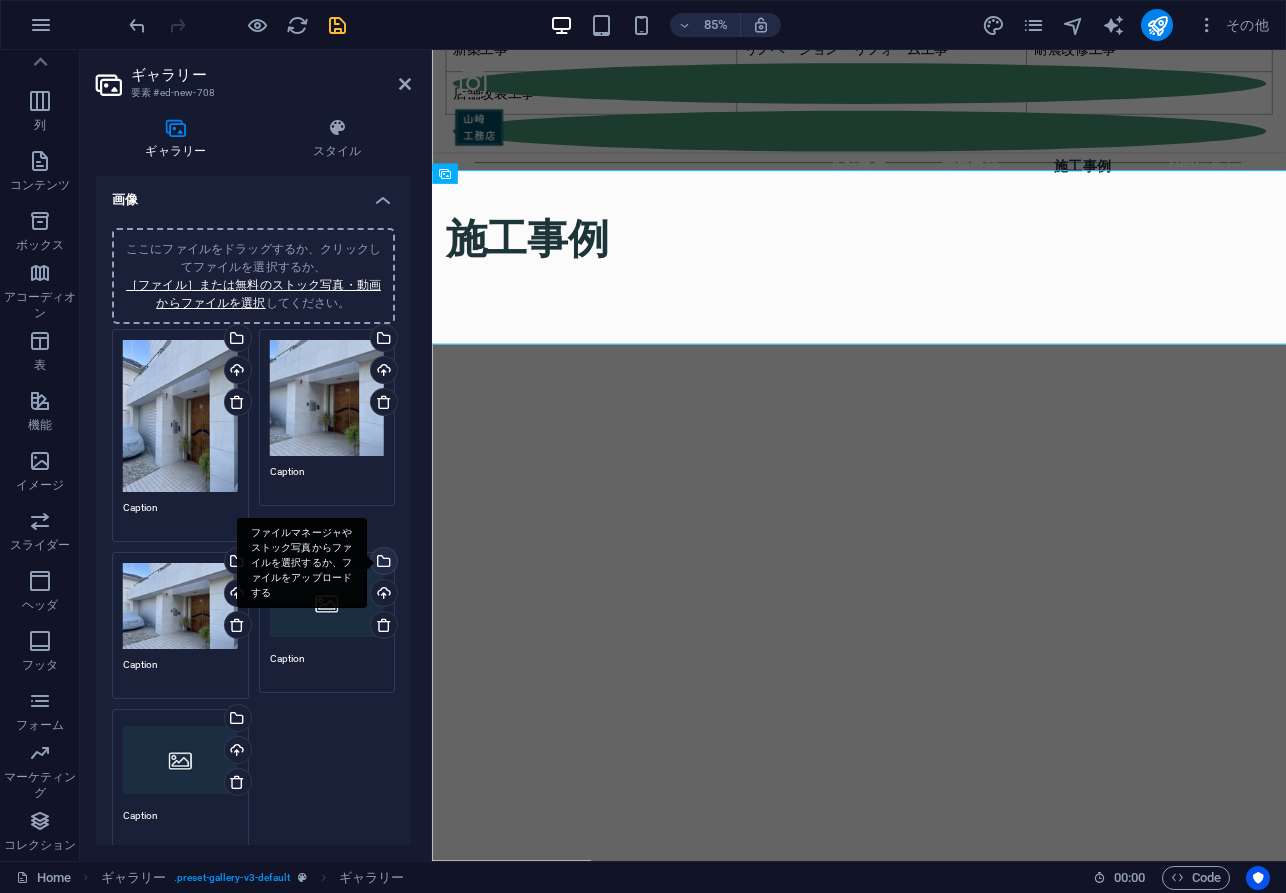 click on "ファイルマネージャやストック写真からファイルを選択するか、ファイルをアップロードする" at bounding box center (382, 563) 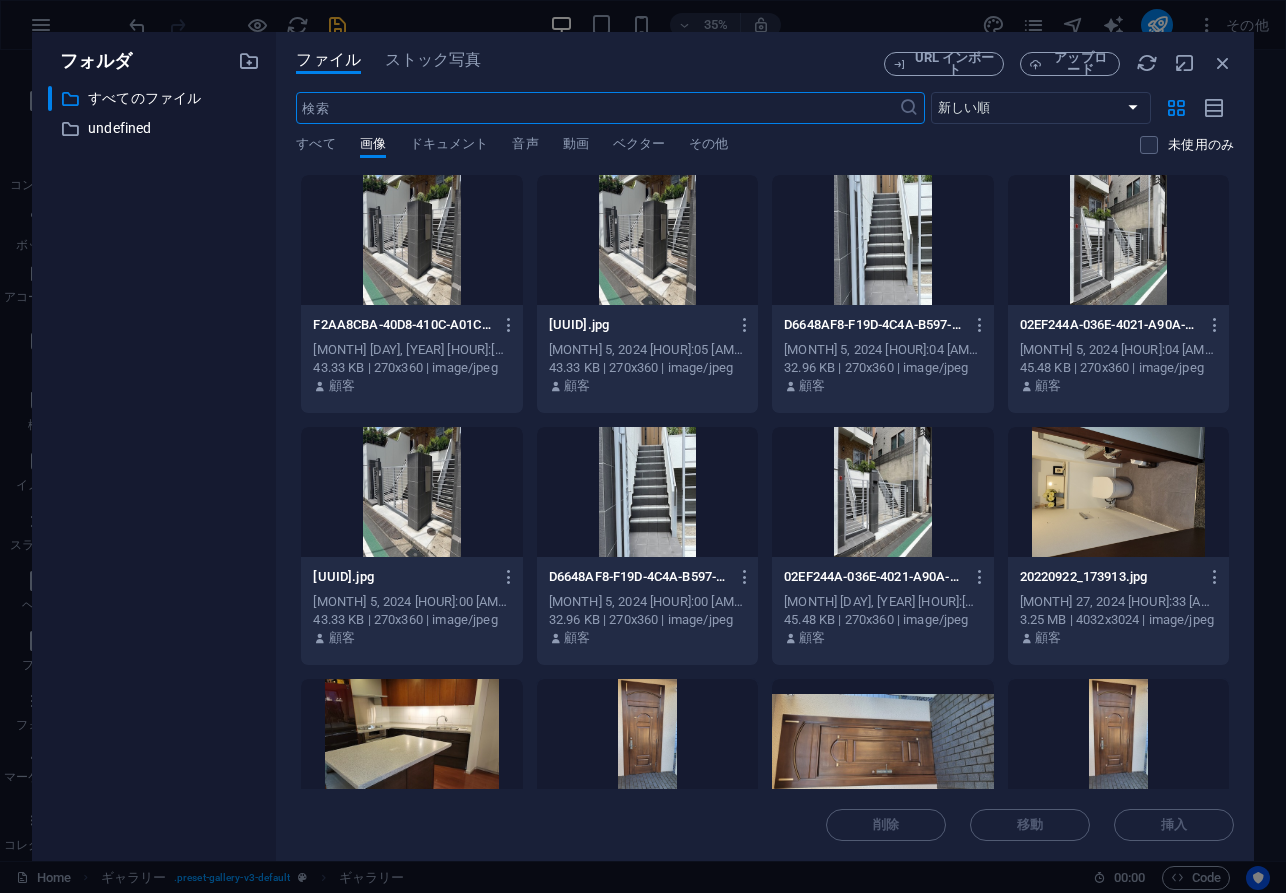 scroll, scrollTop: 4628, scrollLeft: 0, axis: vertical 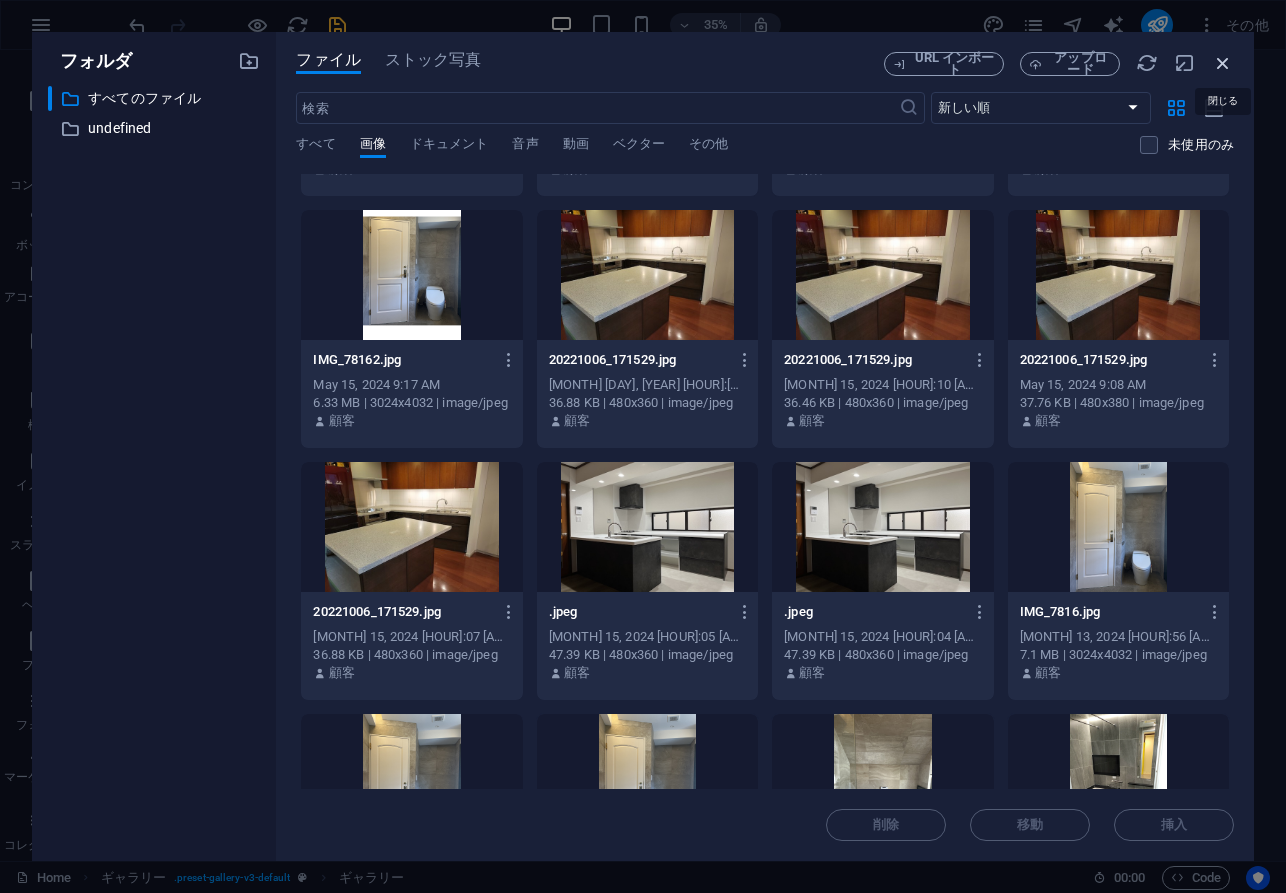 click at bounding box center (1223, 63) 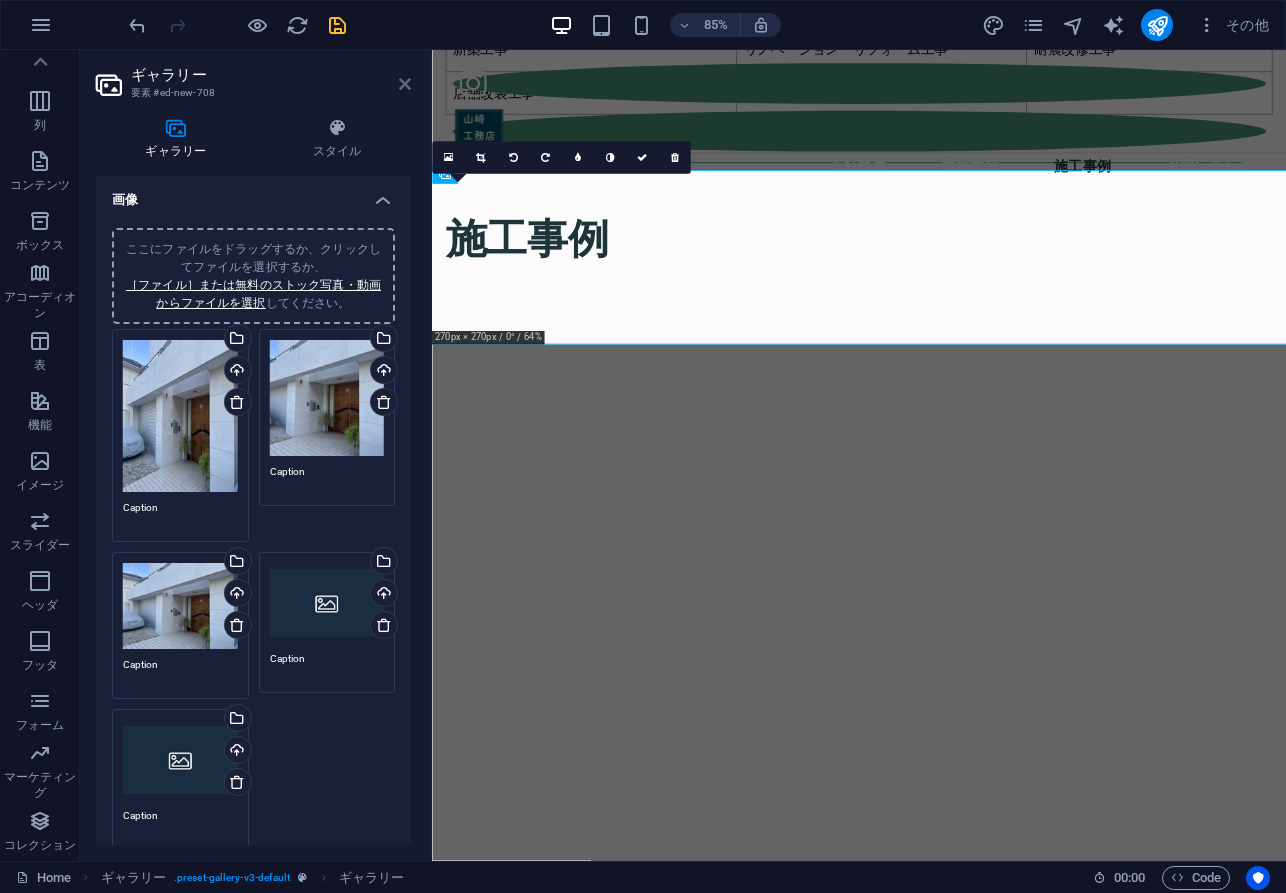 click at bounding box center (405, 84) 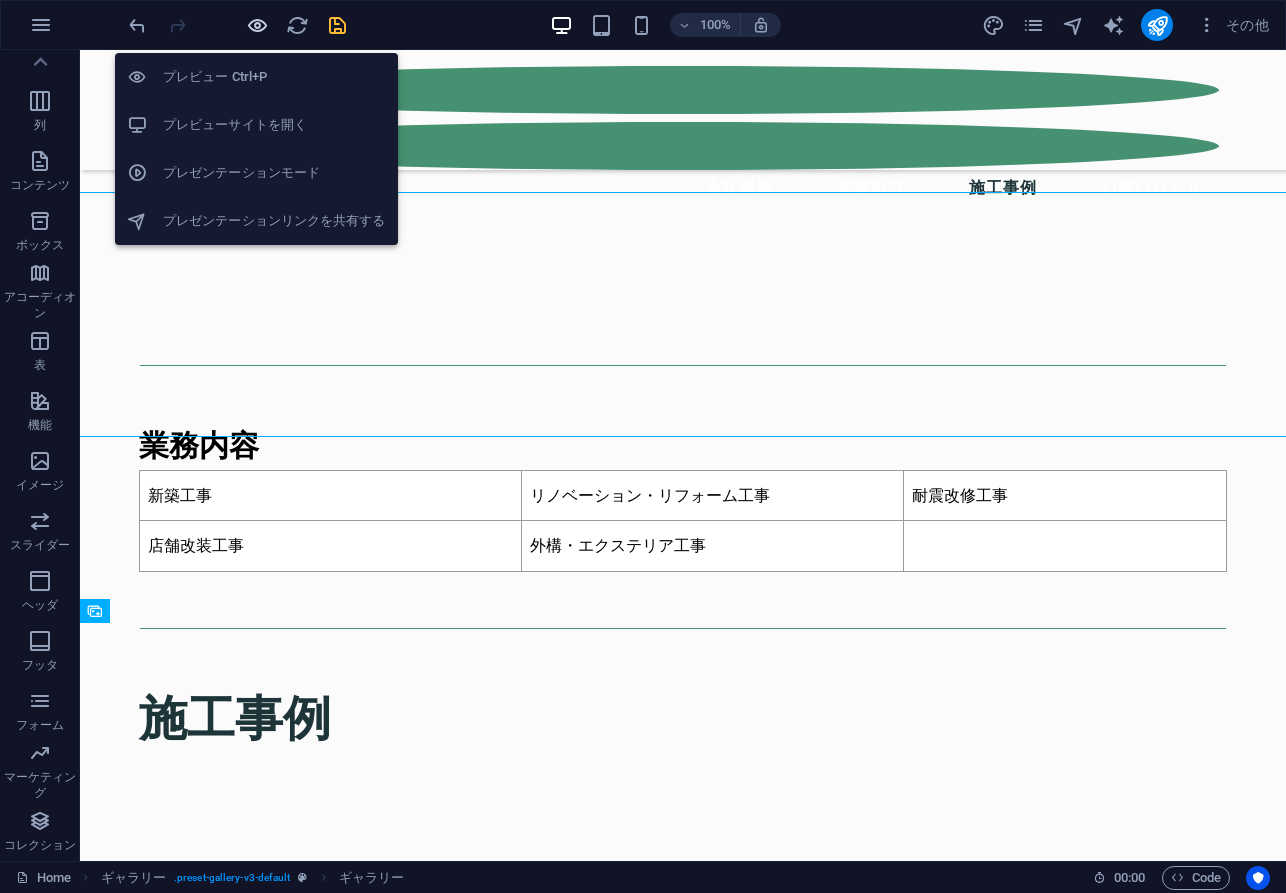 click at bounding box center (257, 25) 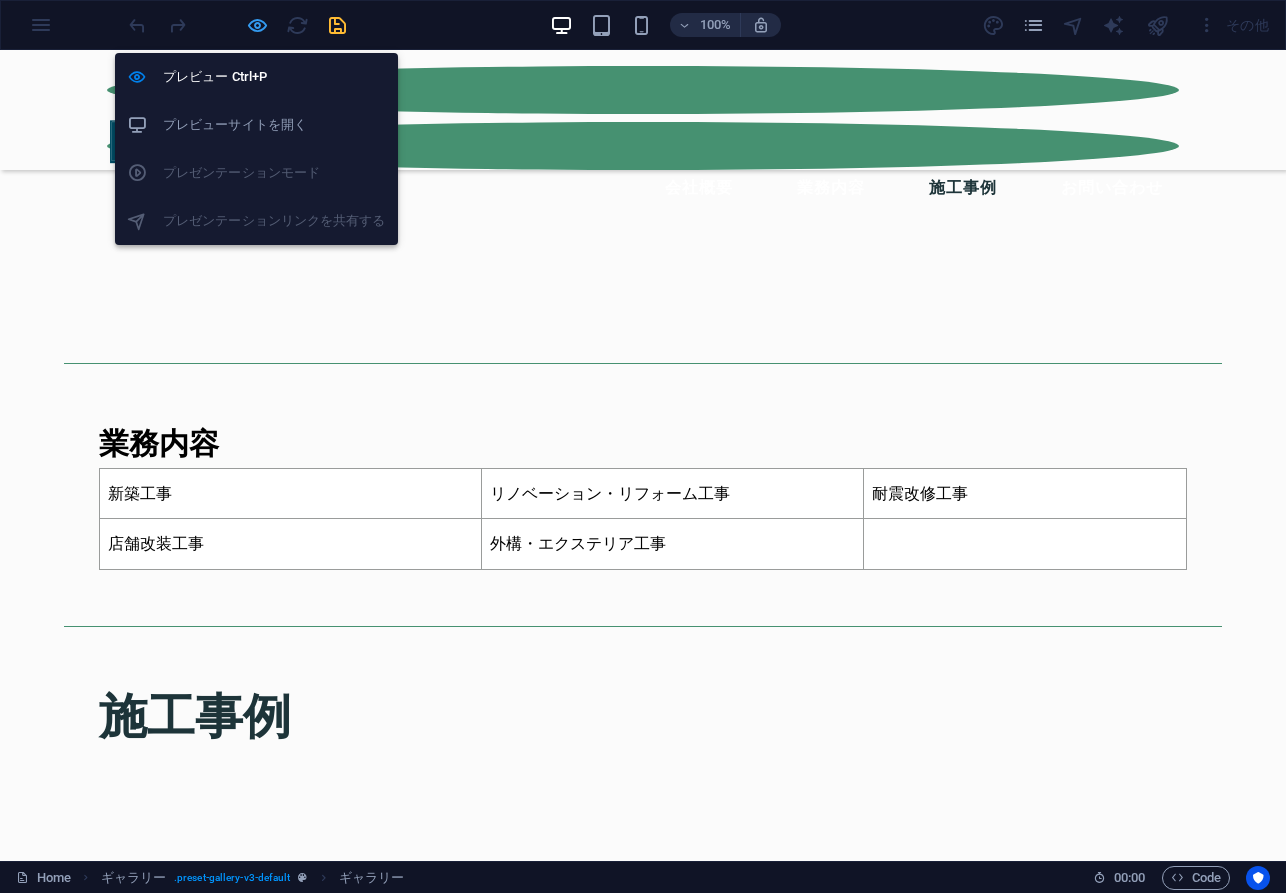 click at bounding box center (257, 25) 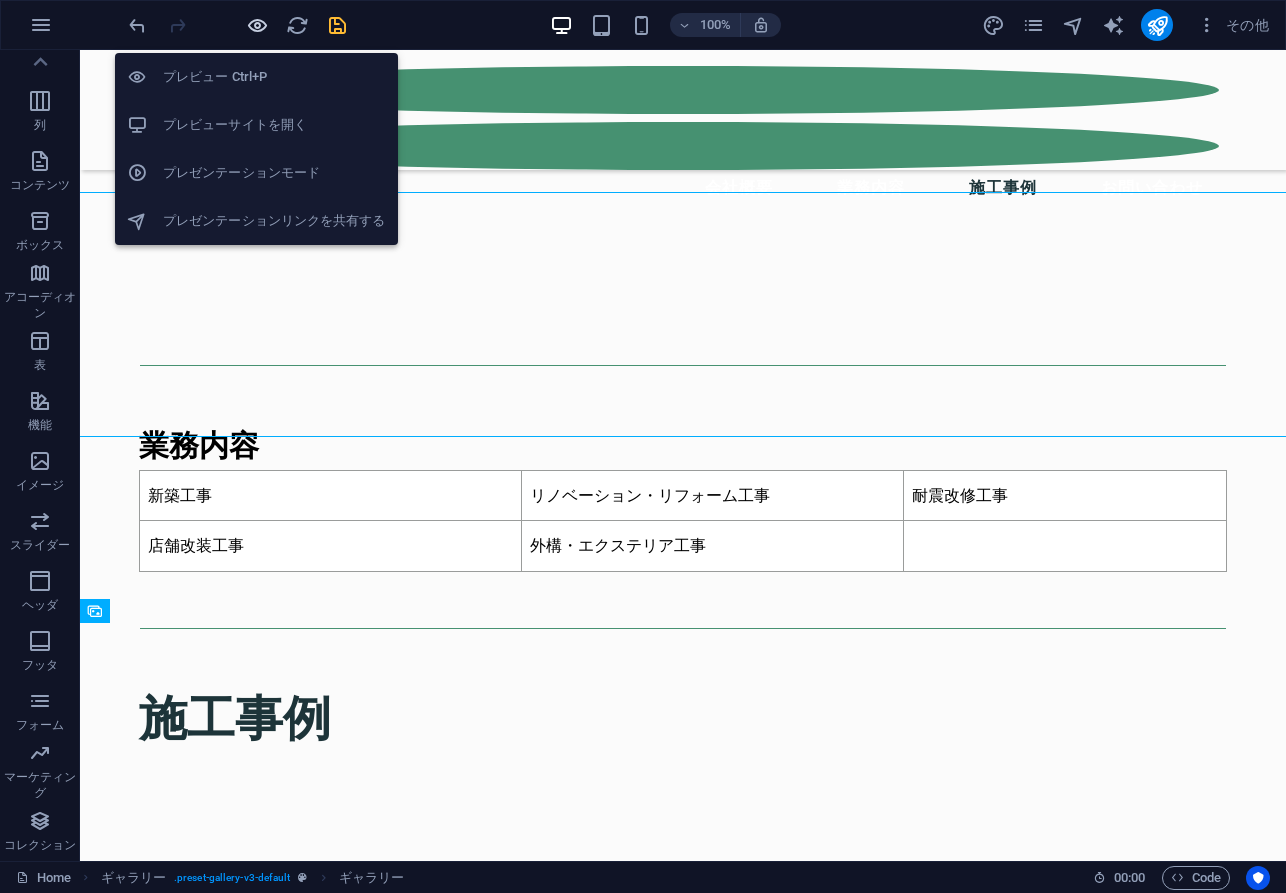 click at bounding box center (257, 25) 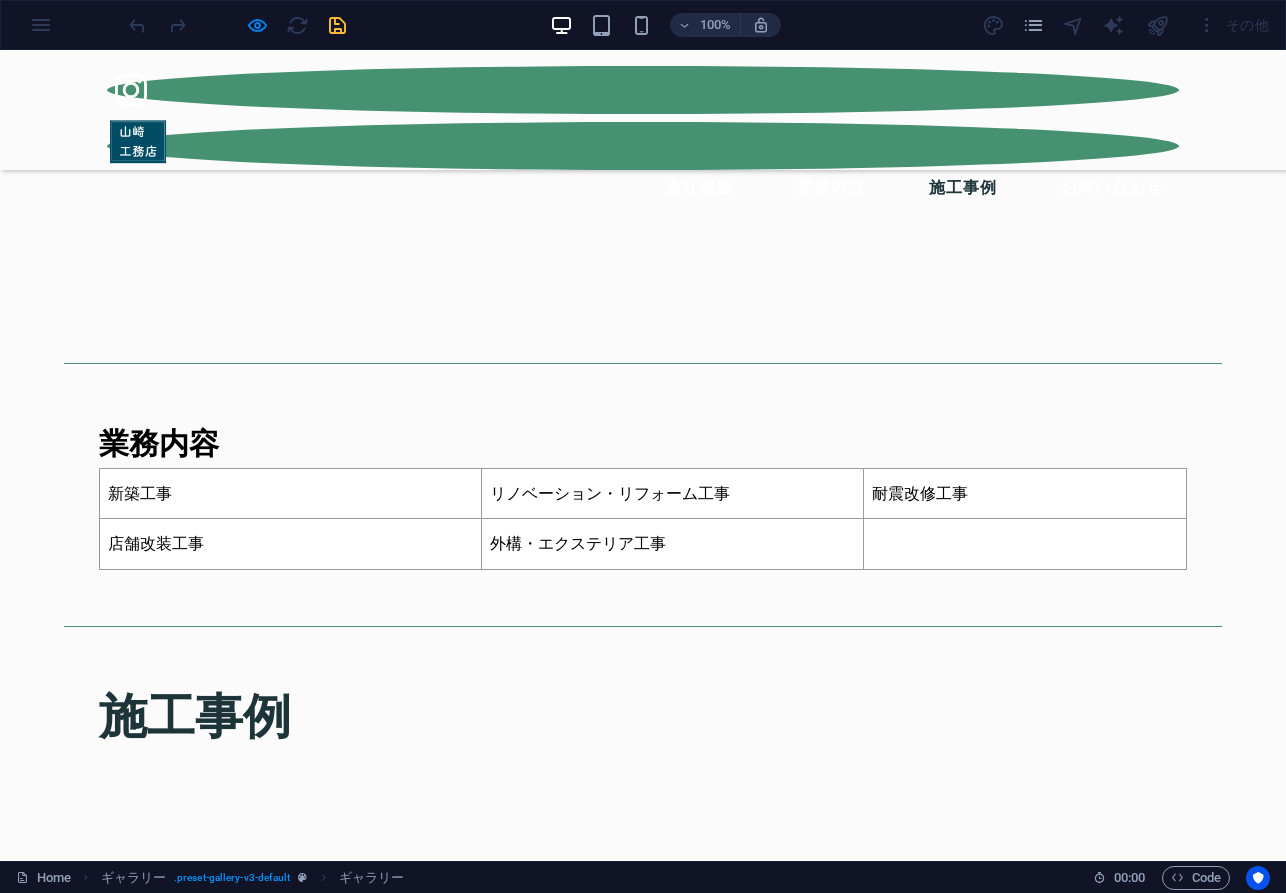 click at bounding box center [907, 7573] 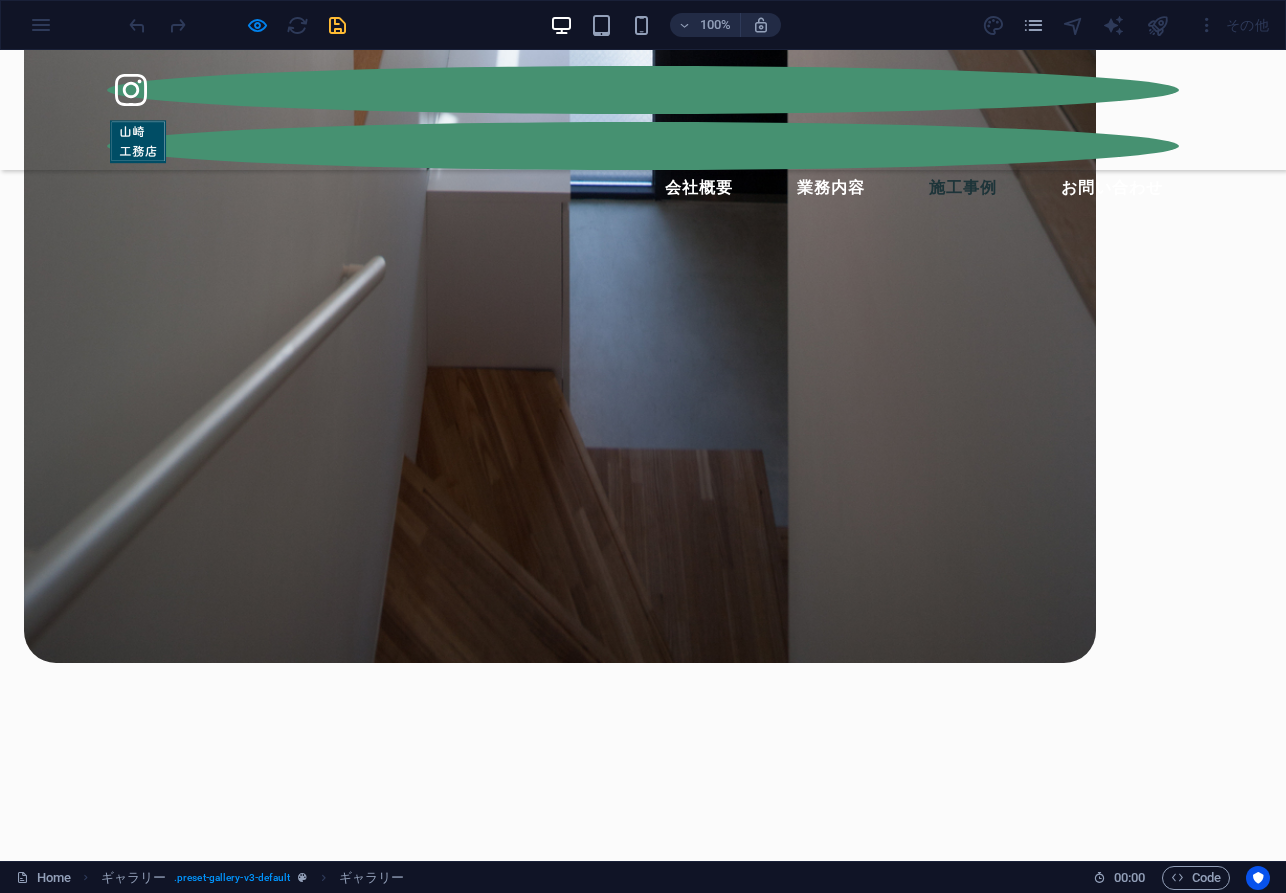 click on "×" at bounding box center (4, -3174) 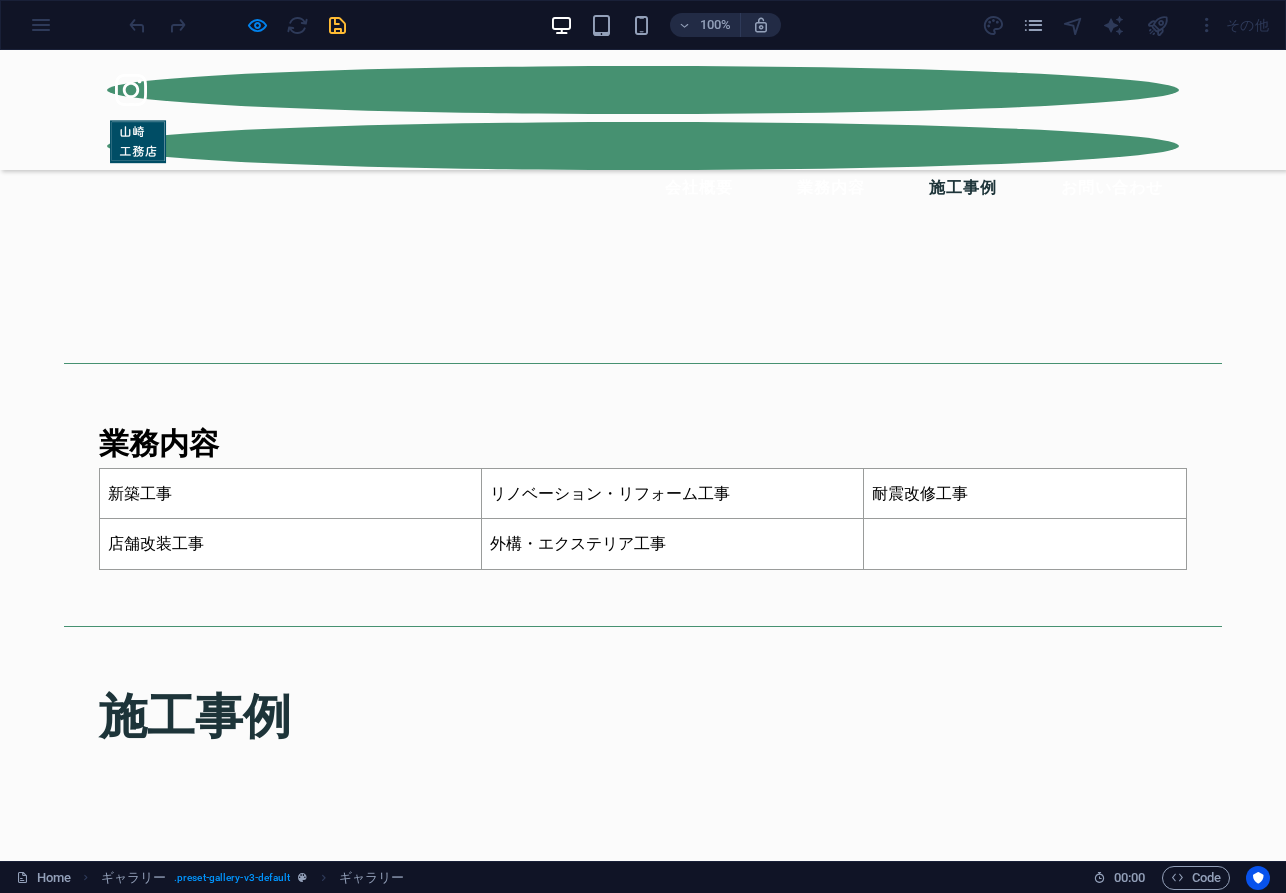 click at bounding box center (907, 7573) 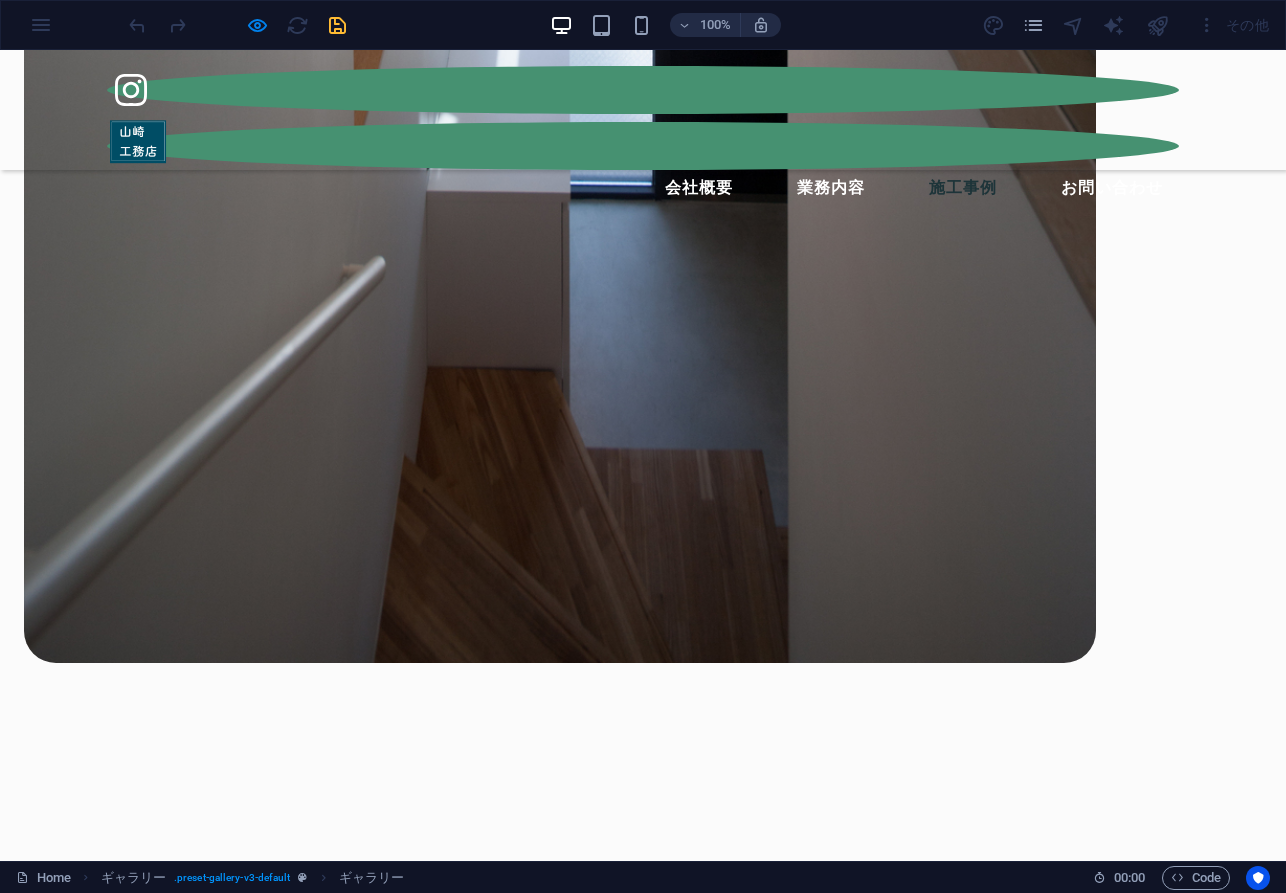 click on "×" at bounding box center [4, -3174] 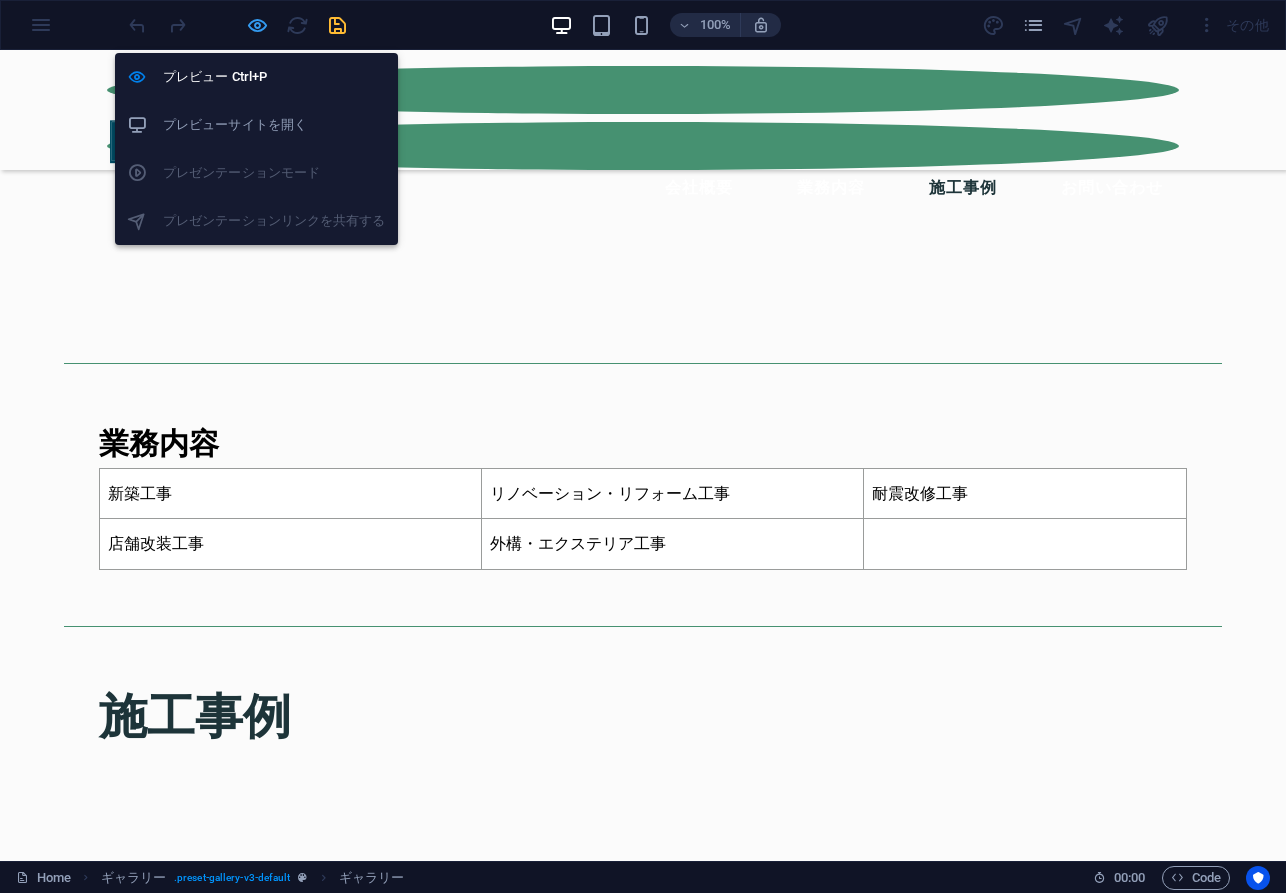 click at bounding box center [257, 25] 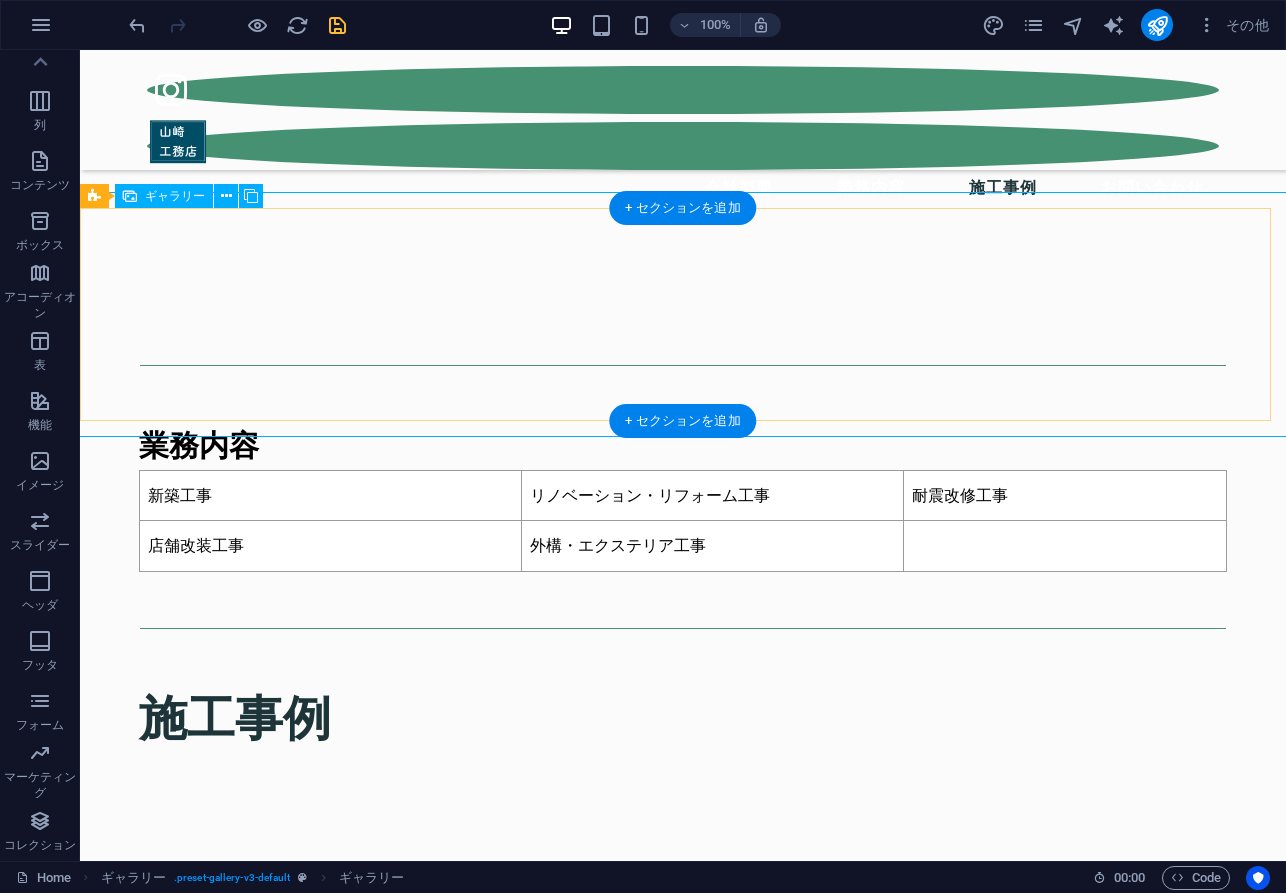click at bounding box center (931, 7567) 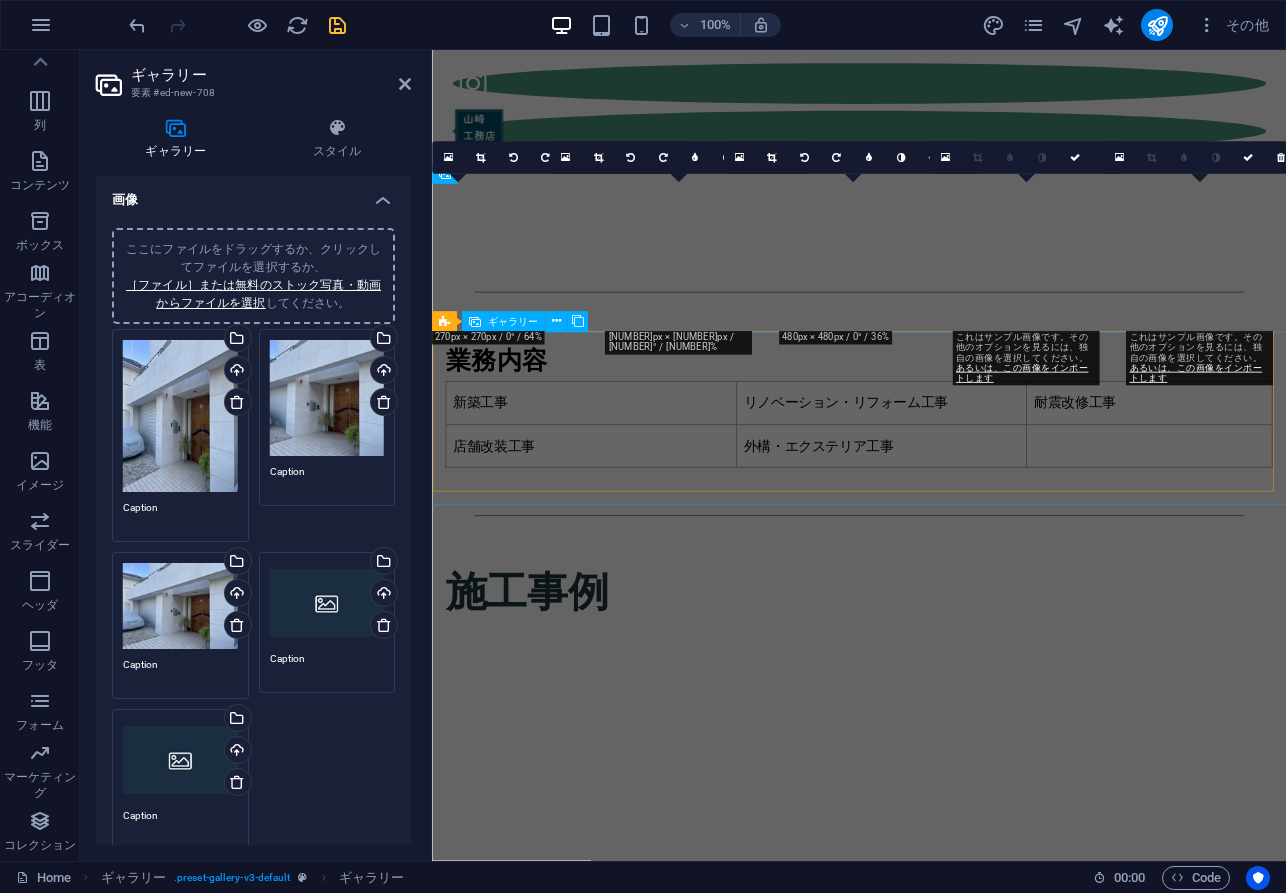 click at bounding box center [934, 7709] 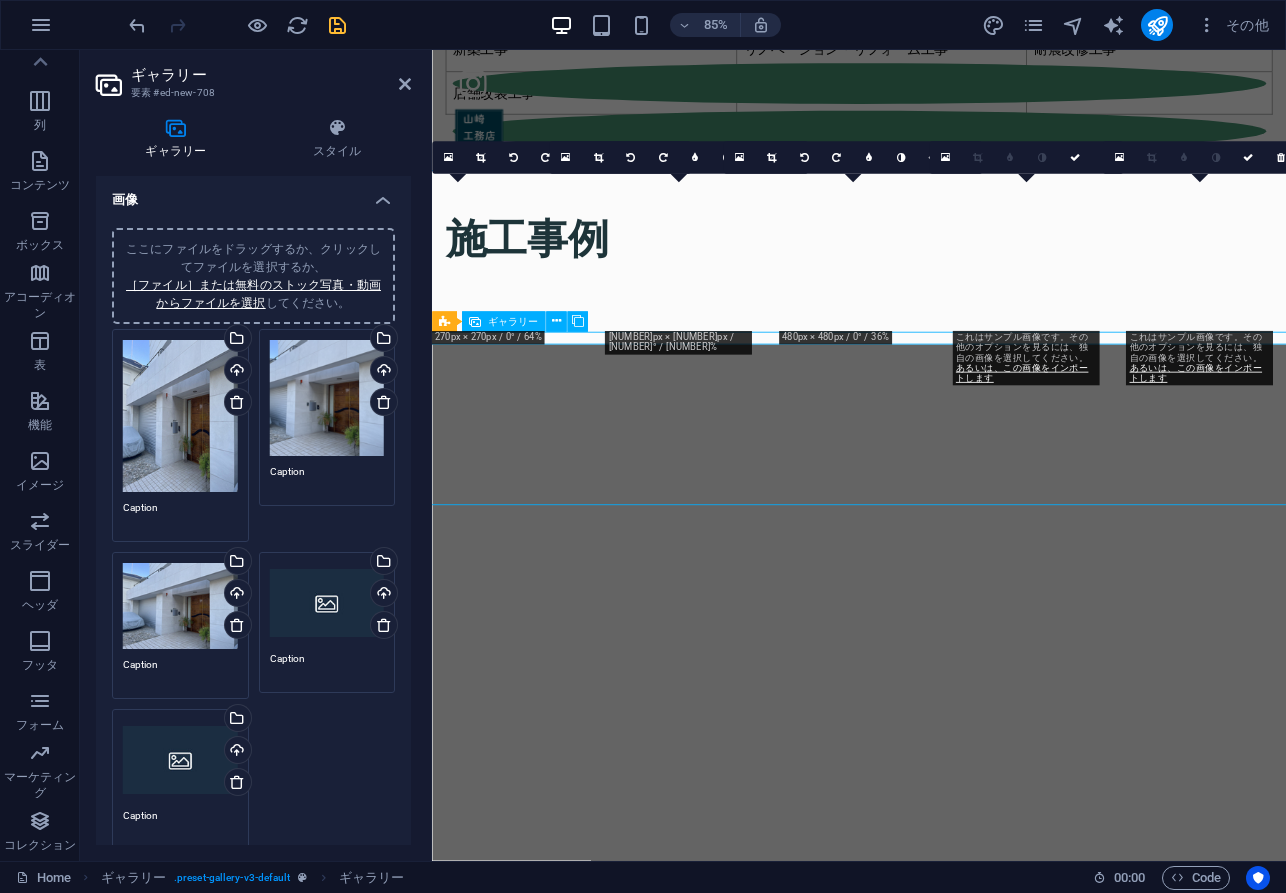 scroll, scrollTop: 3237, scrollLeft: 0, axis: vertical 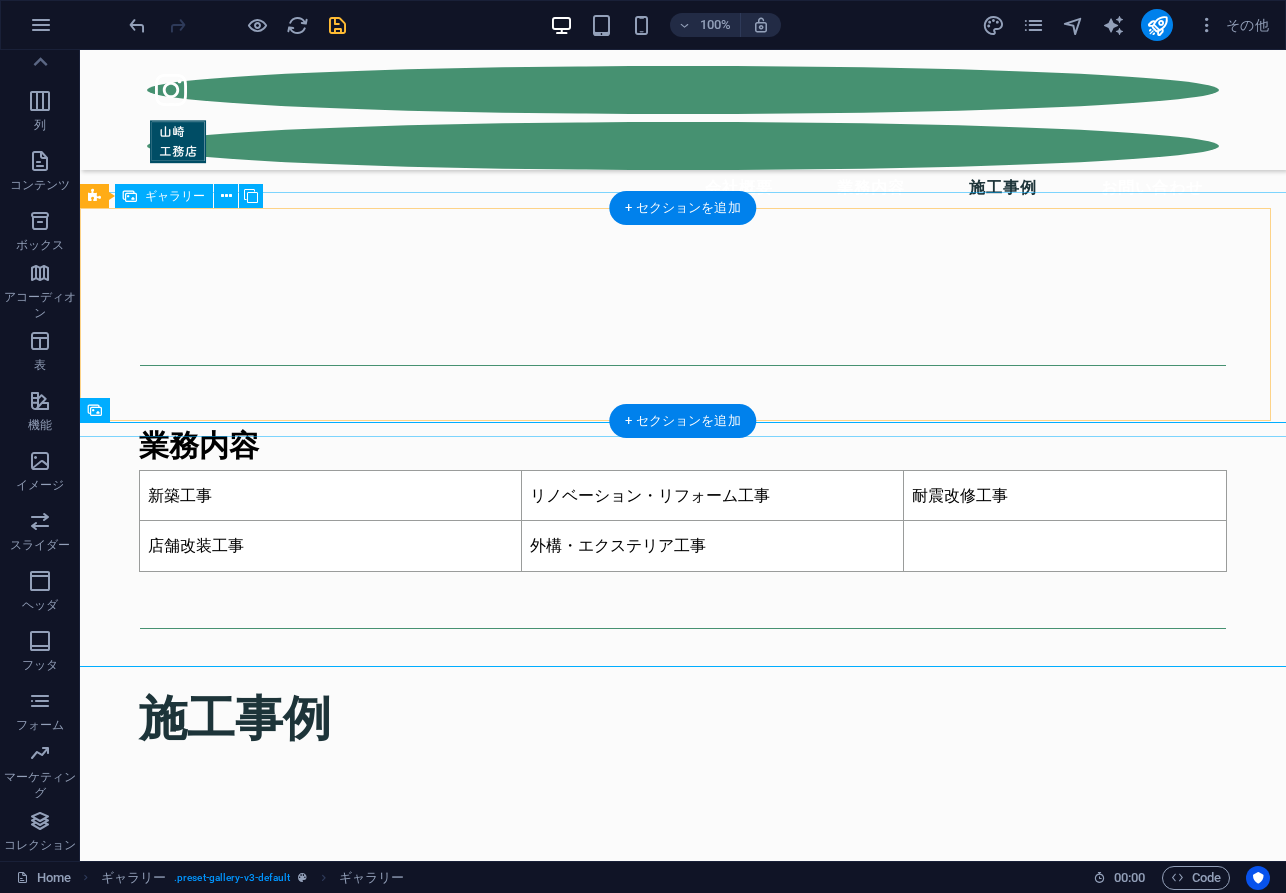 click at bounding box center (931, 7567) 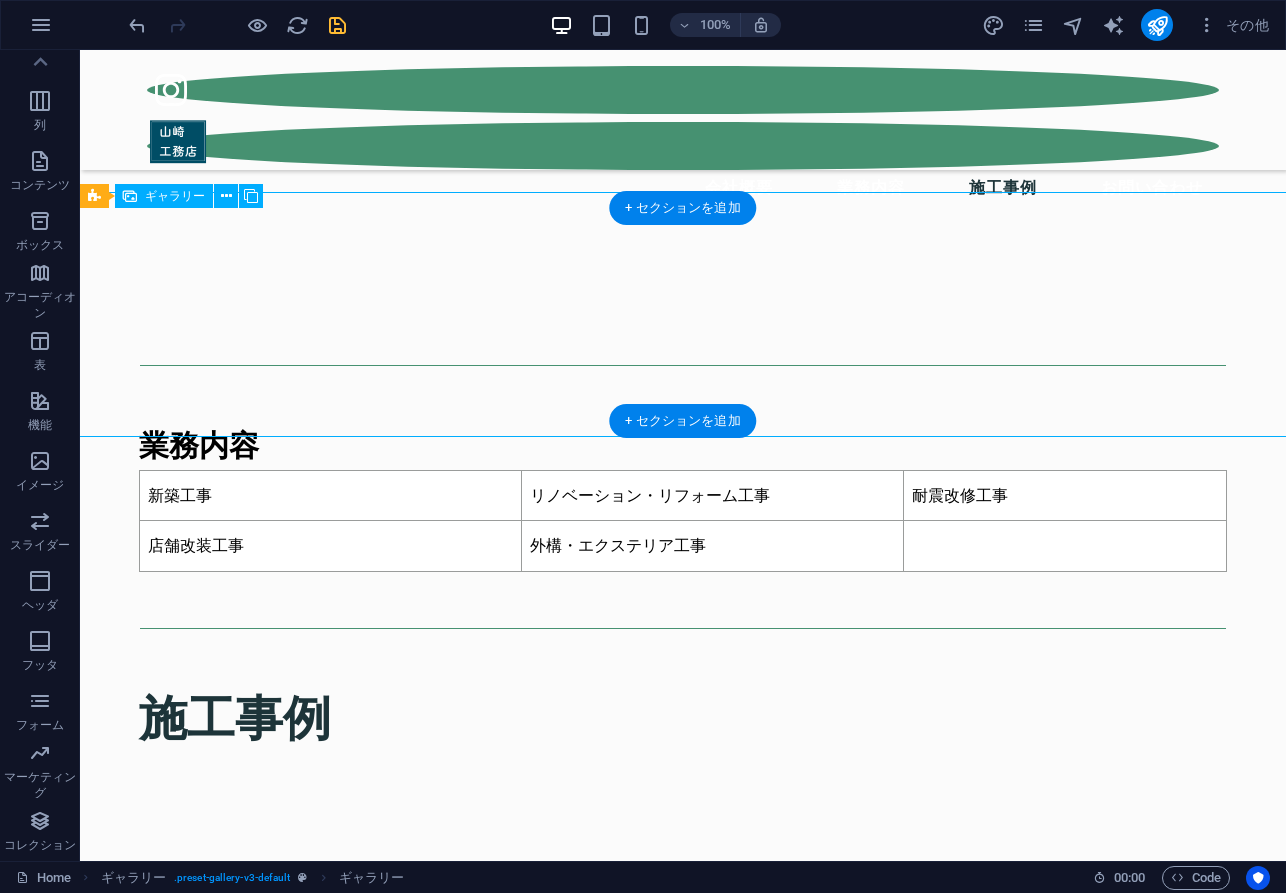 click at bounding box center [931, 7567] 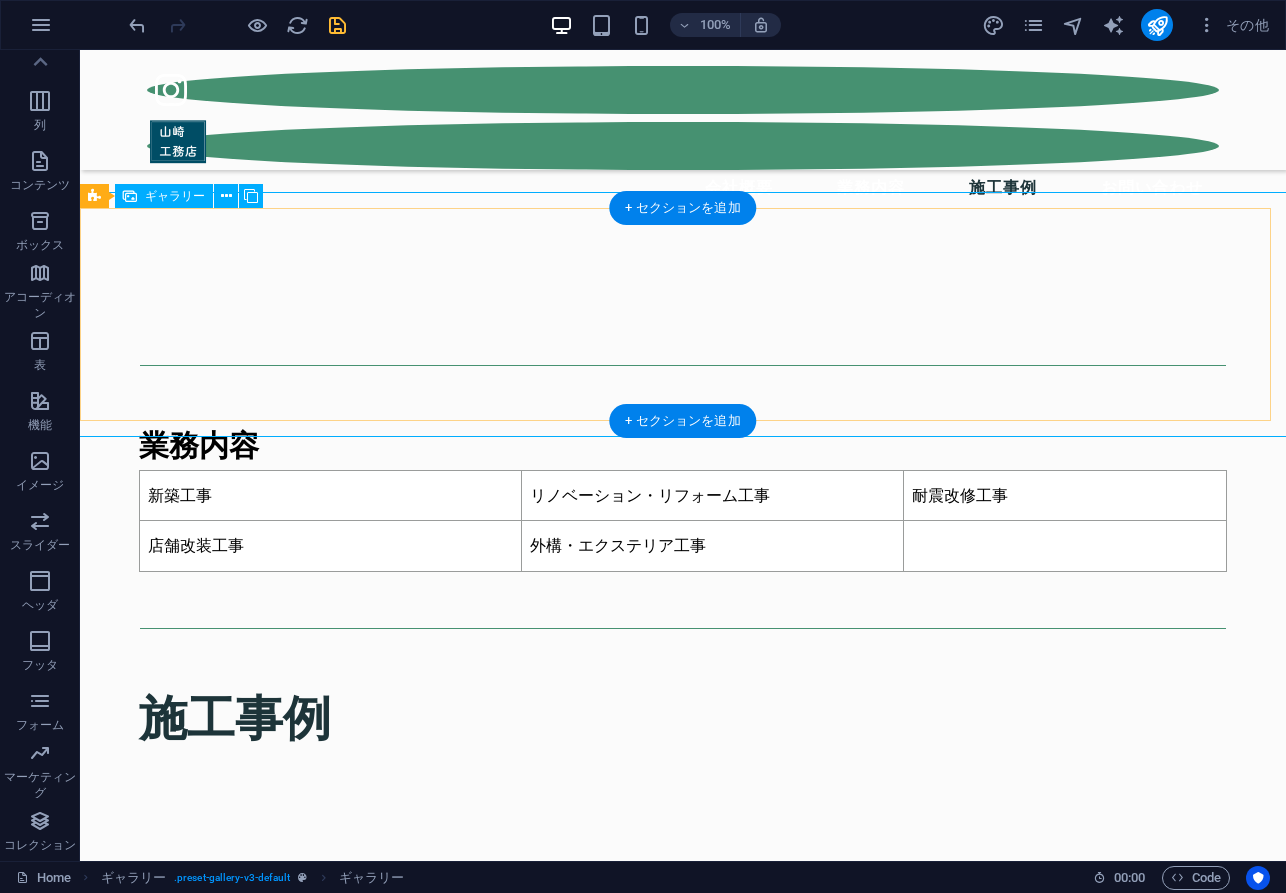 click at bounding box center [931, 7567] 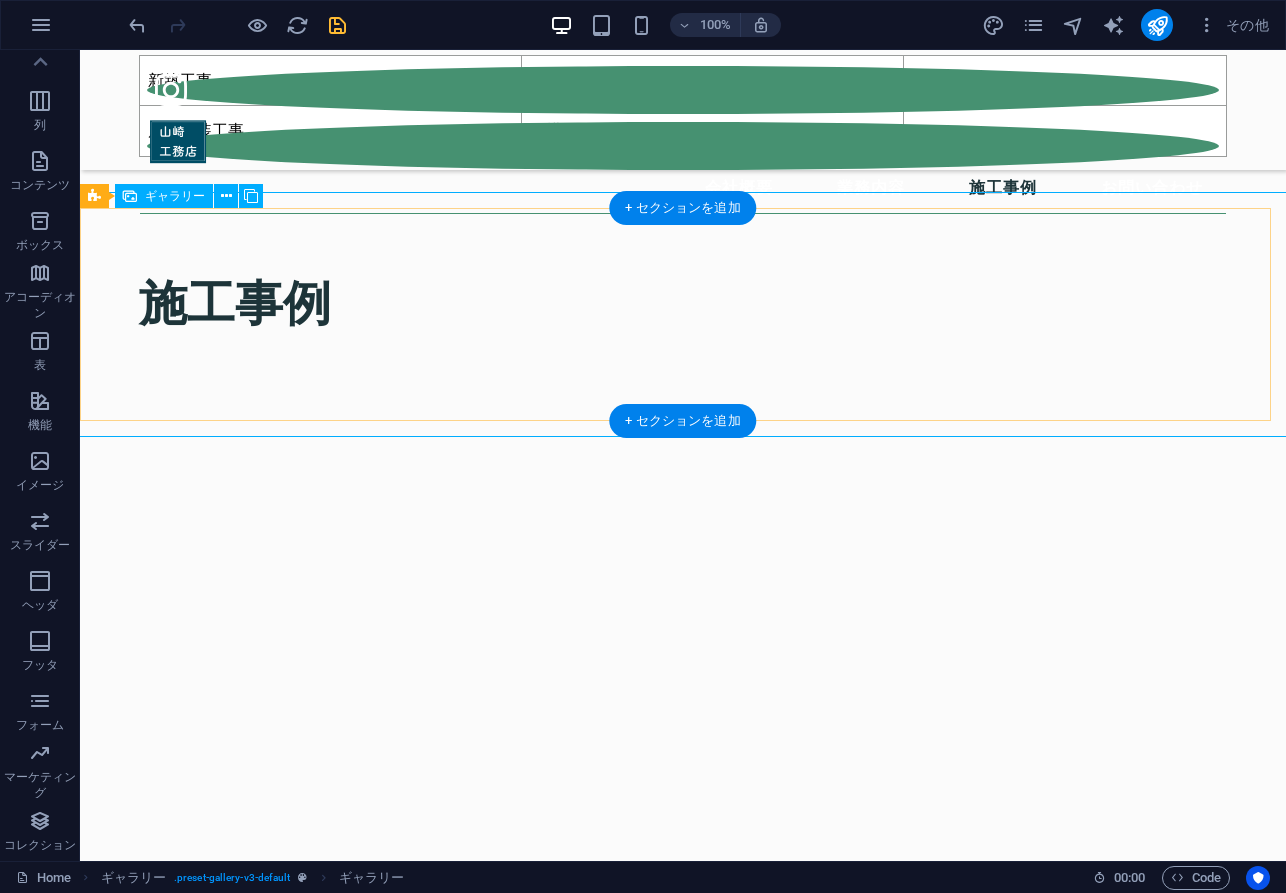 select on "4" 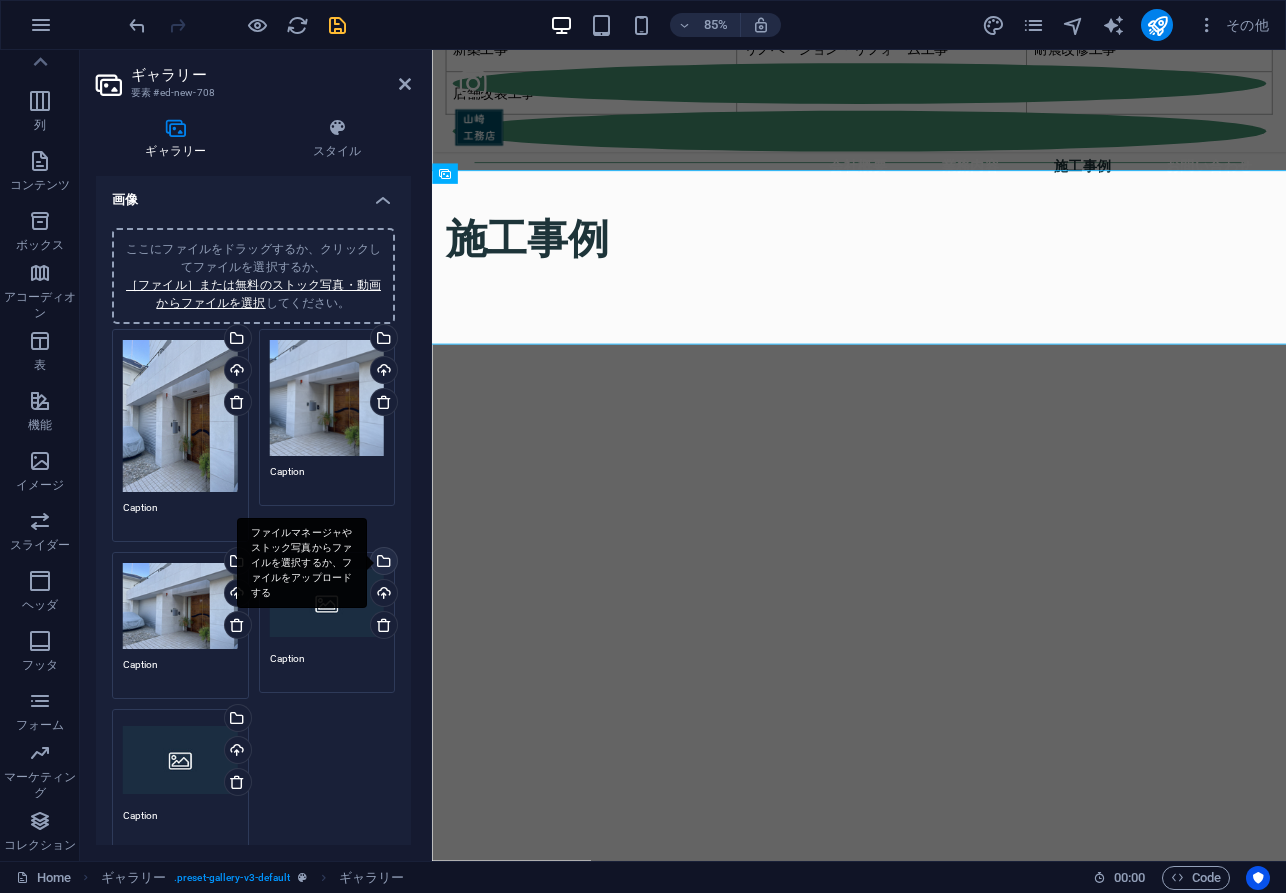 click on "ファイルマネージャやストック写真からファイルを選択するか、ファイルをアップロードする" at bounding box center [382, 563] 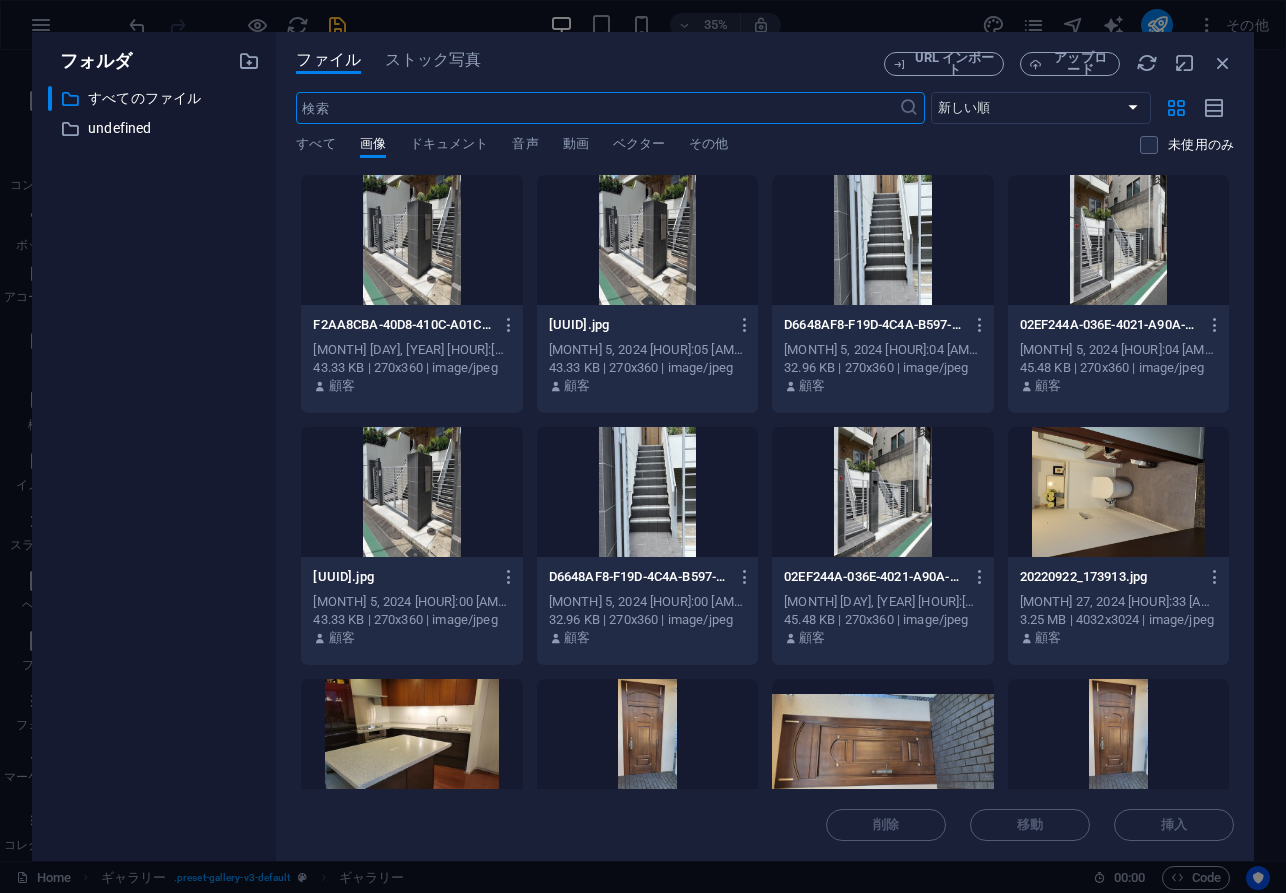 scroll, scrollTop: 4628, scrollLeft: 0, axis: vertical 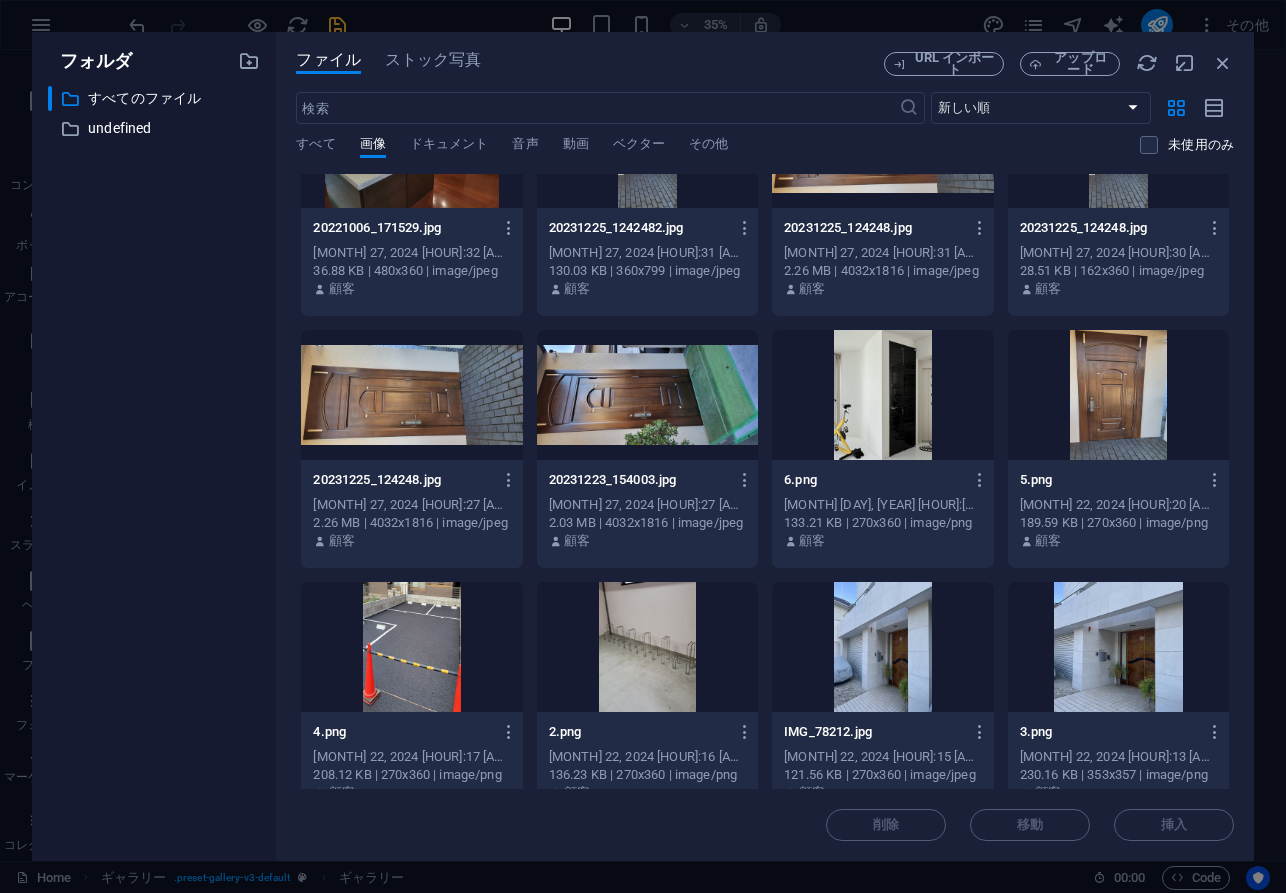 click at bounding box center [882, 395] 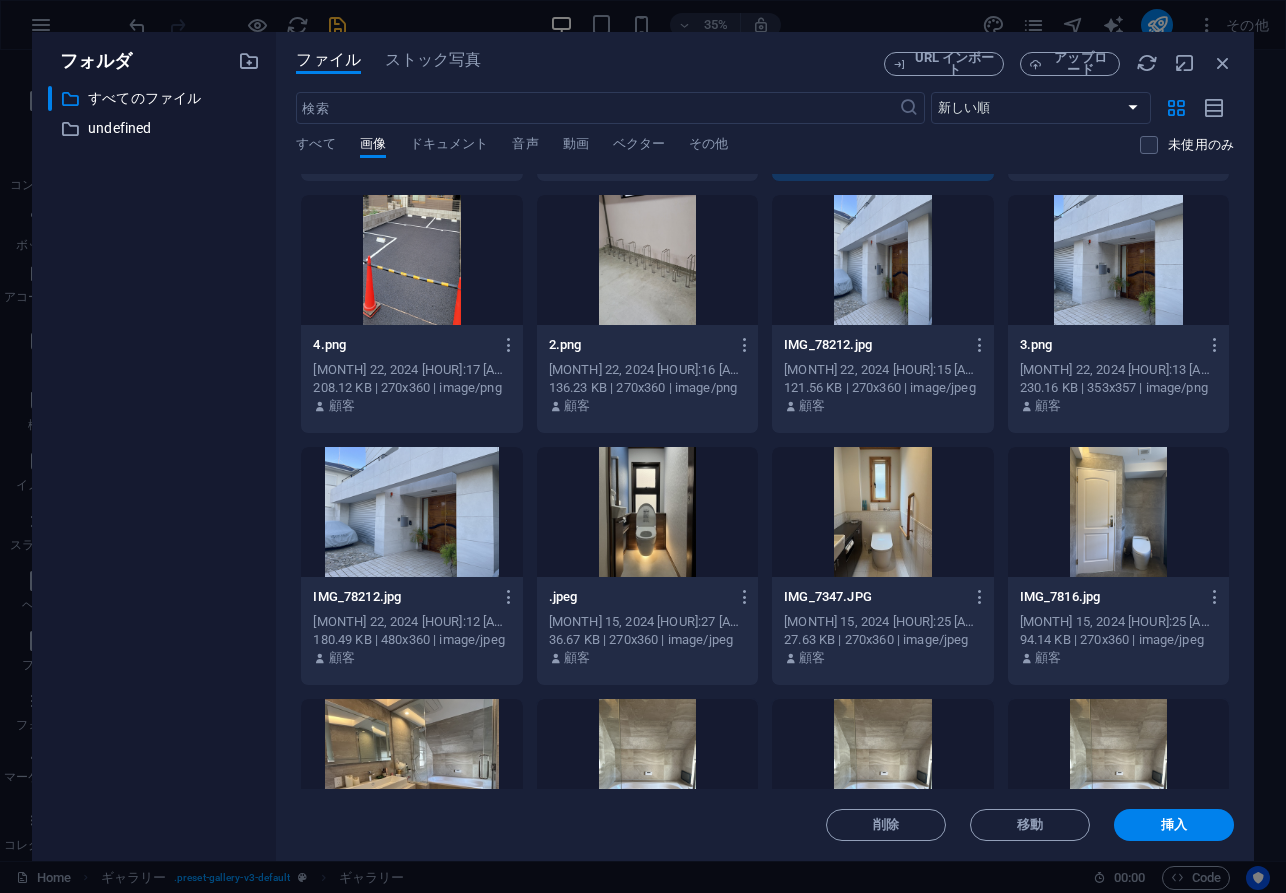 scroll, scrollTop: 1101, scrollLeft: 0, axis: vertical 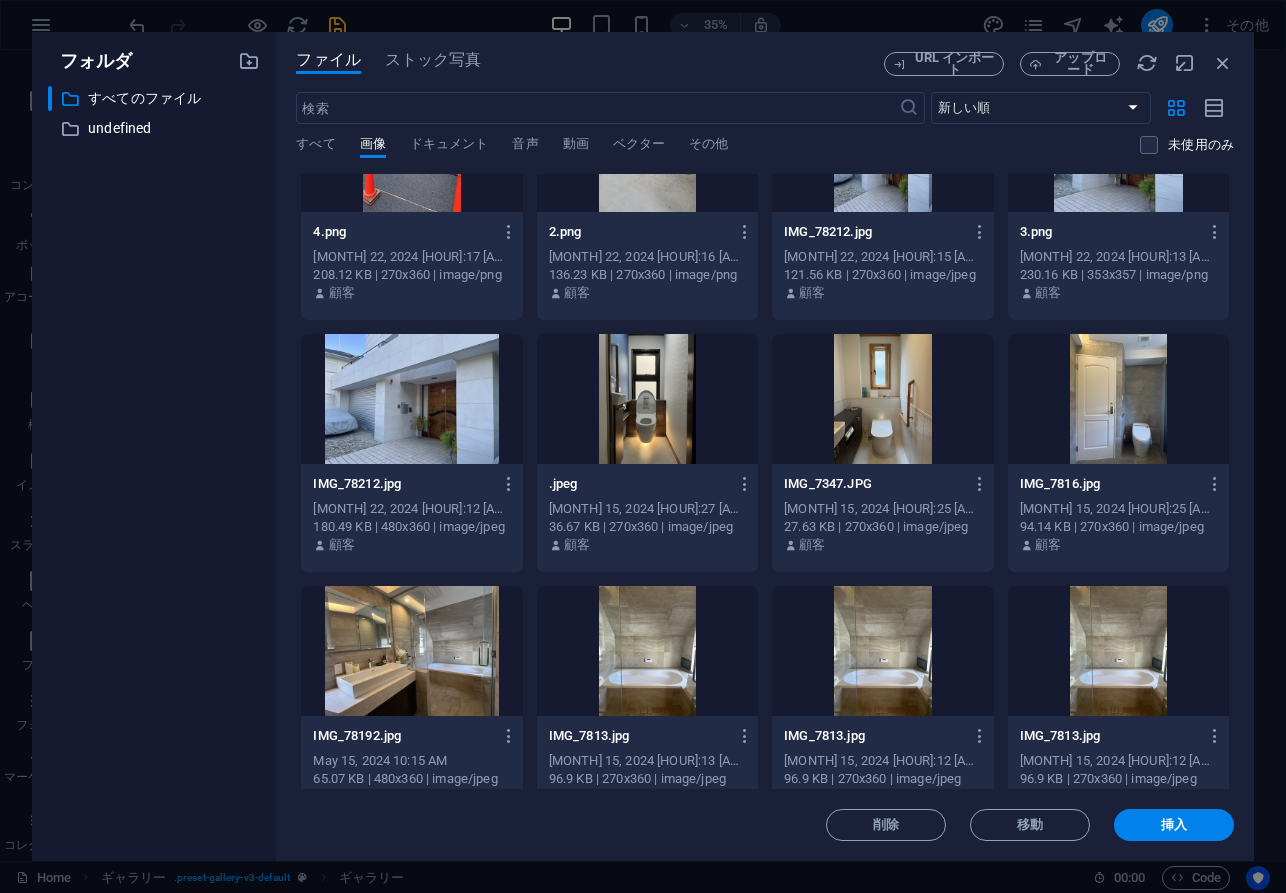 click at bounding box center [1118, 399] 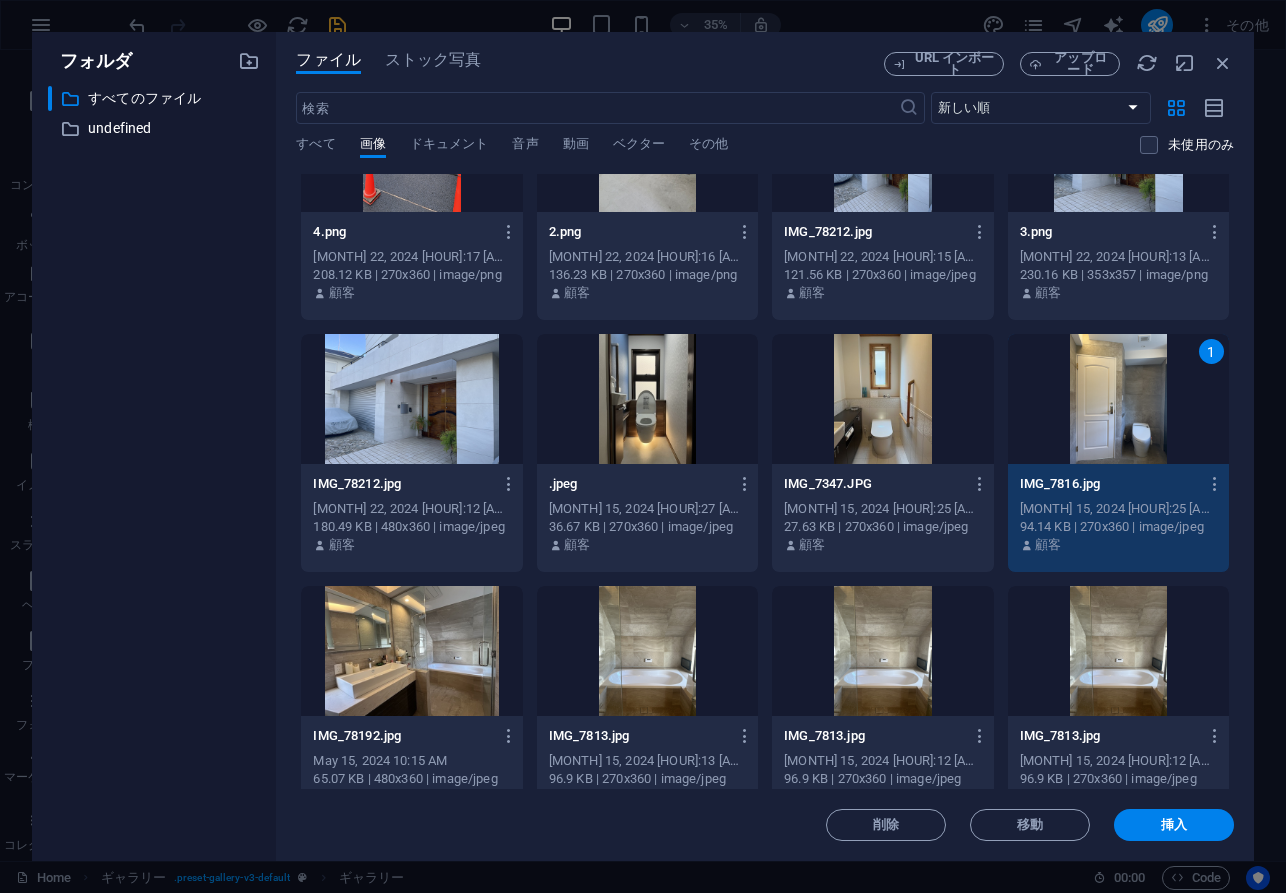 click on "1" at bounding box center (1211, 351) 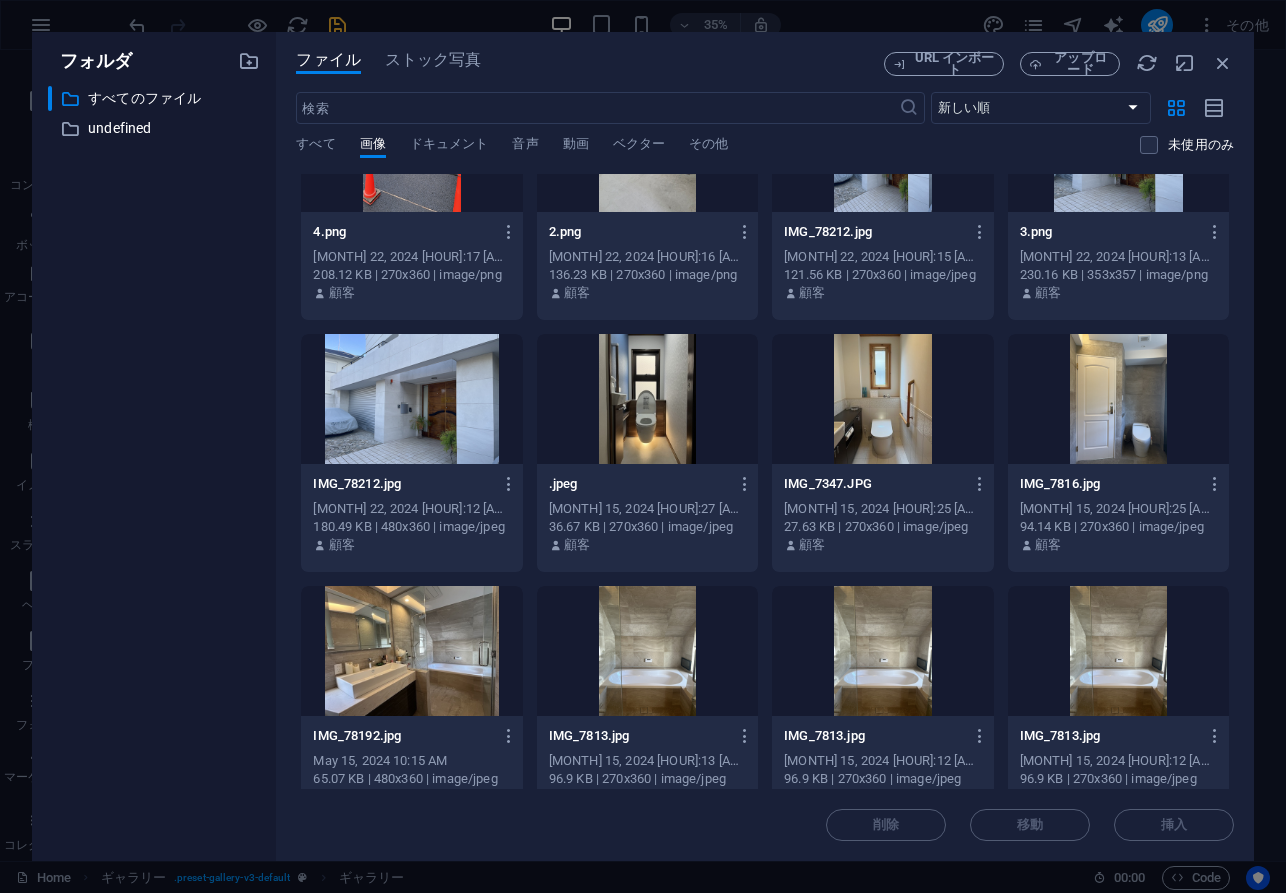 click at bounding box center [411, 651] 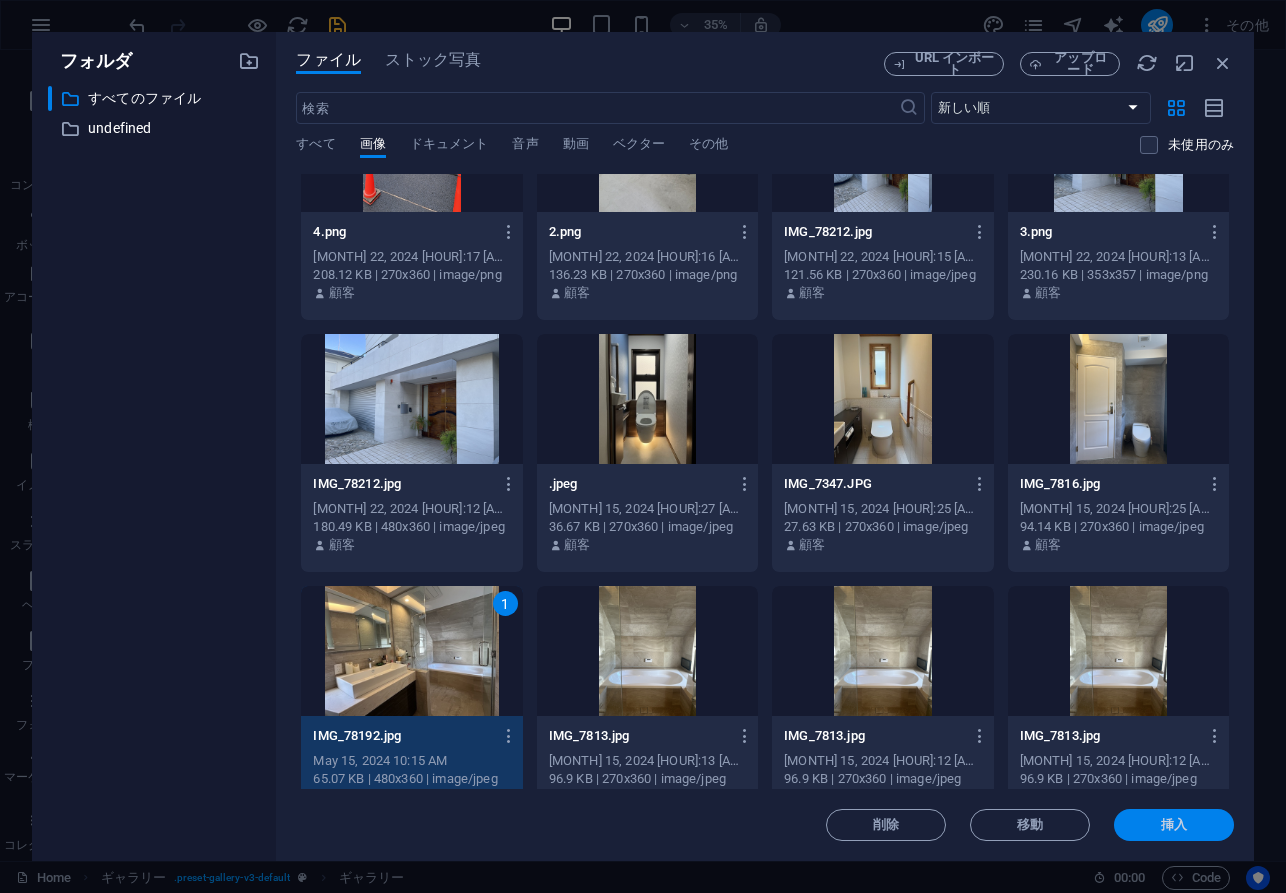 click on "挿入" at bounding box center (1174, 825) 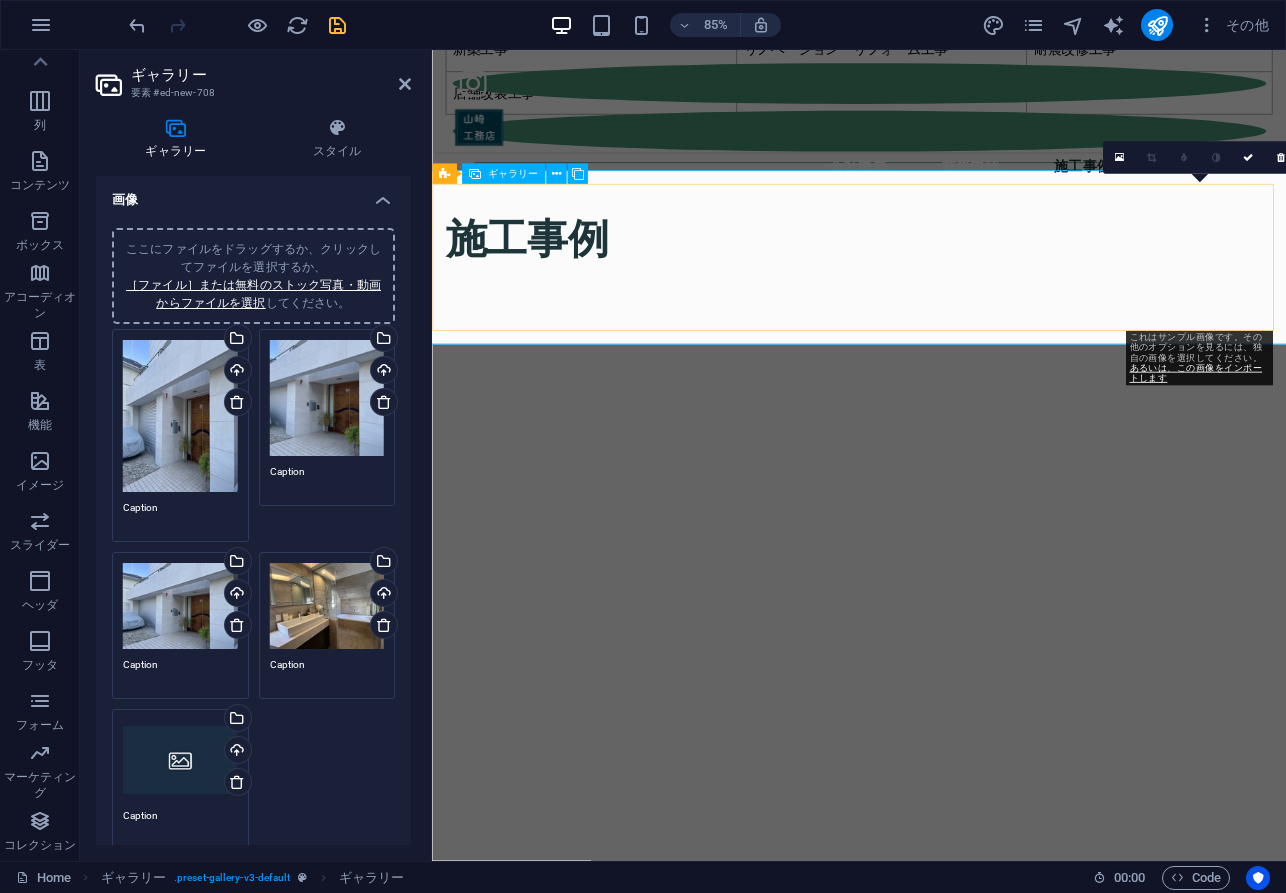 click at bounding box center (1349, 7101) 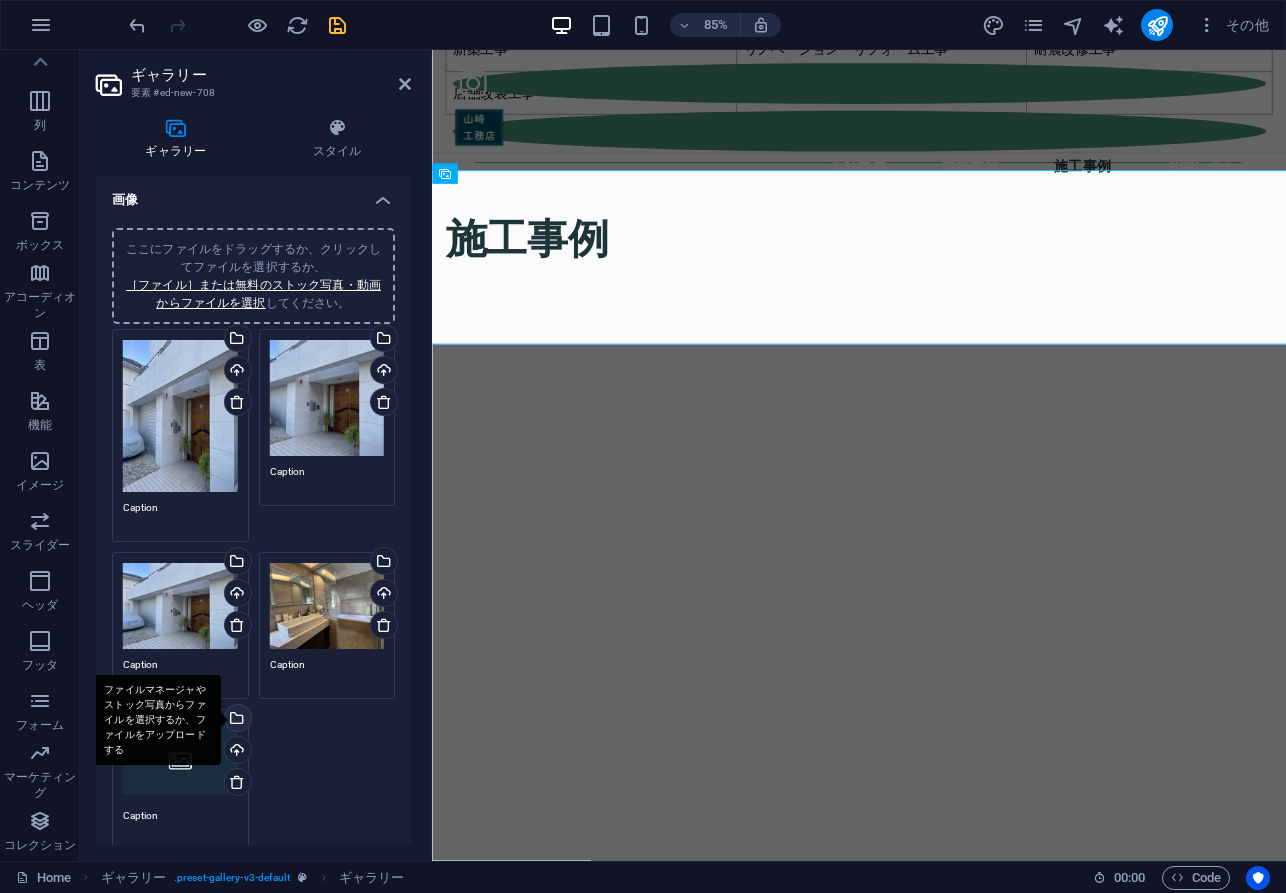 click on "ファイルマネージャやストック写真からファイルを選択するか、ファイルをアップロードする" at bounding box center [236, 720] 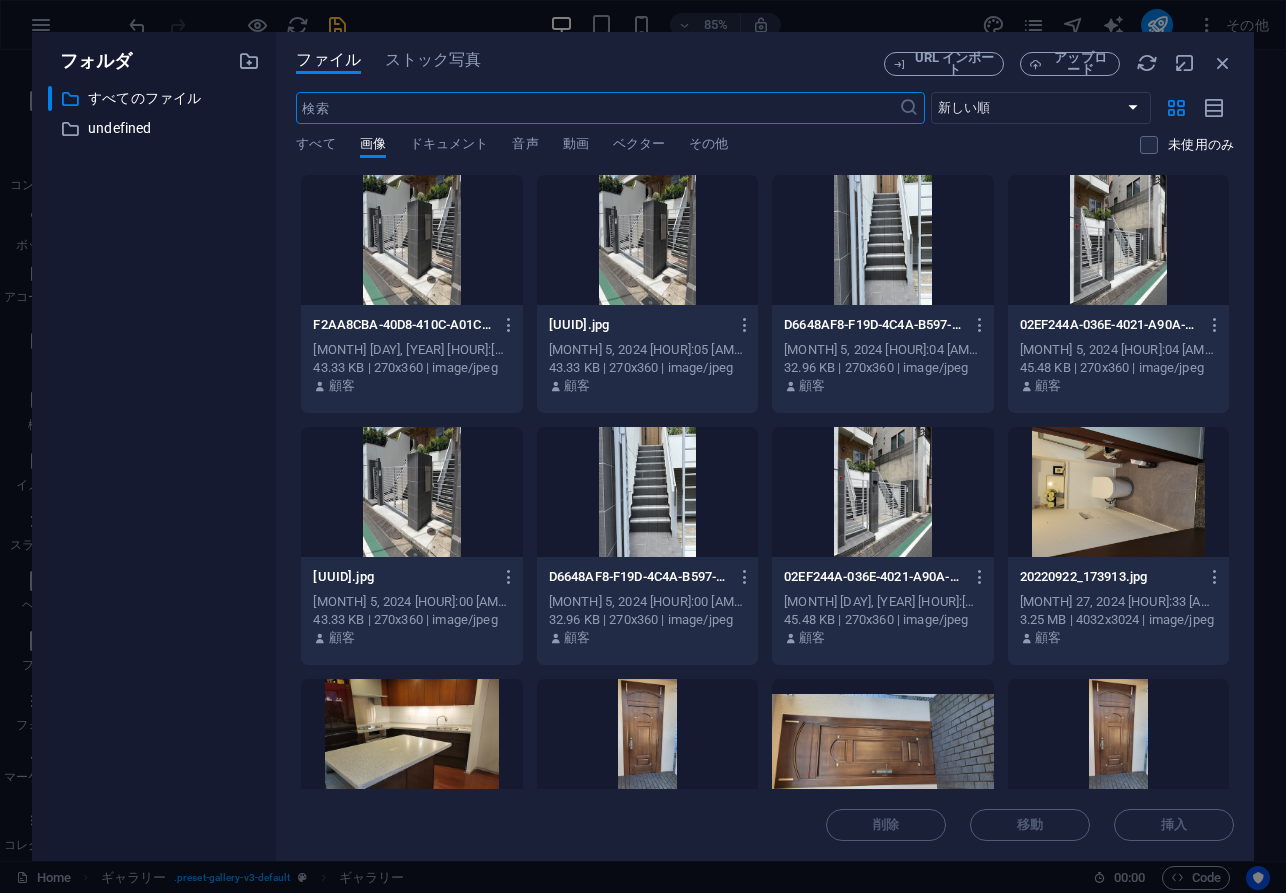 scroll, scrollTop: 4628, scrollLeft: 0, axis: vertical 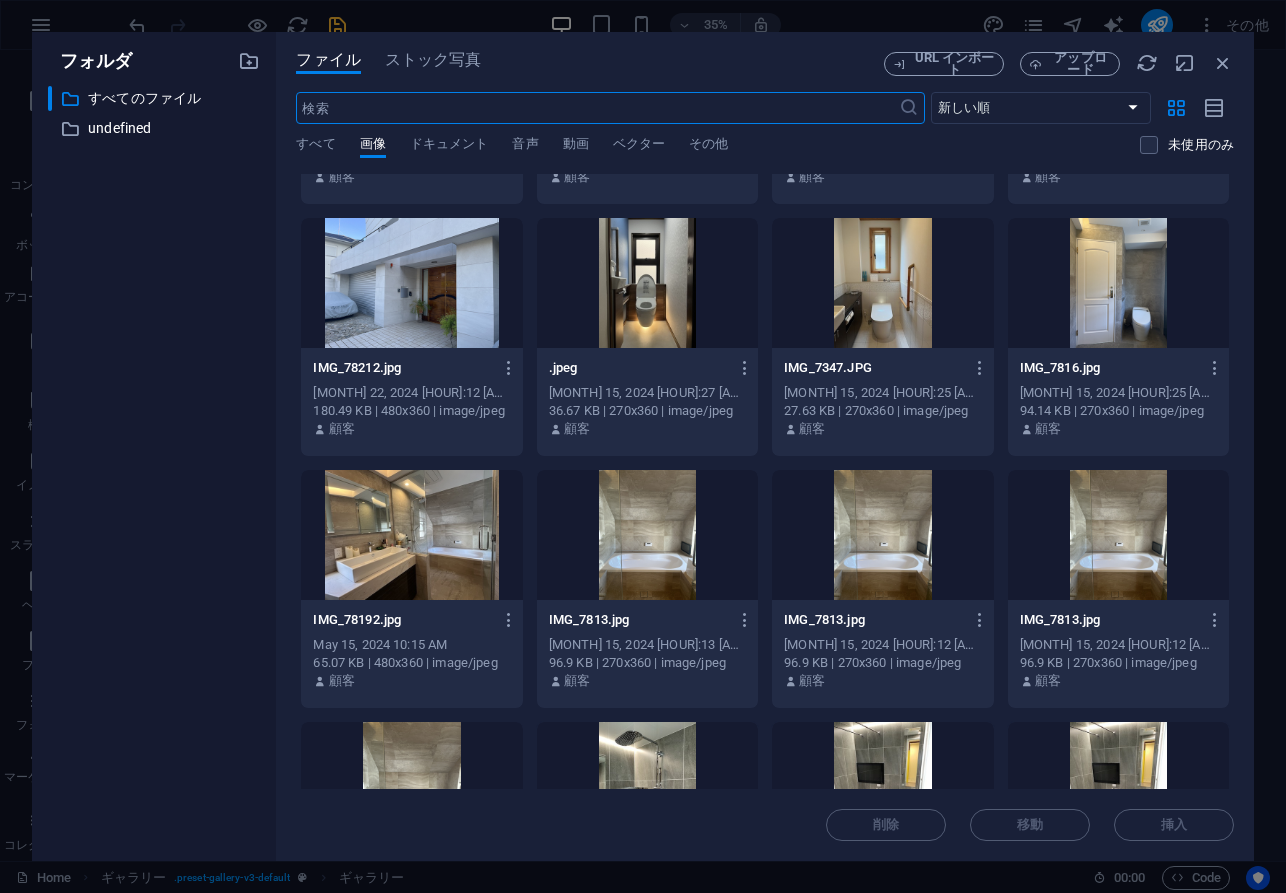 click at bounding box center [1118, 283] 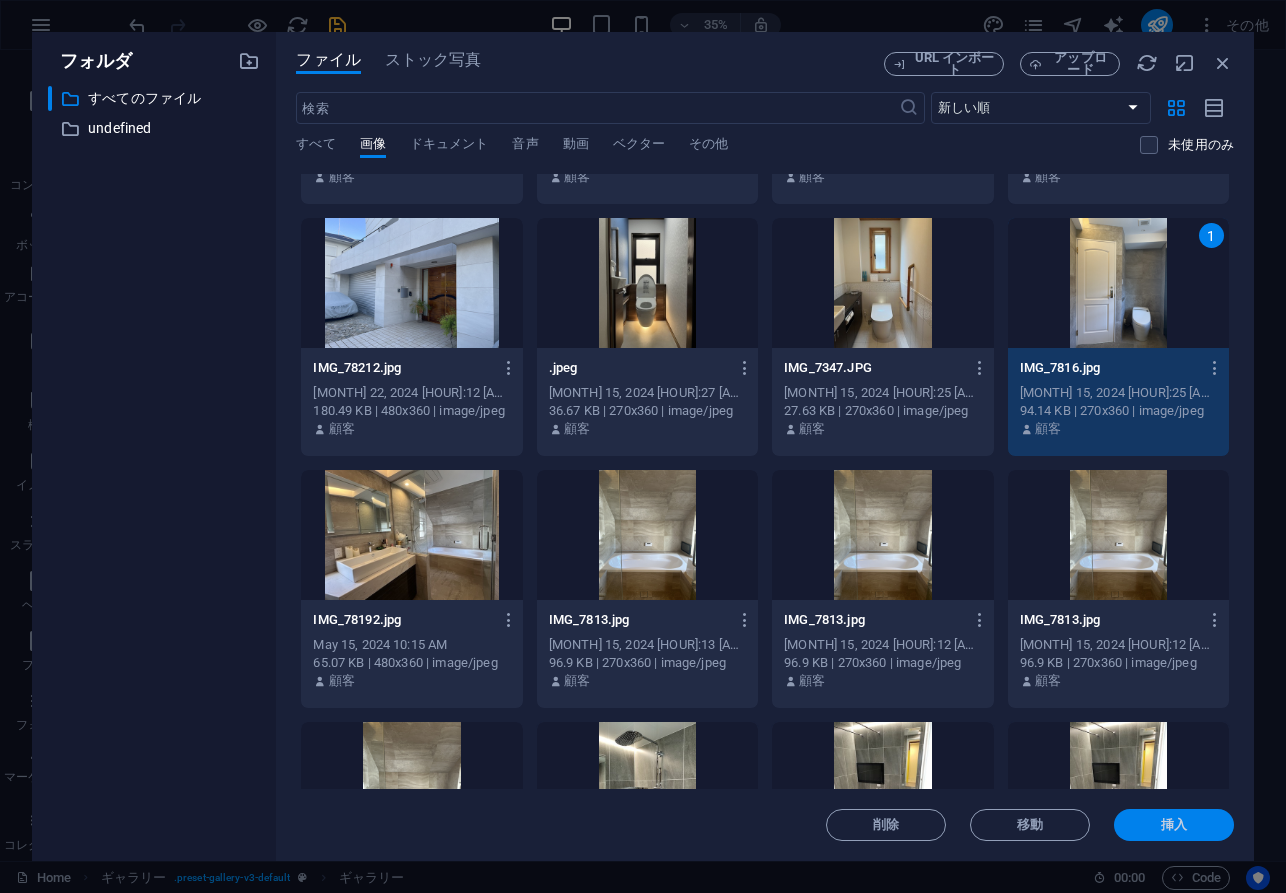 click on "挿入" at bounding box center [1174, 825] 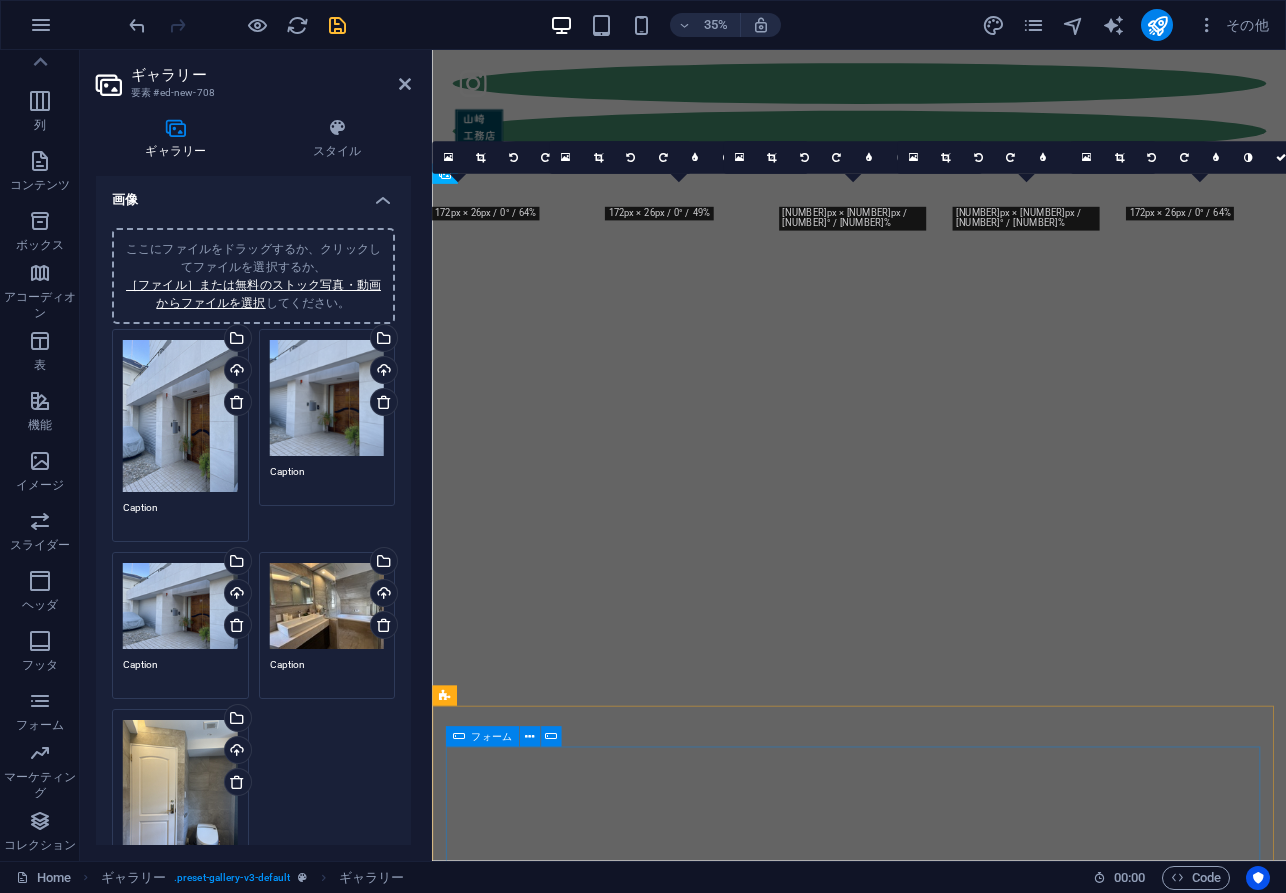 scroll, scrollTop: 3652, scrollLeft: 0, axis: vertical 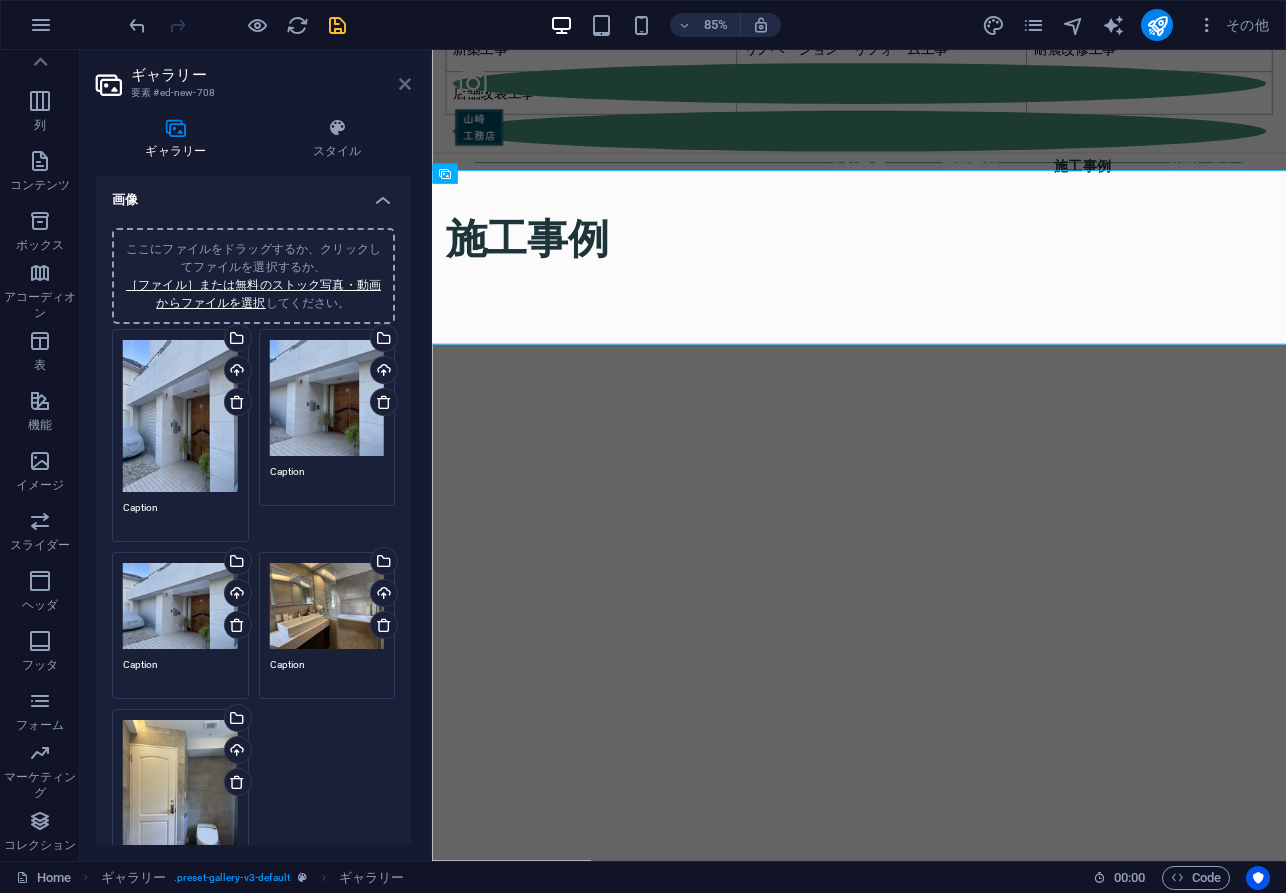 click at bounding box center (405, 84) 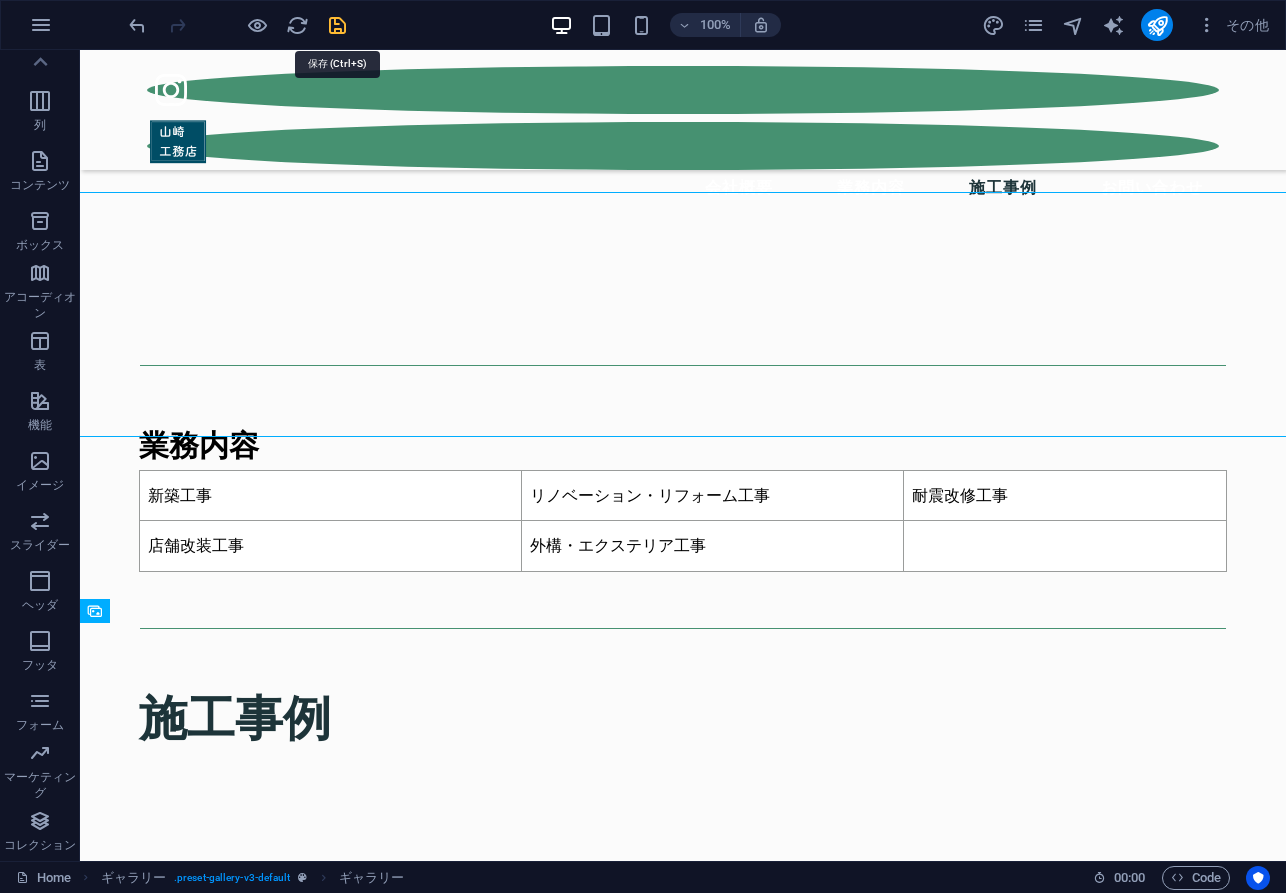 click at bounding box center (337, 25) 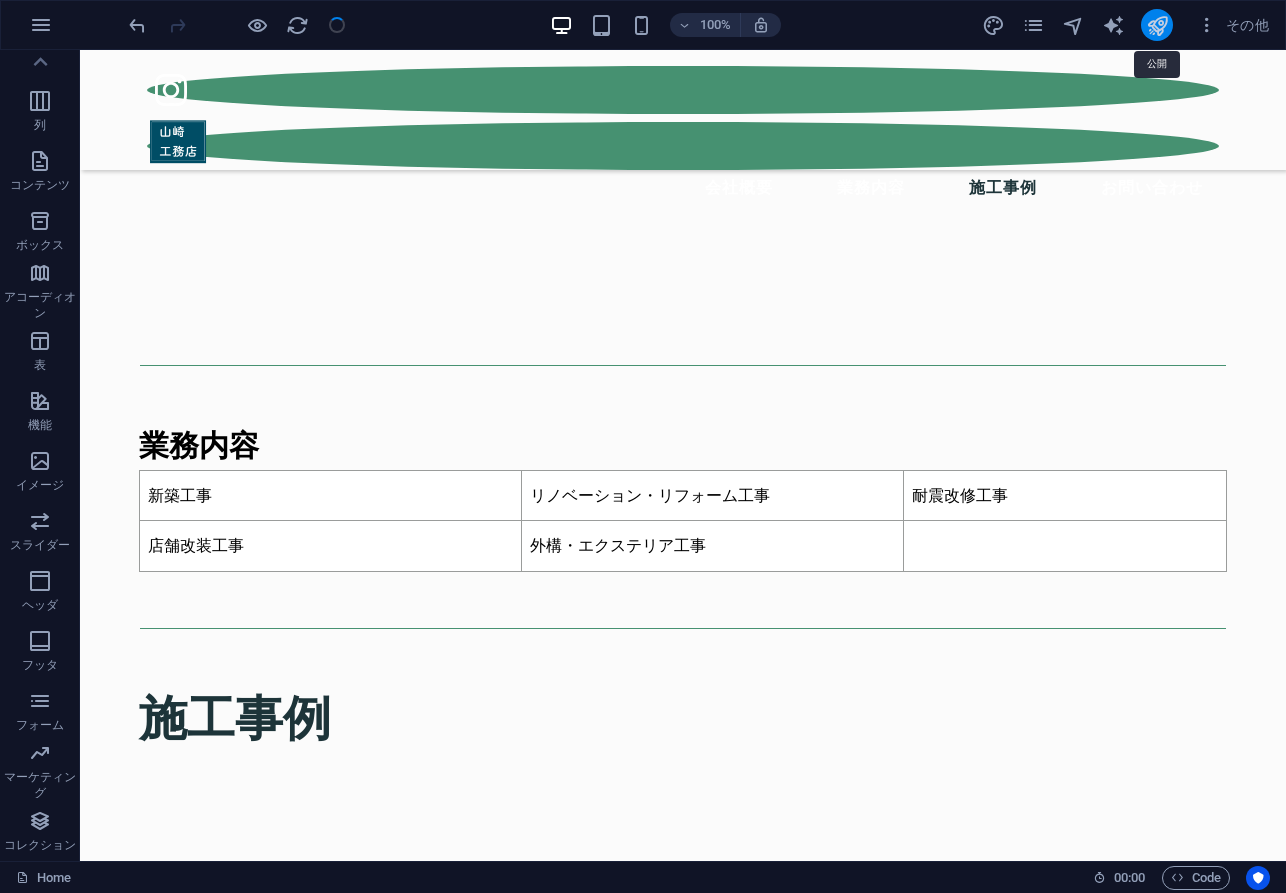 click at bounding box center [1157, 25] 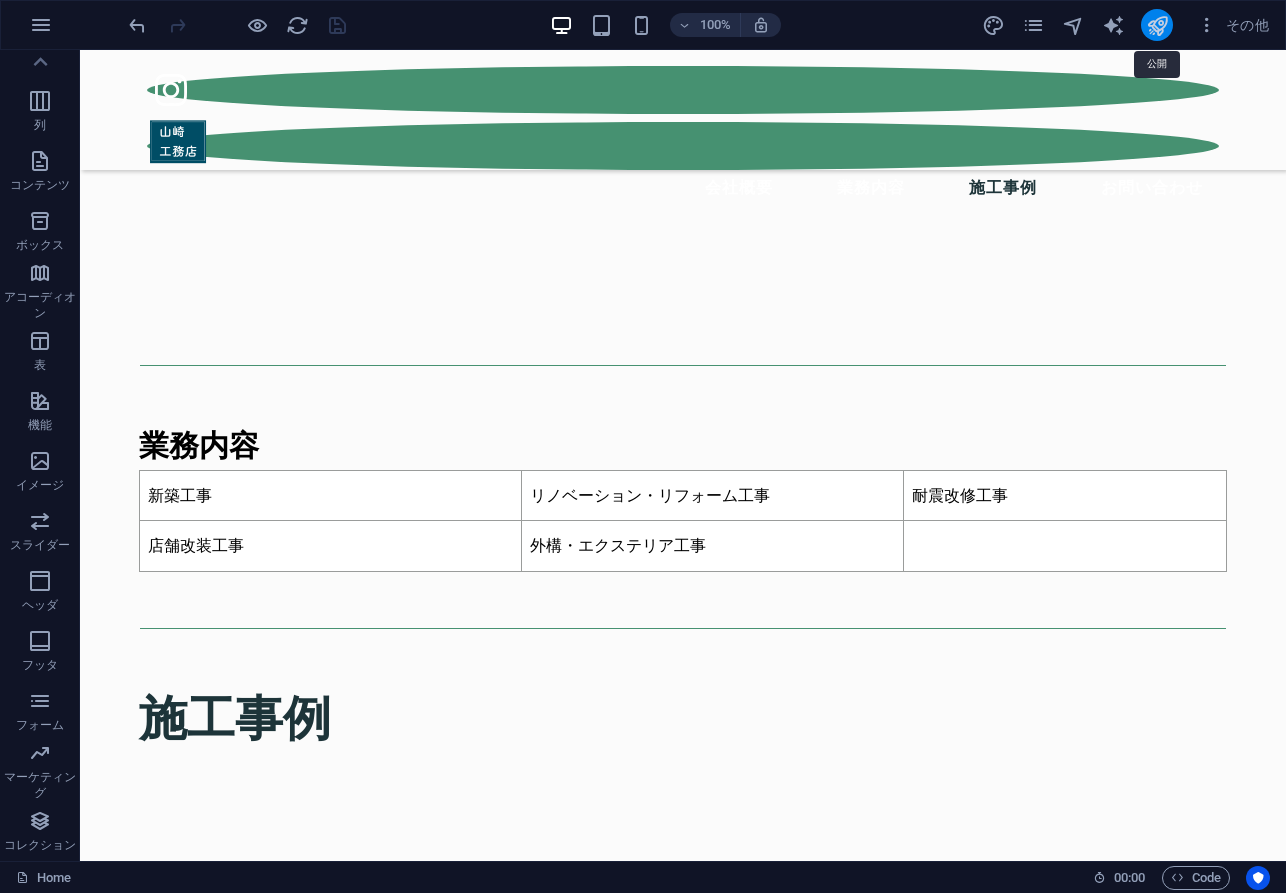 click at bounding box center [1157, 25] 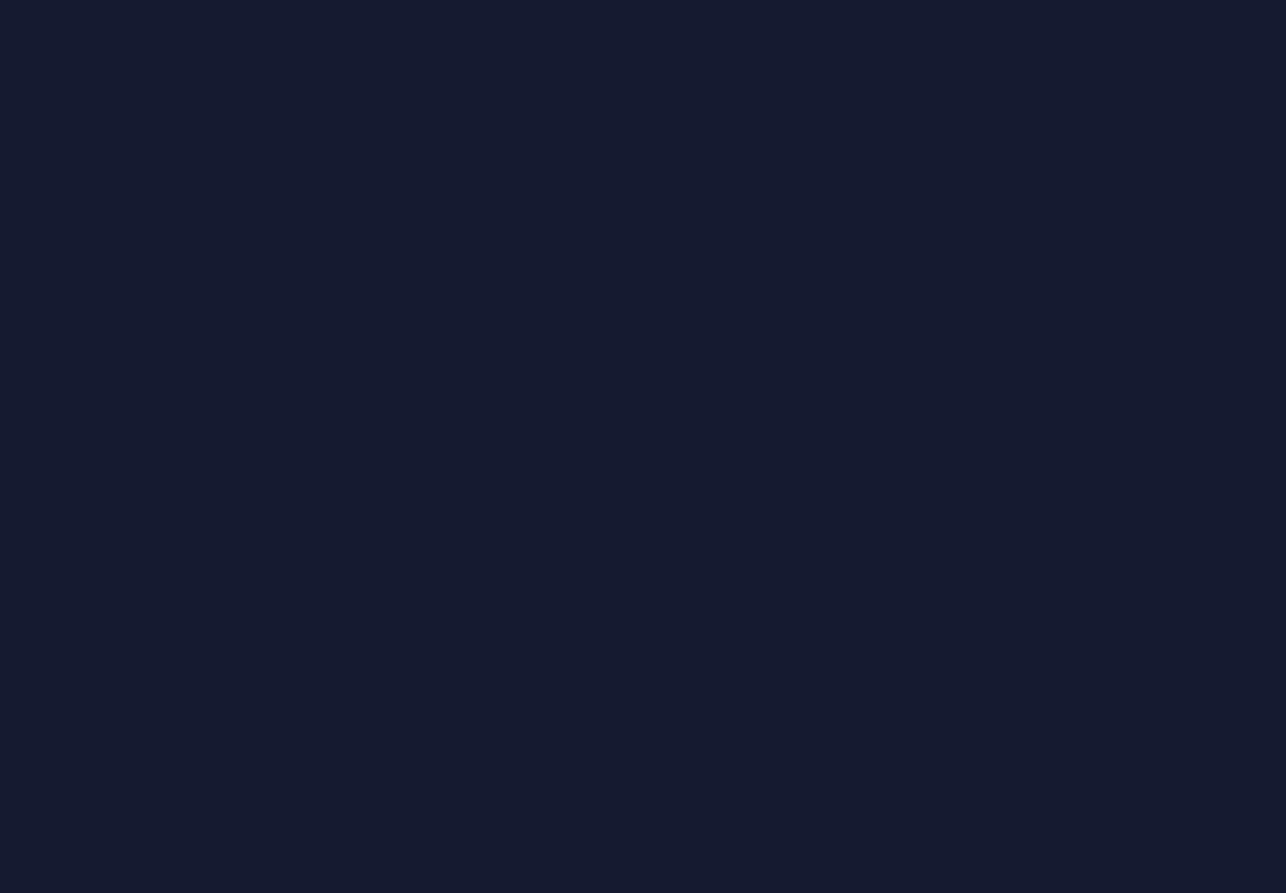 scroll, scrollTop: 0, scrollLeft: 0, axis: both 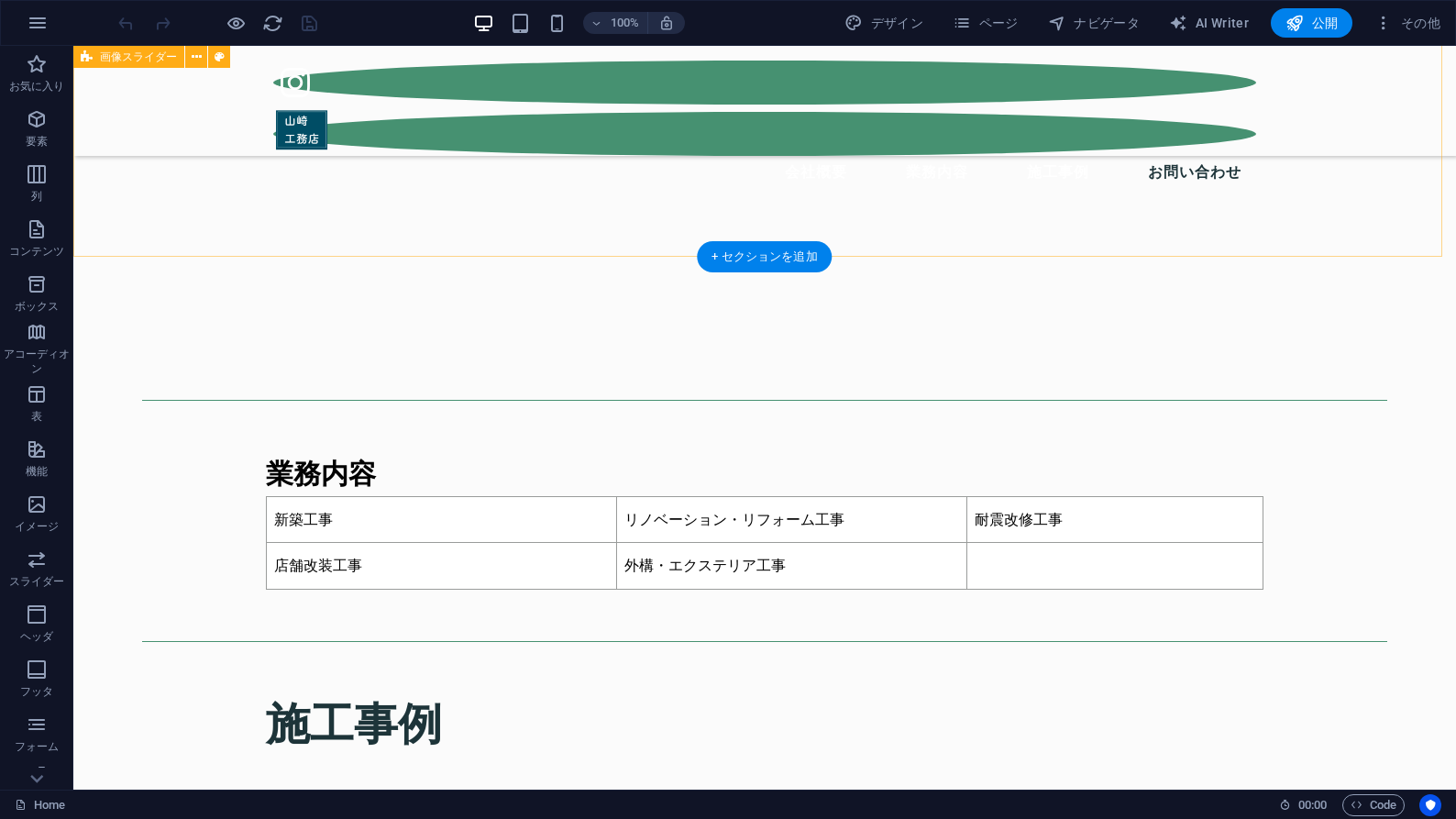 click on "1 2 3 1 2 3 1 2 3 1 2 3 1 2" at bounding box center [765, 3852] 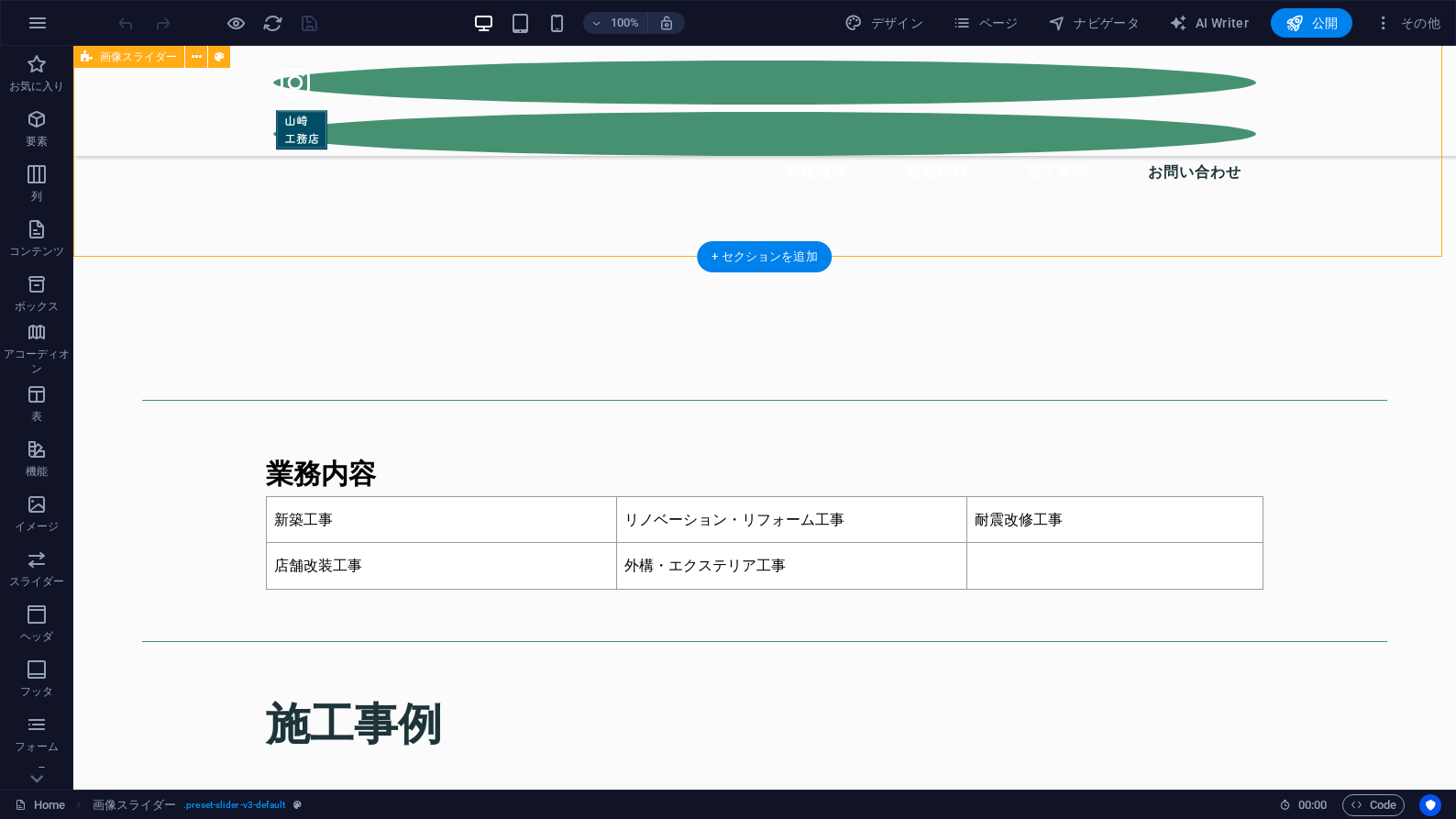 click on "1 2 3 1 2 3 1 2 3 1 2 3 1 2" at bounding box center (765, 3852) 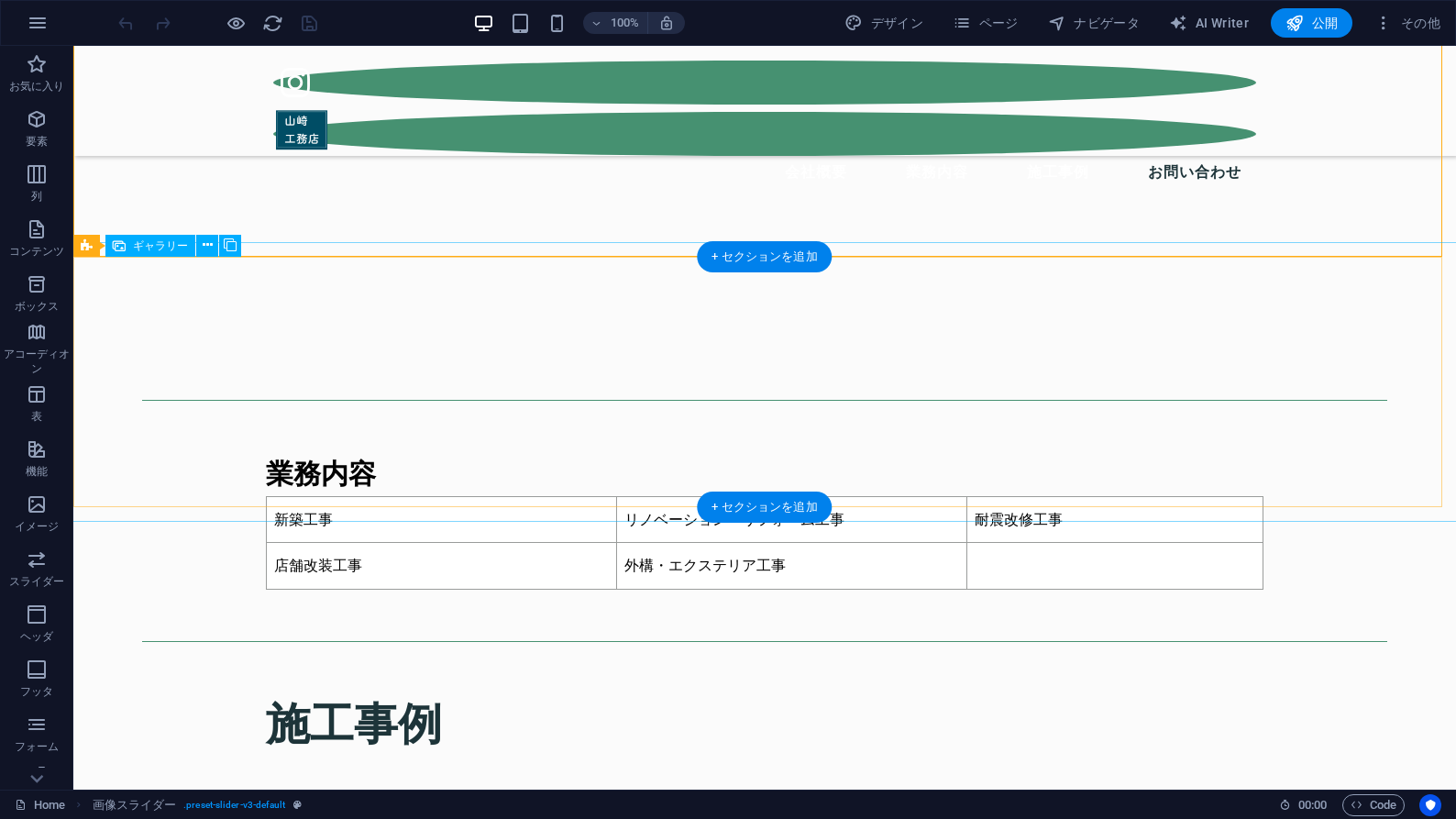click at bounding box center (765, 7033) 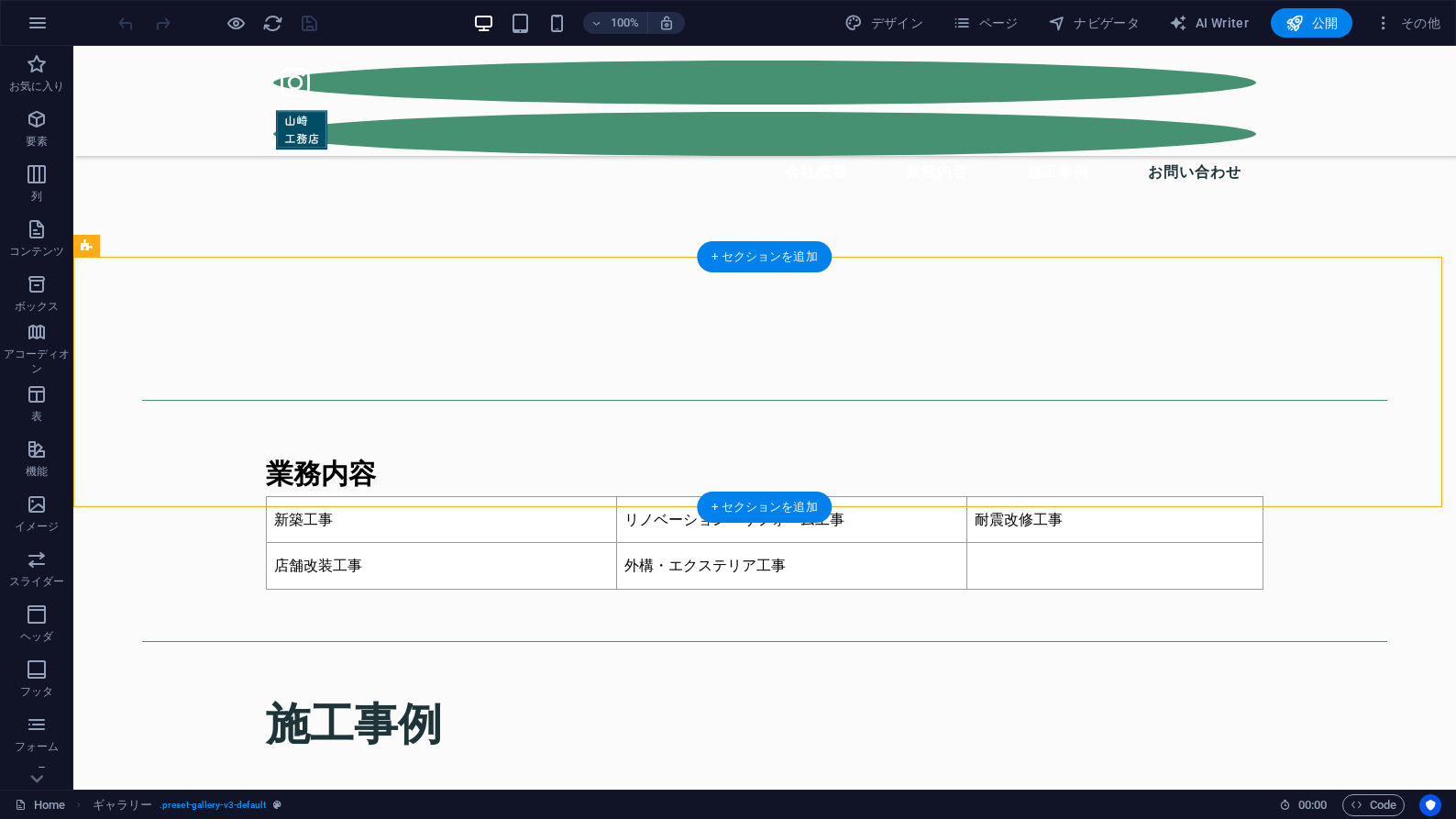drag, startPoint x: 165, startPoint y: 291, endPoint x: 139, endPoint y: 282, distance: 27.513633 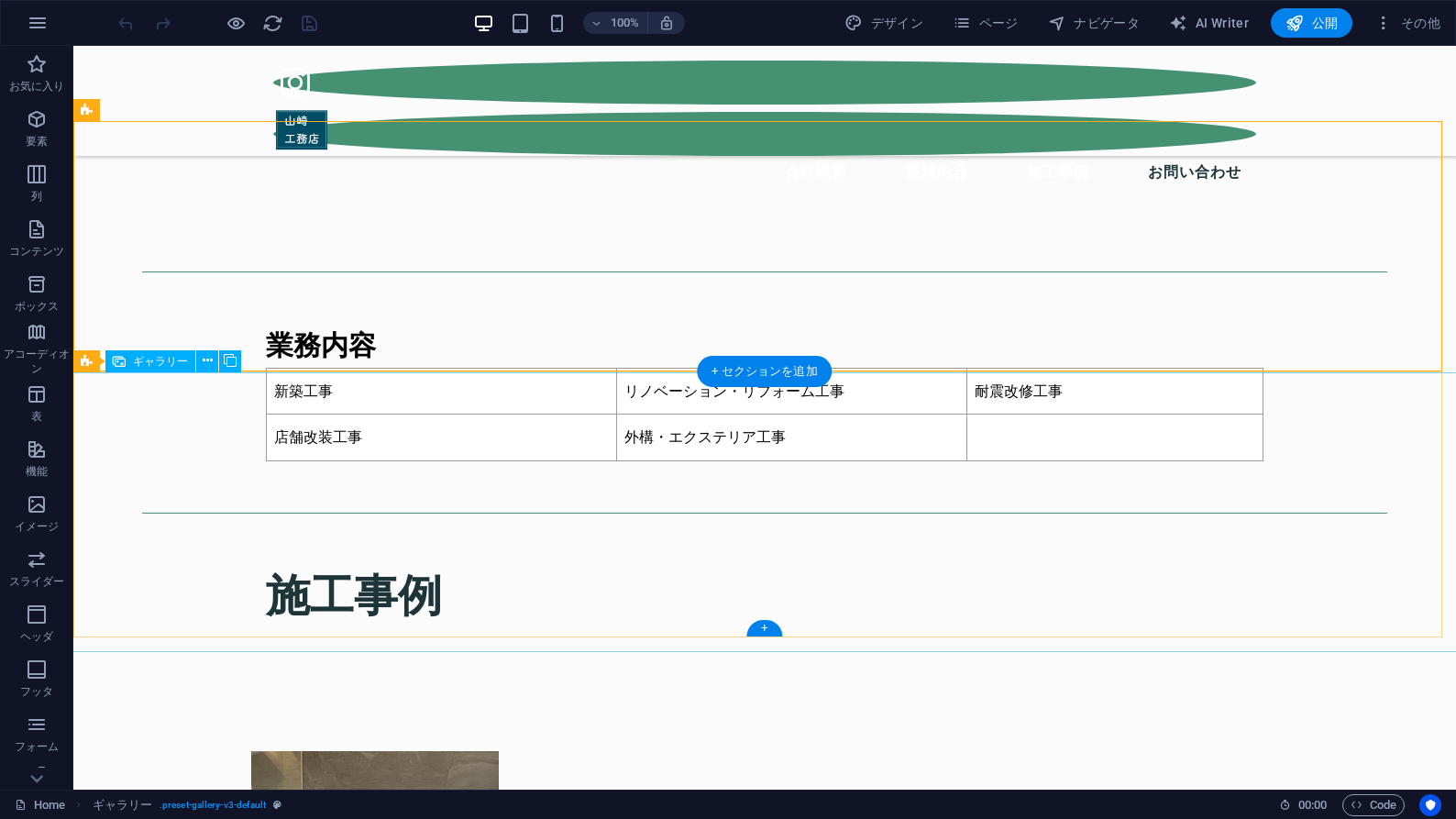 scroll, scrollTop: 3039, scrollLeft: 0, axis: vertical 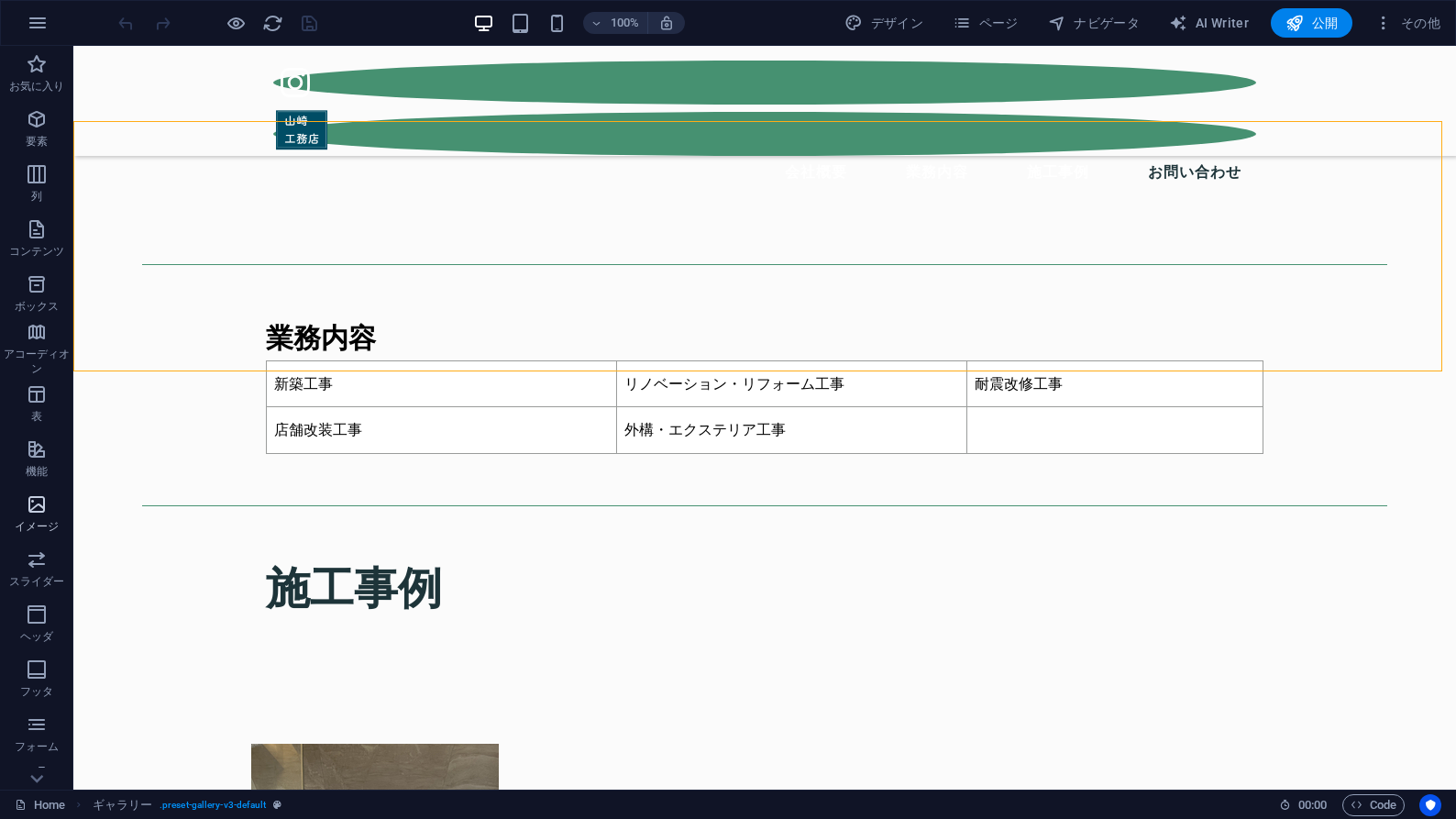 click at bounding box center (37, 504) 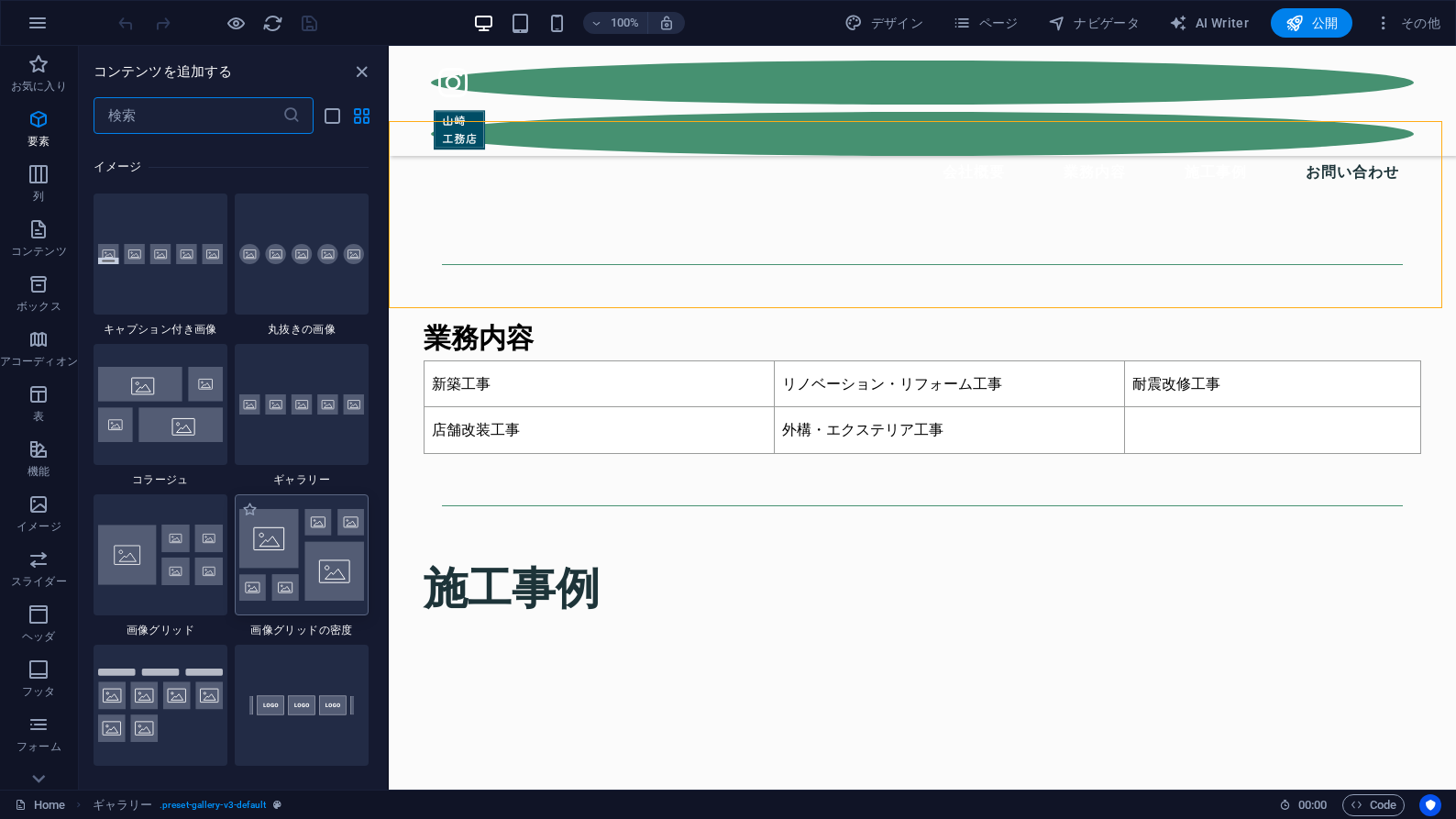 scroll, scrollTop: 9300, scrollLeft: 0, axis: vertical 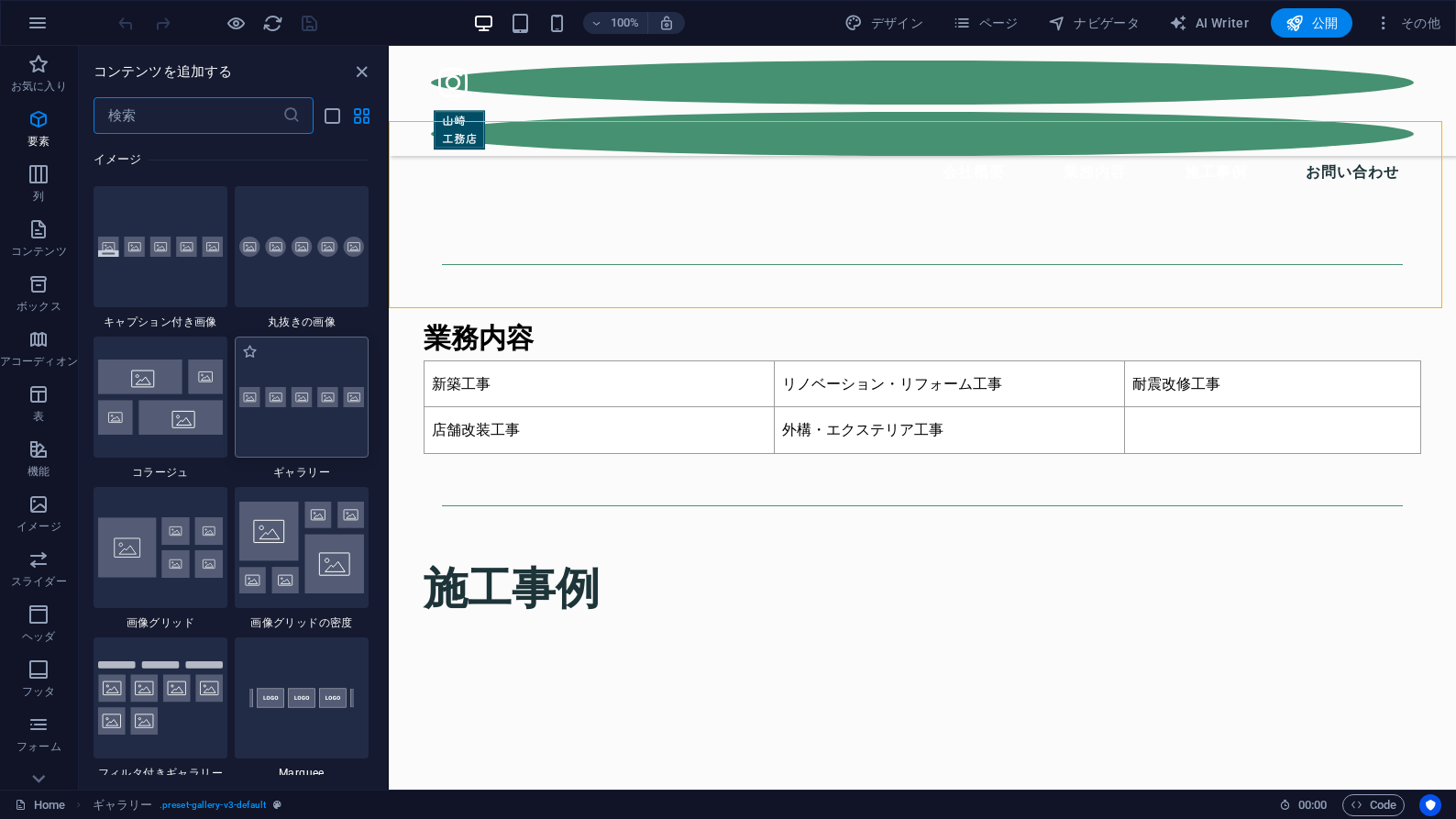 click at bounding box center (302, 397) 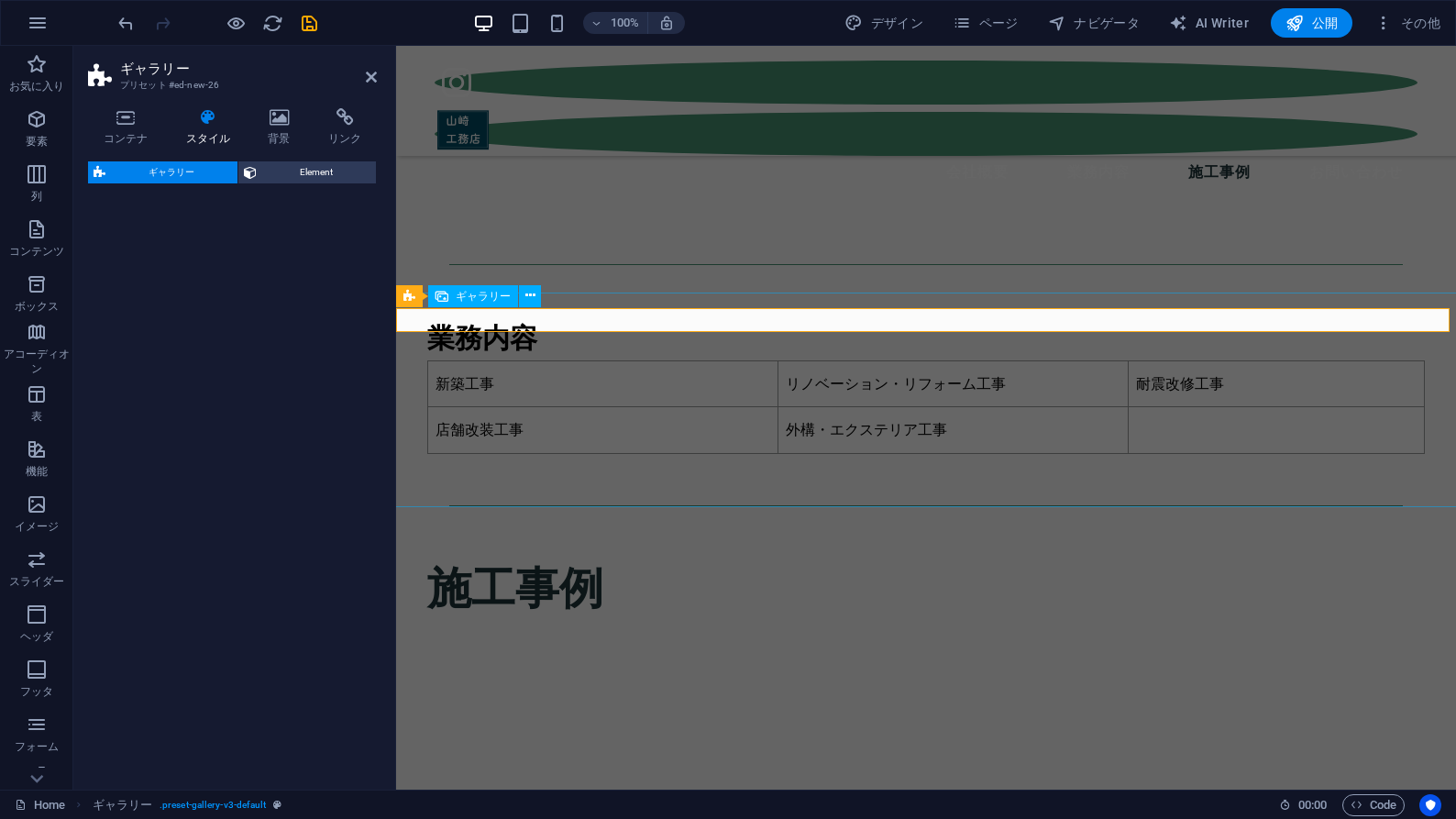 select on "rem" 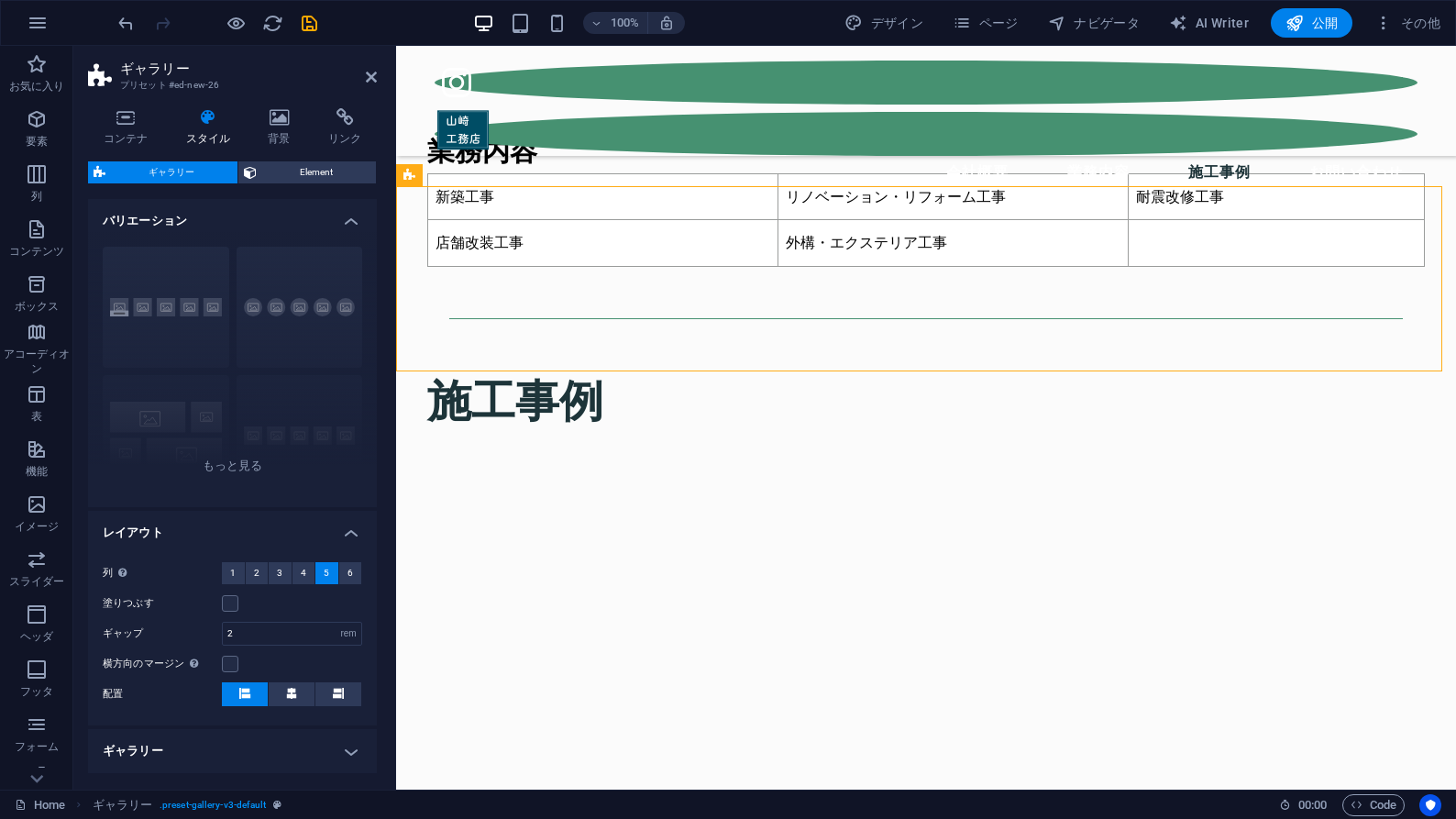 scroll, scrollTop: 3244, scrollLeft: 0, axis: vertical 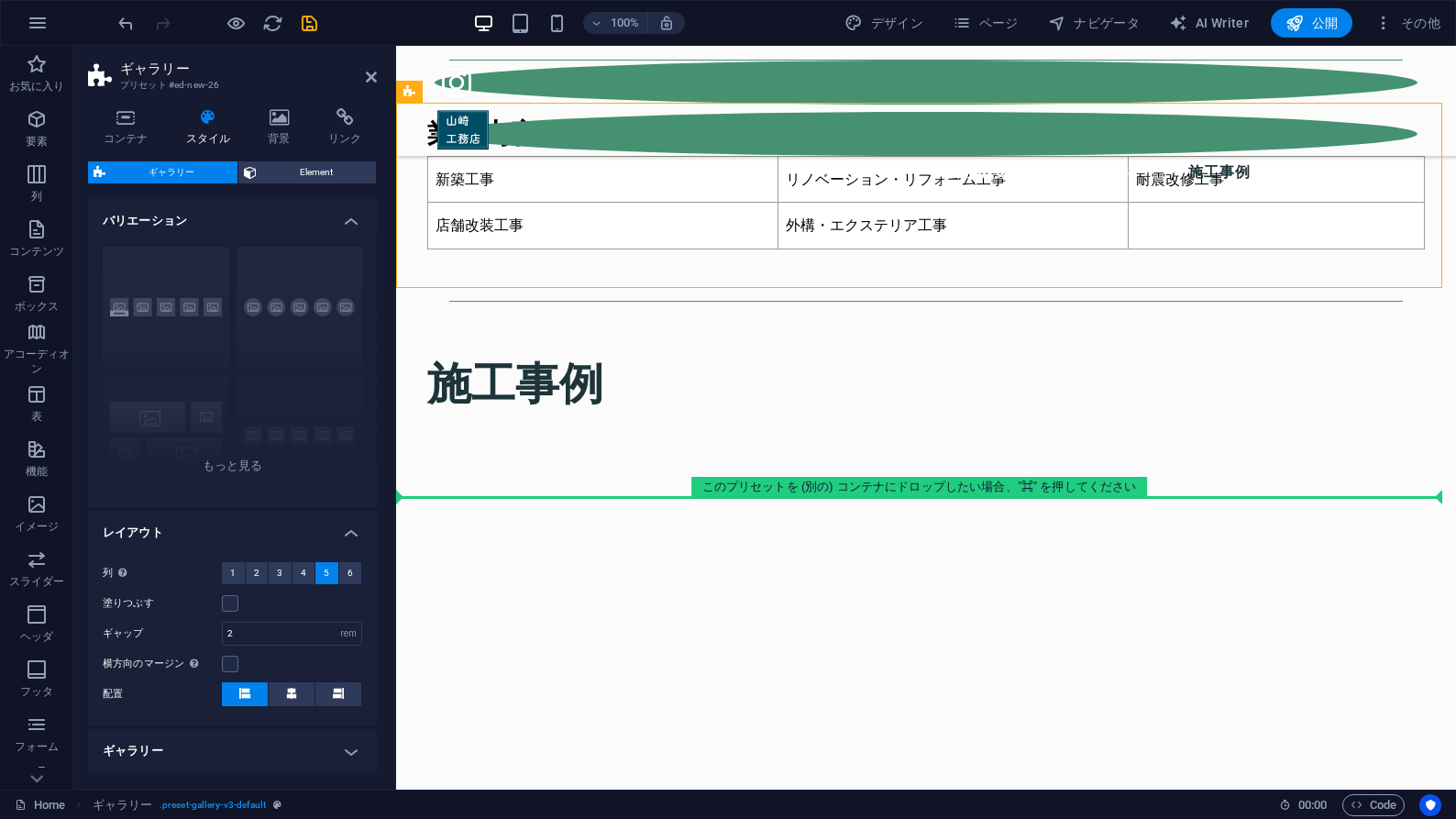 drag, startPoint x: 411, startPoint y: 308, endPoint x: 457, endPoint y: 496, distance: 193.54586 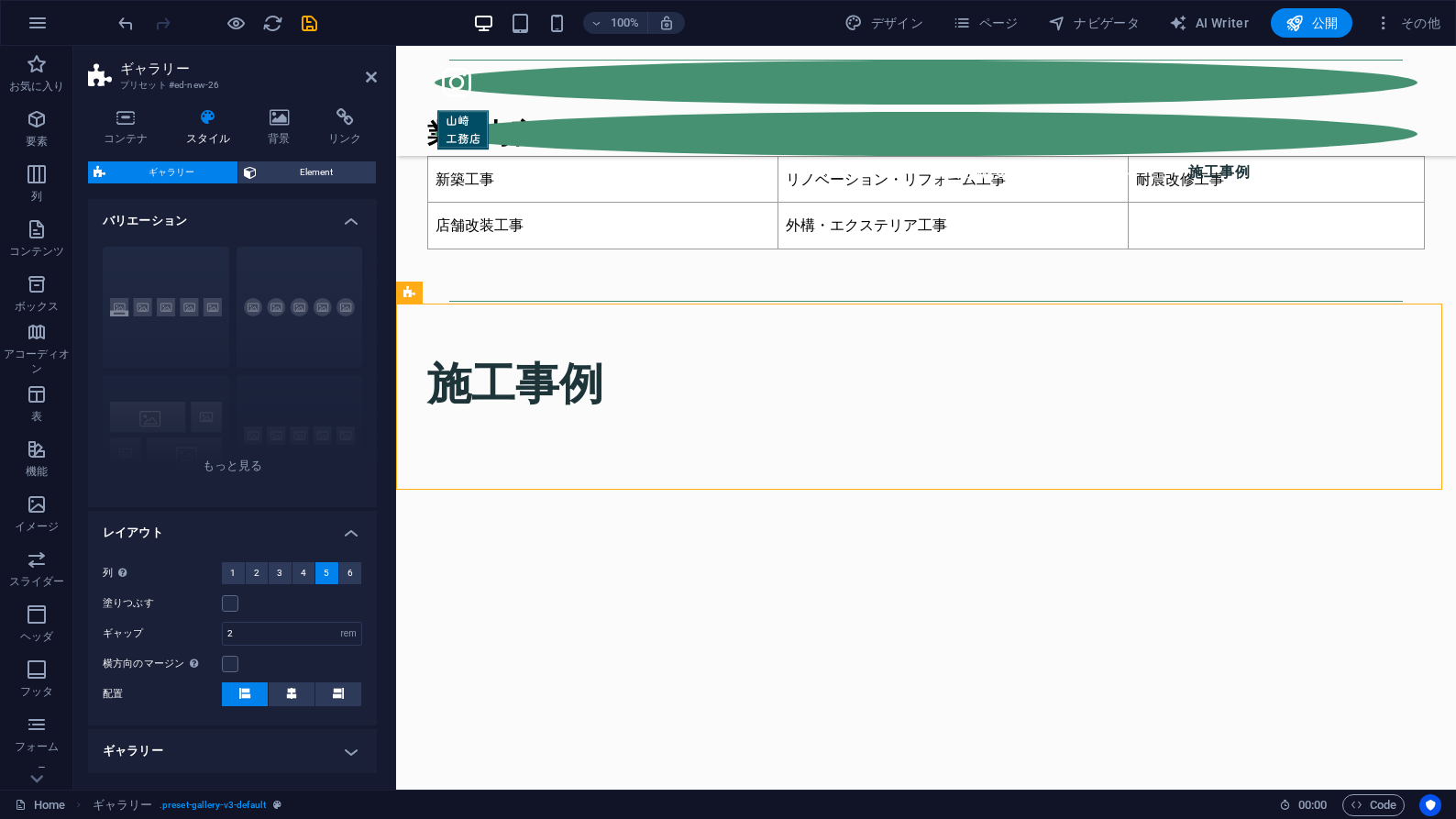 click on "会社概要 業務内容 施工事例 お問い合わせ 町の工務店 品川区を拠点に地域密着で『多くの皆様へサービスを』心がけております。 新築工事をはじめ、水道蛇口のパッキン交換といった作業など建物に関することならすべてお任せください。 会社概要 会社名　　：　有限会社山崎工務店 設立　　　：　昭和47年2月 代表者　　：　山﨑 良介 所在地　　：　東京都品川区中延5-5-3 電話番号　：　 03-5749-3971 許可・登録：　東京都知事許可（般-4） 　　　　　　　第79457号 業務内容 新築工事 リノベーション・リフォーム工事 耐震改修工事 店舗改装工事 外構・エクステリア工事 施工事例 1 2 3 1 2 3 1 2 3 1 2 3 1 2 お問い合わせ 【個人情報の取扱いについて】 詳しくは プライバシーポリシー に同意をご覧ください。   個人情報の取り扱いに同意する 送信" at bounding box center [926, 2994] 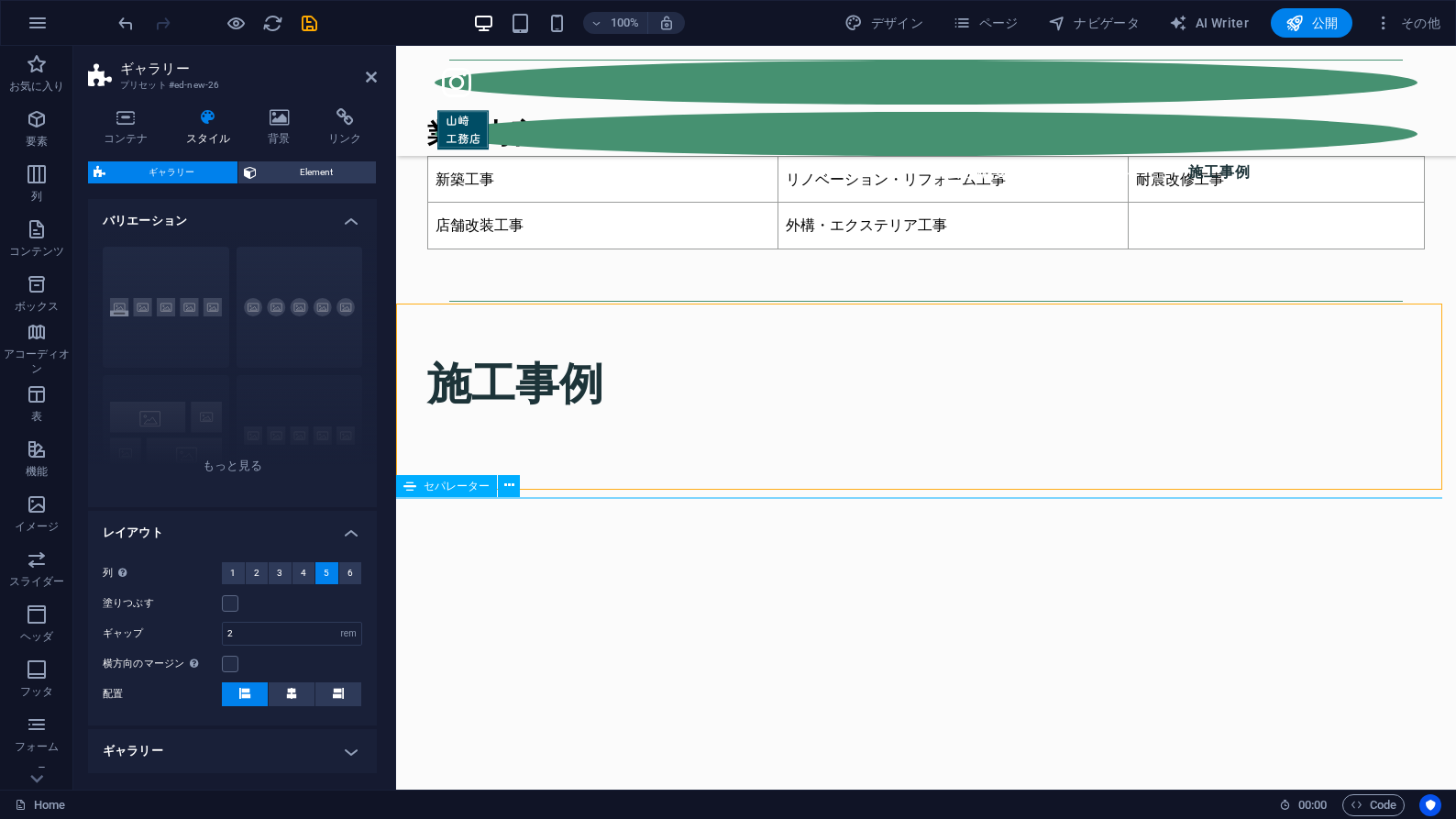 click at bounding box center (926, 7155) 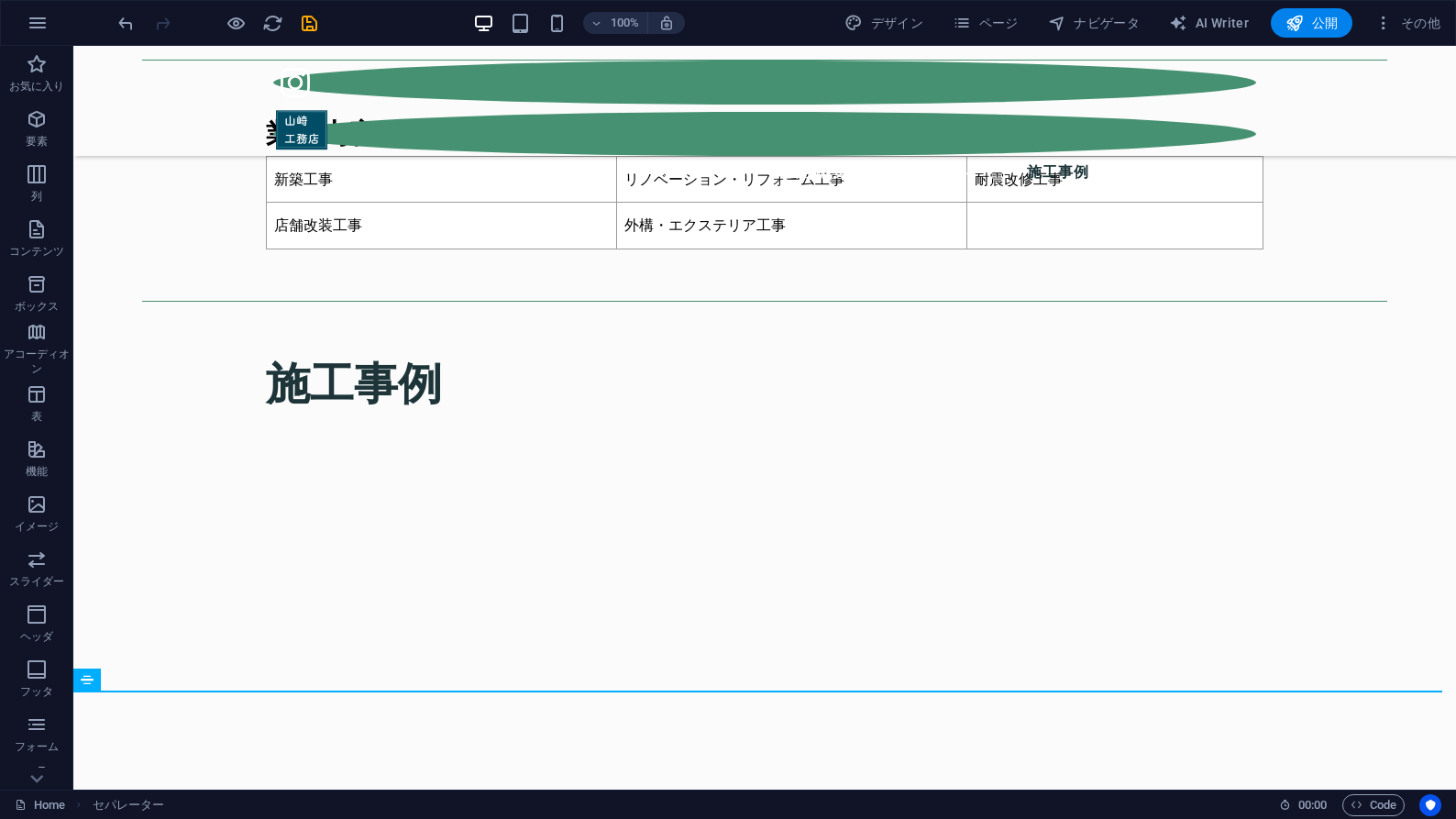 click on "会社概要 業務内容 施工事例 お問い合わせ 町の工務店 品川区を拠点に地域密着で『多くの皆様へサービスを』心がけております。 新築工事をはじめ、水道蛇口のパッキン交換といった作業など建物に関することならすべてお任せください。 会社概要 会社名　　：　有限会社山崎工務店 設立　　　：　昭和47年2月 代表者　　：　山﨑 良介 所在地　　：　東京都品川区中延5-5-3 電話番号　：　 03-5749-3971 許可・登録：　東京都知事許可（般-4） 　　　　　　　第79457号 業務内容 新築工事 リノベーション・リフォーム工事 耐震改修工事 店舗改装工事 外構・エクステリア工事 施工事例 1 2 3 1 2 3 1 2 3 1 2 3 1 2 お問い合わせ 【個人情報の取扱いについて】 詳しくは プライバシーポリシー に同意をご覧ください。   個人情報の取り扱いに同意する 送信" at bounding box center [765, 3092] 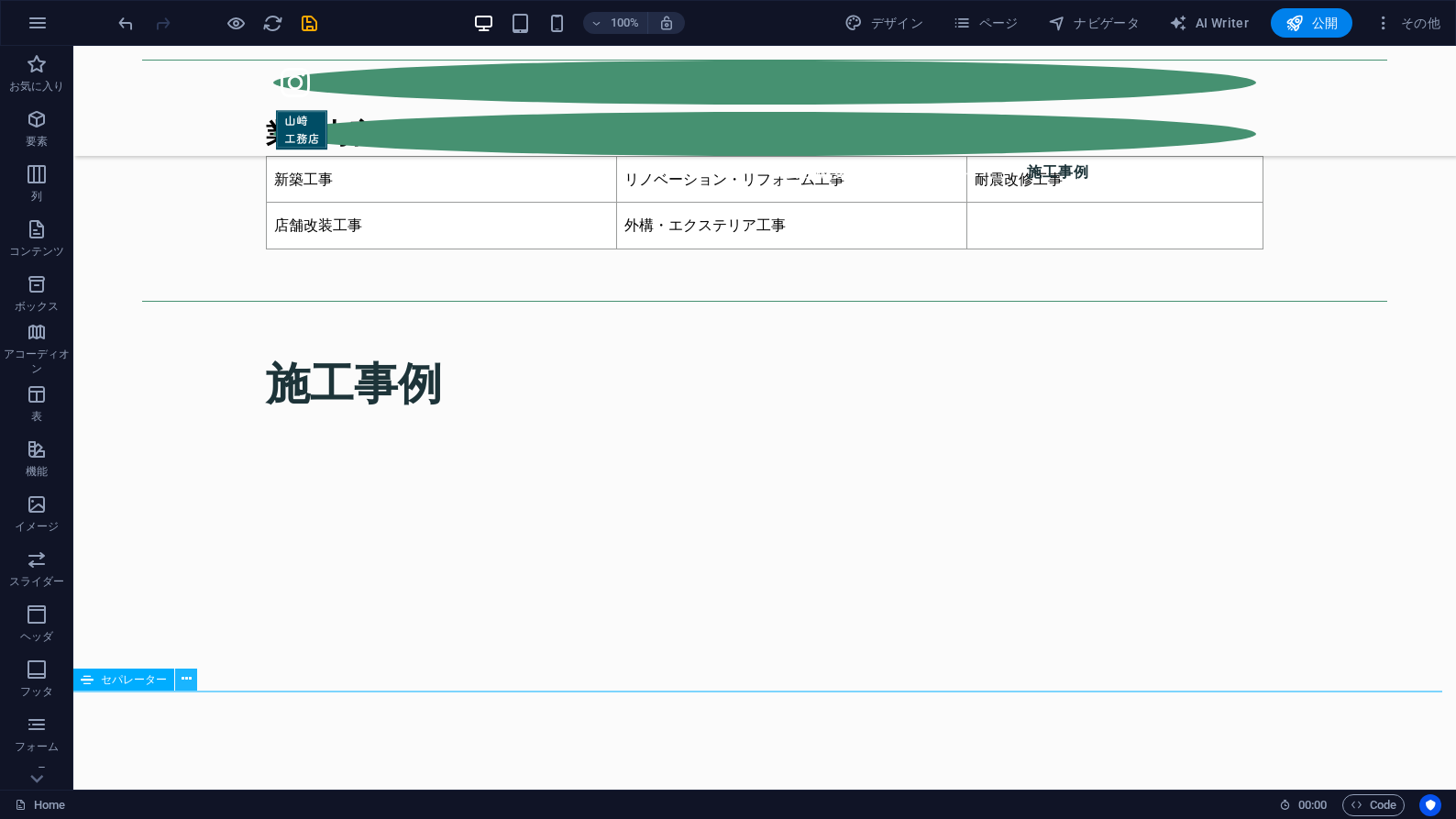 click at bounding box center (186, 680) 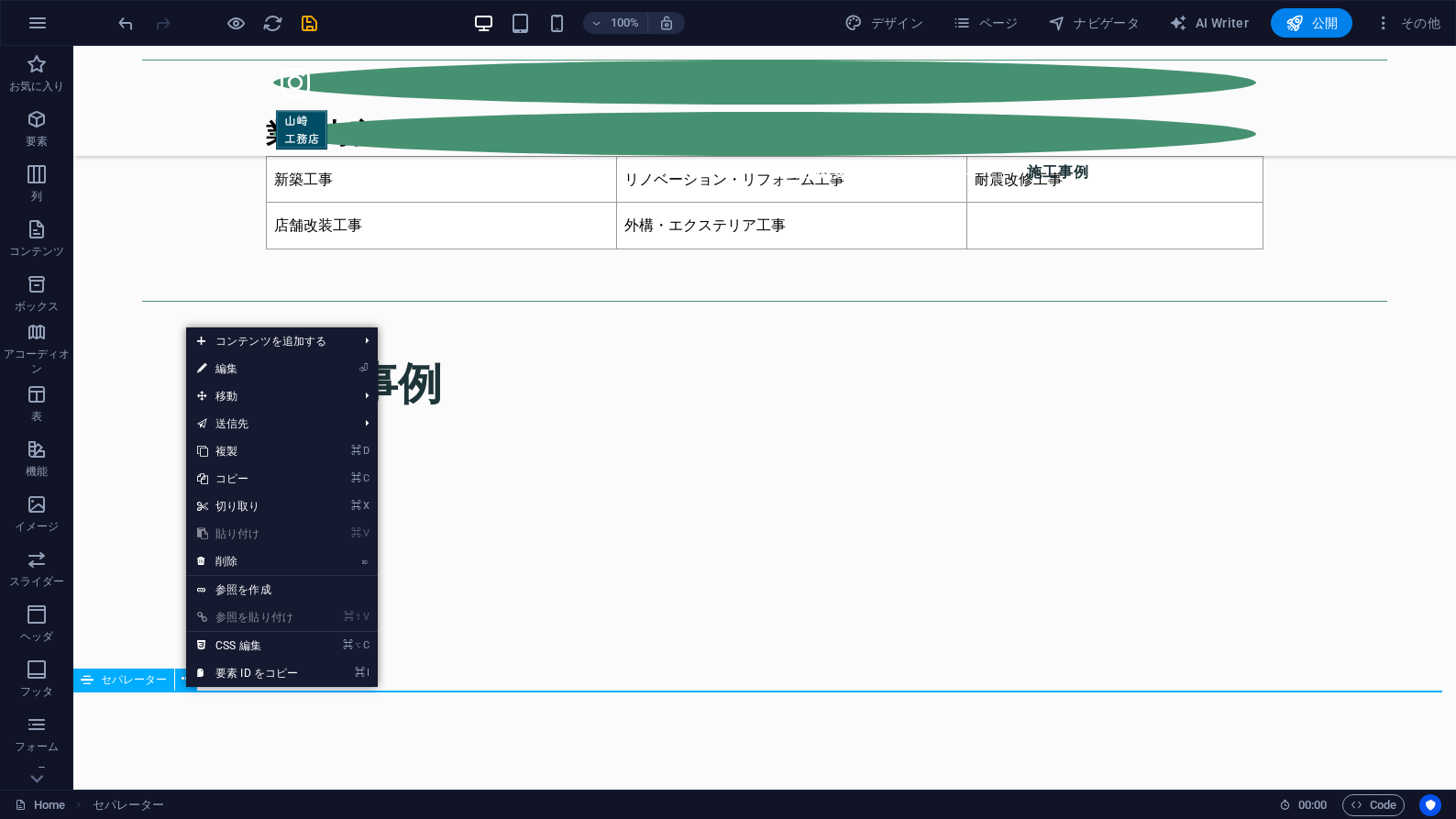 click at bounding box center [765, 7348] 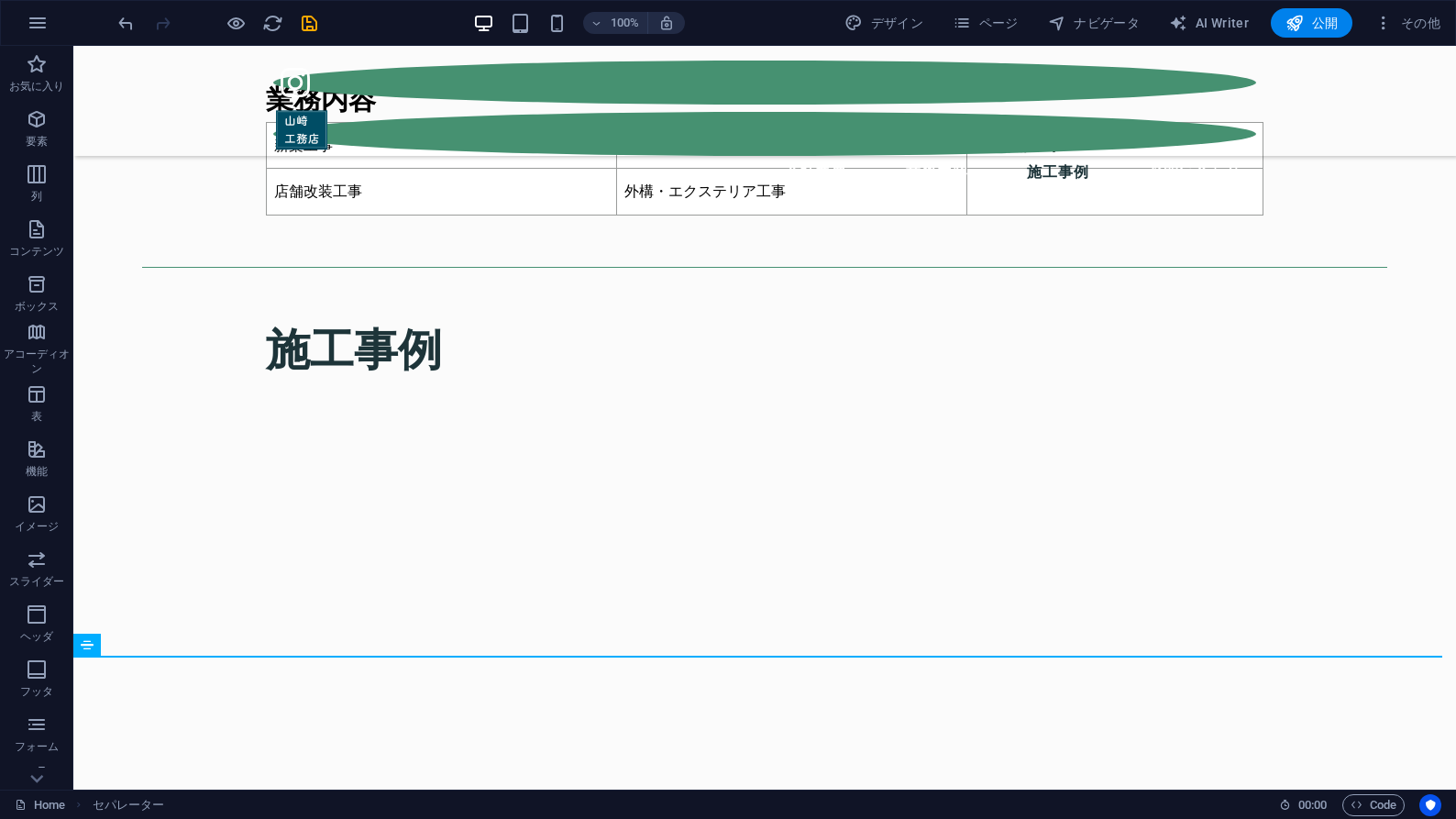 scroll, scrollTop: 3285, scrollLeft: 0, axis: vertical 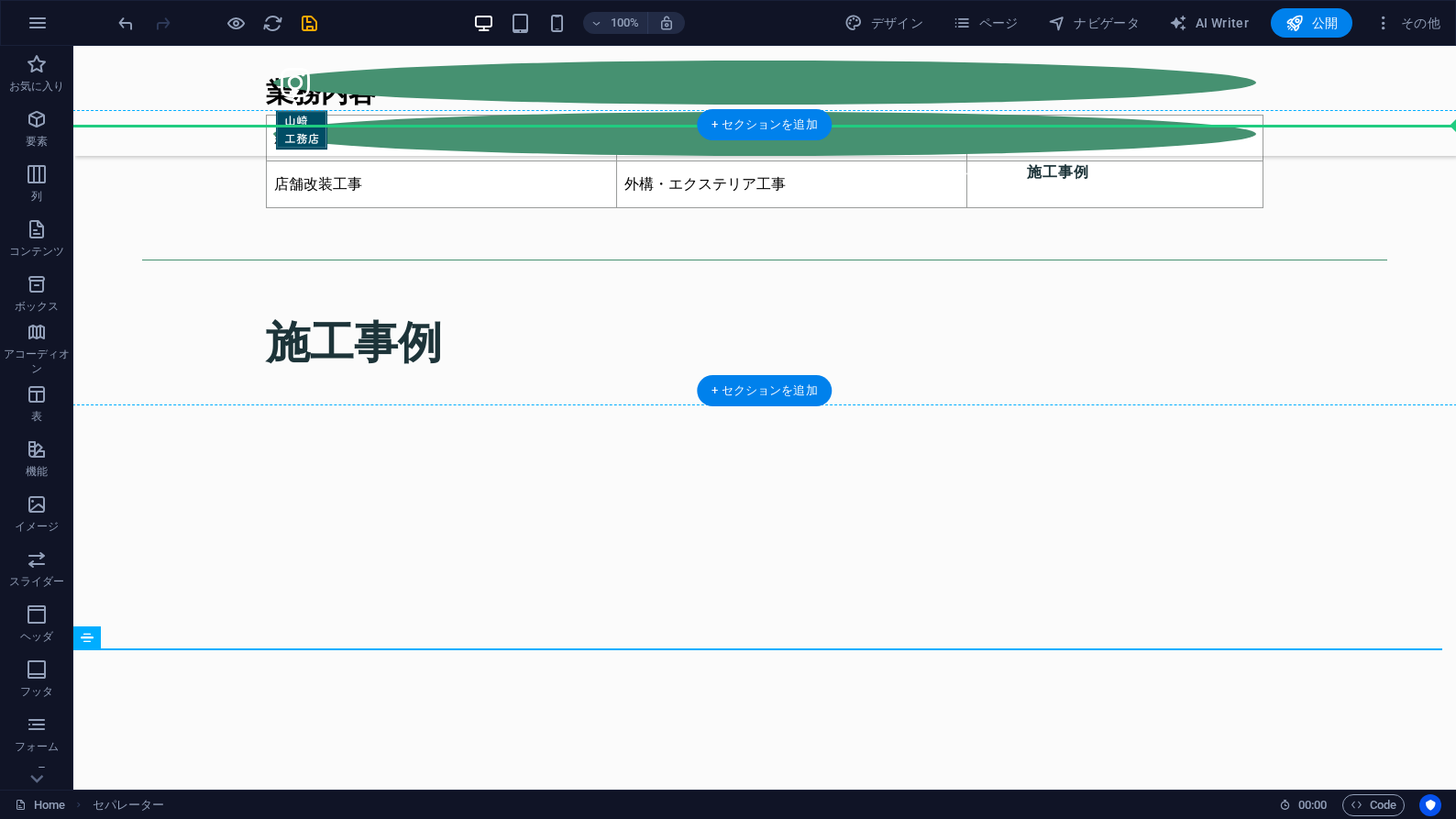 drag, startPoint x: 86, startPoint y: 667, endPoint x: 175, endPoint y: 231, distance: 444.99101 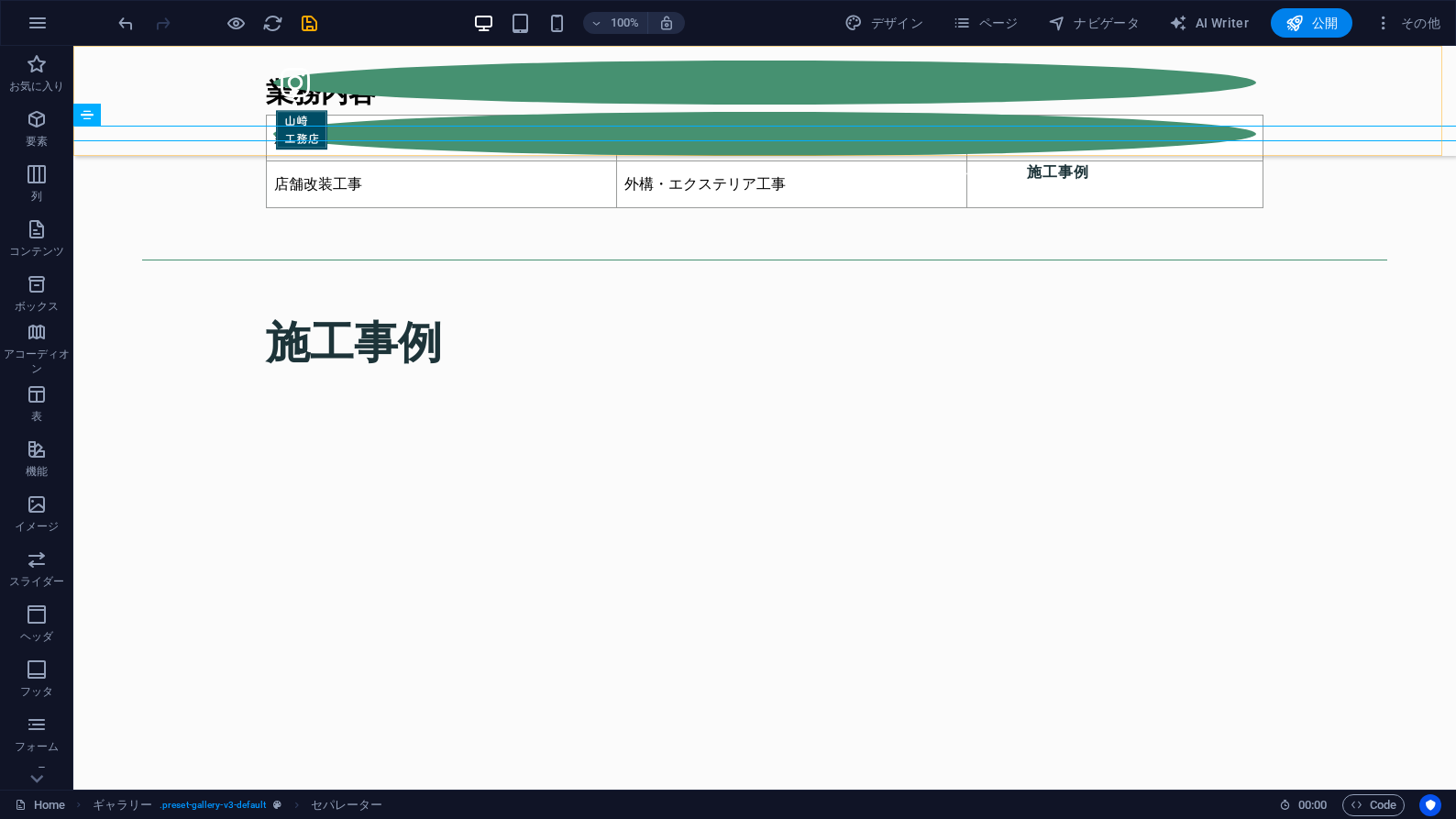 click on "会社概要 業務内容 施工事例 お問い合わせ" at bounding box center [765, 101] 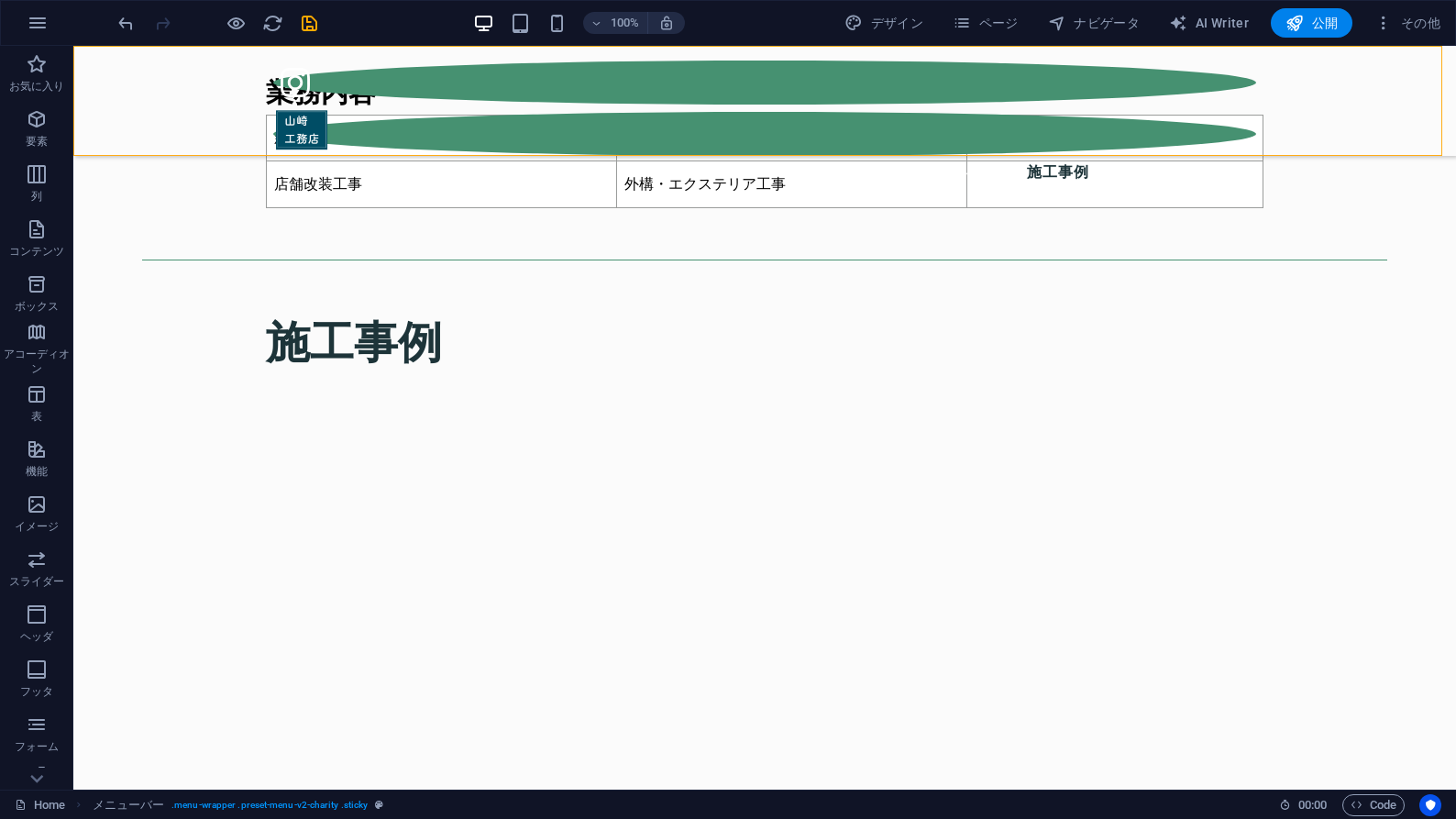 click on "会社概要 業務内容 施工事例 お問い合わせ" at bounding box center [765, 101] 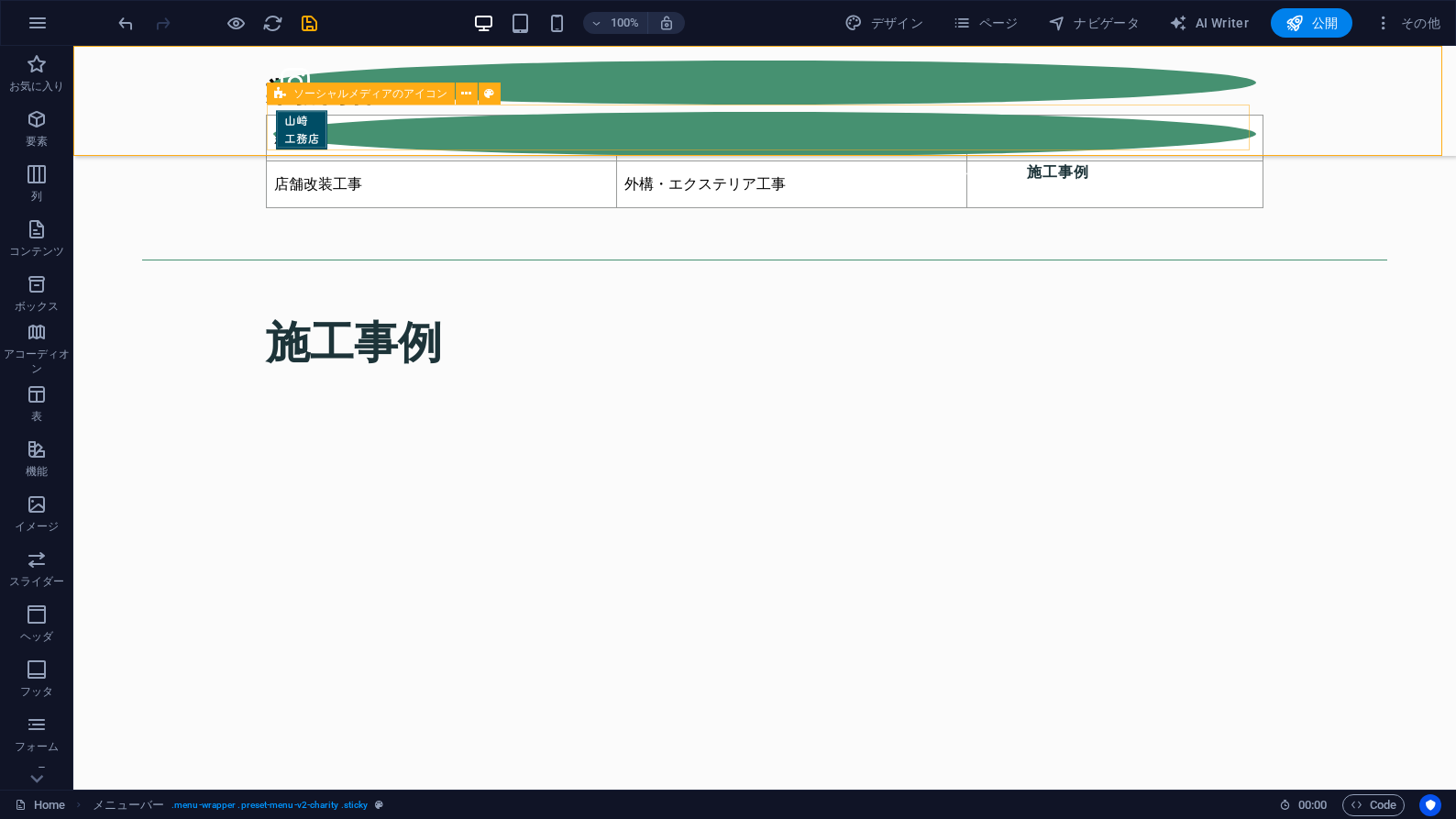 click at bounding box center [765, 83] 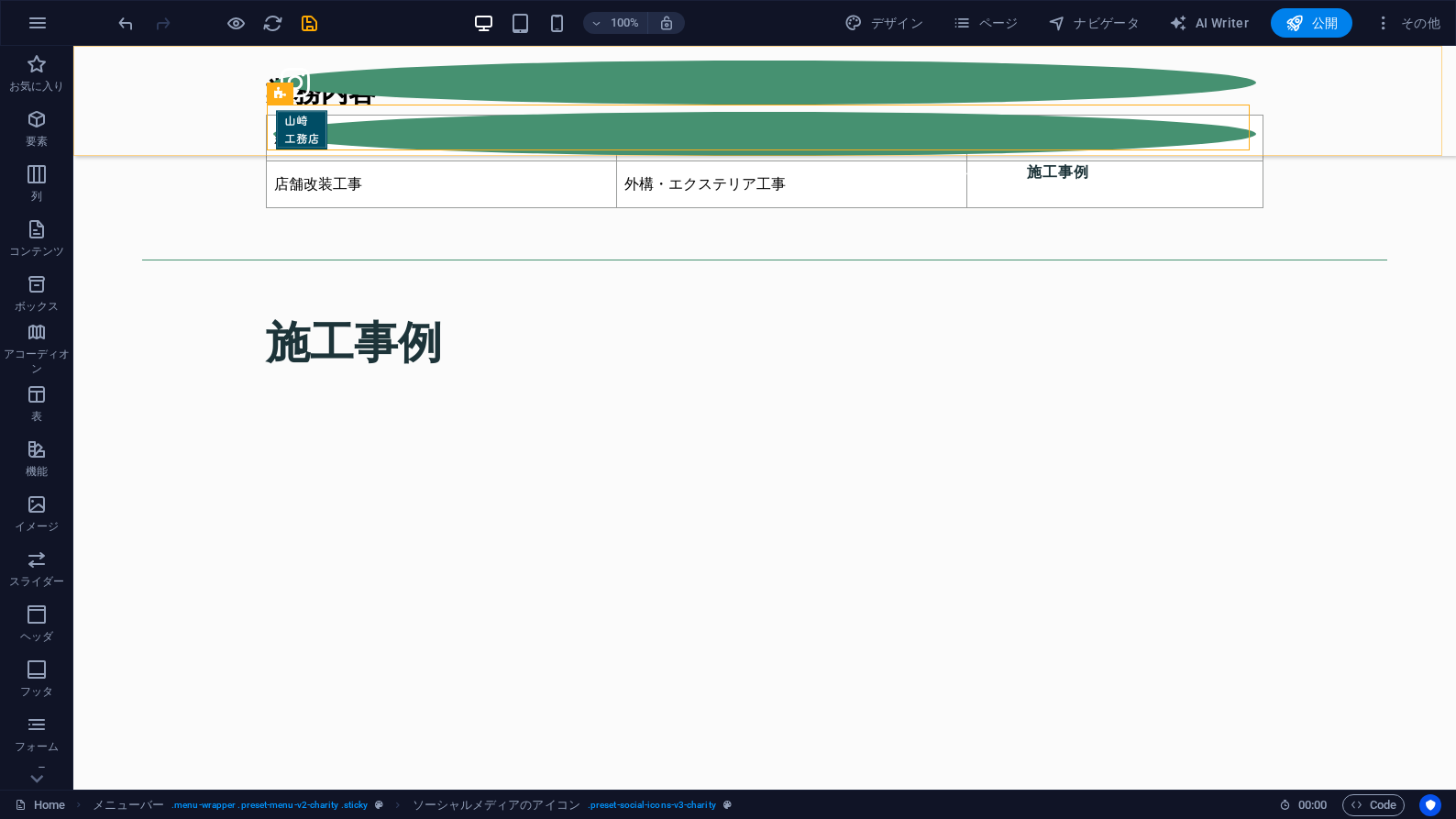 click on "会社概要 業務内容 施工事例 お問い合わせ" at bounding box center (765, 101) 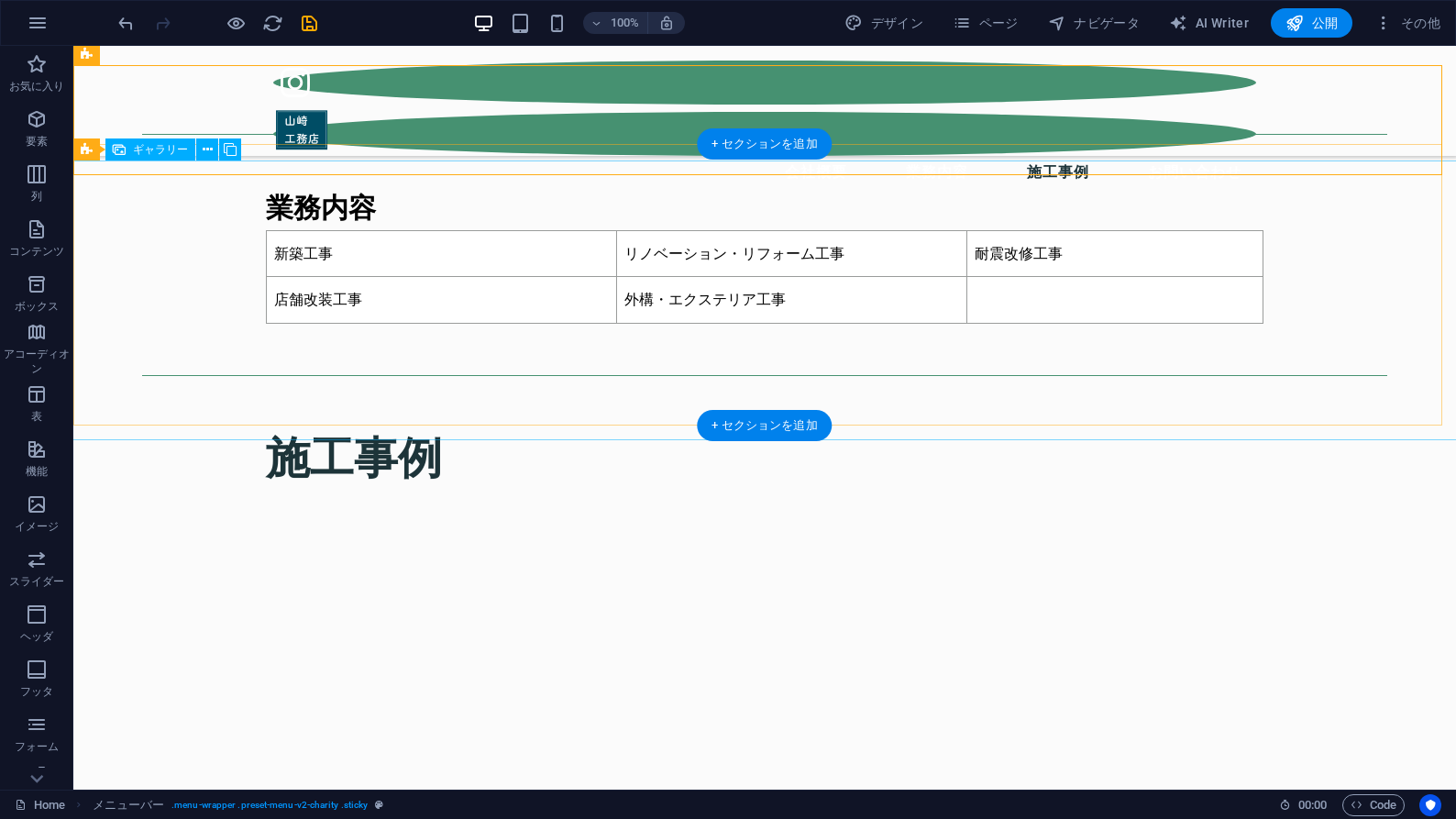 scroll, scrollTop: 3111, scrollLeft: 0, axis: vertical 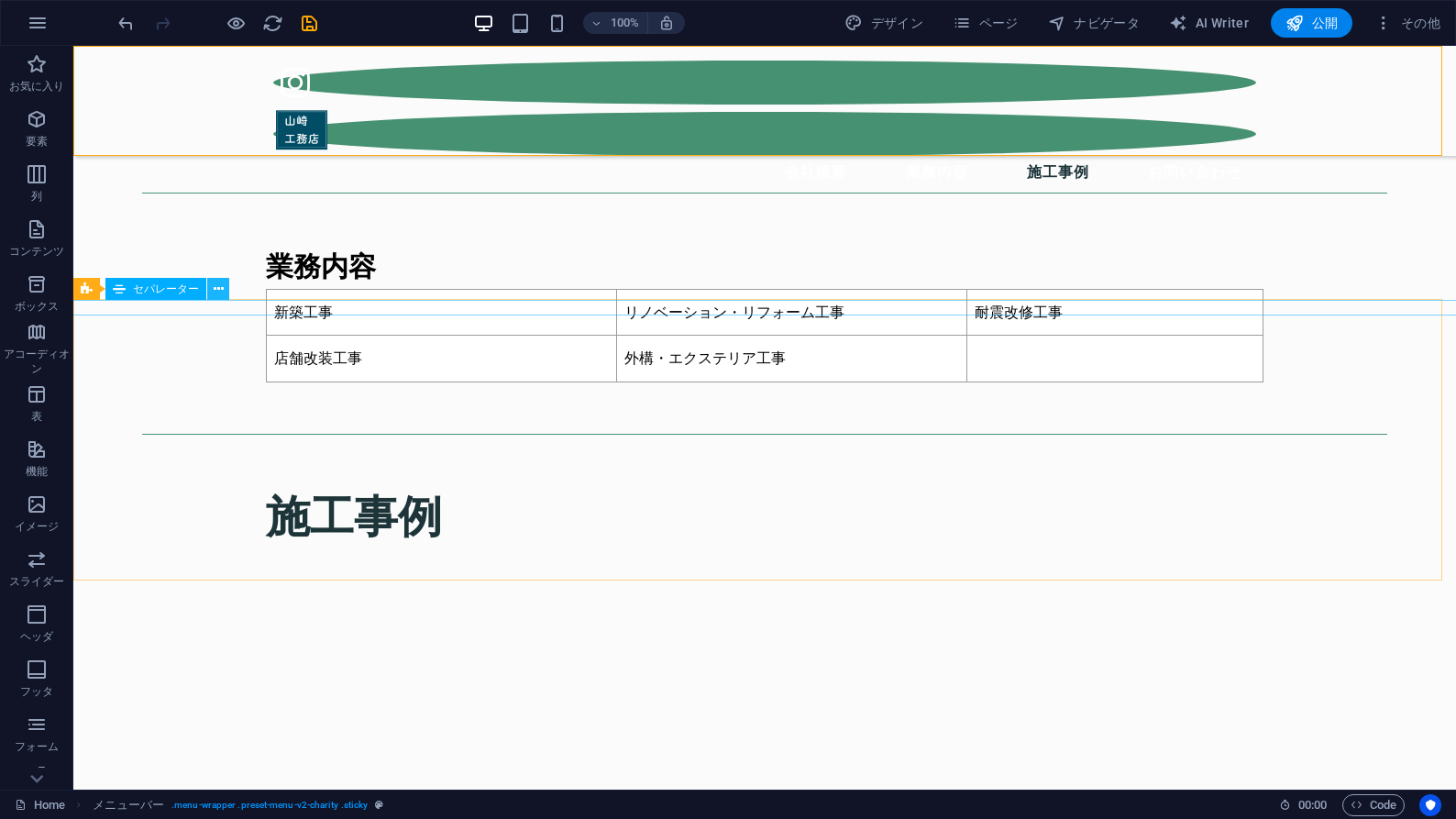 click at bounding box center [218, 289] 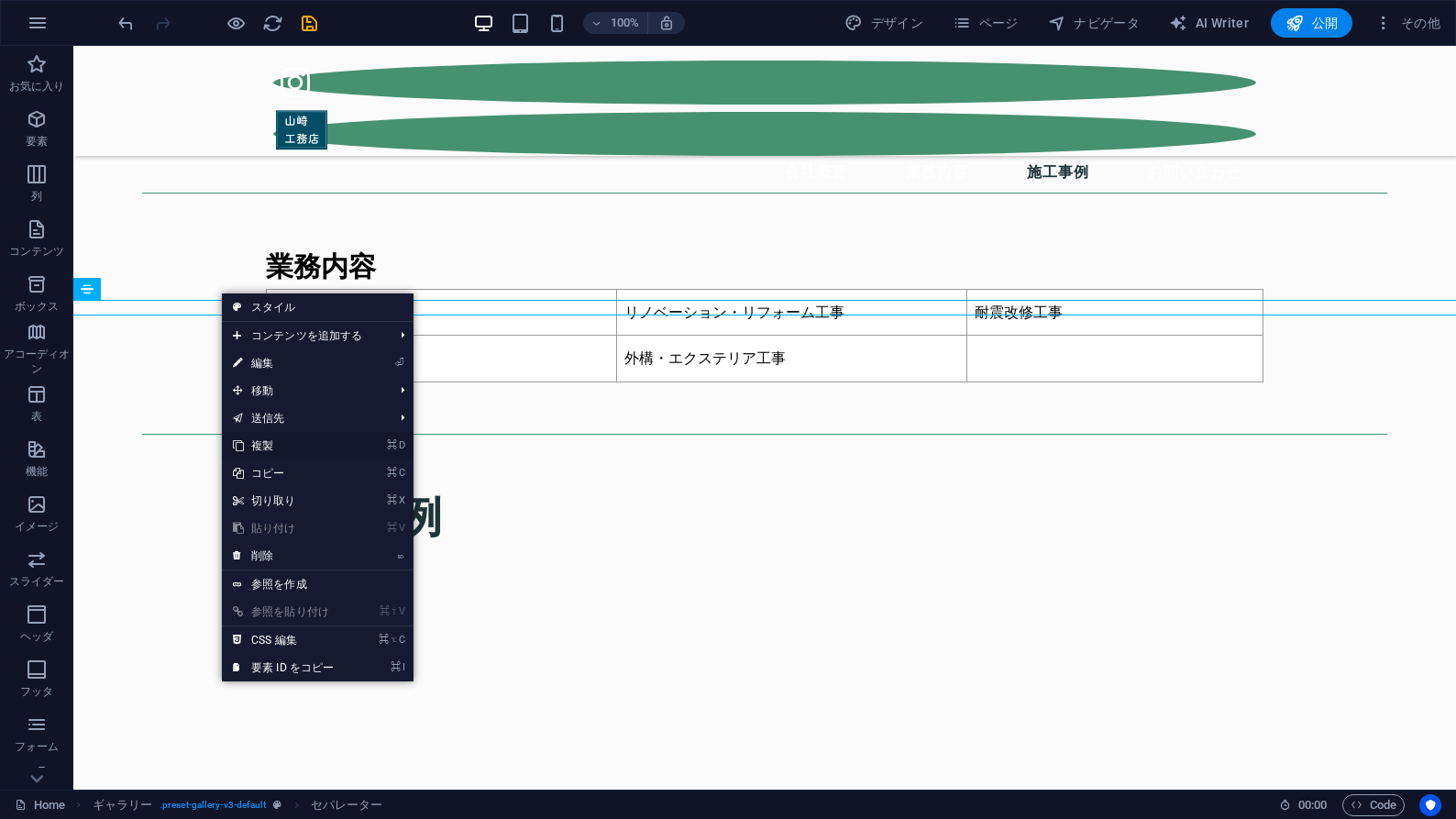 click on "⌘ D  複製" at bounding box center (283, 446) 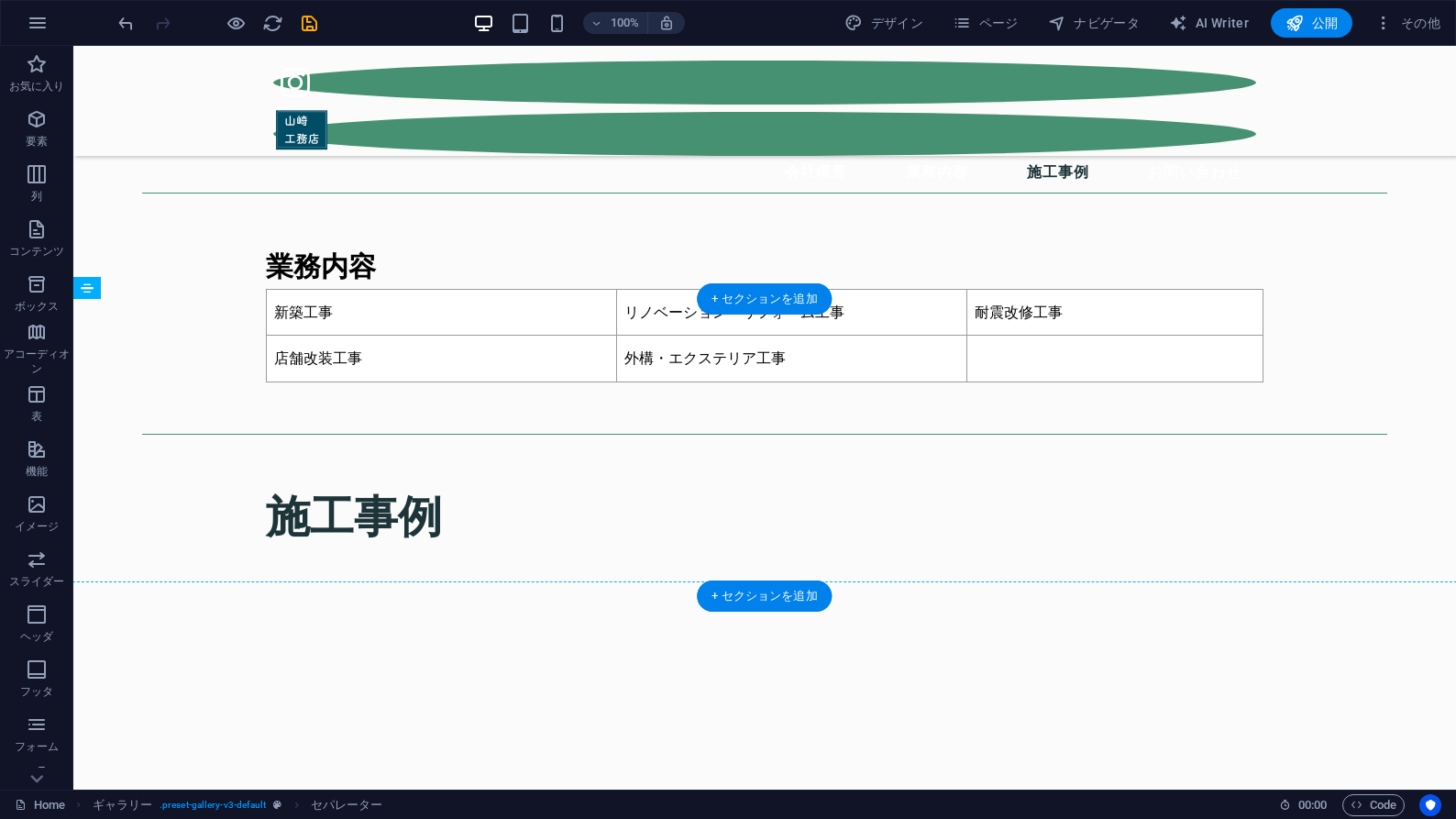 drag, startPoint x: 133, startPoint y: 374, endPoint x: 154, endPoint y: 588, distance: 215.02791 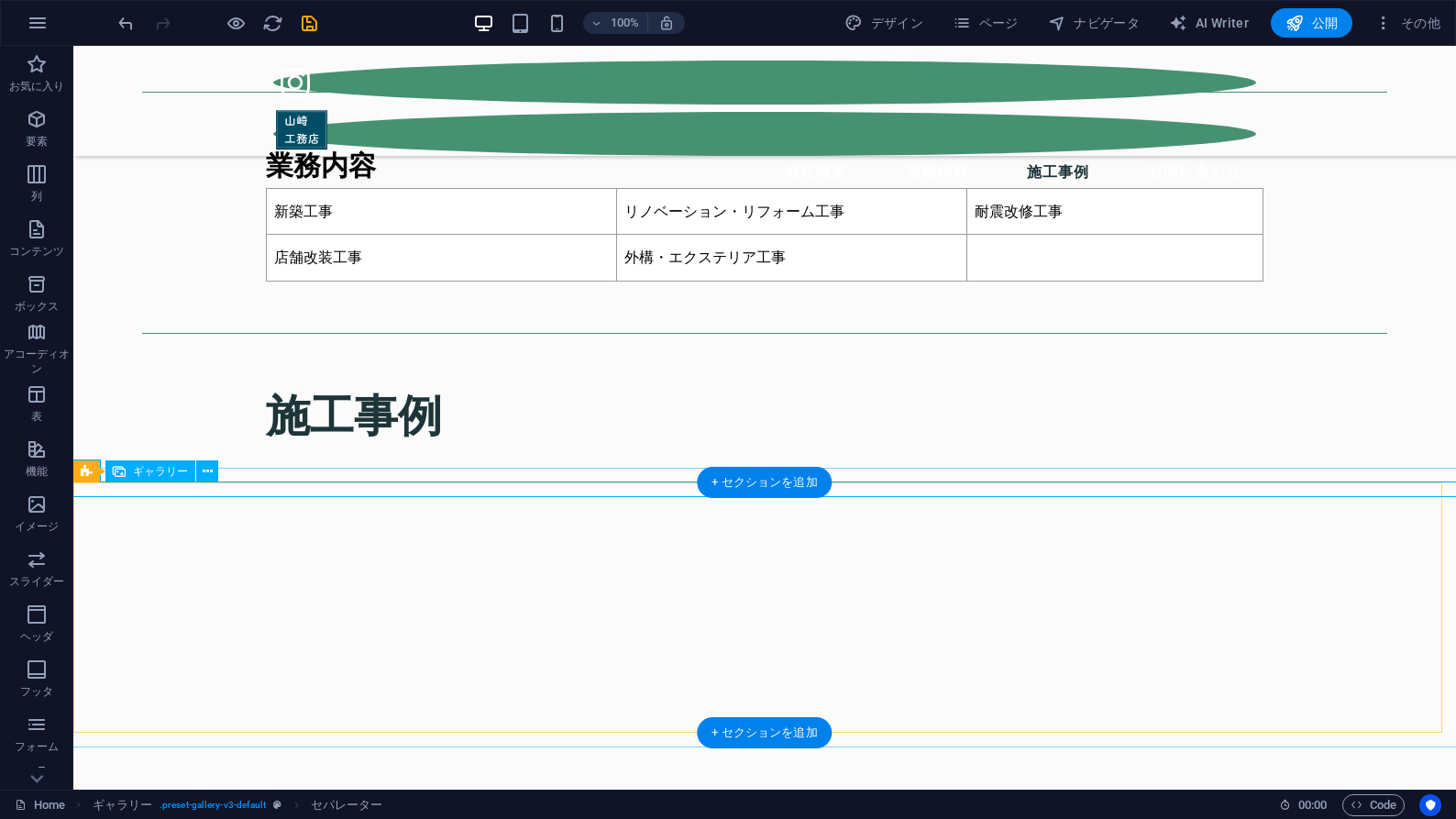 scroll, scrollTop: 3225, scrollLeft: 0, axis: vertical 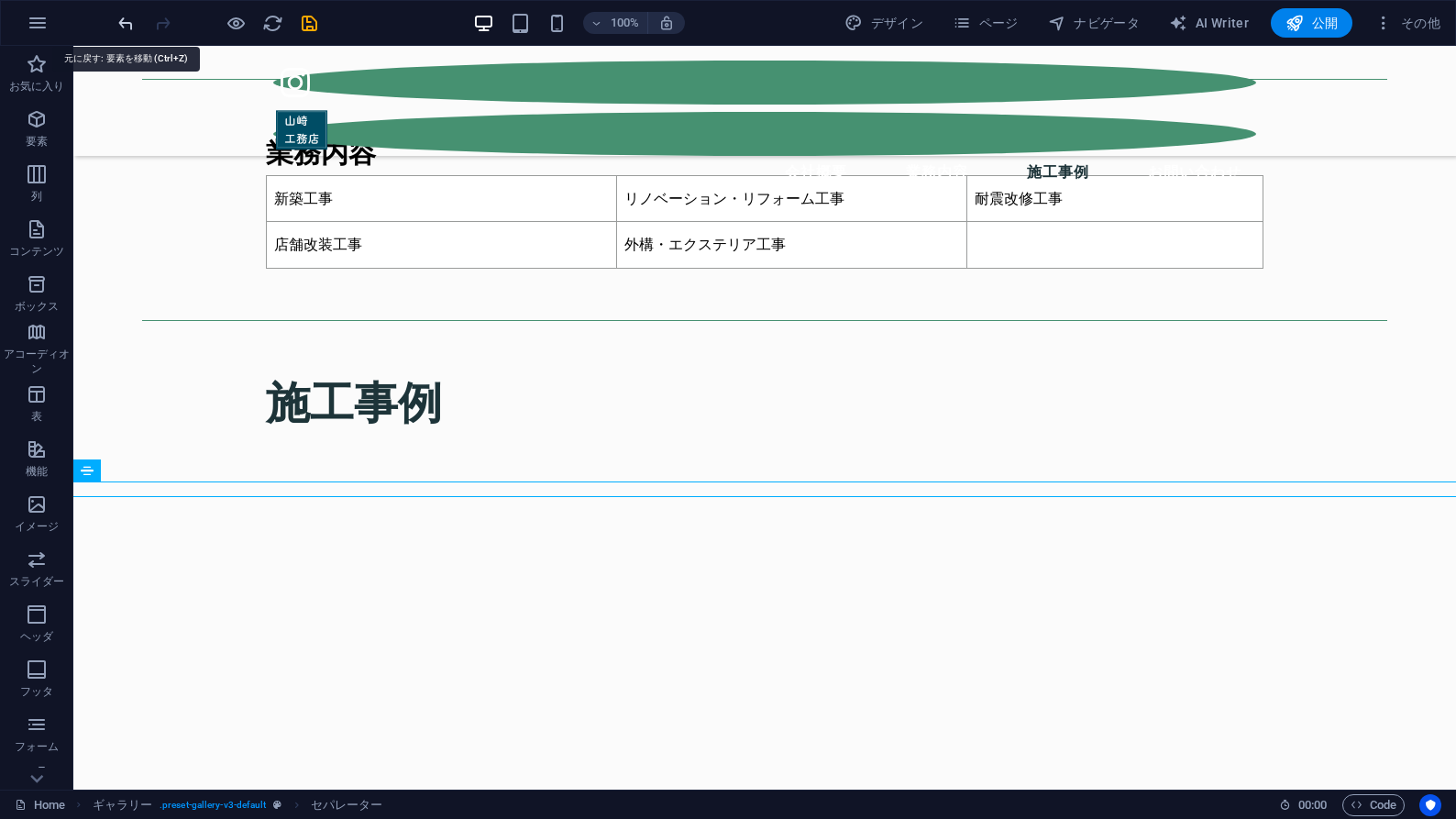 click at bounding box center [126, 23] 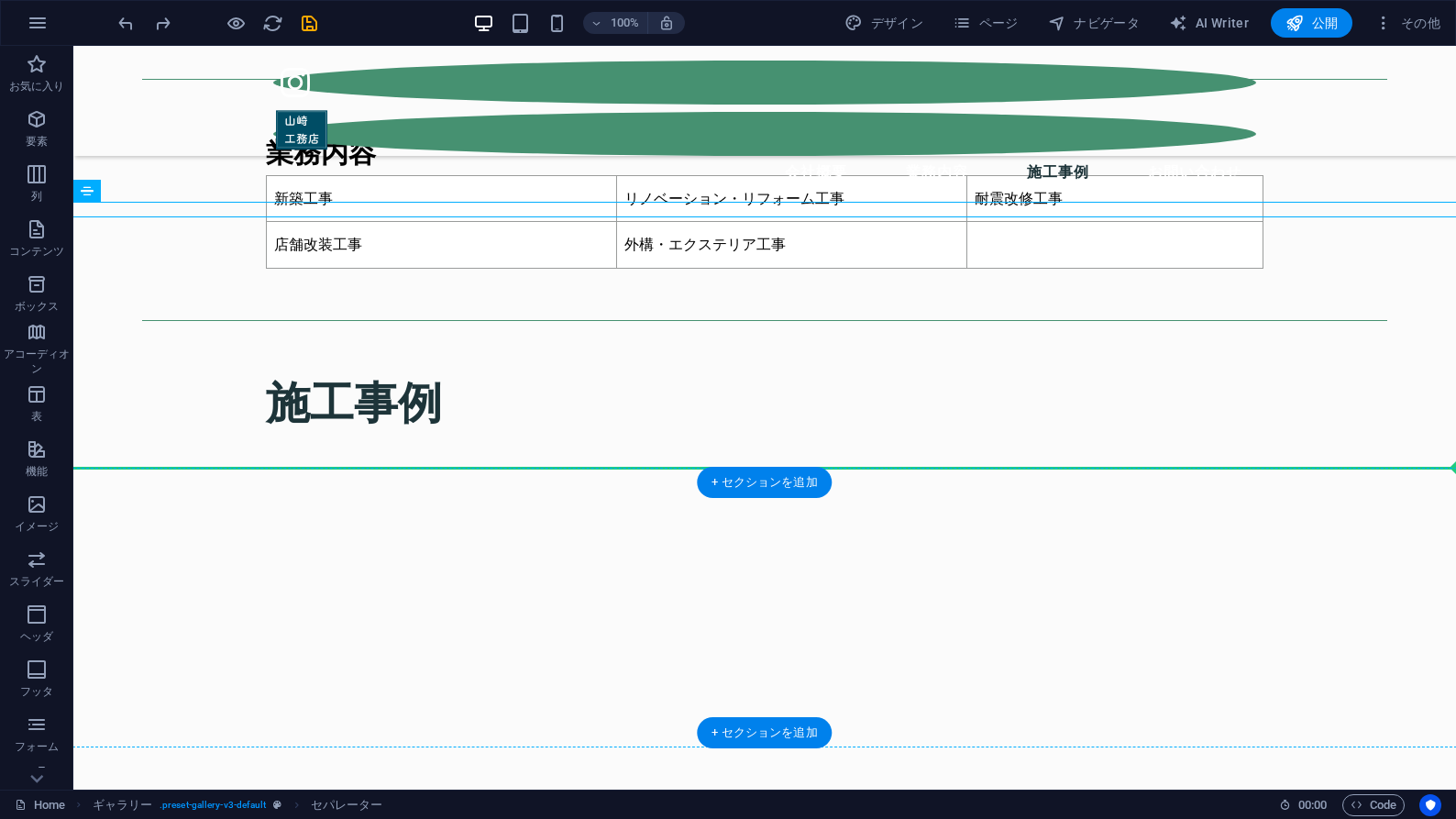 drag, startPoint x: 118, startPoint y: 205, endPoint x: 135, endPoint y: 498, distance: 293.49276 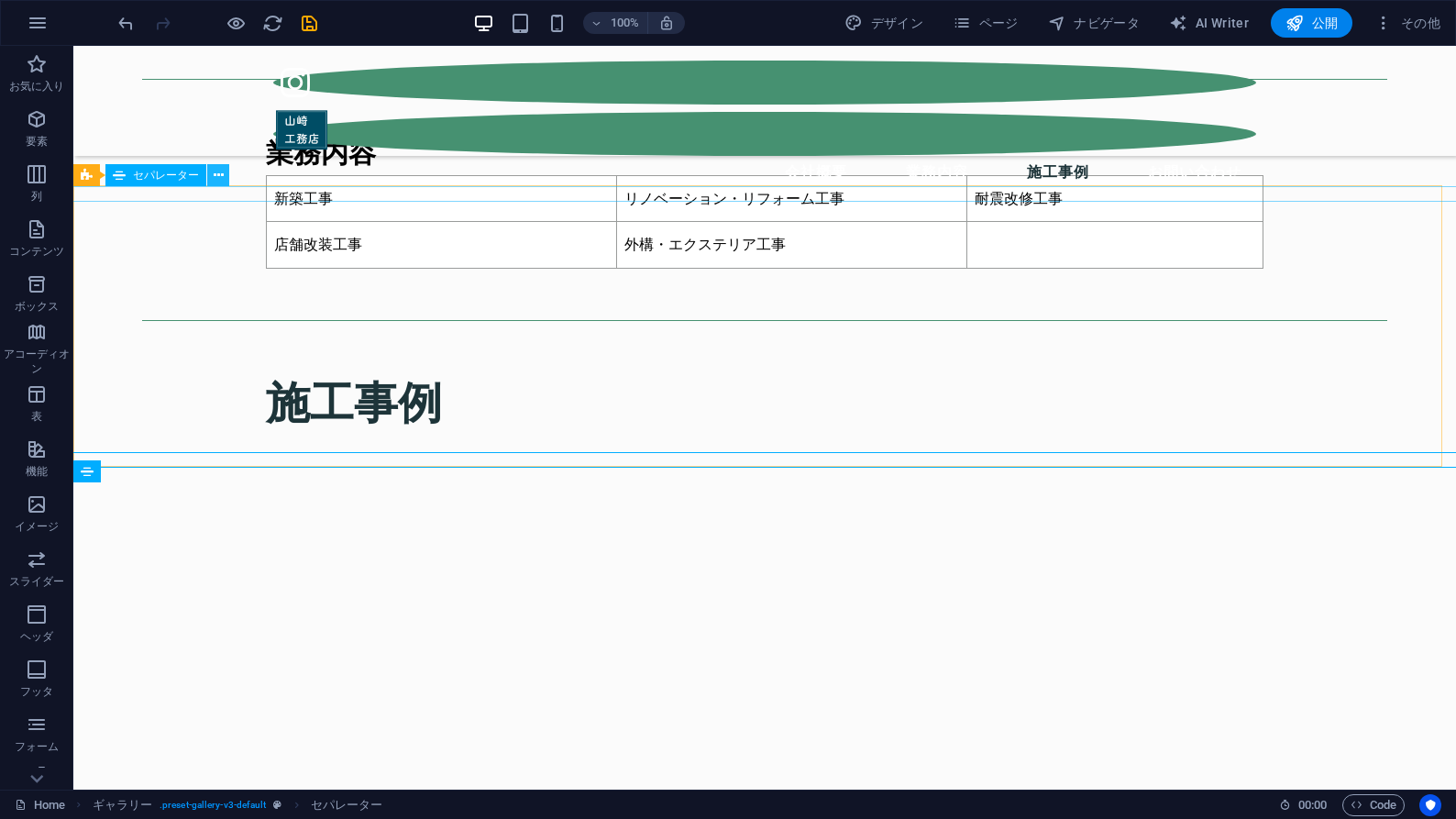 click at bounding box center [218, 175] 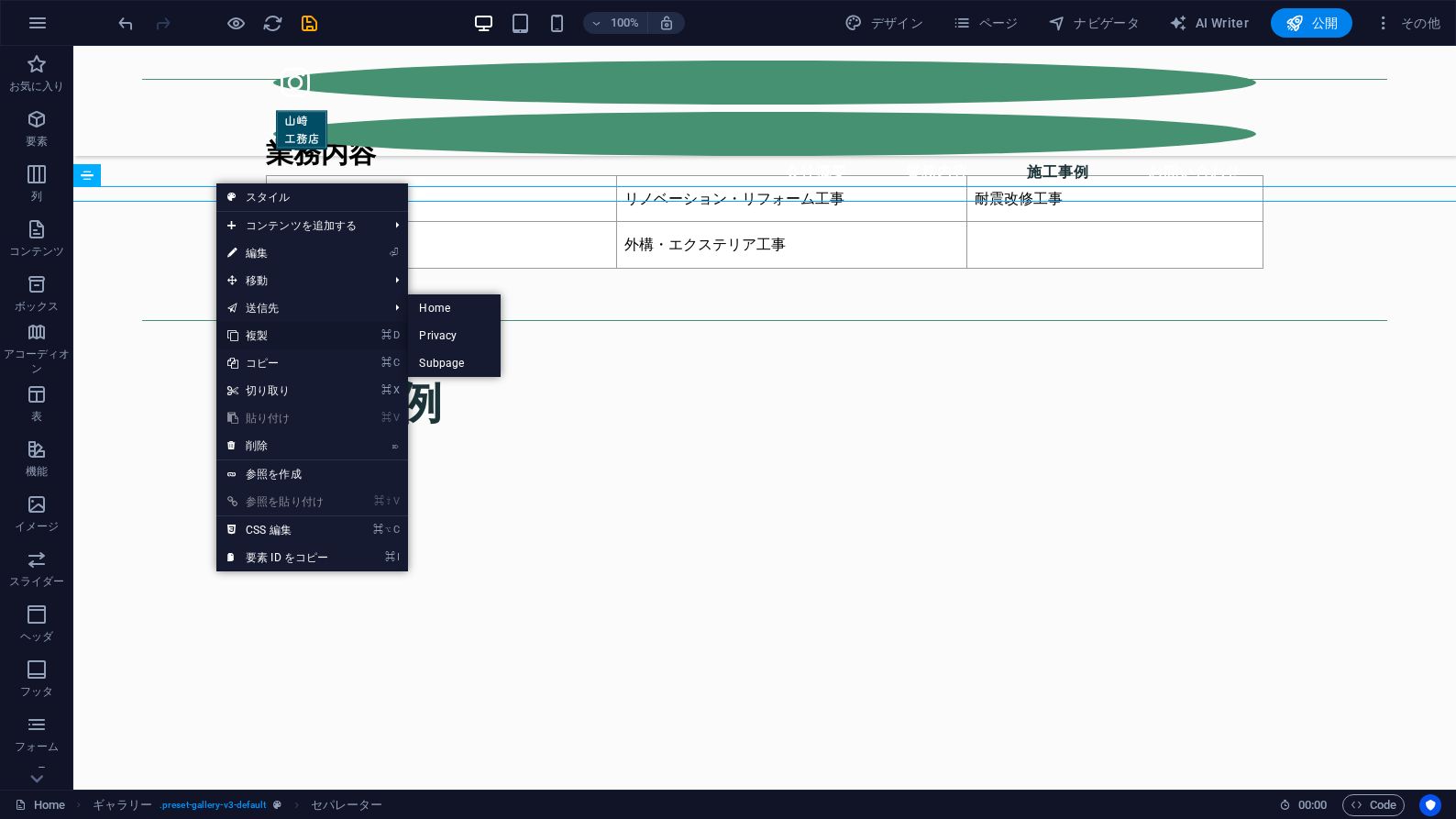 click on "⌘ D  複製" at bounding box center [278, 336] 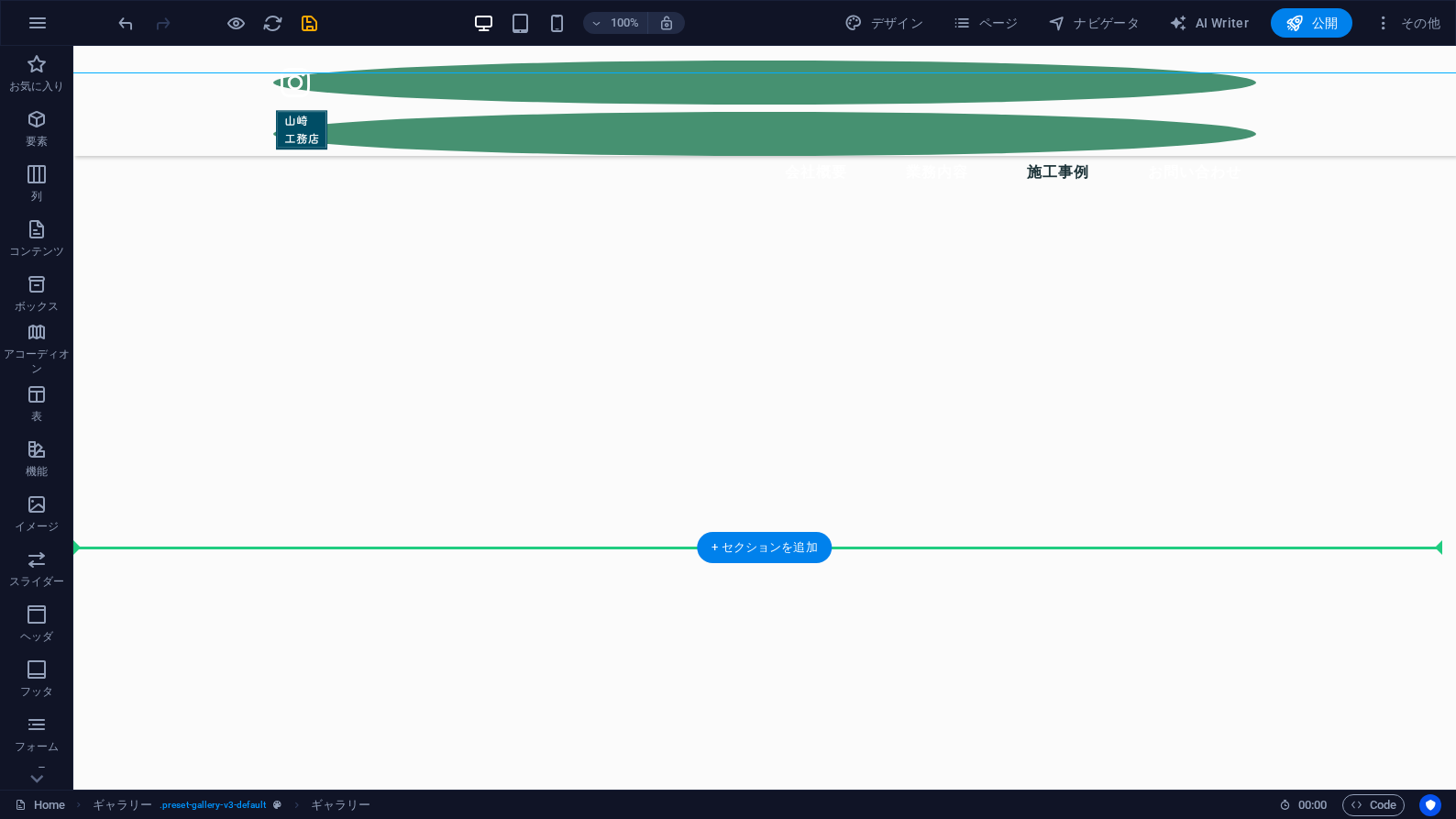 scroll, scrollTop: 3649, scrollLeft: 0, axis: vertical 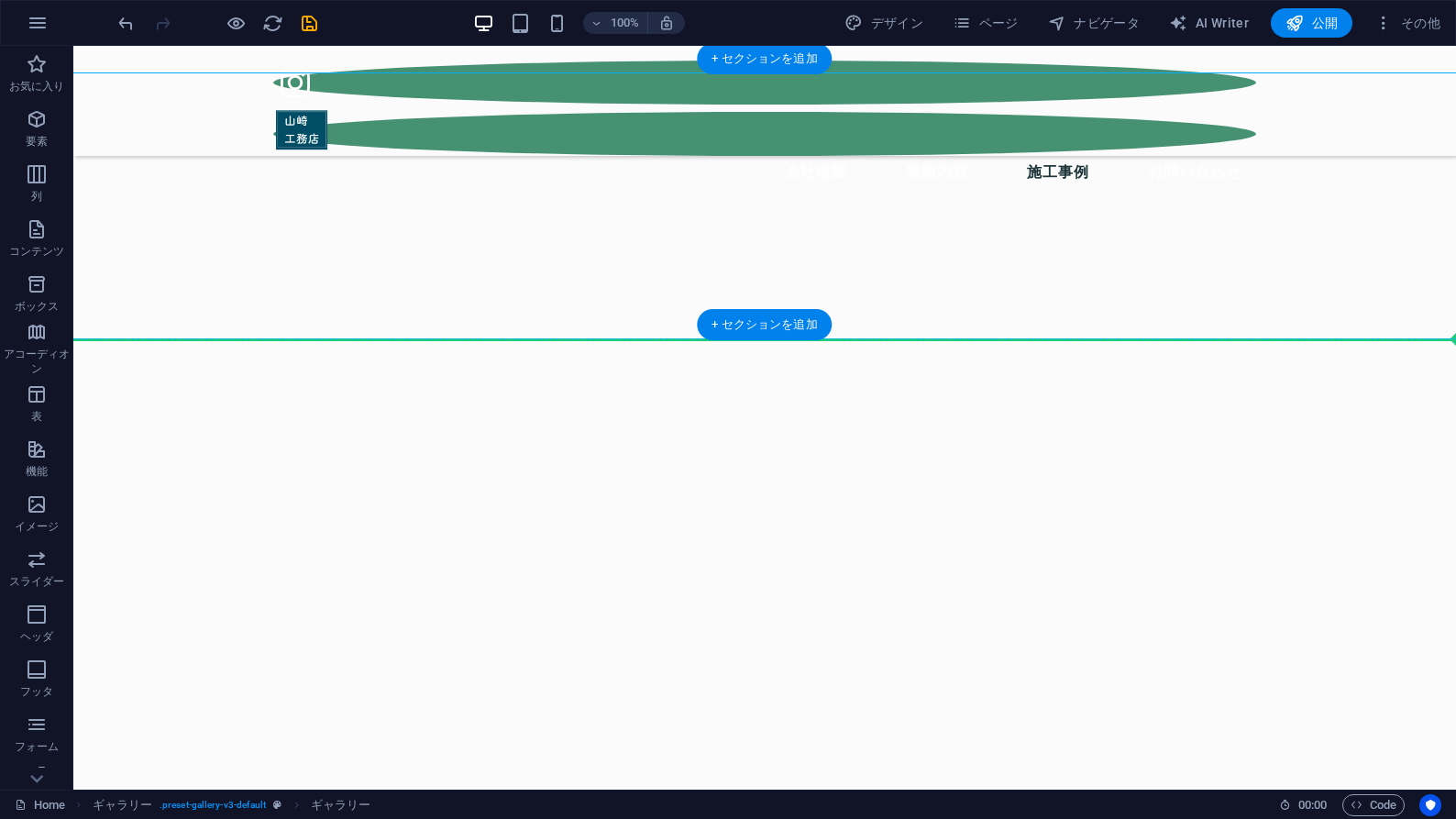 drag, startPoint x: 162, startPoint y: 241, endPoint x: 179, endPoint y: 321, distance: 81.78631 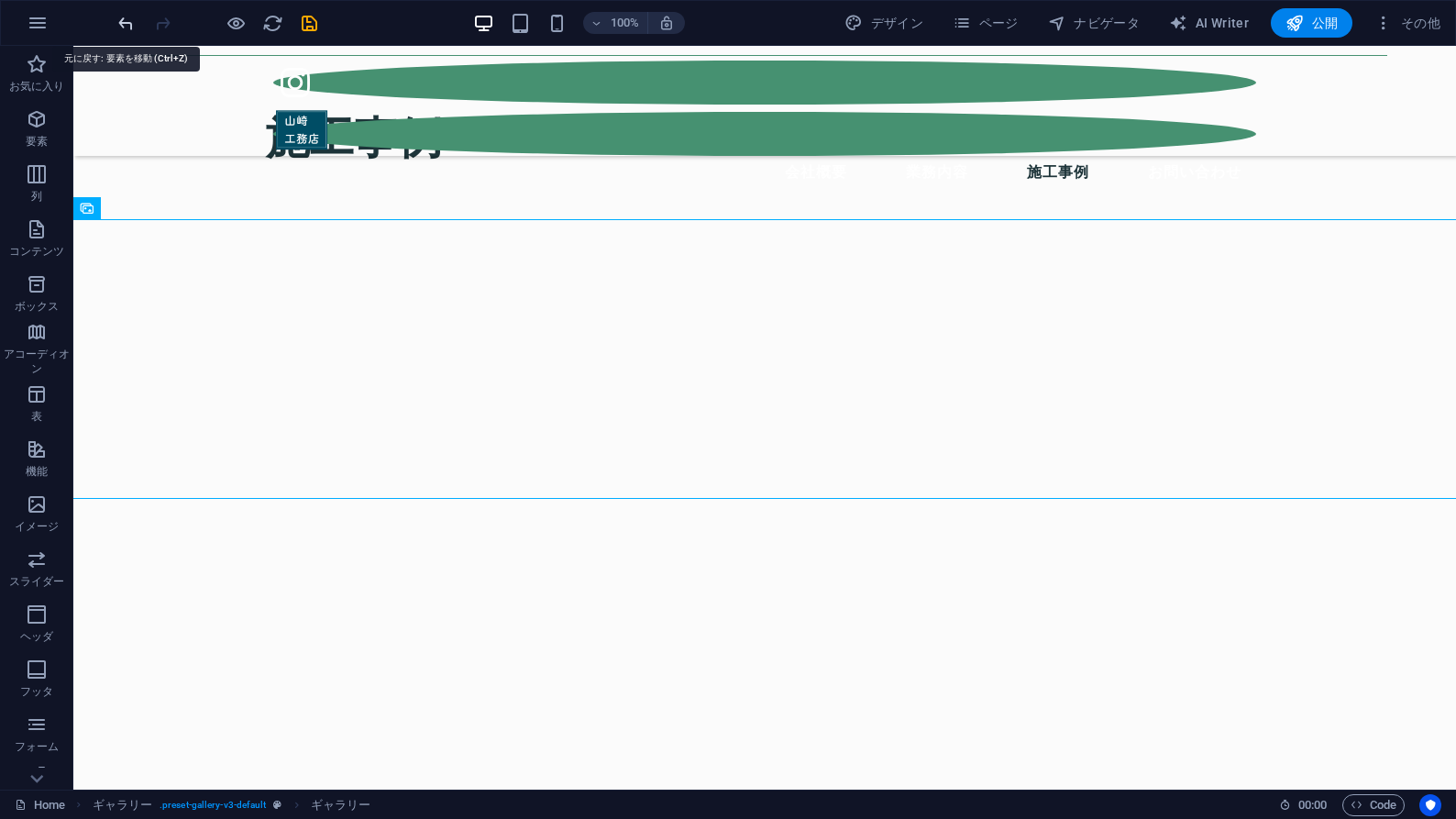 click at bounding box center (126, 23) 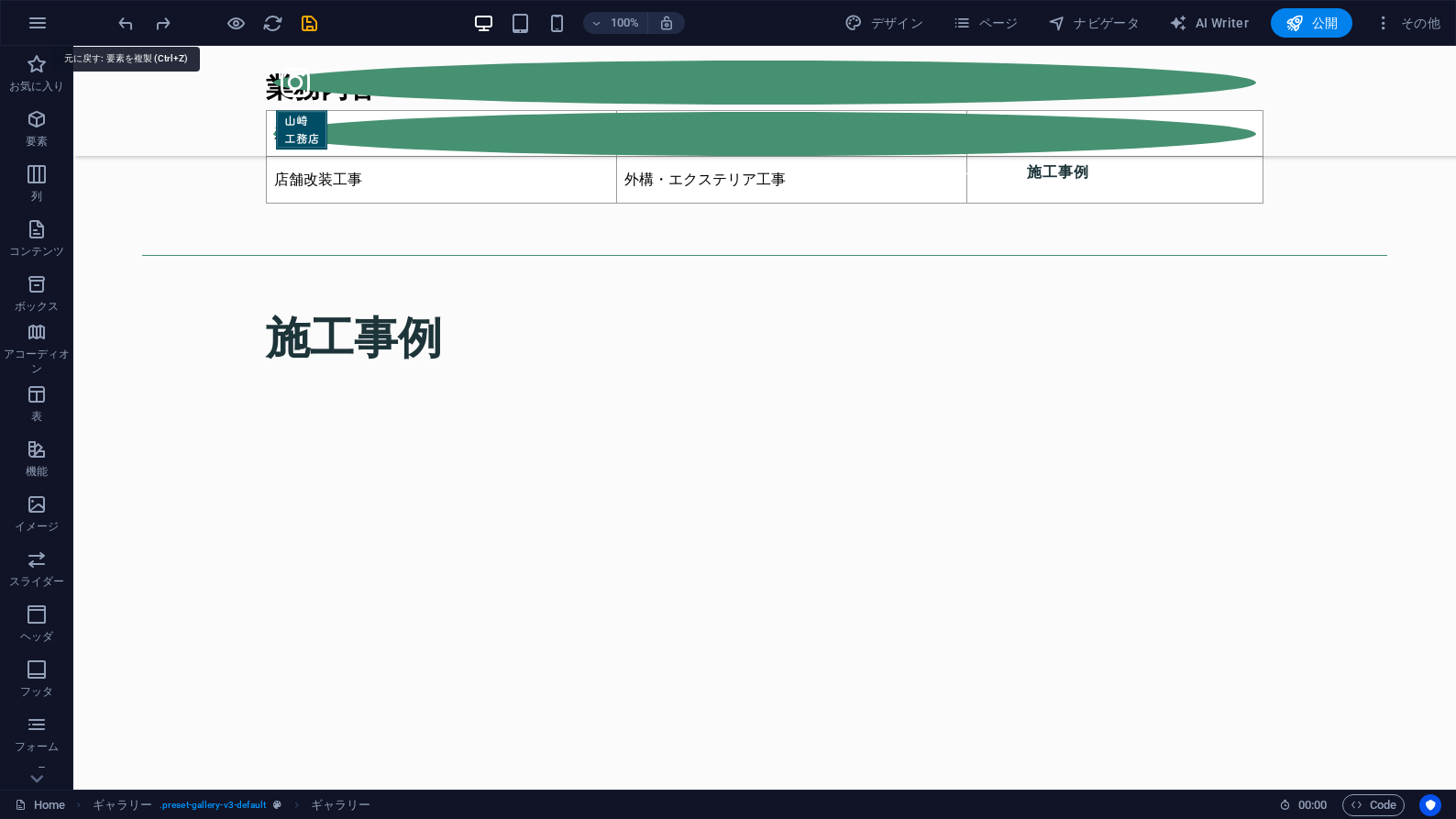 scroll, scrollTop: 3165, scrollLeft: 0, axis: vertical 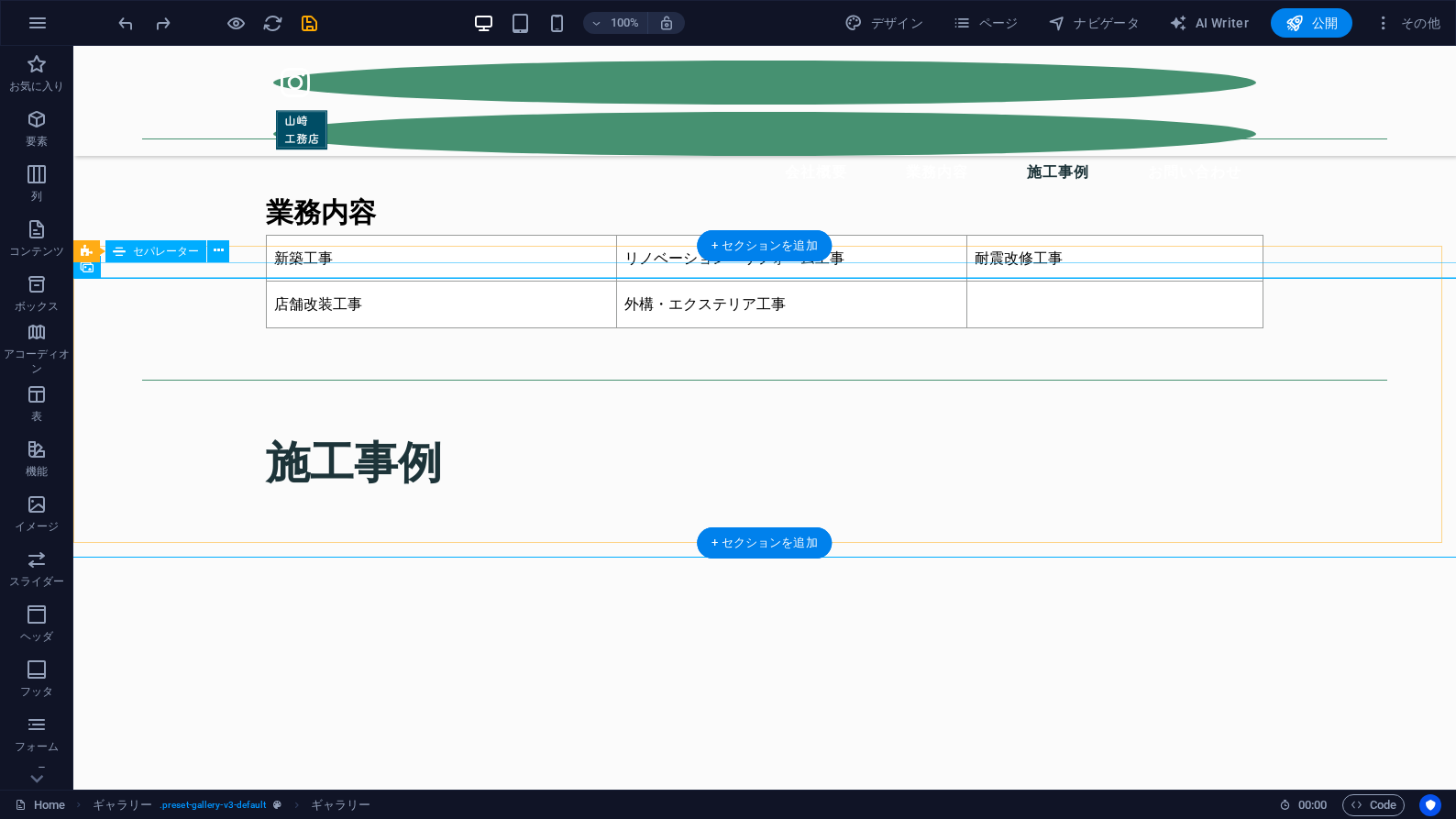 click at bounding box center (765, 6907) 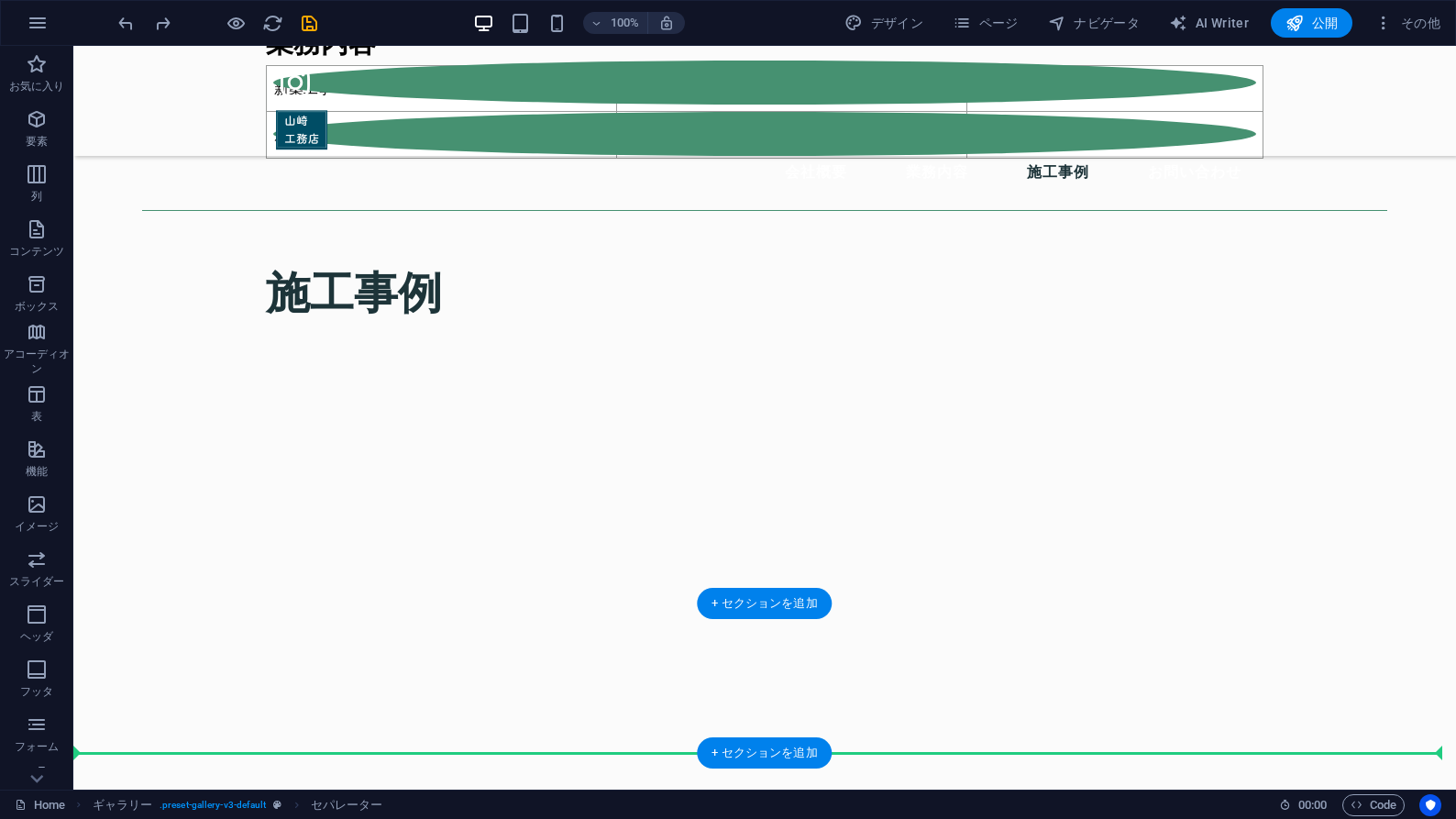 scroll, scrollTop: 3494, scrollLeft: 0, axis: vertical 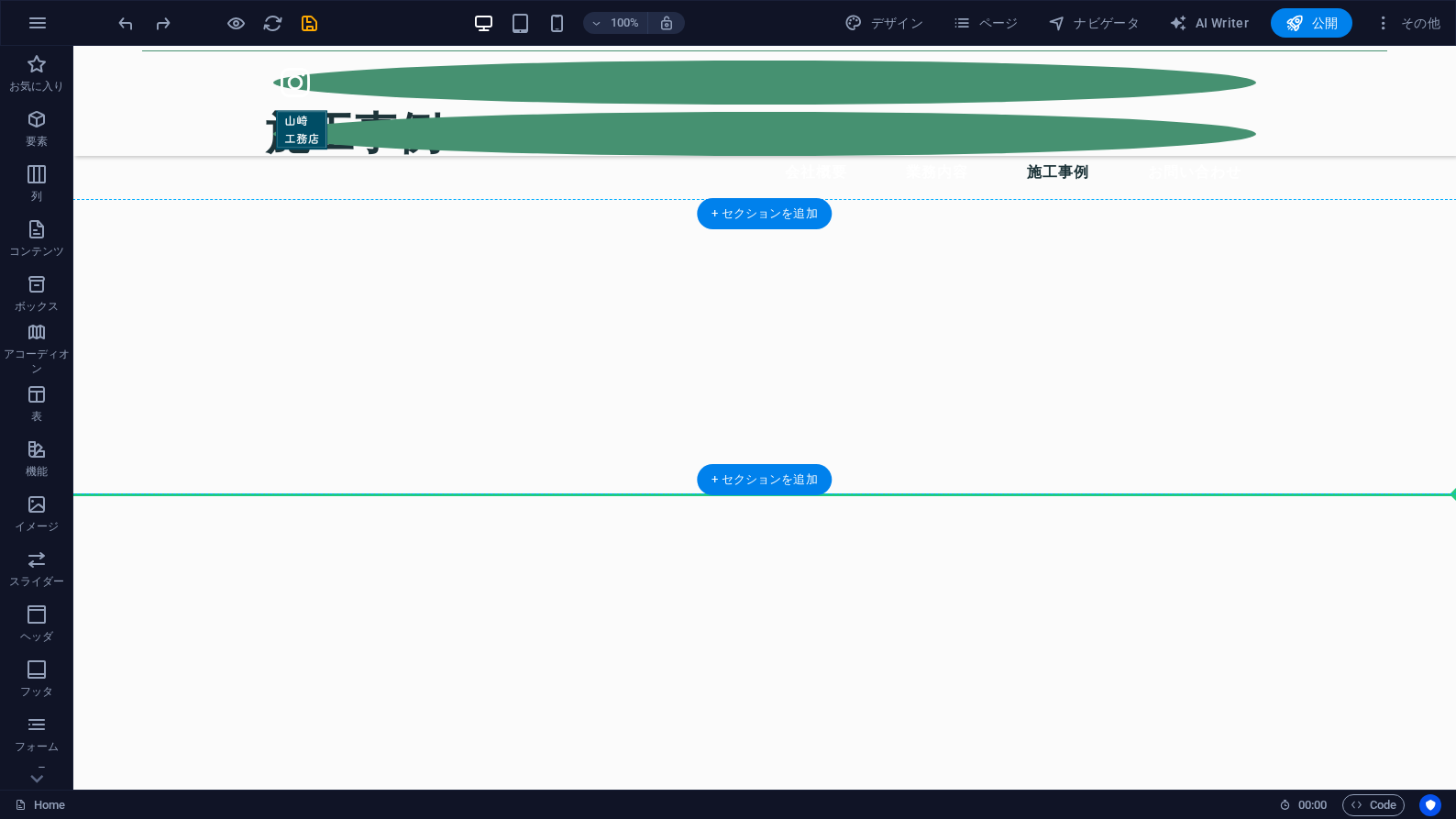 drag, startPoint x: 135, startPoint y: 318, endPoint x: 174, endPoint y: 468, distance: 154.9871 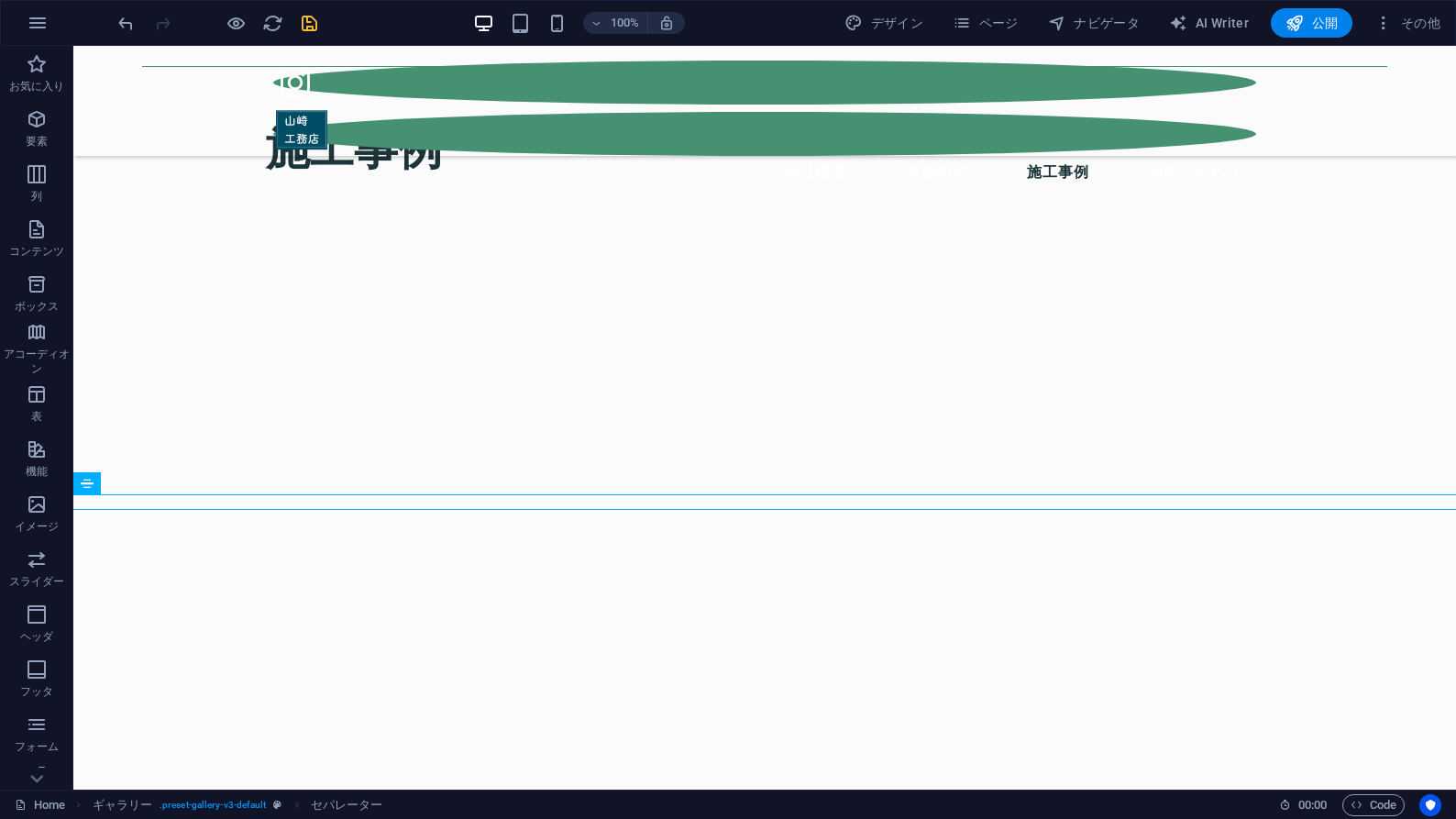 click at bounding box center (309, 23) 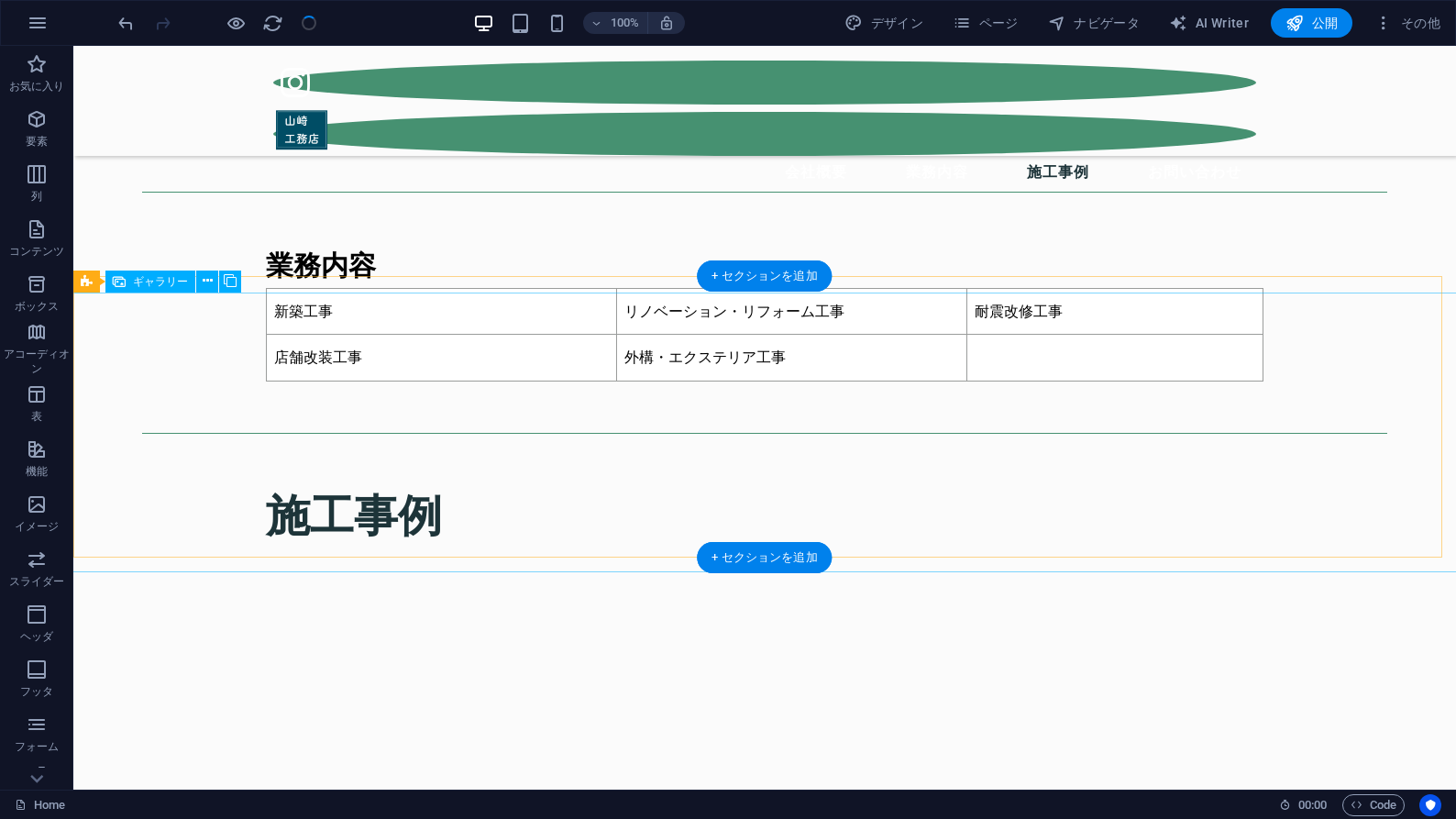scroll, scrollTop: 3170, scrollLeft: 0, axis: vertical 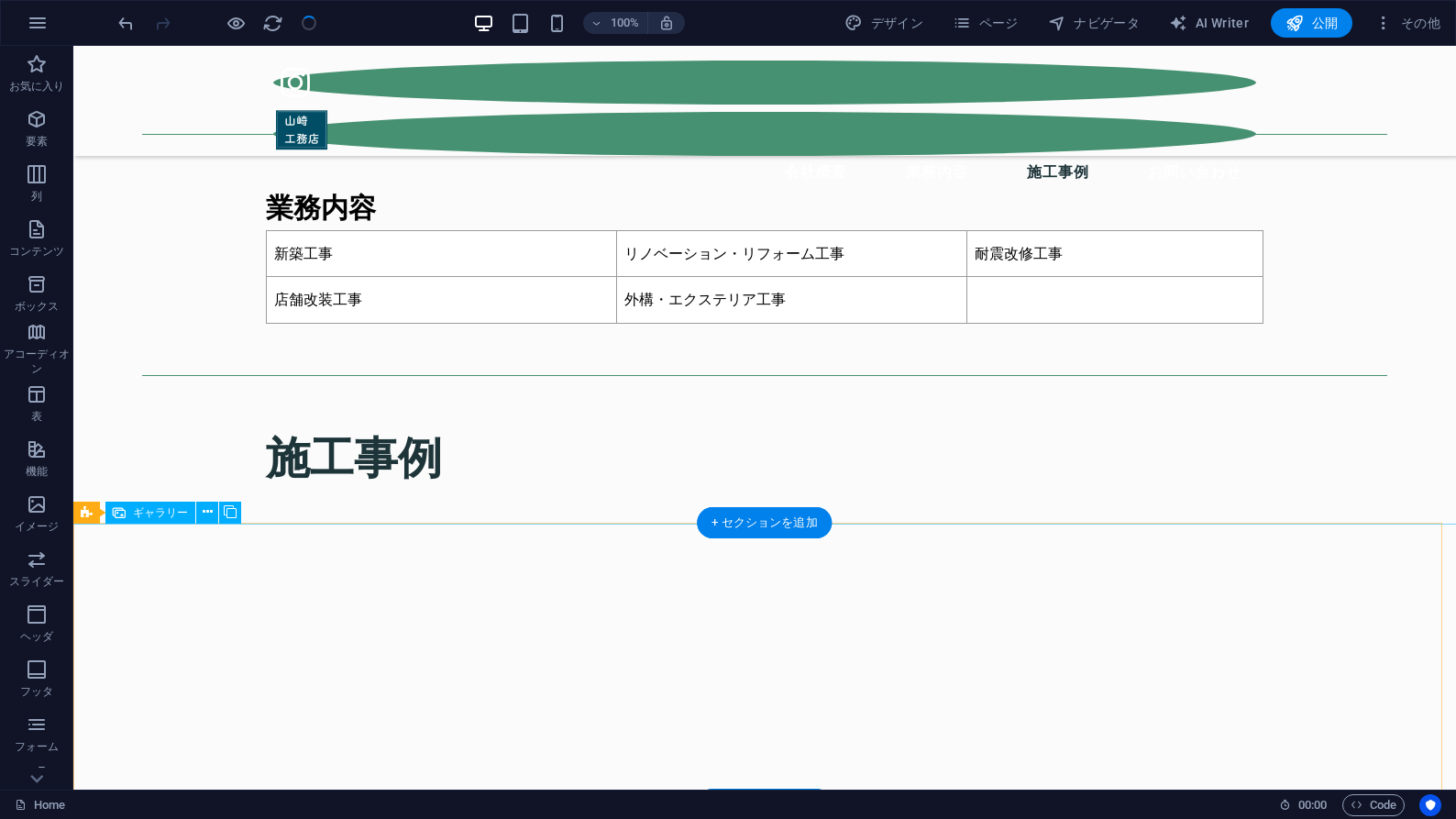 click at bounding box center [200, 7312] 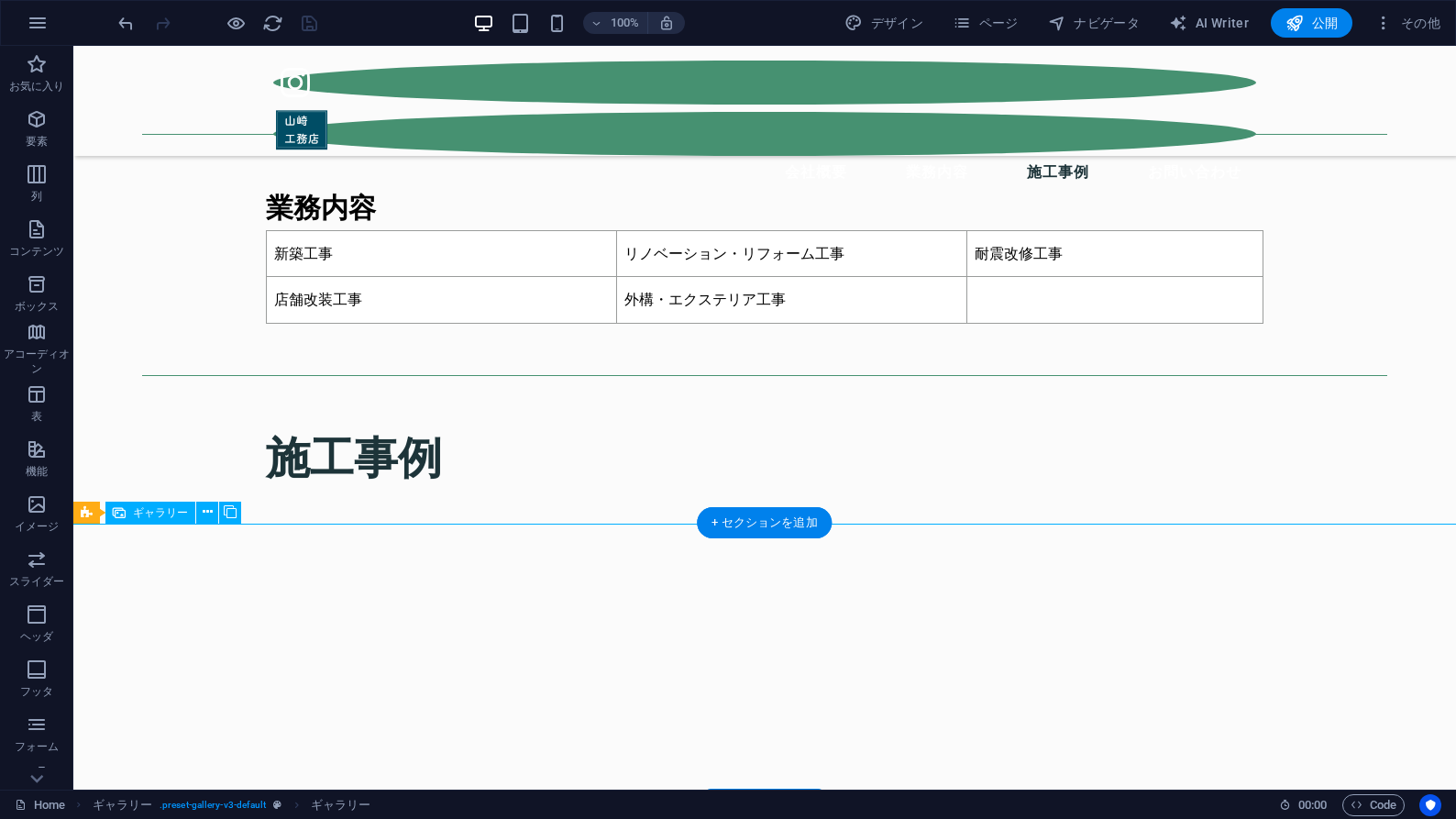 click at bounding box center (200, 7312) 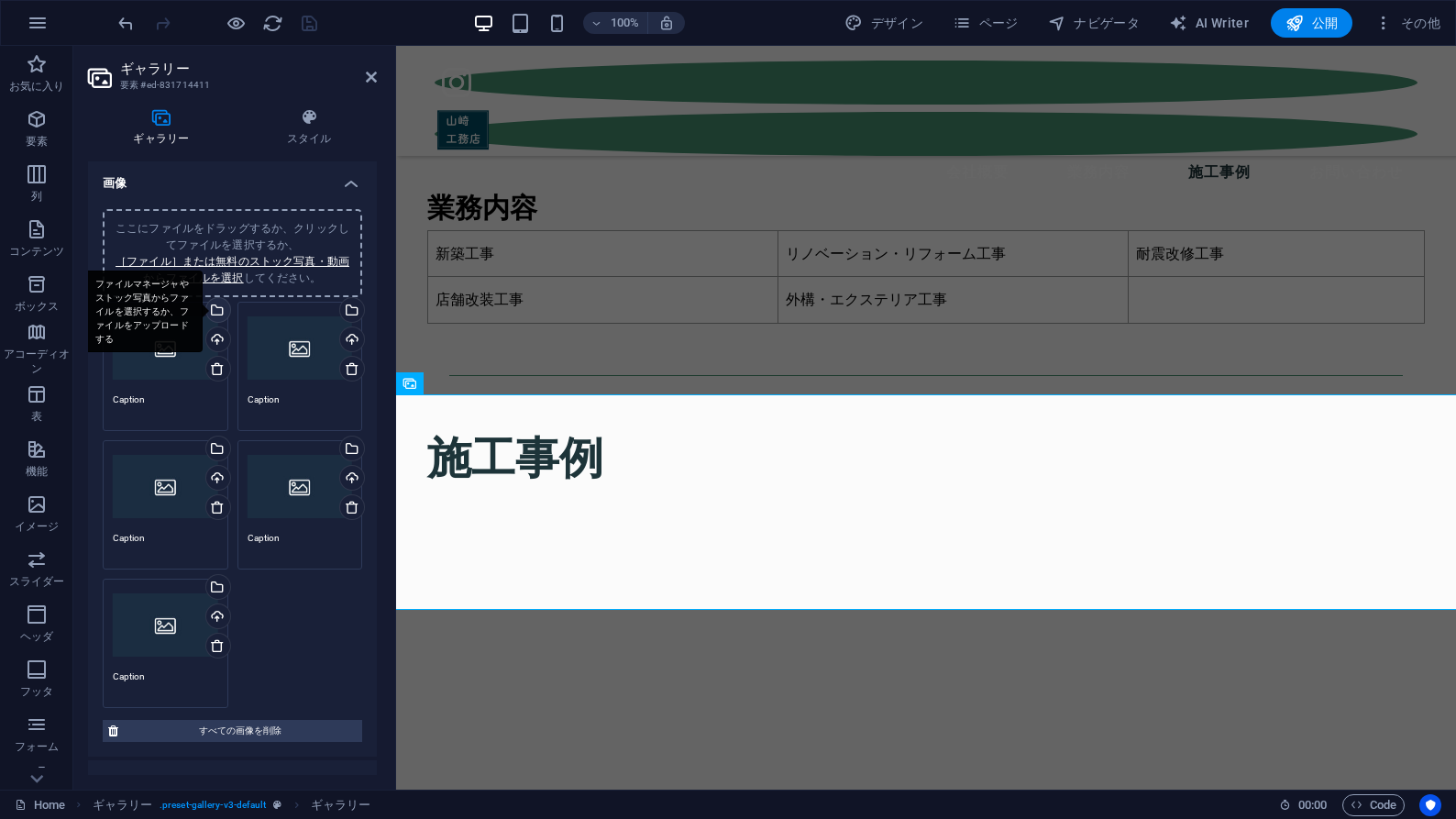 click on "ファイルマネージャやストック写真からファイルを選択するか、ファイルをアップロードする" at bounding box center (216, 312) 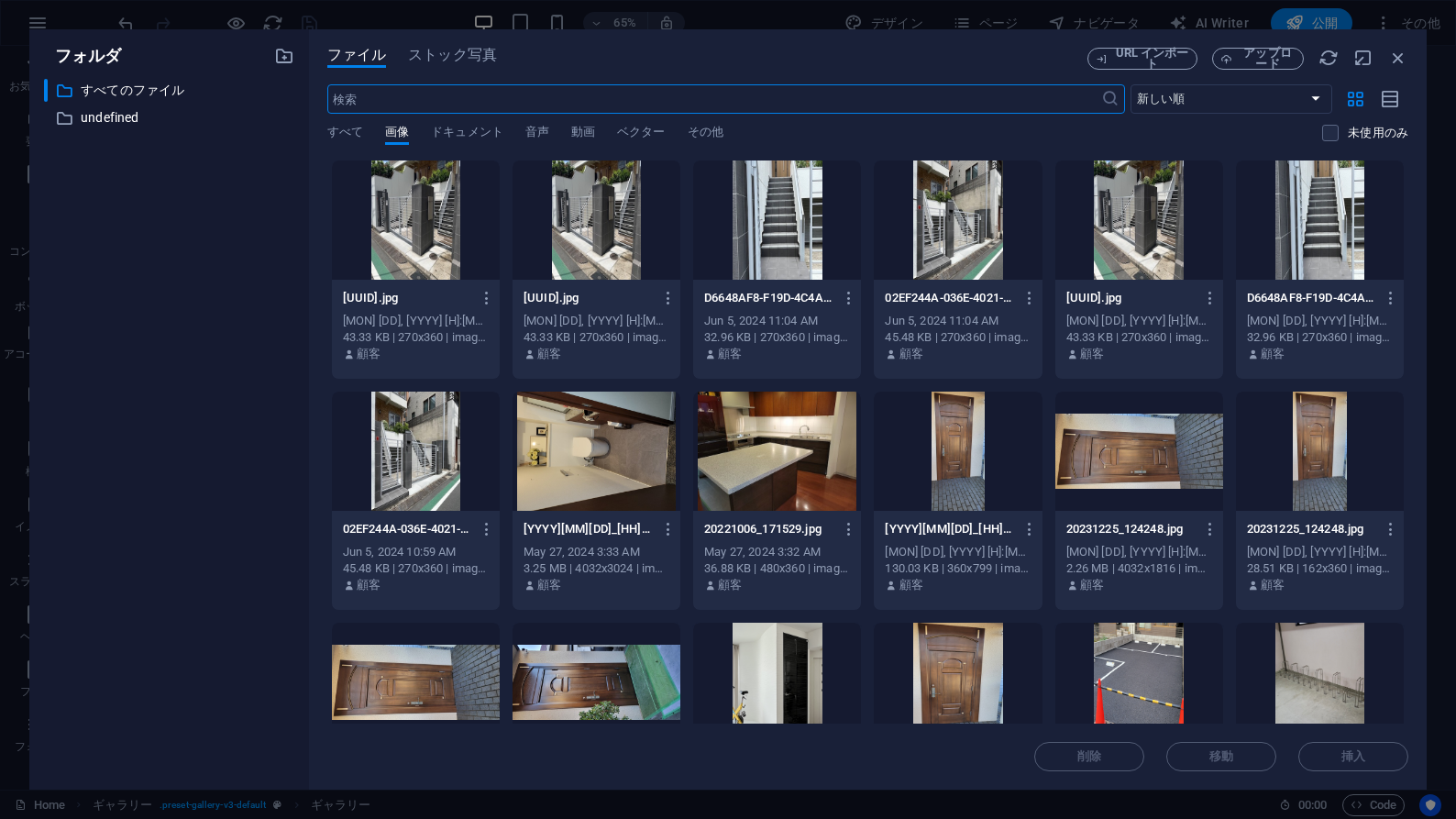 scroll, scrollTop: 3832, scrollLeft: 0, axis: vertical 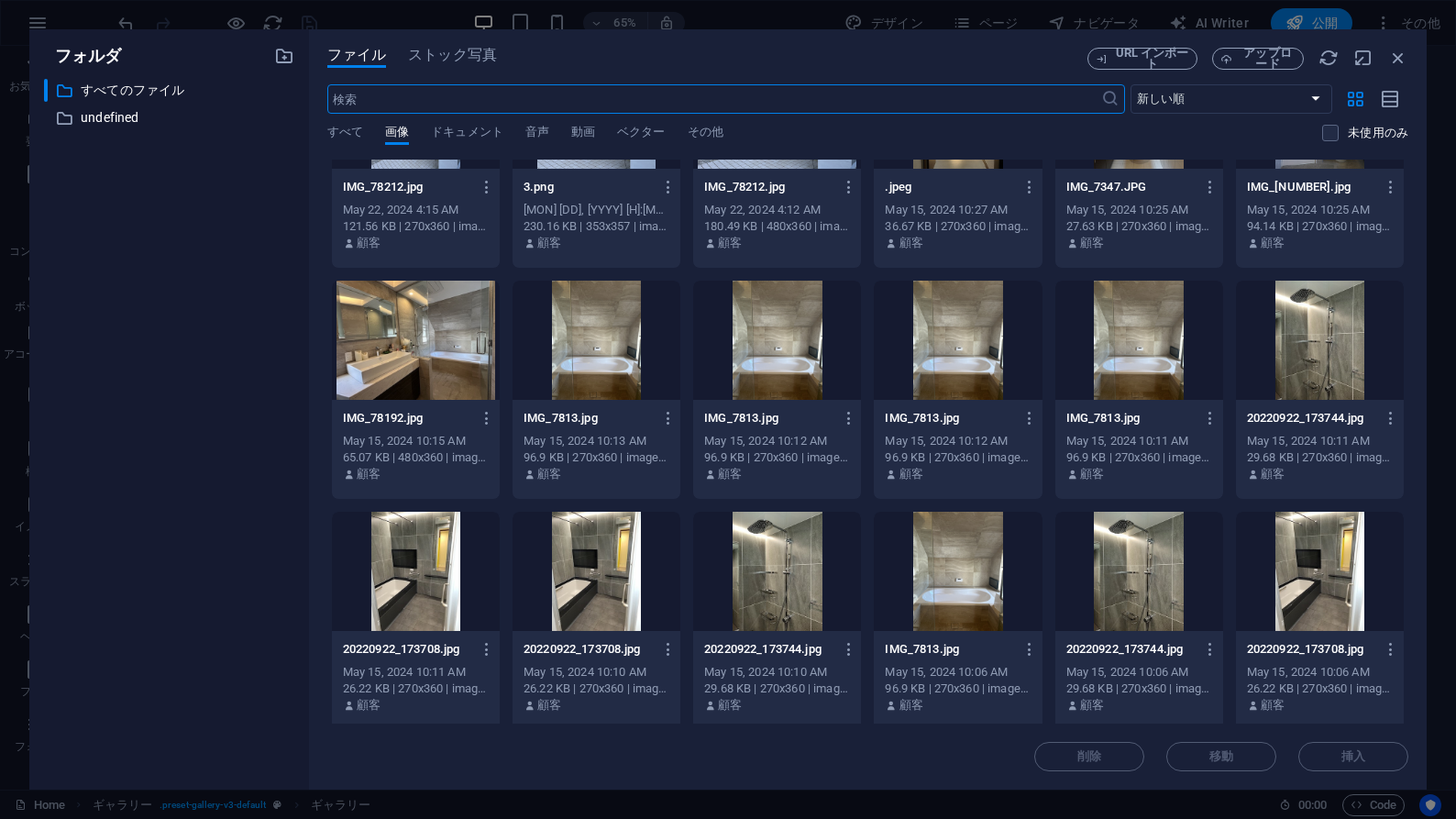 click at bounding box center (1319, 340) 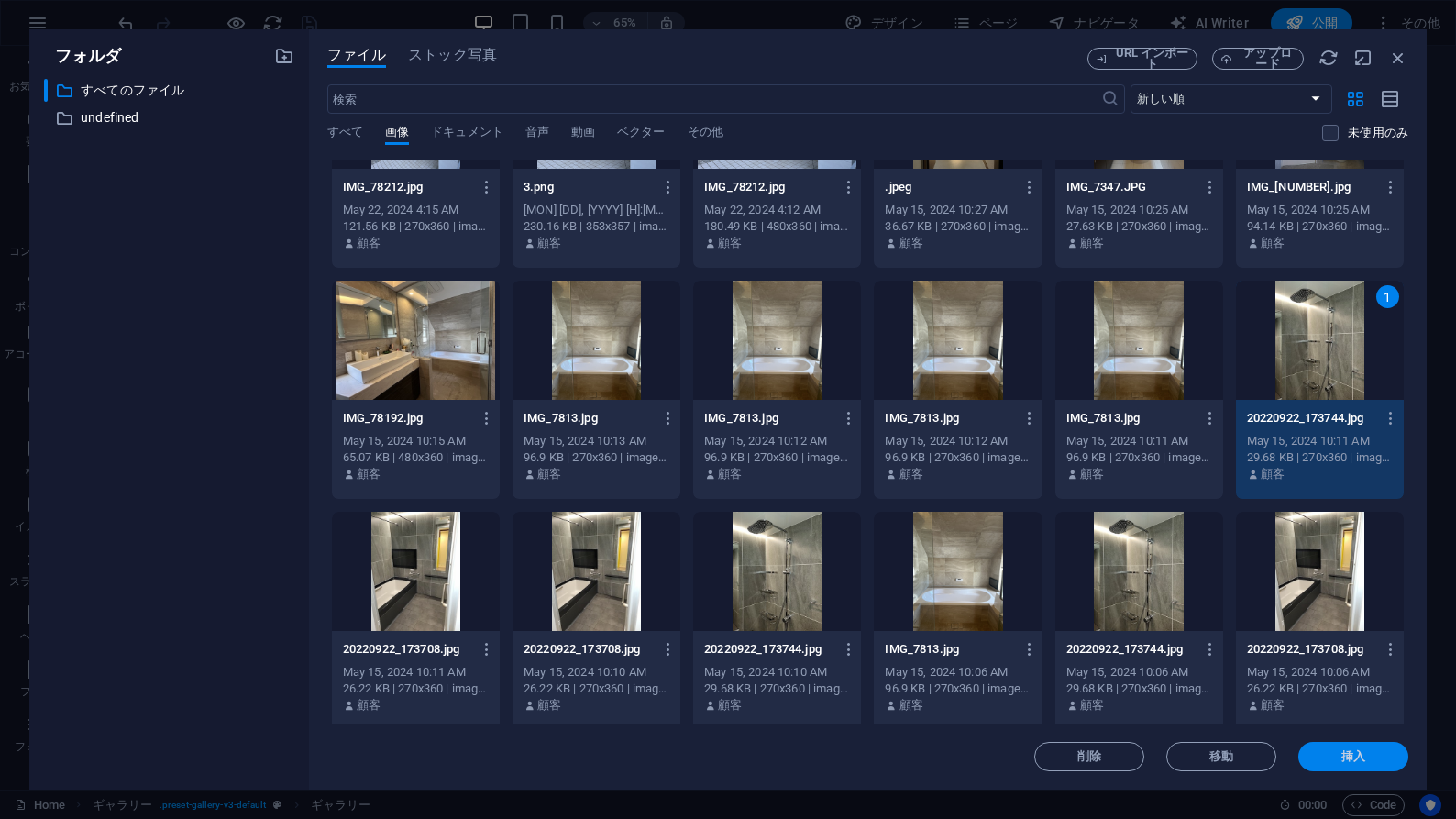 click on "挿入" at bounding box center (1353, 757) 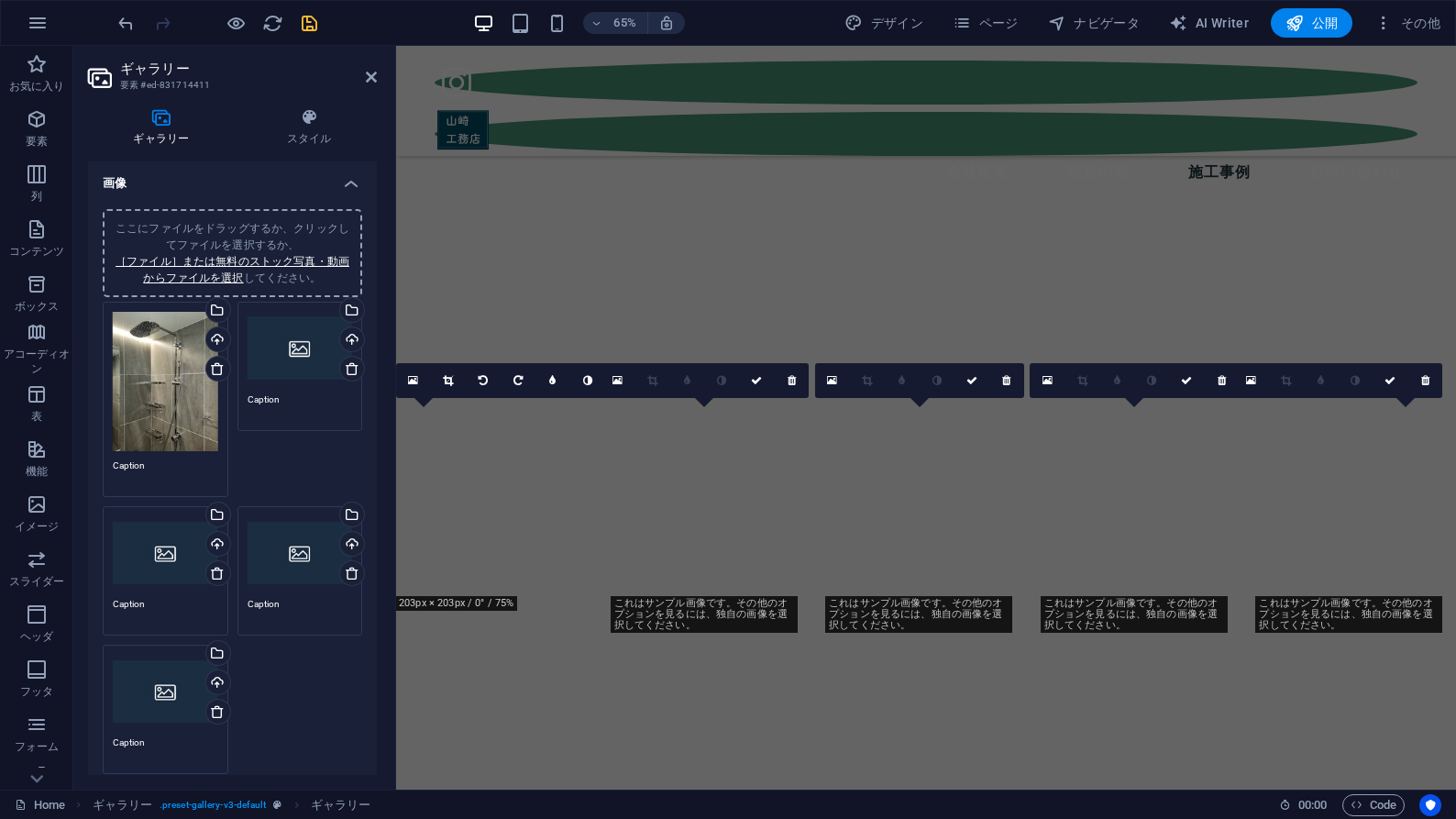scroll, scrollTop: 3170, scrollLeft: 0, axis: vertical 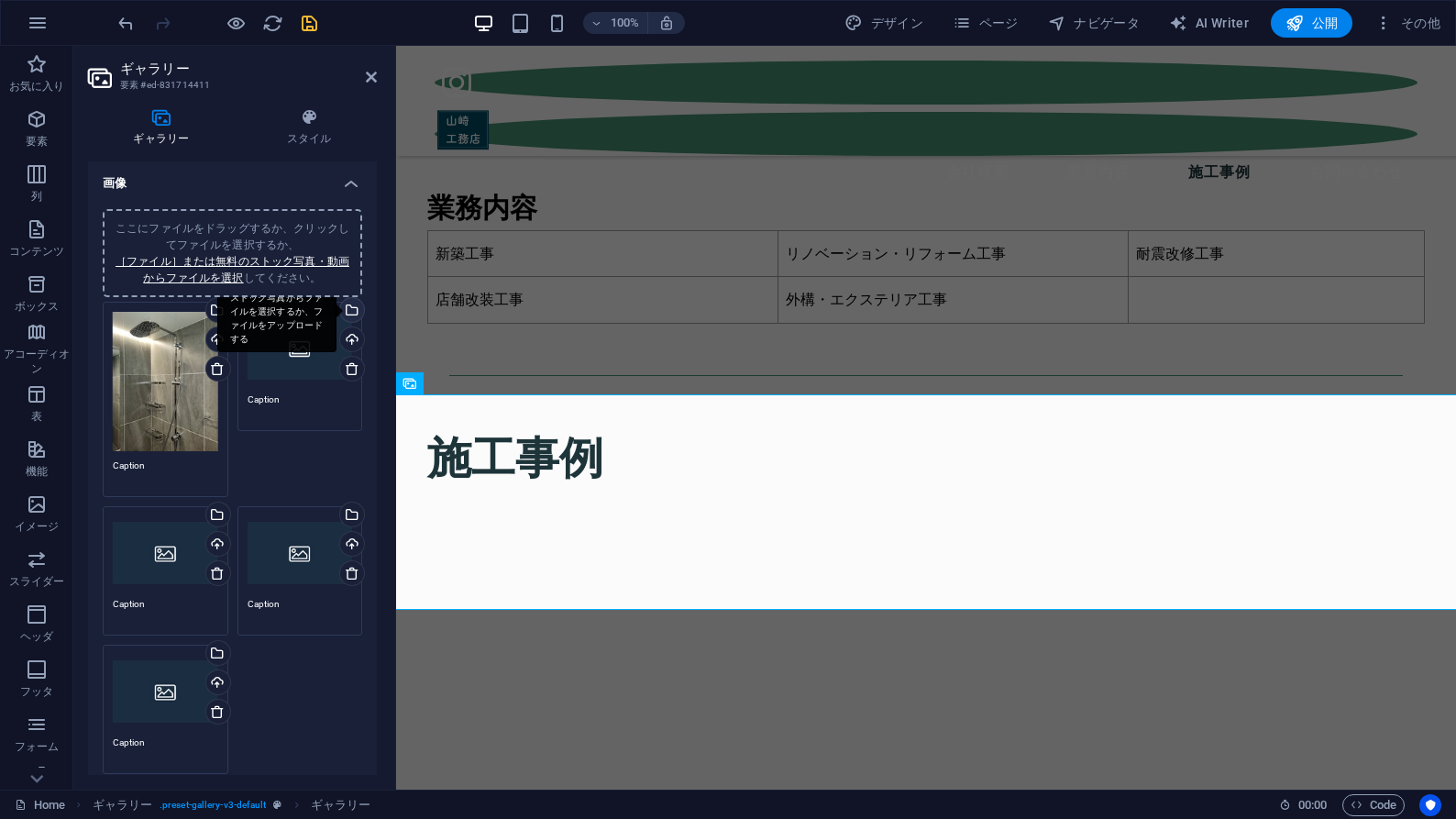 click on "ファイルマネージャやストック写真からファイルを選択するか、ファイルをアップロードする" at bounding box center (350, 312) 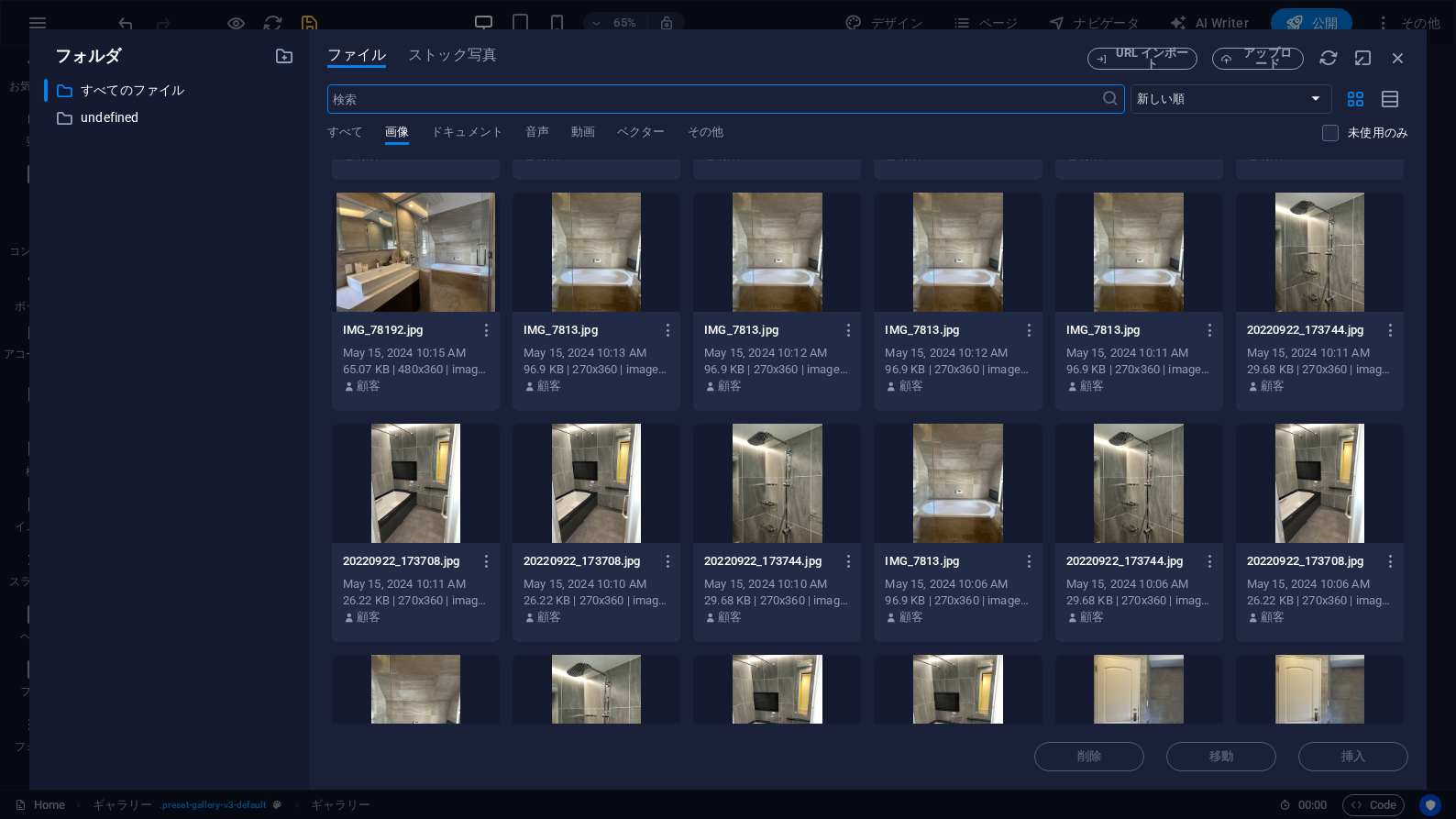 scroll, scrollTop: 903, scrollLeft: 0, axis: vertical 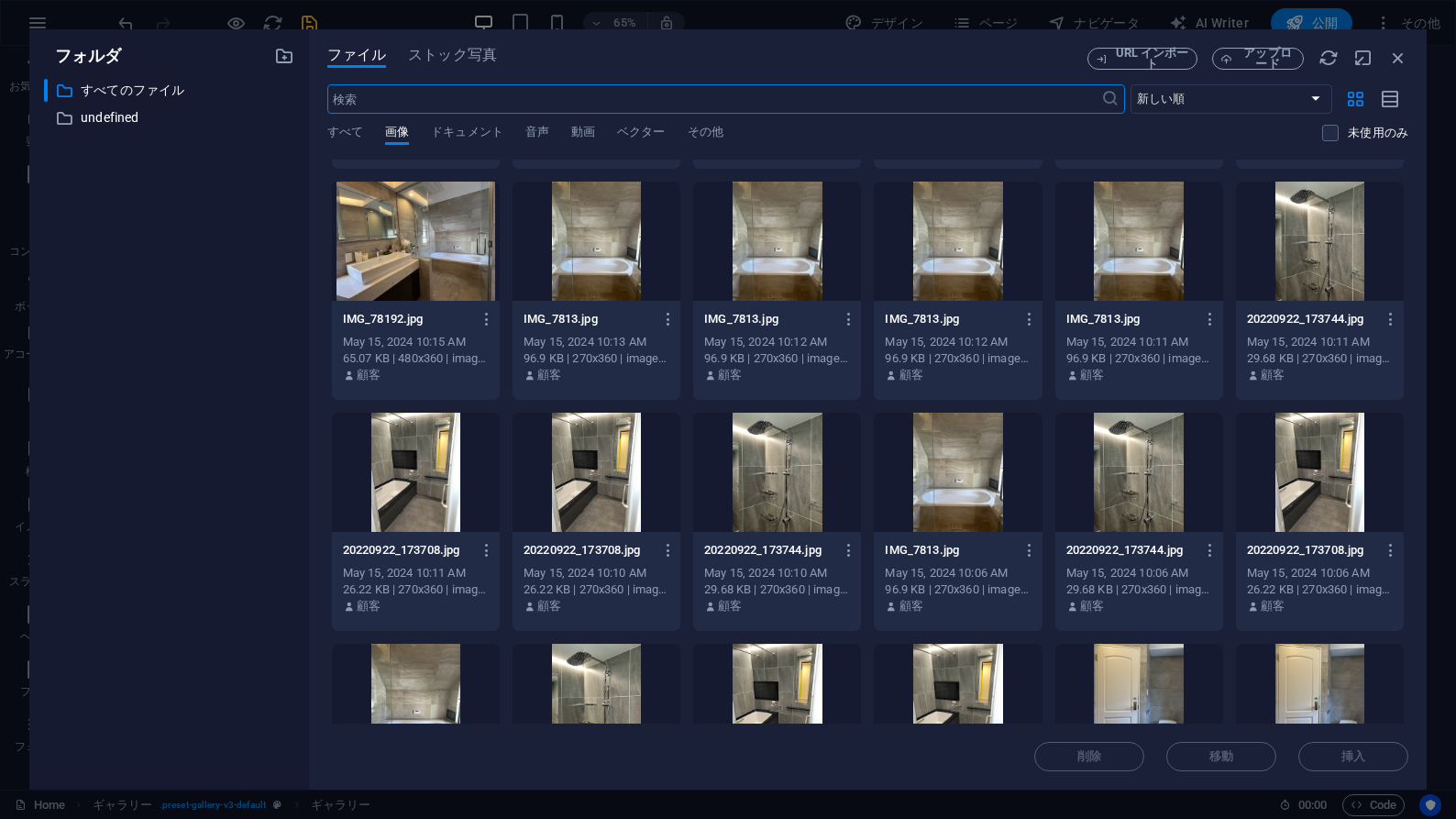 click at bounding box center [415, 472] 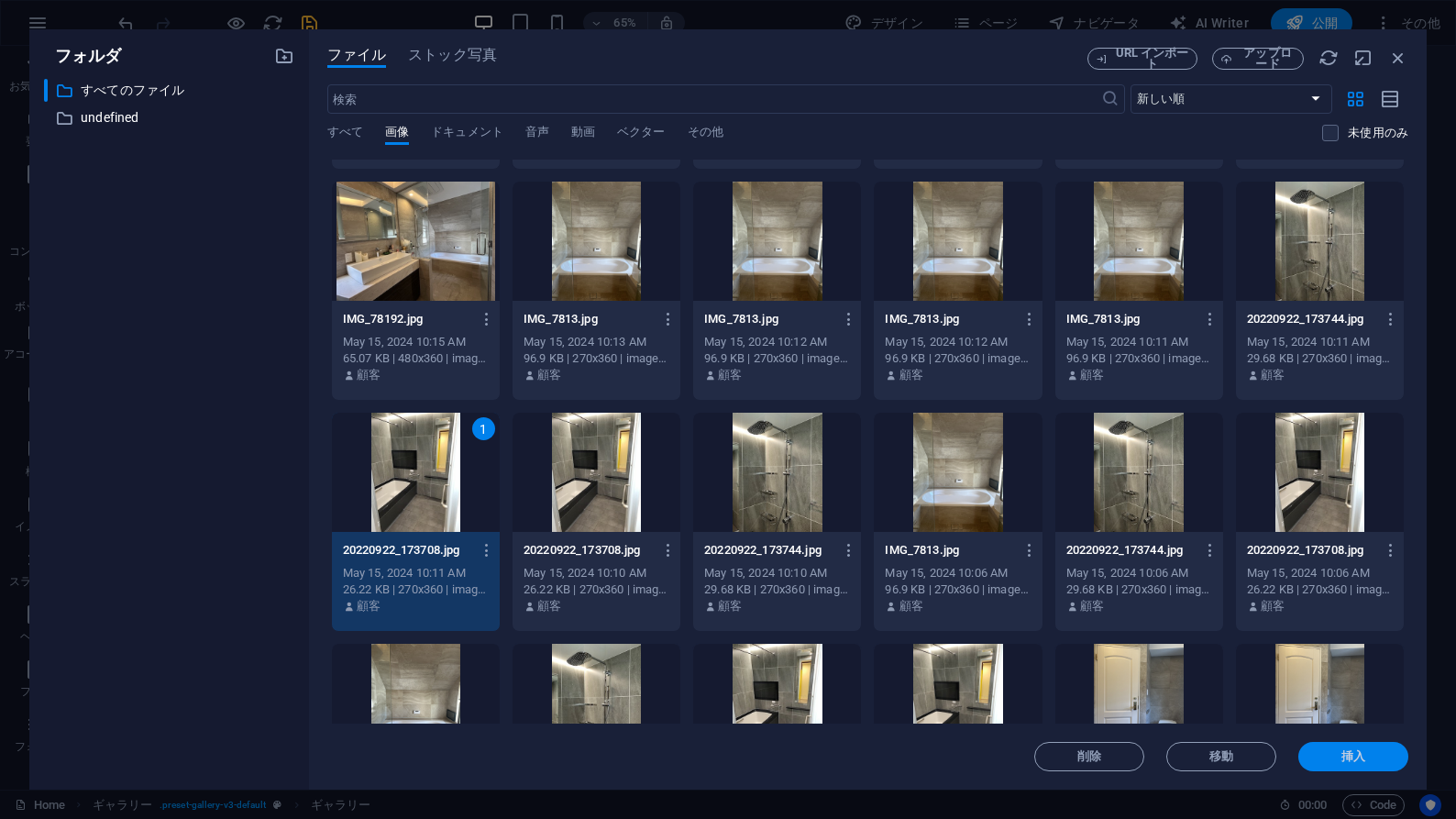 drag, startPoint x: 1355, startPoint y: 765, endPoint x: 956, endPoint y: 719, distance: 401.64288 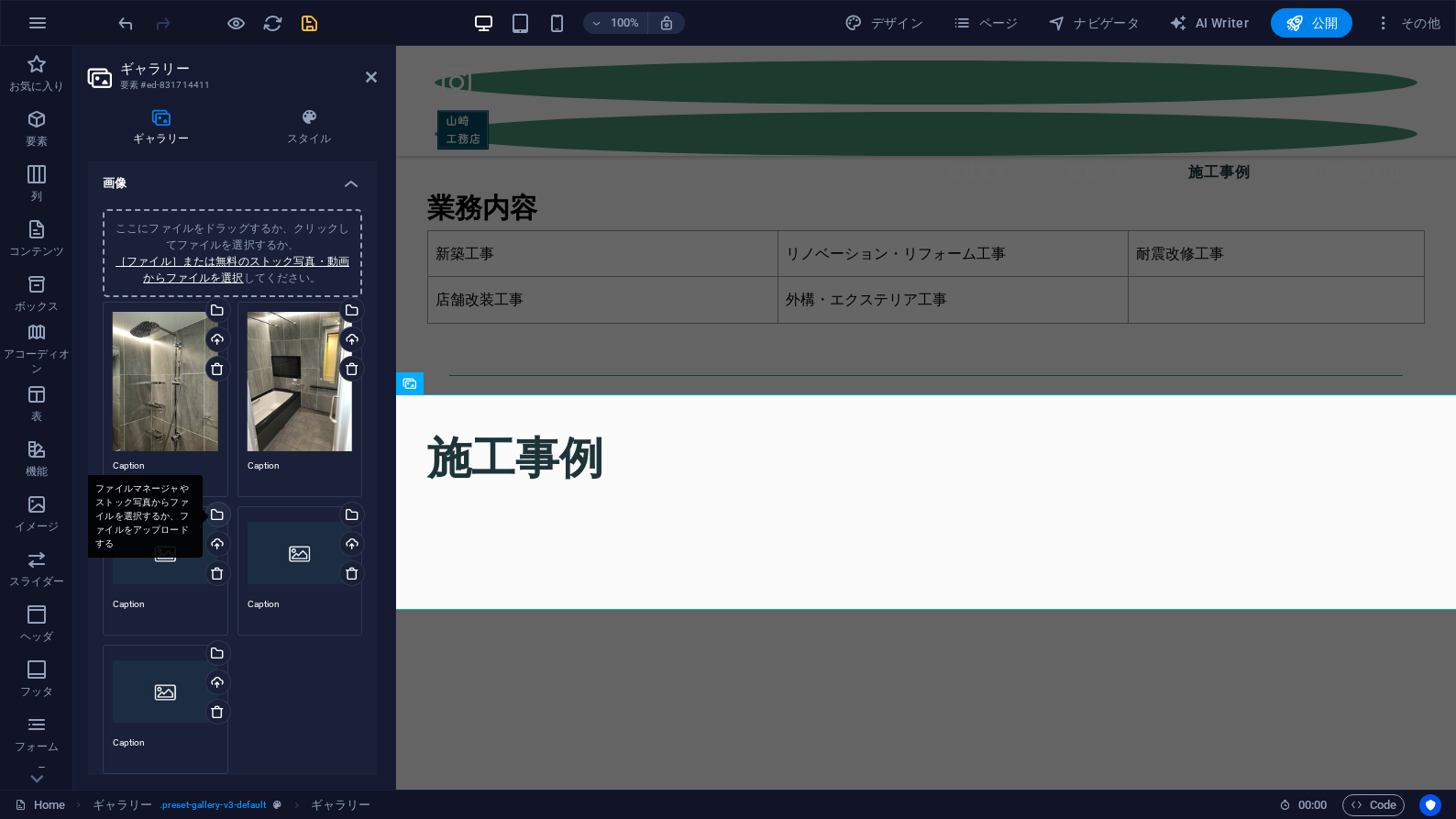 click on "ファイルマネージャやストック写真からファイルを選択するか、ファイルをアップロードする" at bounding box center [216, 516] 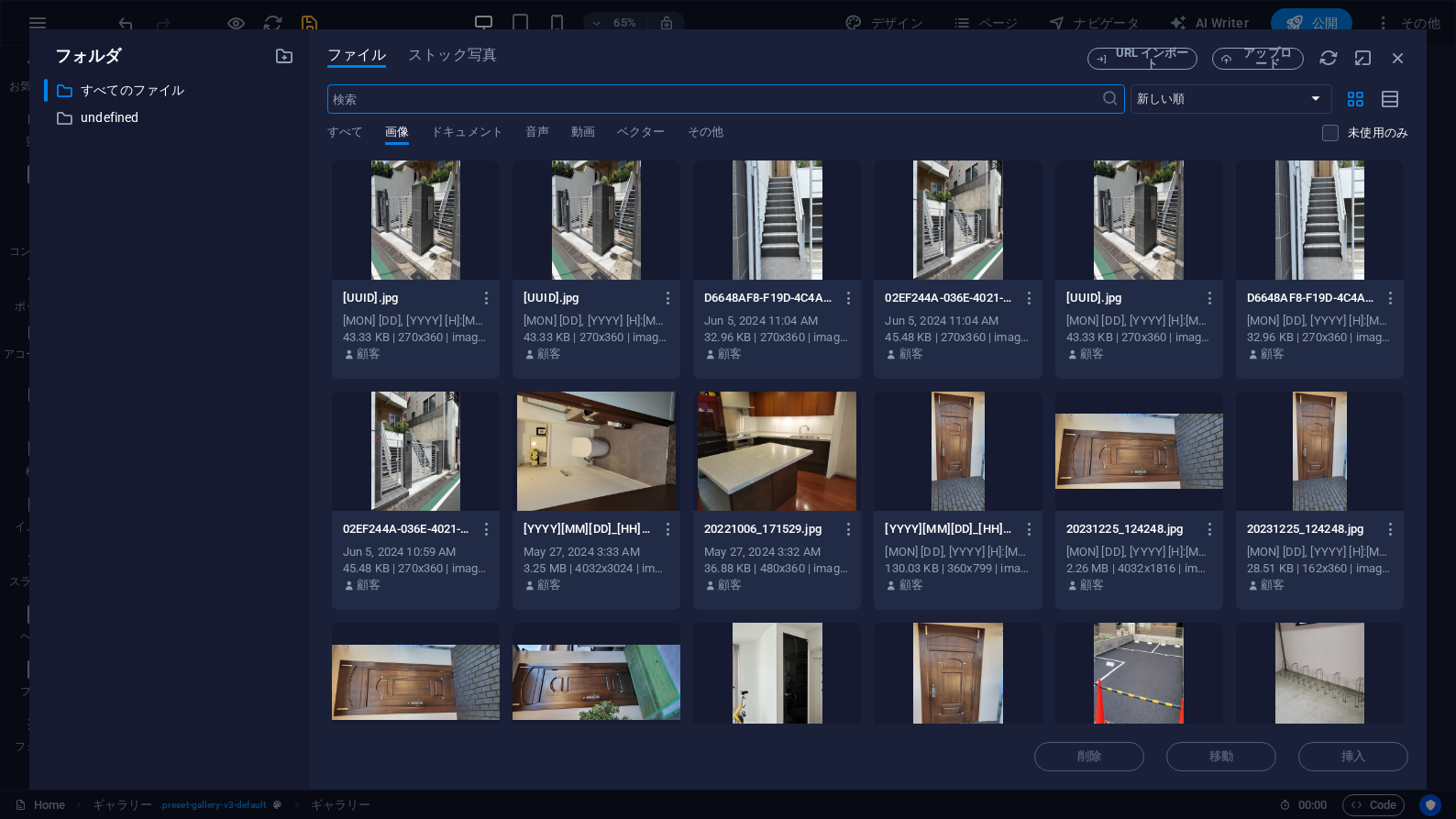 scroll, scrollTop: 3832, scrollLeft: 0, axis: vertical 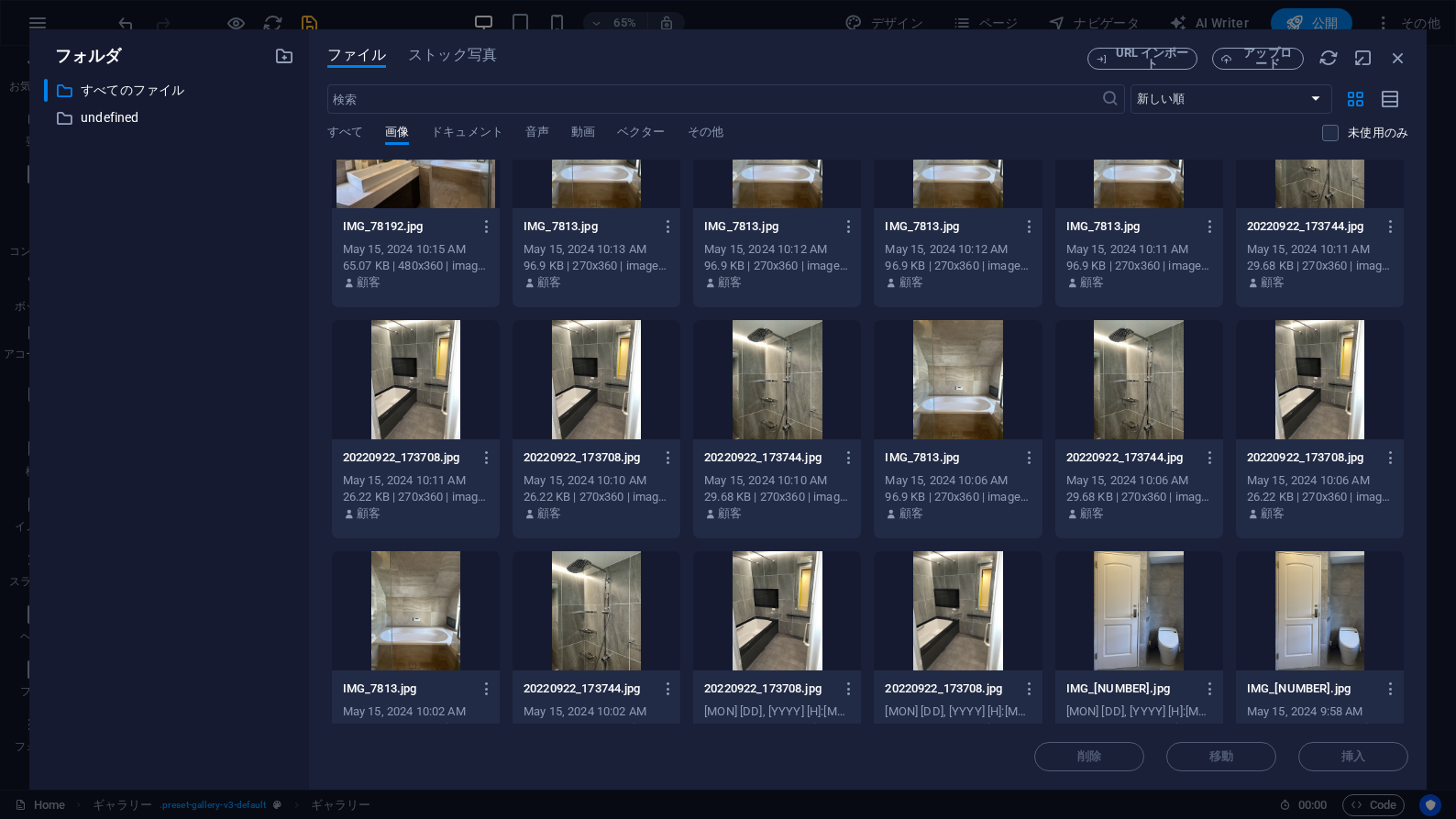 click at bounding box center [1319, 380] 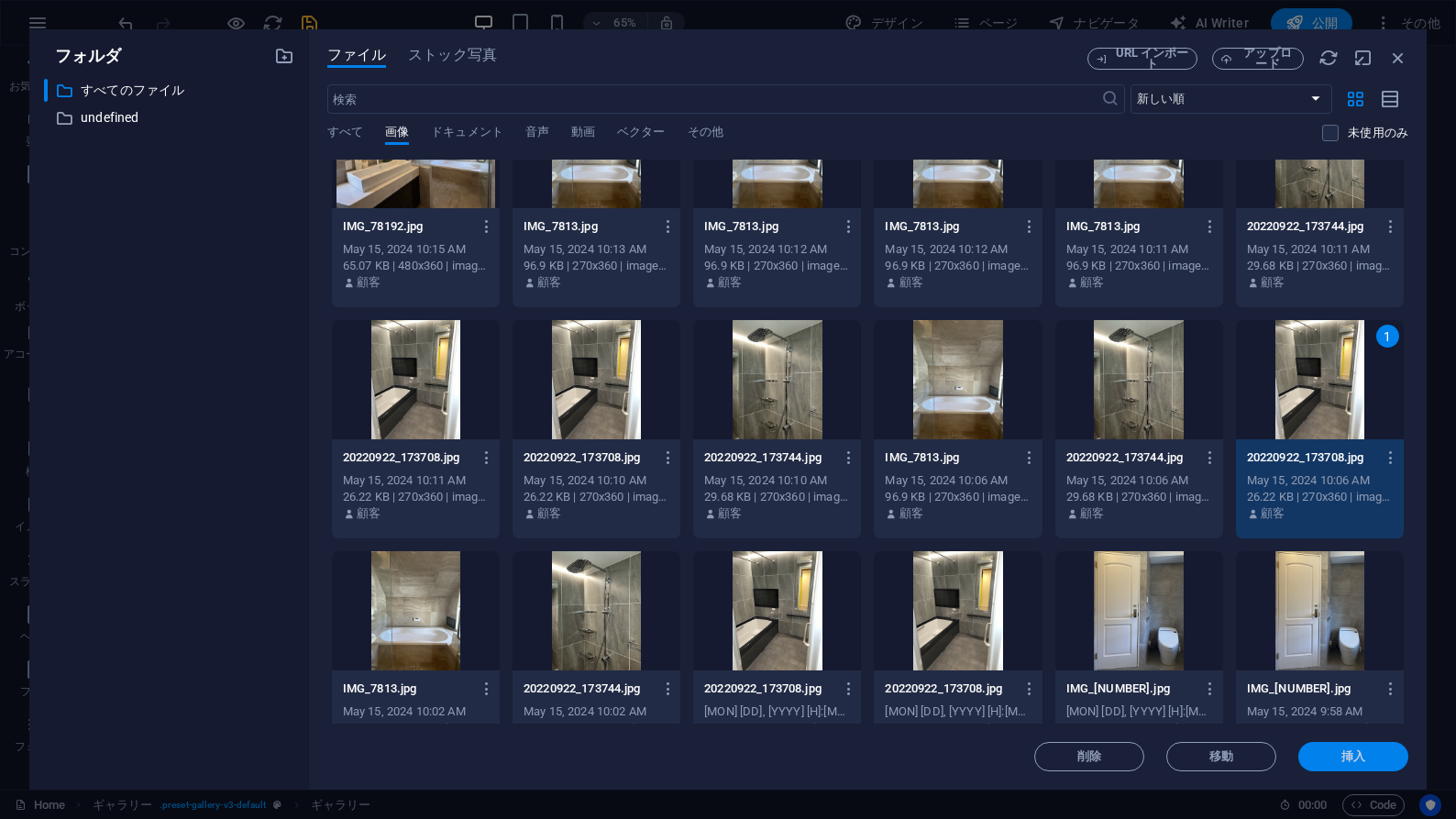 click on "挿入" at bounding box center [1353, 757] 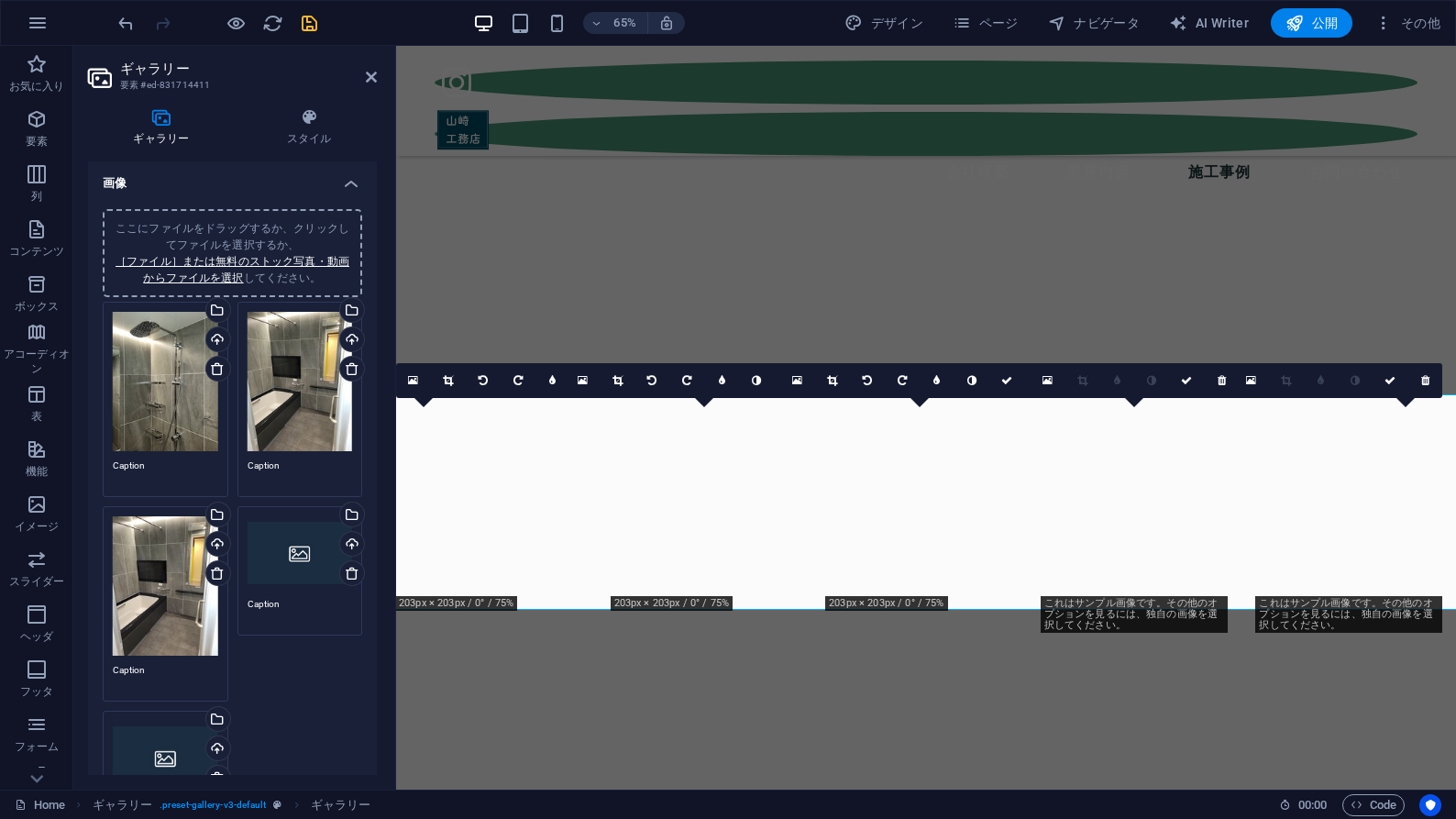 scroll, scrollTop: 3170, scrollLeft: 0, axis: vertical 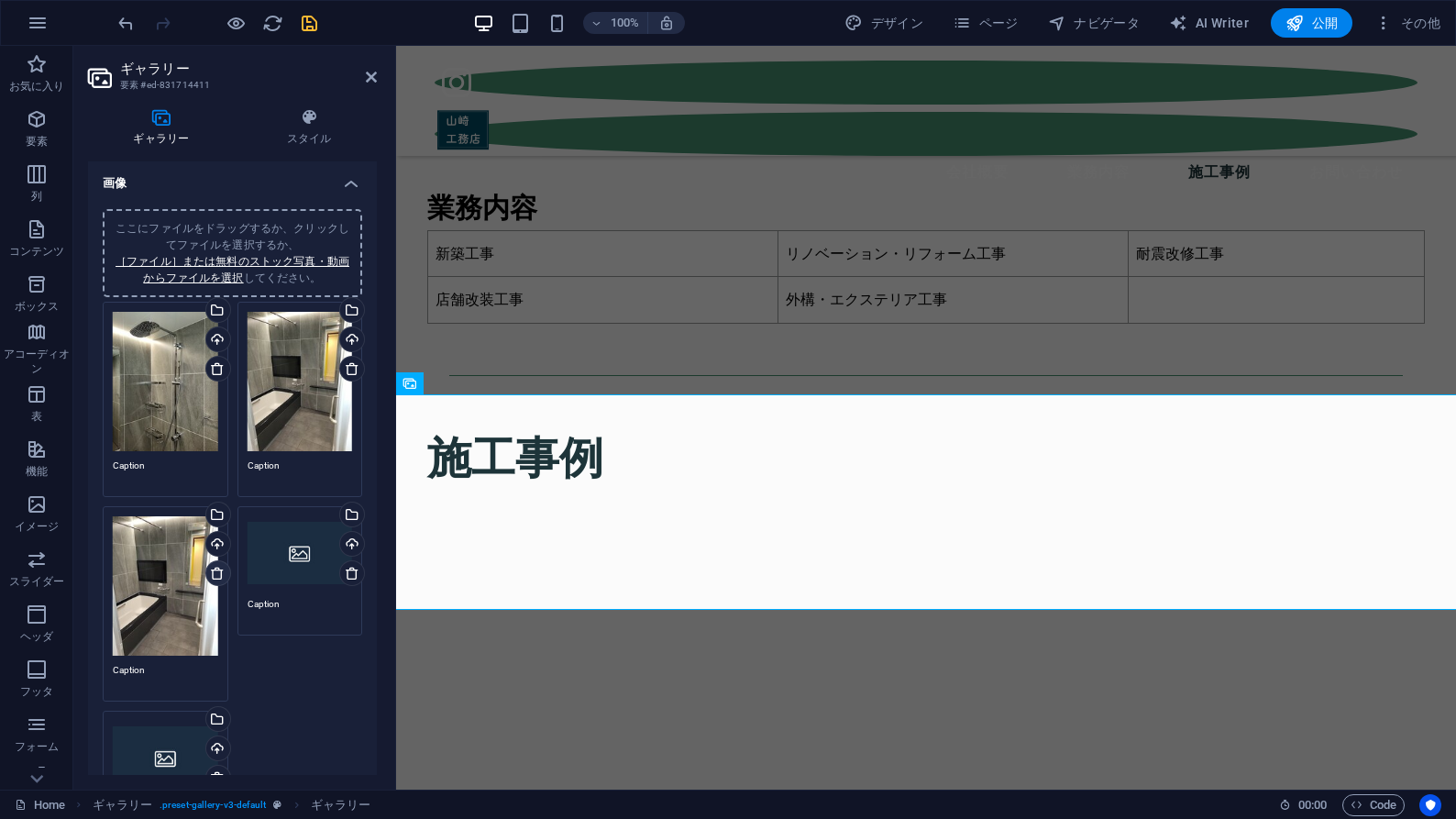 click at bounding box center [217, 573] 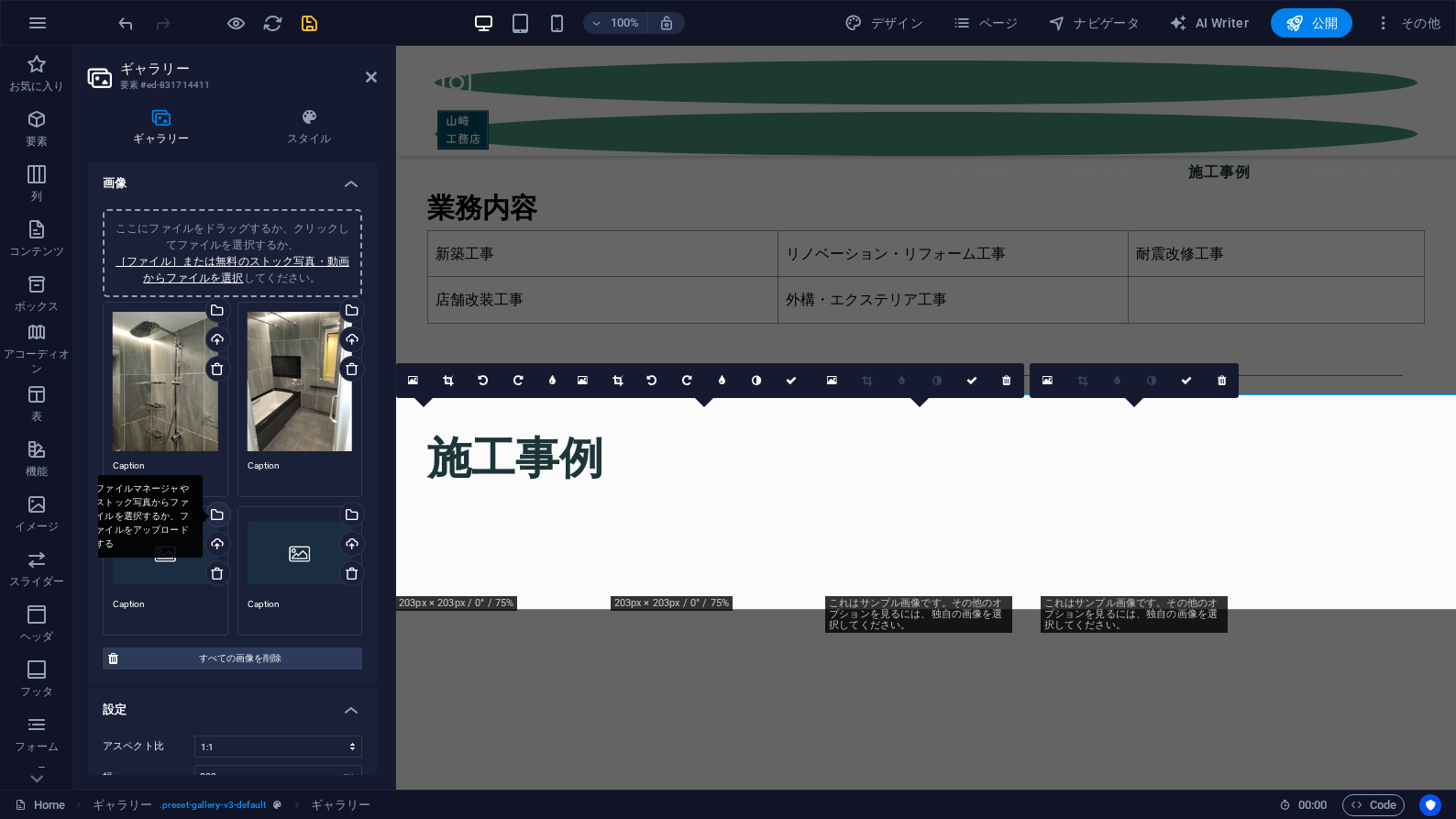 click on "ファイルマネージャやストック写真からファイルを選択するか、ファイルをアップロードする" at bounding box center (143, 516) 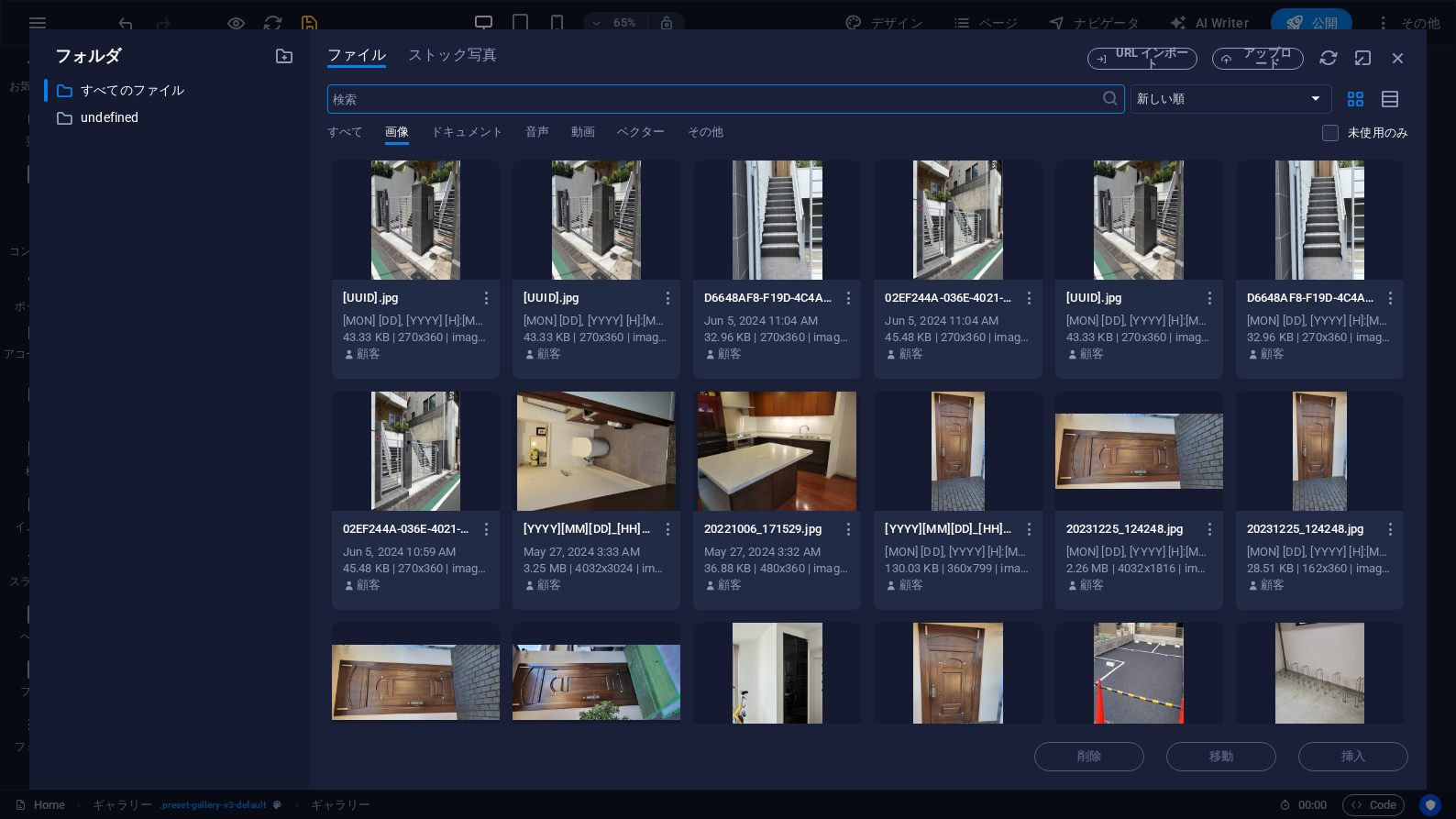 scroll, scrollTop: 3832, scrollLeft: 0, axis: vertical 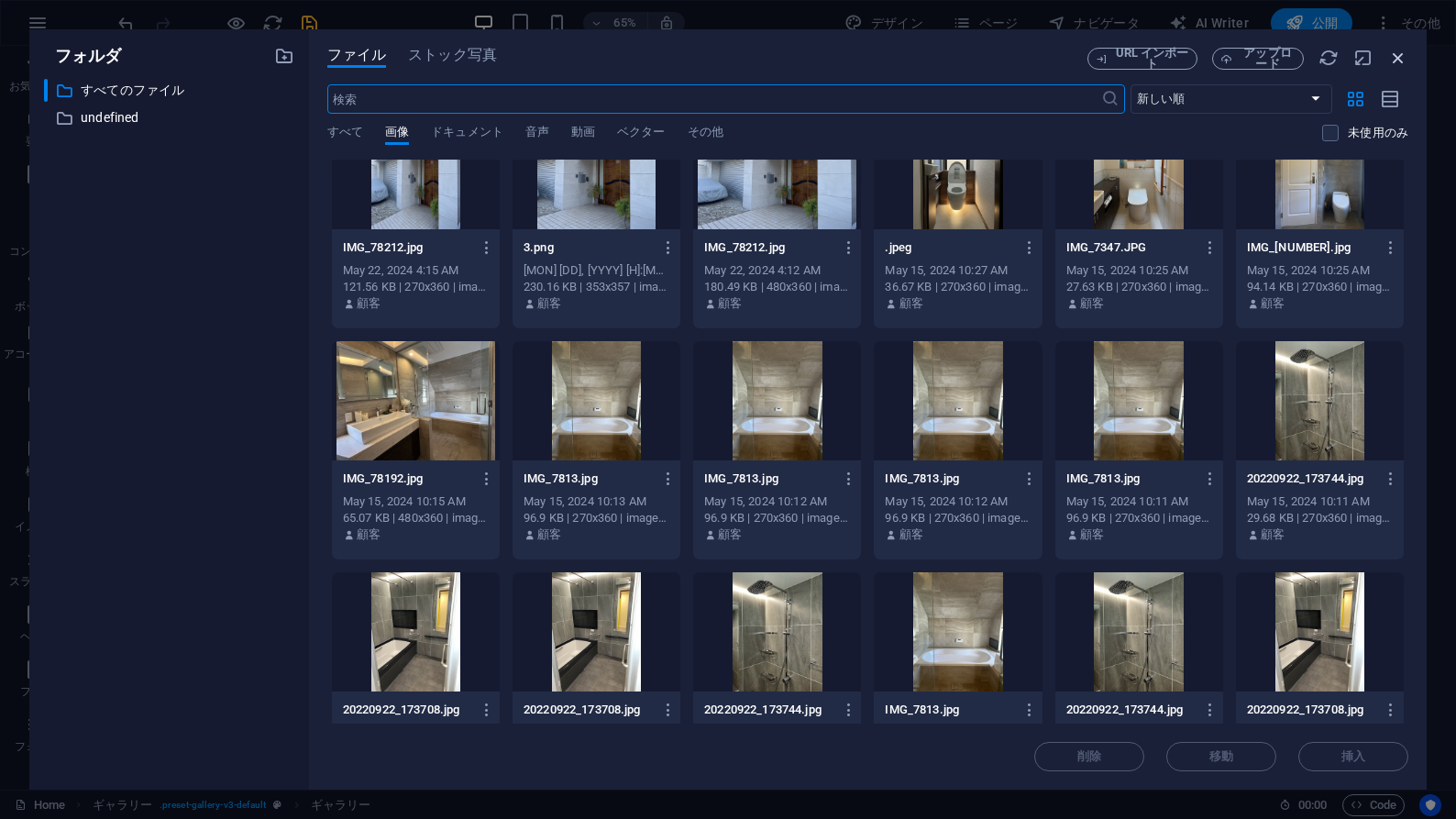 click at bounding box center (1398, 58) 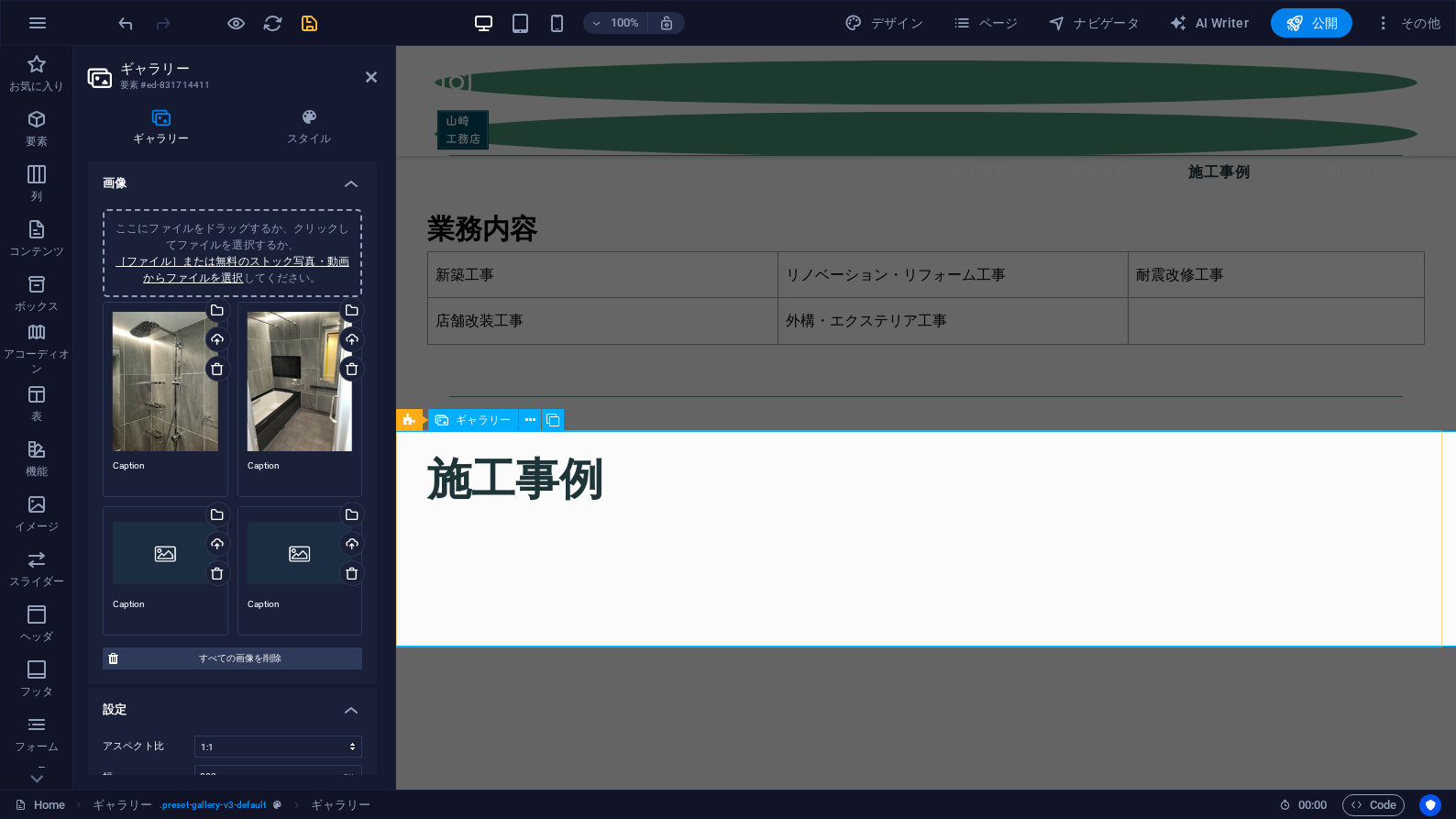 scroll, scrollTop: 3175, scrollLeft: 0, axis: vertical 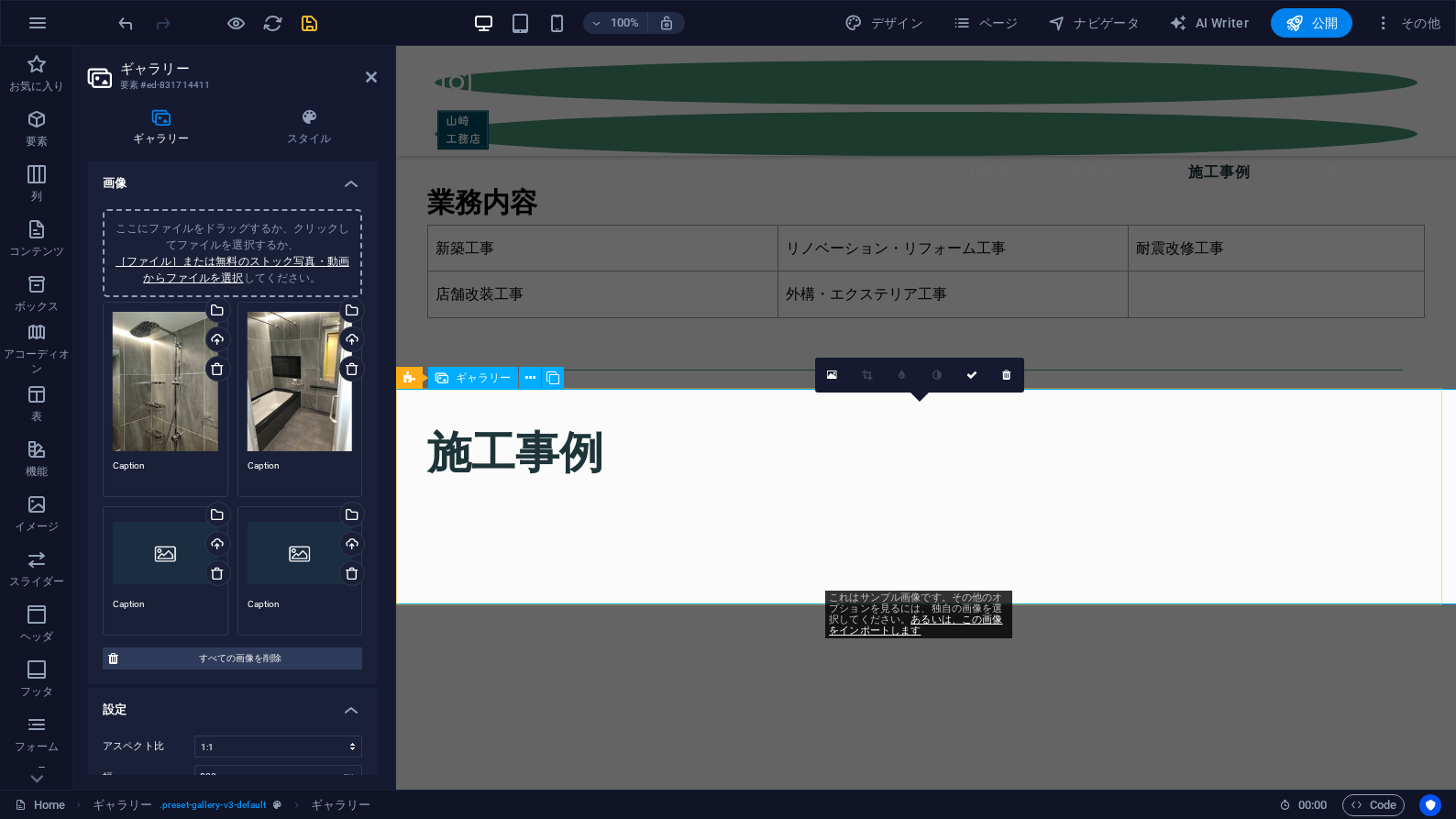 click at bounding box center [926, 7145] 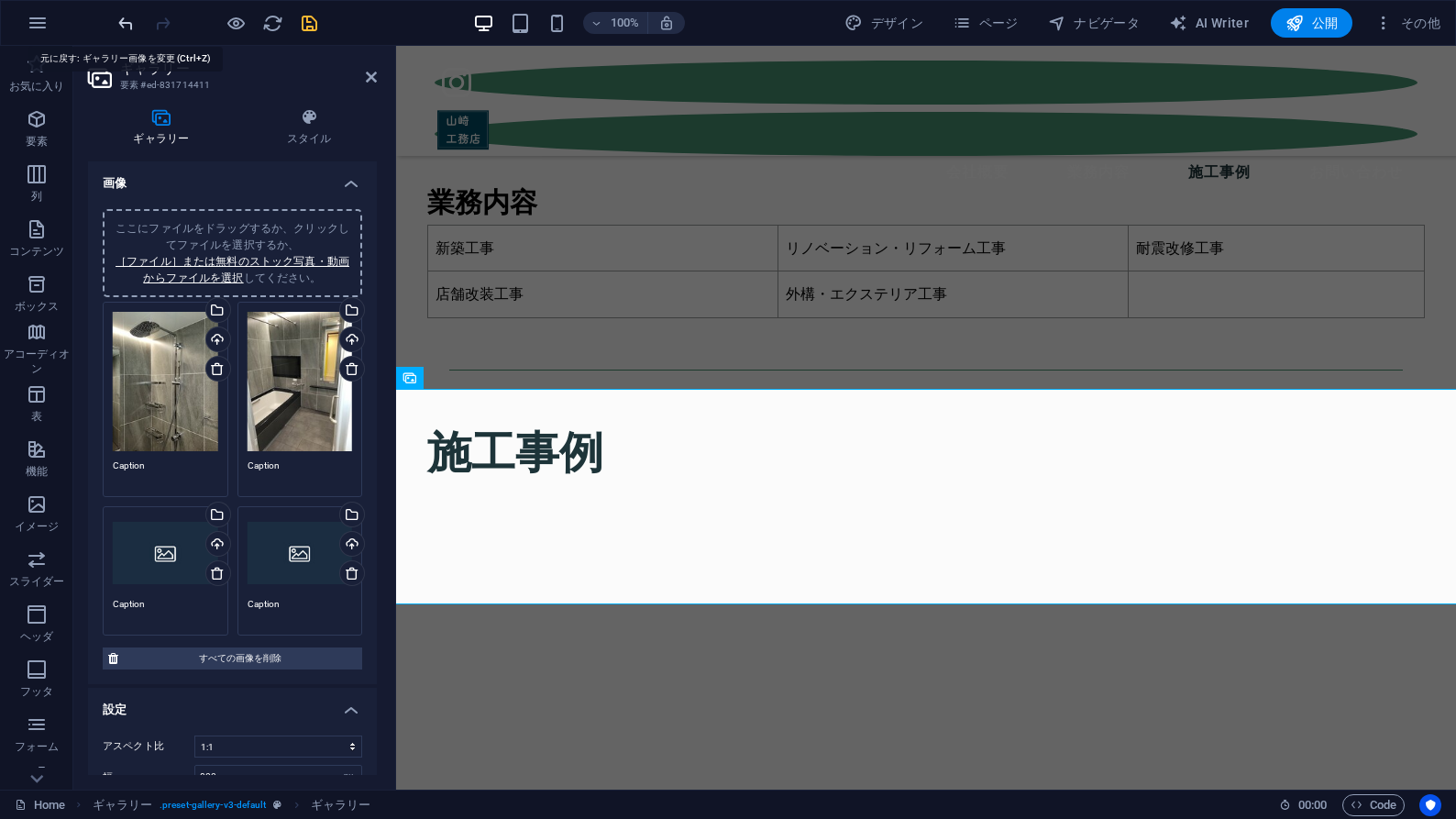 click at bounding box center [126, 23] 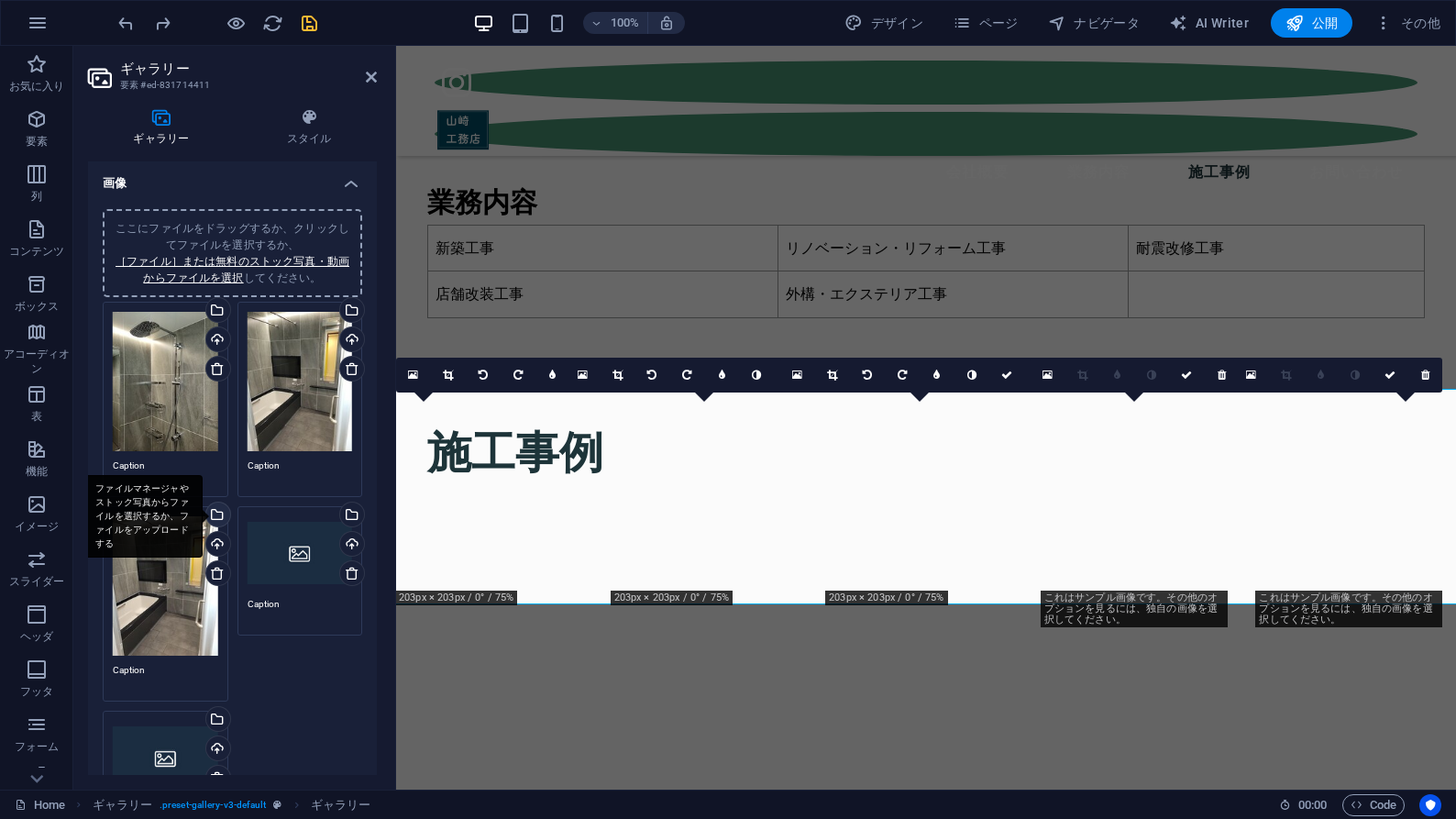 click on "ファイルマネージャやストック写真からファイルを選択するか、ファイルをアップロードする" at bounding box center [216, 516] 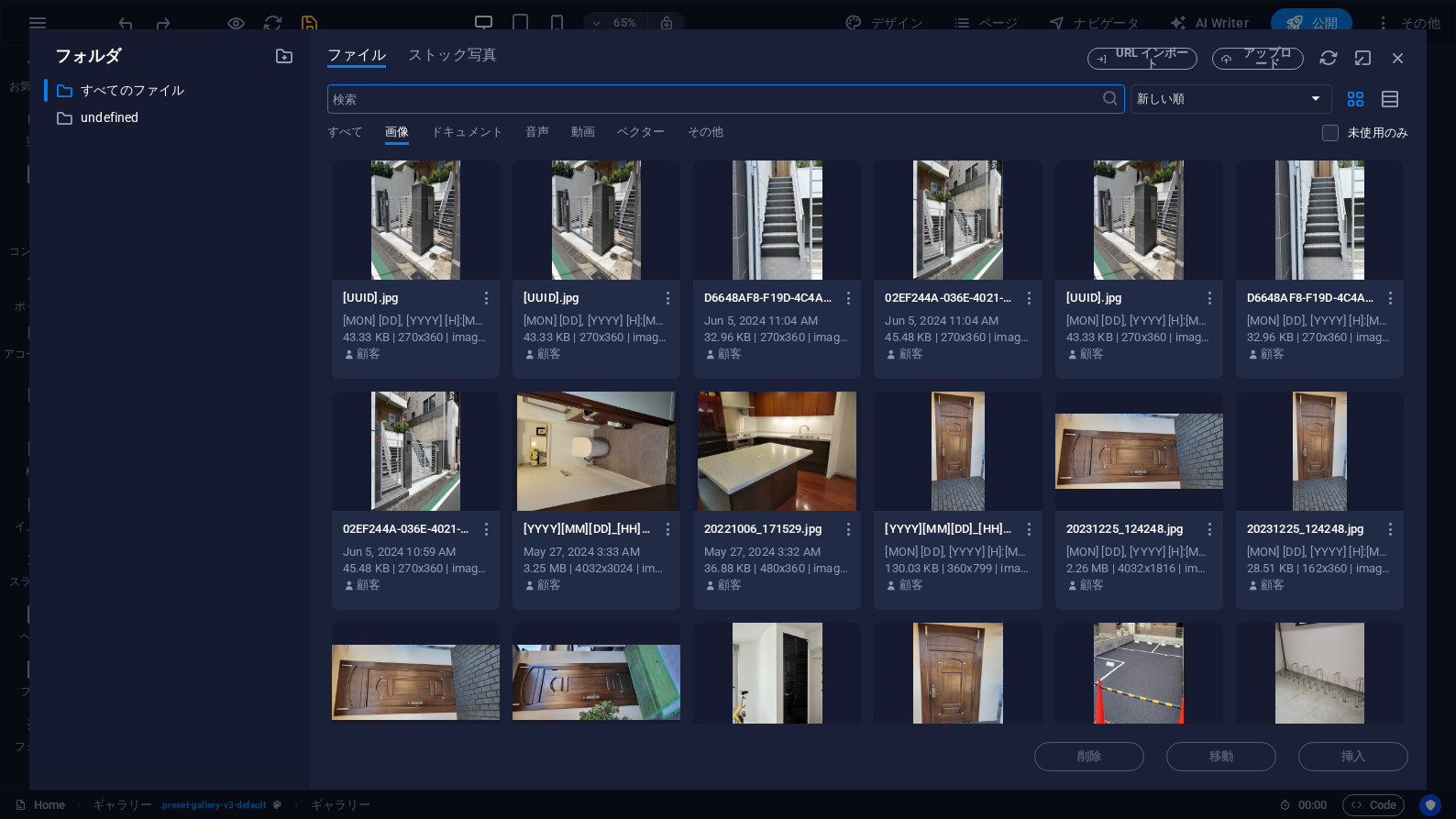 scroll, scrollTop: 3837, scrollLeft: 0, axis: vertical 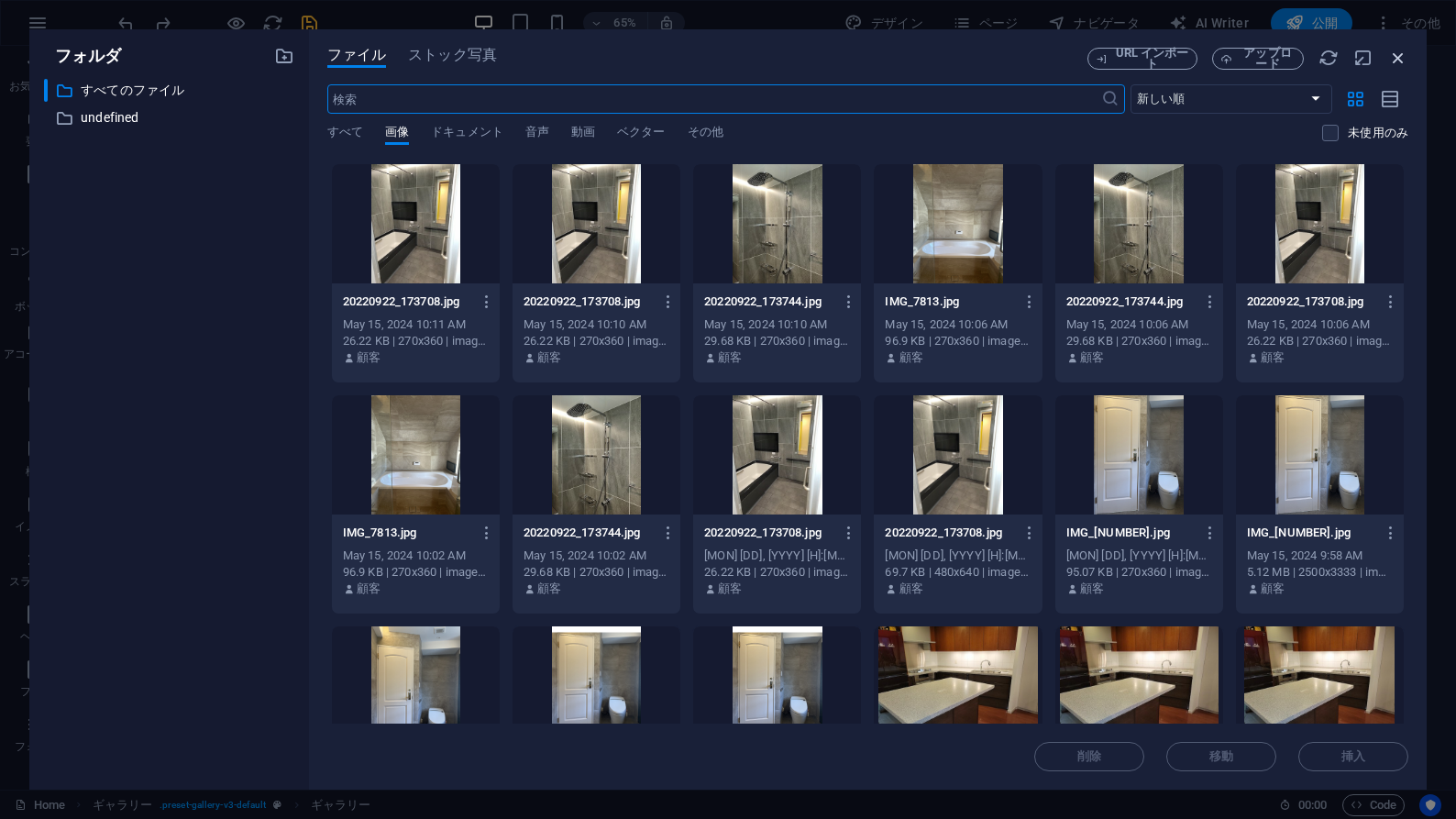 click at bounding box center [1398, 58] 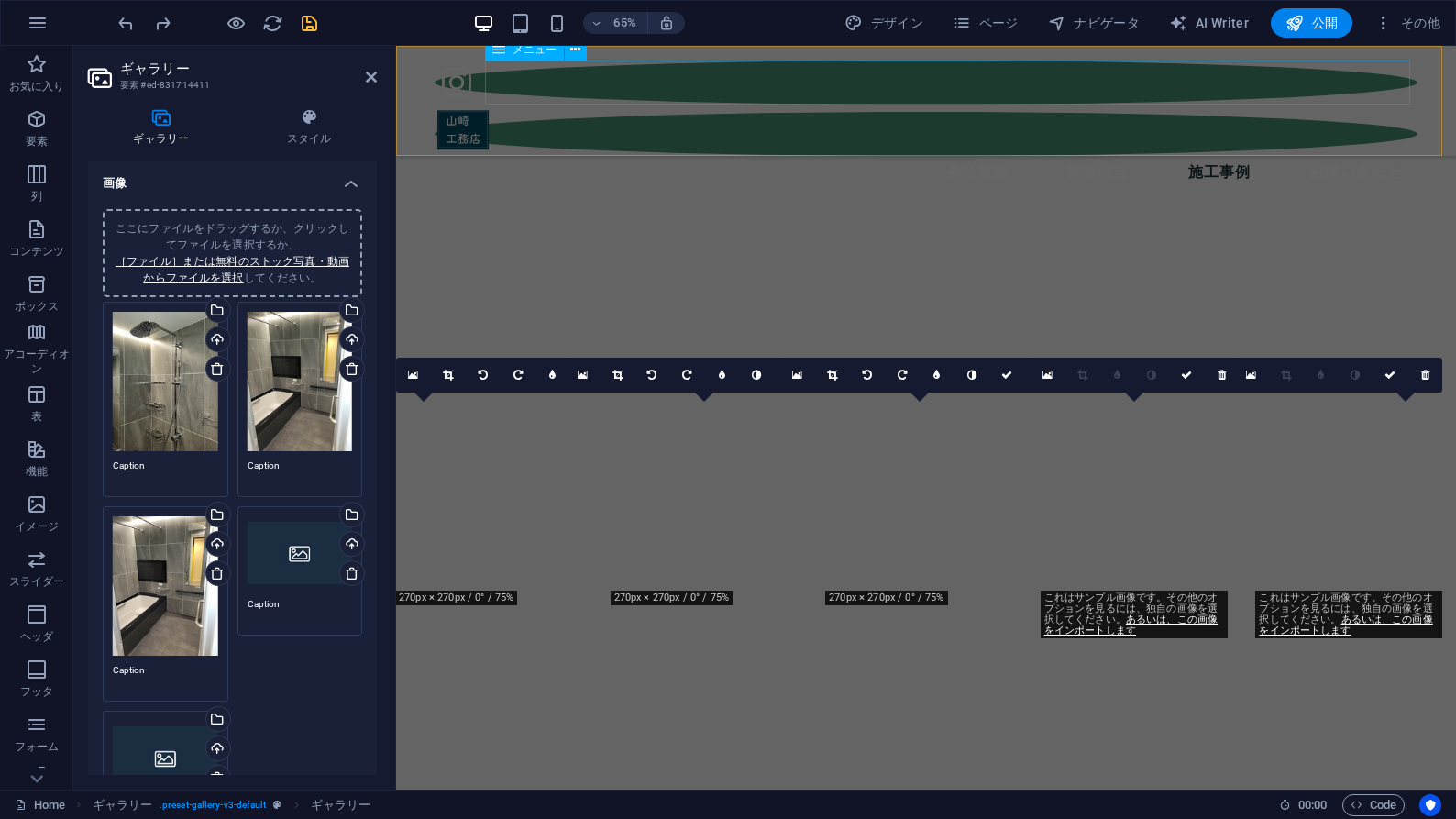 scroll, scrollTop: 3175, scrollLeft: 0, axis: vertical 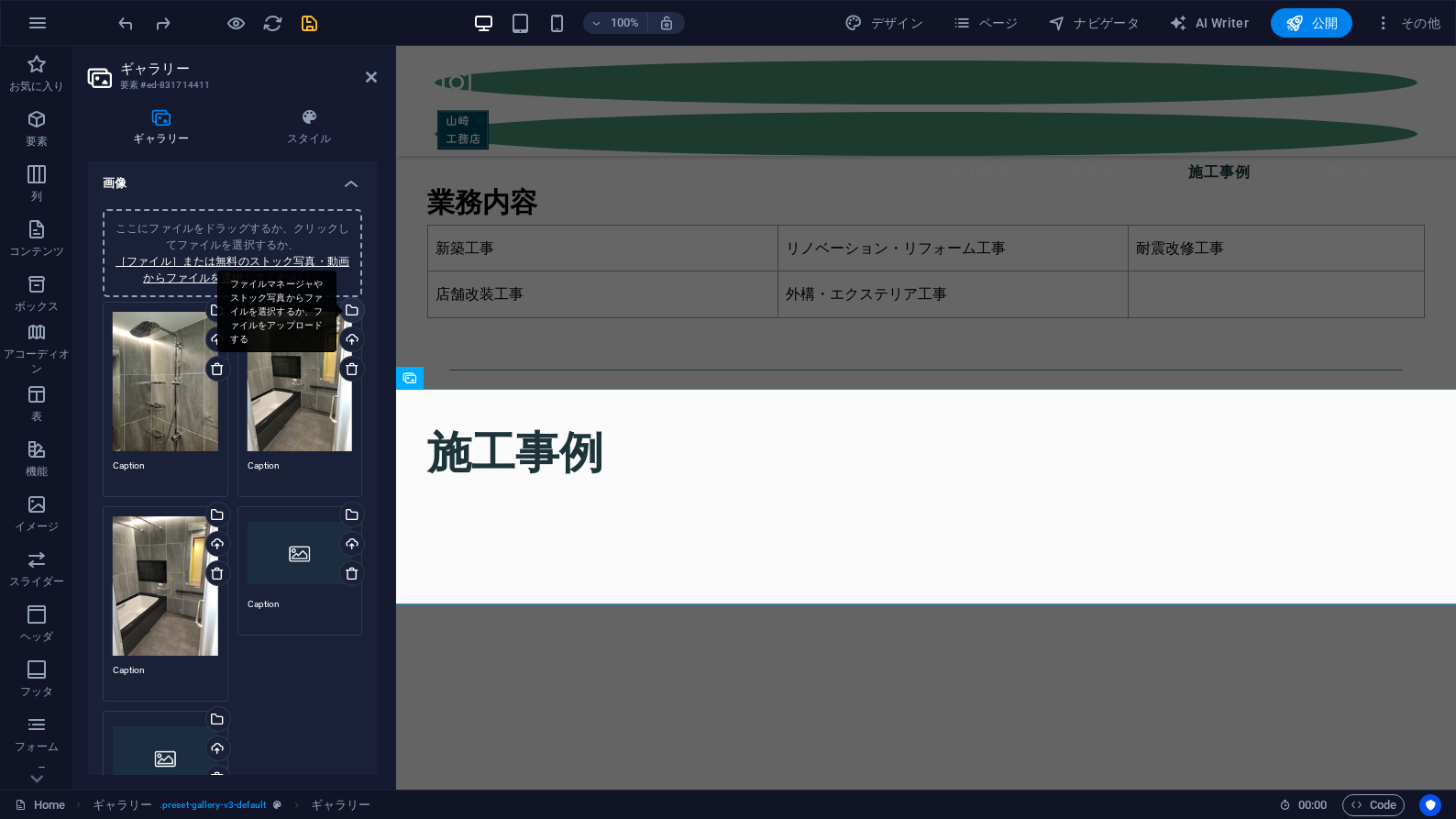 click on "ファイルマネージャやストック写真からファイルを選択するか、ファイルをアップロードする" at bounding box center [277, 312] 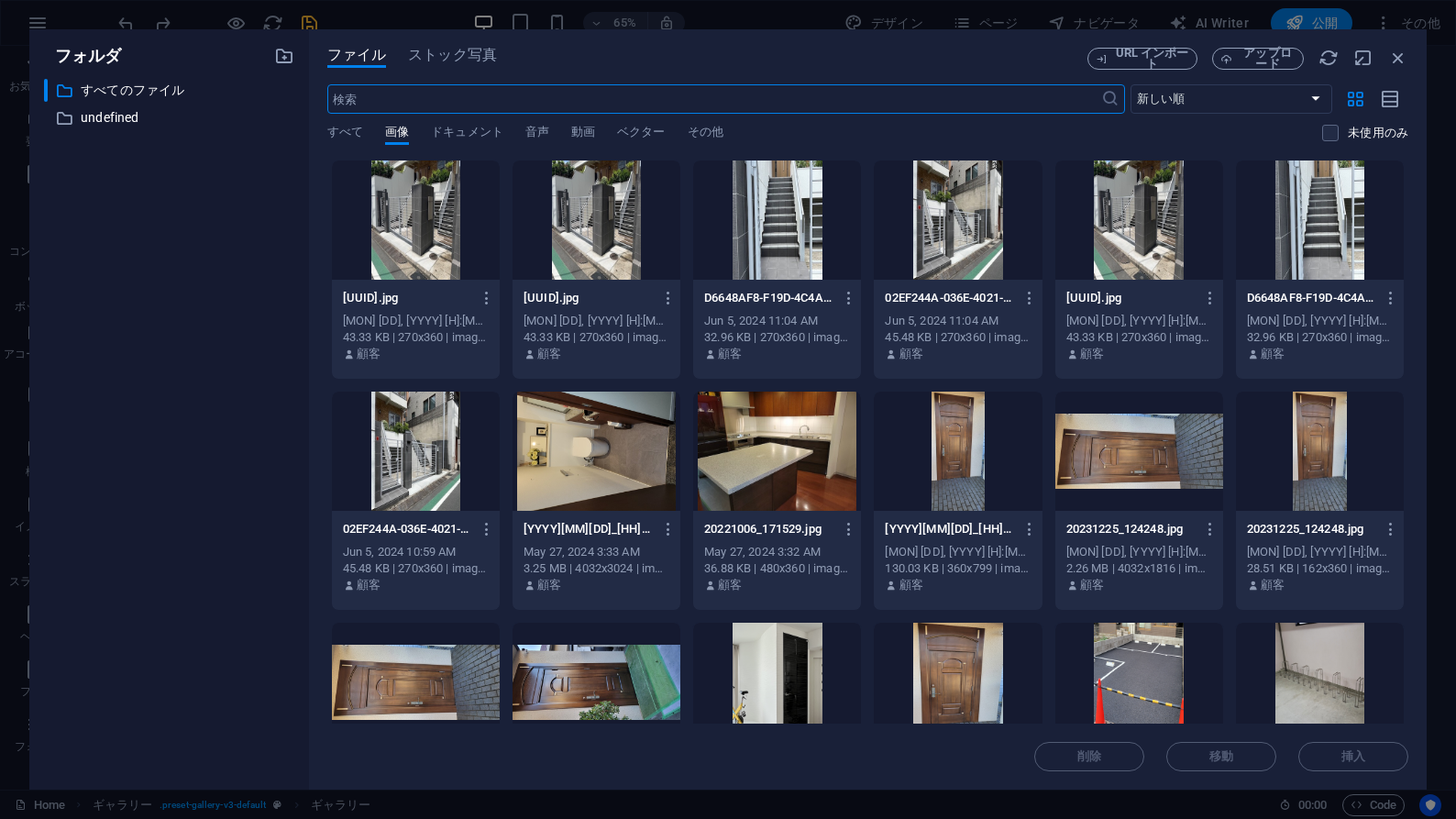 scroll, scrollTop: 3837, scrollLeft: 0, axis: vertical 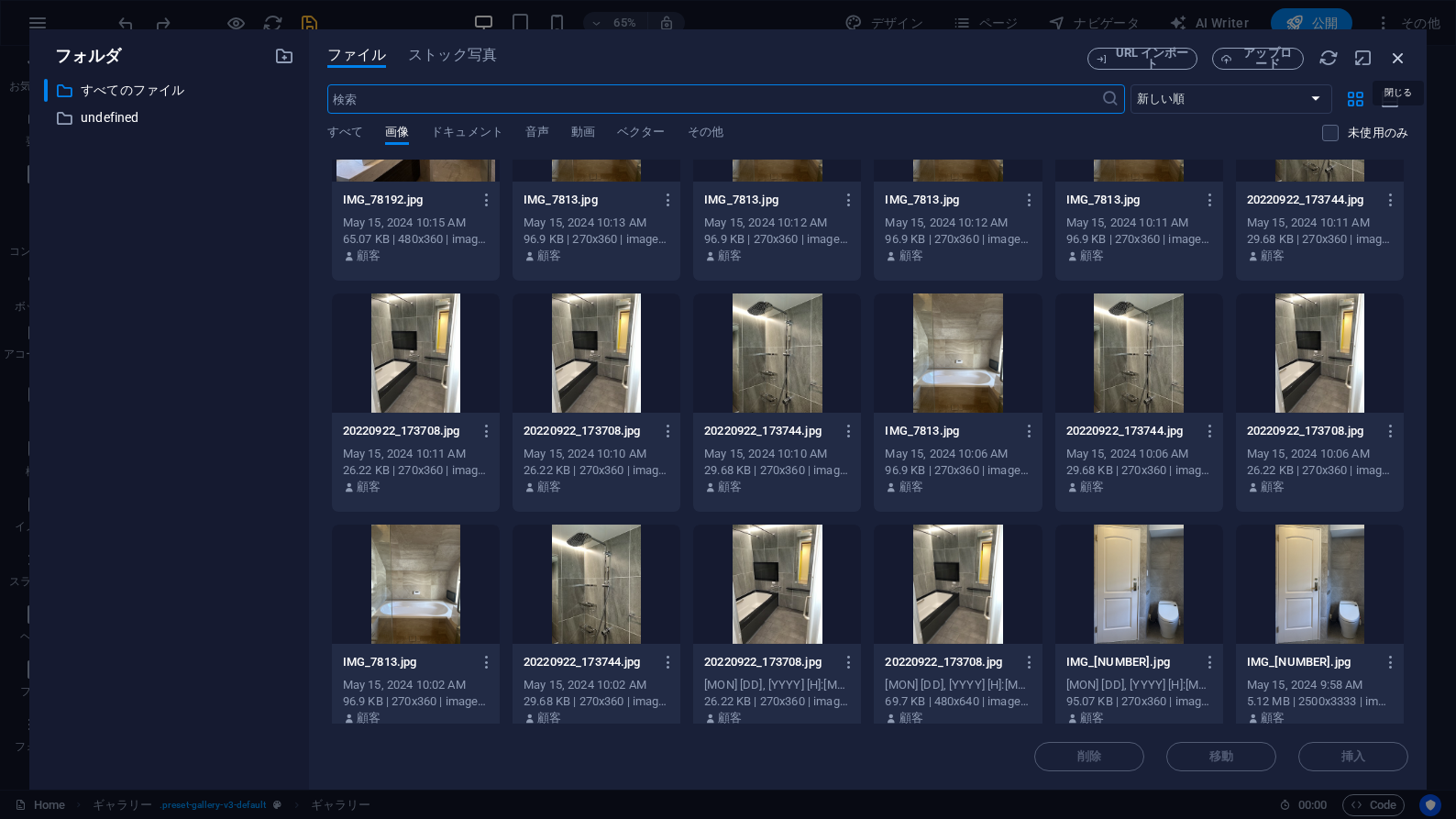 click at bounding box center [1398, 58] 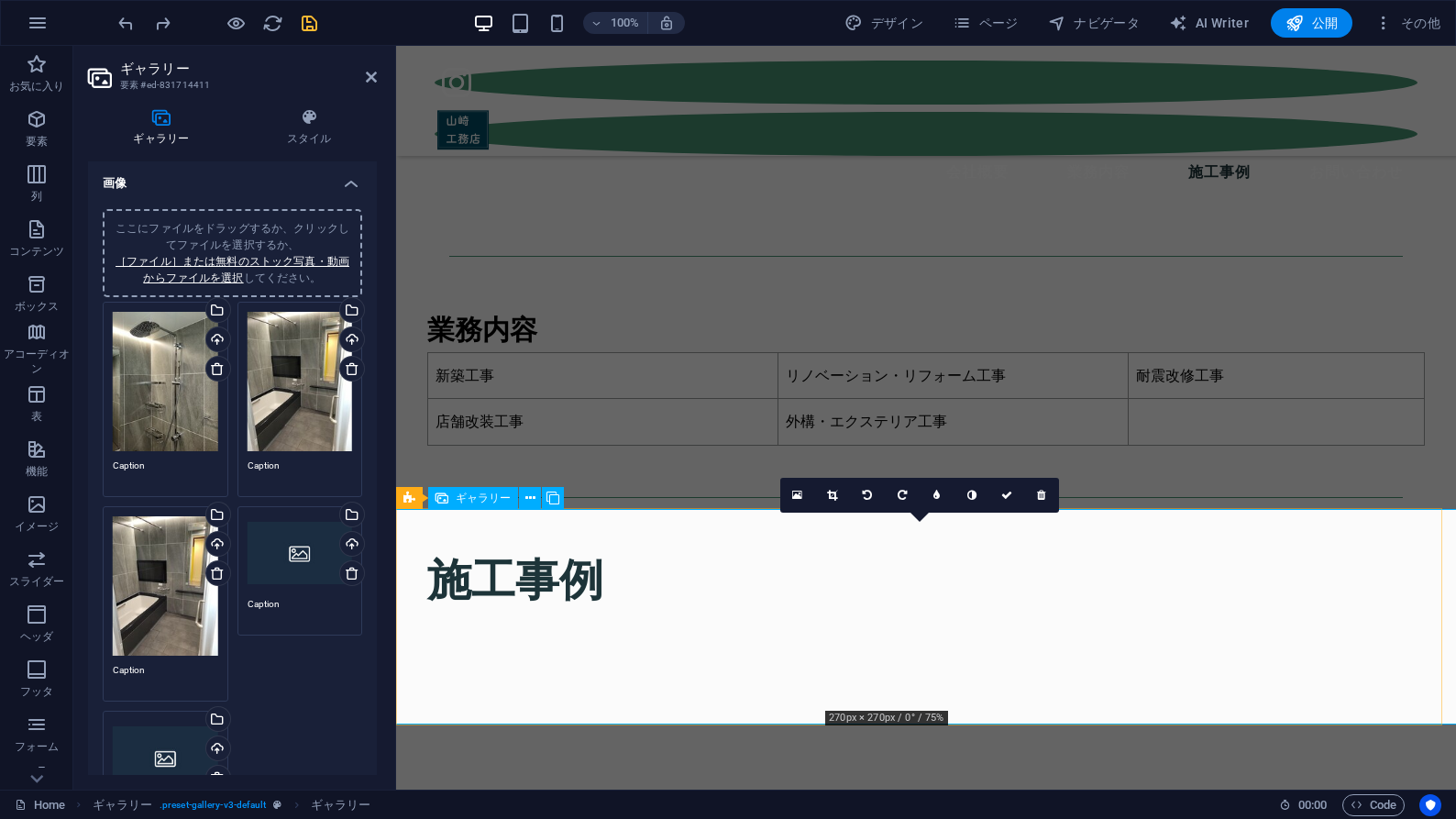 scroll, scrollTop: 3056, scrollLeft: 0, axis: vertical 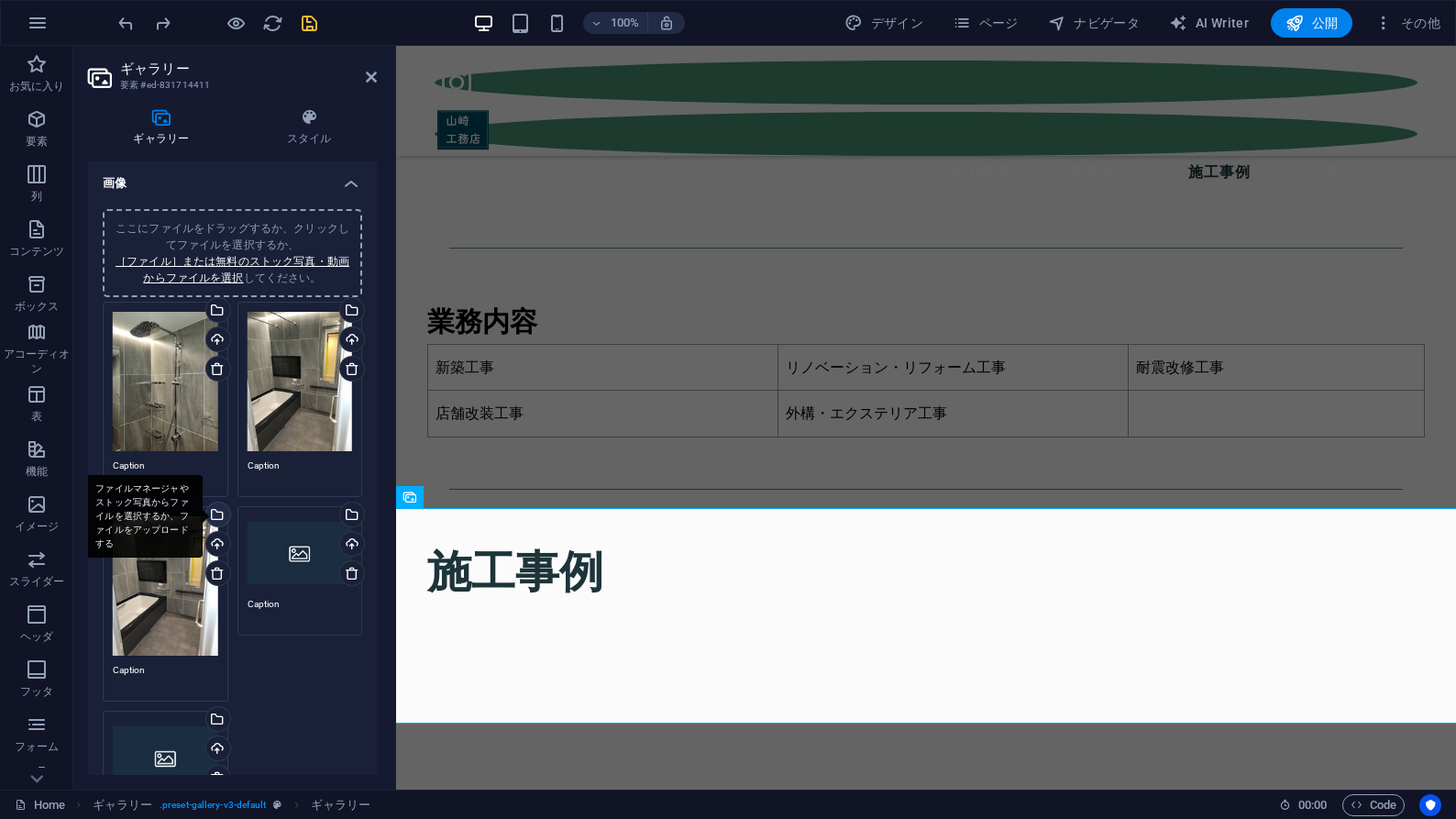 click on "ファイルマネージャやストック写真からファイルを選択するか、ファイルをアップロードする" at bounding box center (216, 516) 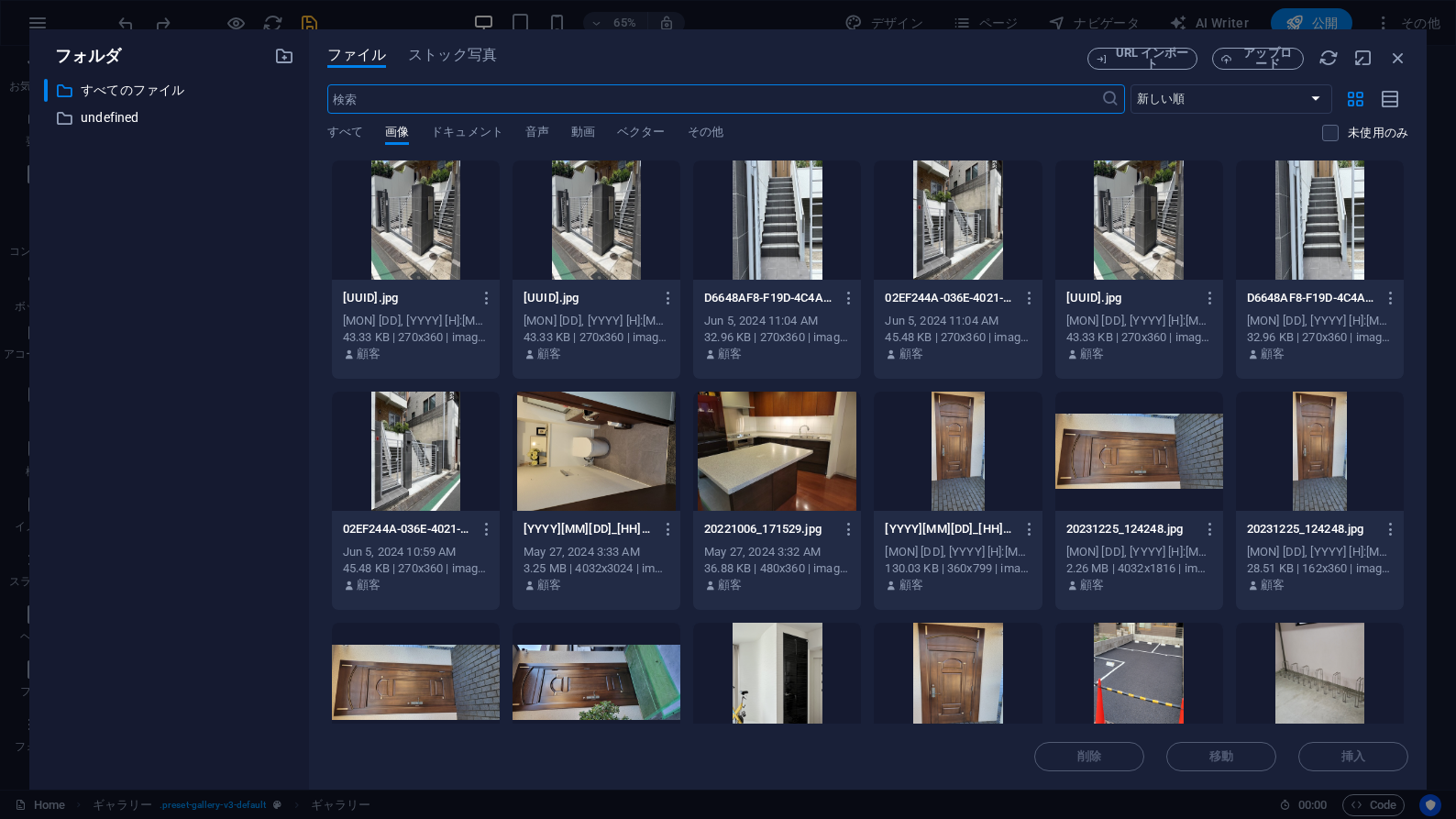 scroll, scrollTop: 3718, scrollLeft: 0, axis: vertical 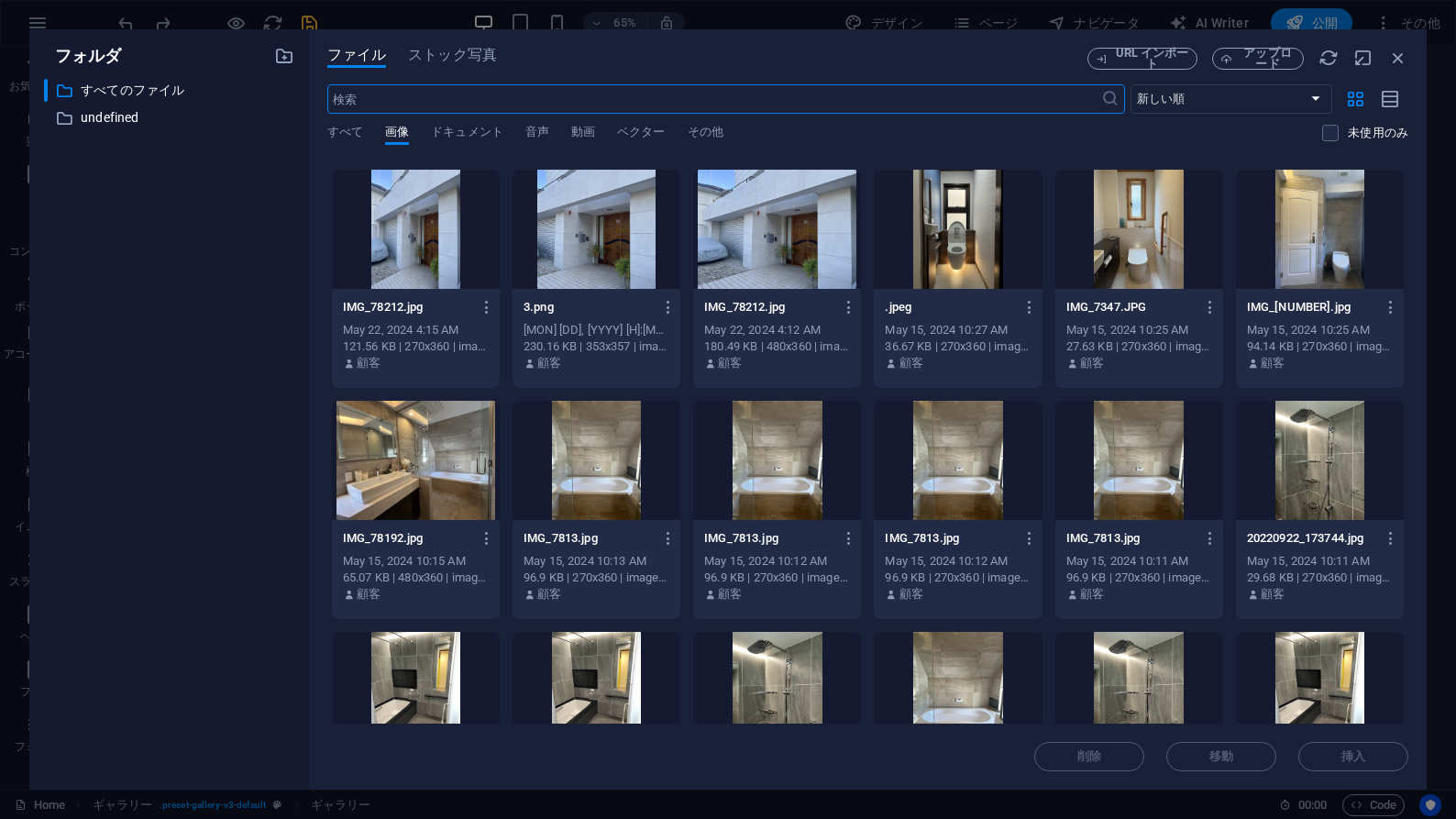 click at bounding box center [596, 460] 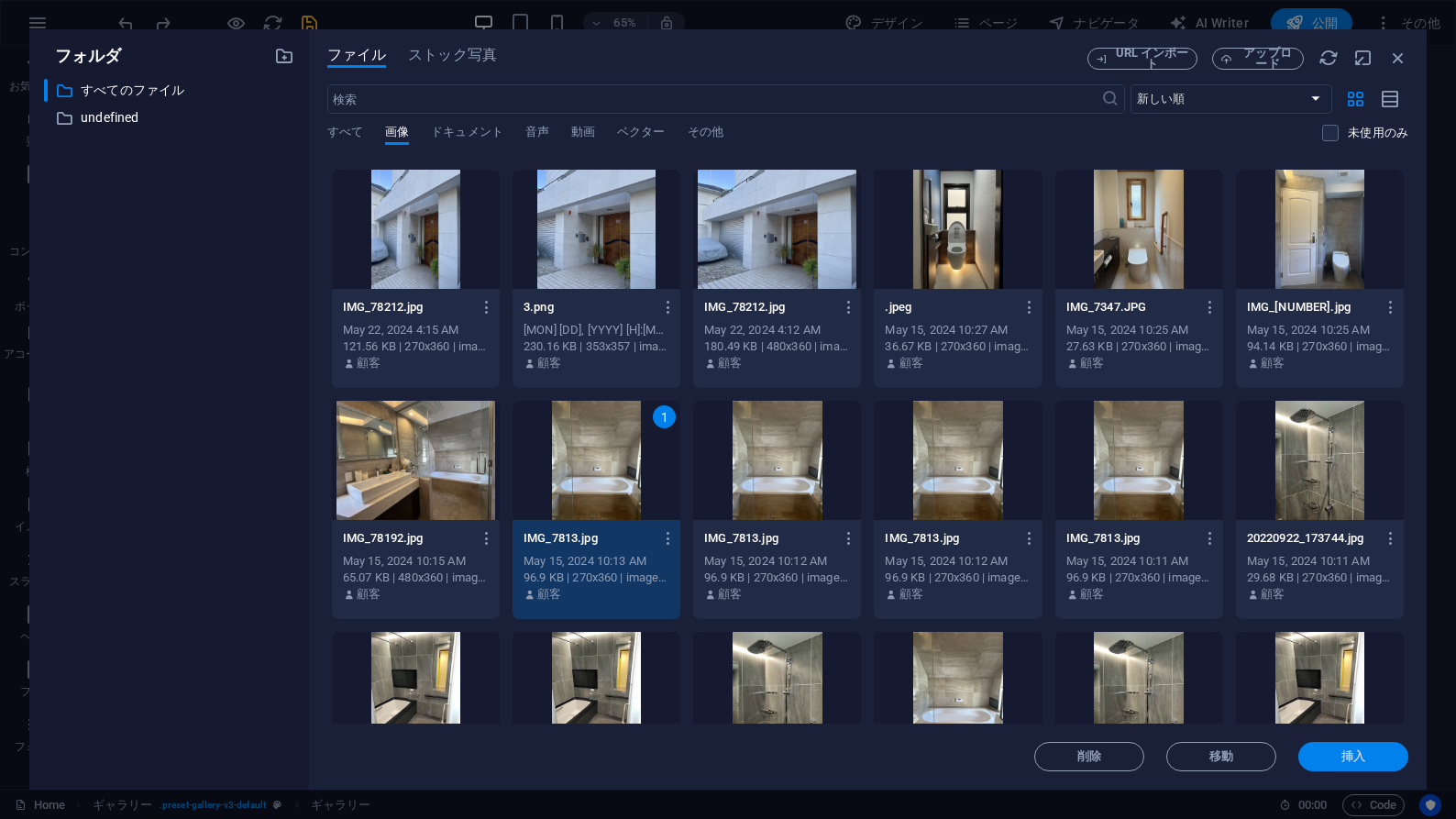 click on "挿入" at bounding box center (1353, 757) 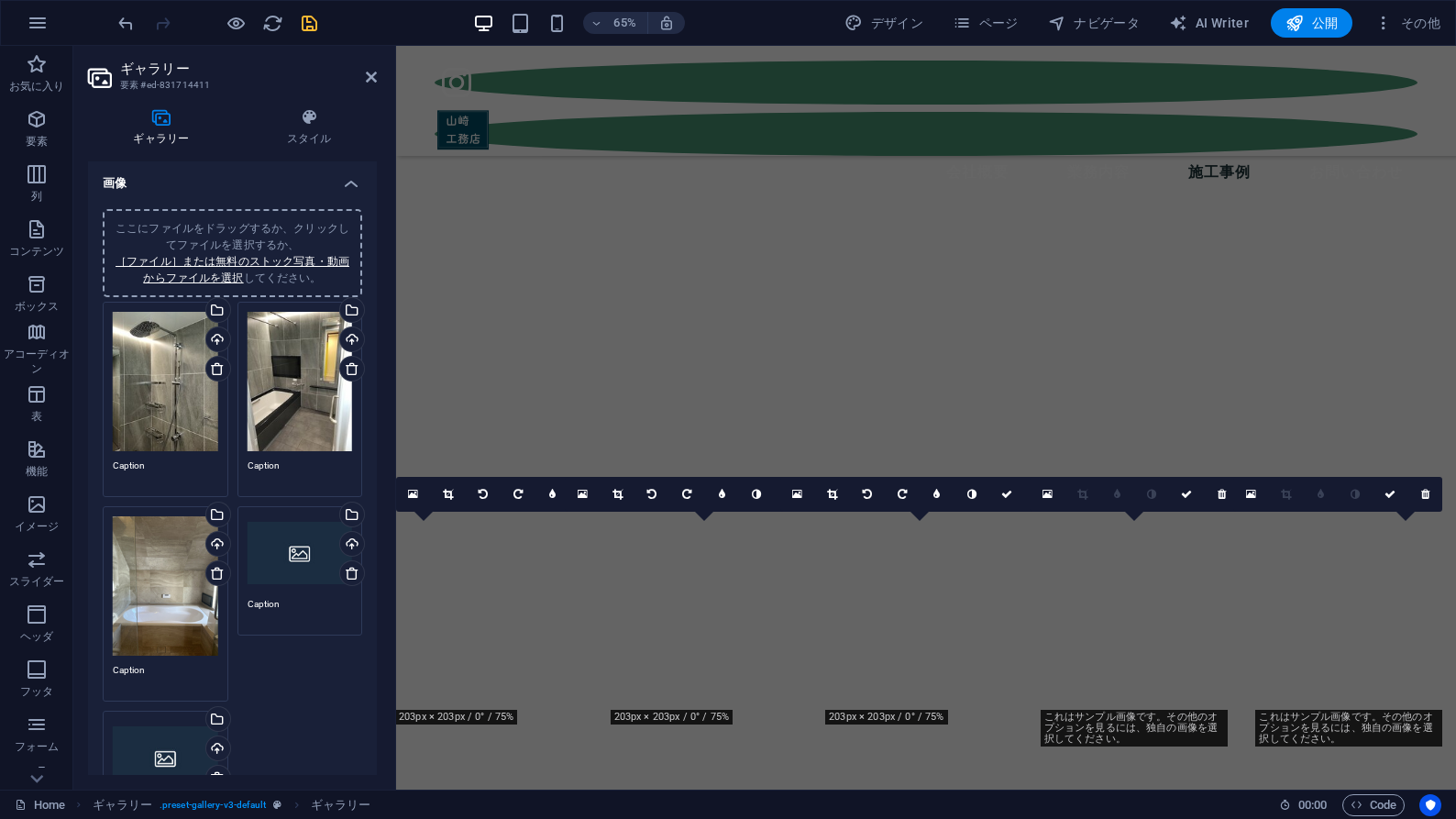 scroll, scrollTop: 3056, scrollLeft: 0, axis: vertical 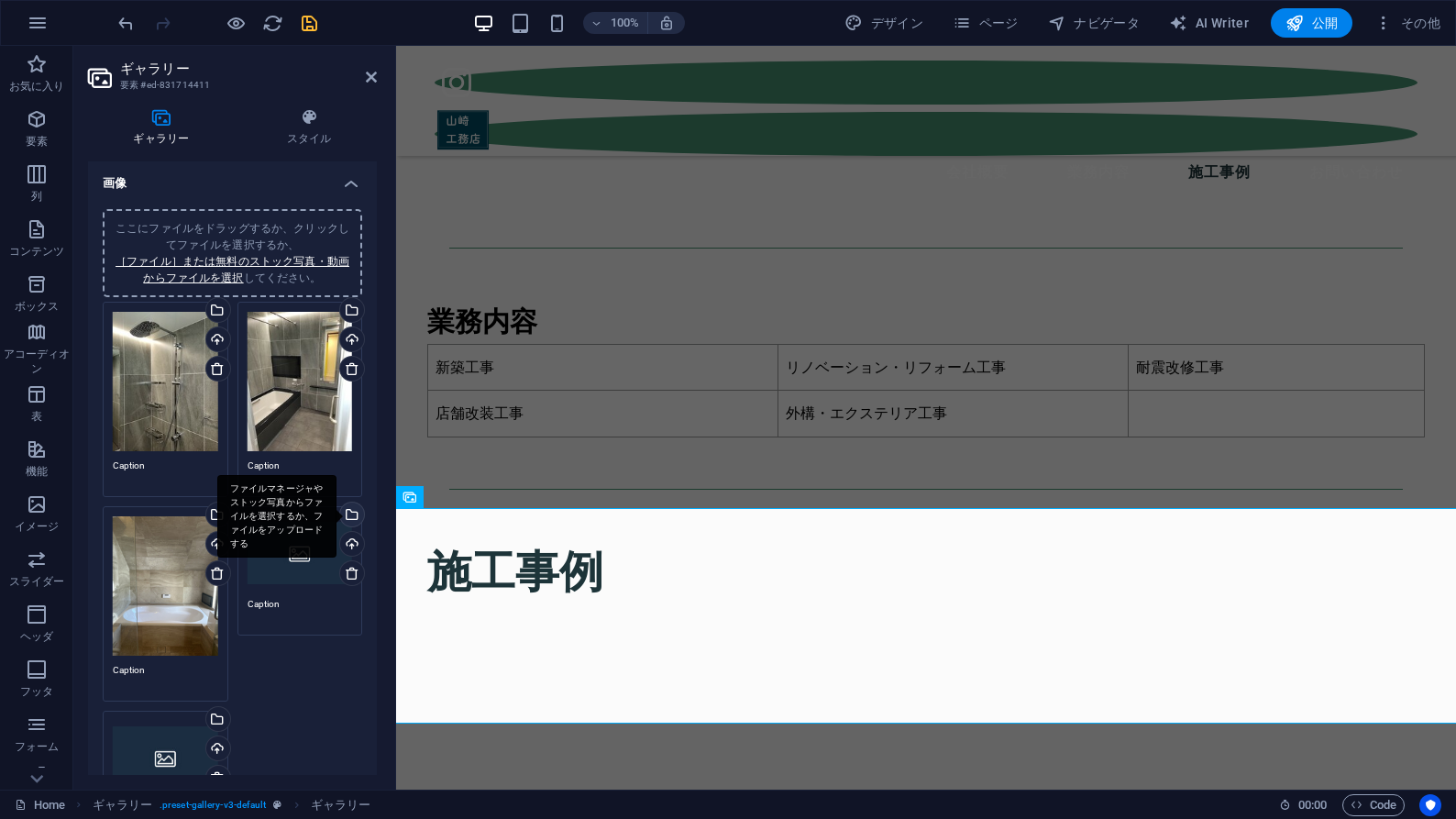 click on "ファイルマネージャやストック写真からファイルを選択するか、ファイルをアップロードする" at bounding box center [350, 516] 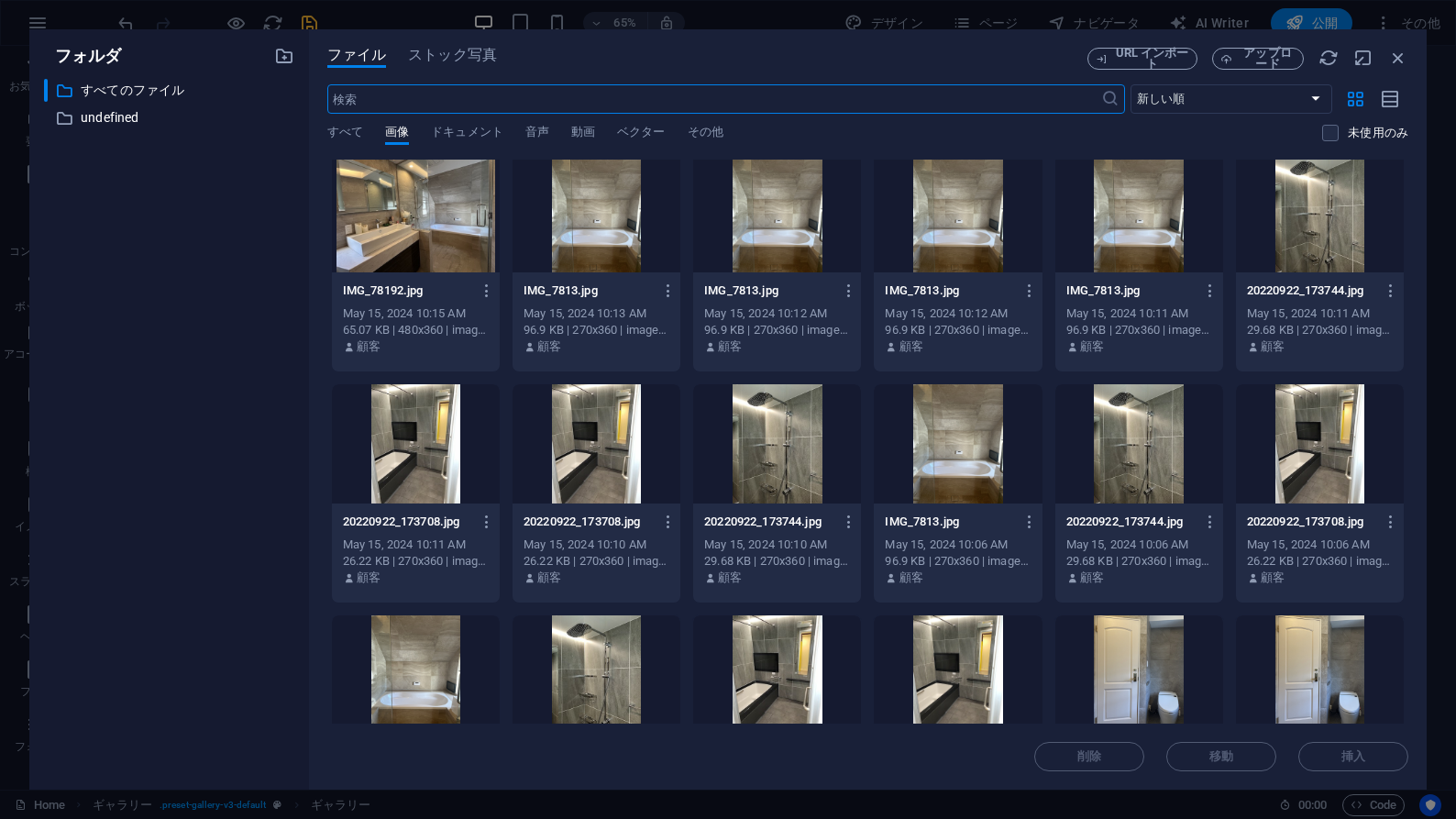 scroll, scrollTop: 1078, scrollLeft: 0, axis: vertical 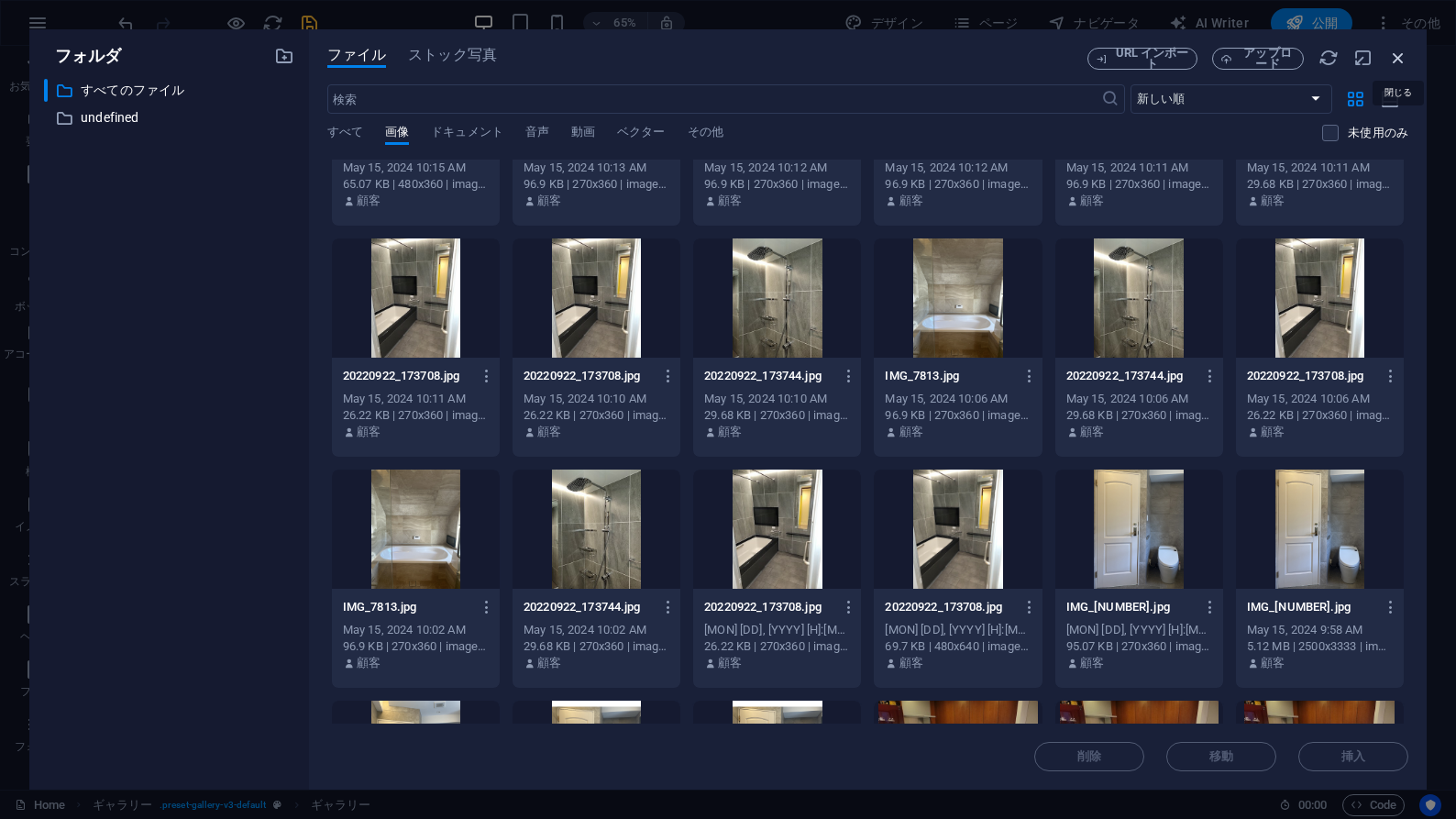 click at bounding box center [1398, 58] 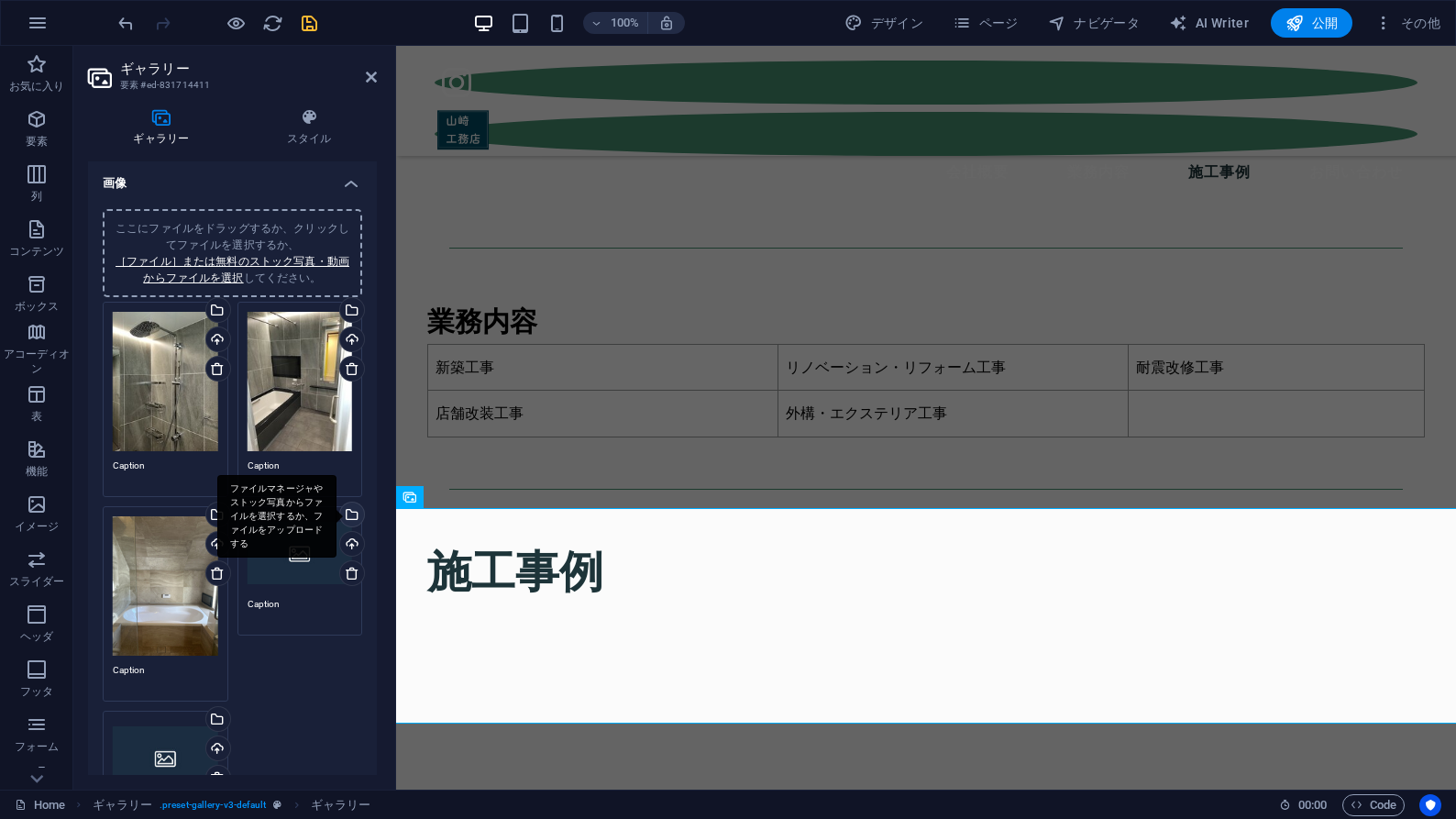 click on "ファイルマネージャやストック写真からファイルを選択するか、ファイルをアップロードする" at bounding box center (350, 516) 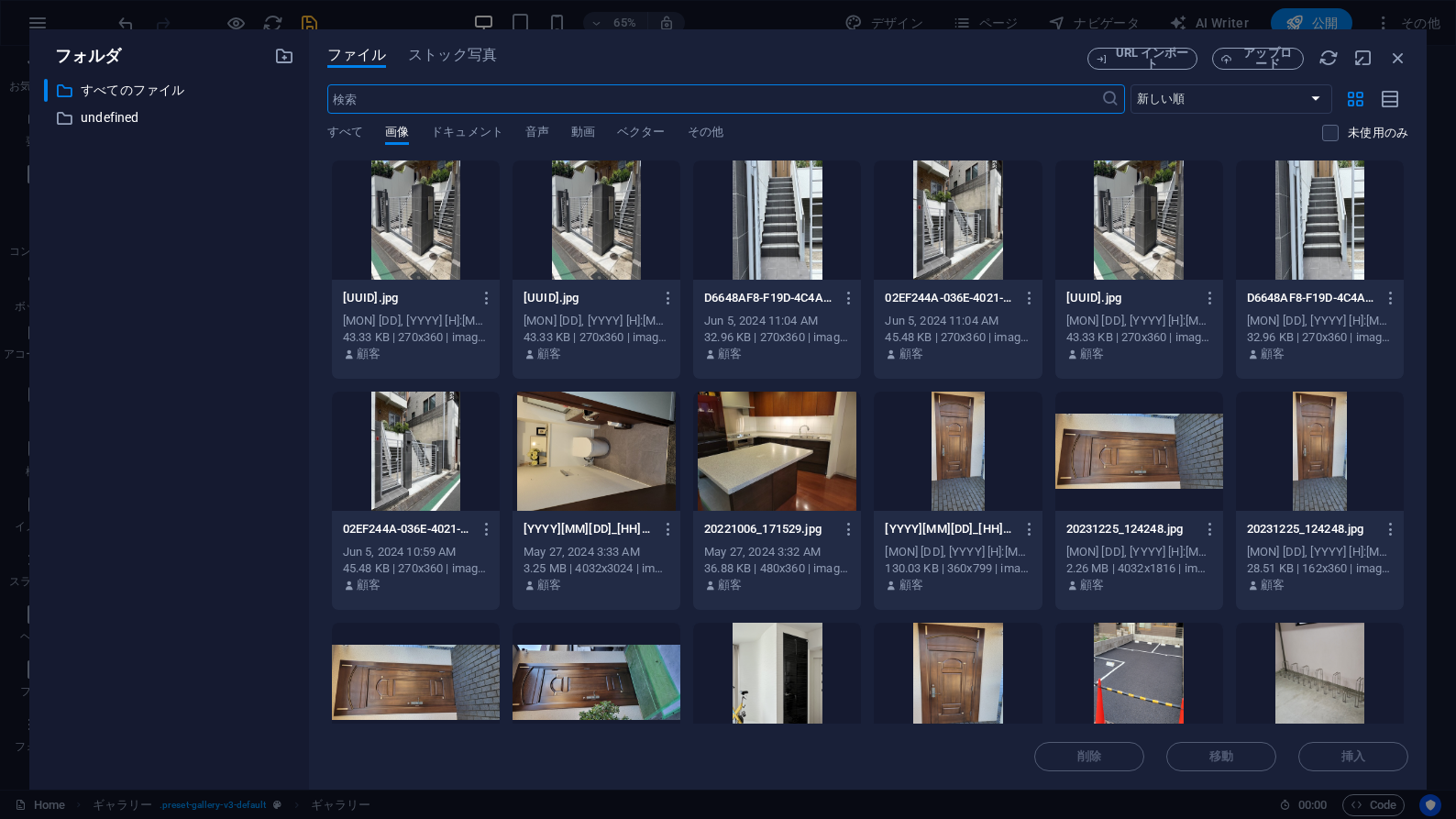 scroll, scrollTop: 3718, scrollLeft: 0, axis: vertical 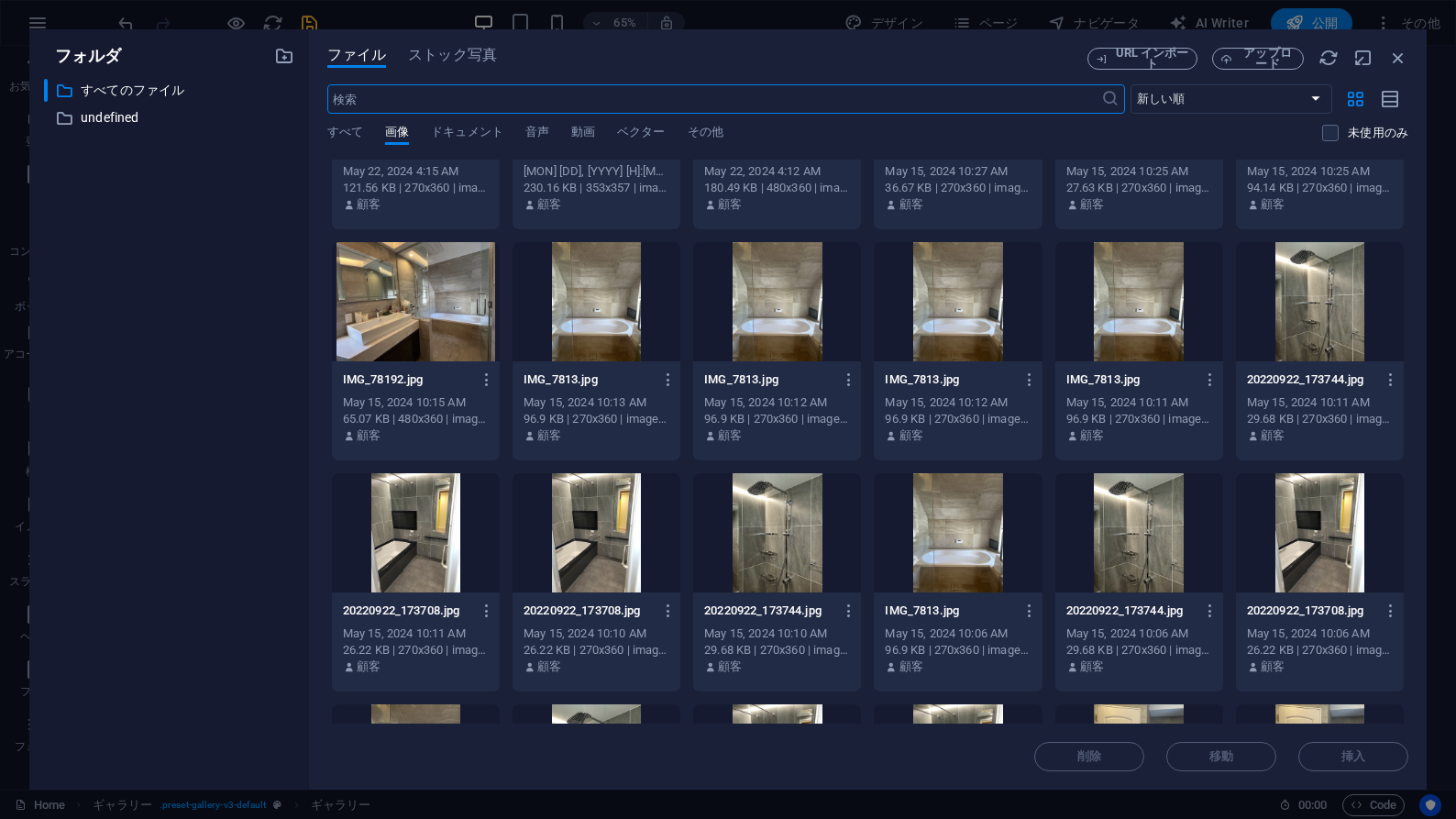 click at bounding box center [596, 302] 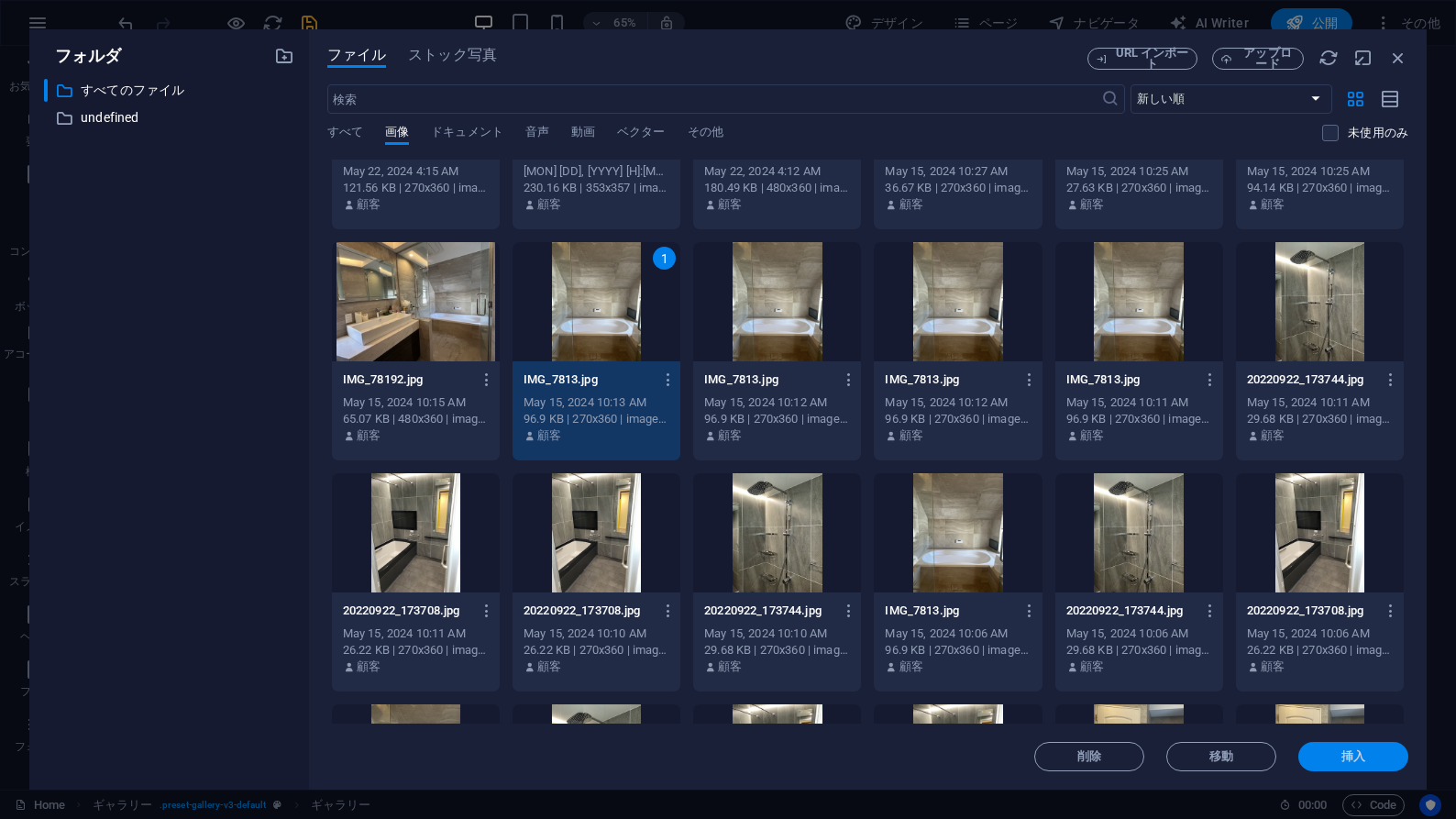 click on "挿入" at bounding box center [1353, 757] 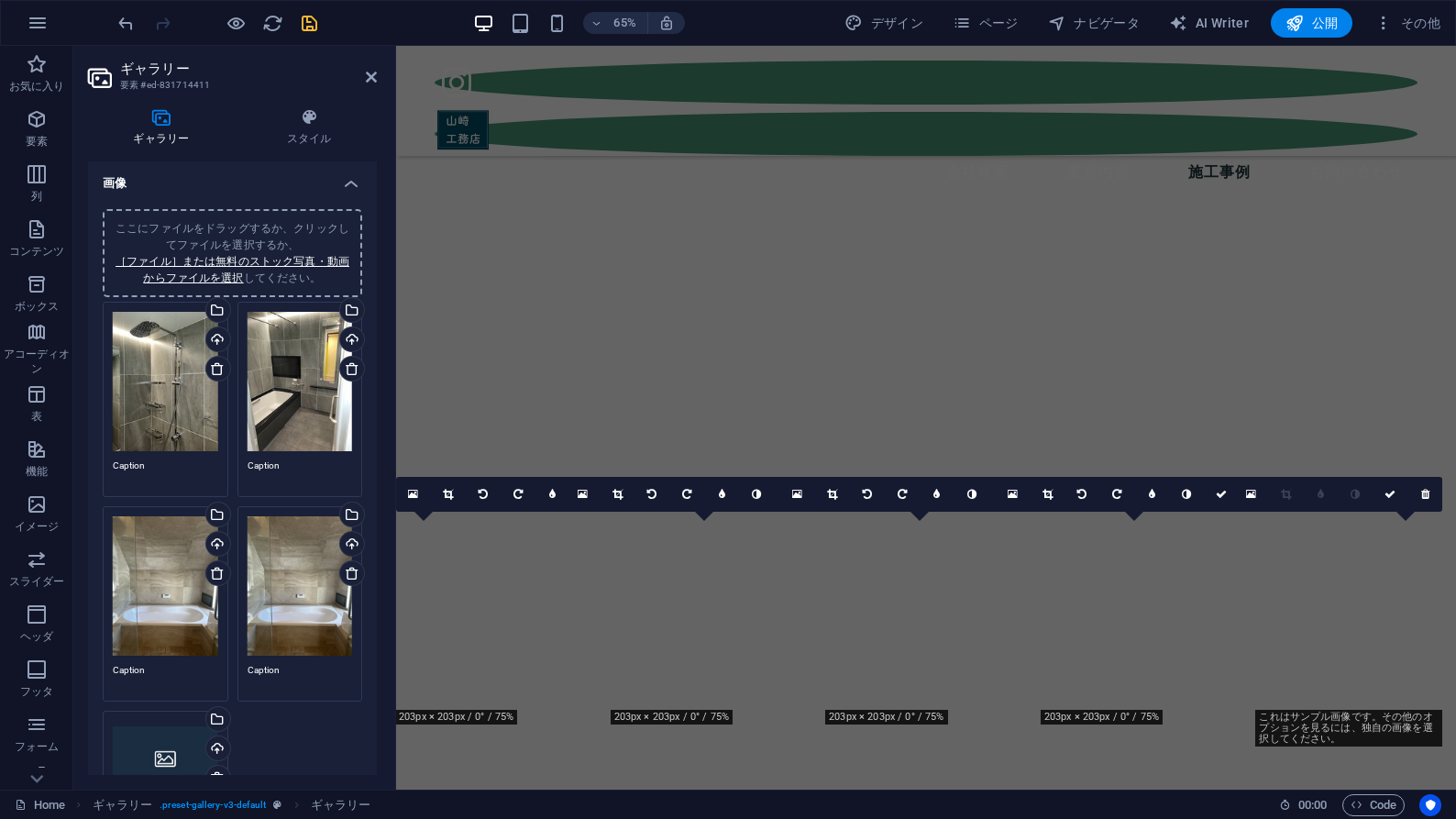 scroll, scrollTop: 3056, scrollLeft: 0, axis: vertical 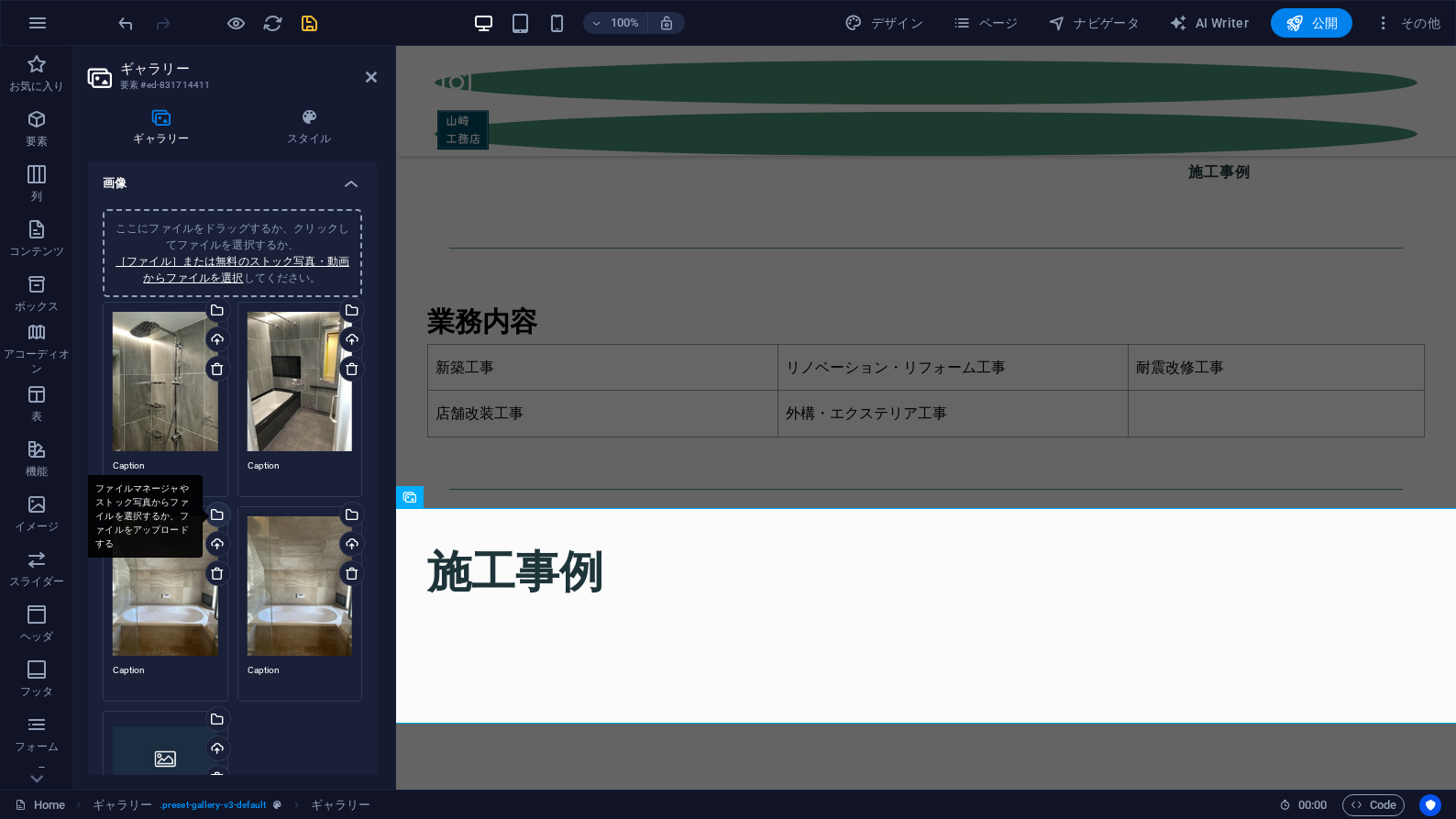 click on "ファイルマネージャやストック写真からファイルを選択するか、ファイルをアップロードする" at bounding box center (216, 516) 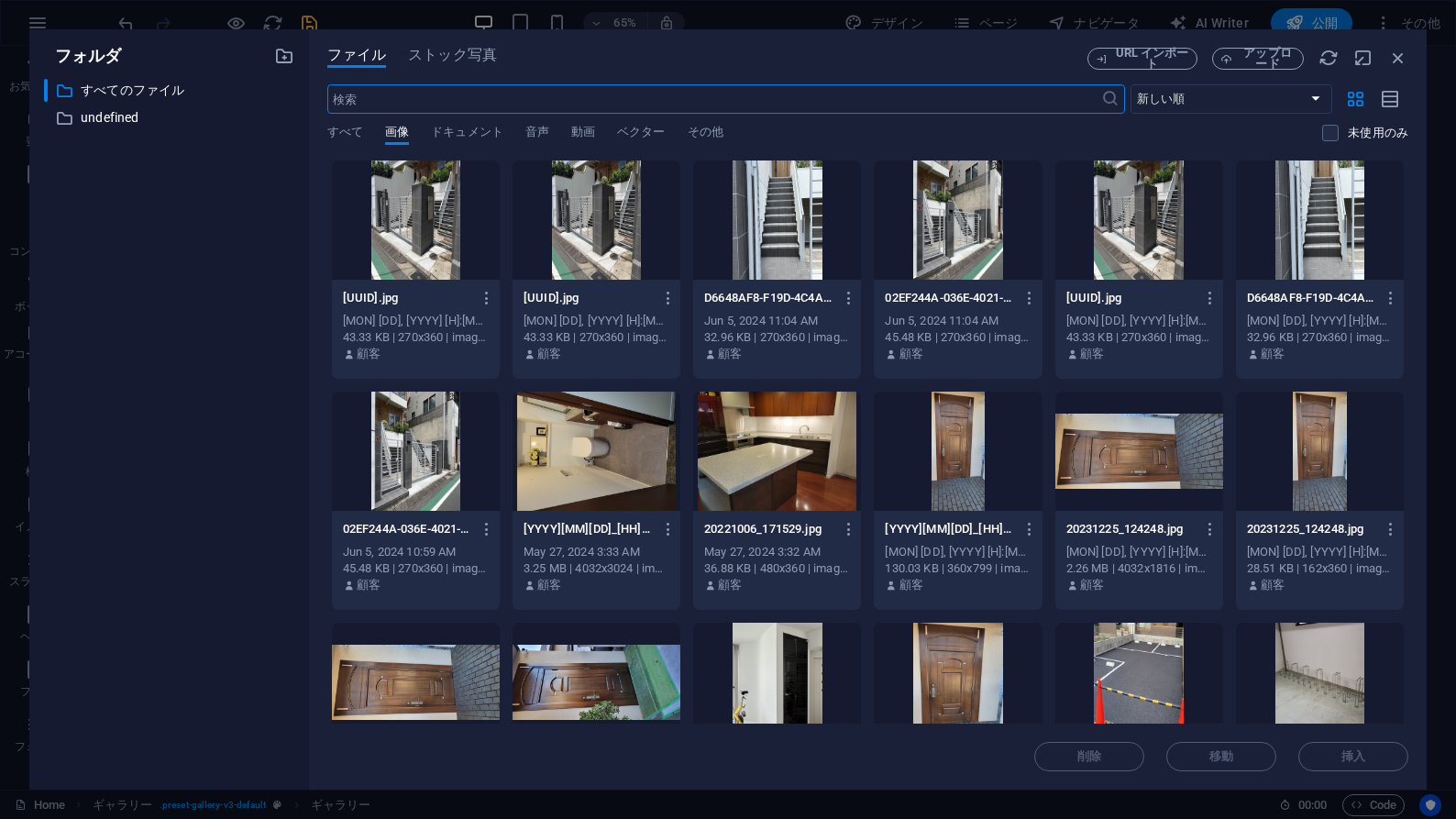 scroll, scrollTop: 3718, scrollLeft: 0, axis: vertical 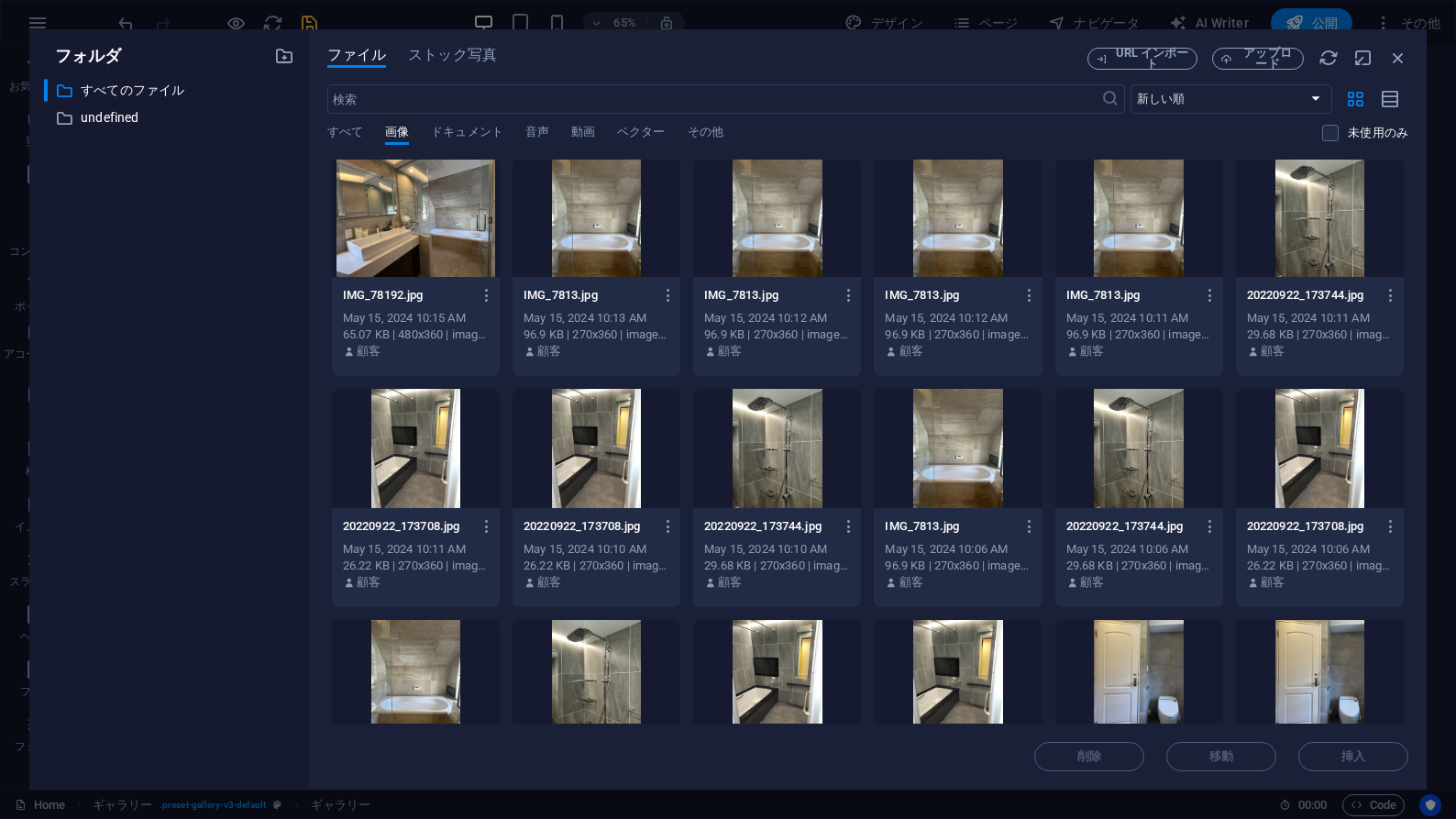 click at bounding box center (596, 448) 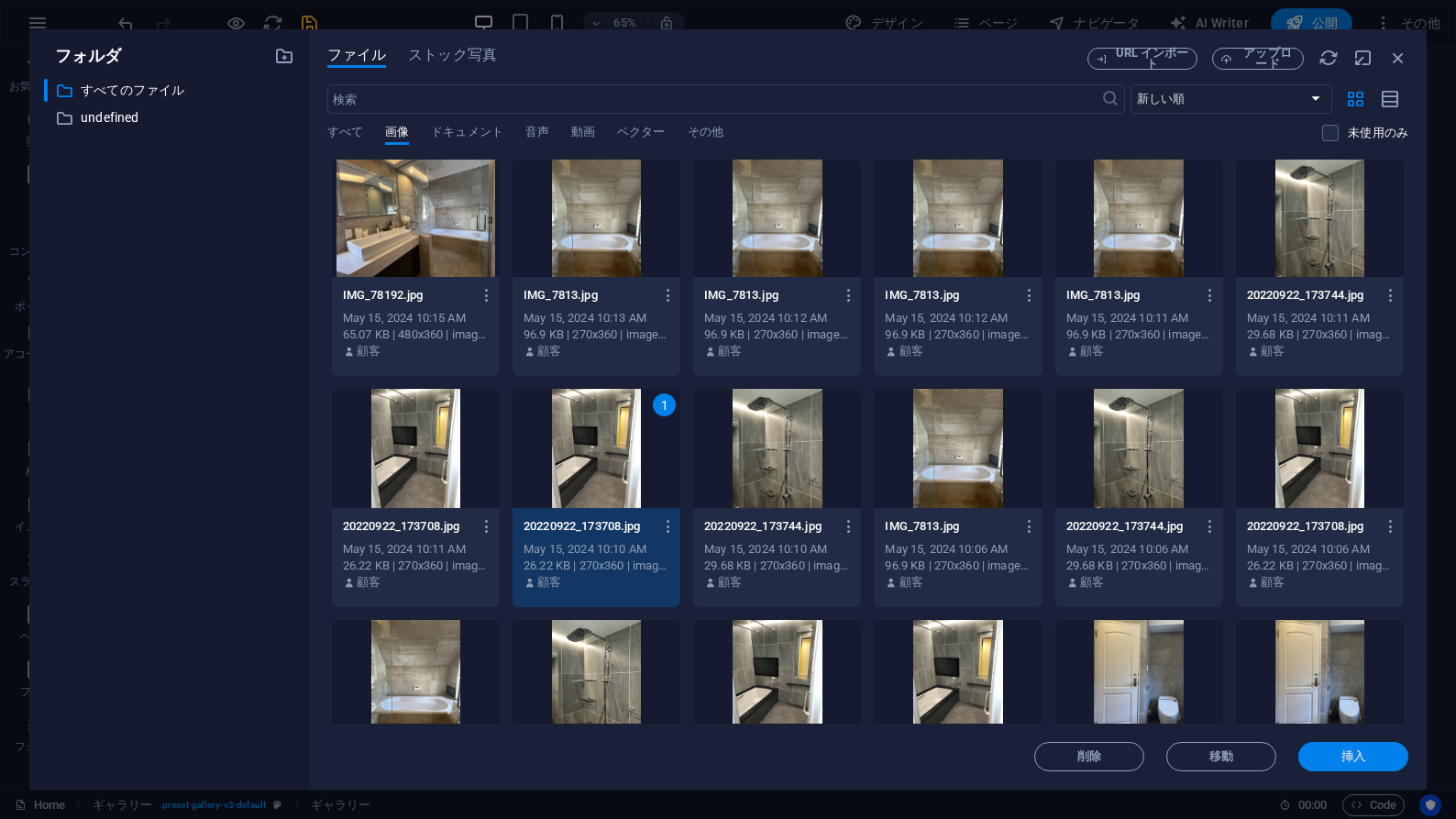 click on "挿入" at bounding box center [1353, 757] 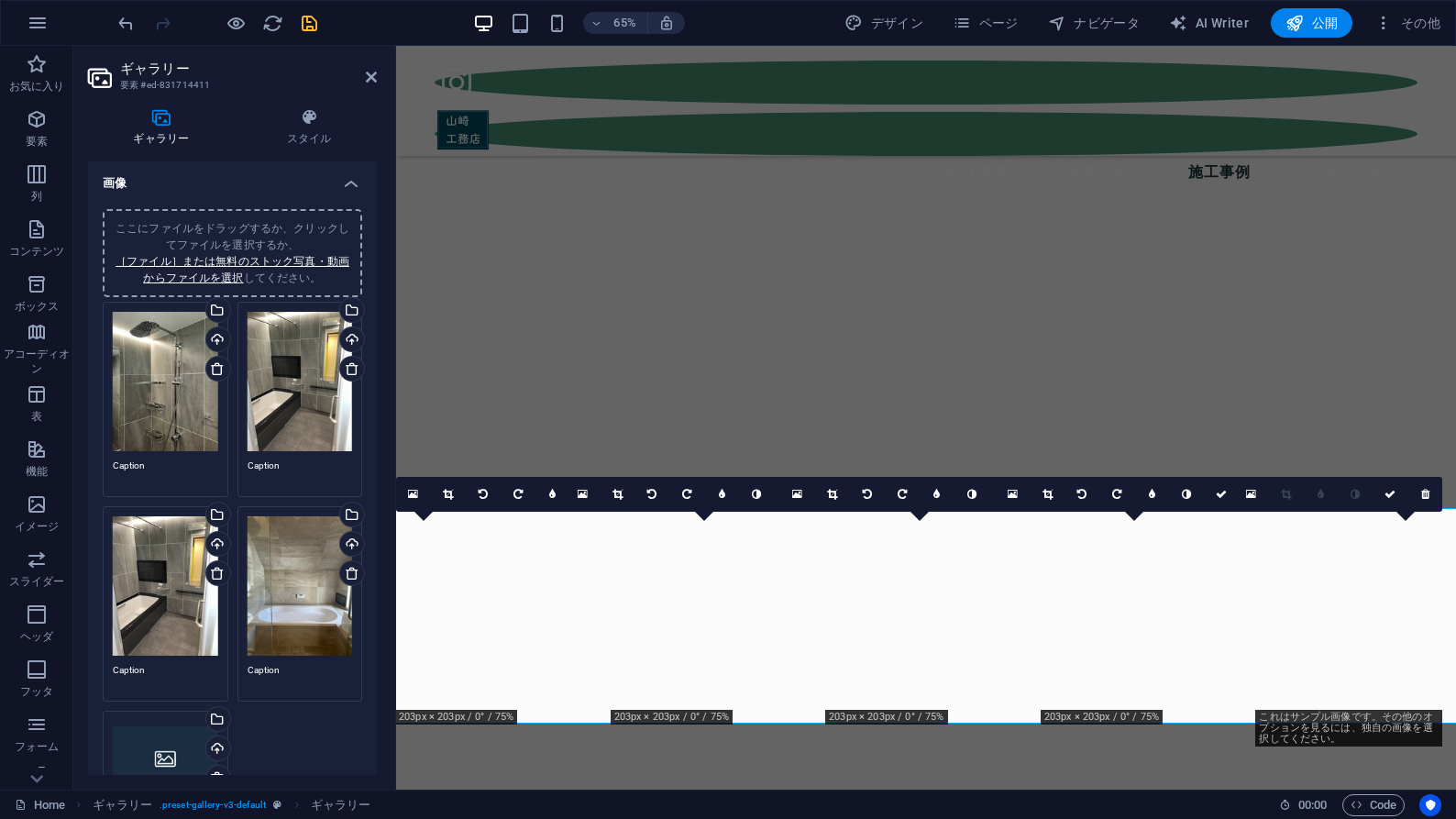 scroll, scrollTop: 3056, scrollLeft: 0, axis: vertical 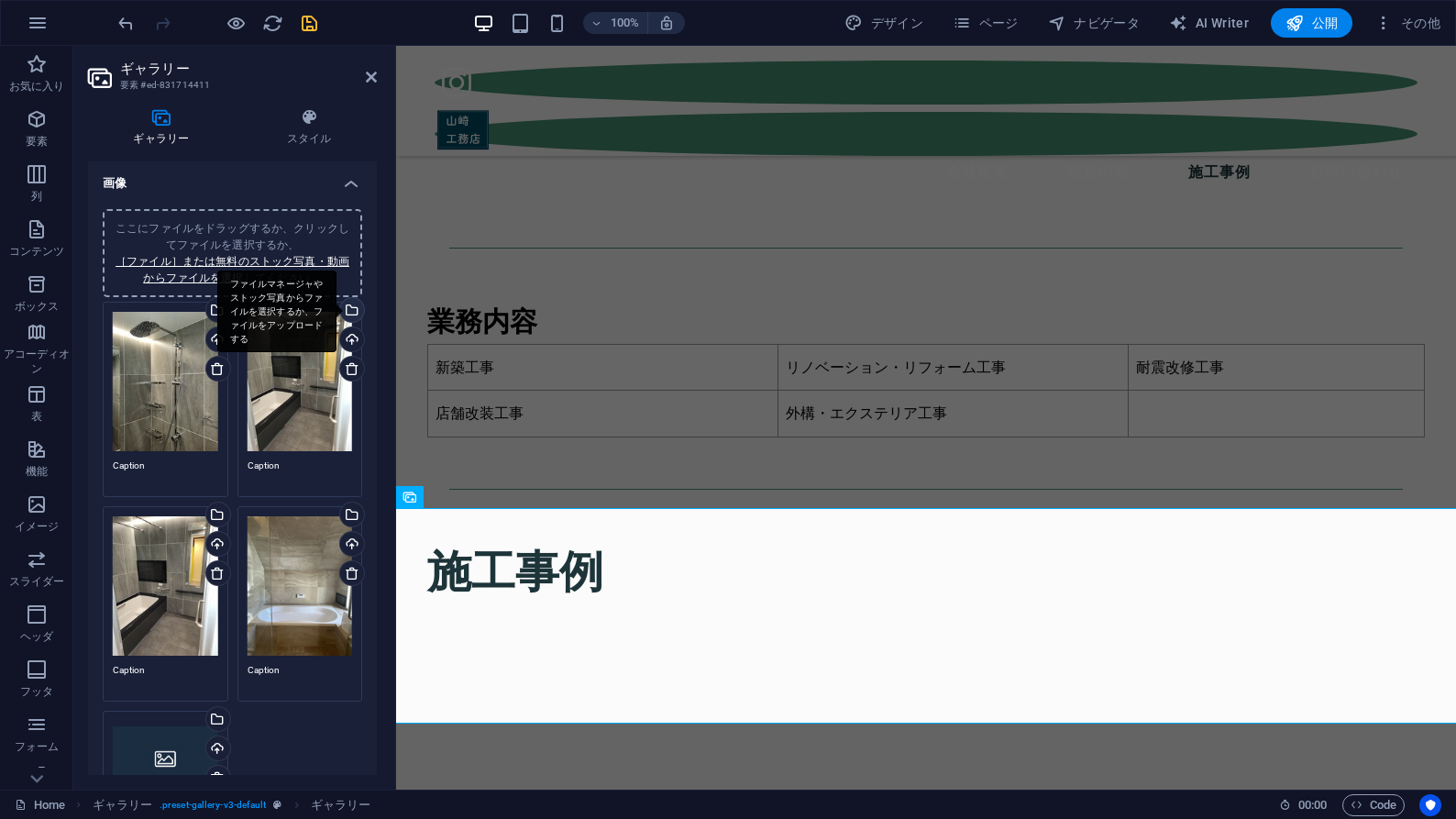 click on "ファイルマネージャやストック写真からファイルを選択するか、ファイルをアップロードする" at bounding box center (350, 312) 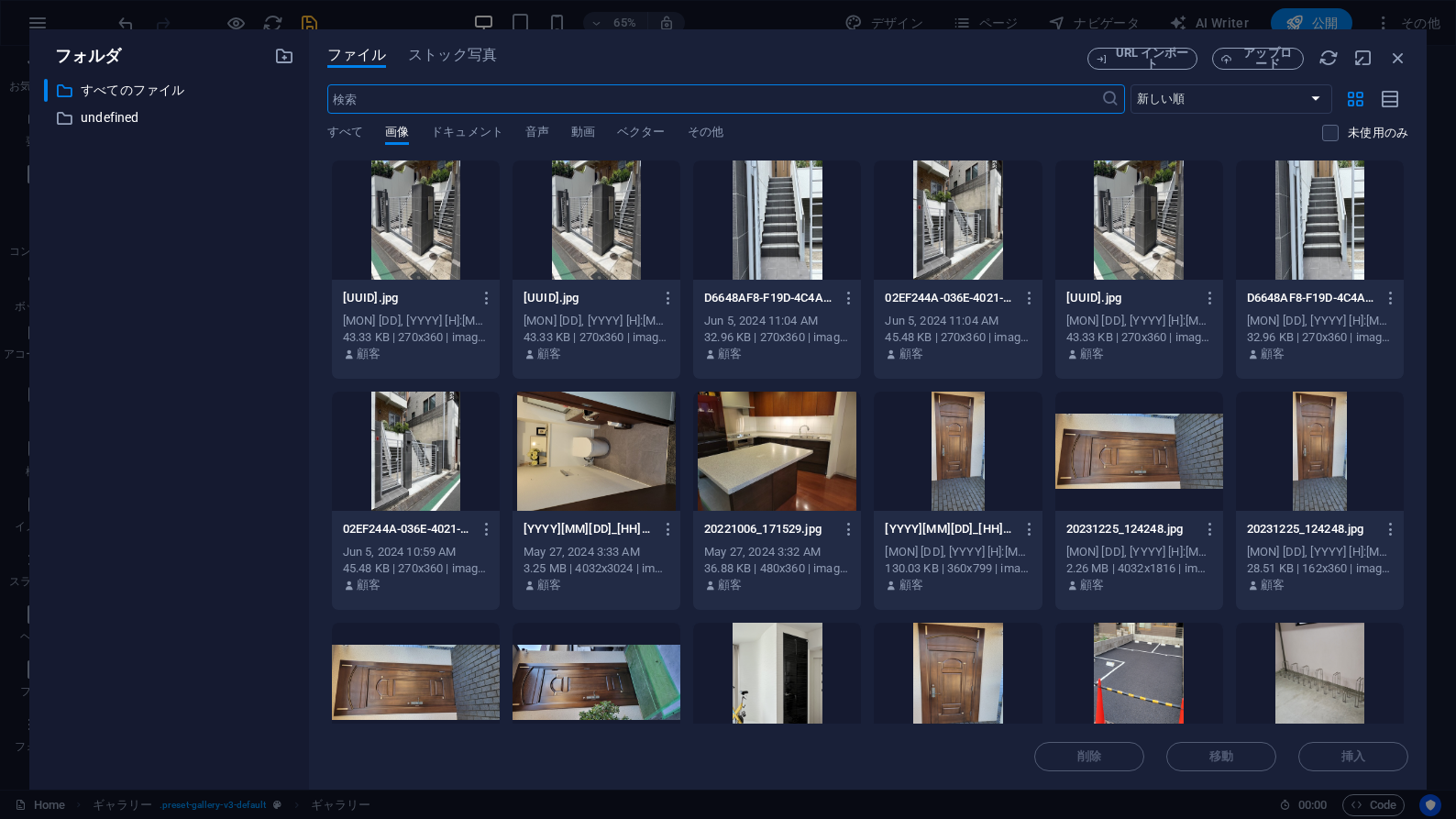 scroll, scrollTop: 3718, scrollLeft: 0, axis: vertical 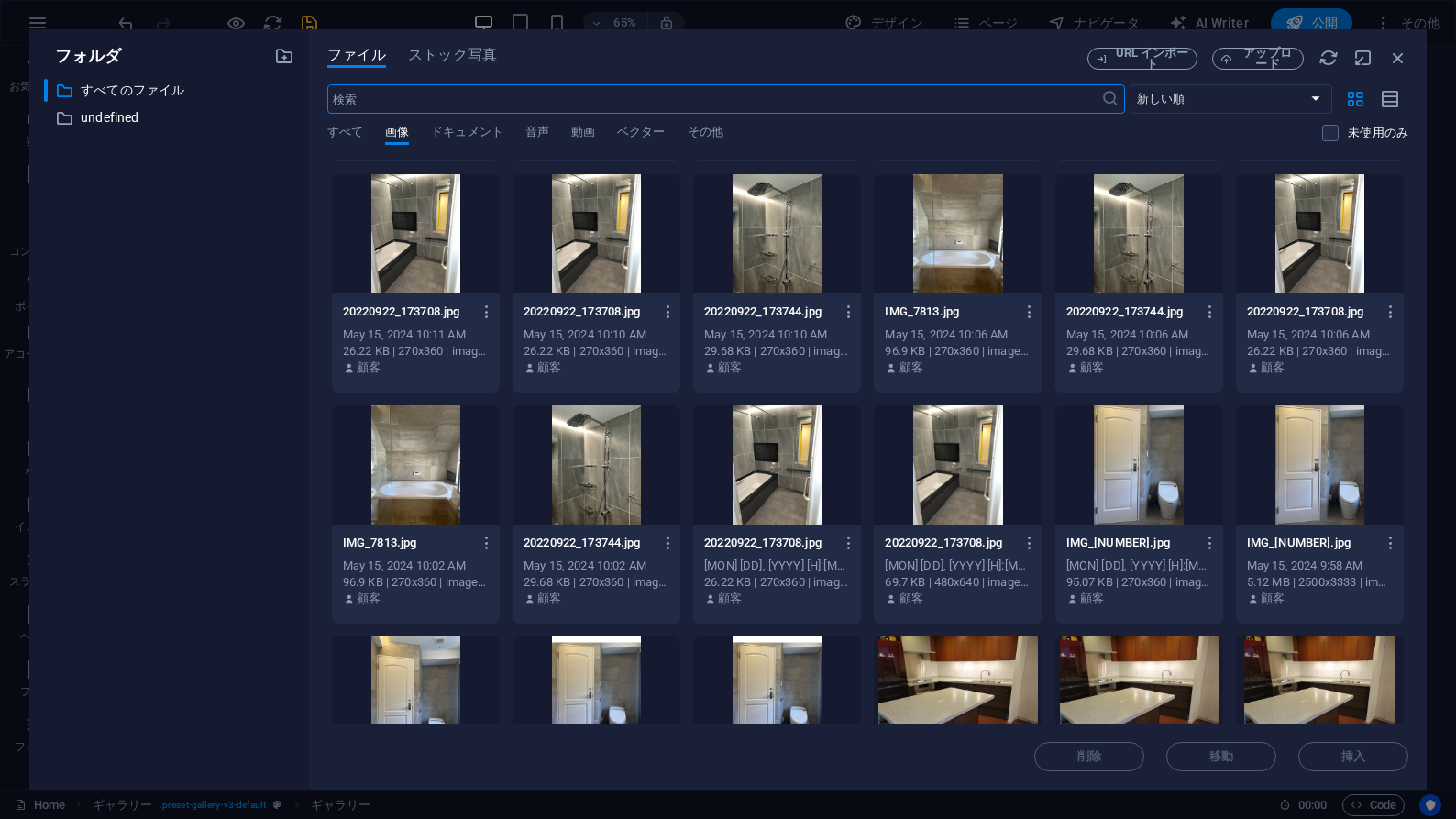 click at bounding box center [596, 465] 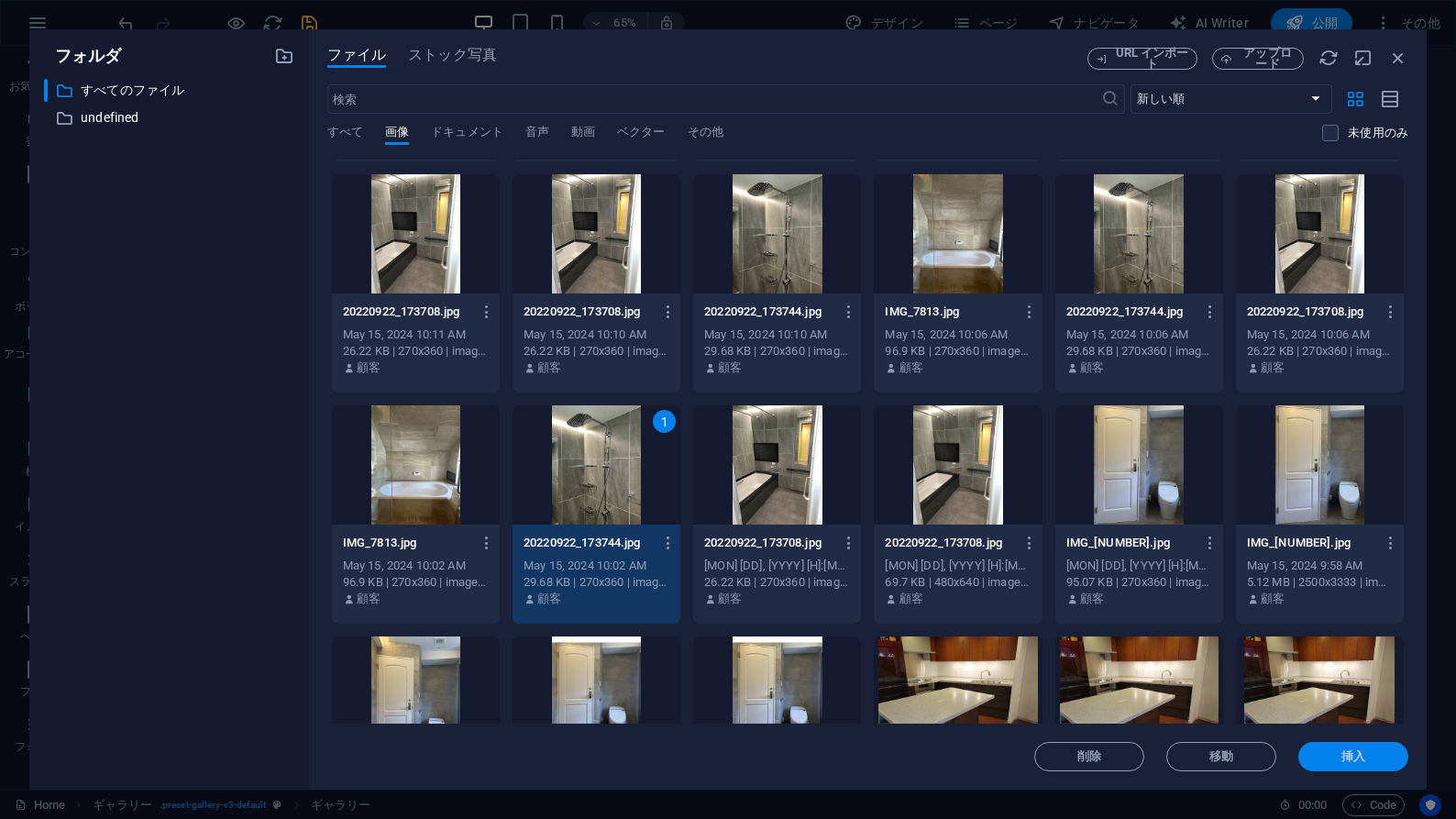 click on "挿入" at bounding box center (1353, 757) 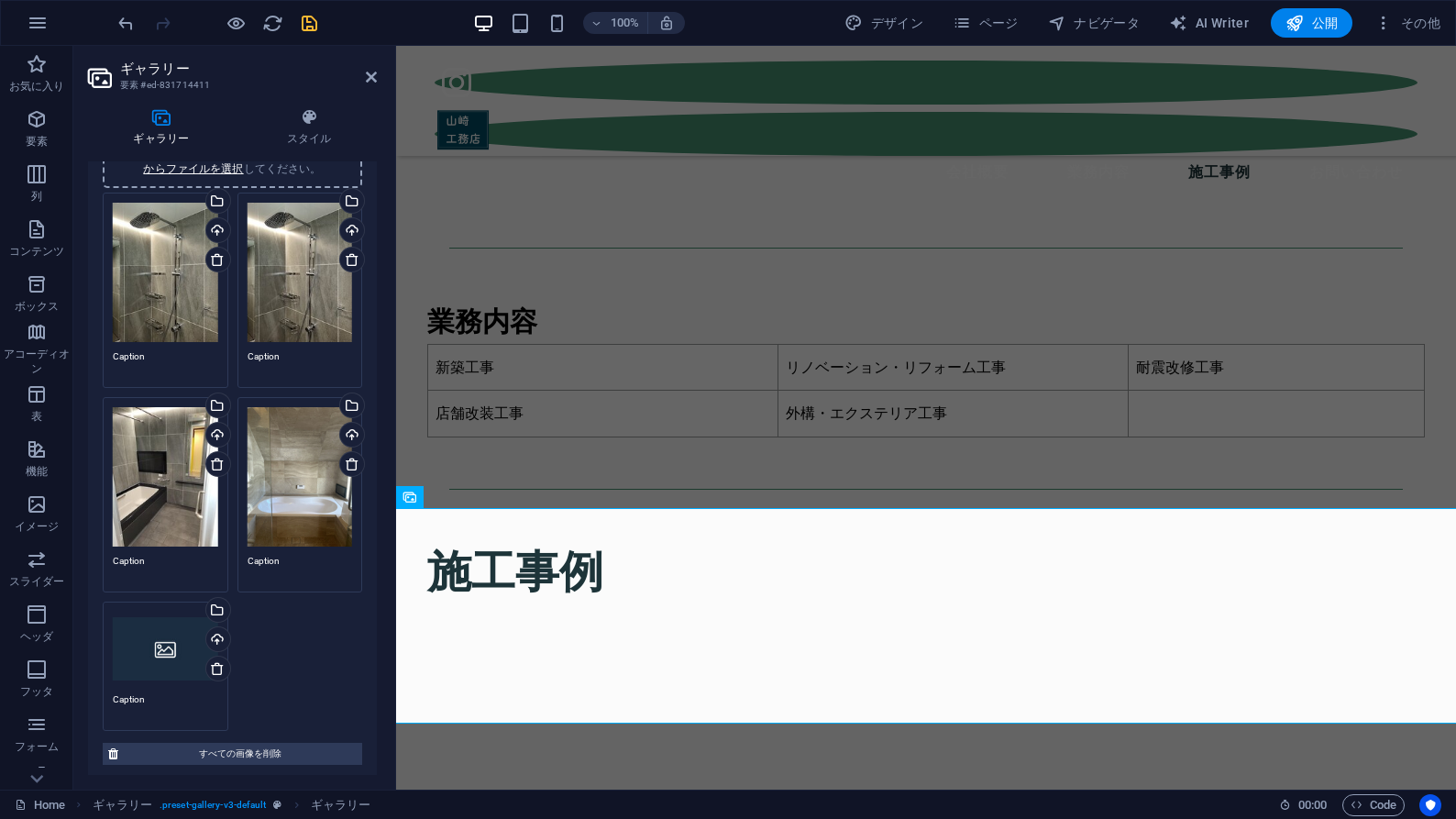 scroll, scrollTop: 136, scrollLeft: 0, axis: vertical 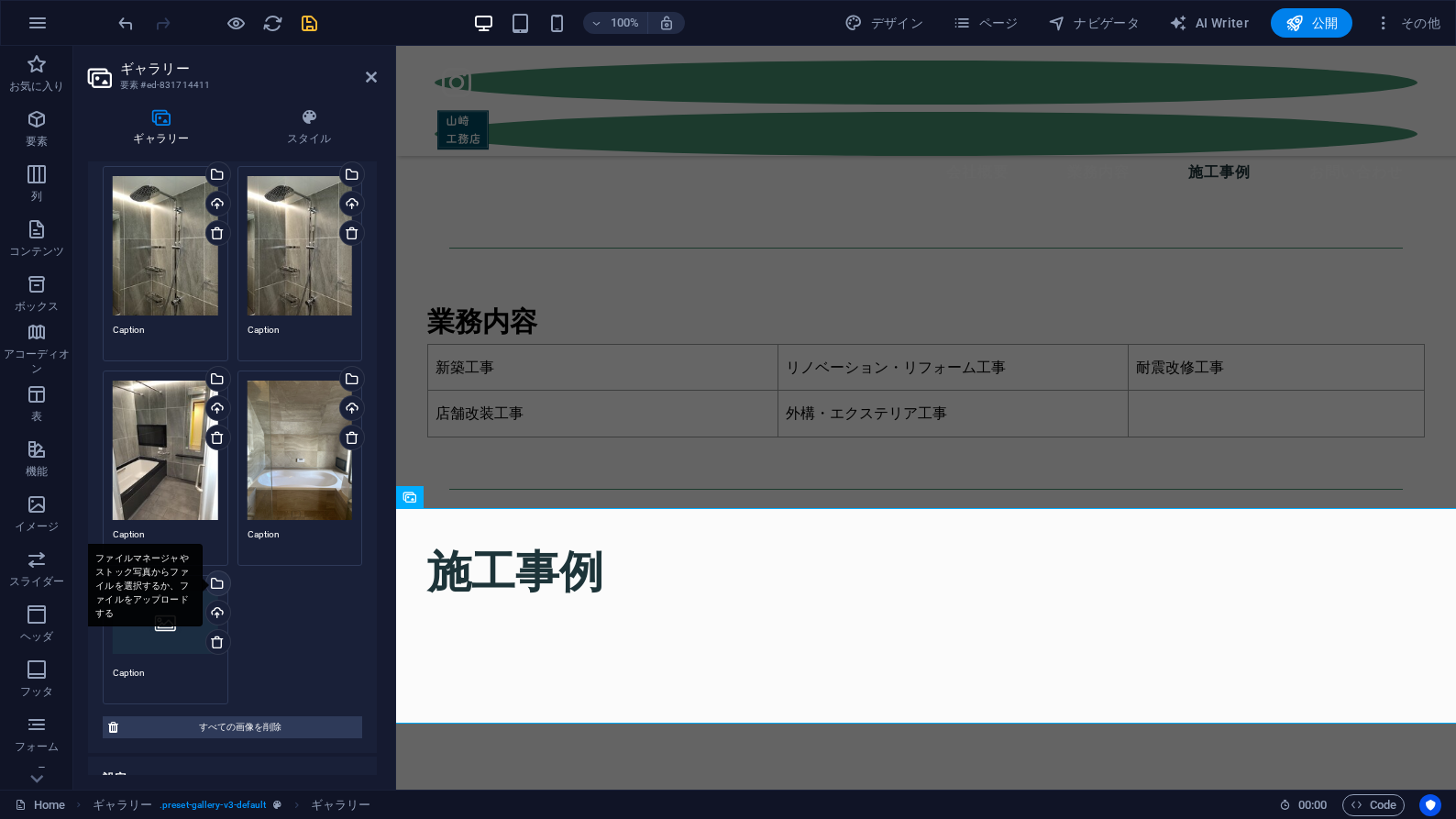 click on "ファイルマネージャやストック写真からファイルを選択するか、ファイルをアップロードする" at bounding box center [216, 585] 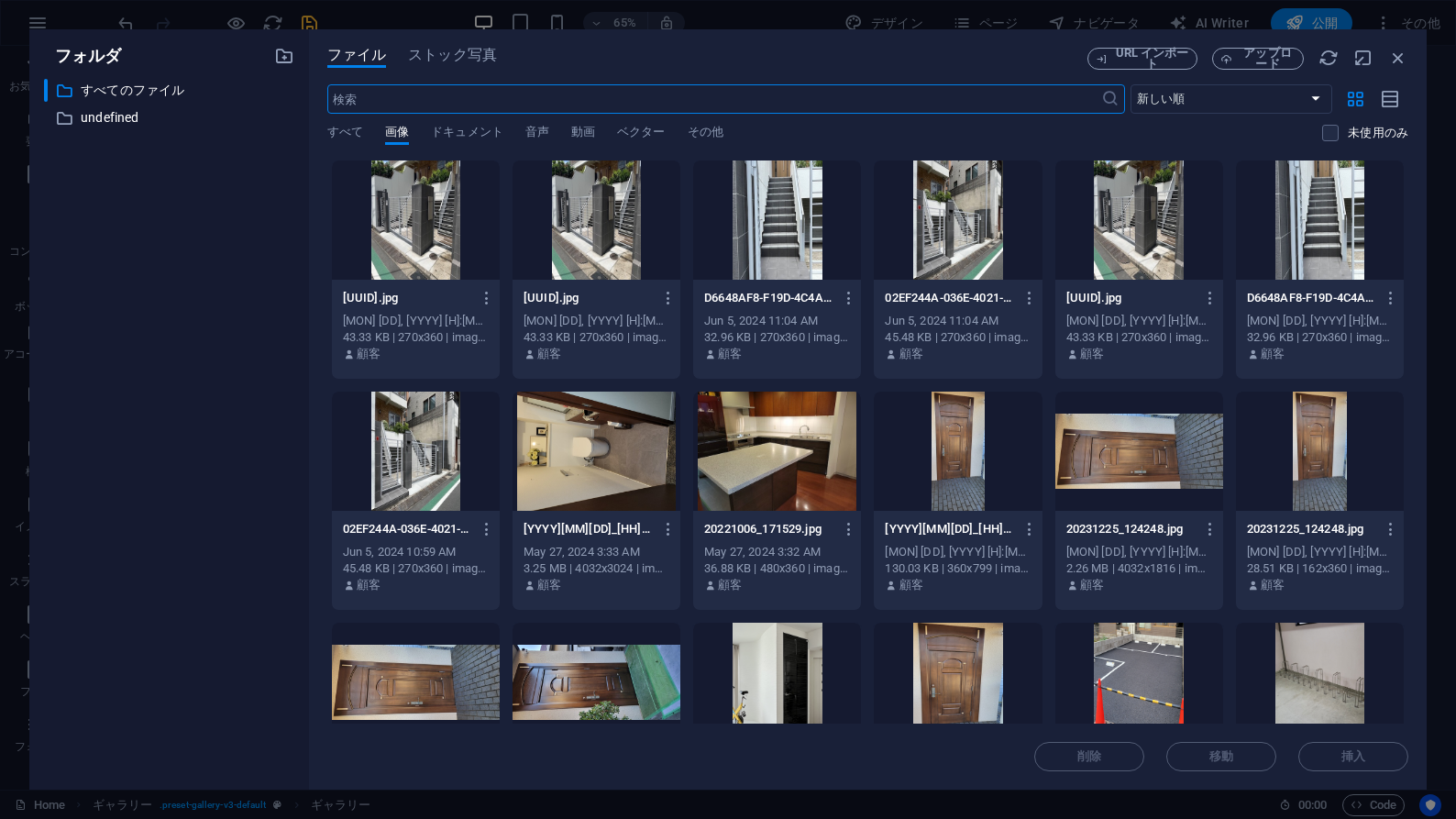 scroll, scrollTop: 3718, scrollLeft: 0, axis: vertical 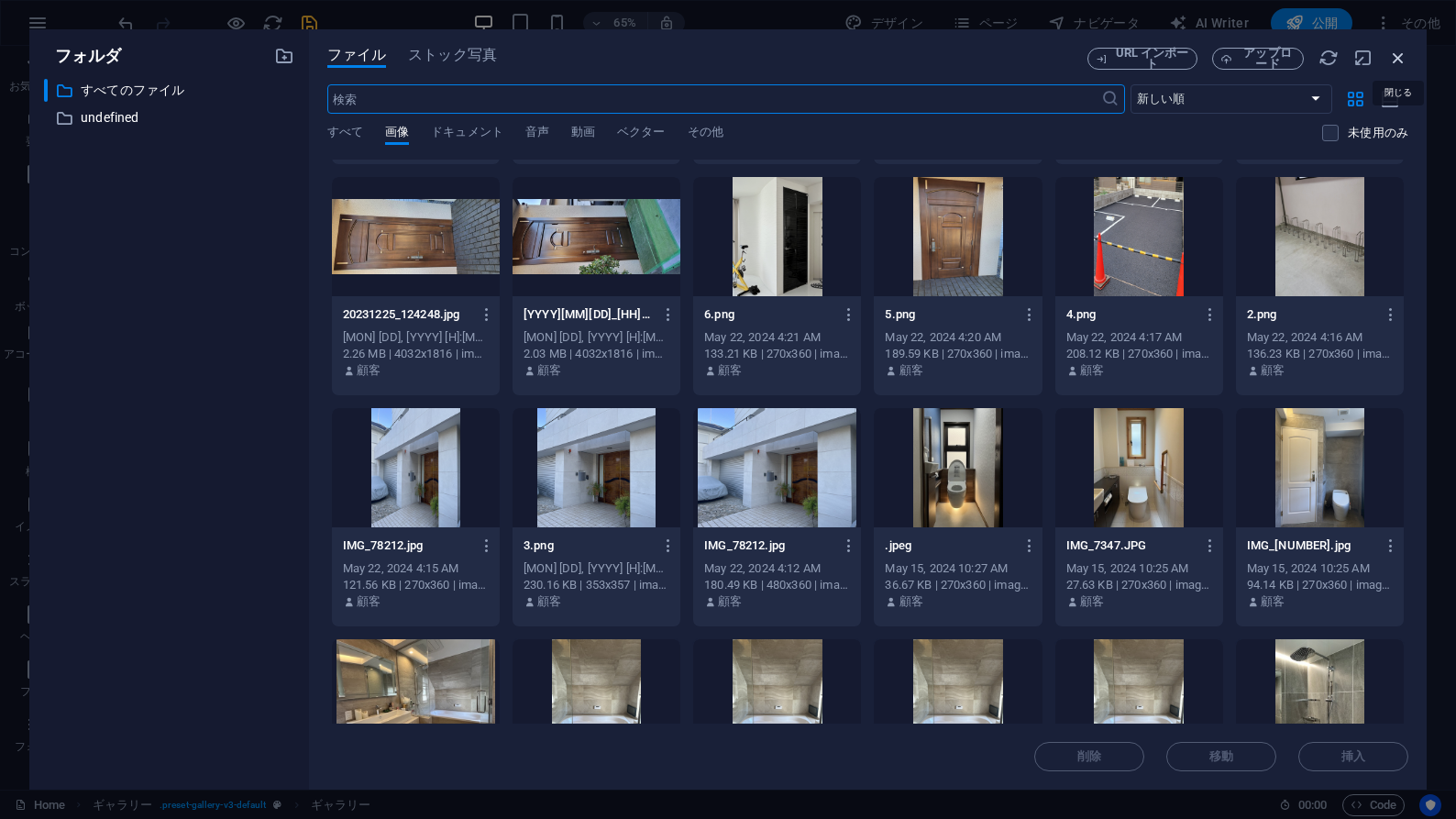 click at bounding box center (1398, 58) 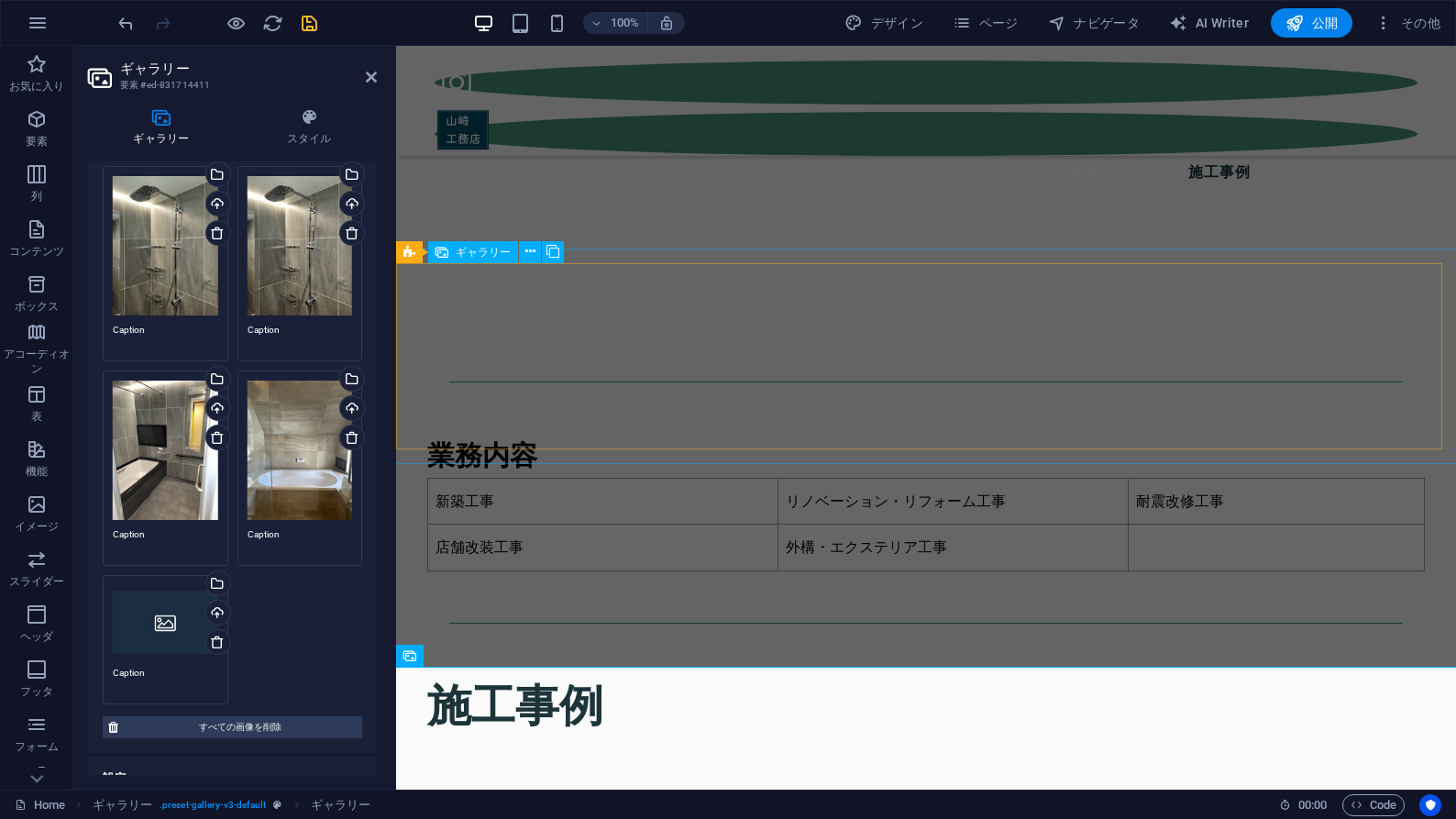 scroll, scrollTop: 2897, scrollLeft: 0, axis: vertical 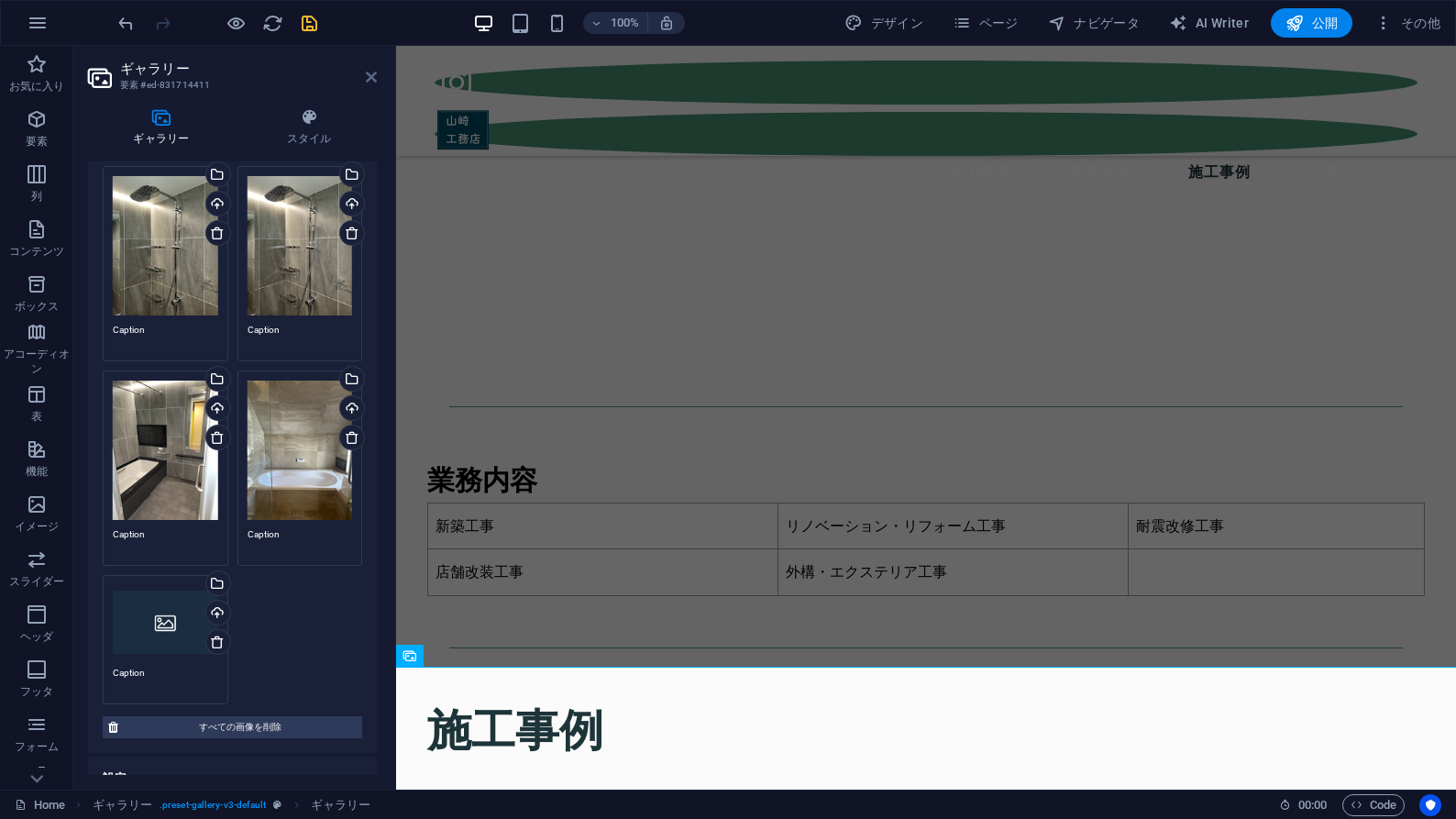 click at bounding box center [371, 77] 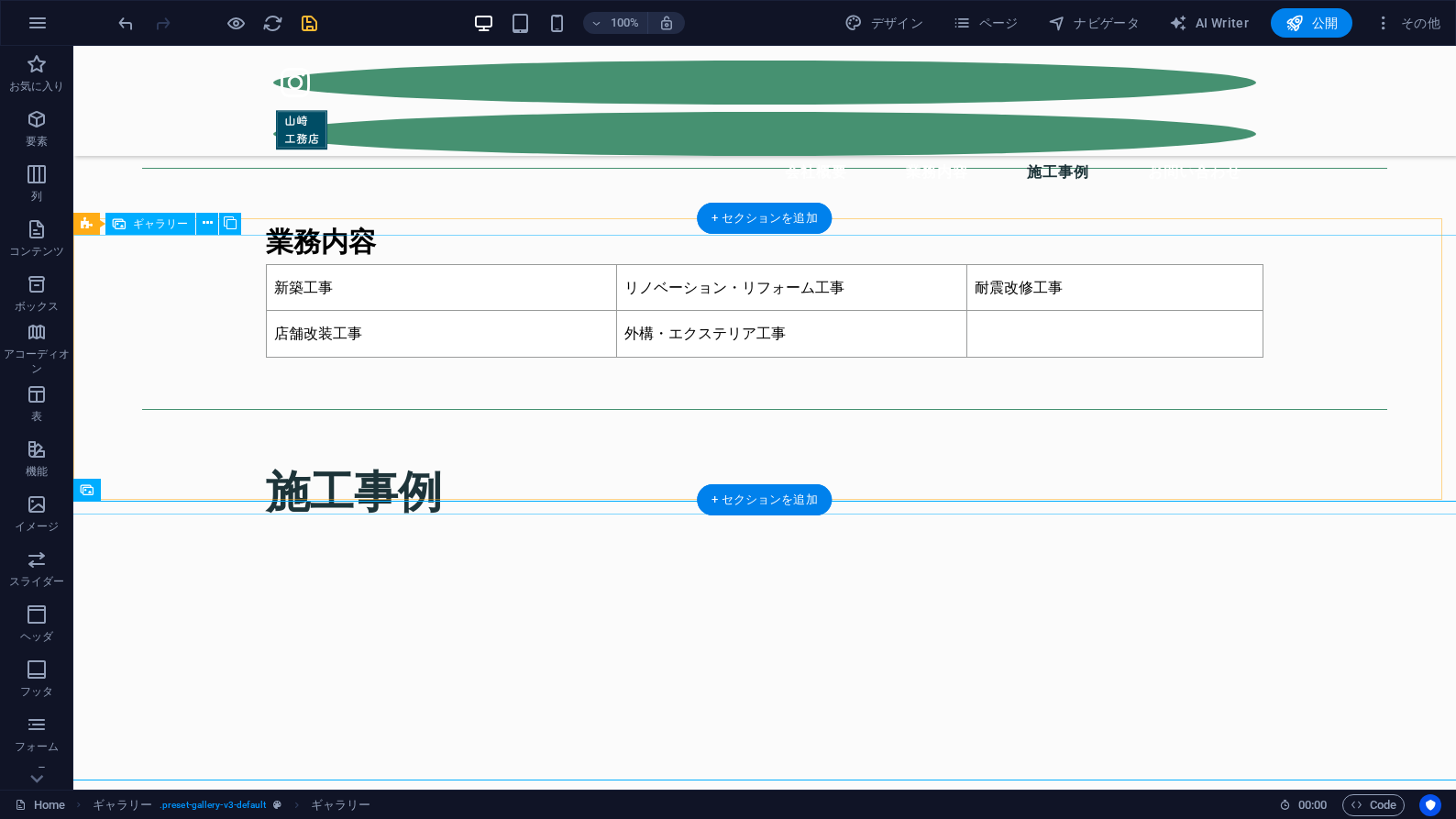 scroll, scrollTop: 3131, scrollLeft: 0, axis: vertical 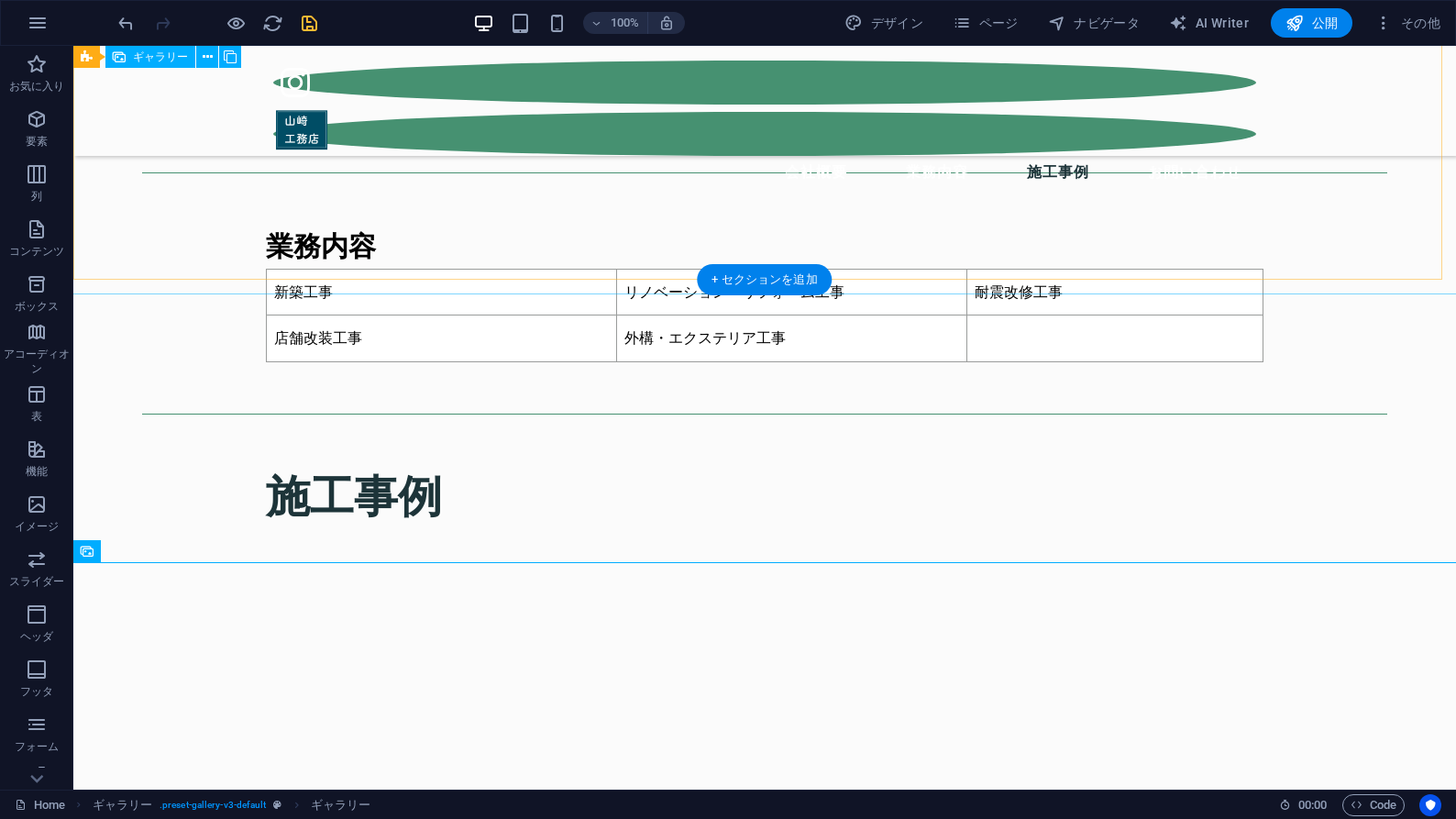 click at bounding box center (1047, 6805) 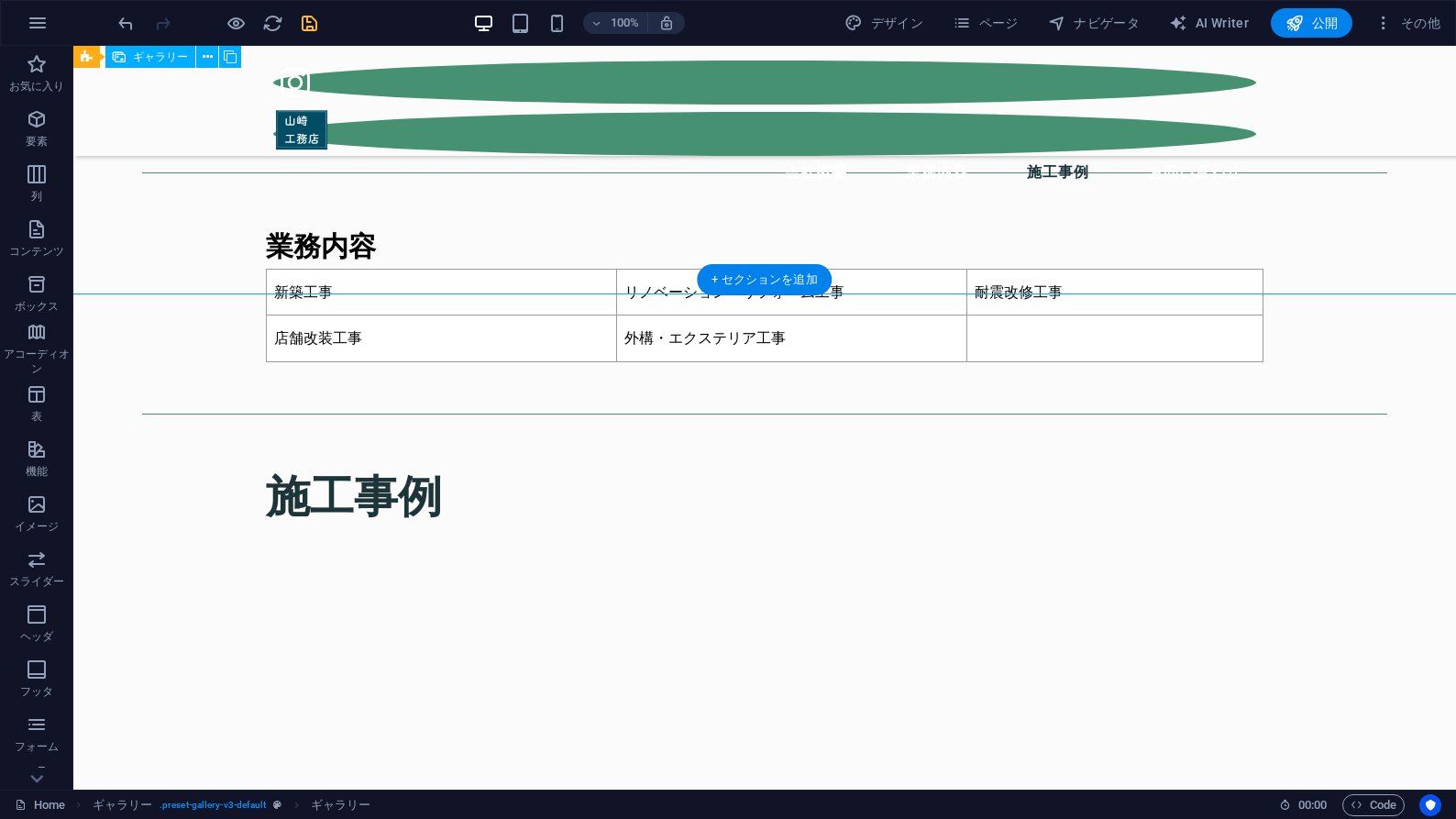 click at bounding box center (1047, 6805) 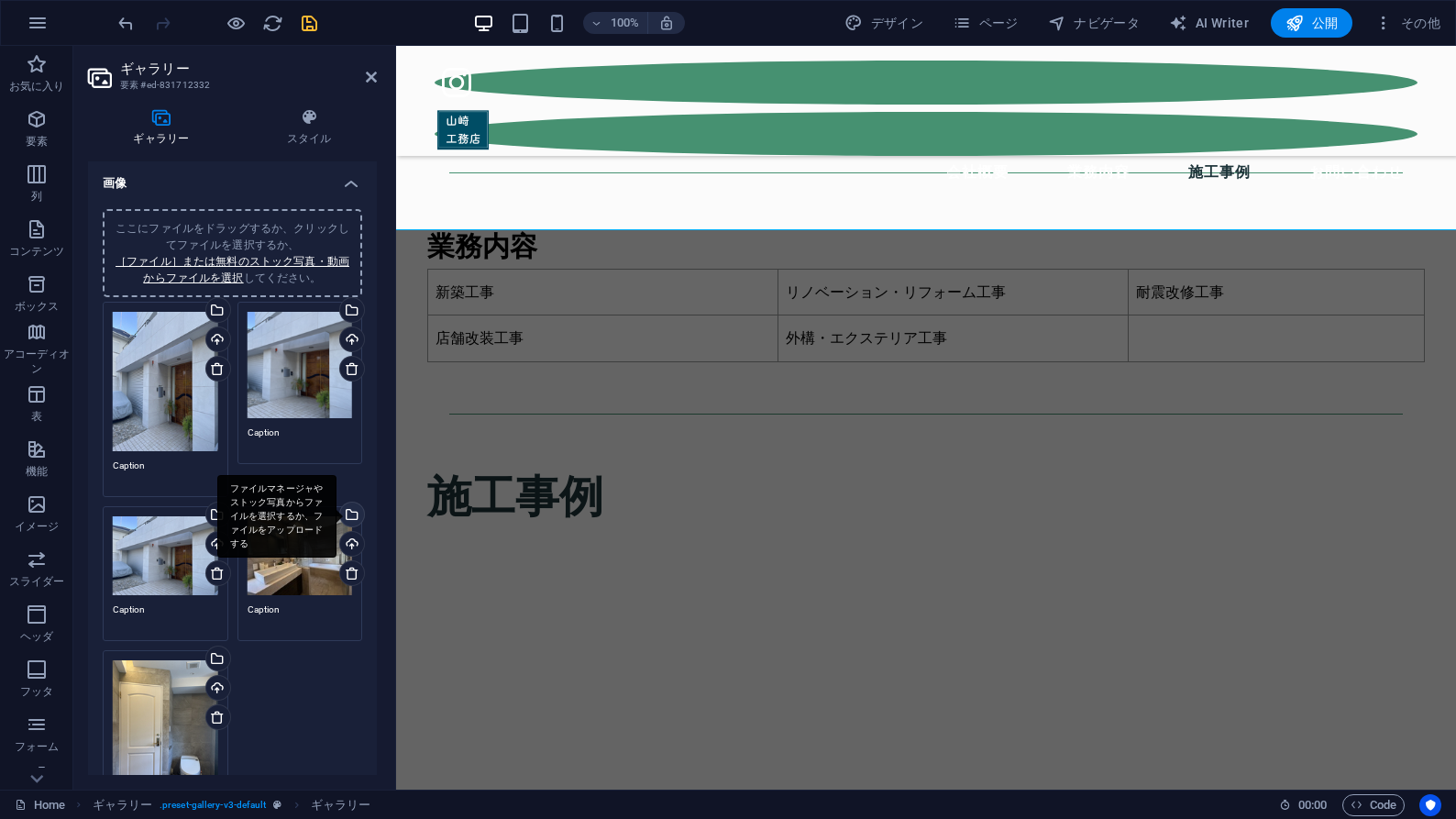 click on "ファイルマネージャやストック写真からファイルを選択するか、ファイルをアップロードする" at bounding box center [350, 516] 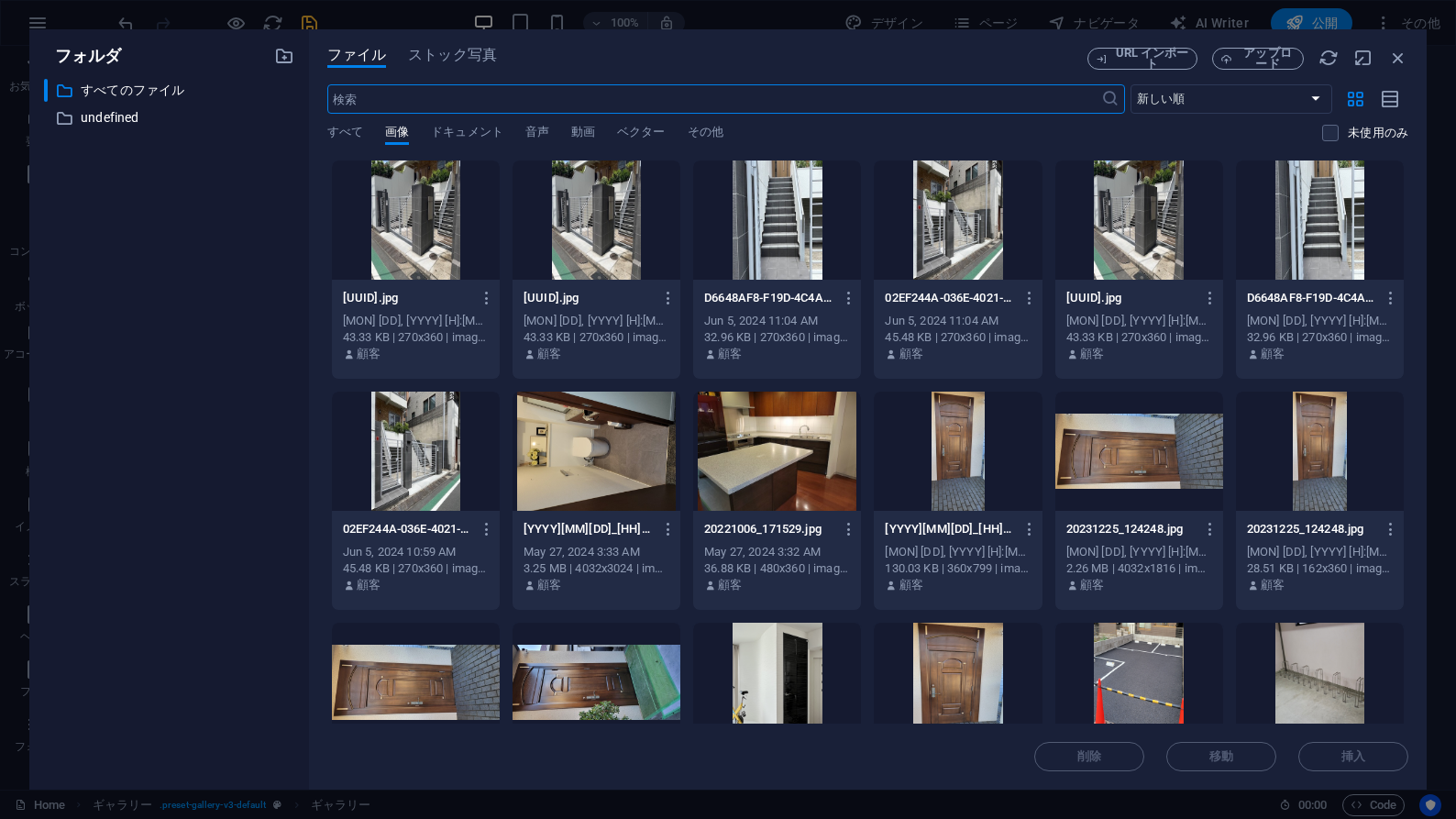 scroll, scrollTop: 3793, scrollLeft: 0, axis: vertical 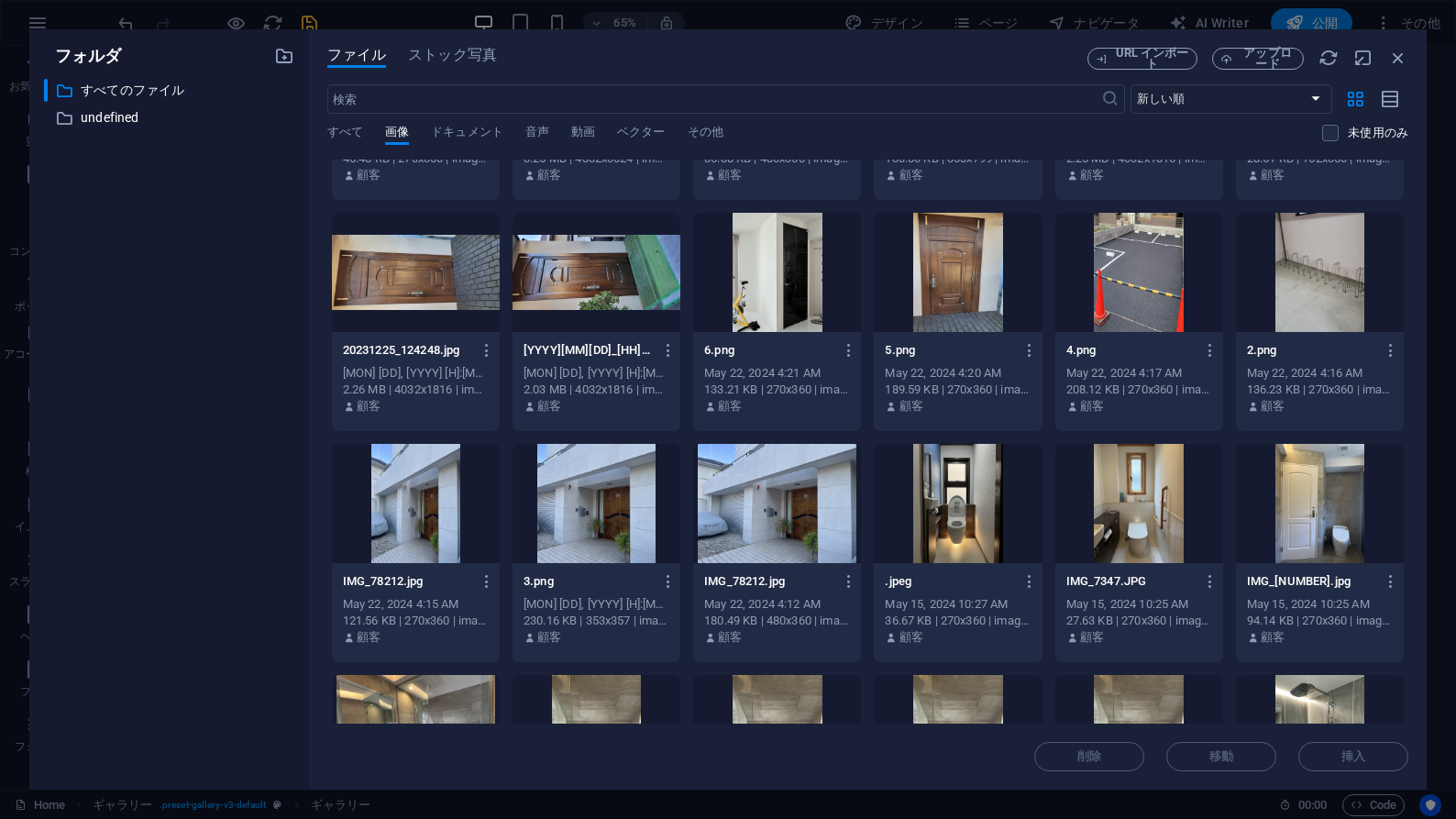 click at bounding box center [777, 272] 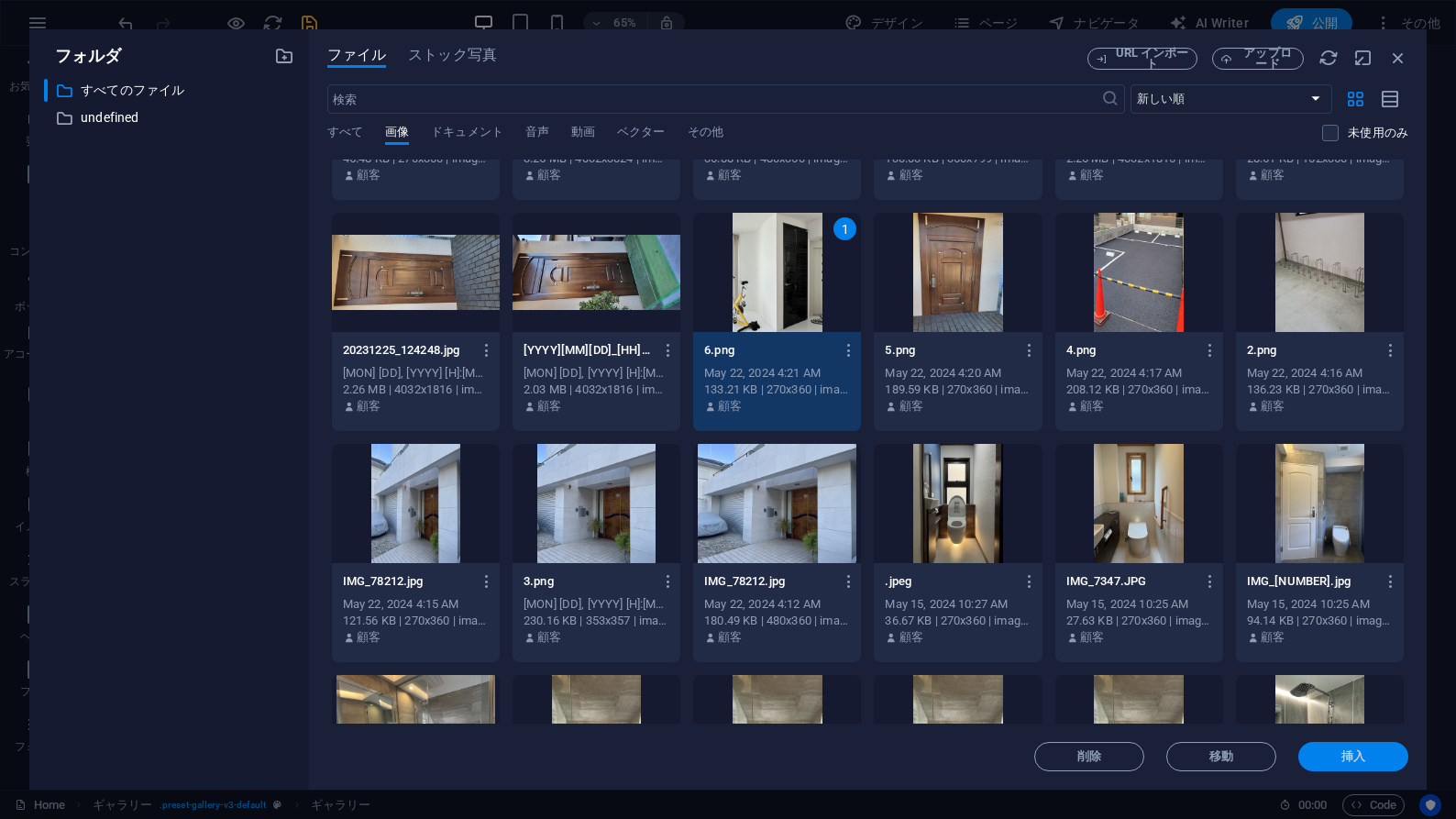 click on "挿入" at bounding box center (1353, 757) 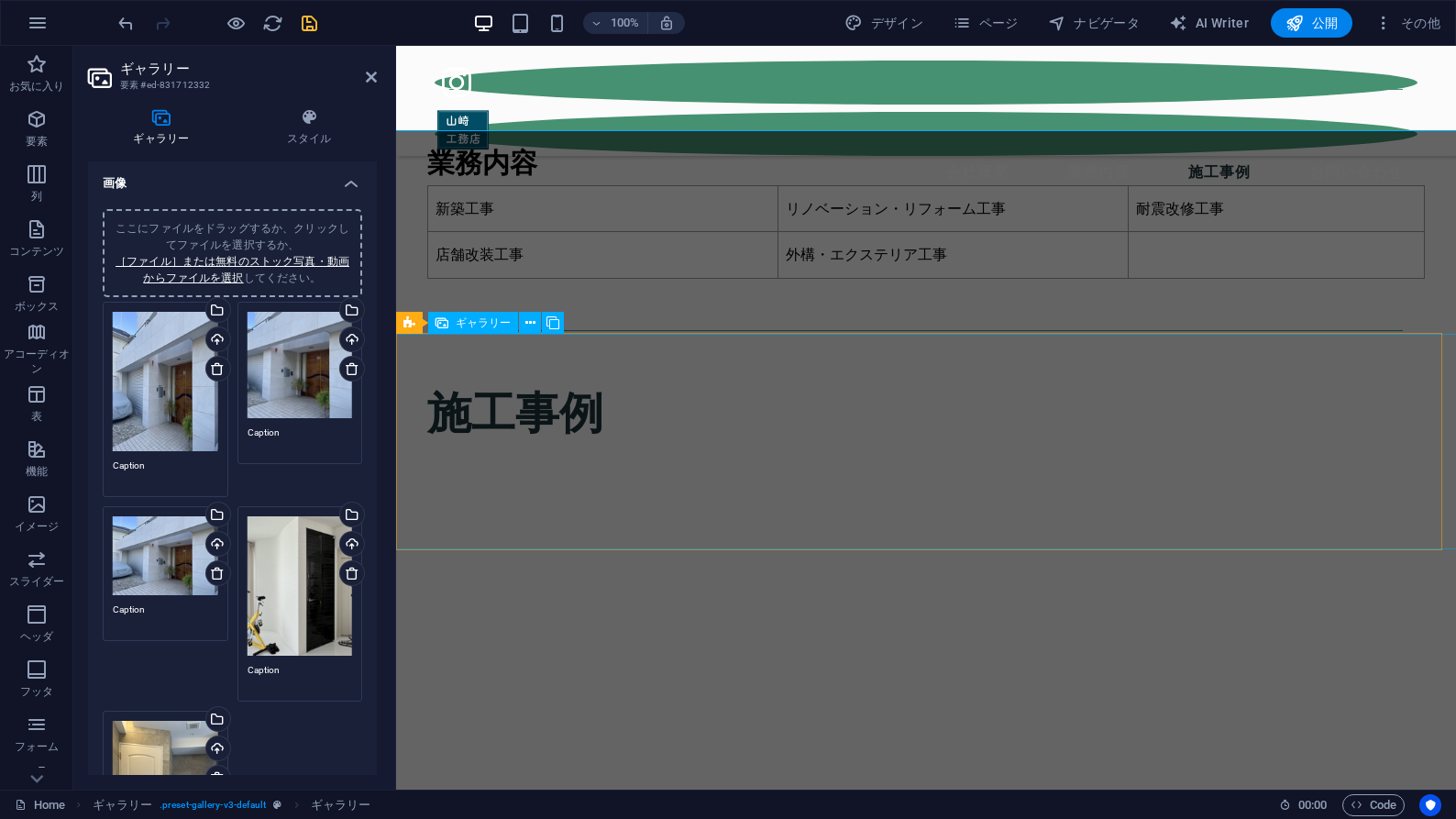 scroll, scrollTop: 3230, scrollLeft: 0, axis: vertical 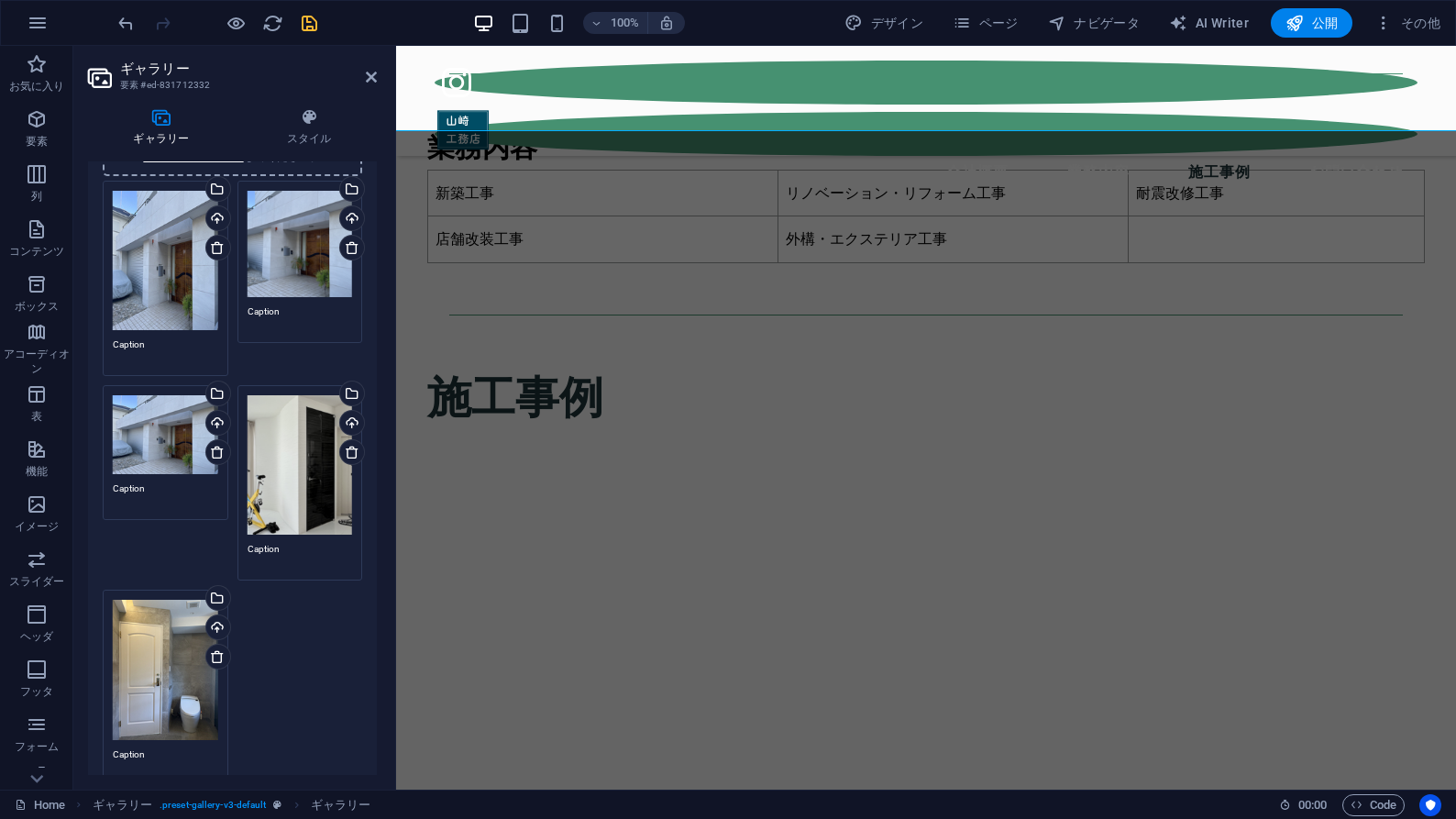 click on "会社概要 業務内容 施工事例 お問い合わせ 町の工務店 品川区を拠点に地域密着で『多くの皆様へサービスを』心がけております。 新築工事をはじめ、水道蛇口のパッキン交換といった作業など建物に関することならすべてお任せください。 会社概要 会社名　　：　有限会社山崎工務店 設立　　　：　昭和47年2月 代表者　　：　山﨑 良介 所在地　　：　東京都品川区中延5-5-3 電話番号　：　 03-5749-3971 許可・登録：　東京都知事許可（般-4） 　　　　　　　第79457号 業務内容 新築工事 リノベーション・リフォーム工事 耐震改修工事 店舗改装工事 外構・エクステリア工事 施工事例 1 2 3 1 2 3 1 2 3 1 2 3 1 2 お問い合わせ 【個人情報の取扱いについて】 詳しくは プライバシーポリシー に同意をご覧ください。   個人情報の取り扱いに同意する 送信" at bounding box center (926, 3024) 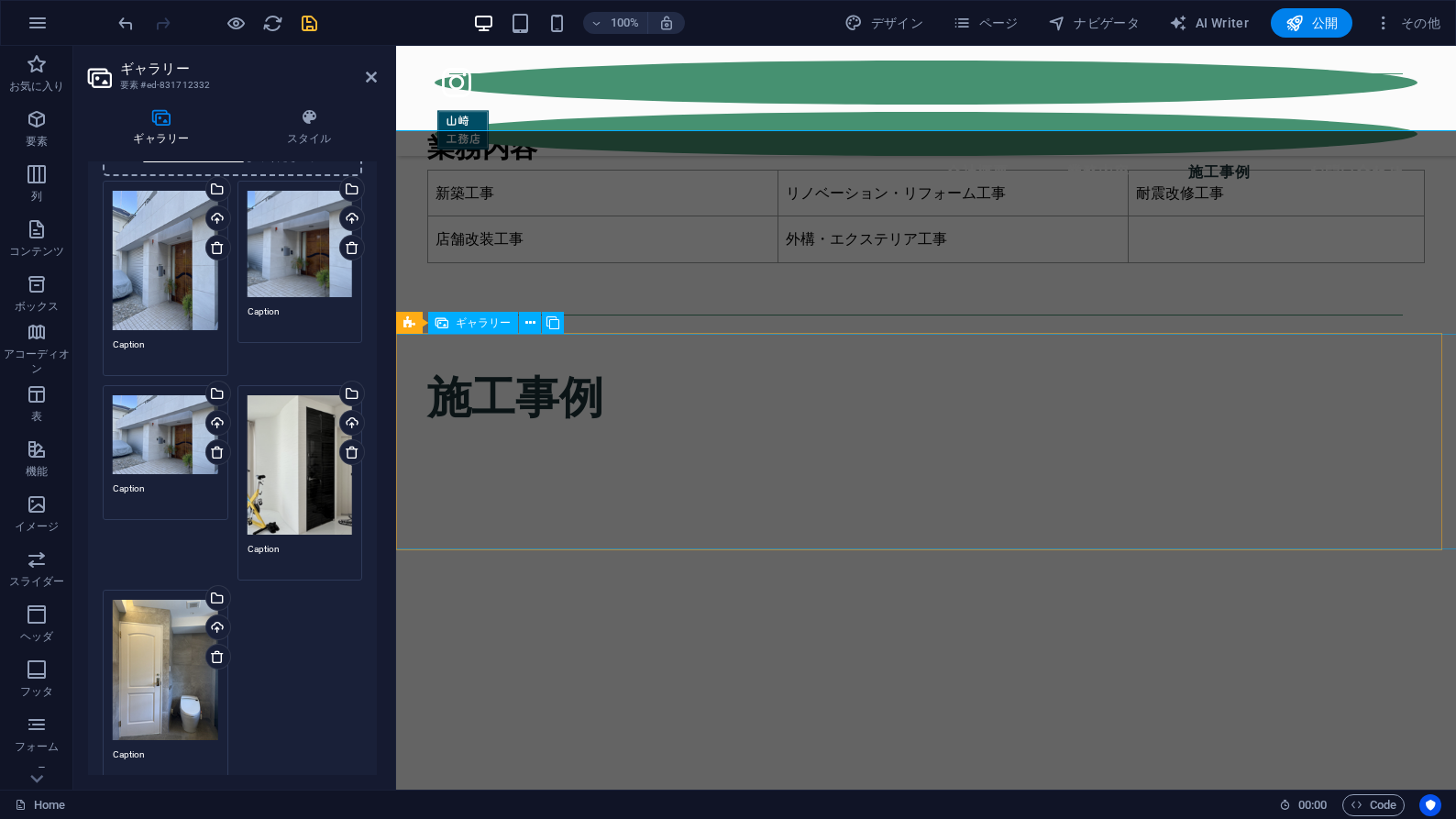 click at bounding box center (1144, 7090) 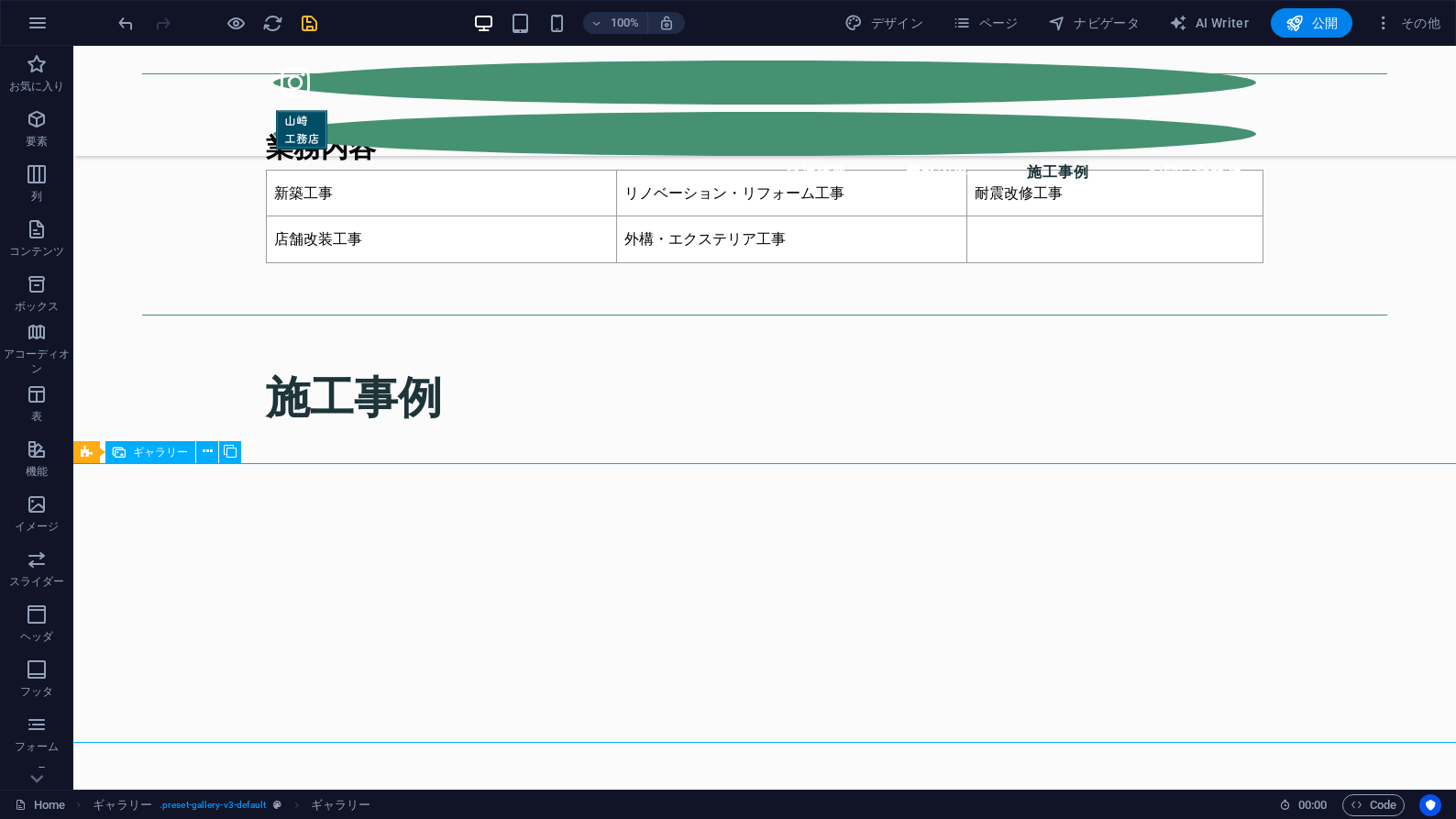 click at bounding box center (1047, 7252) 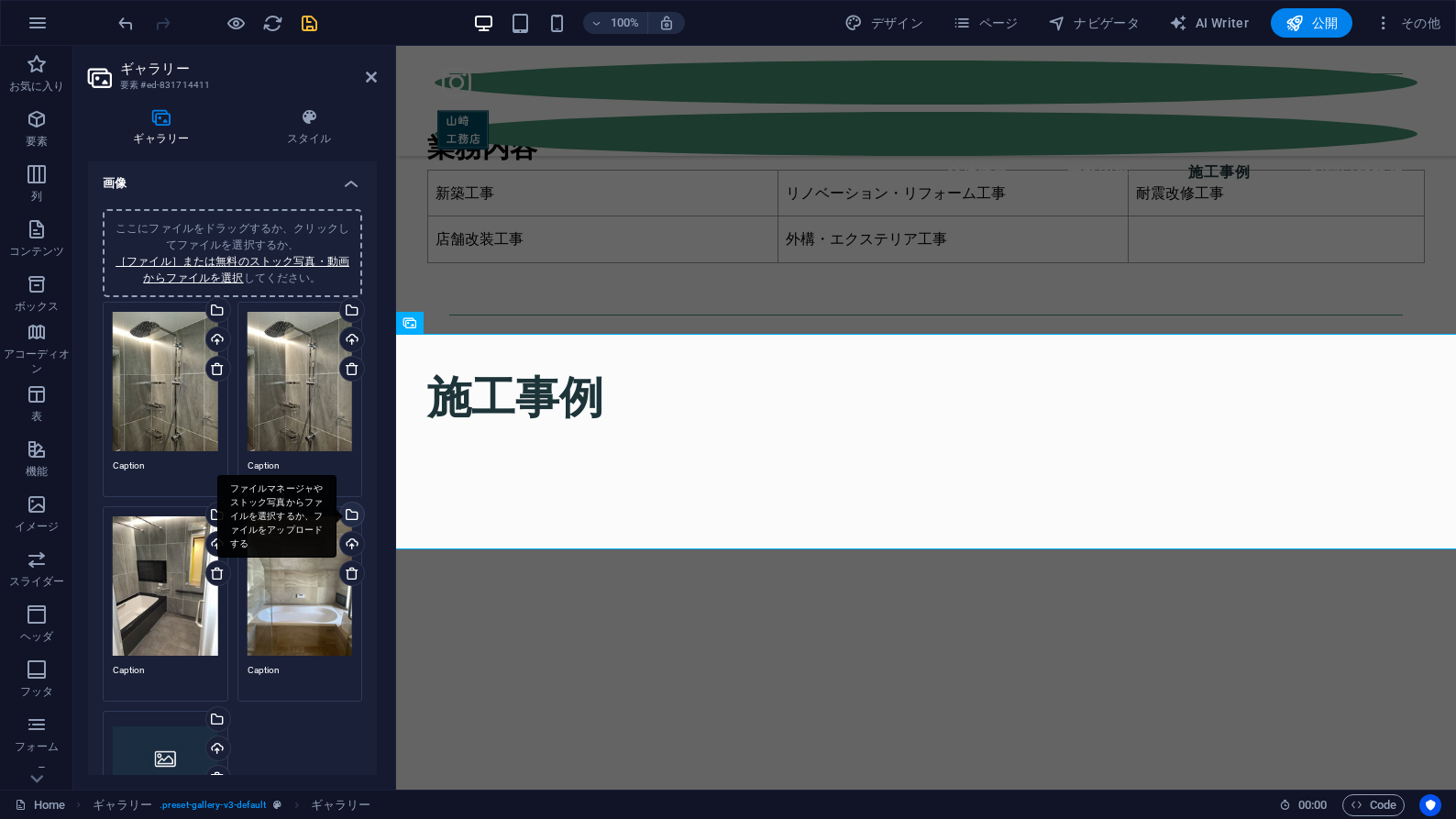 click on "ファイルマネージャやストック写真からファイルを選択するか、ファイルをアップロードする" at bounding box center [350, 516] 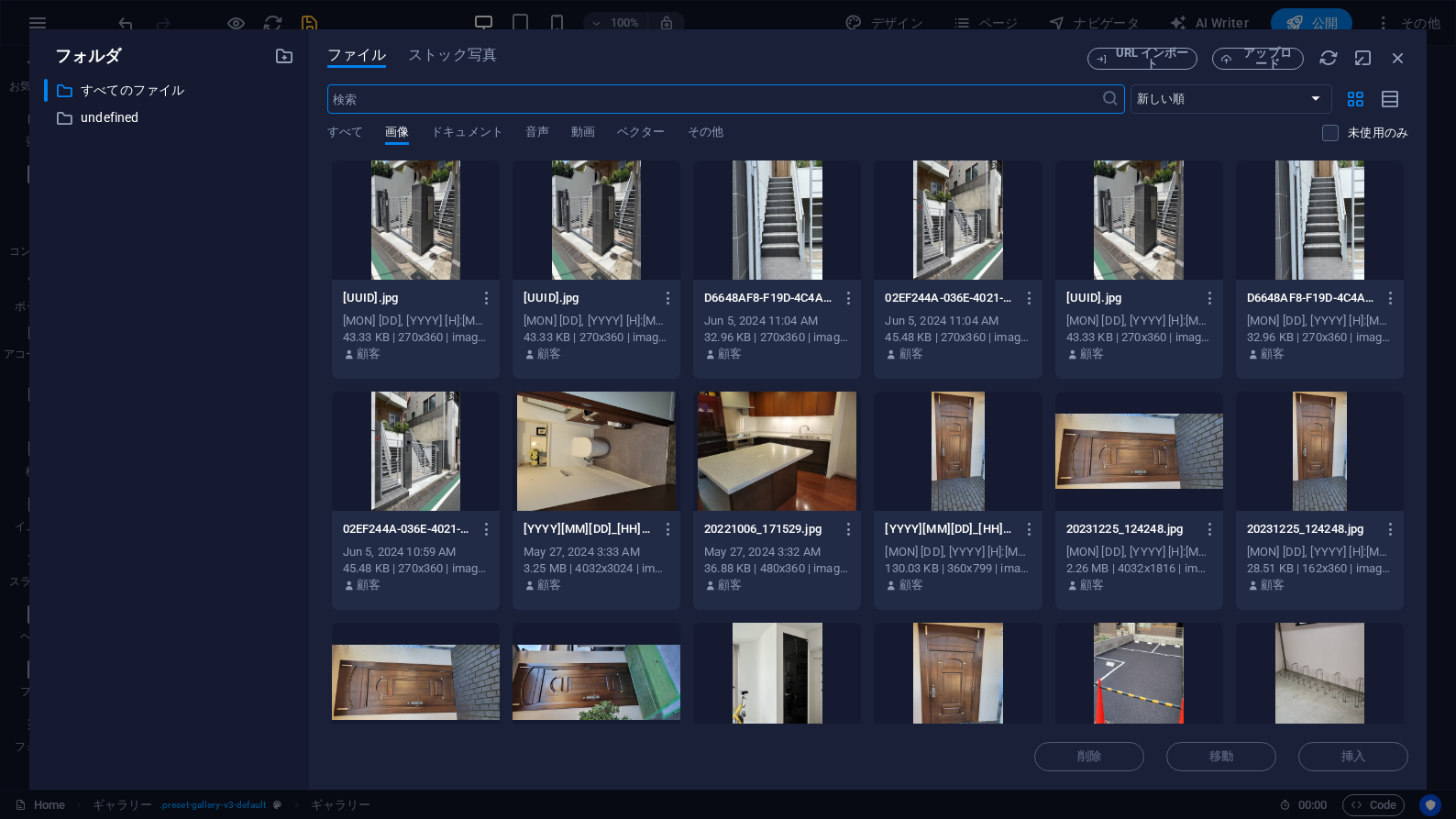 scroll, scrollTop: 3892, scrollLeft: 0, axis: vertical 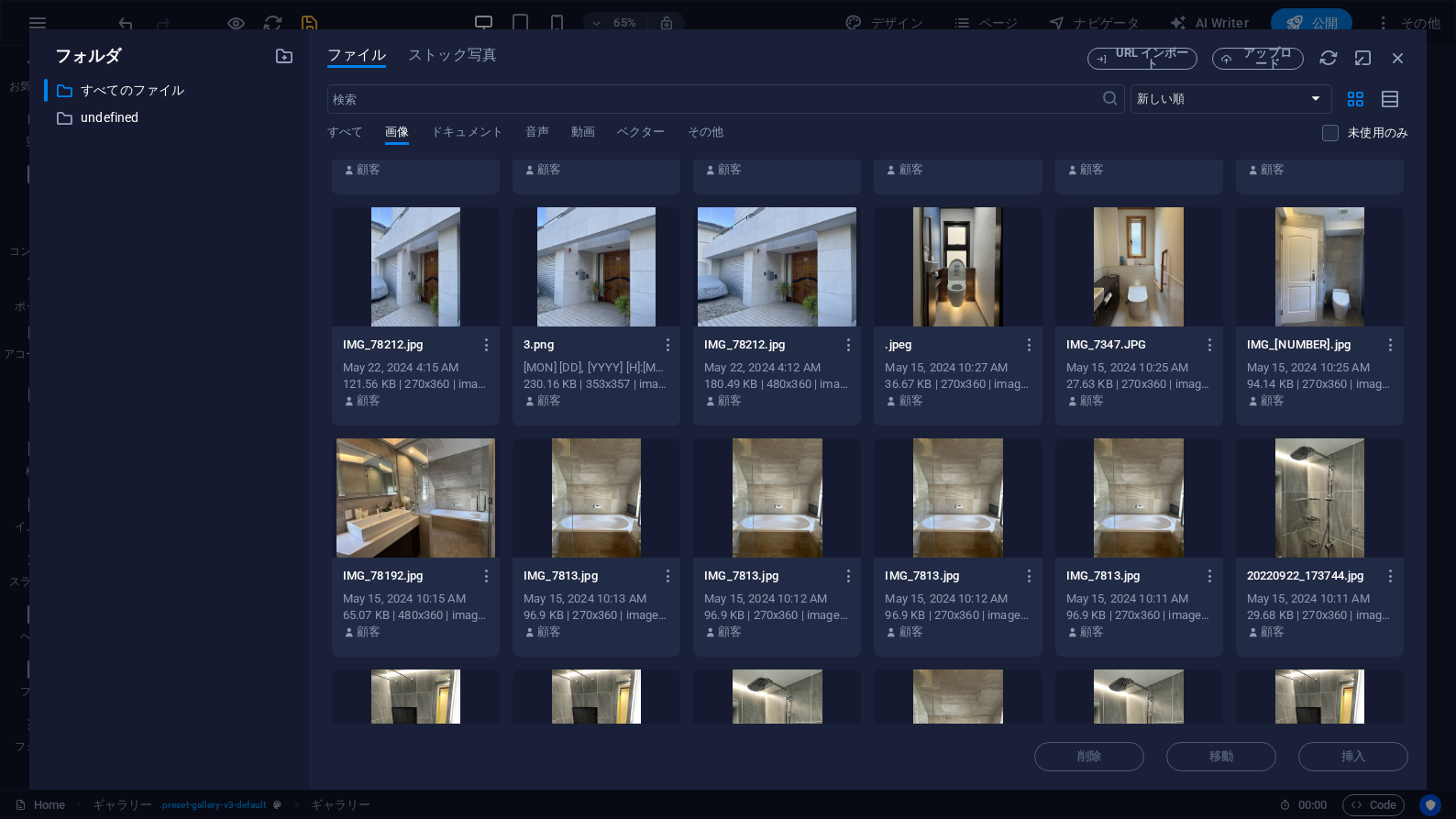 click at bounding box center (415, 498) 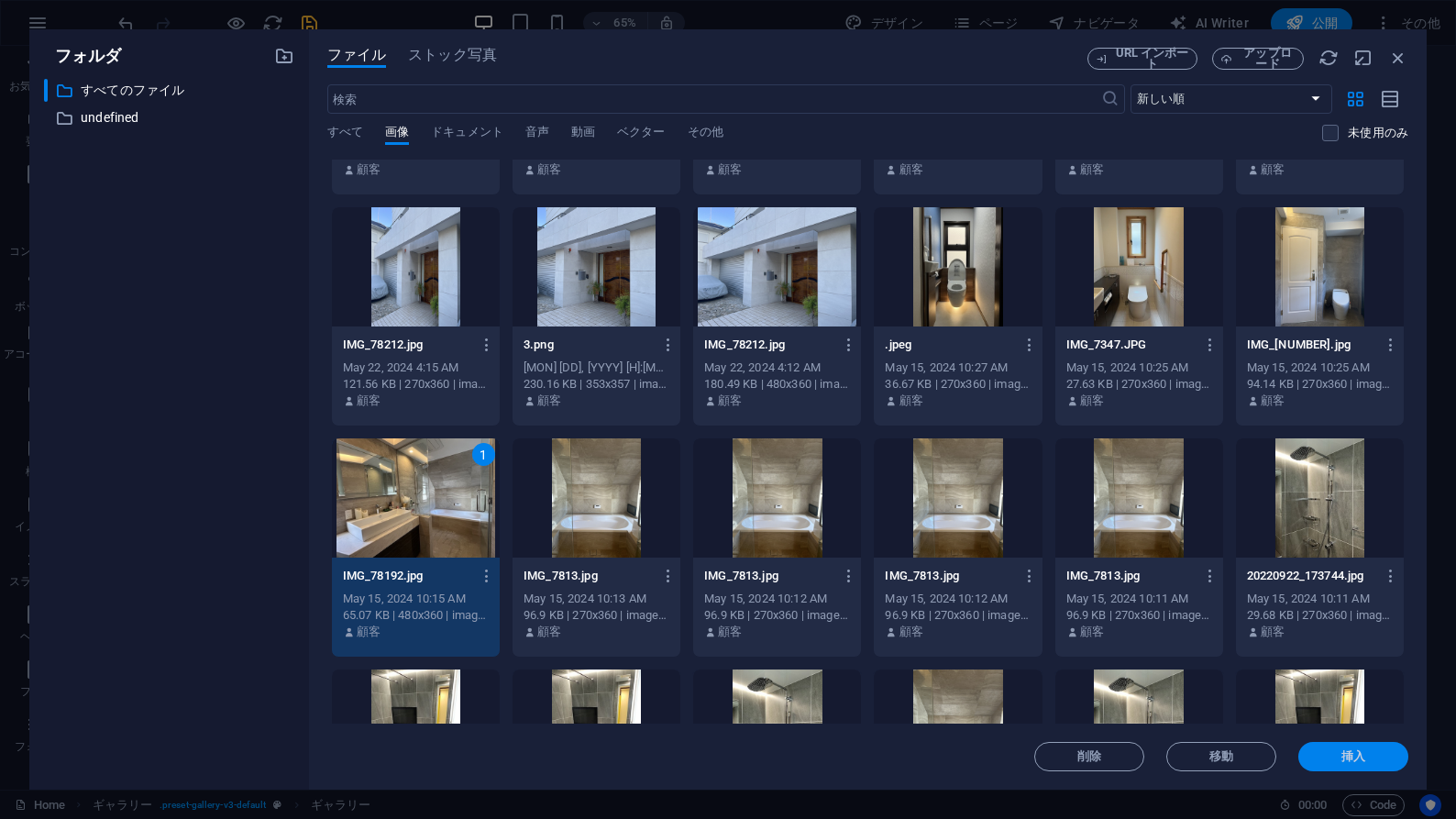 click on "挿入" at bounding box center [1353, 757] 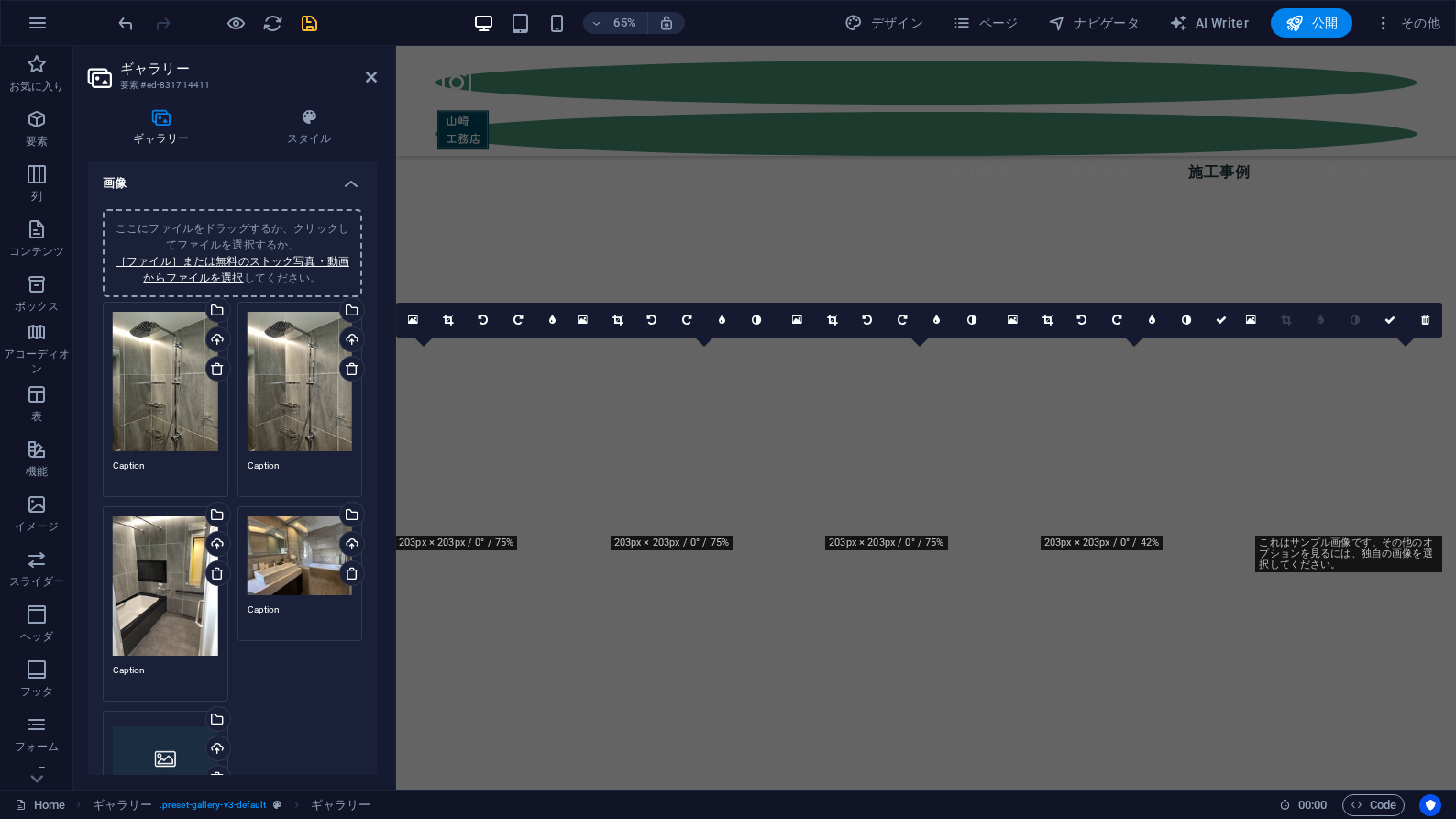 scroll, scrollTop: 3230, scrollLeft: 0, axis: vertical 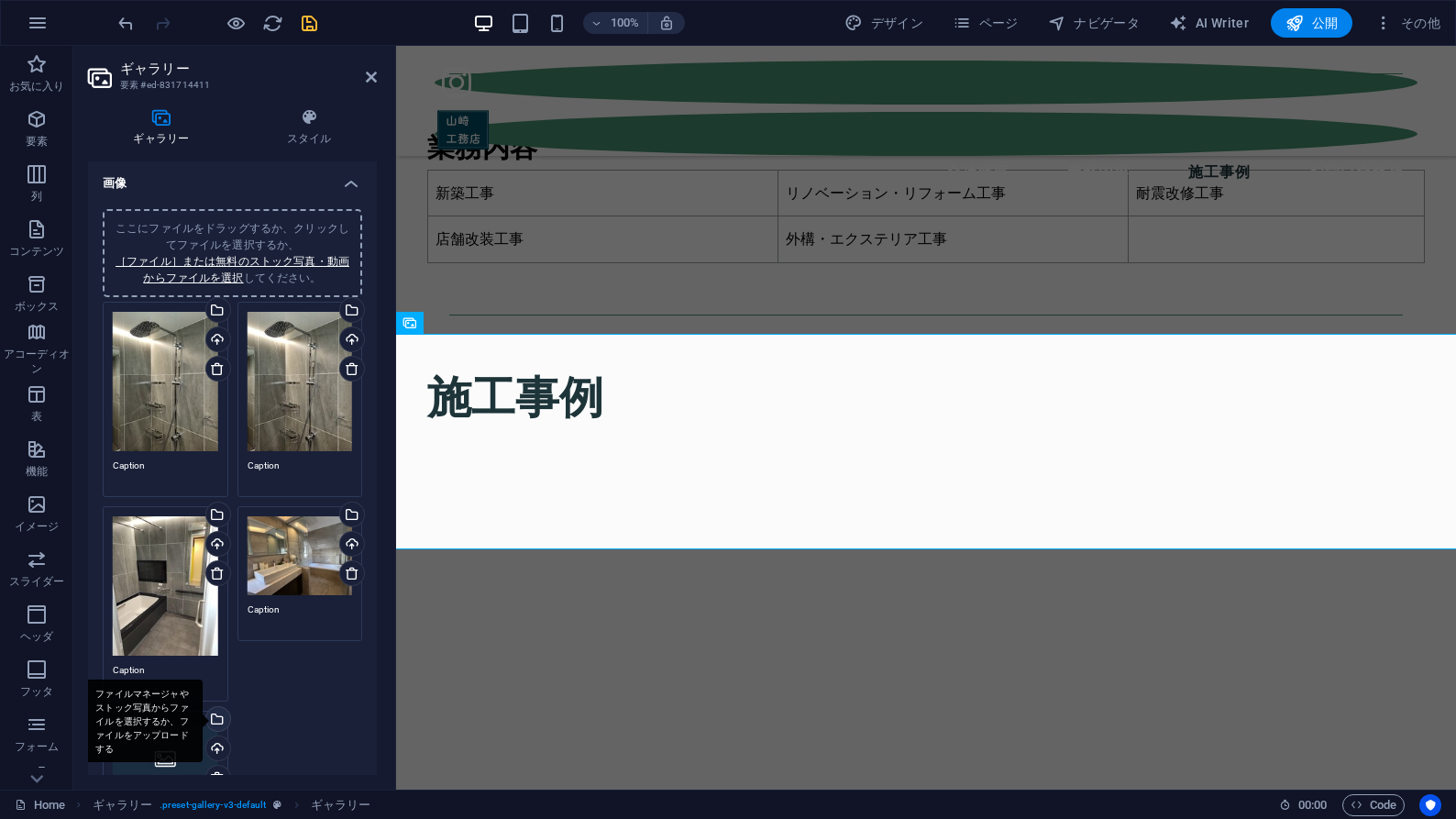 click on "ファイルマネージャやストック写真からファイルを選択するか、ファイルをアップロードする" at bounding box center [216, 721] 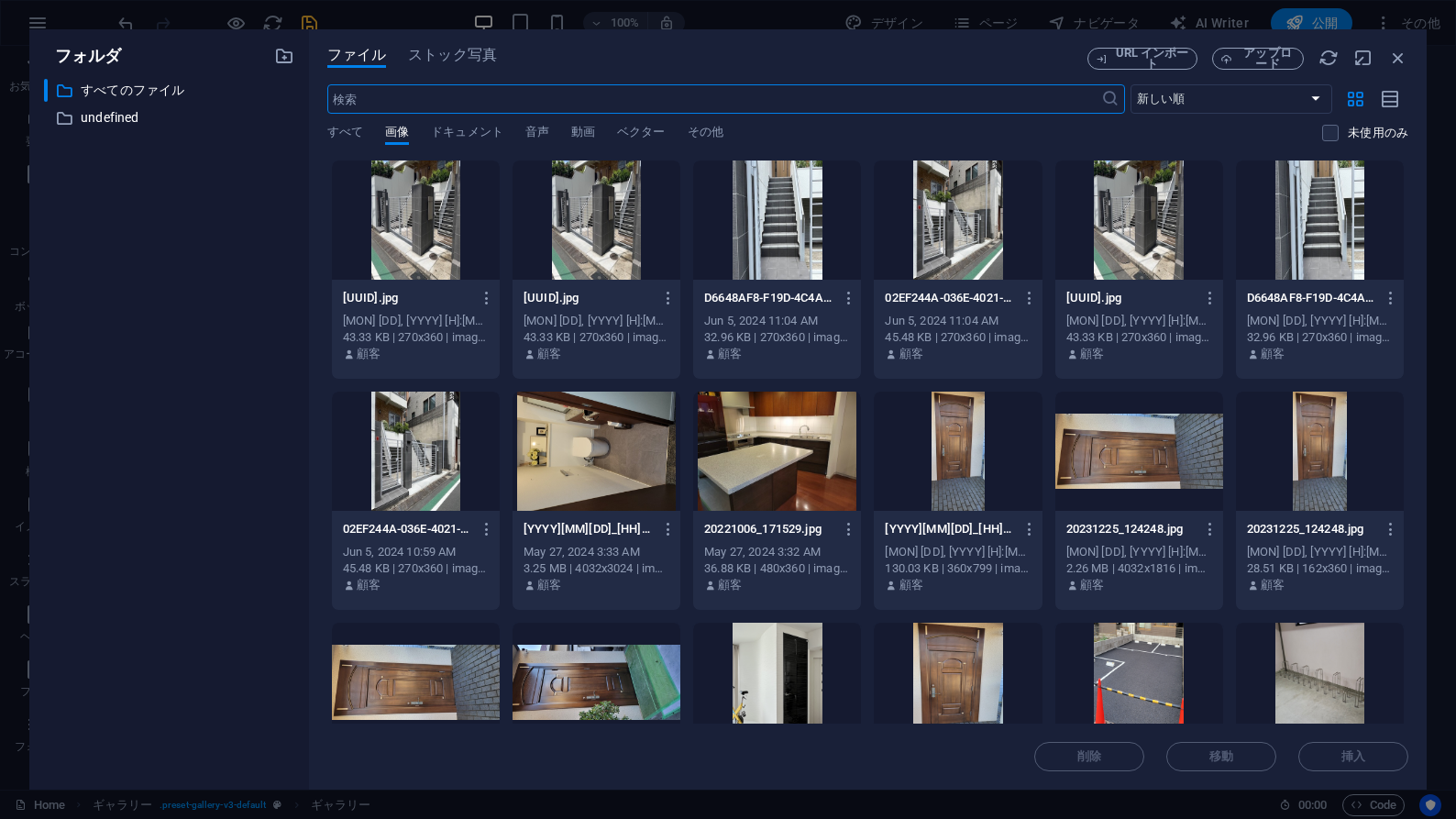 scroll, scrollTop: 3892, scrollLeft: 0, axis: vertical 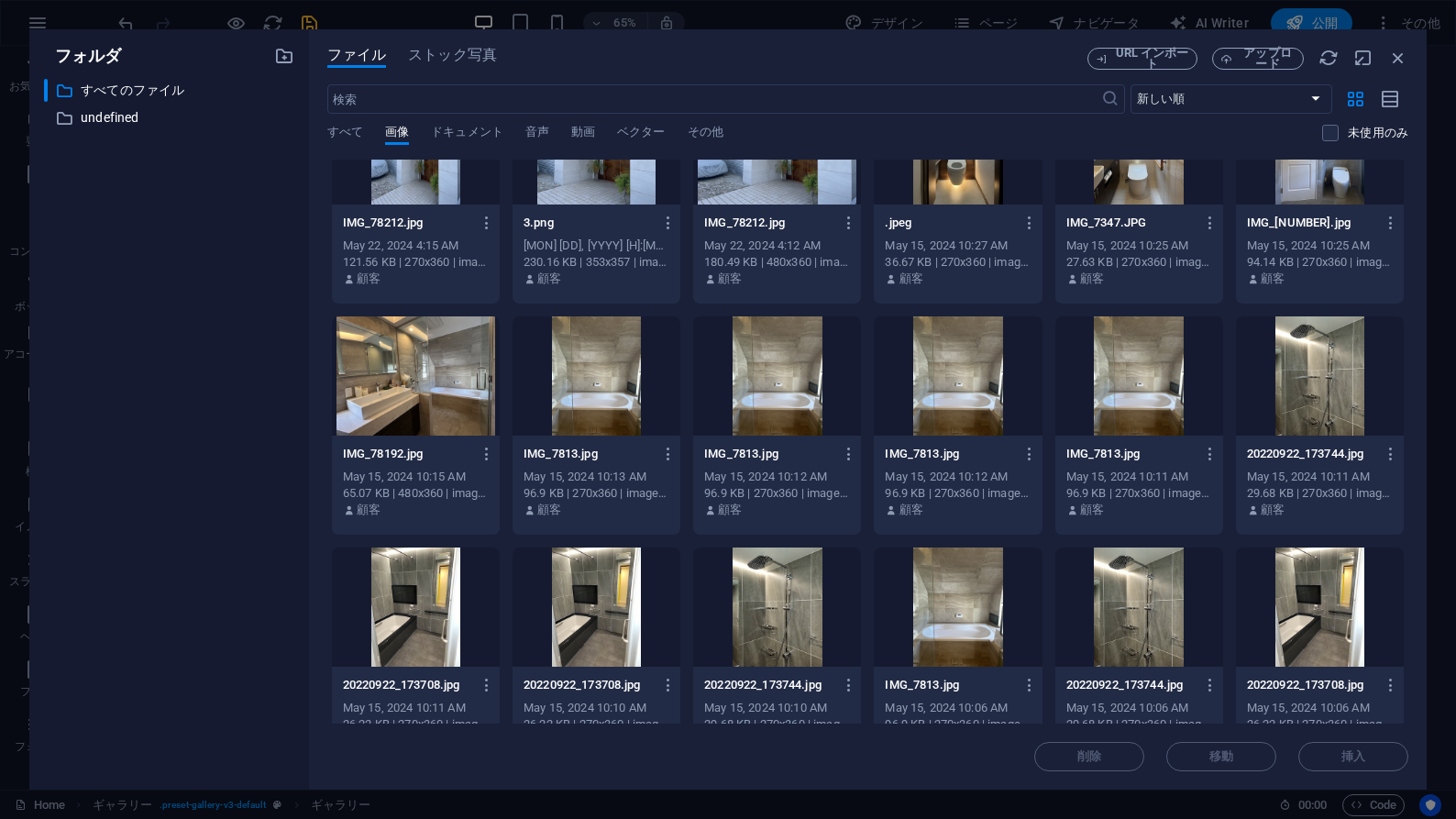 click at bounding box center [596, 376] 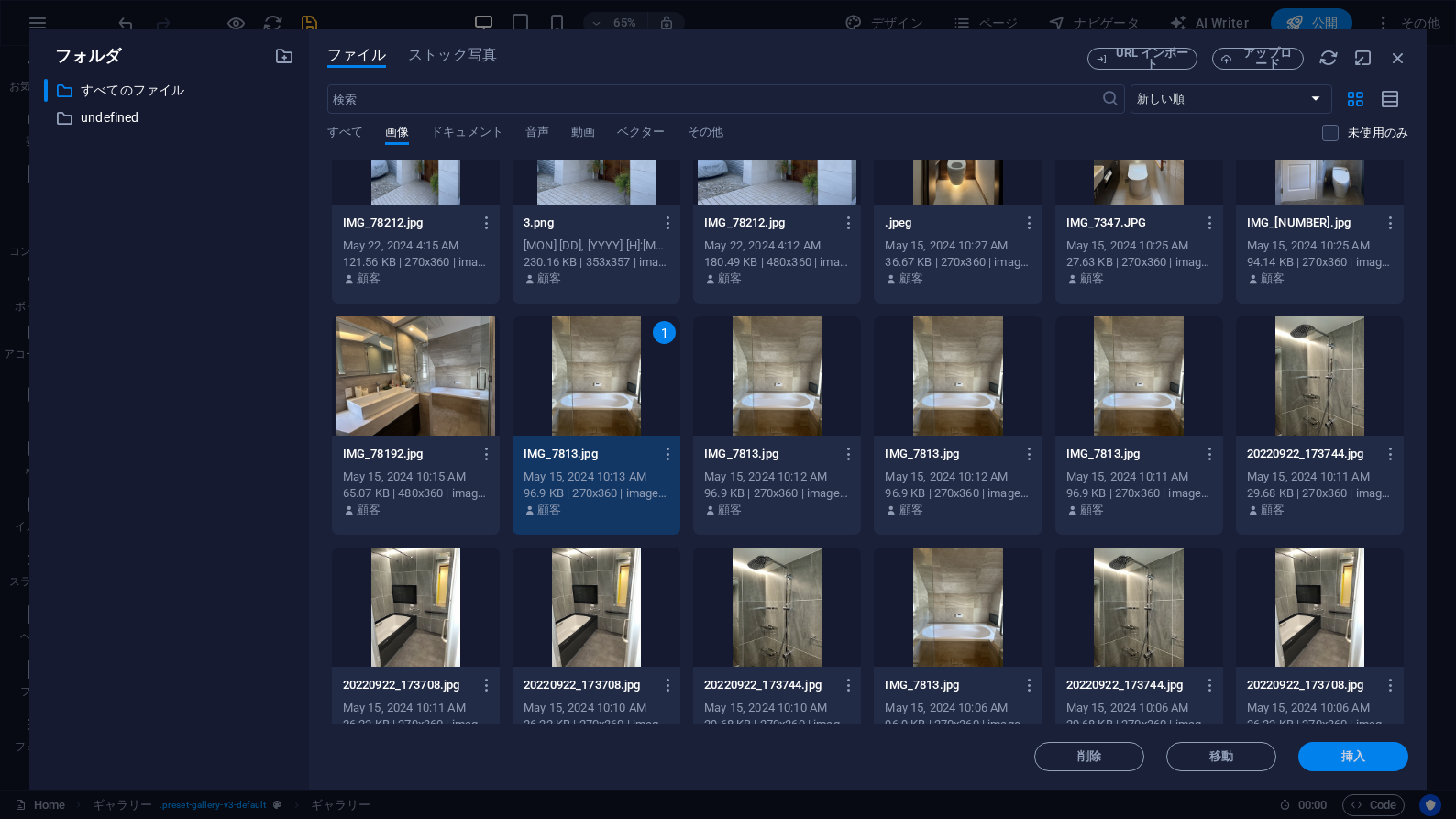 click on "挿入" at bounding box center (1353, 757) 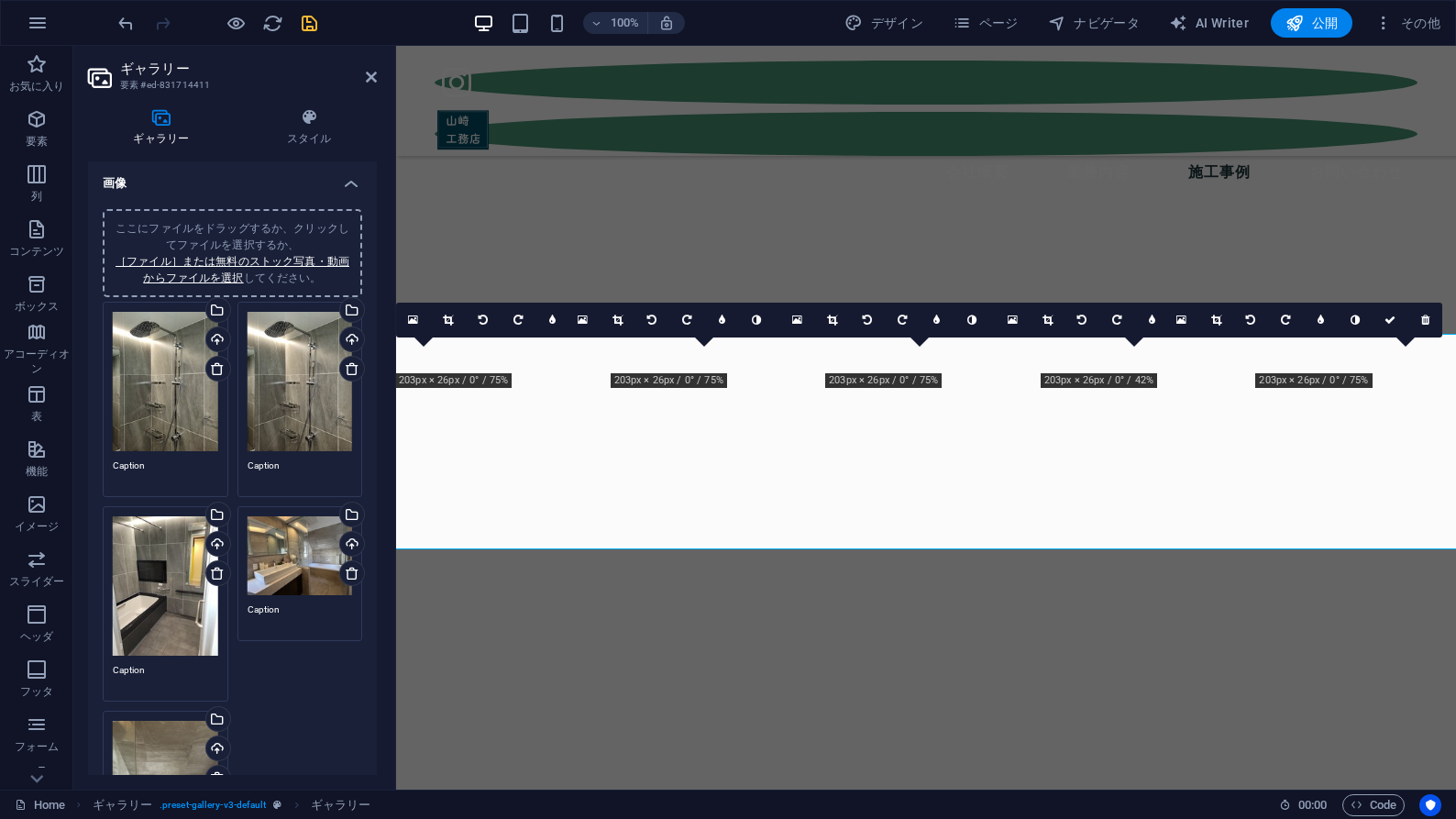 scroll, scrollTop: 3230, scrollLeft: 0, axis: vertical 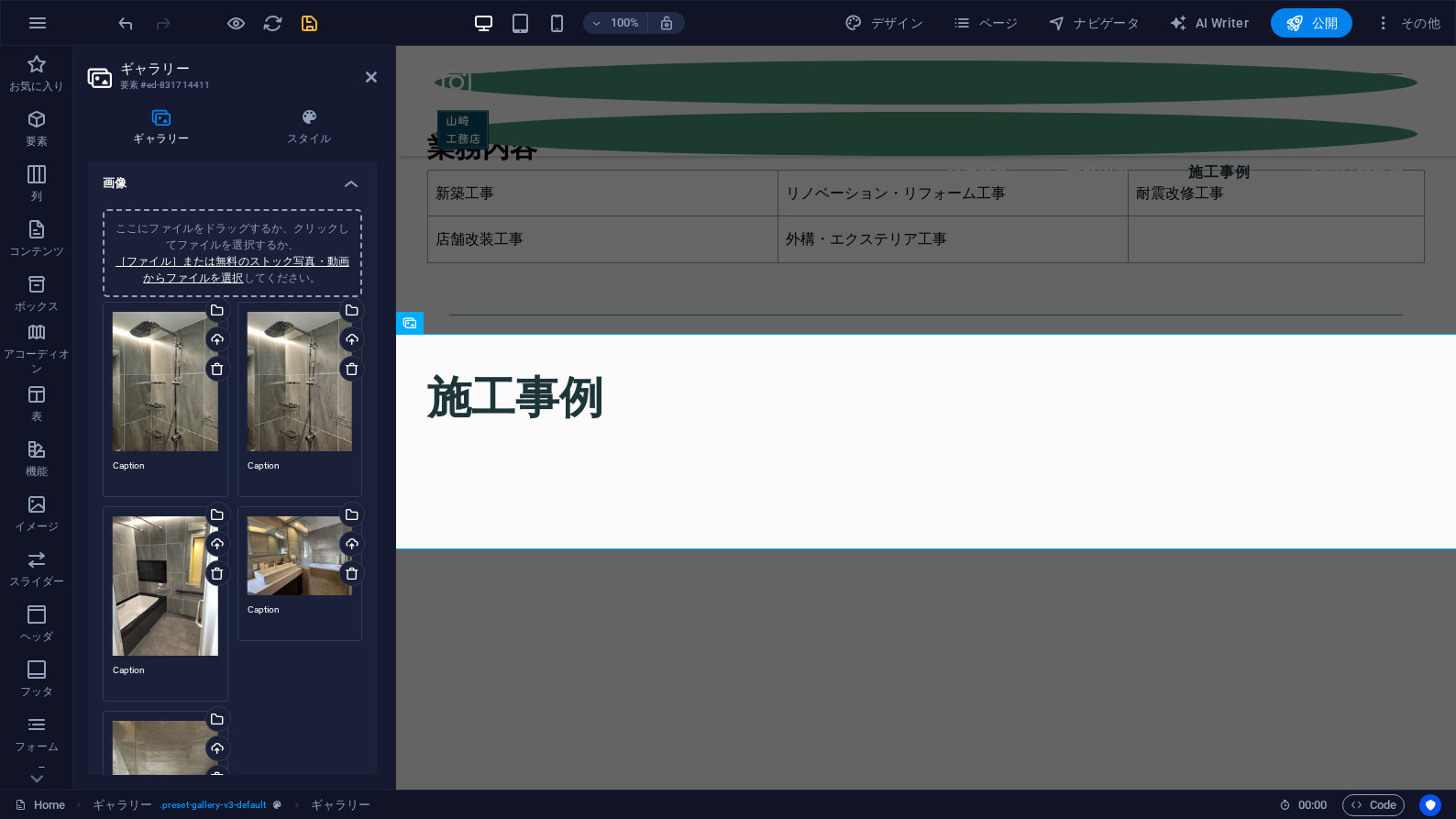 click on "会社概要 業務内容 施工事例 お問い合わせ 町の工務店 品川区を拠点に地域密着で『多くの皆様へサービスを』心がけております。 新築工事をはじめ、水道蛇口のパッキン交換といった作業など建物に関することならすべてお任せください。 会社概要 会社名　　：　有限会社山崎工務店 設立　　　：　昭和47年2月 代表者　　：　山﨑 良介 所在地　　：　東京都品川区中延5-5-3 電話番号　：　 03-5749-3971 許可・登録：　東京都知事許可（般-4） 　　　　　　　第79457号 業務内容 新築工事 リノベーション・リフォーム工事 耐震改修工事 店舗改装工事 外構・エクステリア工事 施工事例 1 2 3 1 2 3 1 2 3 1 2 3 1 2 お問い合わせ 【個人情報の取扱いについて】 詳しくは プライバシーポリシー に同意をご覧ください。   個人情報の取り扱いに同意する 送信" at bounding box center [926, 3024] 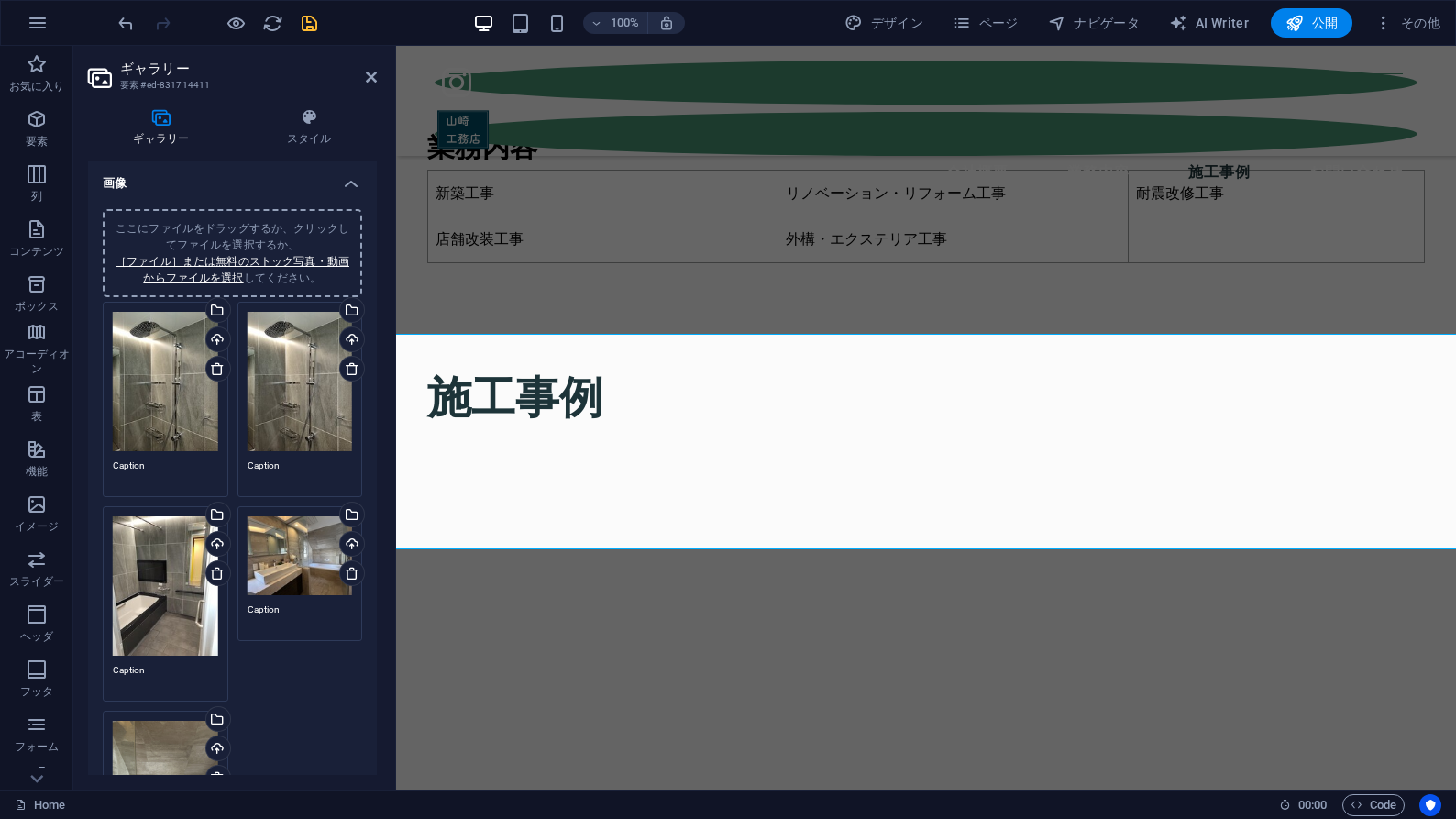 click on "会社概要 業務内容 施工事例 お問い合わせ 町の工務店 品川区を拠点に地域密着で『多くの皆様へサービスを』心がけております。 新築工事をはじめ、水道蛇口のパッキン交換といった作業など建物に関することならすべてお任せください。 会社概要 会社名　　：　有限会社山崎工務店 設立　　　：　昭和47年2月 代表者　　：　山﨑 良介 所在地　　：　東京都品川区中延5-5-3 電話番号　：　 03-5749-3971 許可・登録：　東京都知事許可（般-4） 　　　　　　　第79457号 業務内容 新築工事 リノベーション・リフォーム工事 耐震改修工事 店舗改装工事 外構・エクステリア工事 施工事例 1 2 3 1 2 3 1 2 3 1 2 3 1 2 お問い合わせ 【個人情報の取扱いについて】 詳しくは プライバシーポリシー に同意をご覧ください。   個人情報の取り扱いに同意する 送信" at bounding box center (926, 3024) 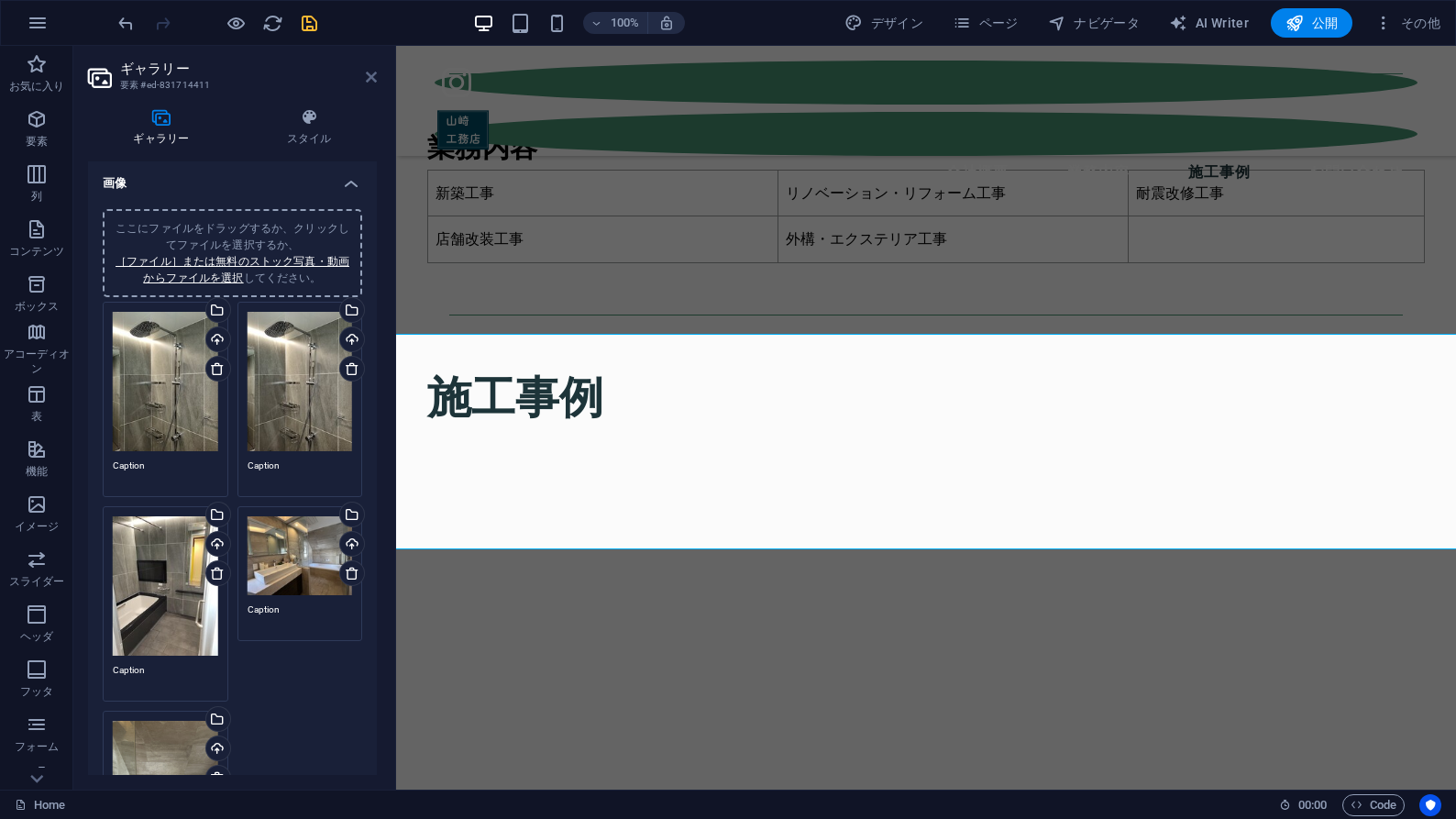 click at bounding box center (371, 77) 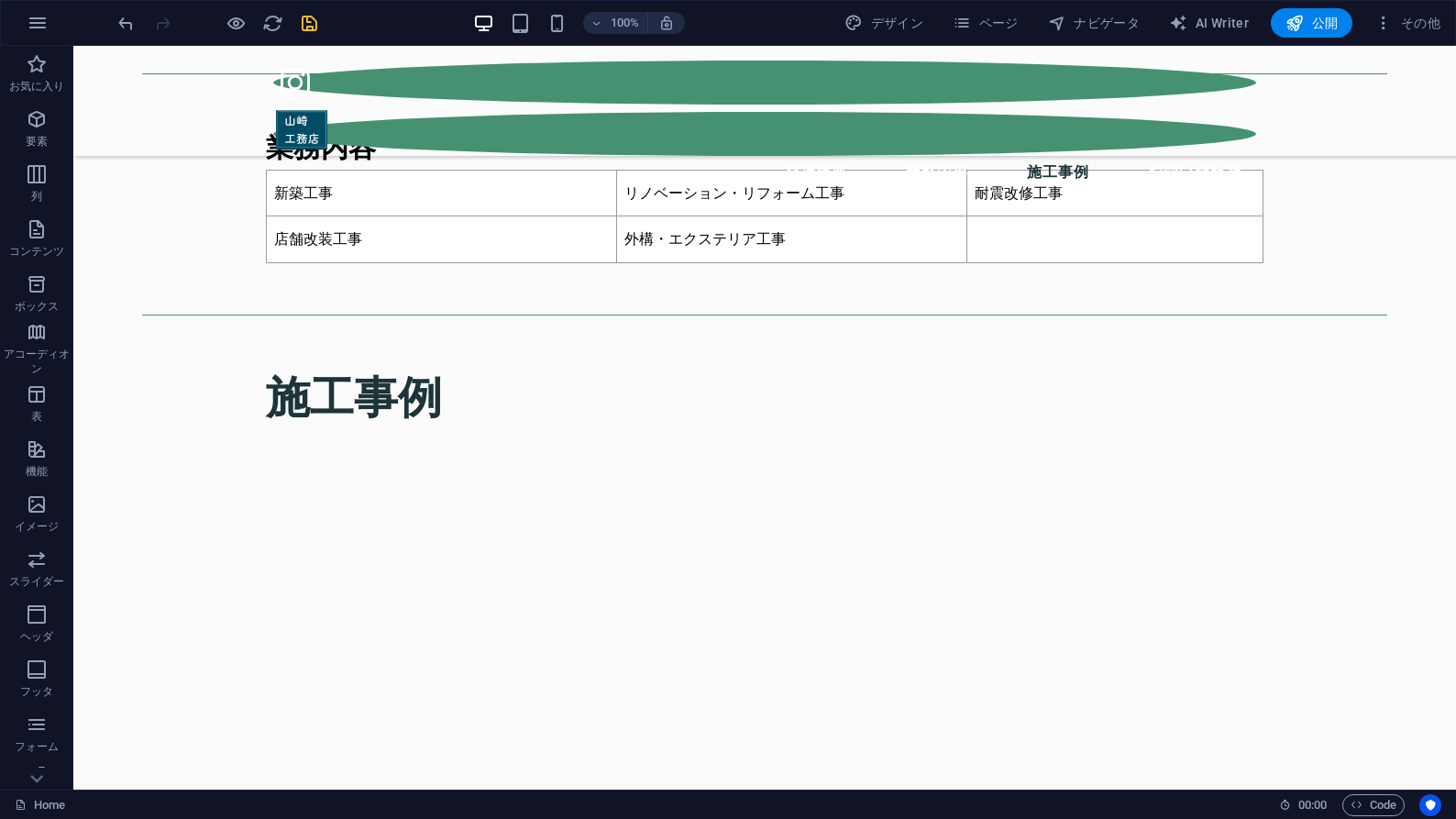 click at bounding box center (309, 23) 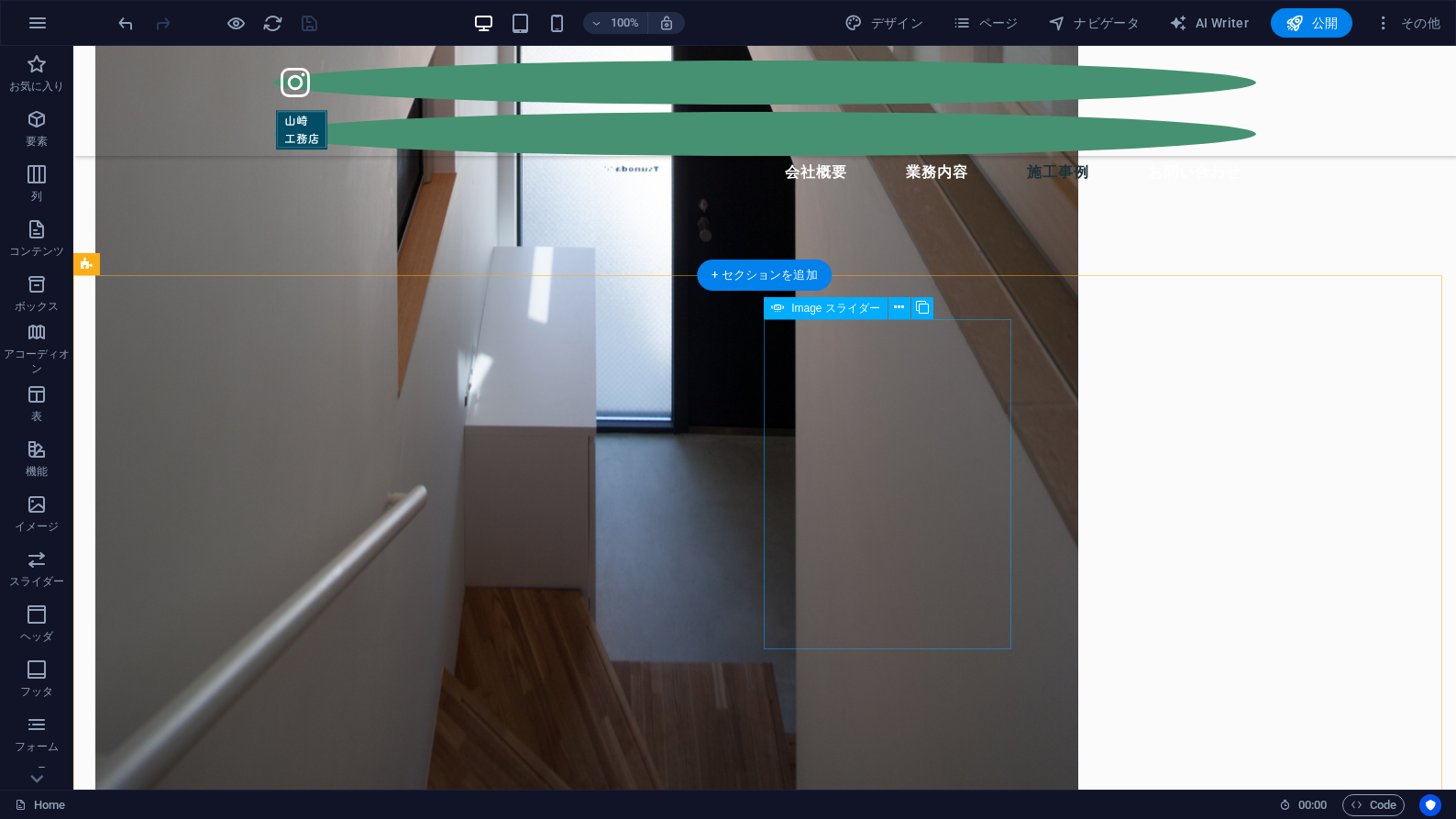scroll, scrollTop: 2039, scrollLeft: 0, axis: vertical 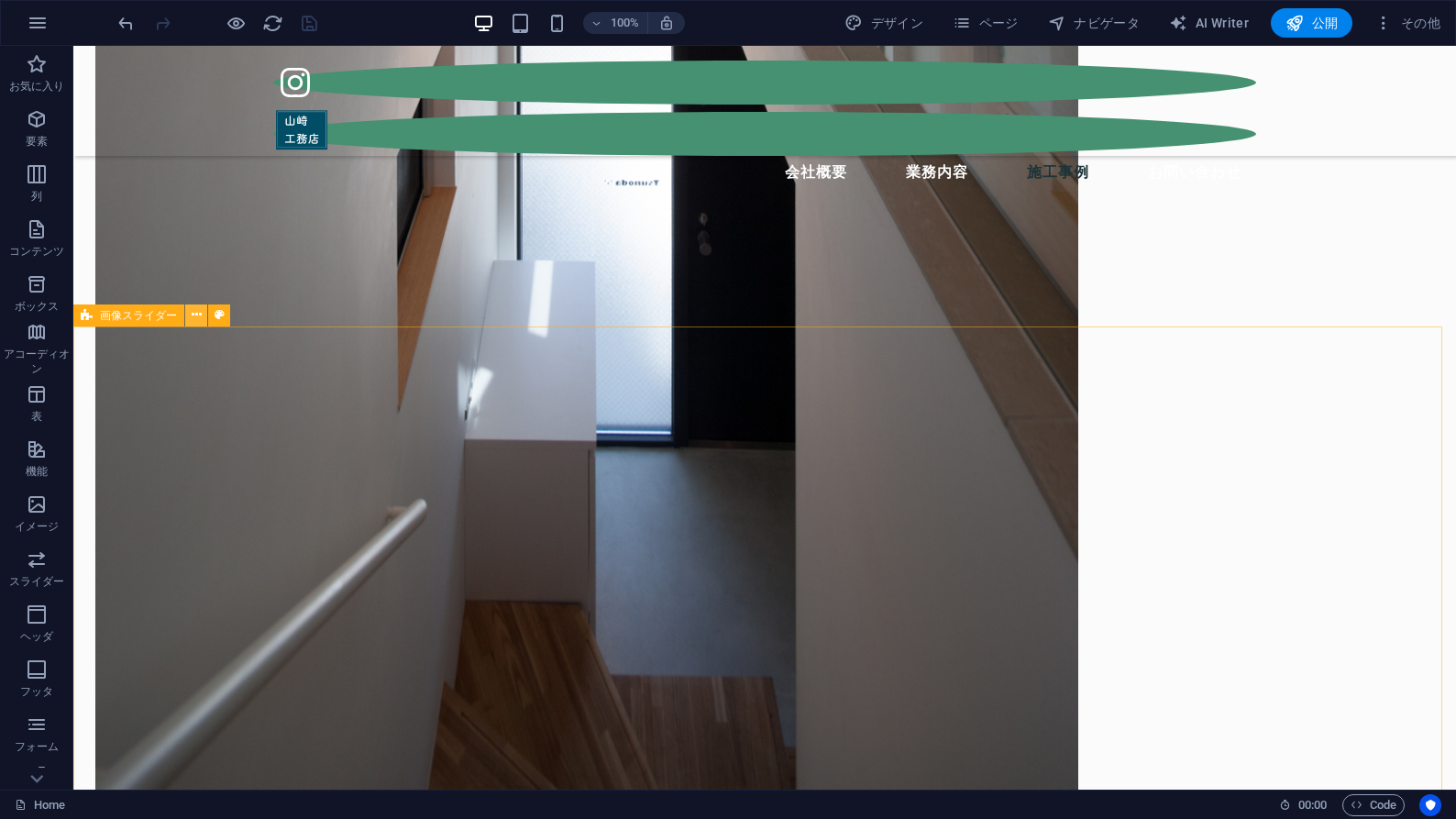 click at bounding box center [196, 315] 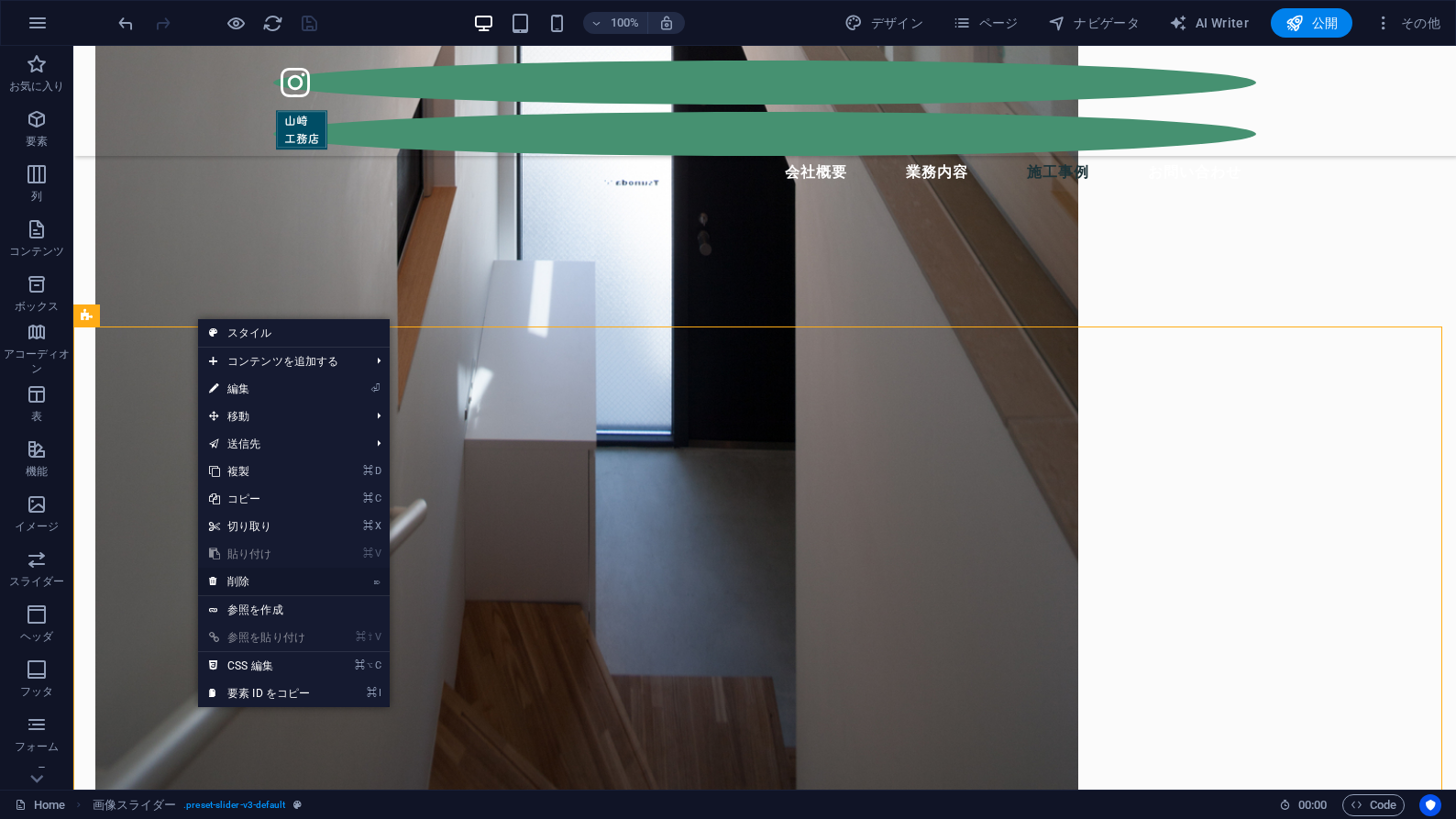 click on "⌦  削除" at bounding box center [259, 581] 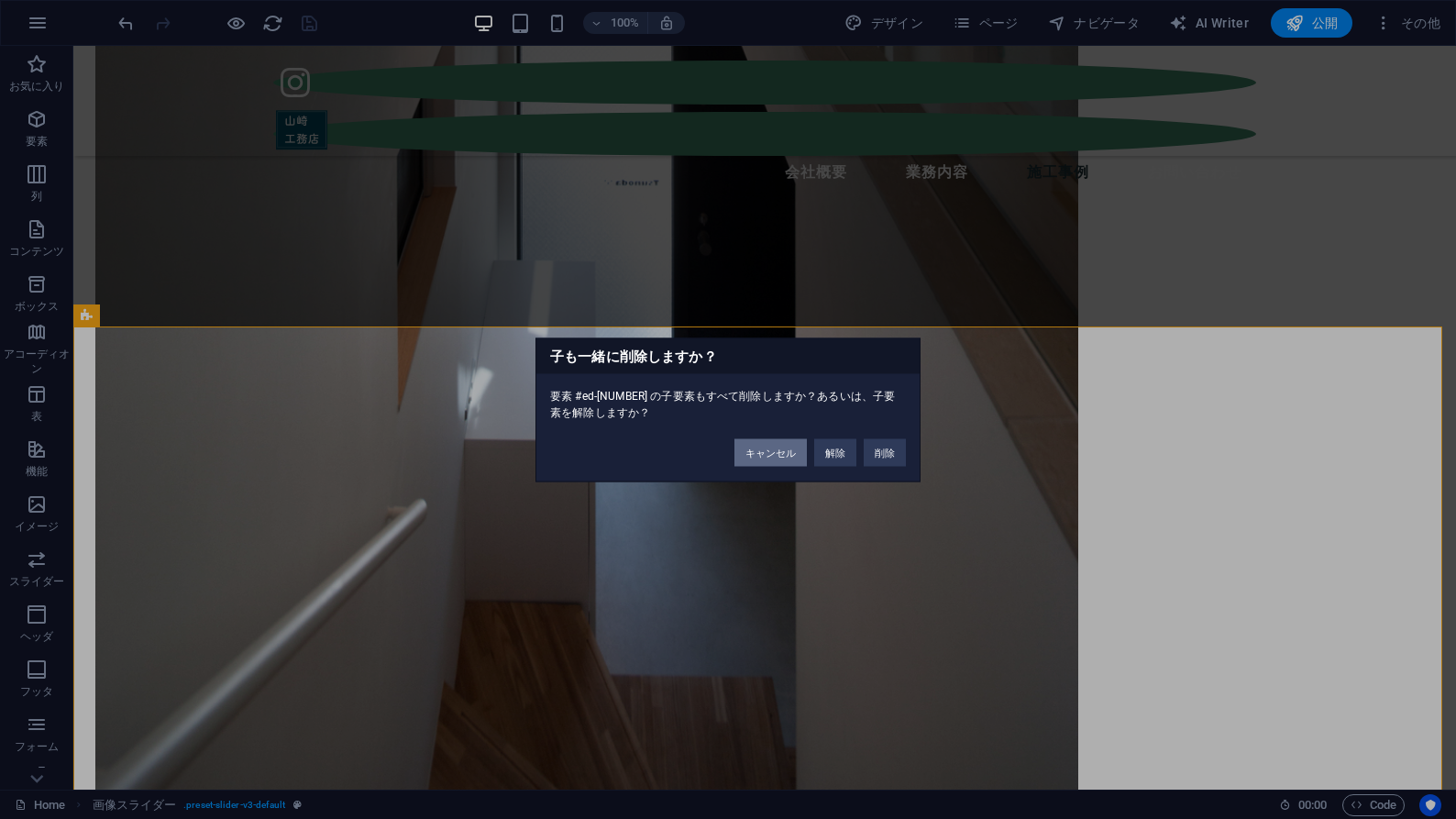 click on "キャンセル" at bounding box center (770, 452) 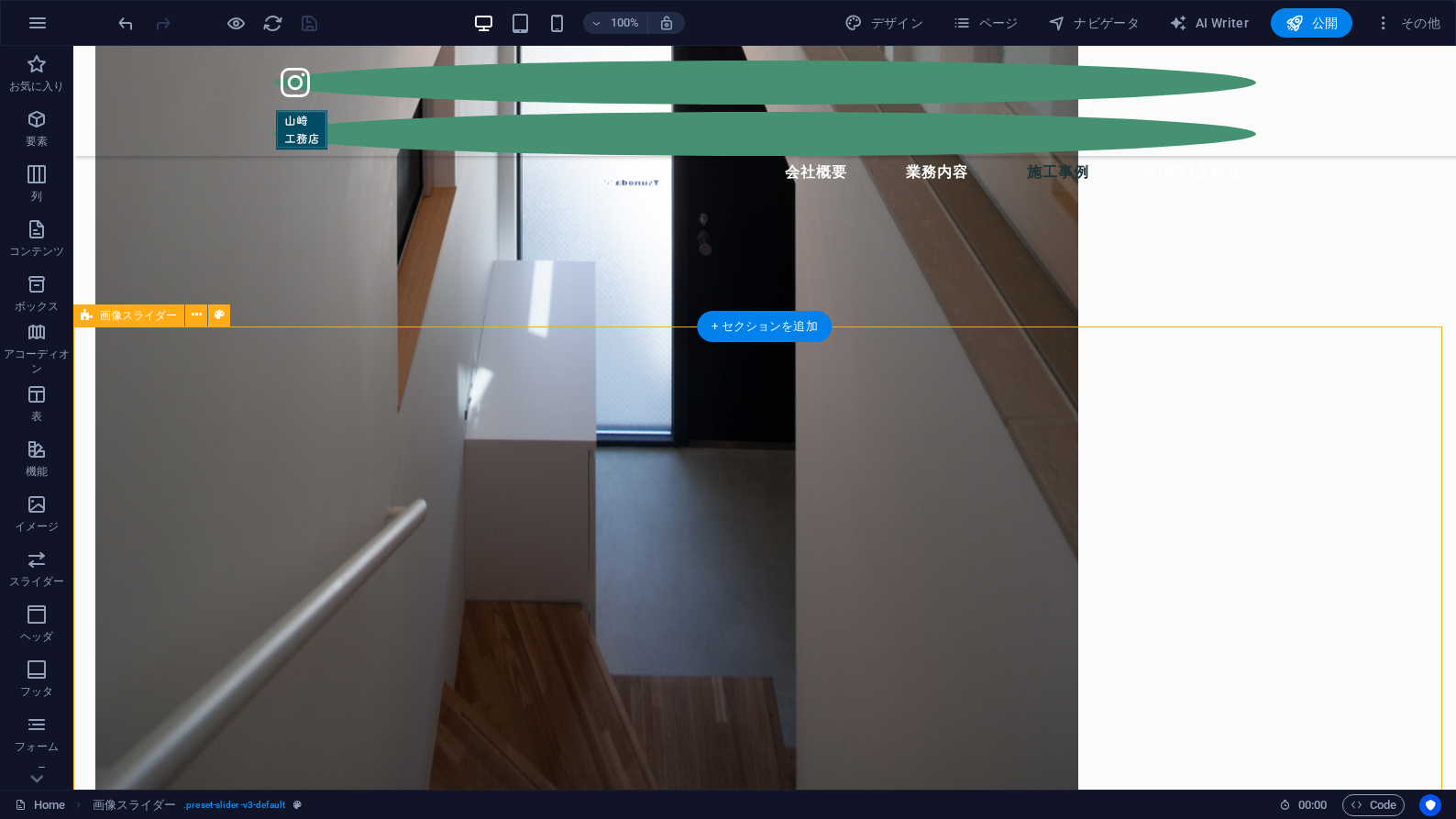 click on "1 2 3 1 2 3 1 2 3 1 2 3 1 2" at bounding box center [765, 4717] 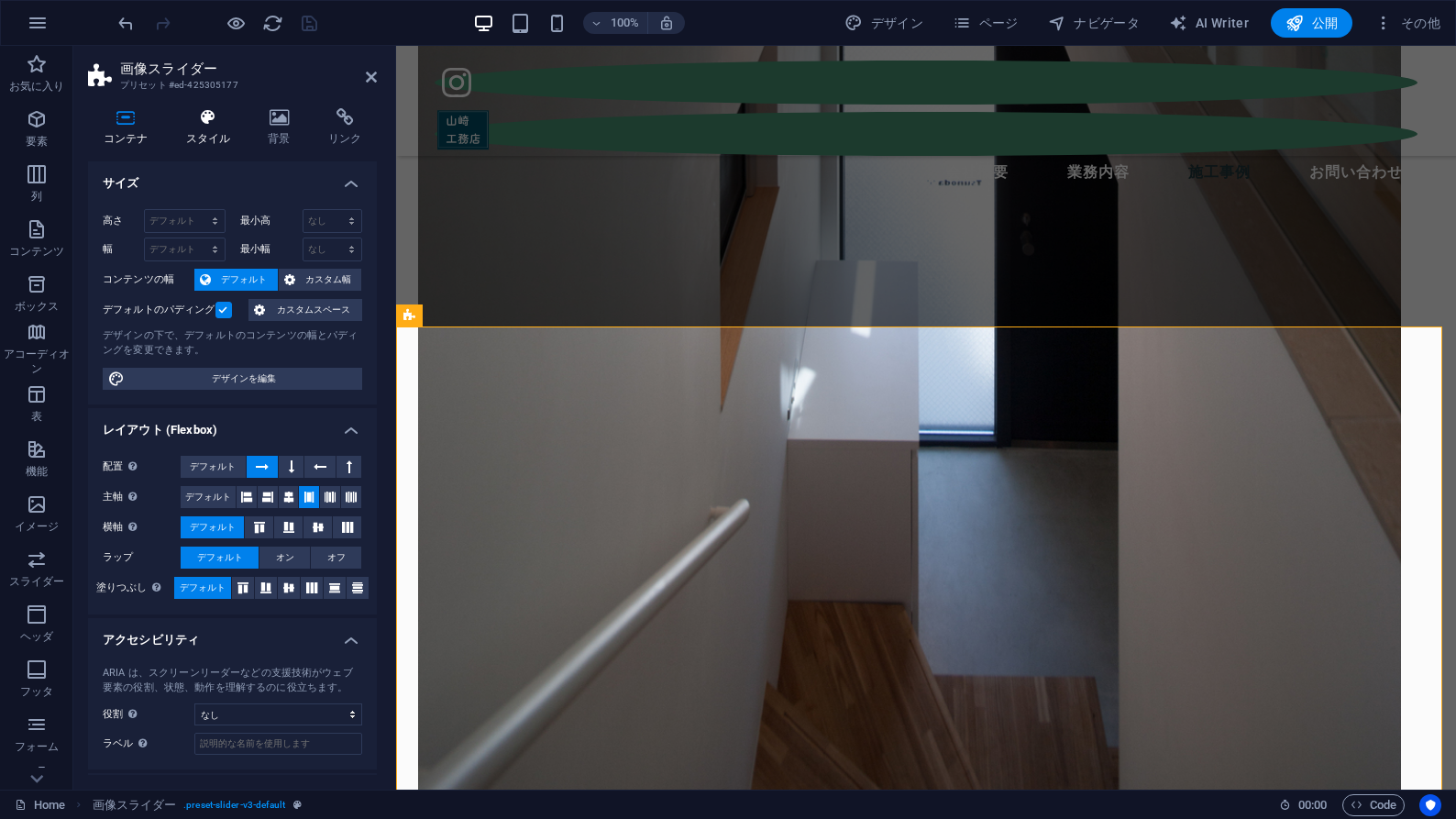 click at bounding box center (208, 117) 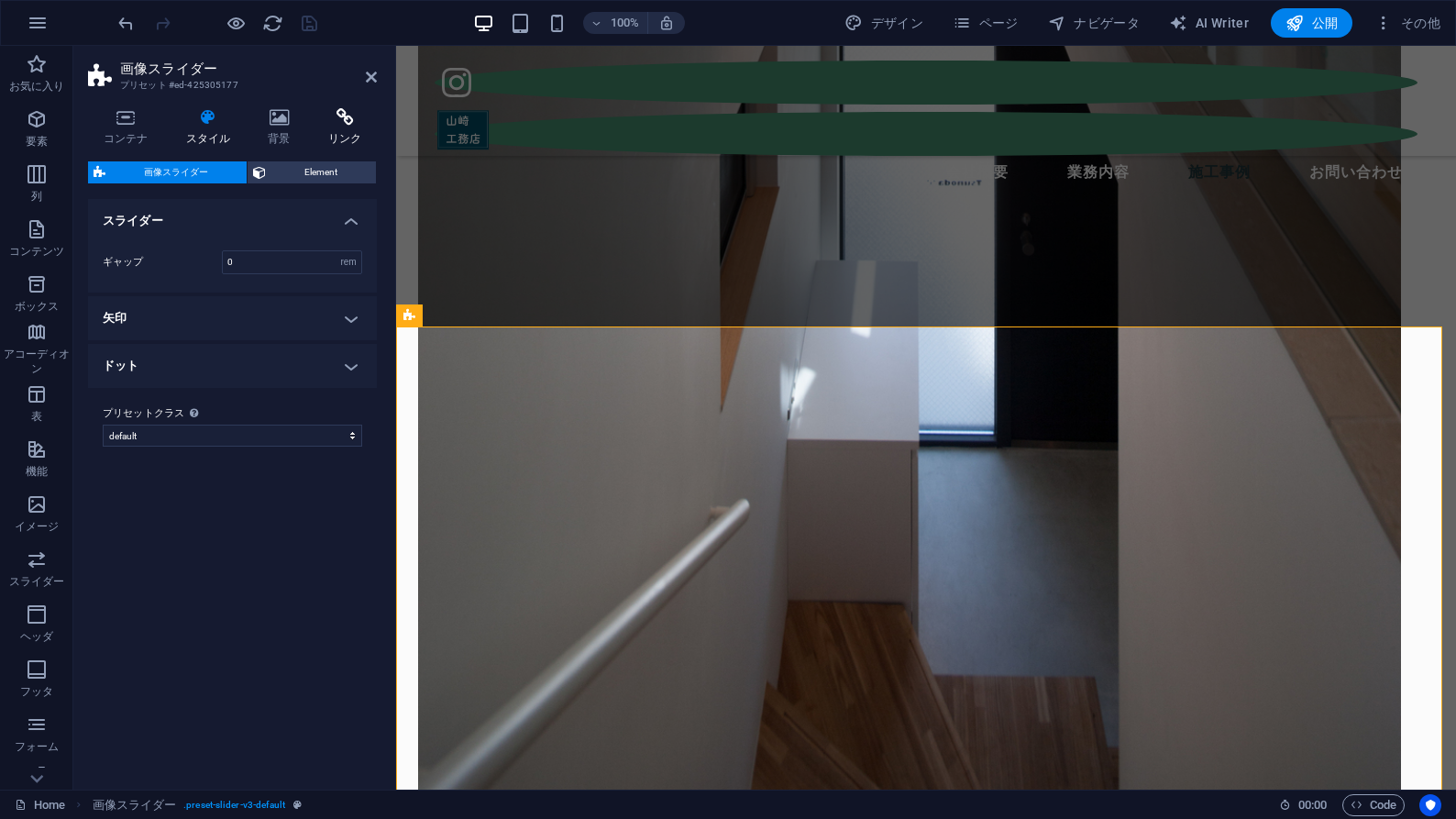 click on "リンク" at bounding box center [345, 127] 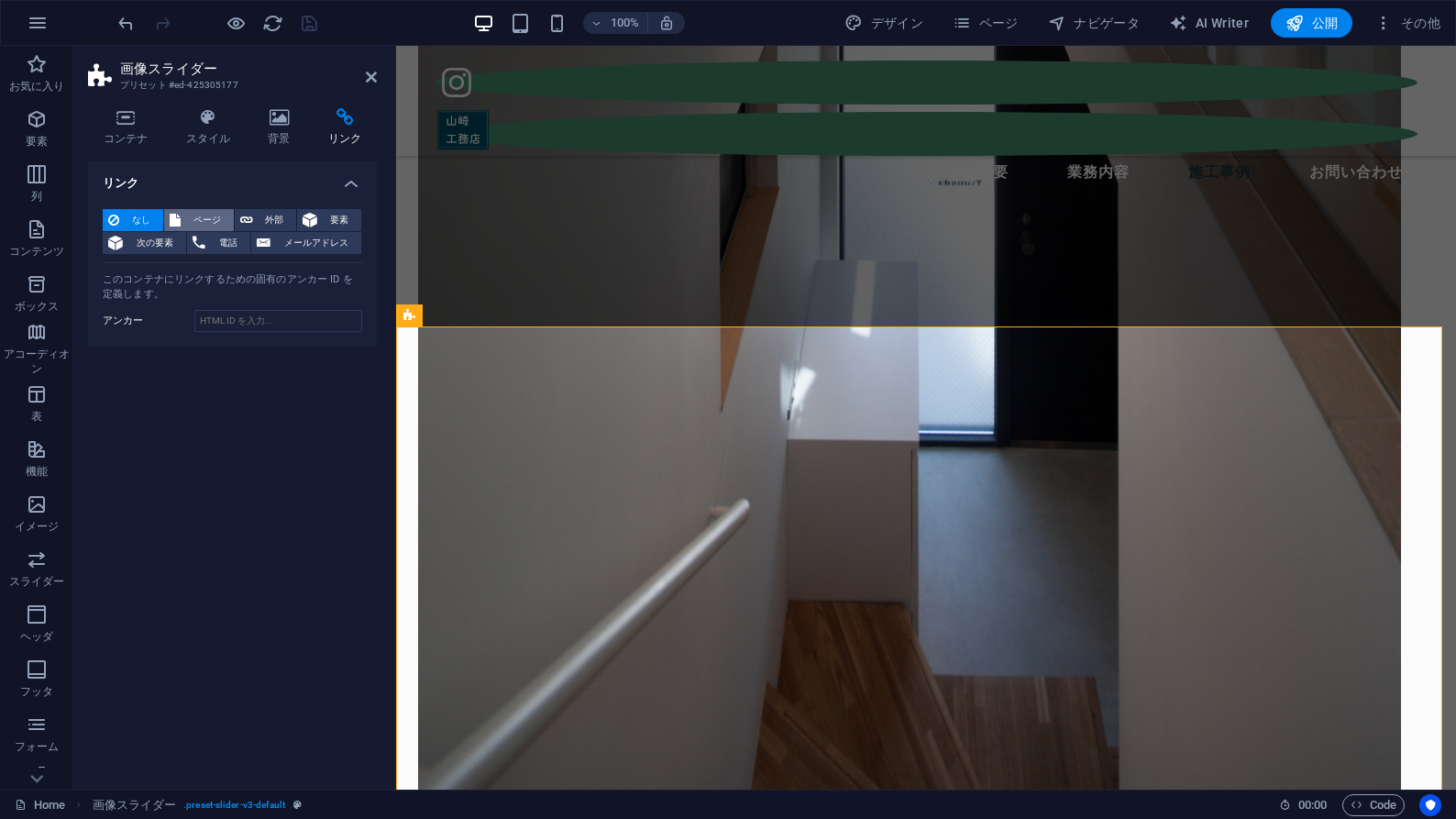 click on "ページ" at bounding box center (207, 220) 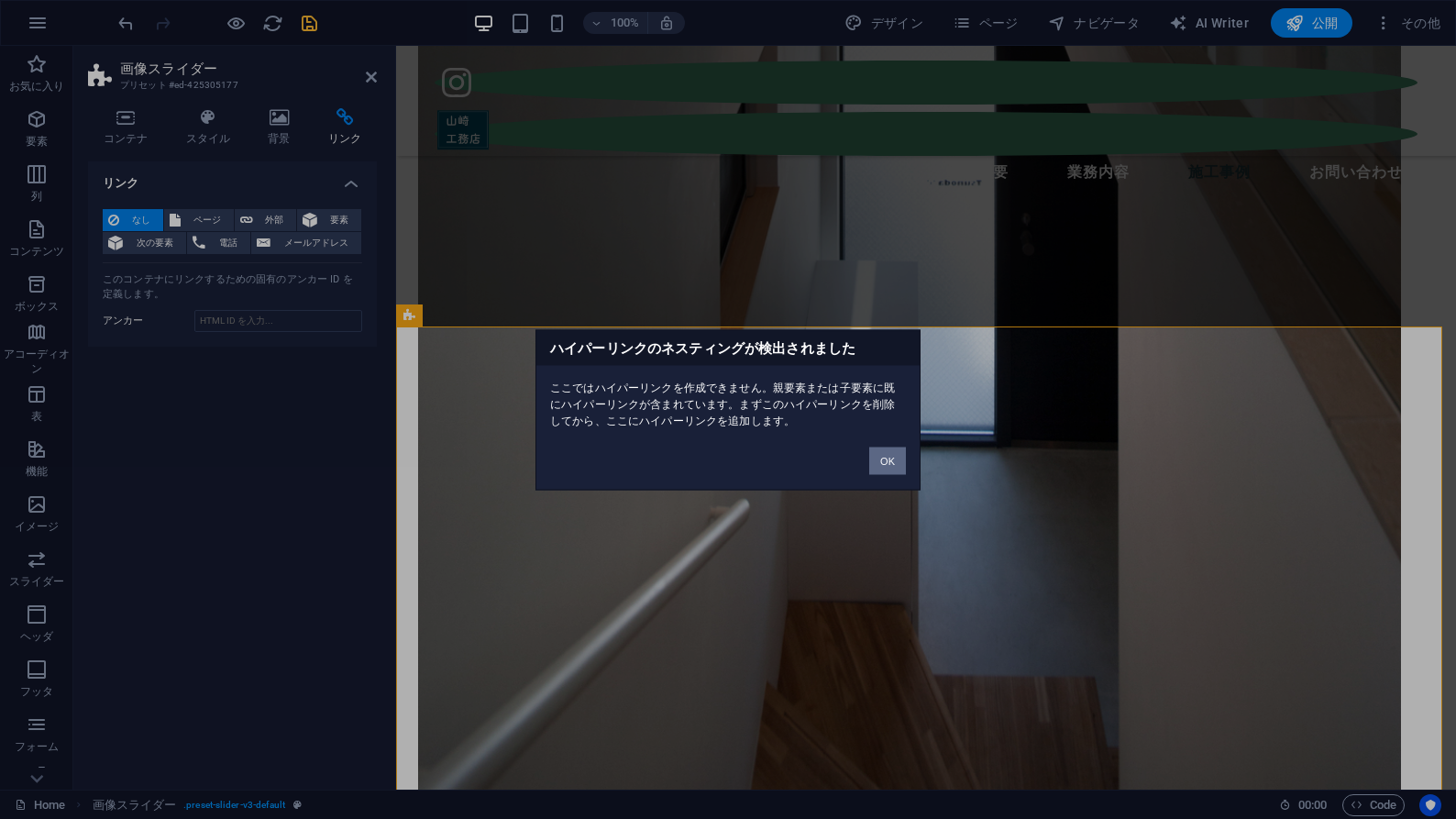 click on "OK" at bounding box center [888, 460] 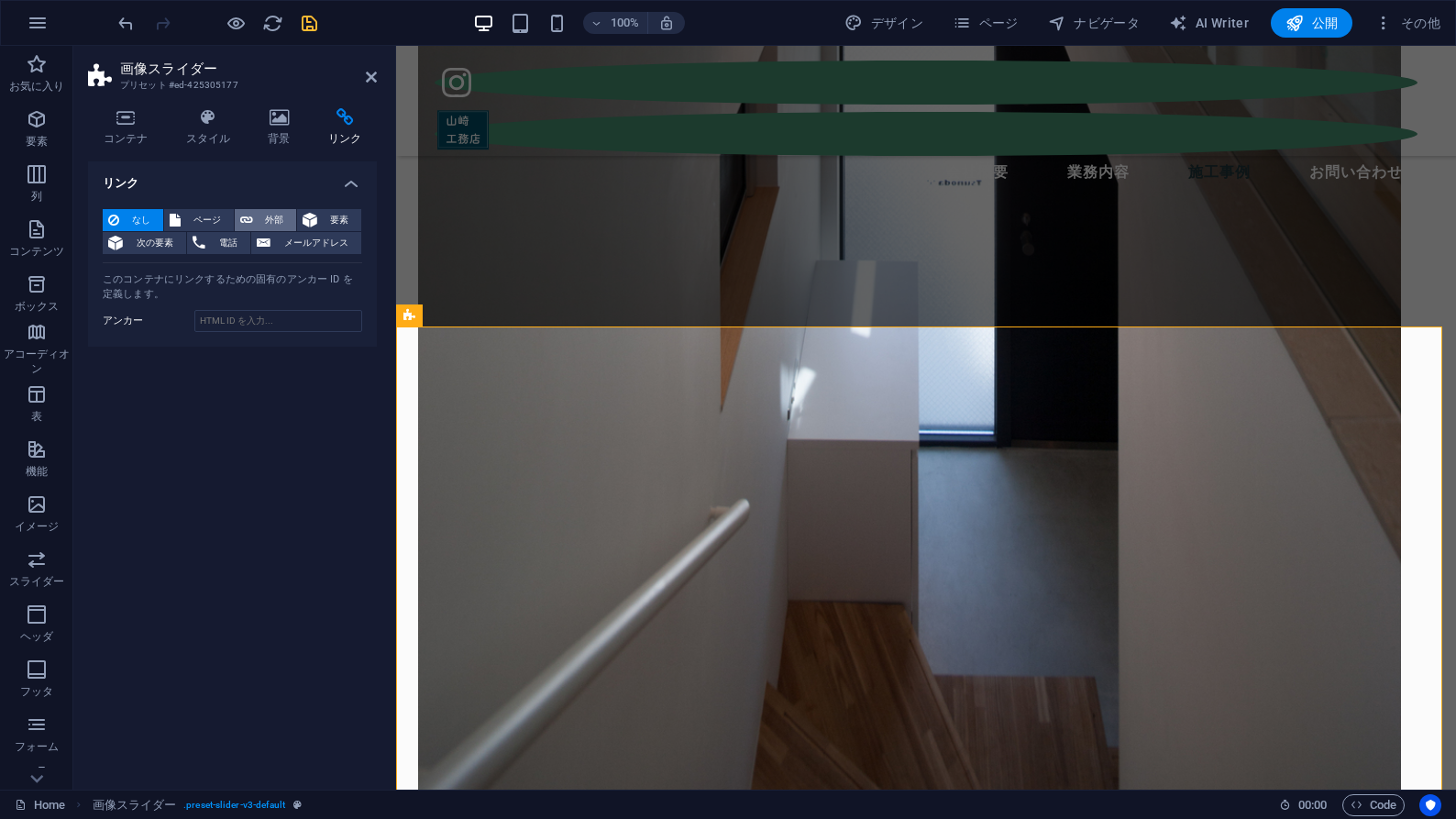 click on "外部" at bounding box center [275, 220] 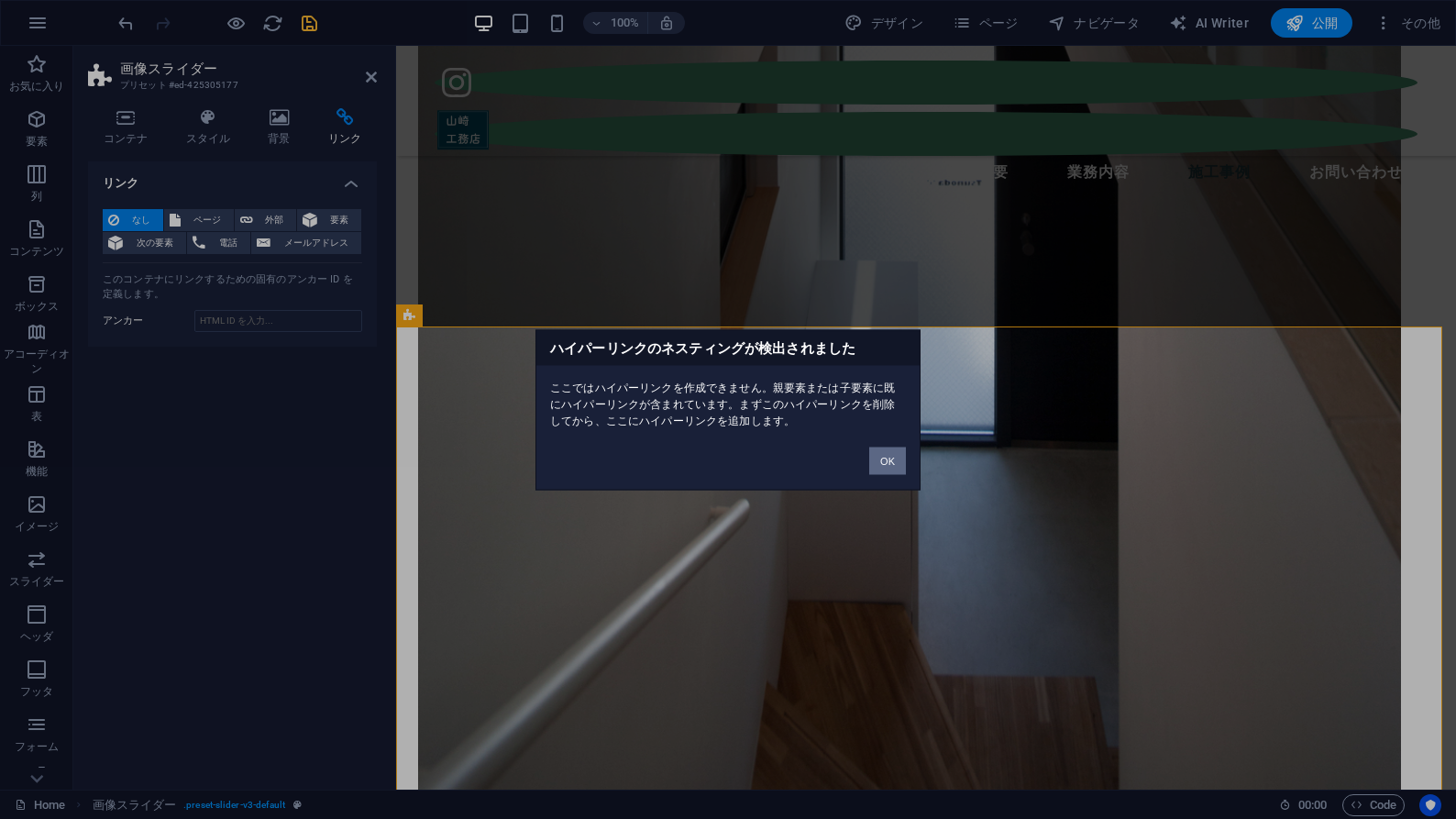 click on "OK" at bounding box center [888, 460] 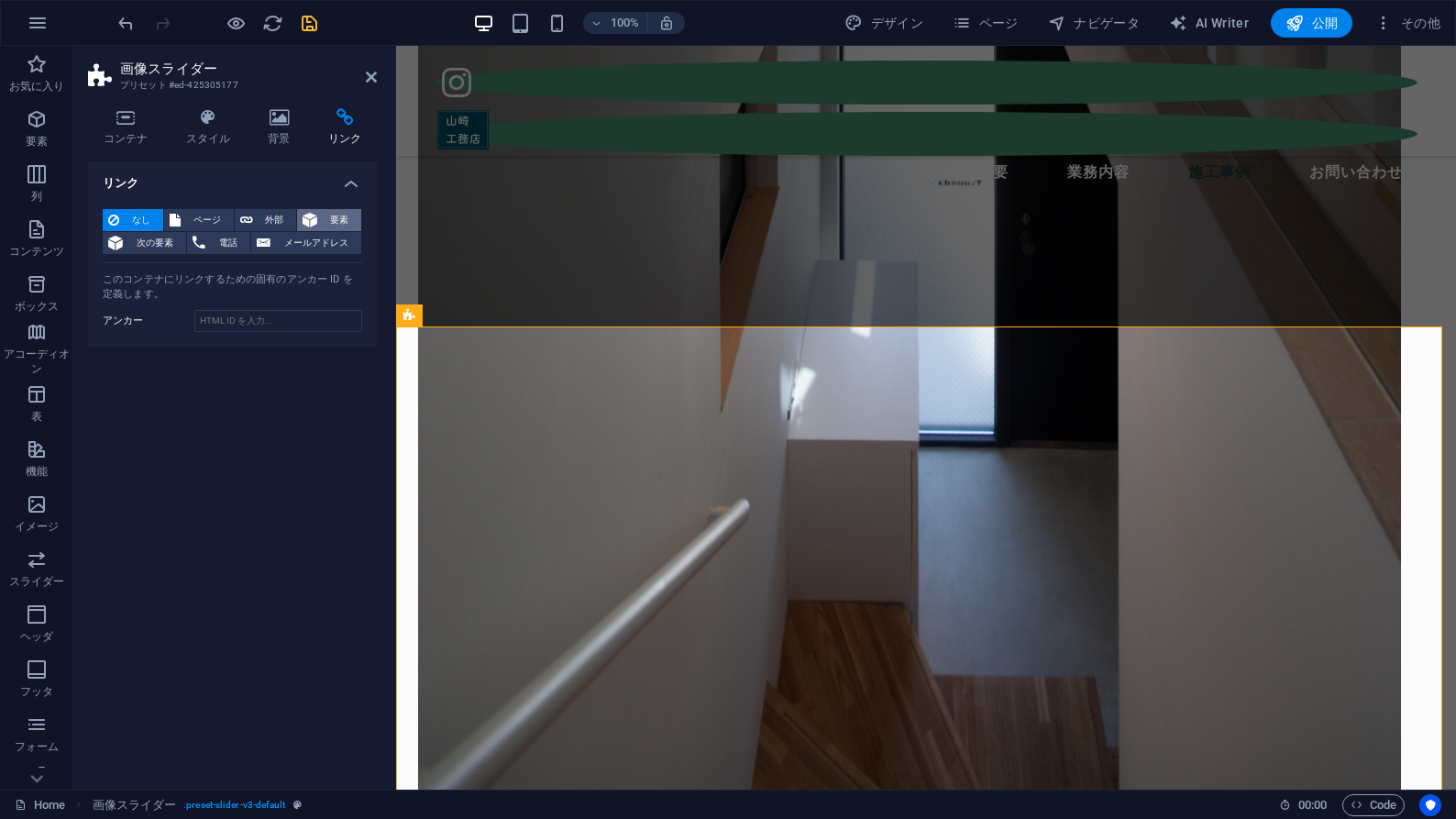 click on "要素" at bounding box center [339, 220] 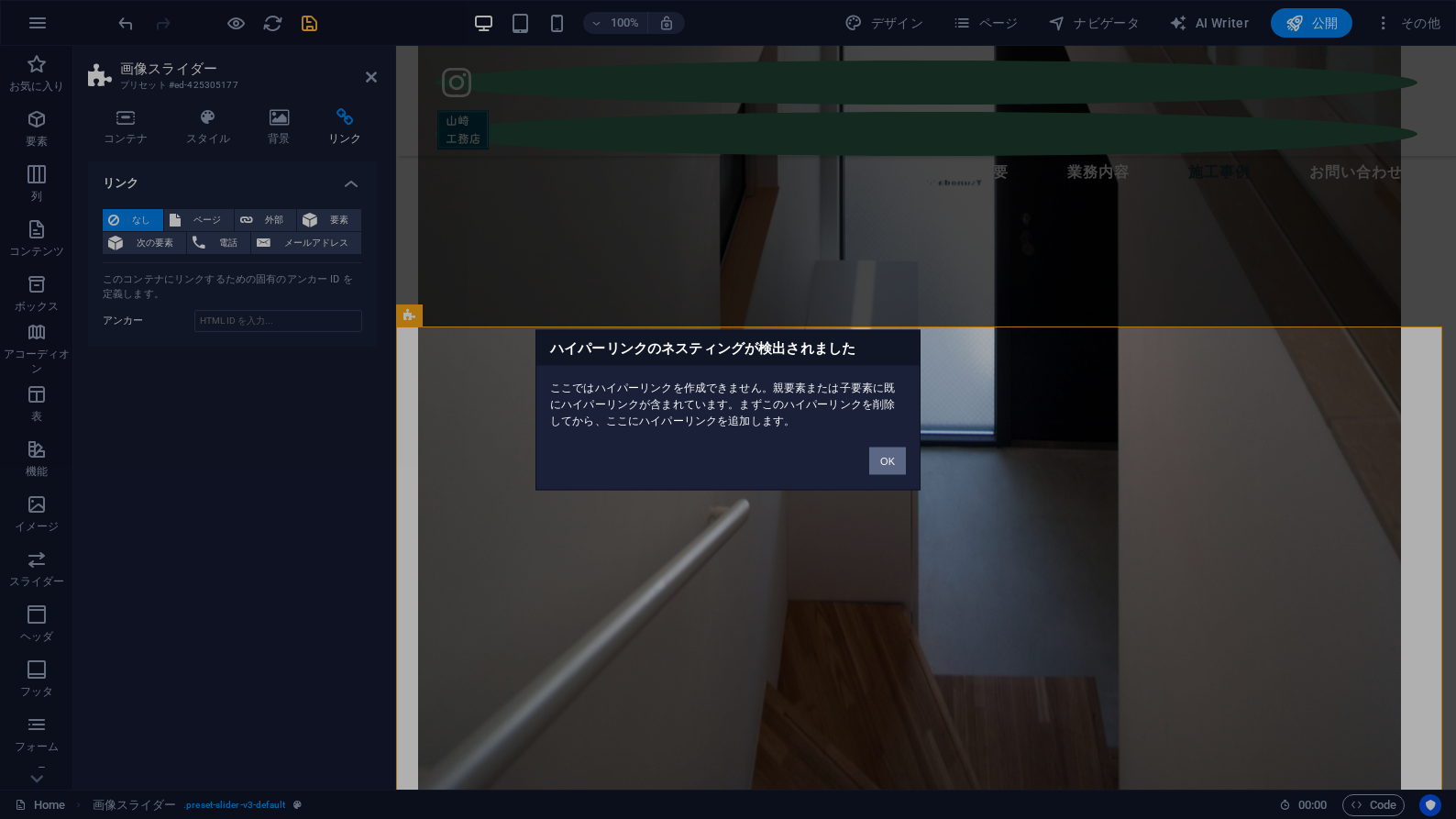 click on "OK" at bounding box center (888, 460) 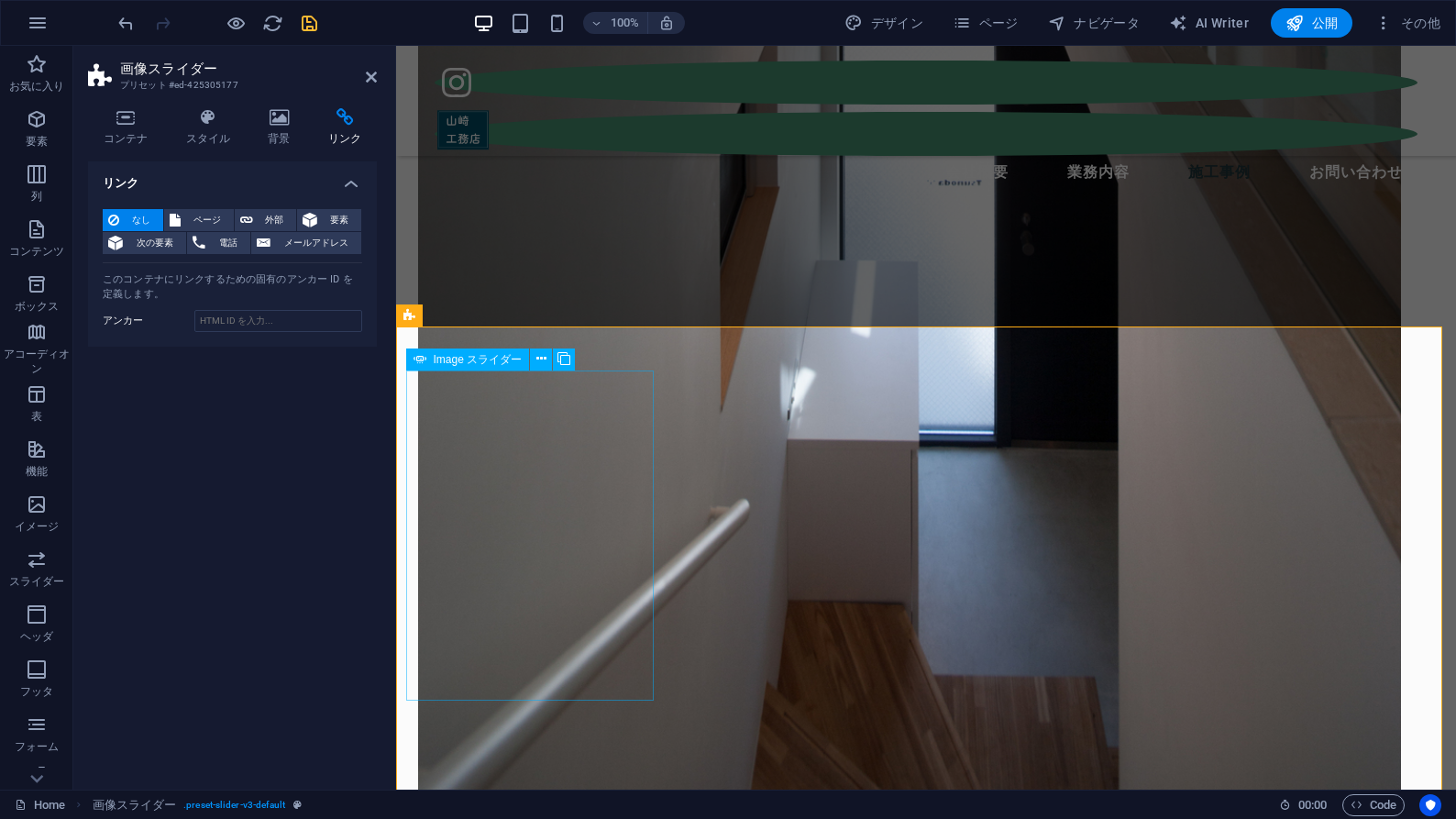 click at bounding box center (7005, 2240) 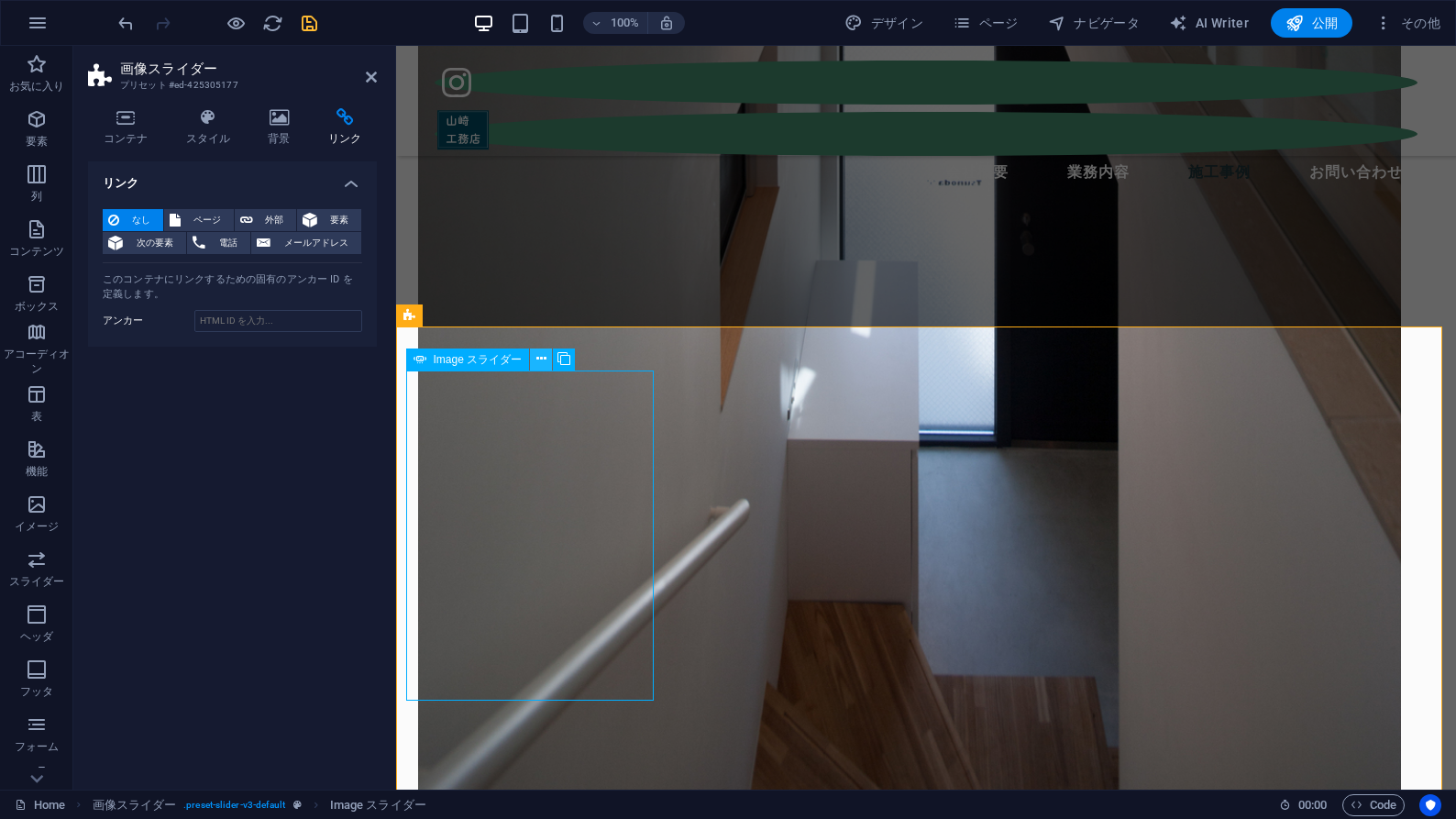 click at bounding box center (541, 359) 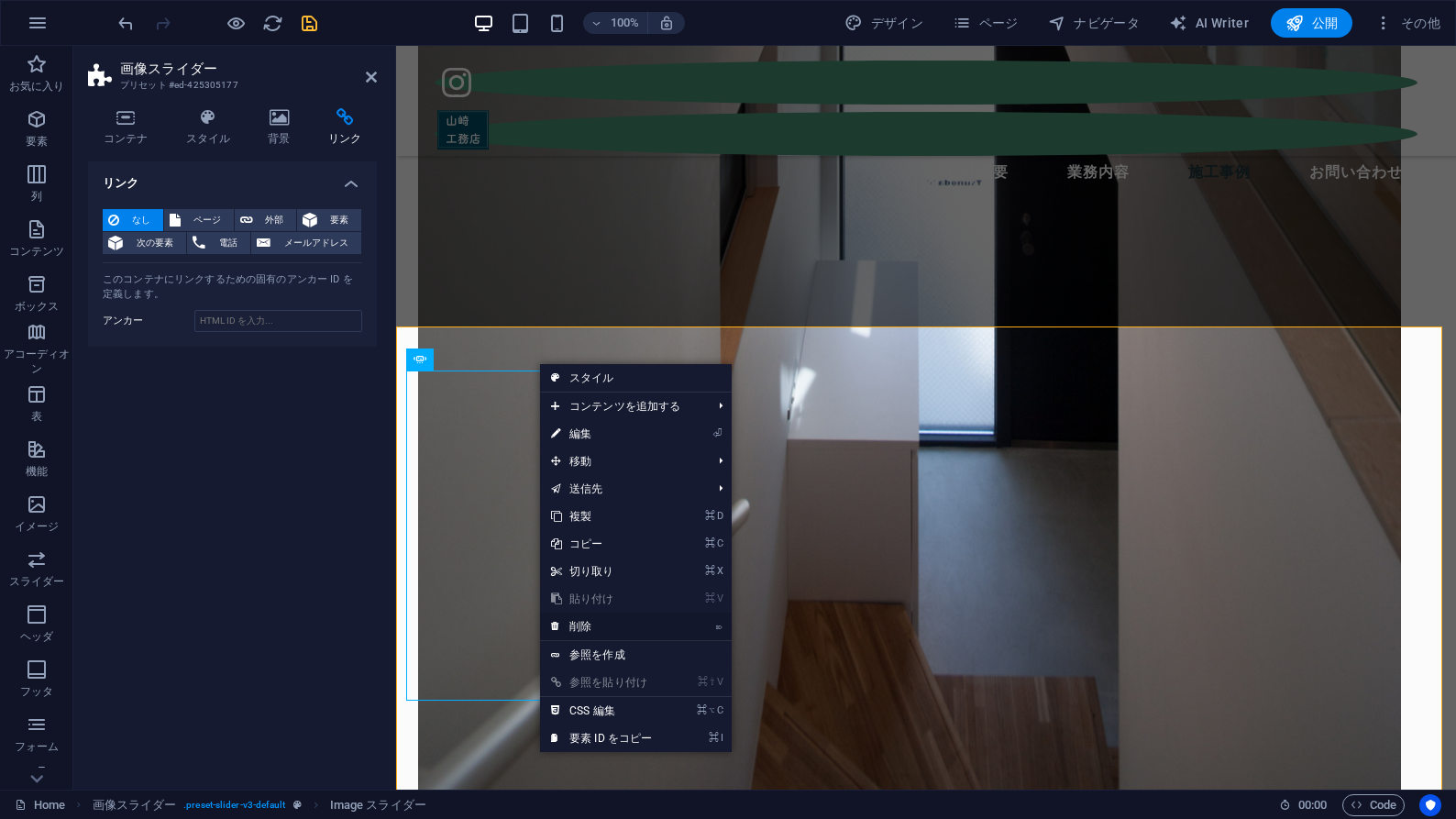 click on "⌦  削除" at bounding box center (601, 626) 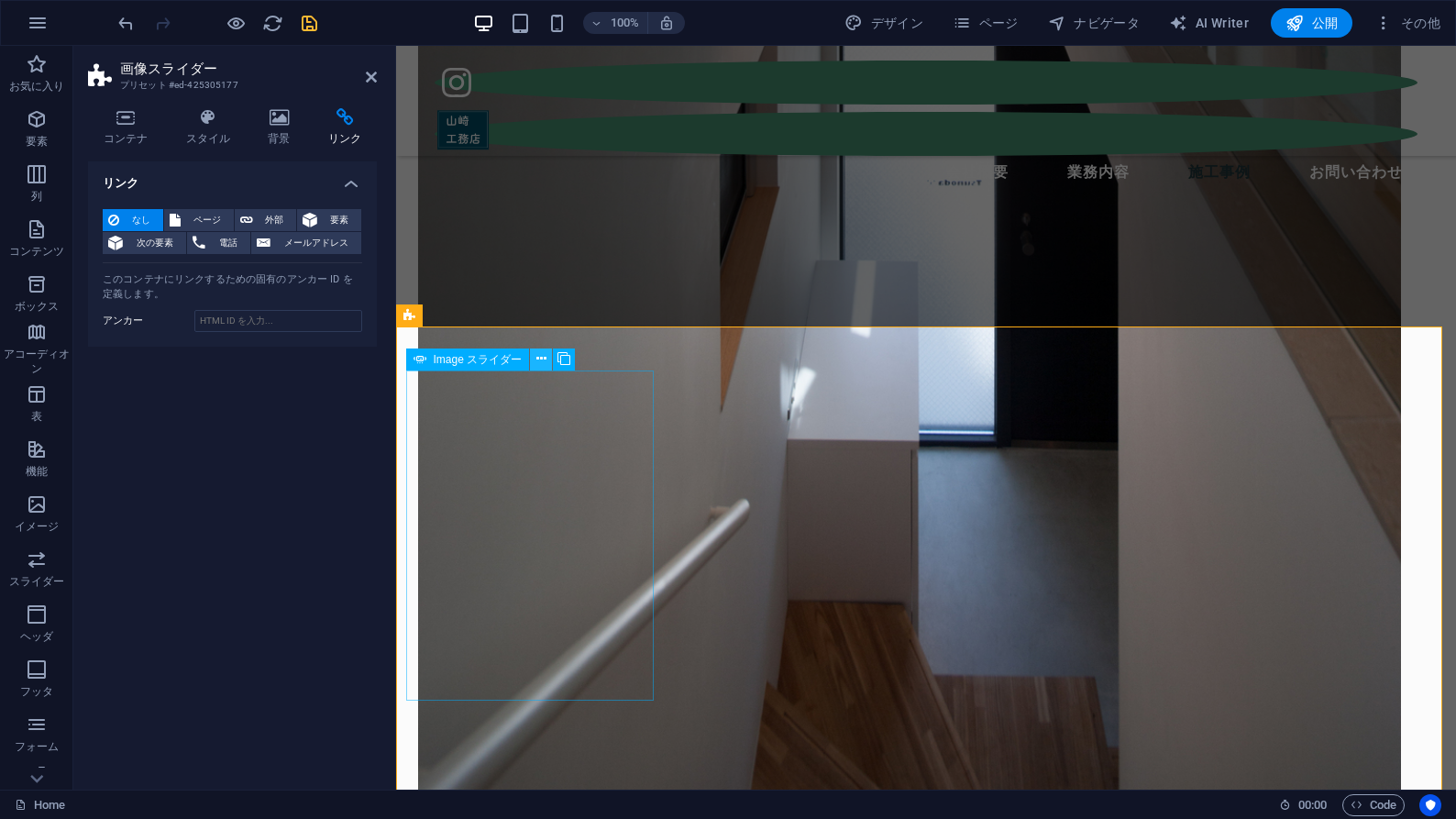 click at bounding box center (541, 359) 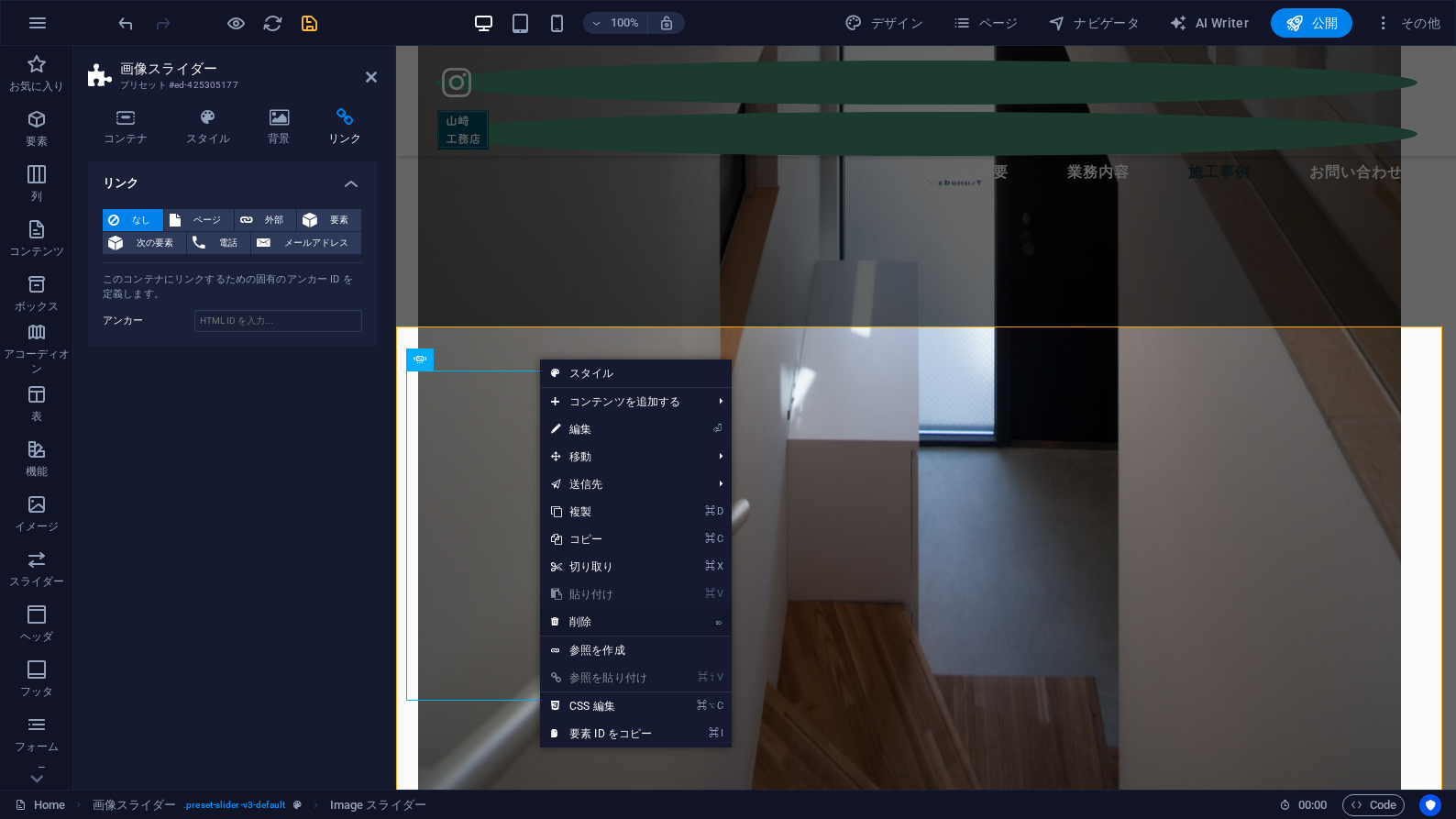 click on "⌦  削除" at bounding box center (601, 622) 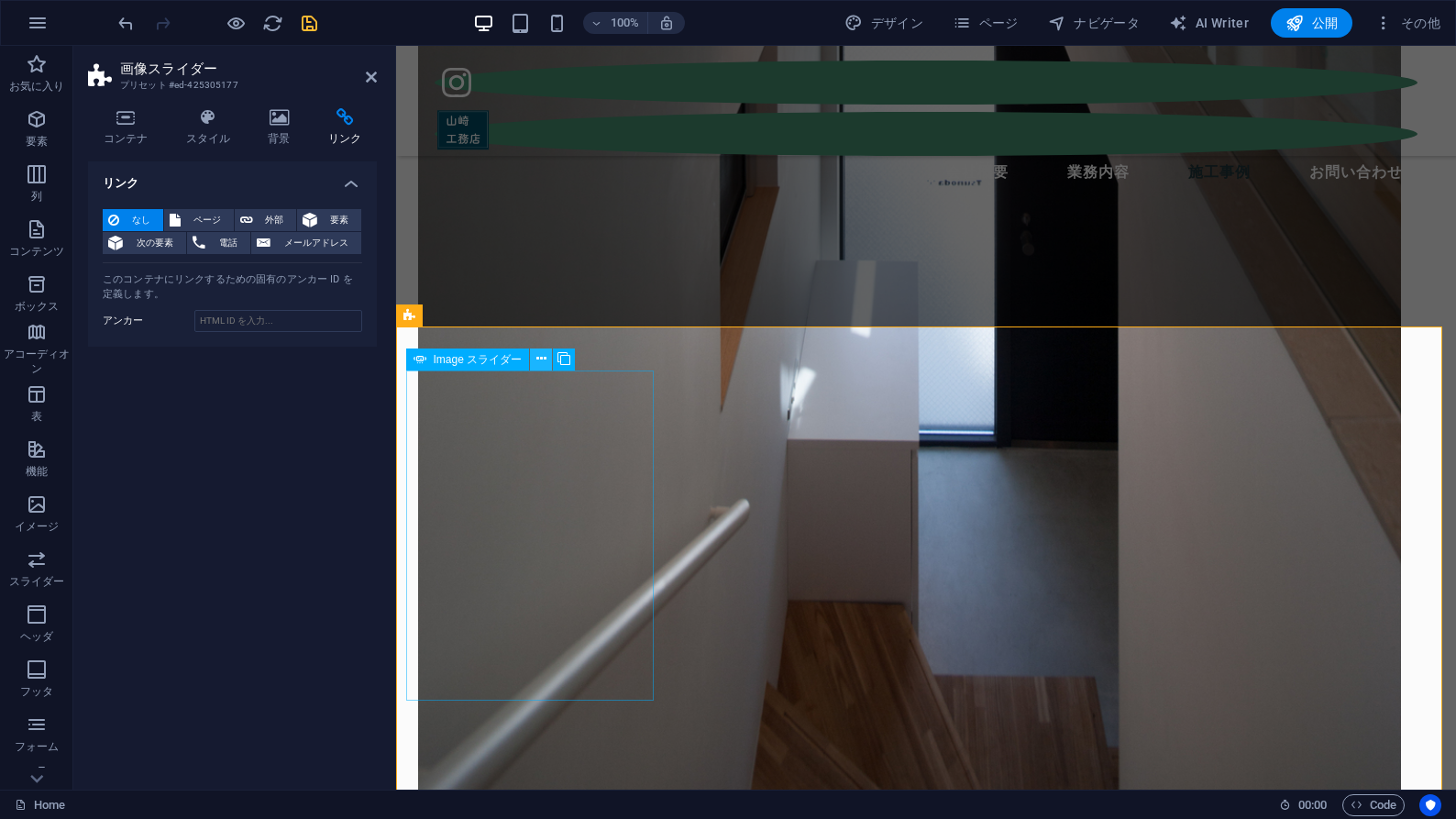 click at bounding box center [541, 359] 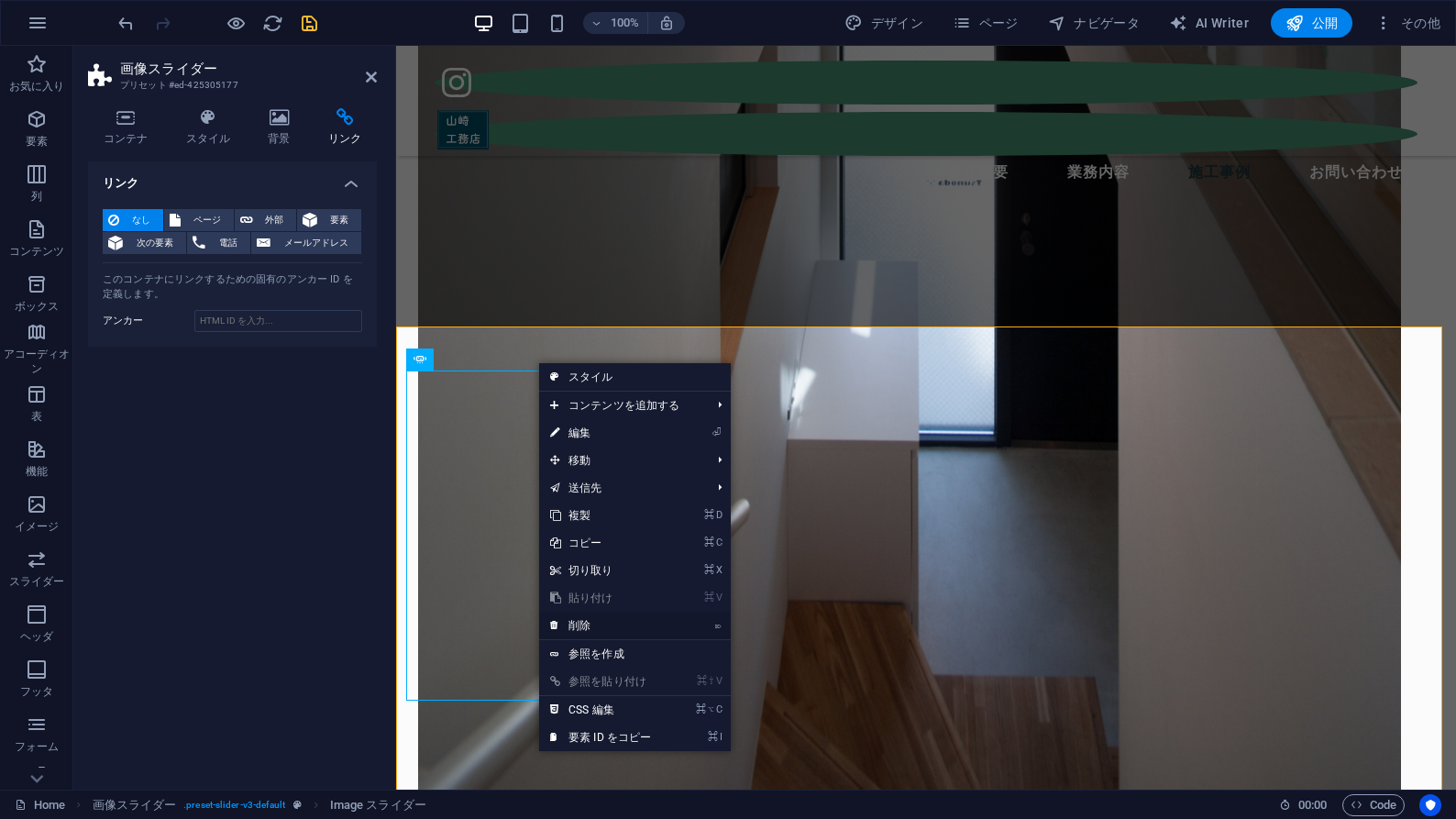click on "⌦  削除" at bounding box center [601, 625] 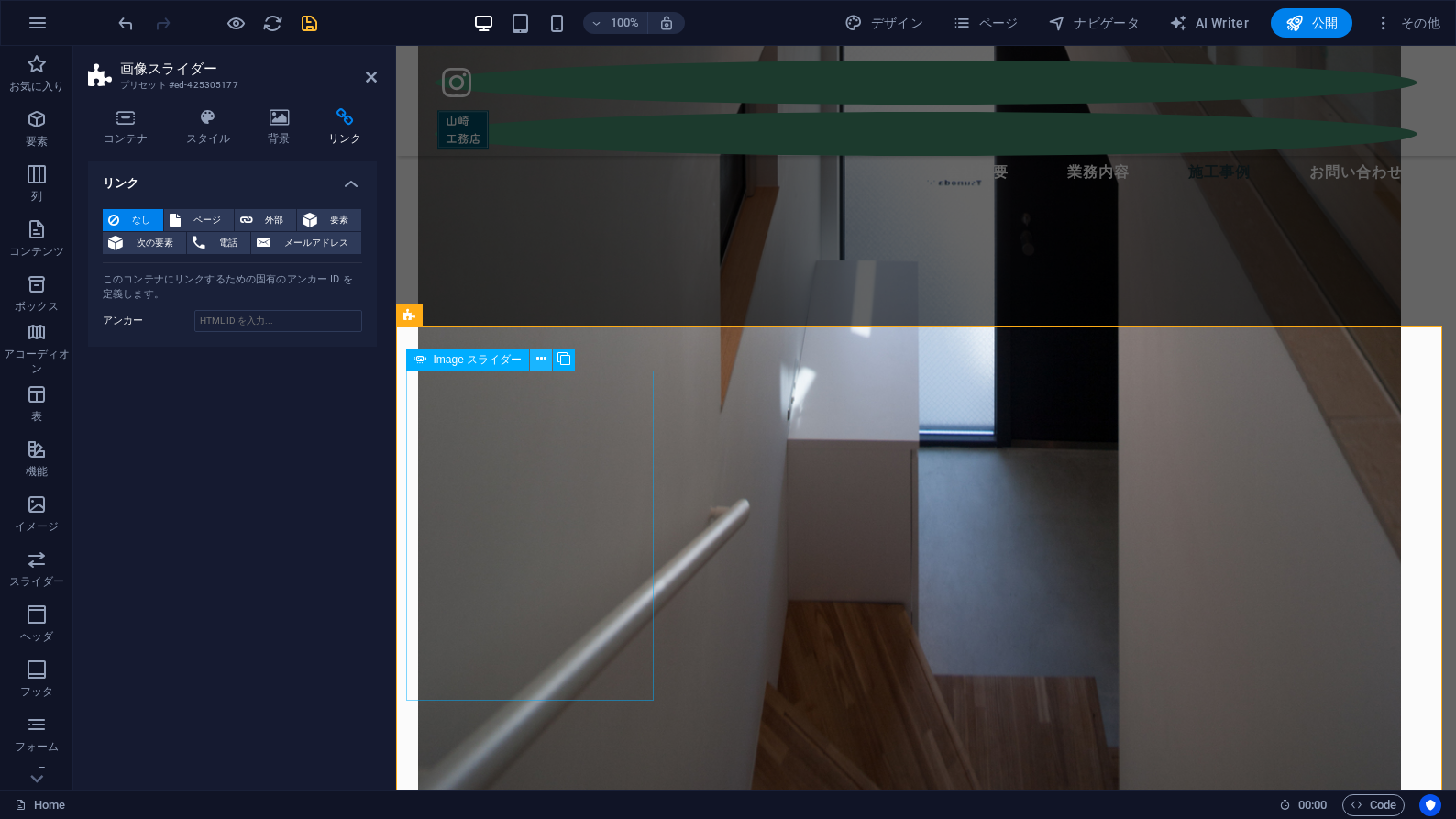 click at bounding box center (541, 359) 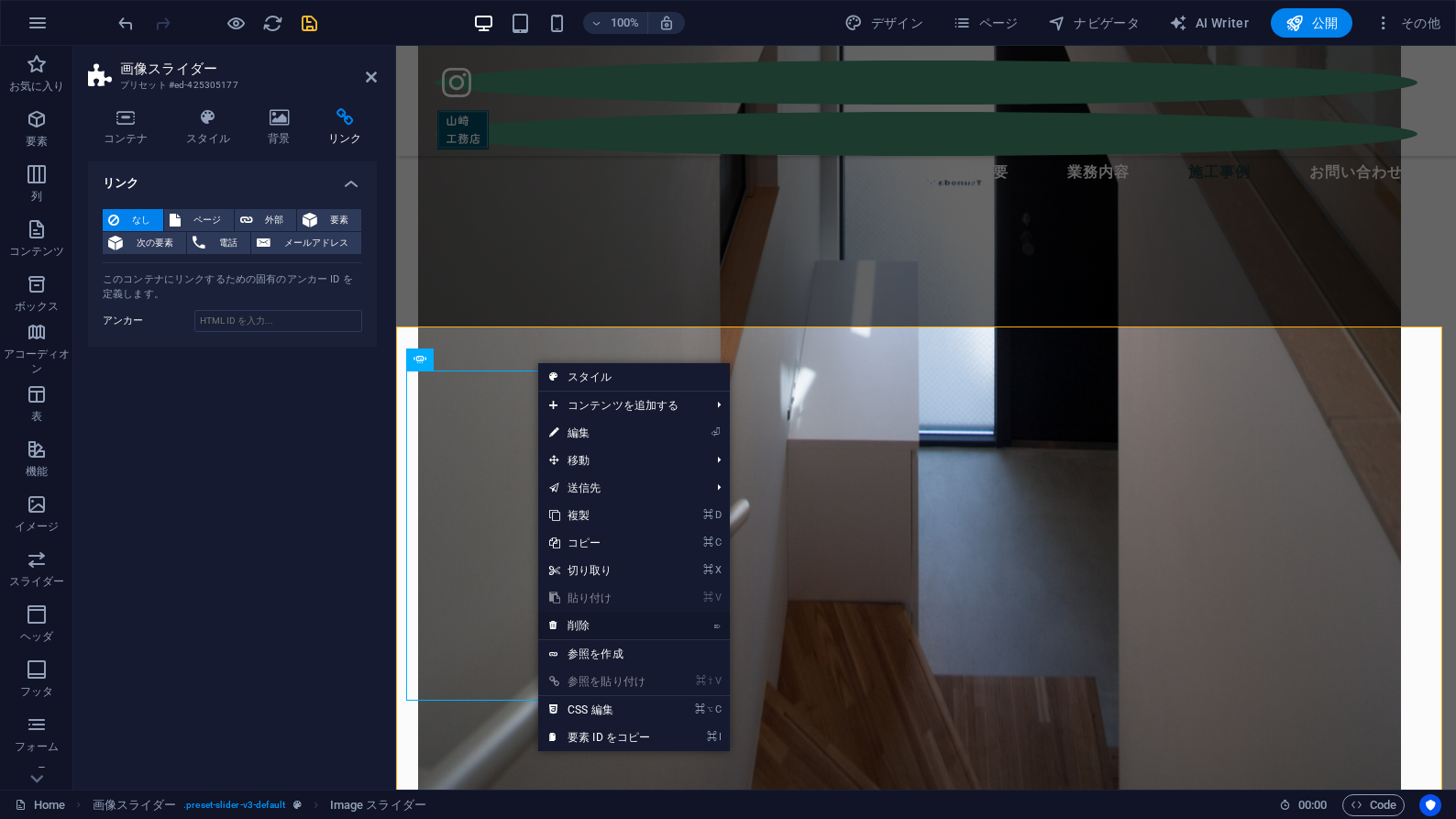 click on "⌦  削除" at bounding box center [600, 625] 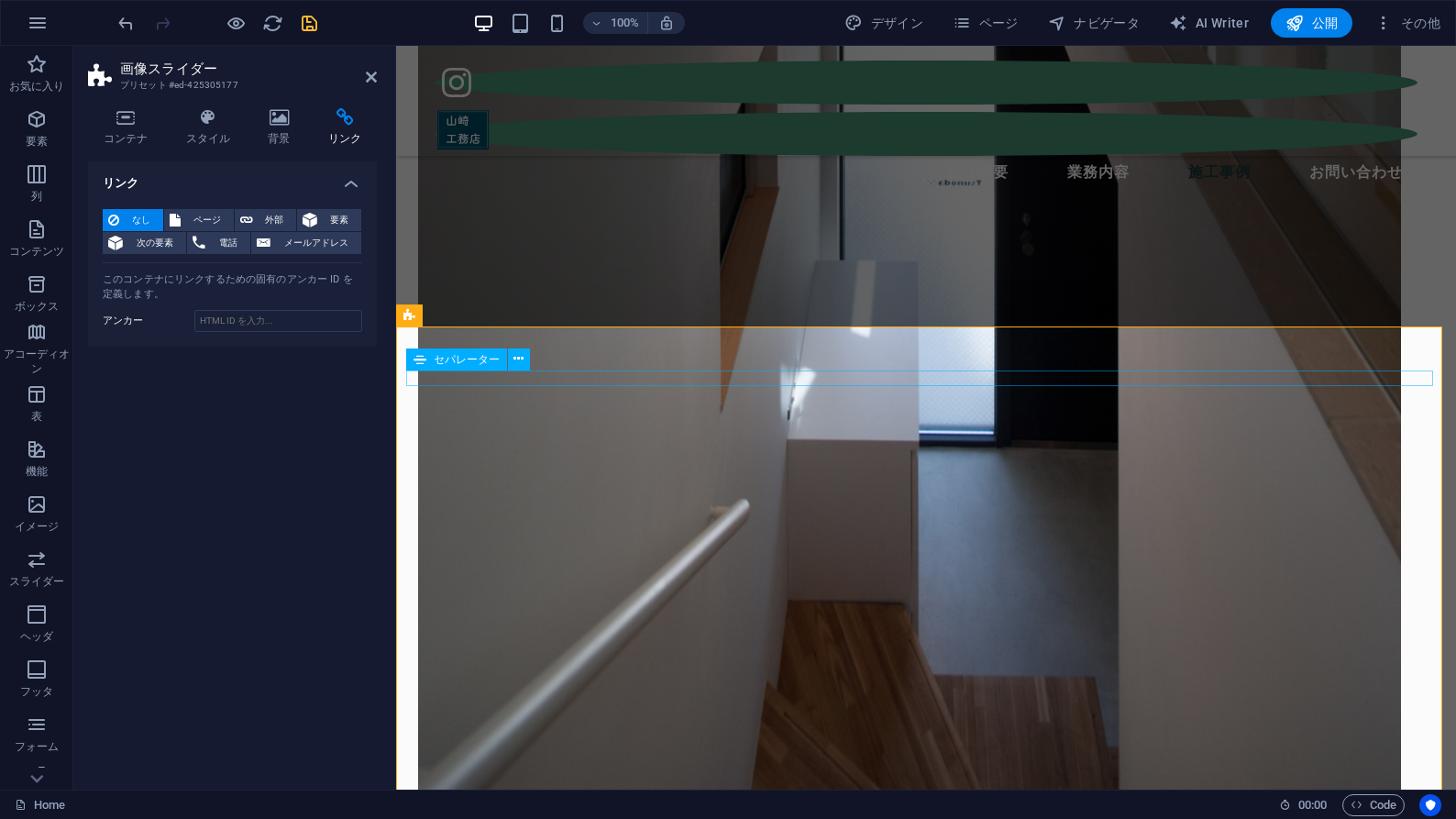click at bounding box center (926, 1715) 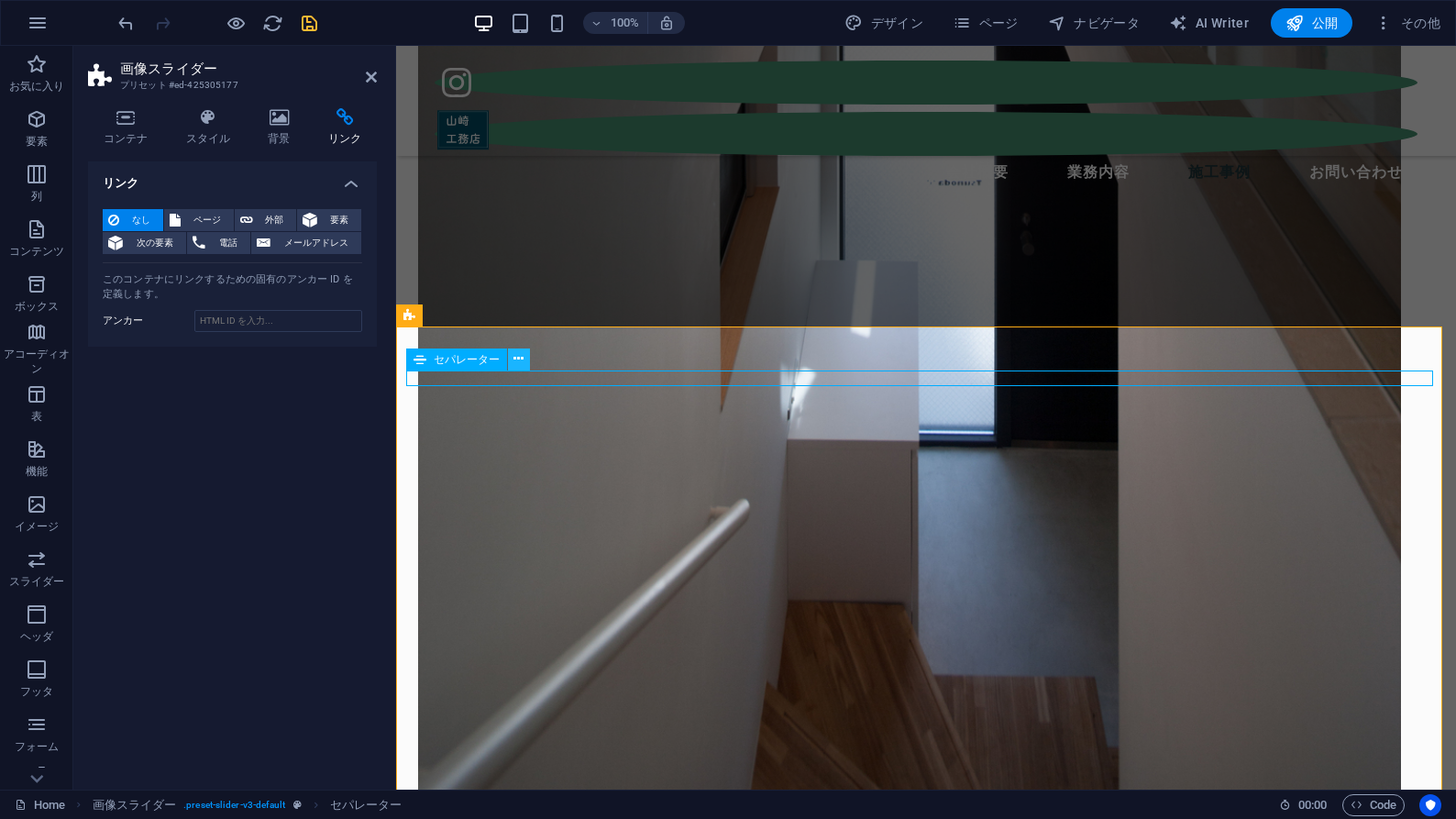 click at bounding box center [518, 359] 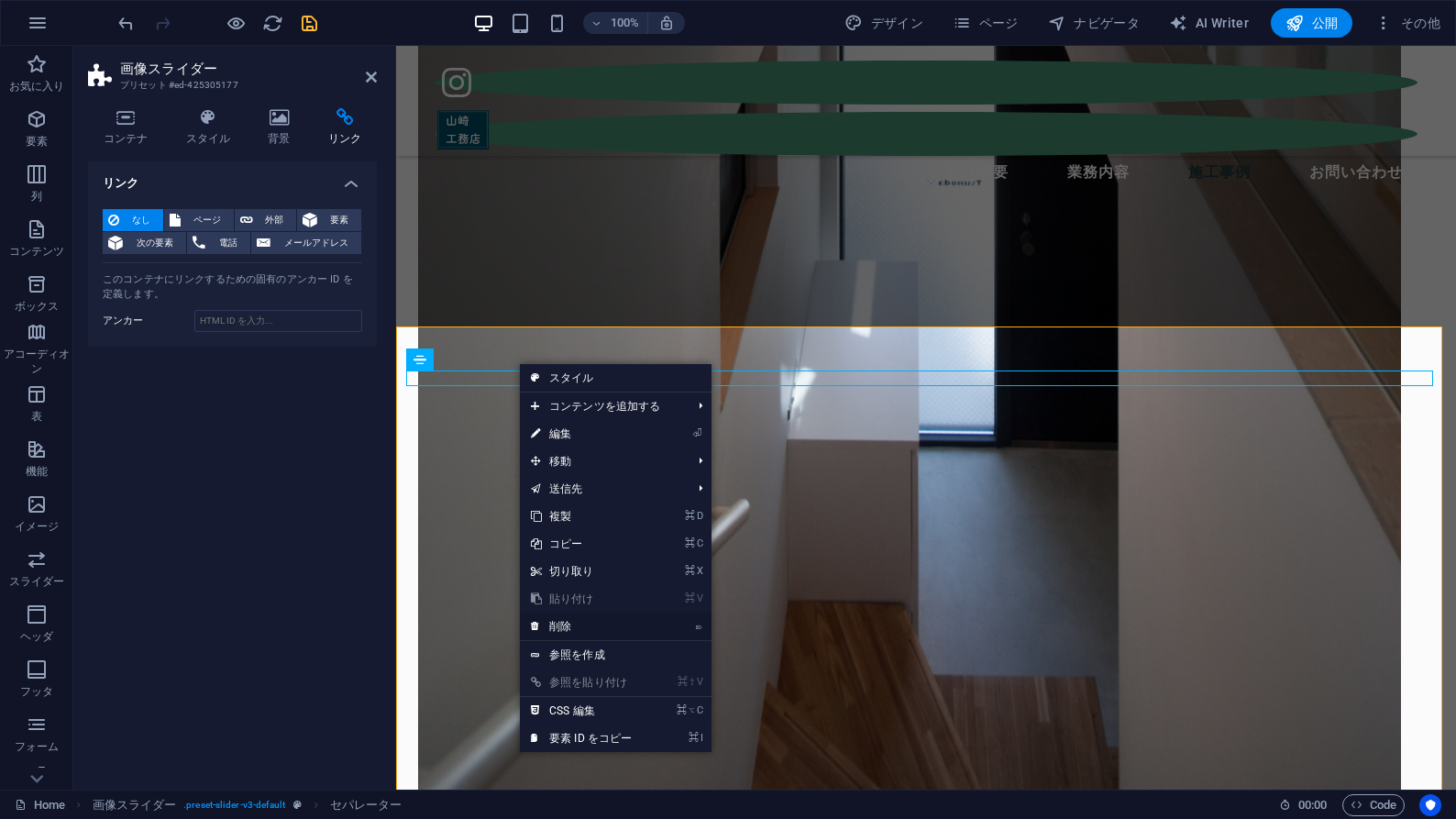 click on "⌦  削除" at bounding box center [581, 626] 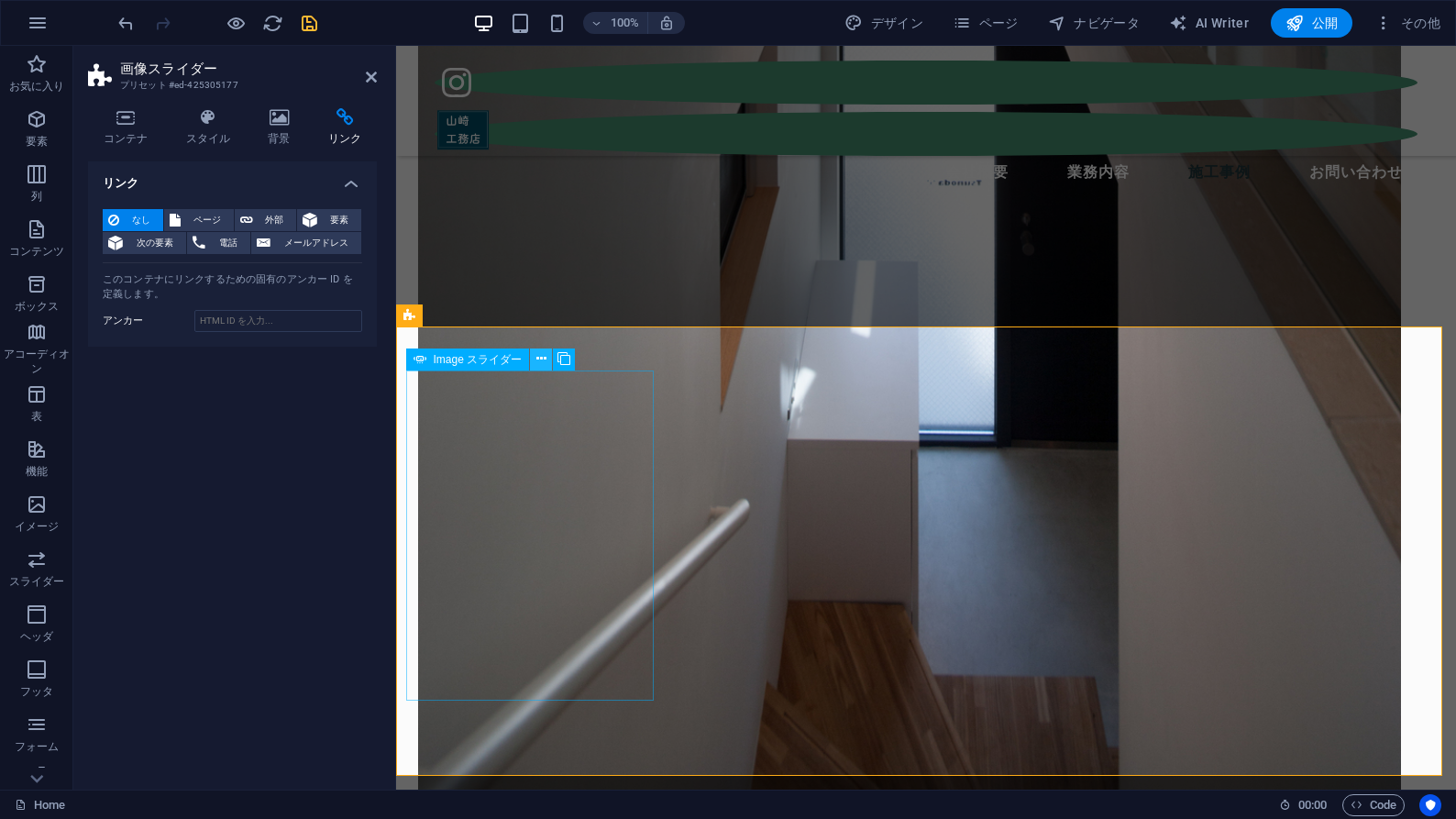 click at bounding box center [541, 359] 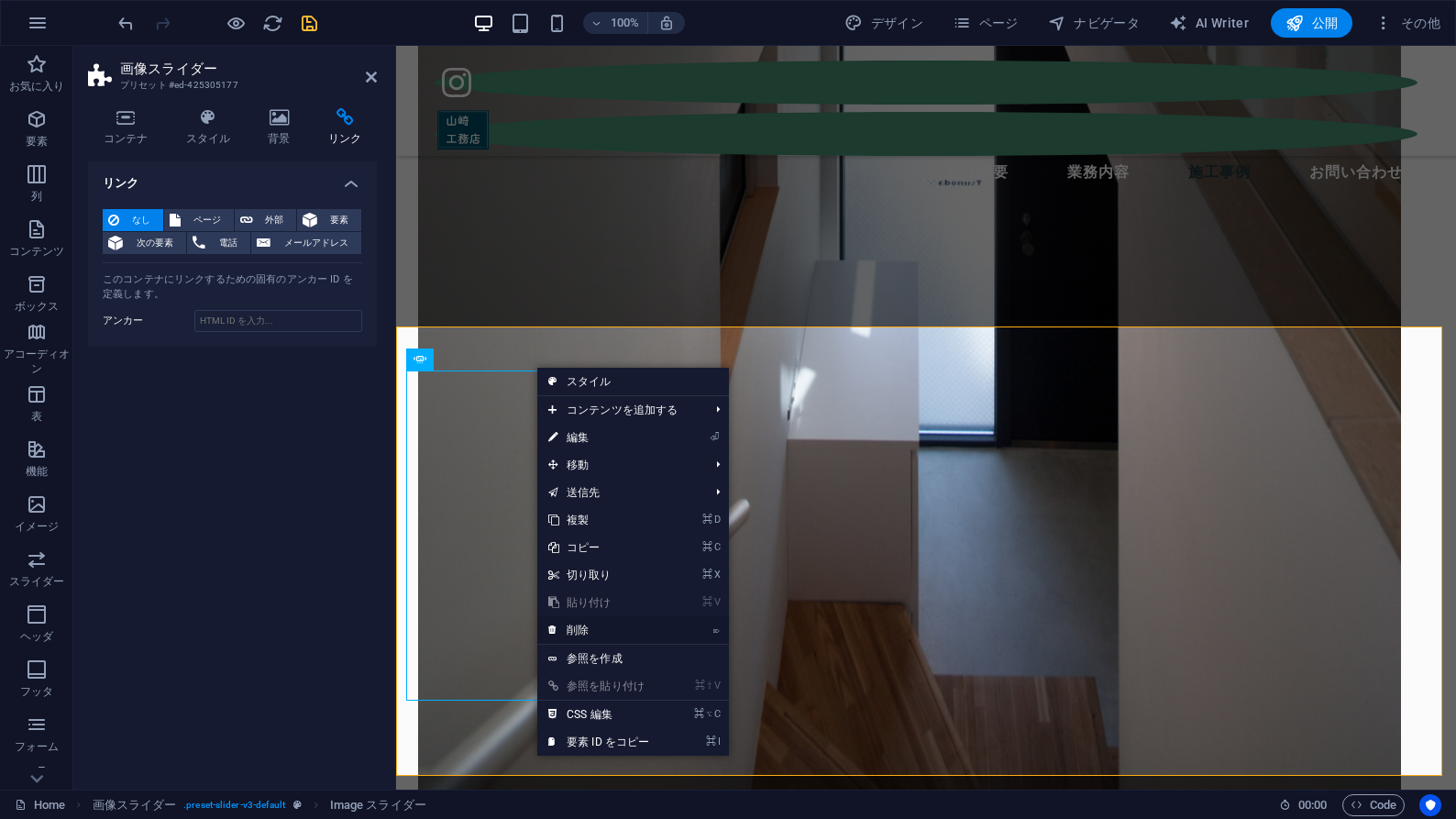 click on "⌦  削除" at bounding box center (599, 630) 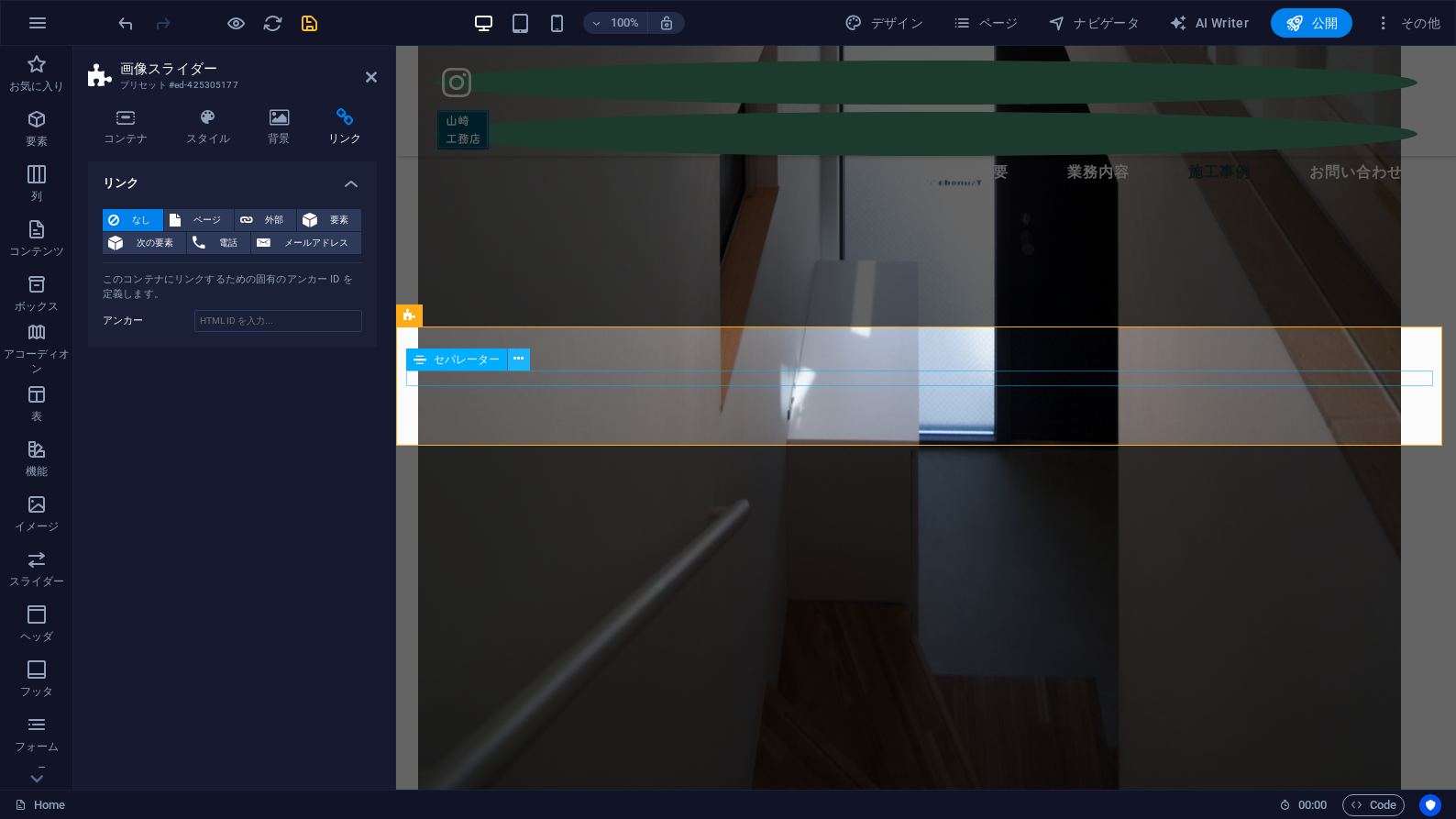 click at bounding box center [518, 359] 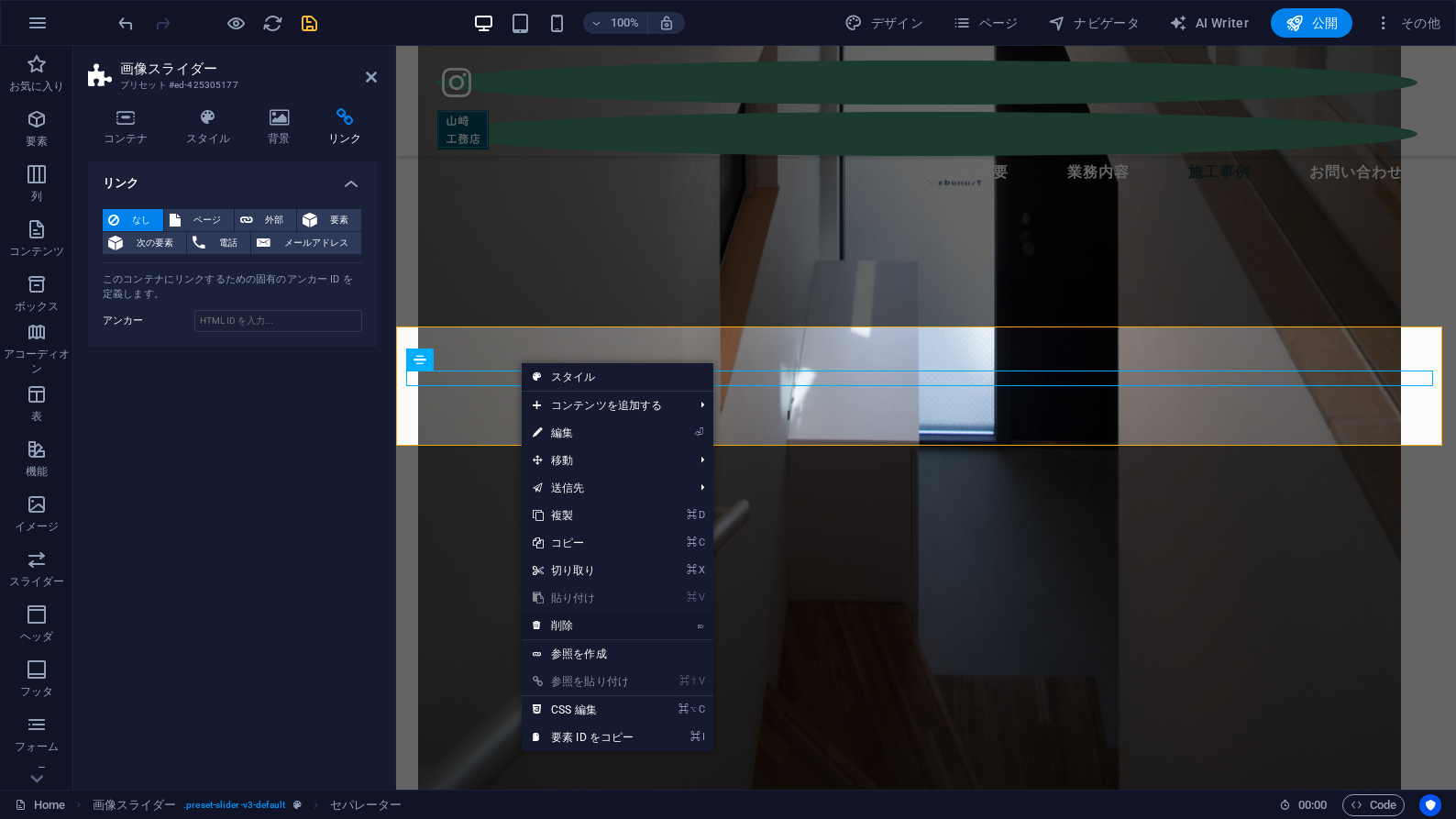 drag, startPoint x: 568, startPoint y: 627, endPoint x: 160, endPoint y: 526, distance: 420.31536 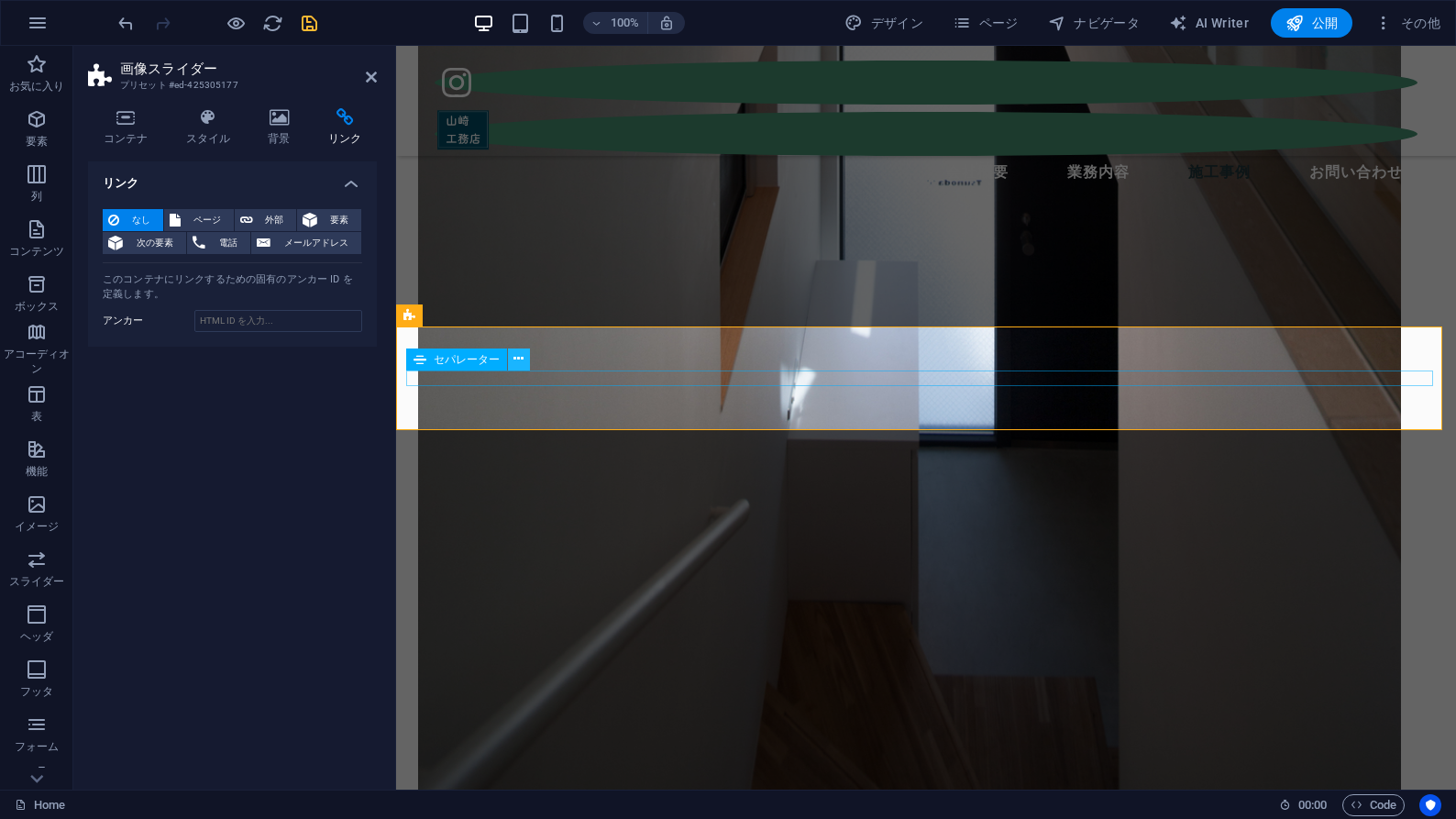 click at bounding box center (518, 359) 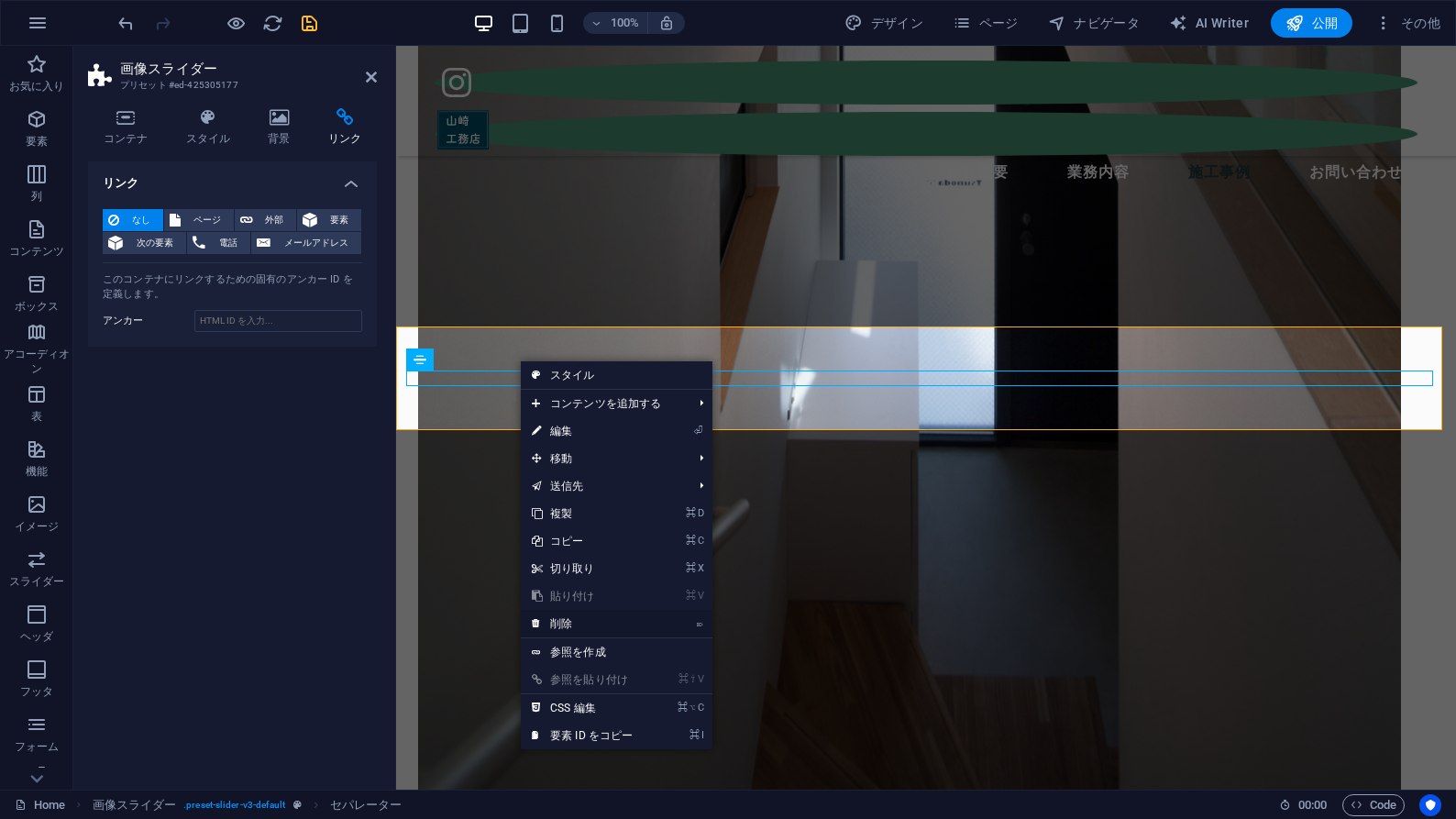 click on "⌦  削除" at bounding box center (582, 624) 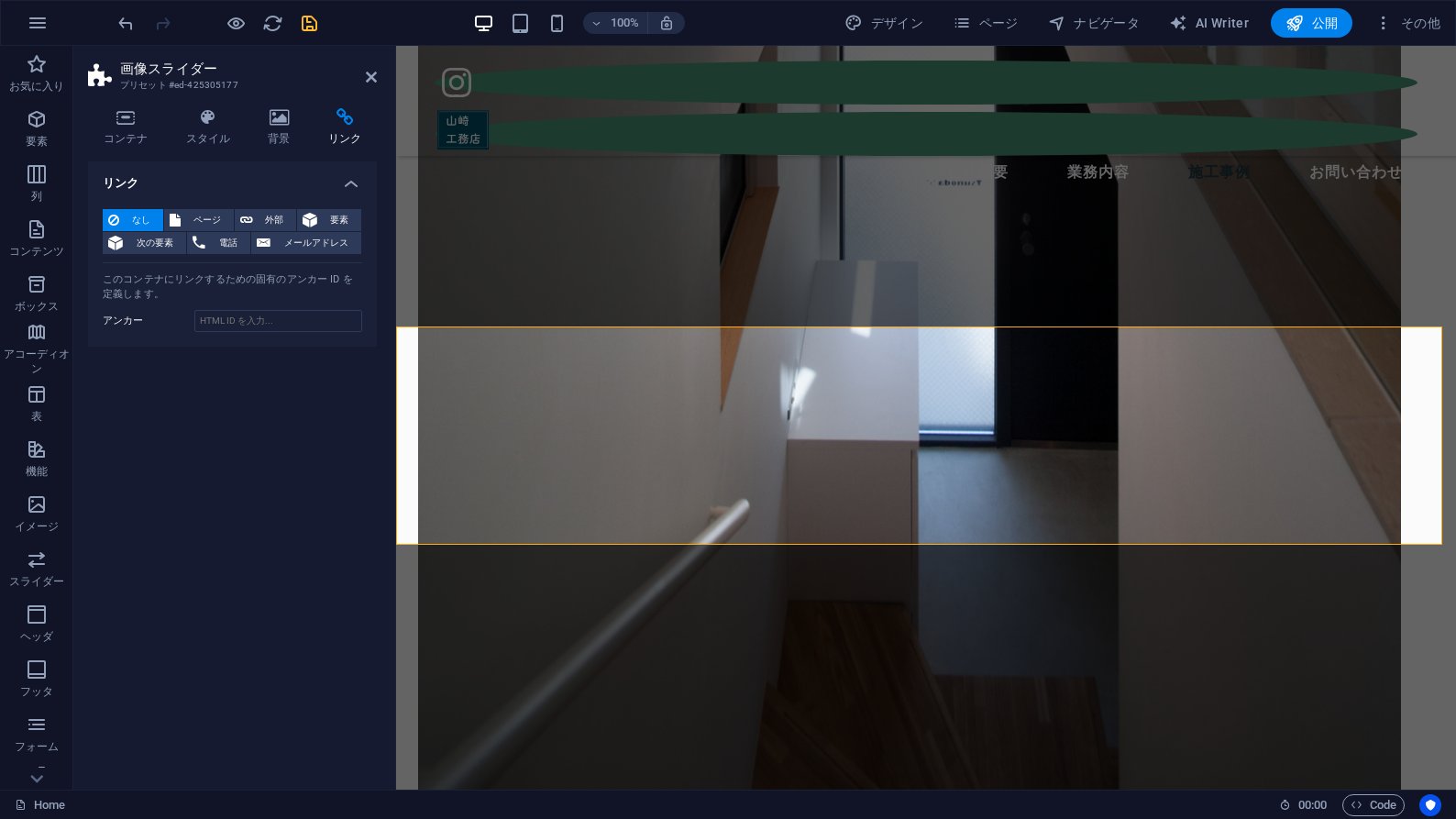 click on "リンク なし ページ 外部 要素 次の要素 電話 メールアドレス ページ Home Privacy Subpage 要素
URL 電話 メールアドレス リンク先 新規タブ 同じタブ オーバーレイ タイトル 追加リンクの説明。リンクテキストと同じにしないでください。タイトルは、要素の上にカーソルを動かしたときにヒントのテキストとしてよく表示されます。よくわからない場合は空のままにしてください。 関係 このリンクからリンク先への関係 を設定します。たとえば、値 "nofollow" は検索エンジンに対し、リンクを辿らないように指示します。空のまま残すことができます。 alternate 作成者 bookmark 外部 ヘルプ ライセンス 次へ nofollow noreferrer noopener 前へ 検索 タグ このコンテナにリンクするための固有のアンカー ID を定義します。 アンカー" at bounding box center [232, 468] 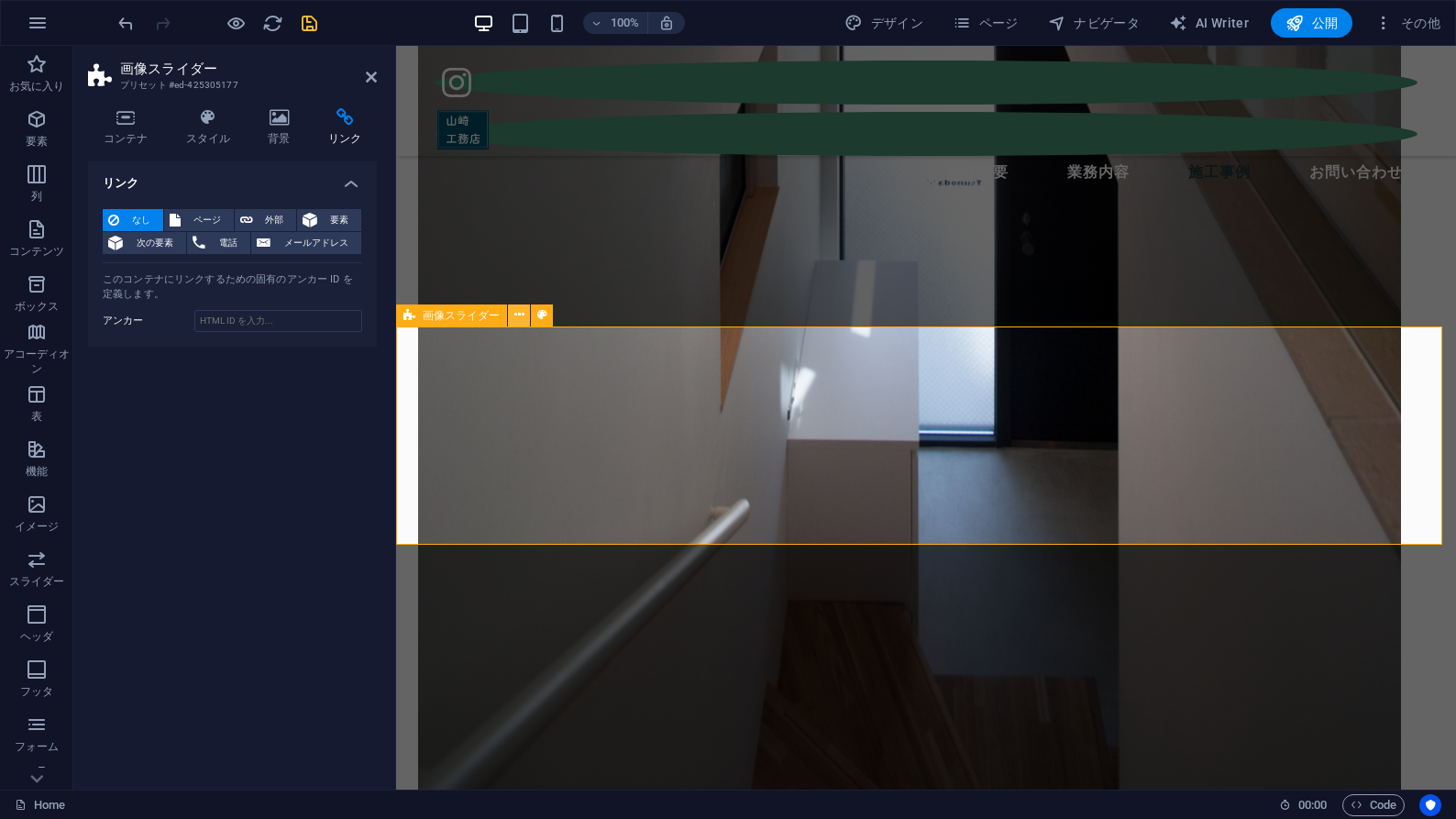 click at bounding box center (519, 315) 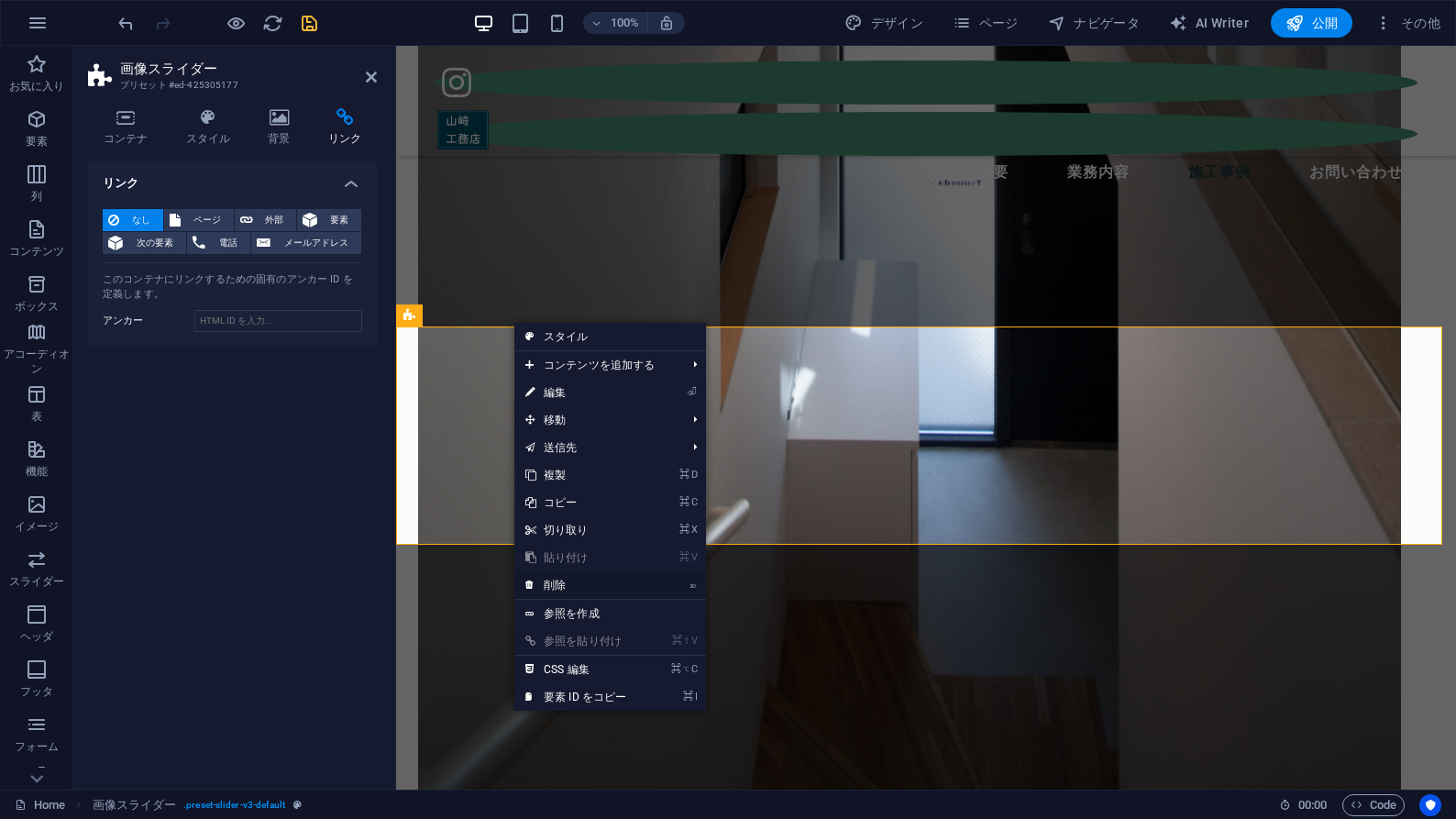 click on "⌦  削除" at bounding box center [576, 585] 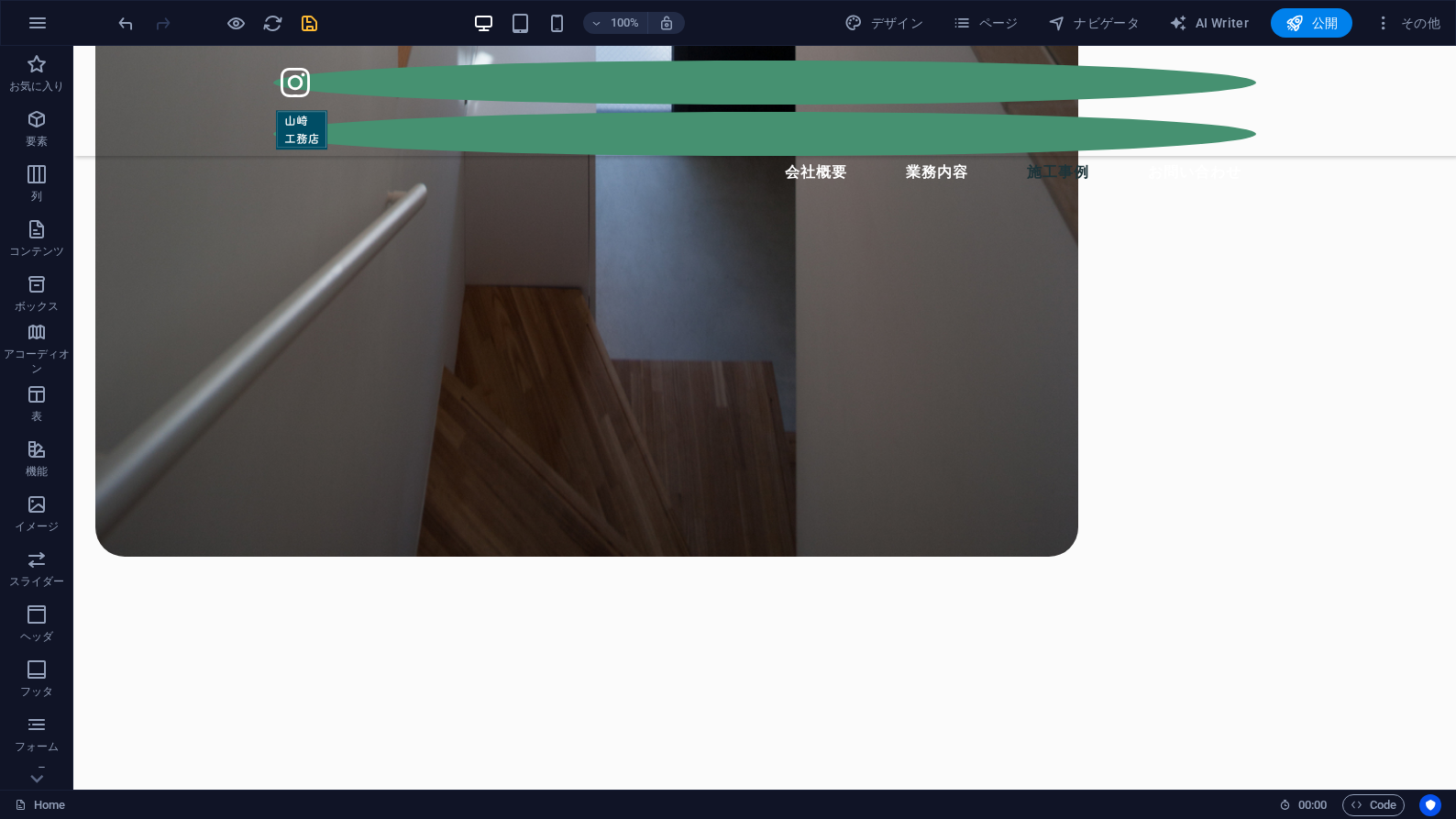 scroll, scrollTop: 2667, scrollLeft: 0, axis: vertical 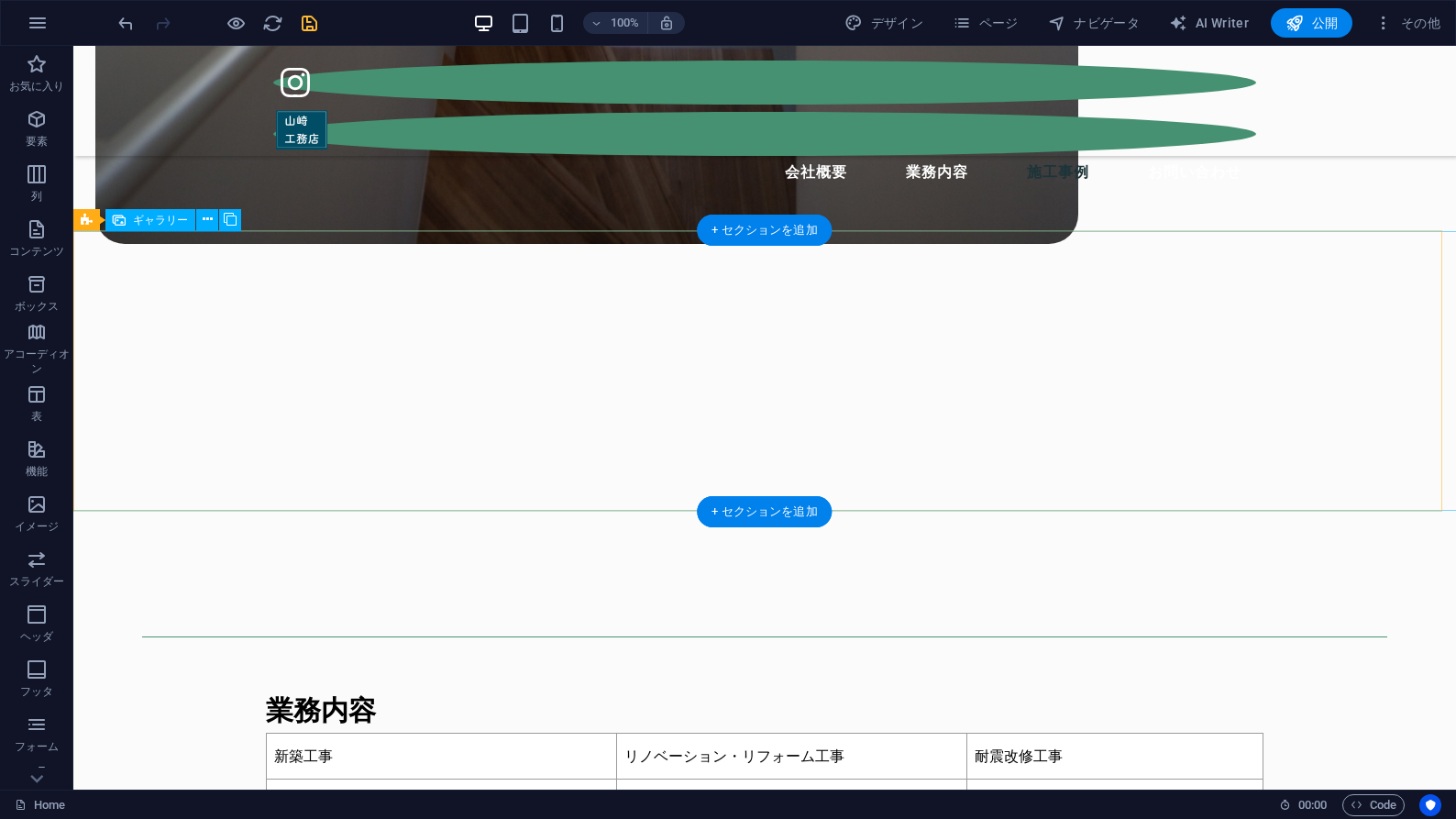 click at bounding box center [765, 1708] 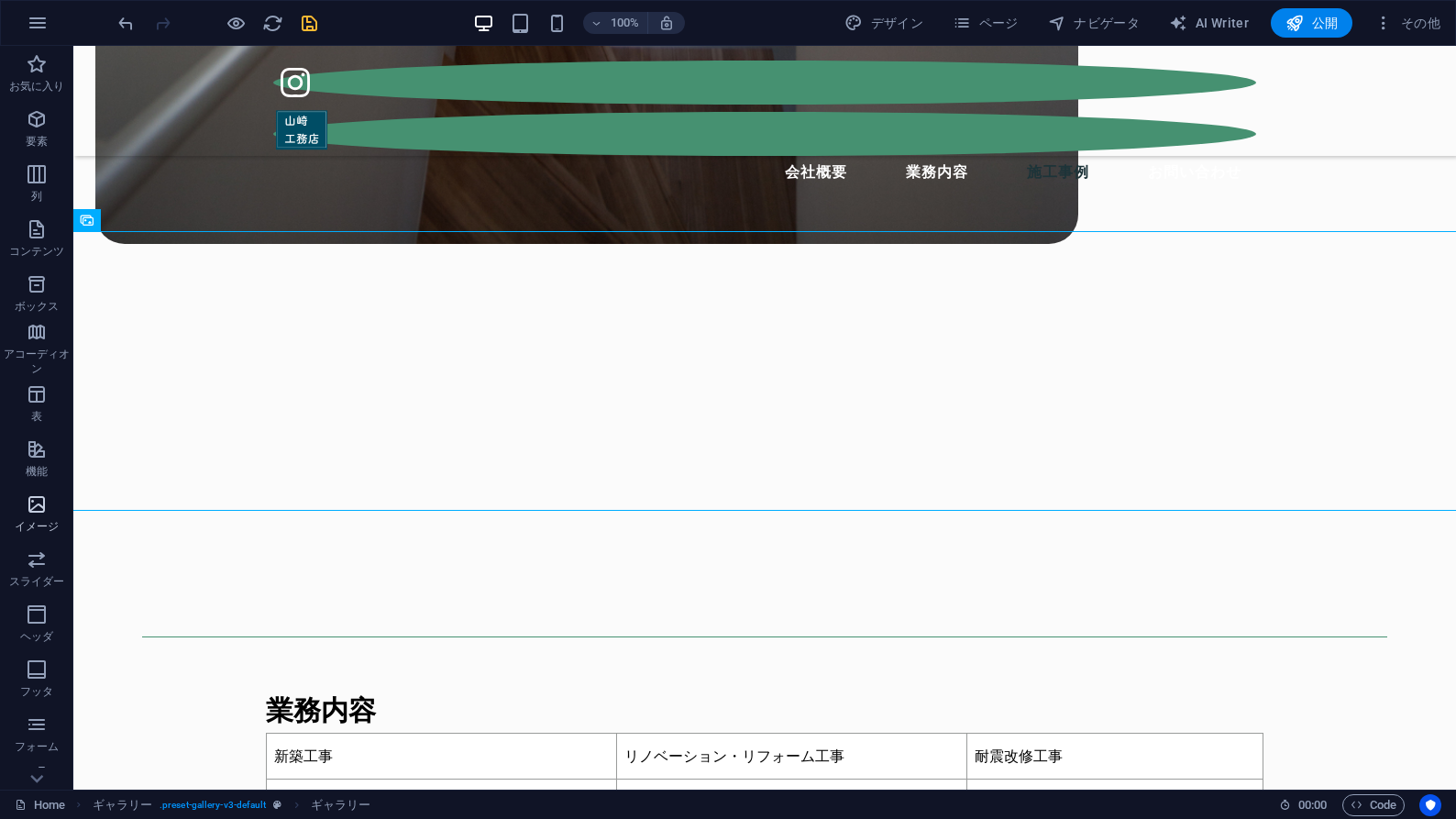 click on "イメージ" at bounding box center [37, 515] 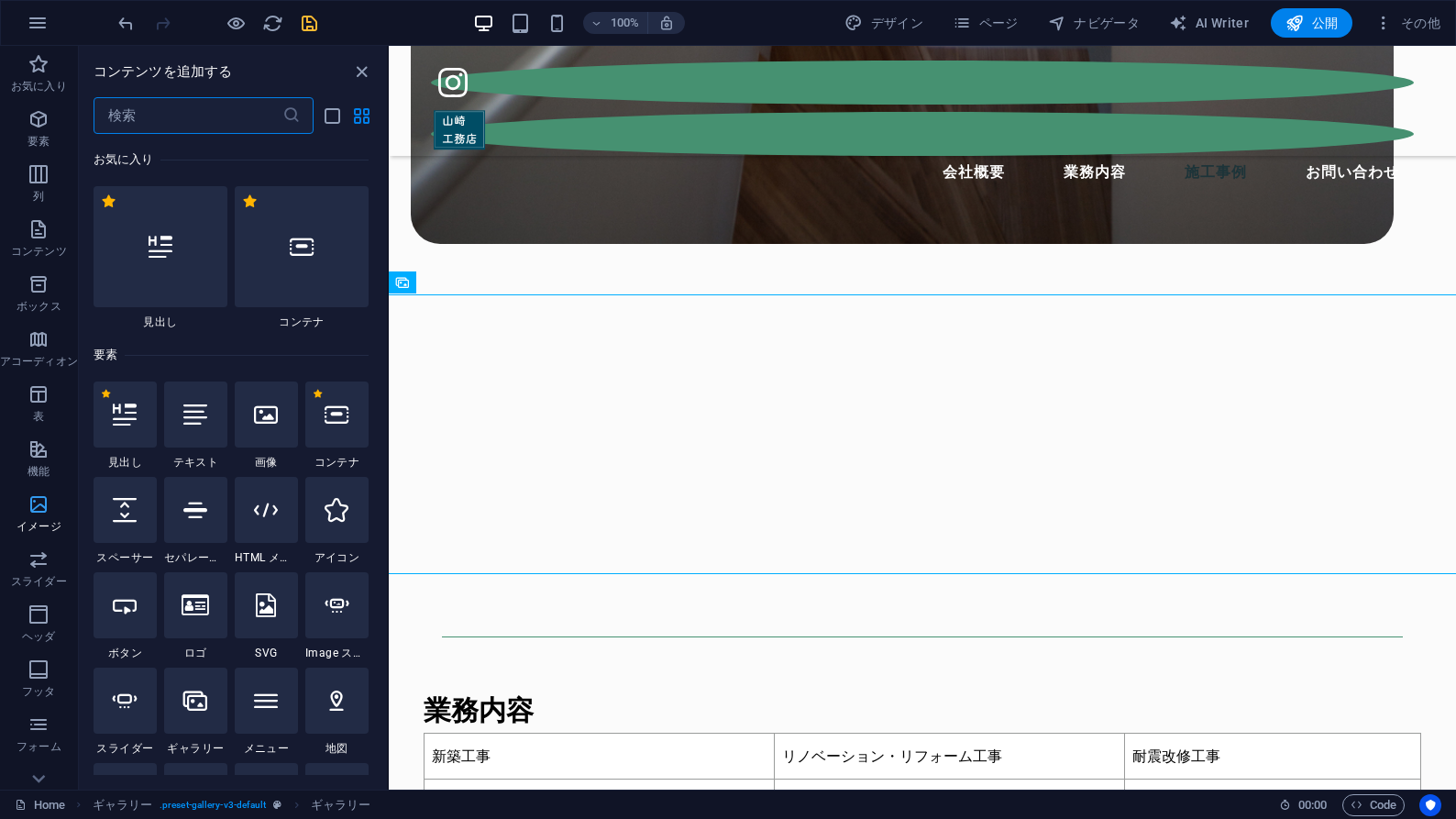 scroll, scrollTop: 2604, scrollLeft: 0, axis: vertical 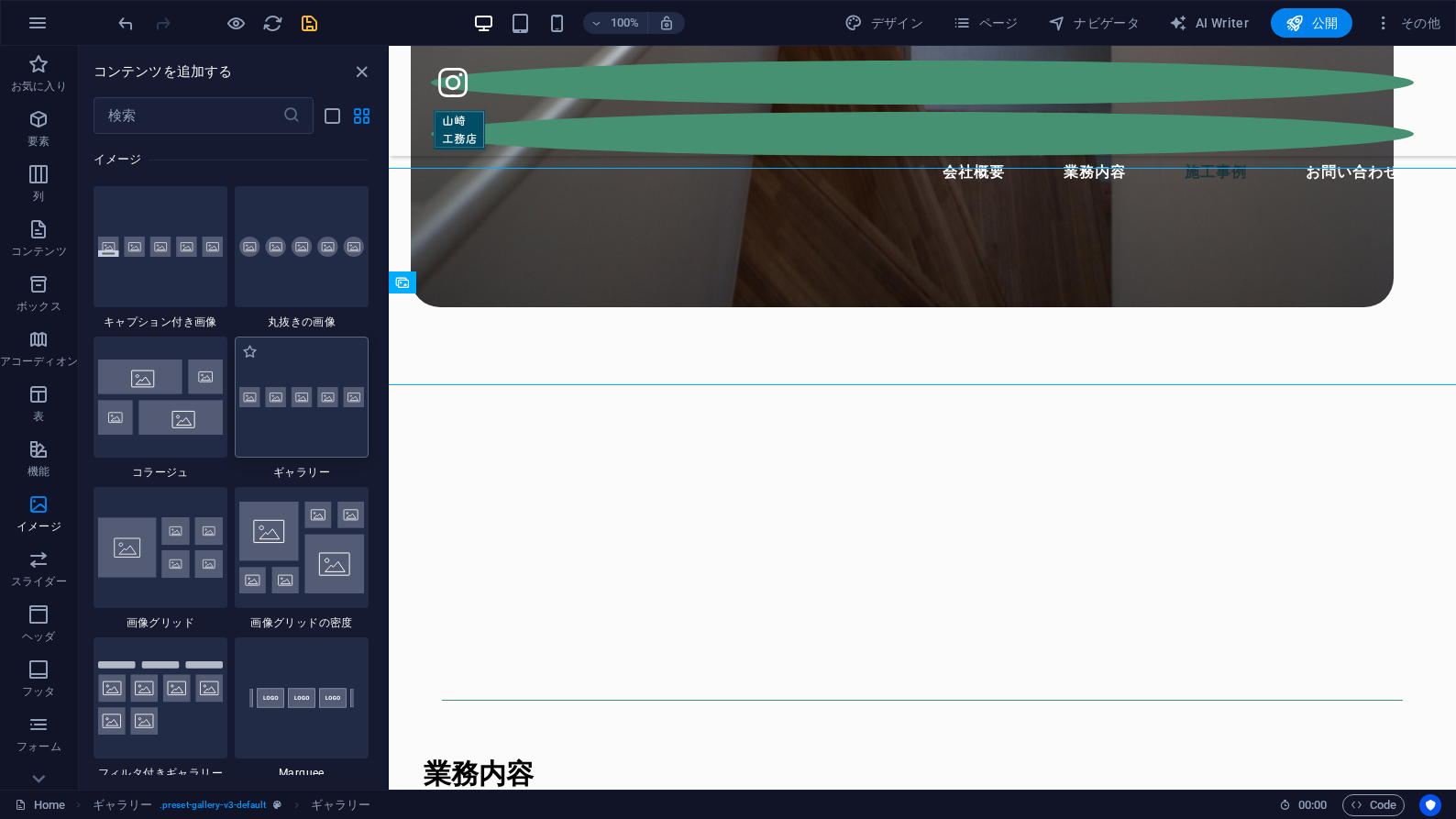 click at bounding box center (302, 397) 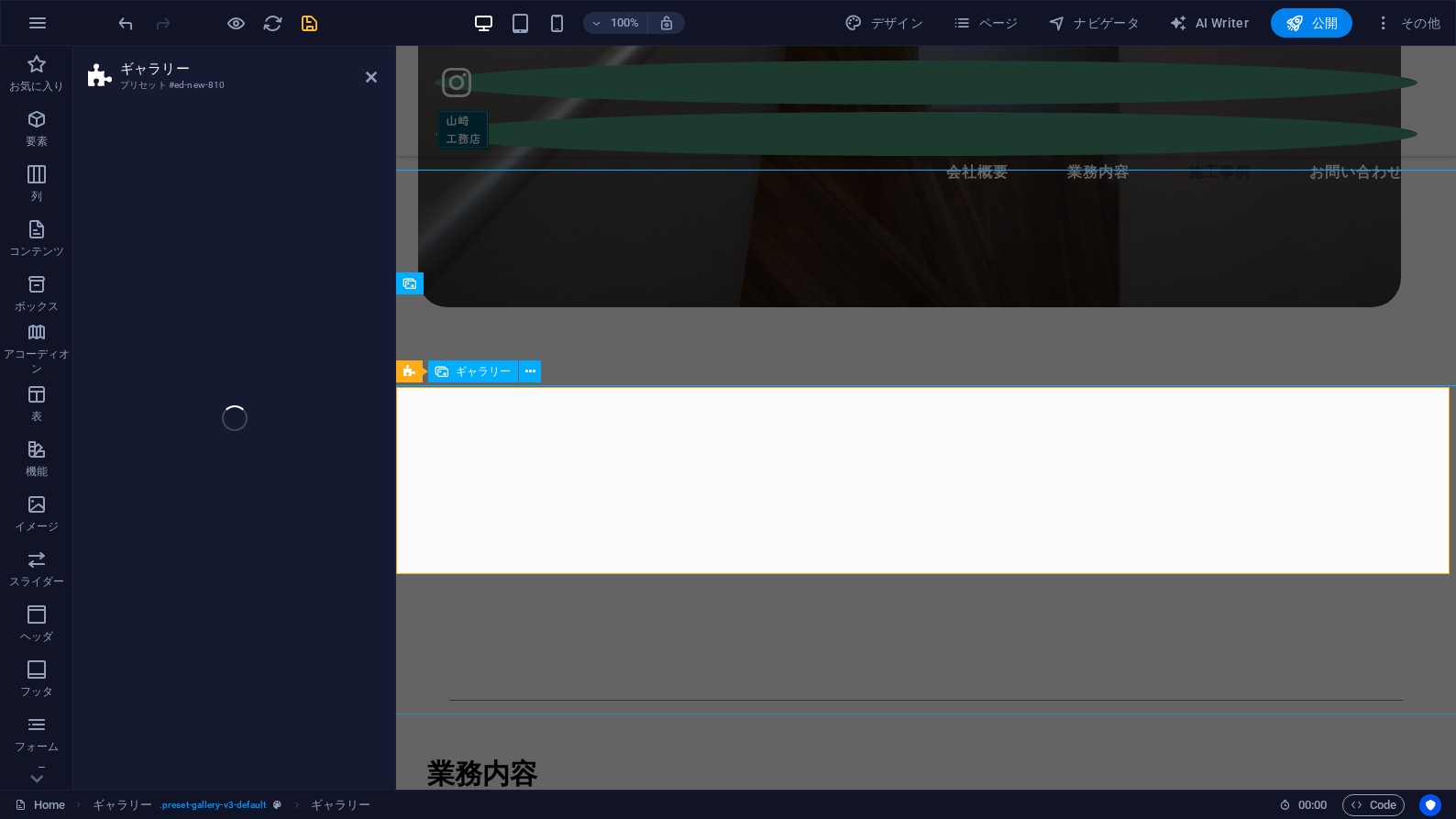 scroll, scrollTop: 2602, scrollLeft: 0, axis: vertical 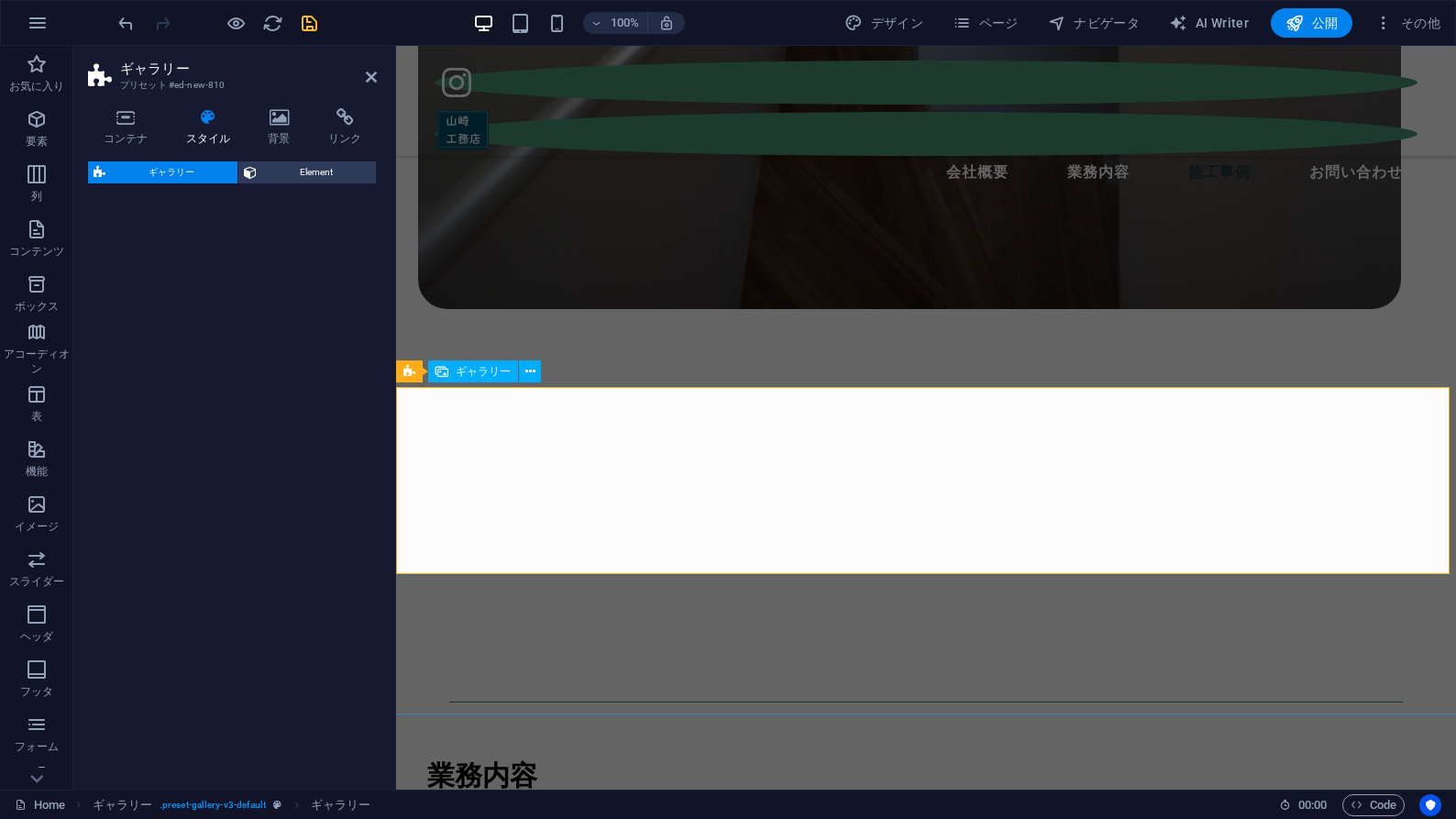 select on "rem" 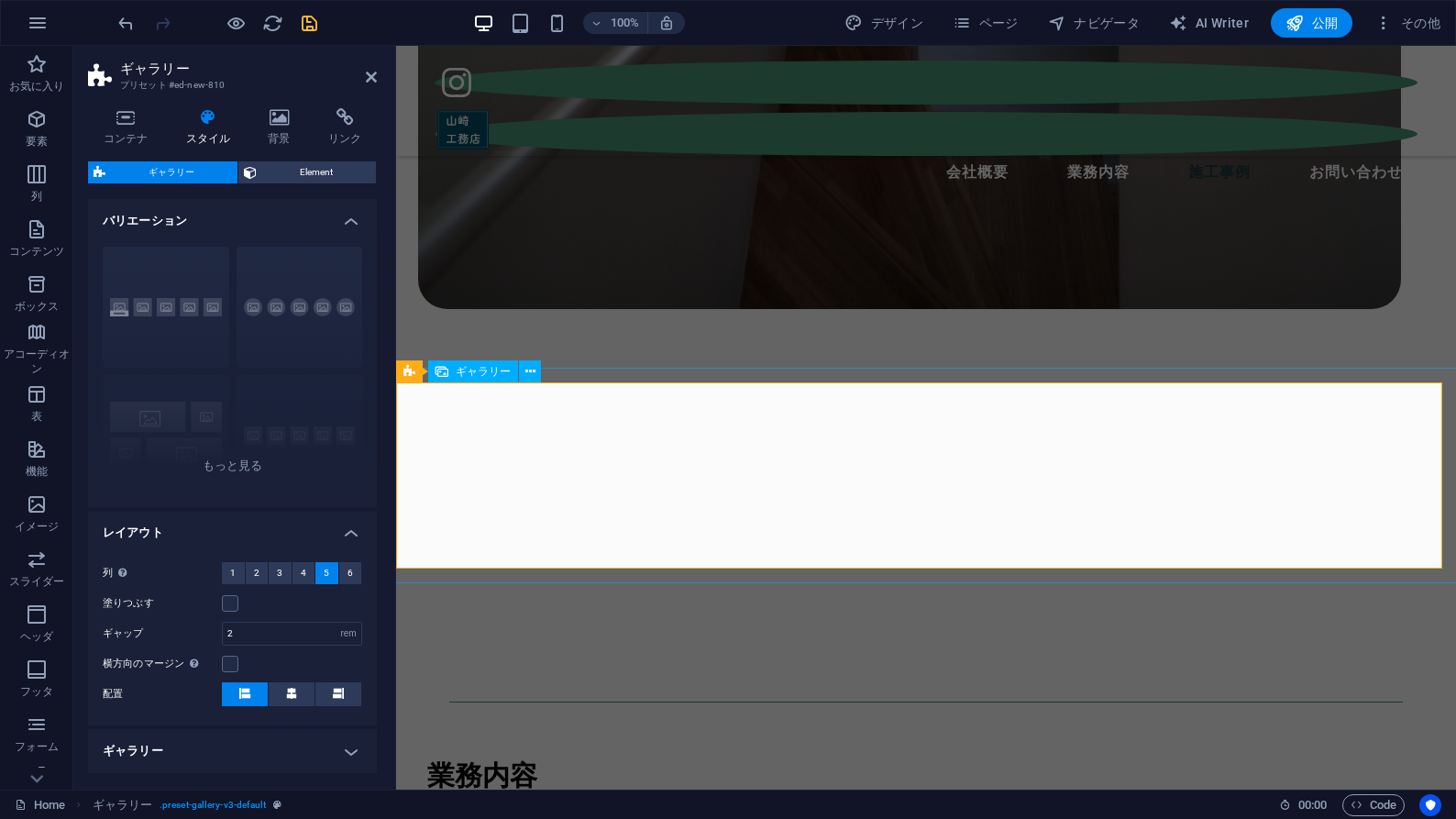 click at bounding box center (491, 1816) 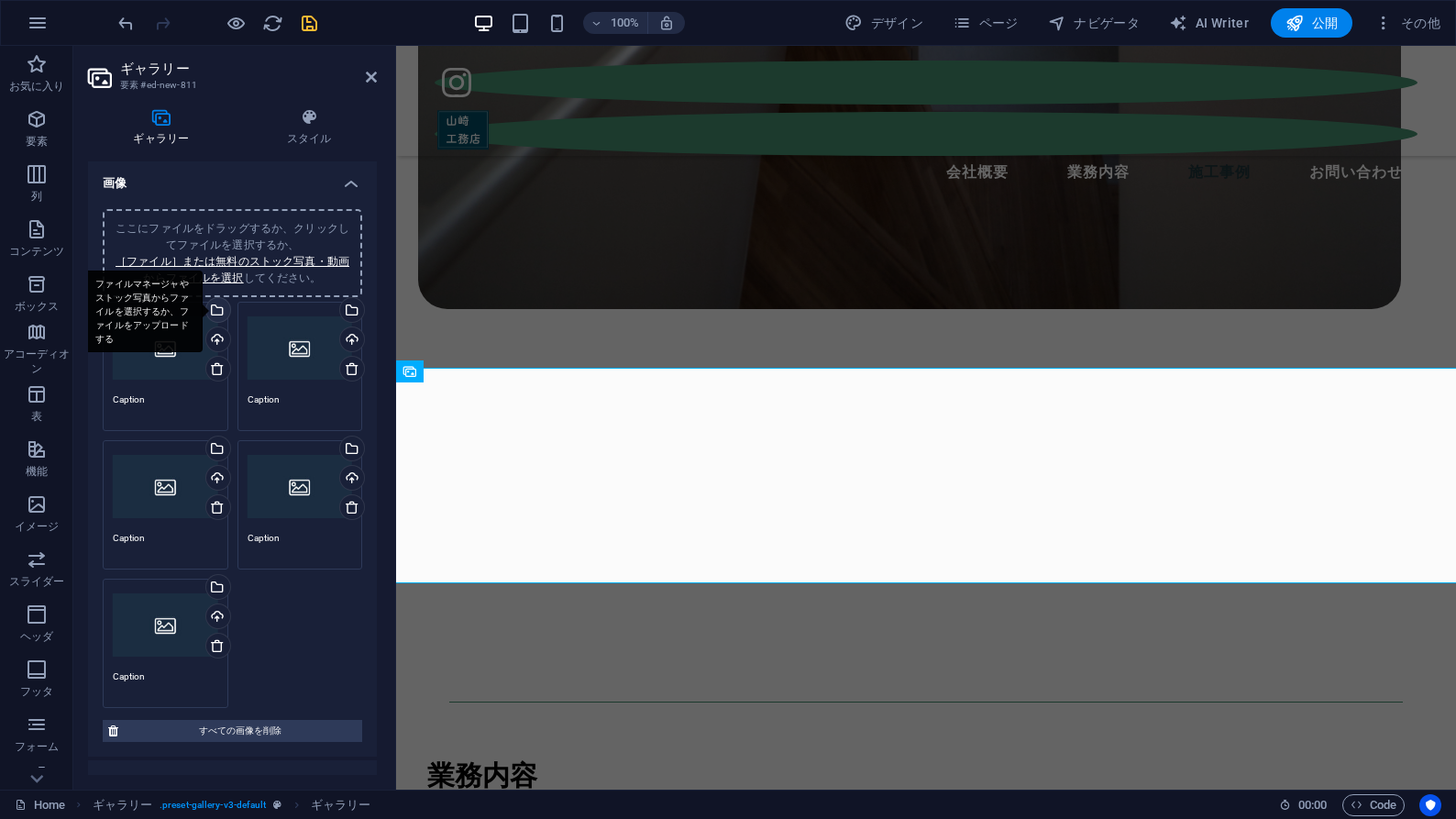 click on "ファイルマネージャやストック写真からファイルを選択するか、ファイルをアップロードする" at bounding box center (216, 312) 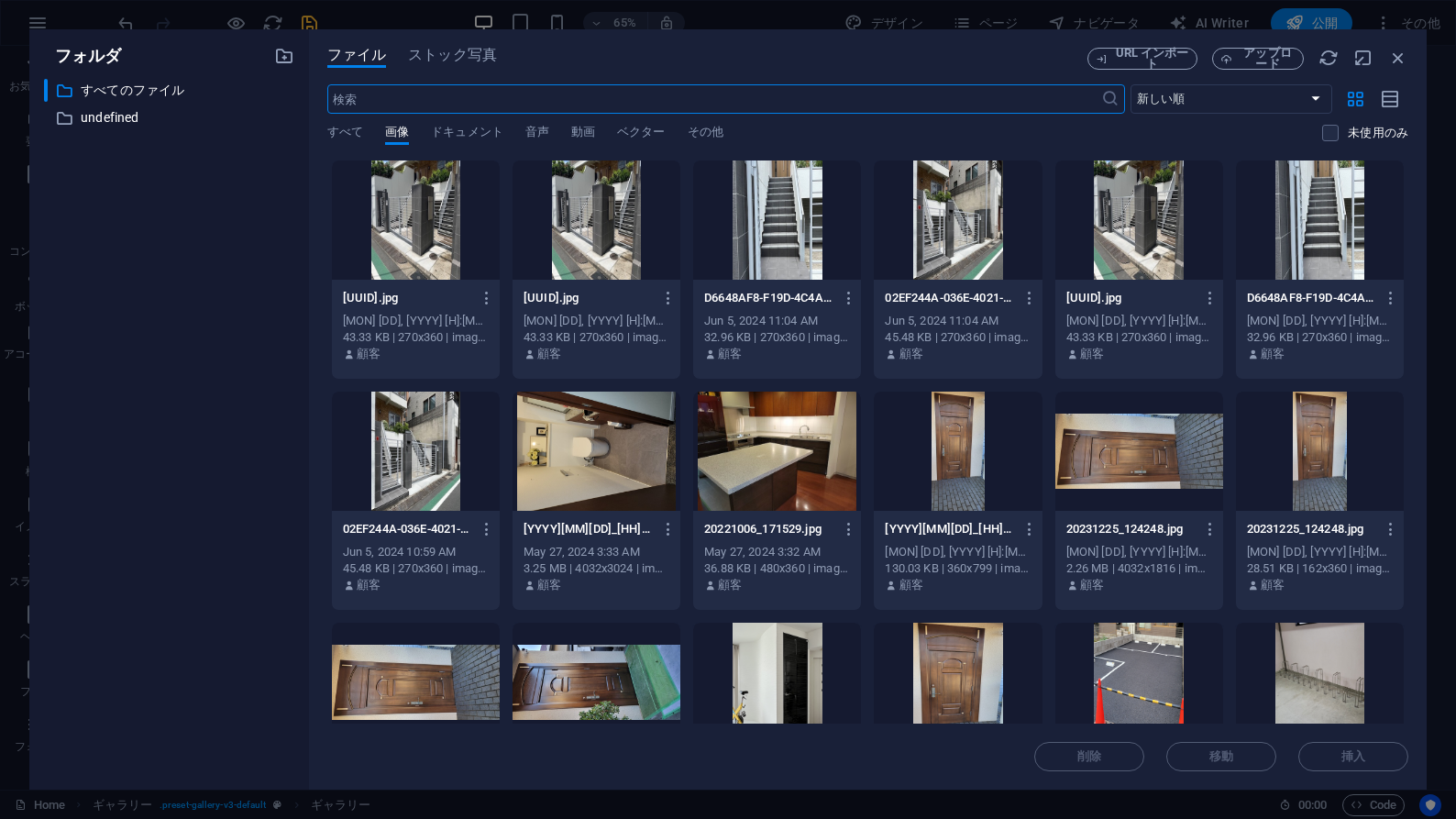 scroll, scrollTop: 2910, scrollLeft: 0, axis: vertical 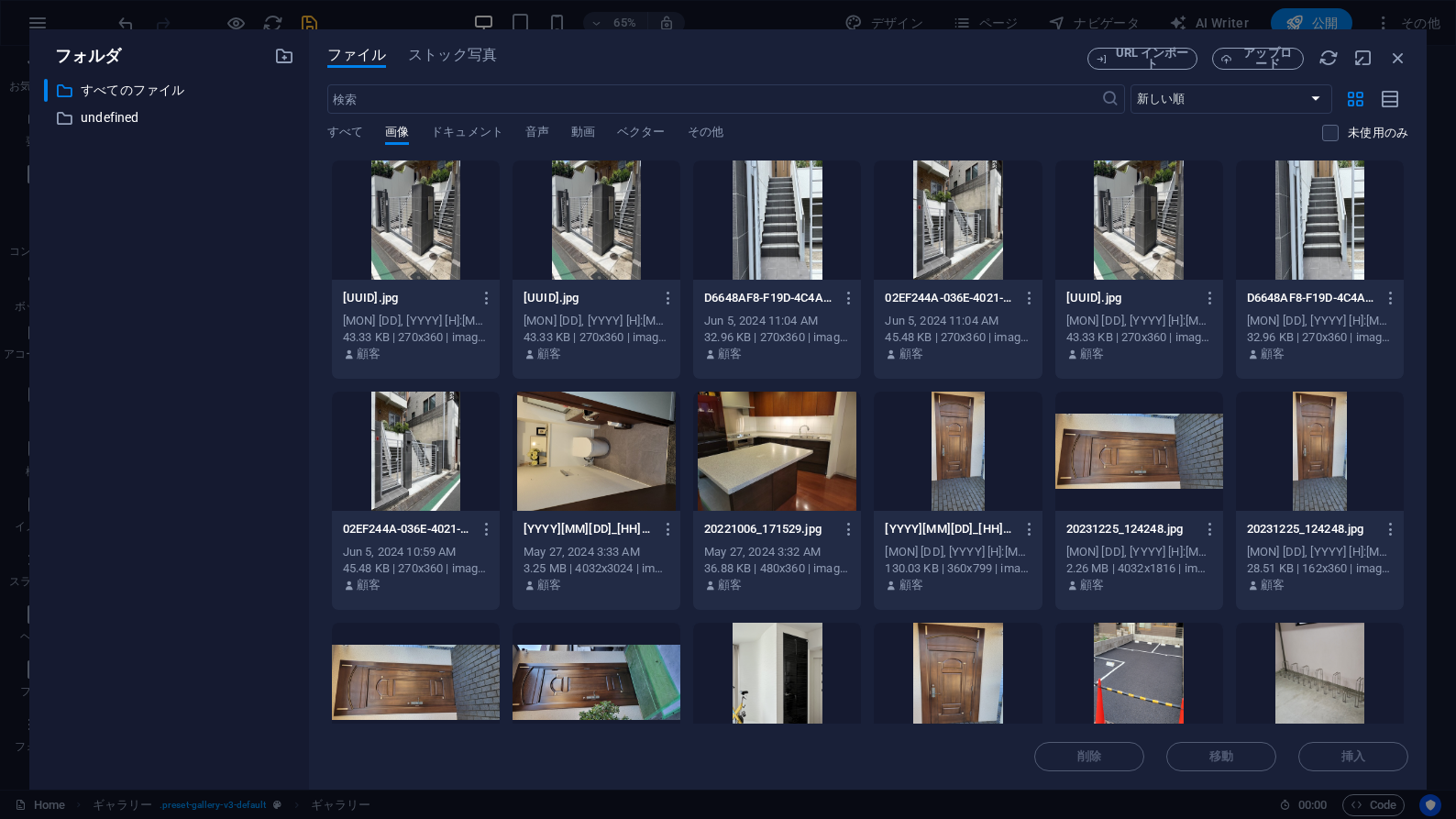 click at bounding box center [957, 451] 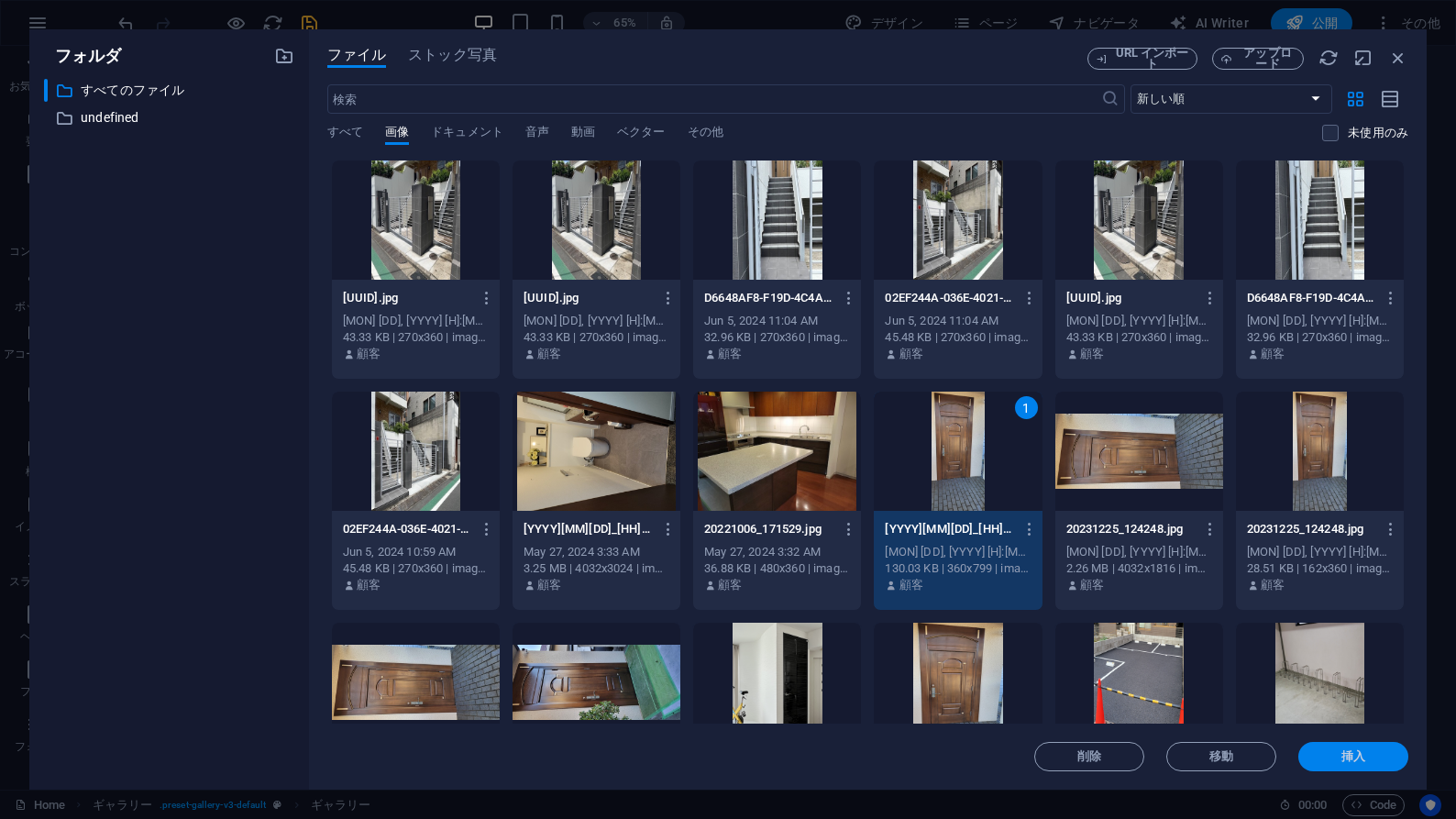 click on "挿入" at bounding box center [1353, 757] 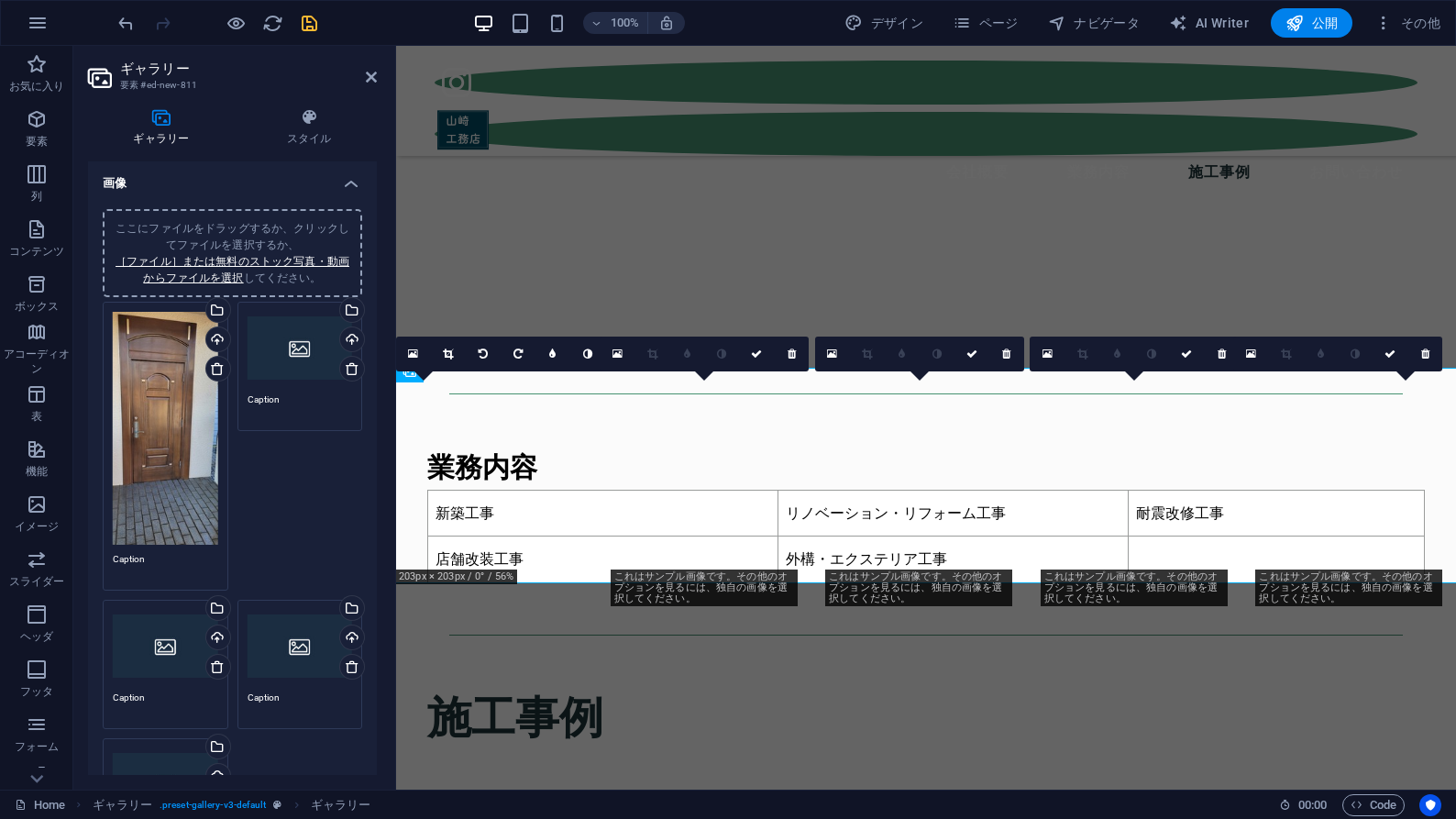 scroll, scrollTop: 2602, scrollLeft: 0, axis: vertical 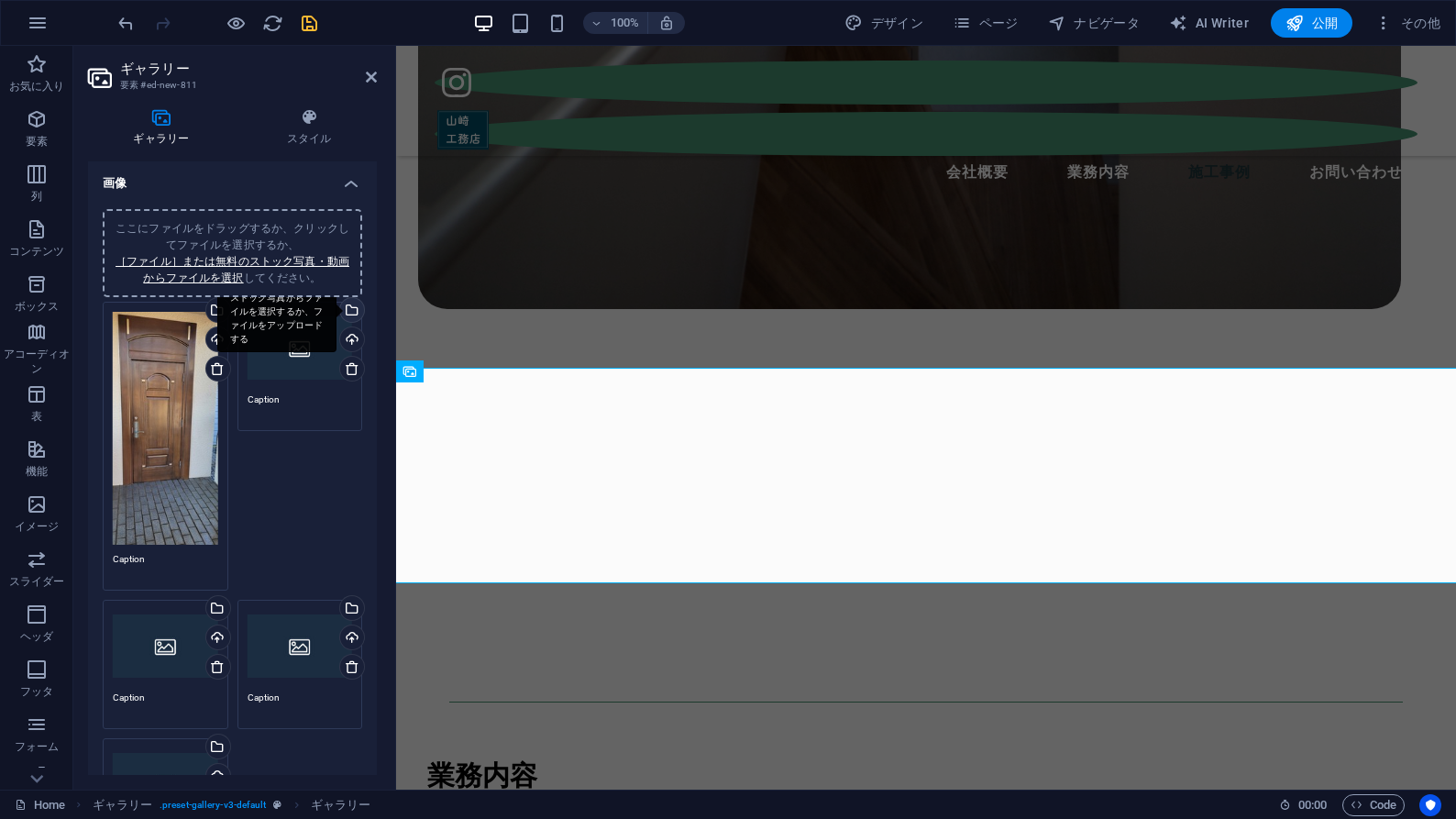 click on "ファイルマネージャやストック写真からファイルを選択するか、ファイルをアップロードする" at bounding box center [350, 312] 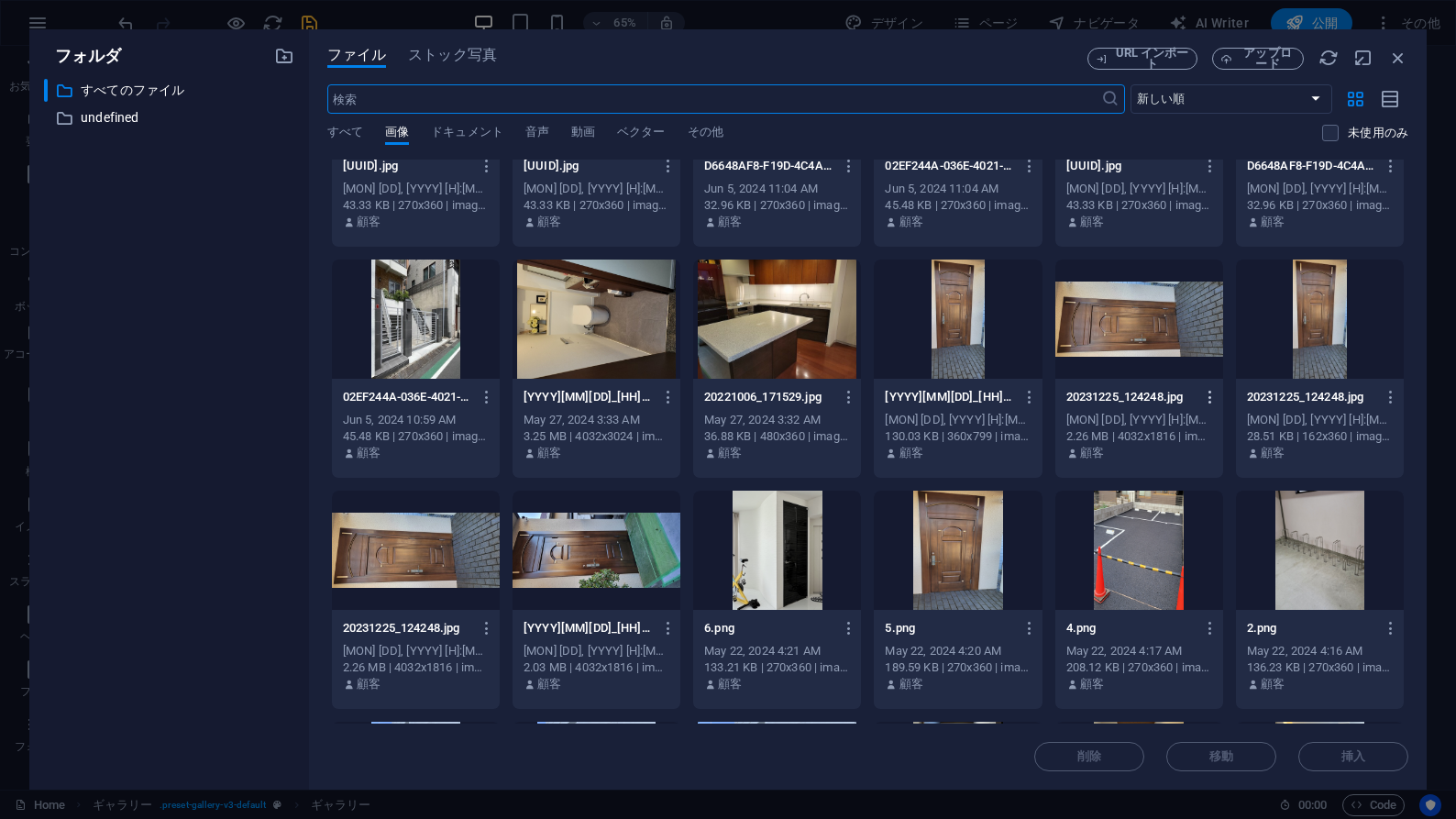 scroll, scrollTop: 172, scrollLeft: 0, axis: vertical 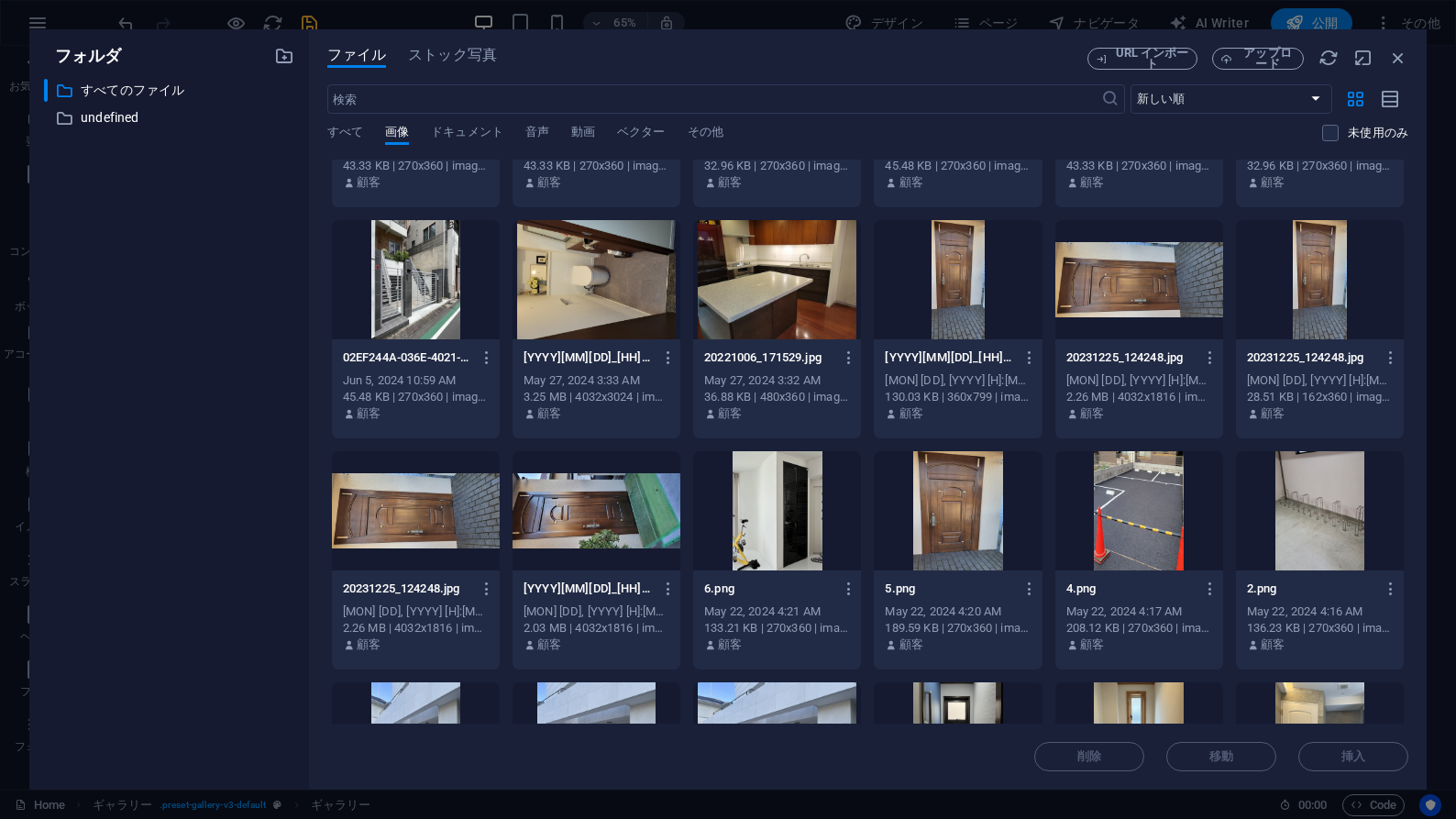 click at bounding box center [596, 511] 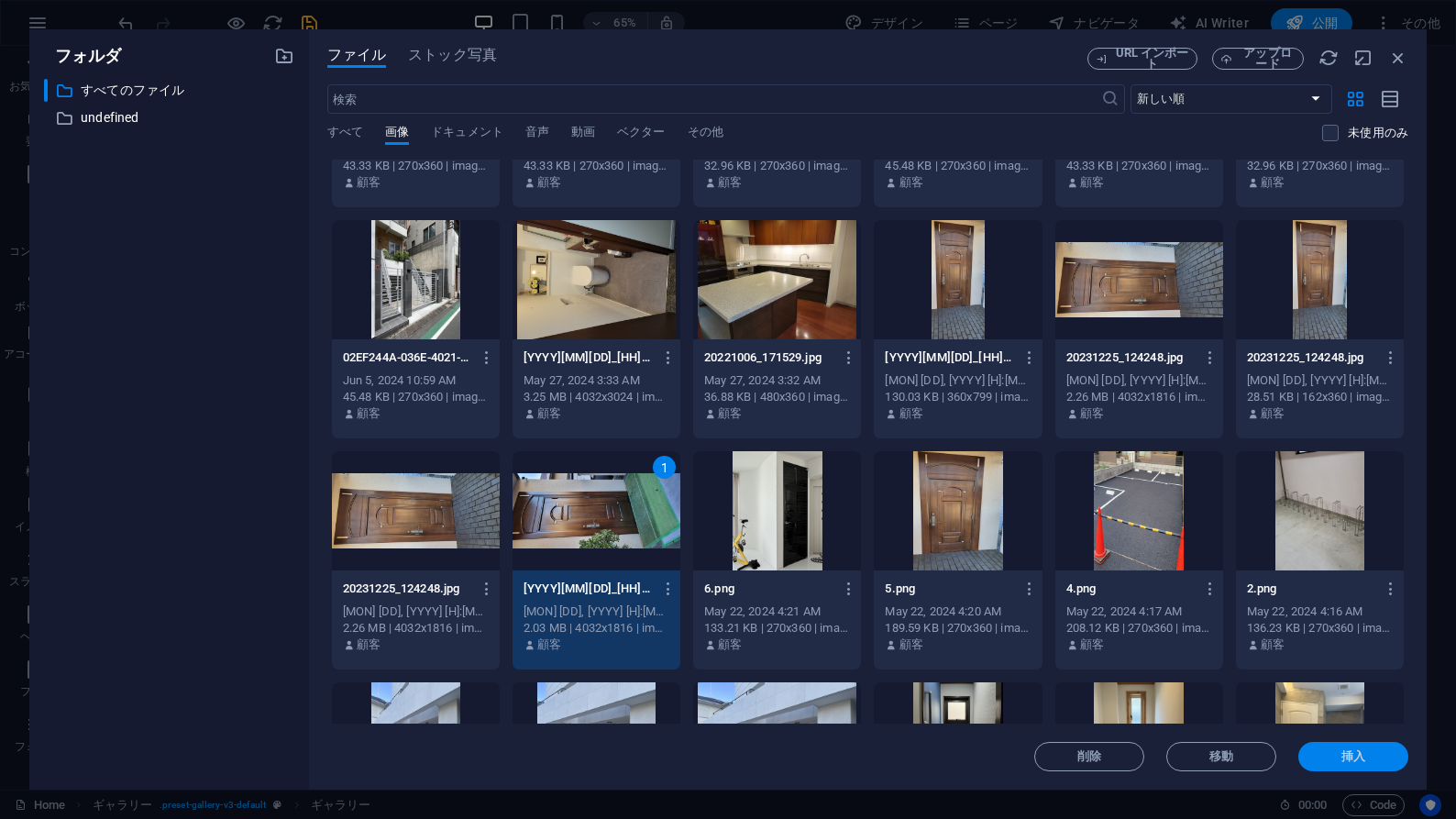 drag, startPoint x: 1356, startPoint y: 755, endPoint x: 666, endPoint y: 592, distance: 708.99154 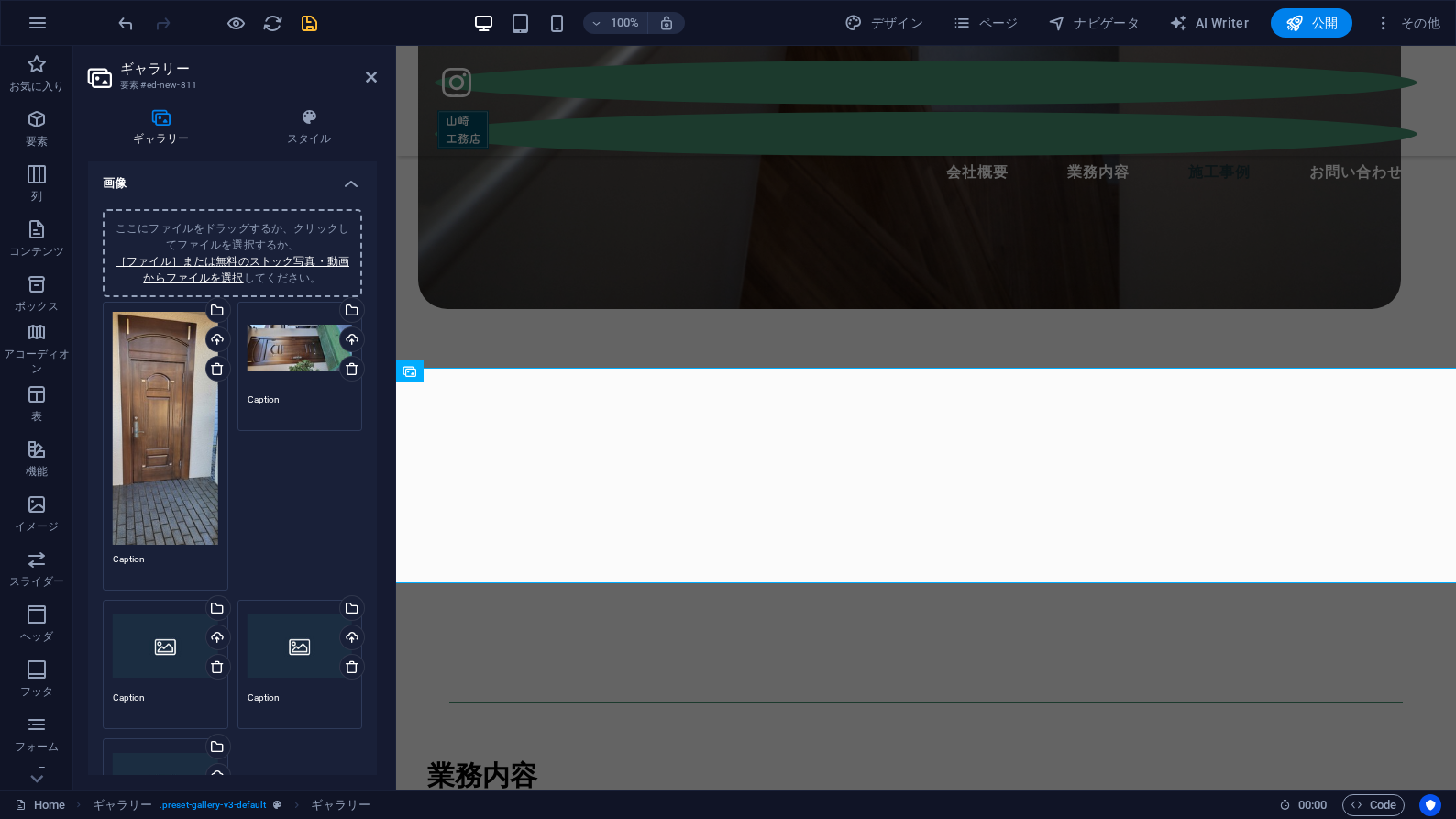 click on "ここにファイルをドラッグするか、クリックしてファイルを選択するか、 ［ファイル］または無料のストック写真・動画からファイルを選択 してください。" at bounding box center (300, 349) 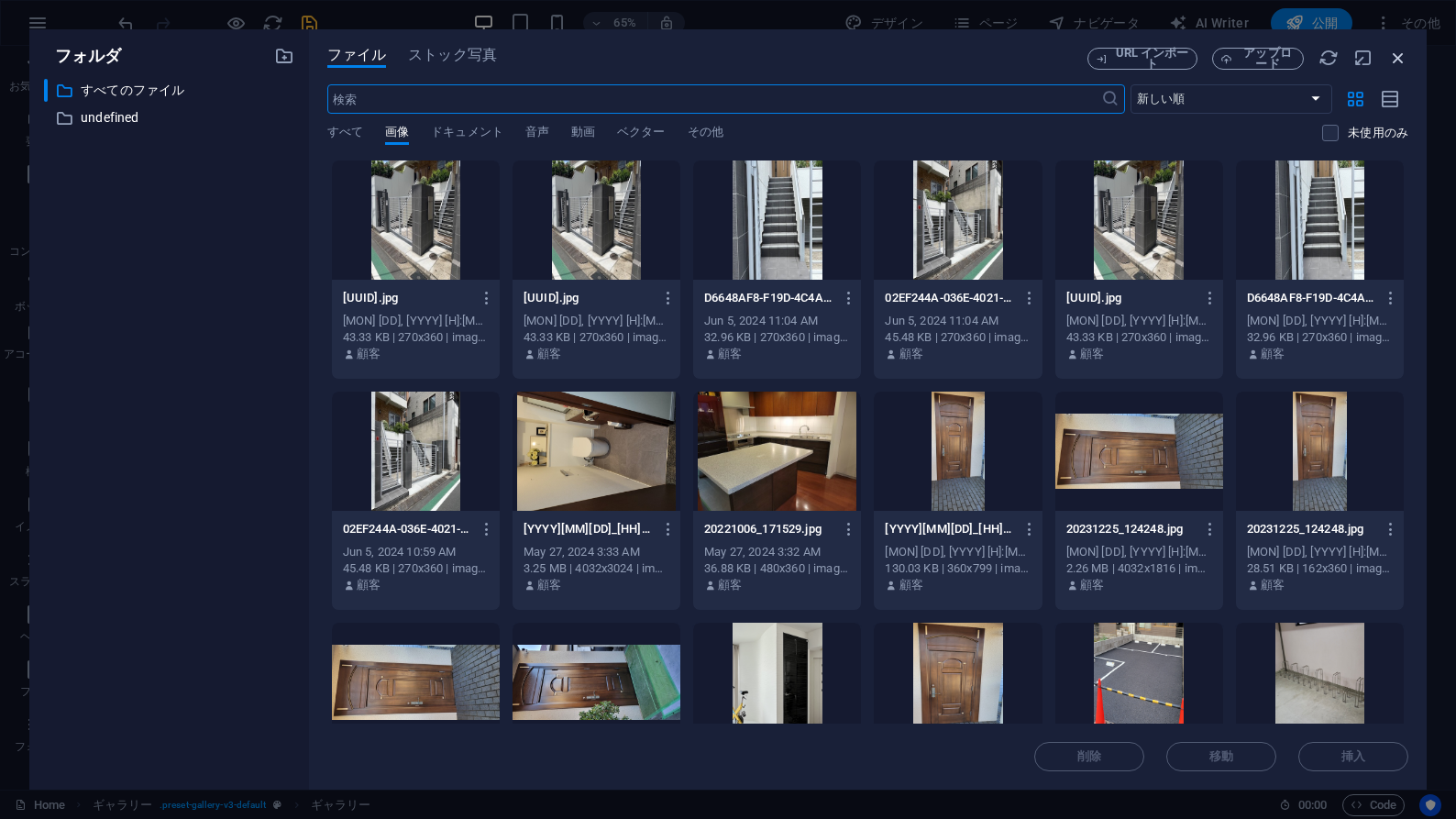click at bounding box center (1398, 58) 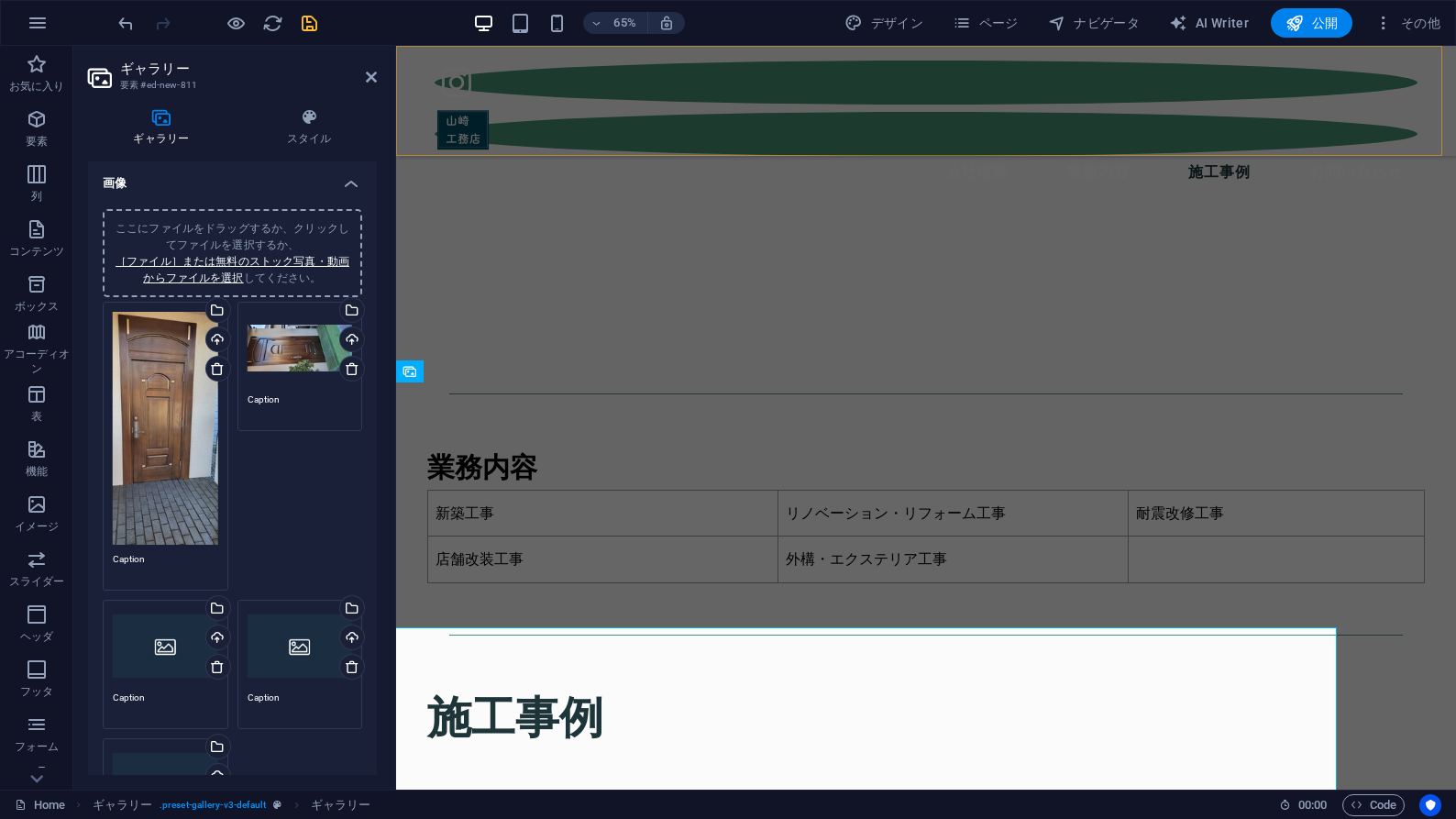 scroll, scrollTop: 2602, scrollLeft: 0, axis: vertical 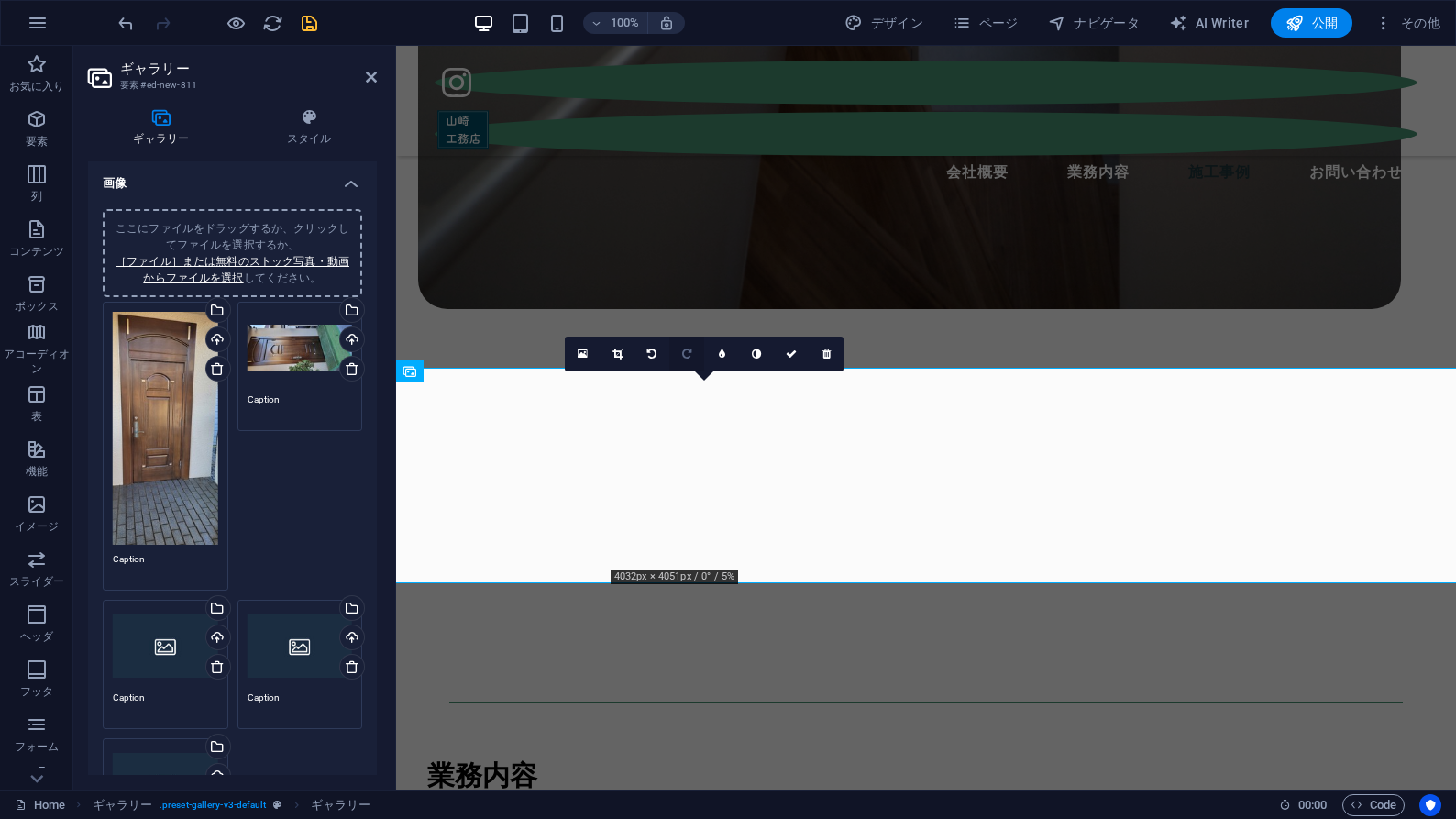 click at bounding box center (687, 354) 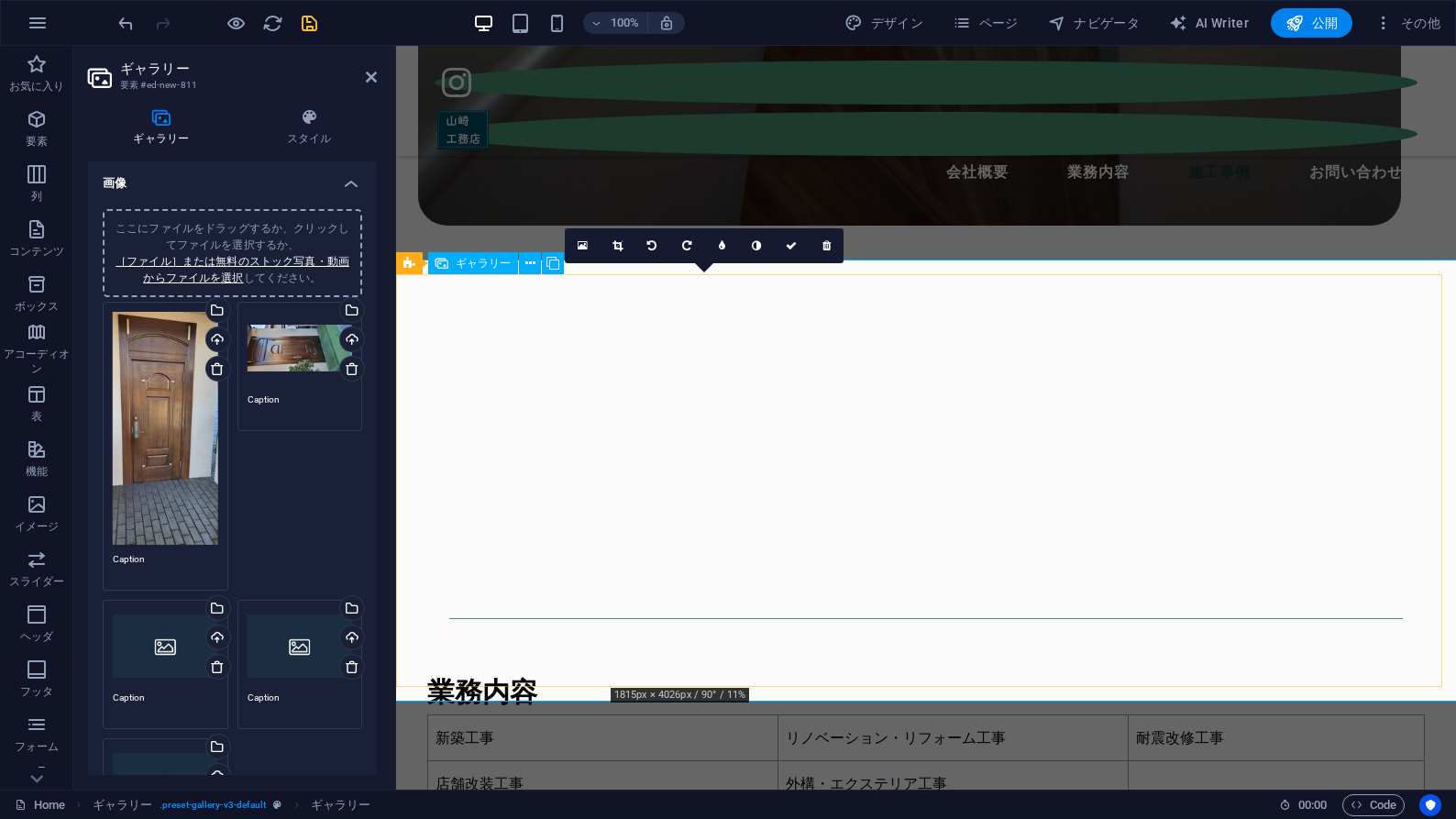 scroll, scrollTop: 2710, scrollLeft: 0, axis: vertical 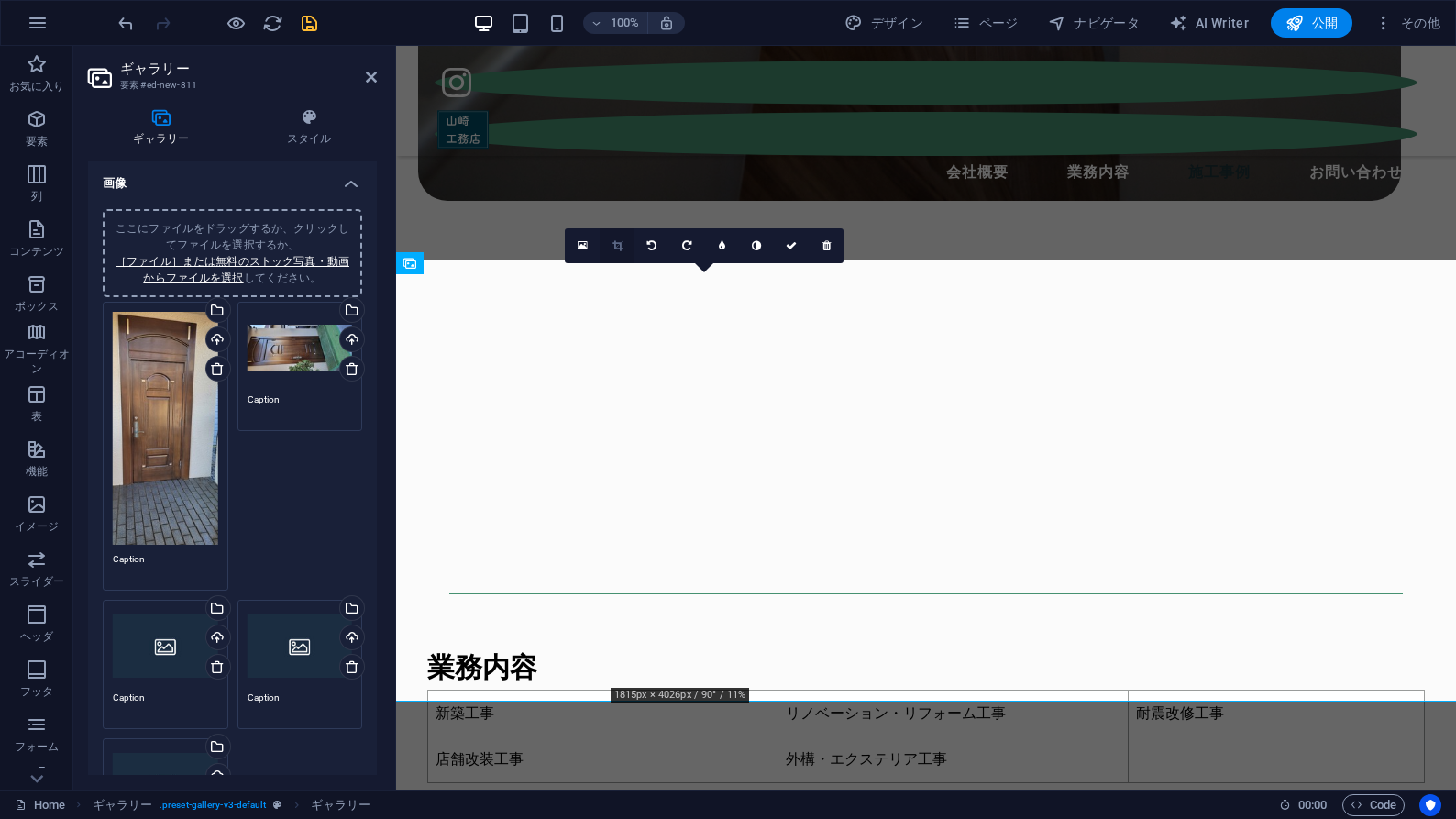 click at bounding box center [617, 246] 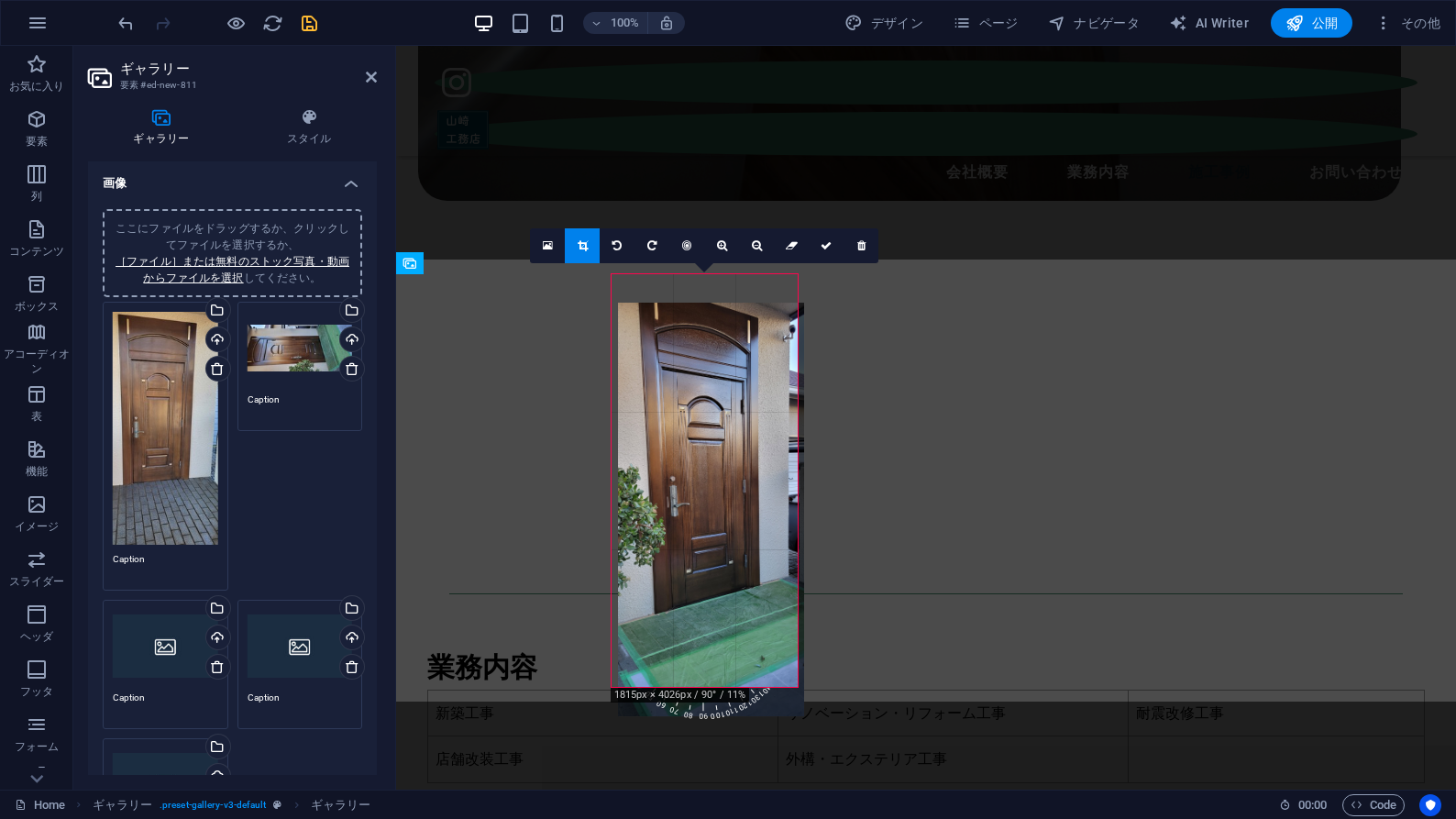drag, startPoint x: 615, startPoint y: 686, endPoint x: 621, endPoint y: 715, distance: 29.61419 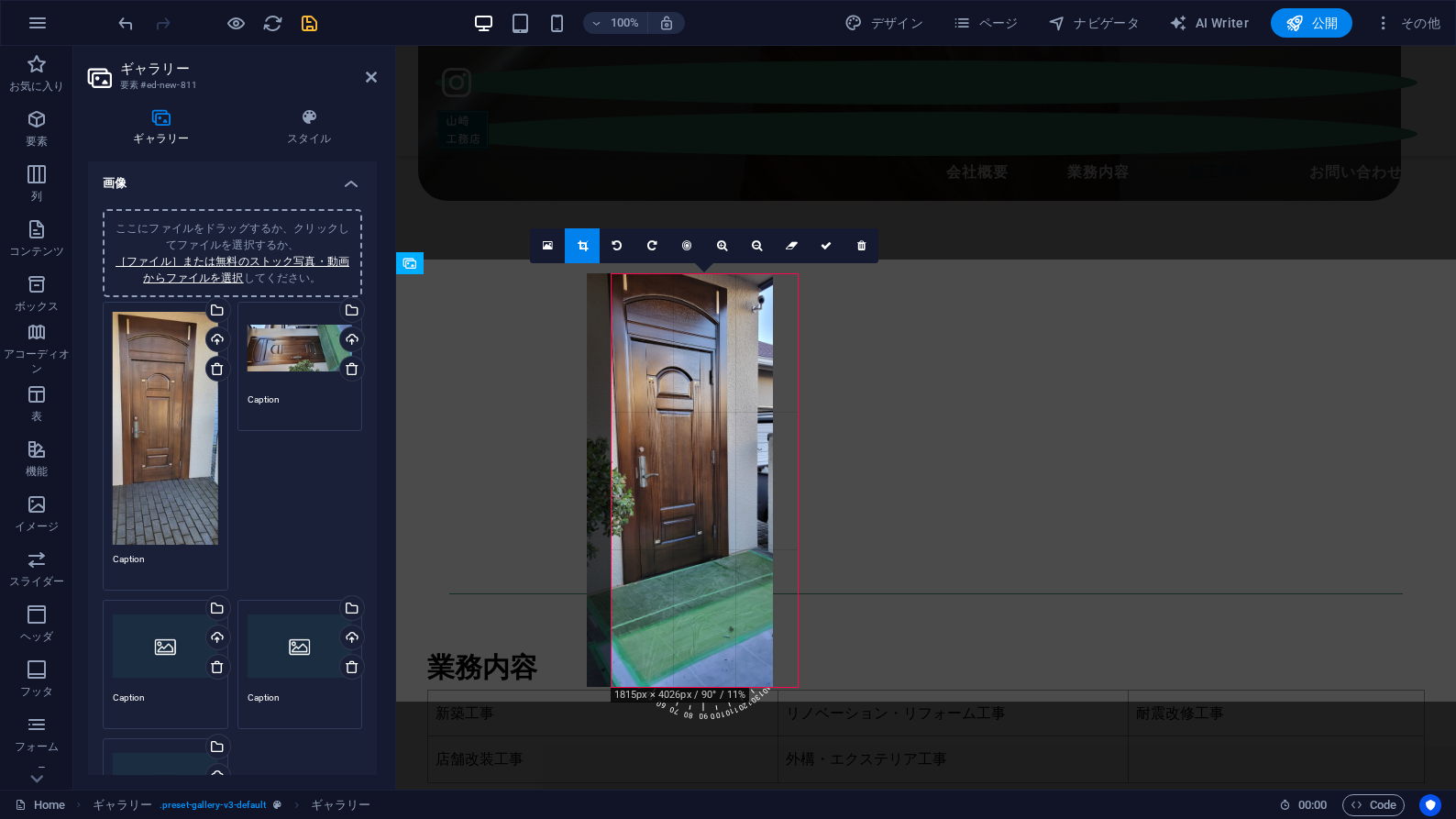 click at bounding box center [679, 480] 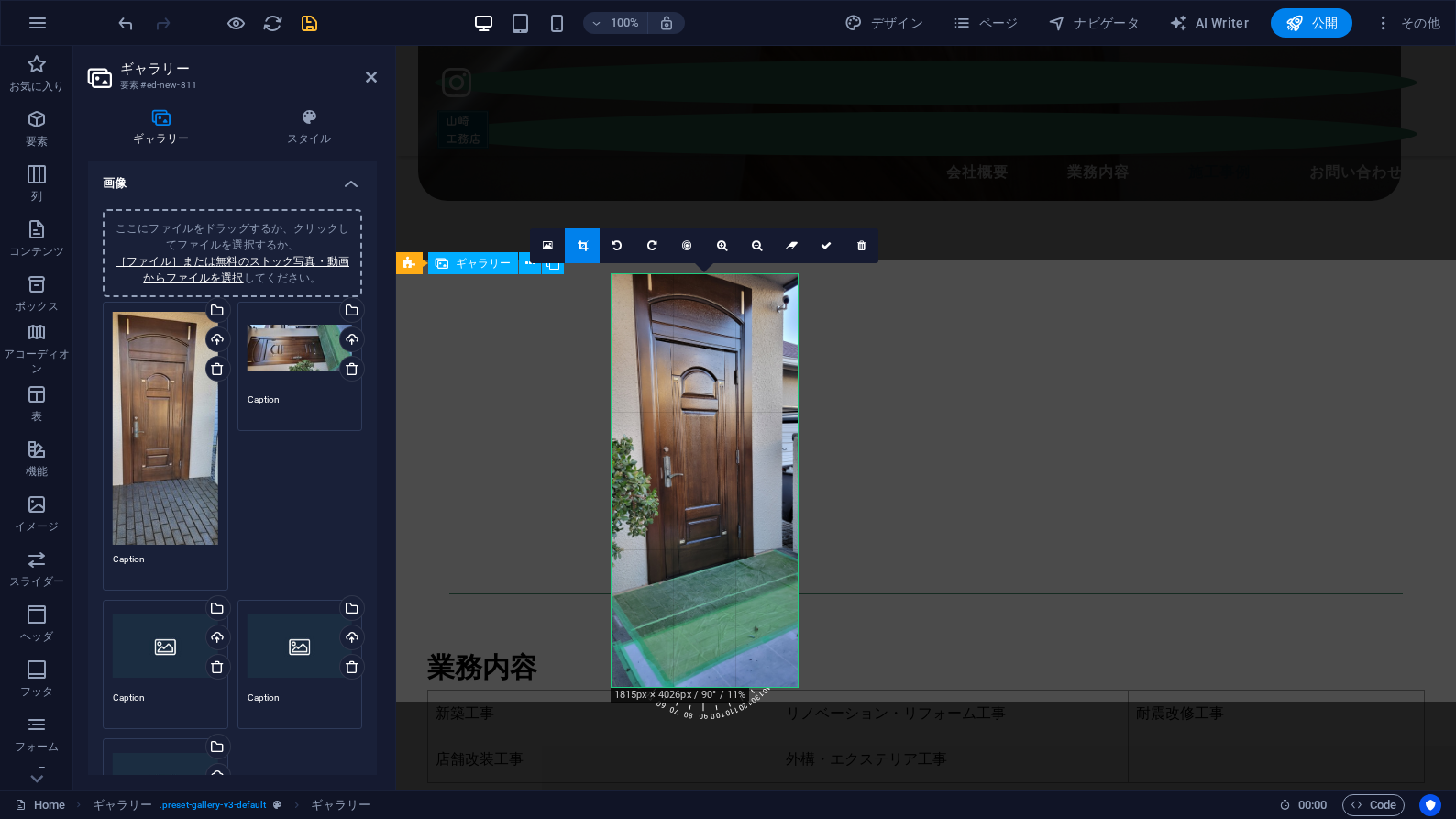 click at bounding box center [926, 1822] 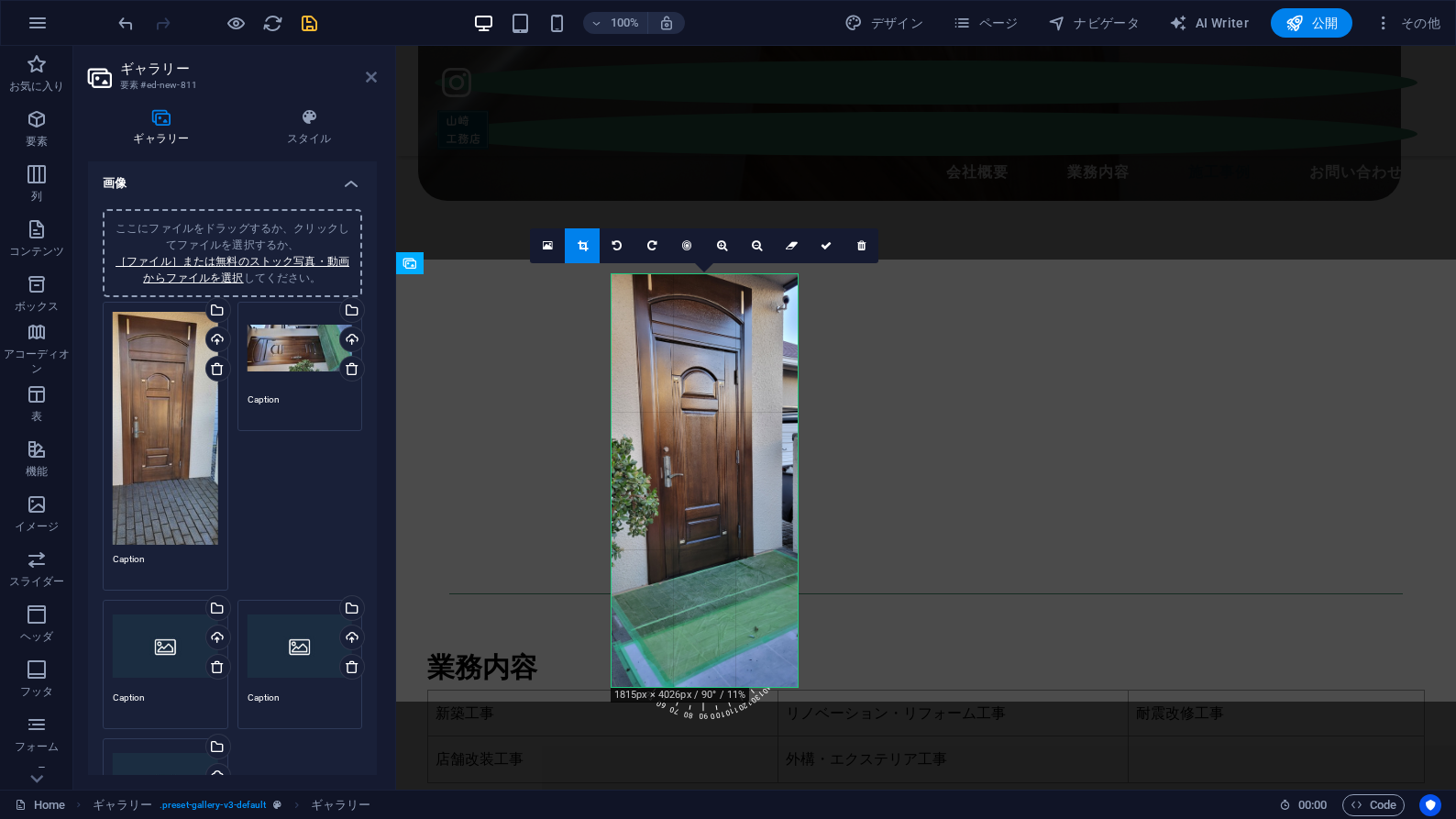click at bounding box center [371, 77] 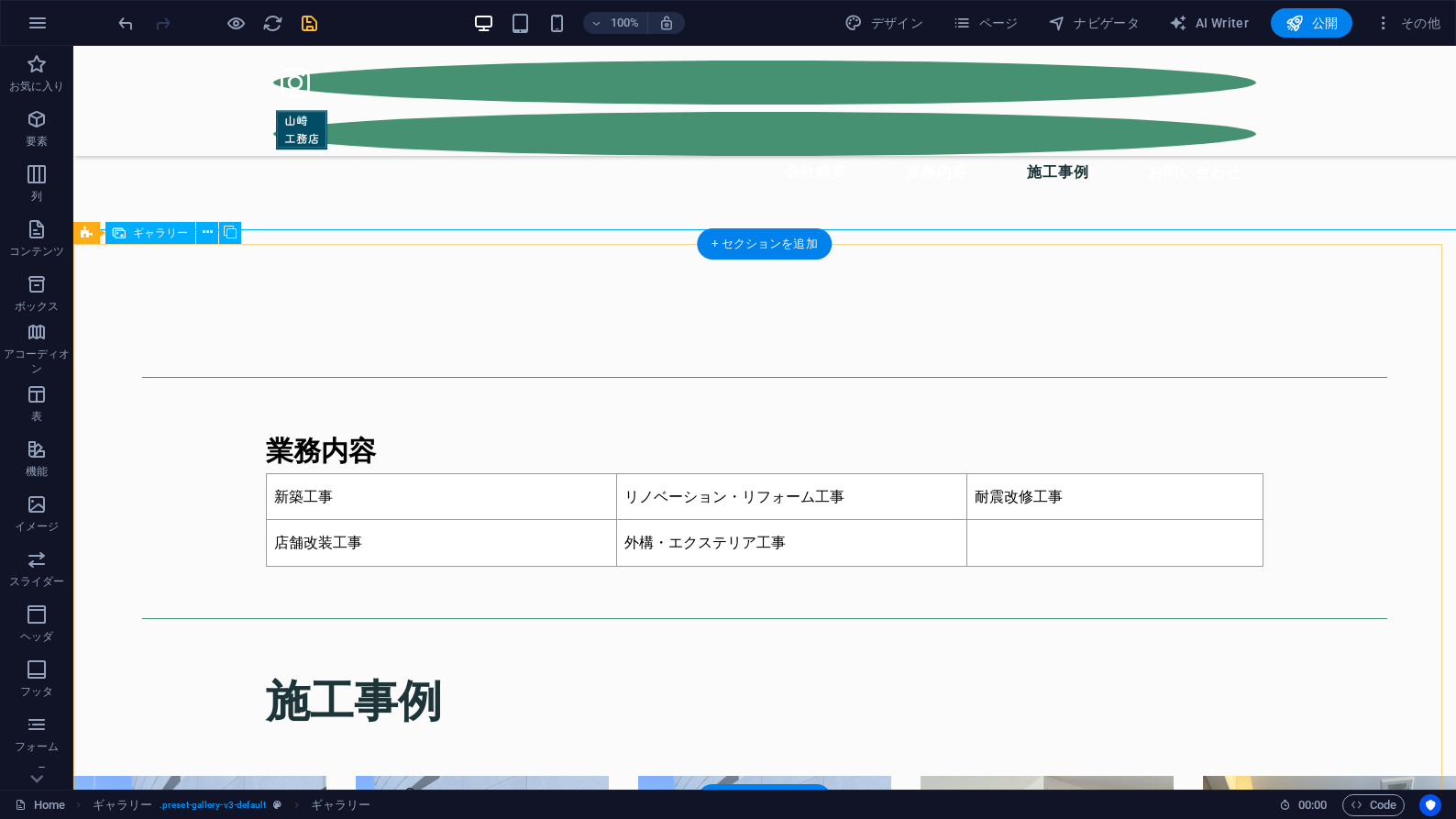 scroll, scrollTop: 2935, scrollLeft: 0, axis: vertical 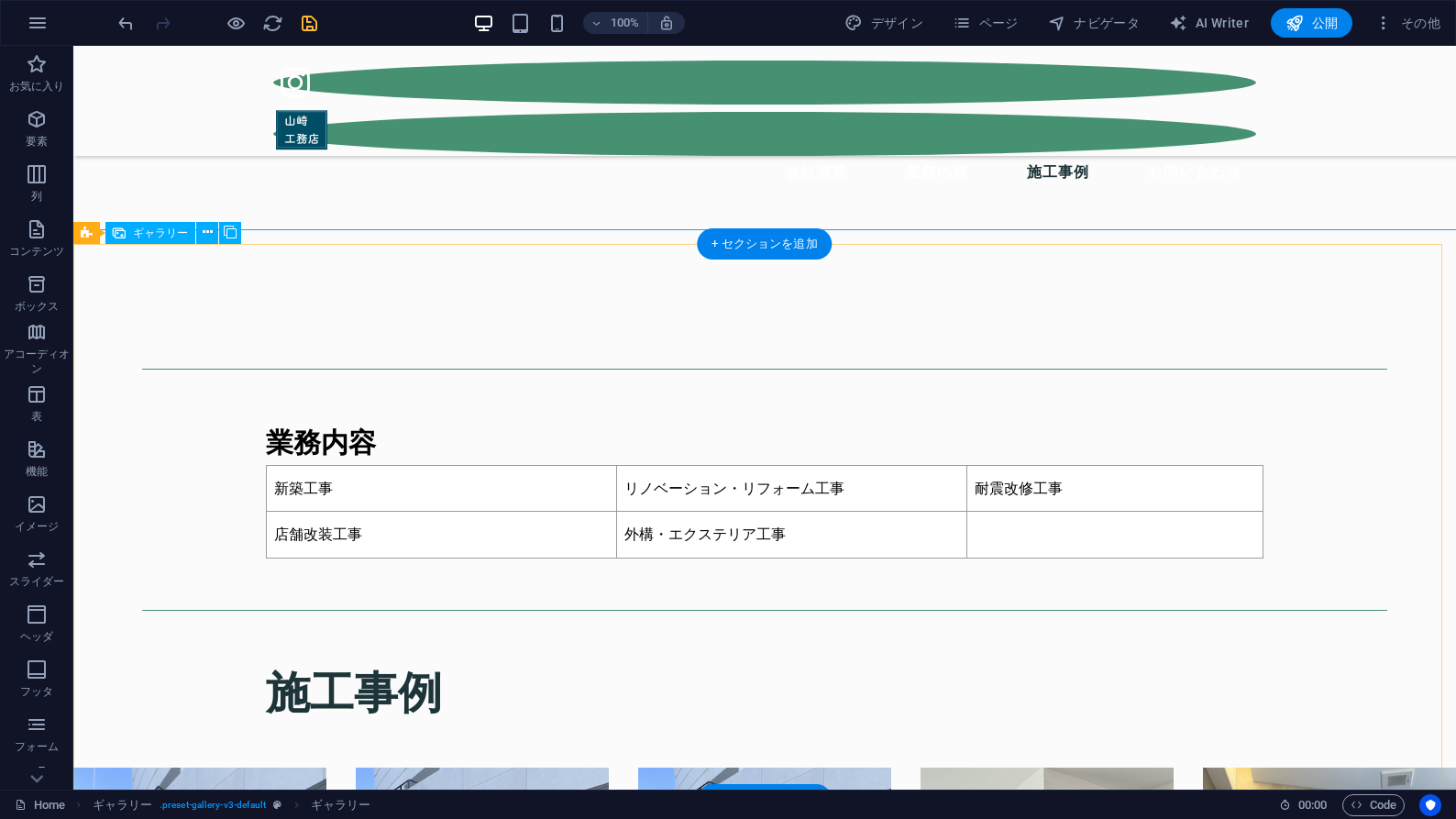 click at bounding box center [482, 1863] 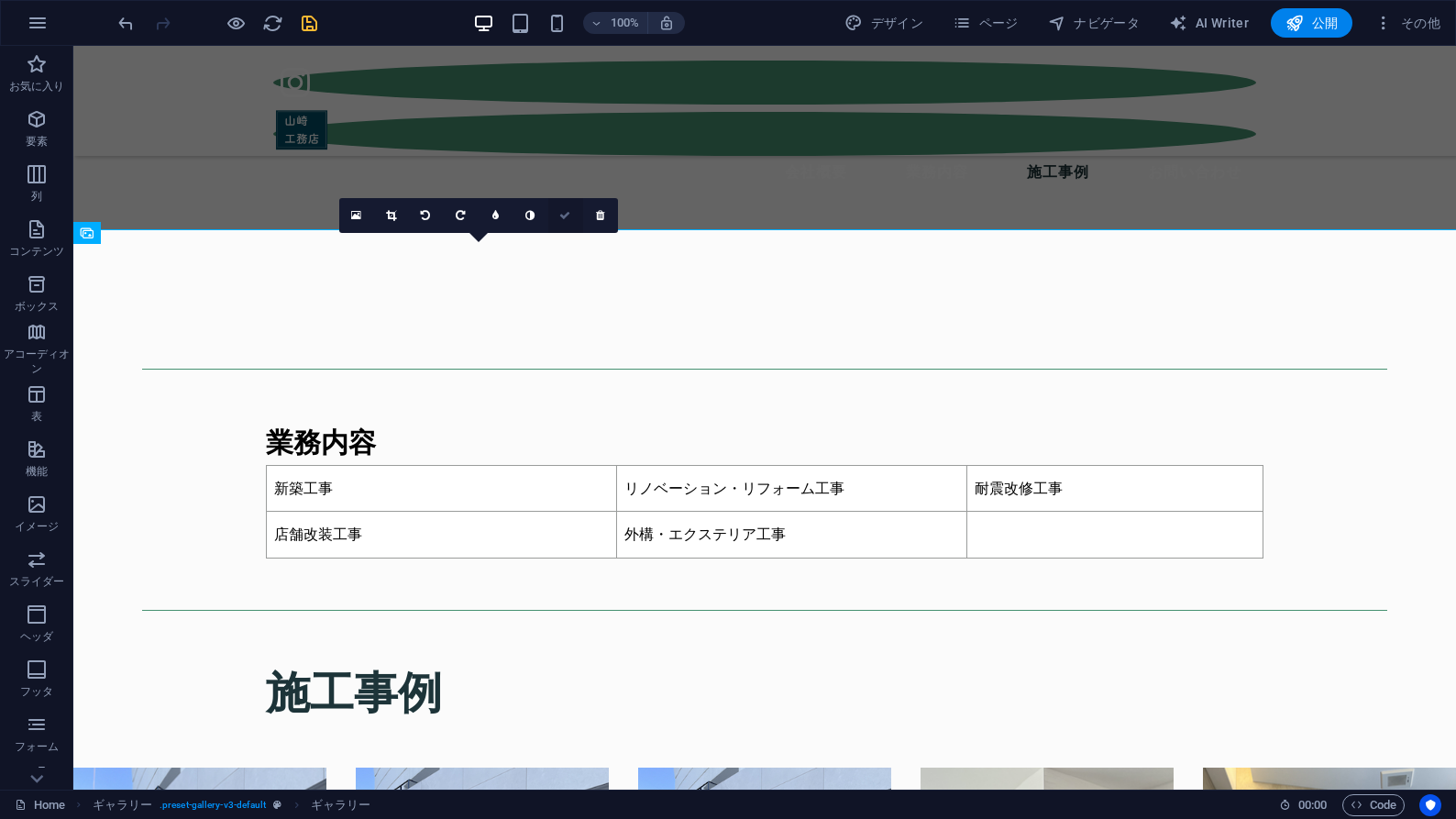 click at bounding box center (566, 216) 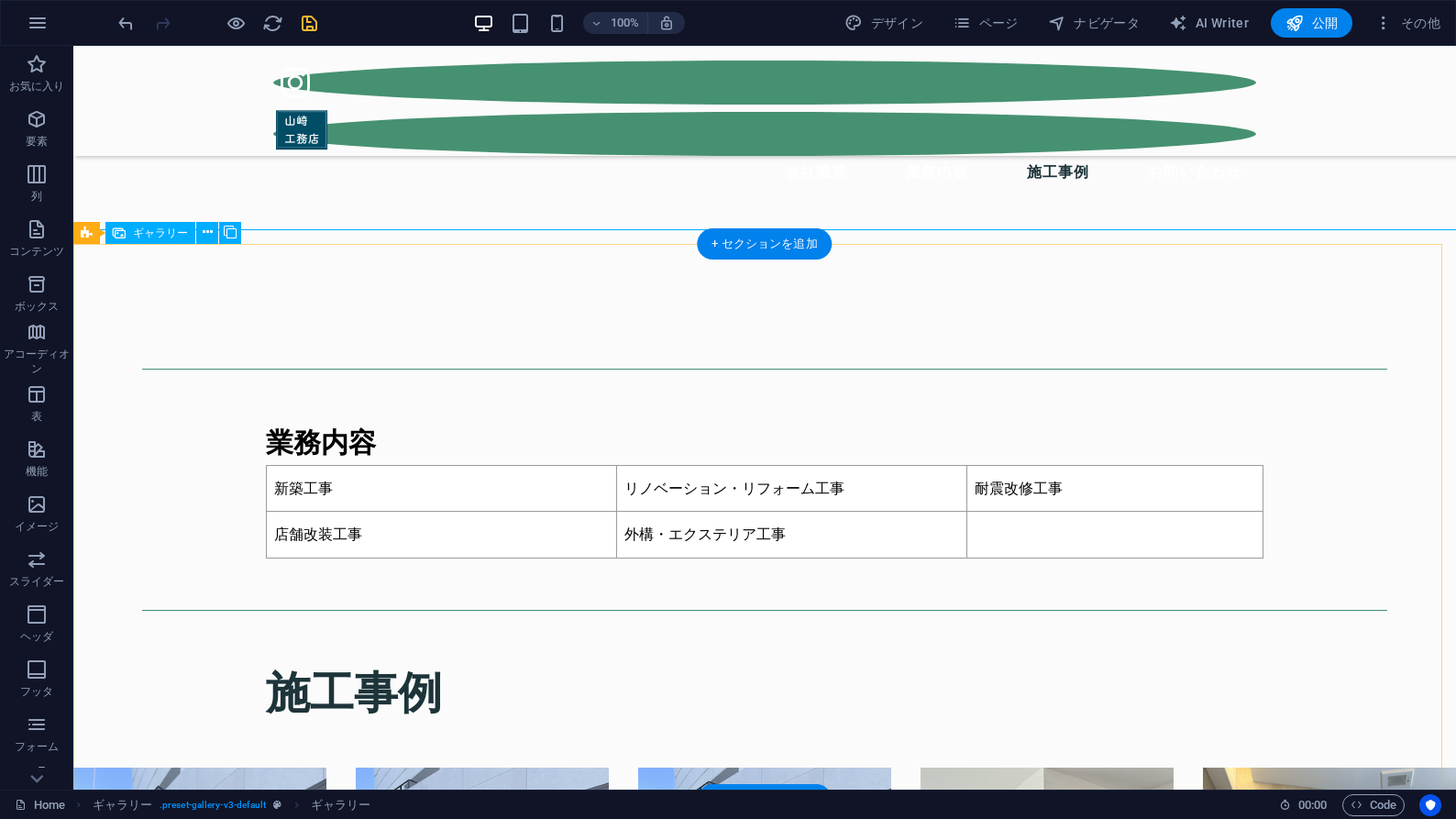 click at bounding box center (482, 1863) 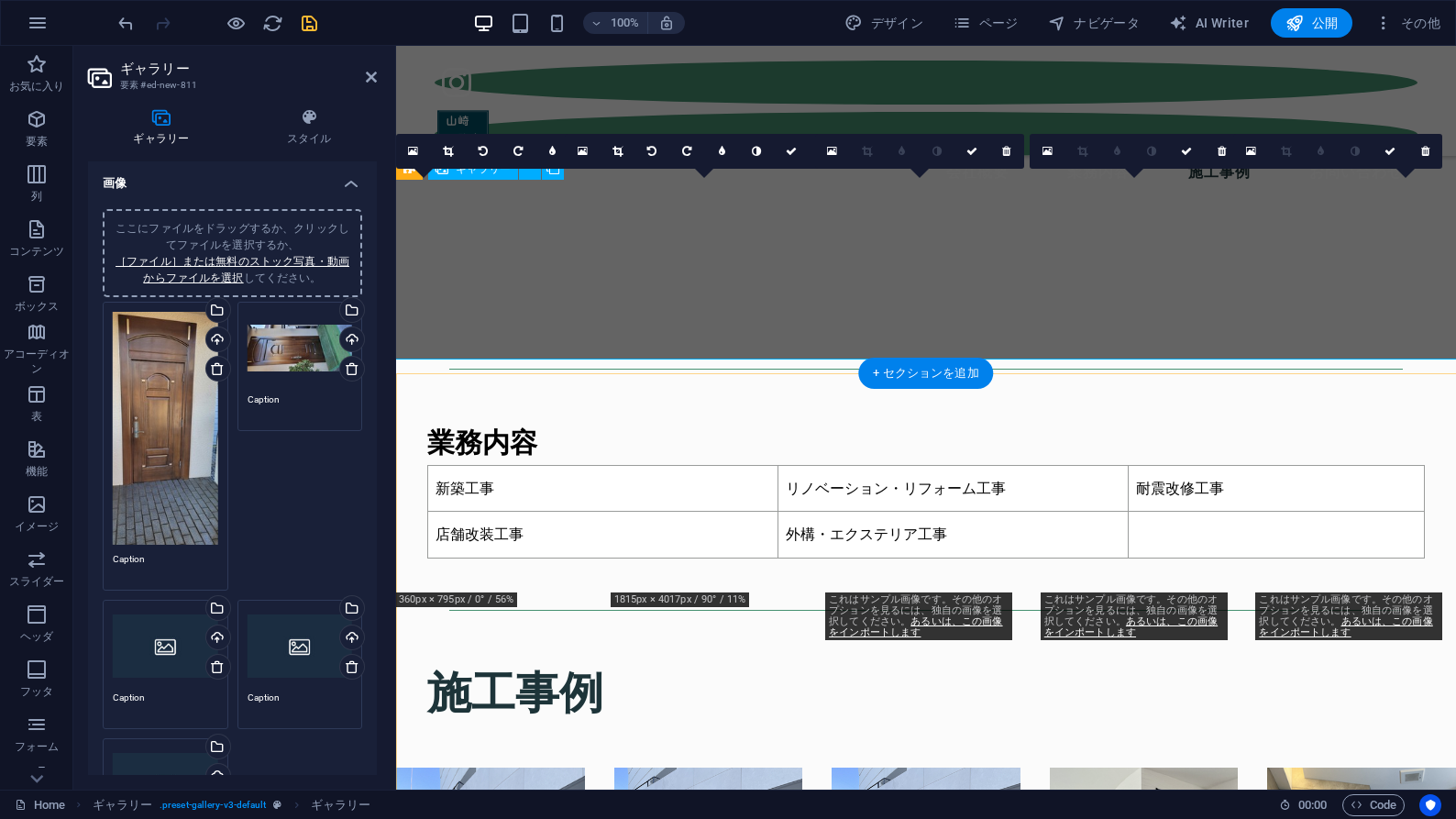 scroll, scrollTop: 2806, scrollLeft: 0, axis: vertical 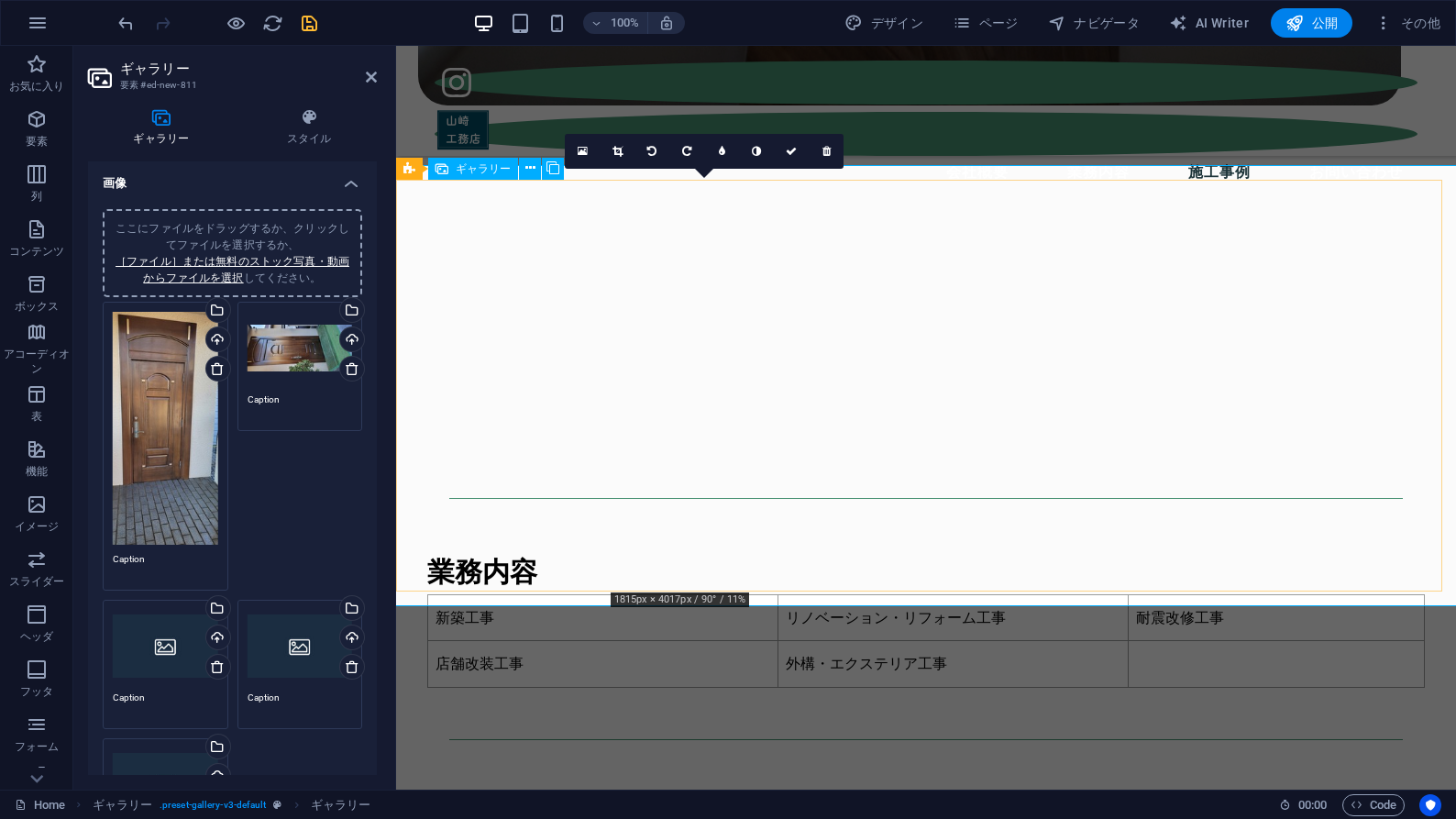 click at bounding box center (709, 1727) 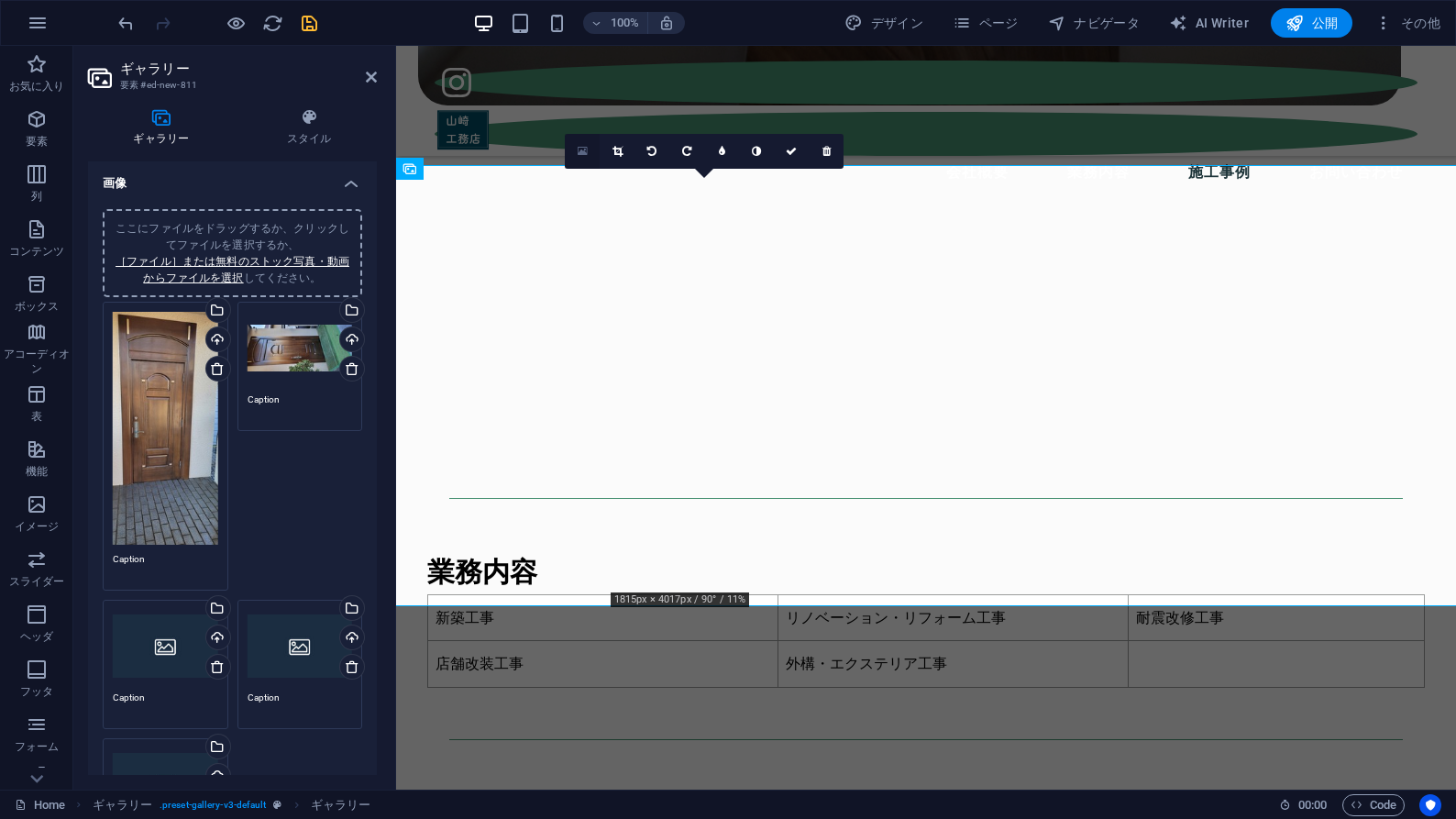 click at bounding box center [582, 151] 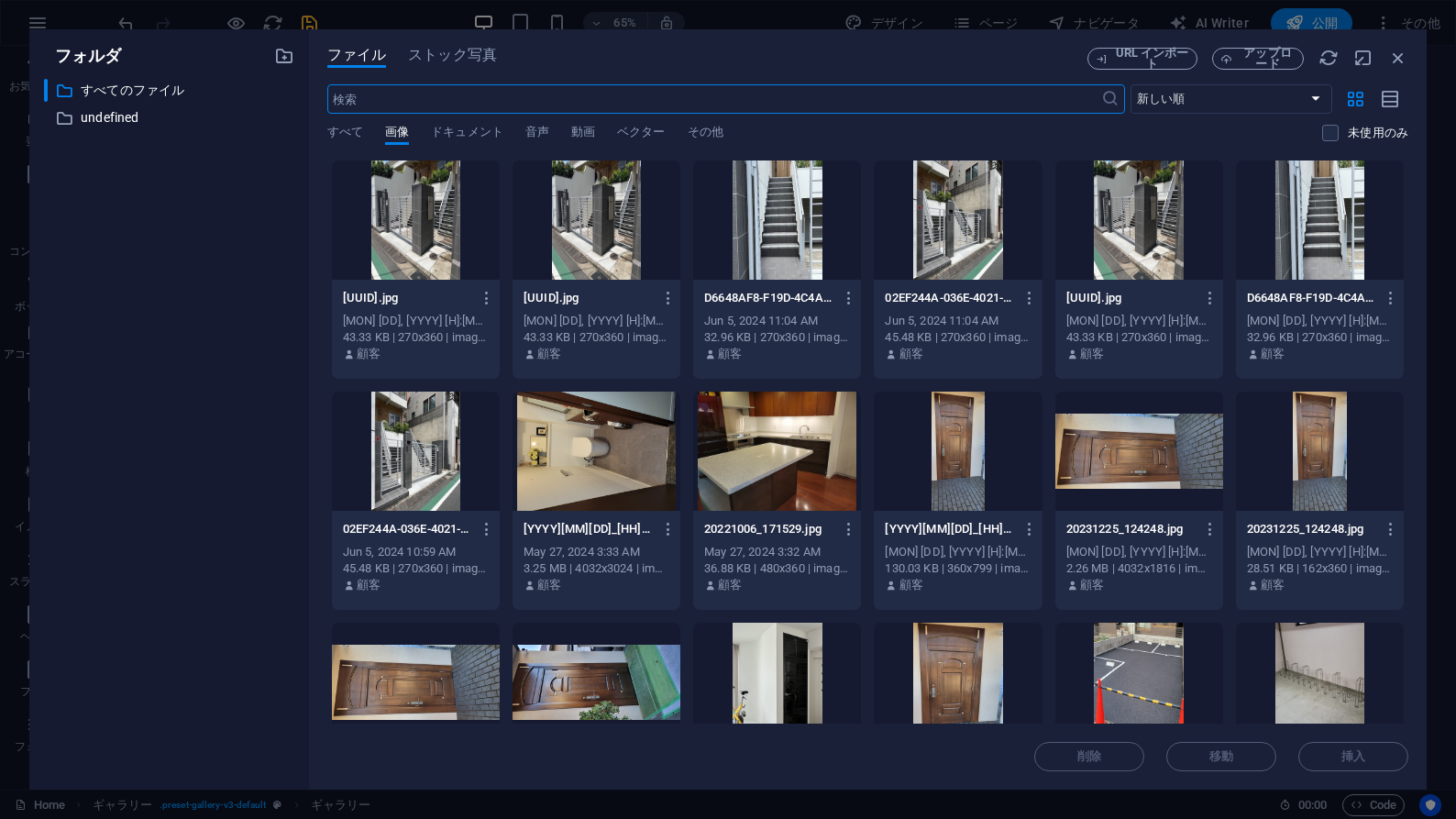 scroll, scrollTop: 3089, scrollLeft: 0, axis: vertical 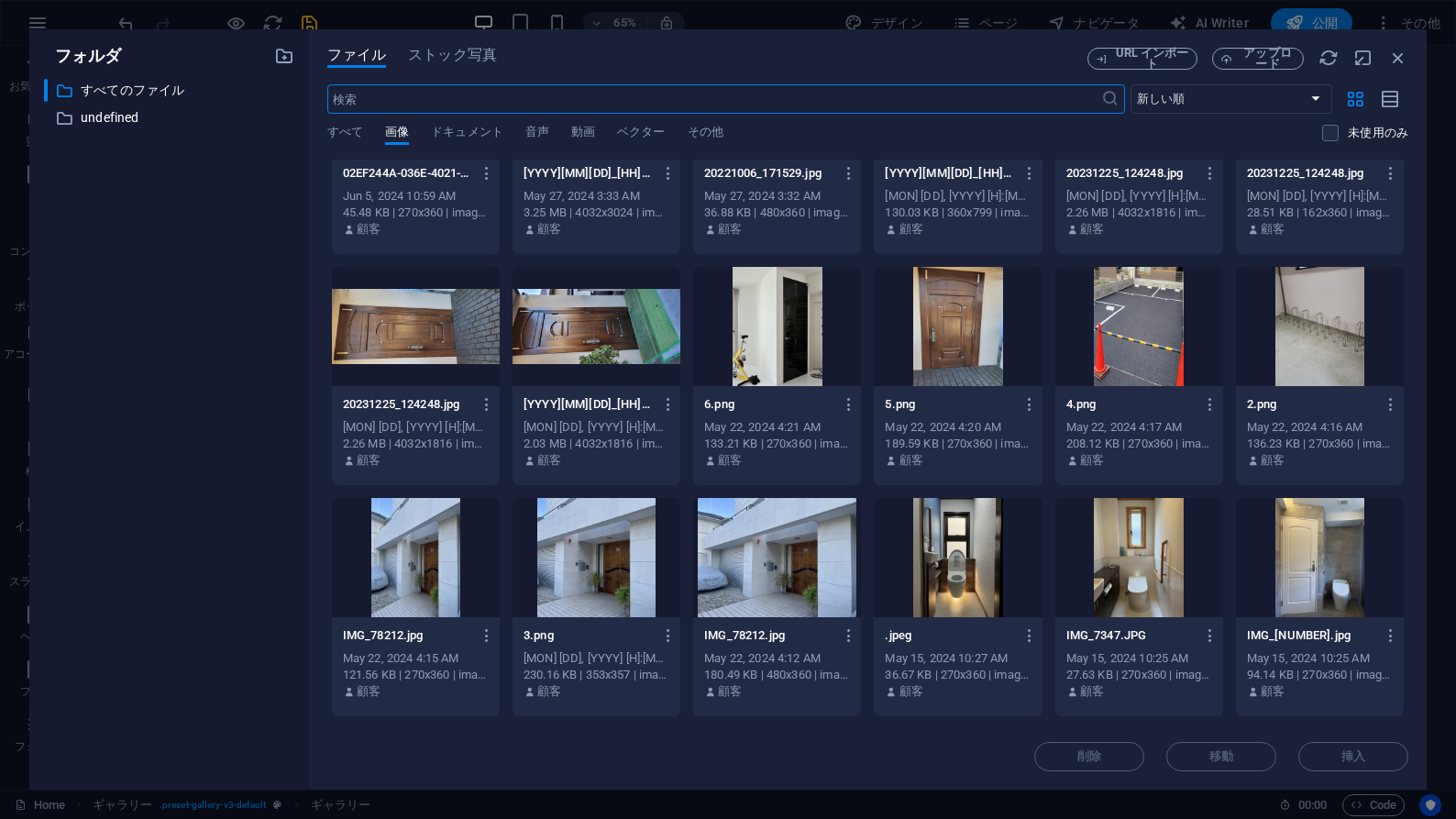 click at bounding box center (596, 326) 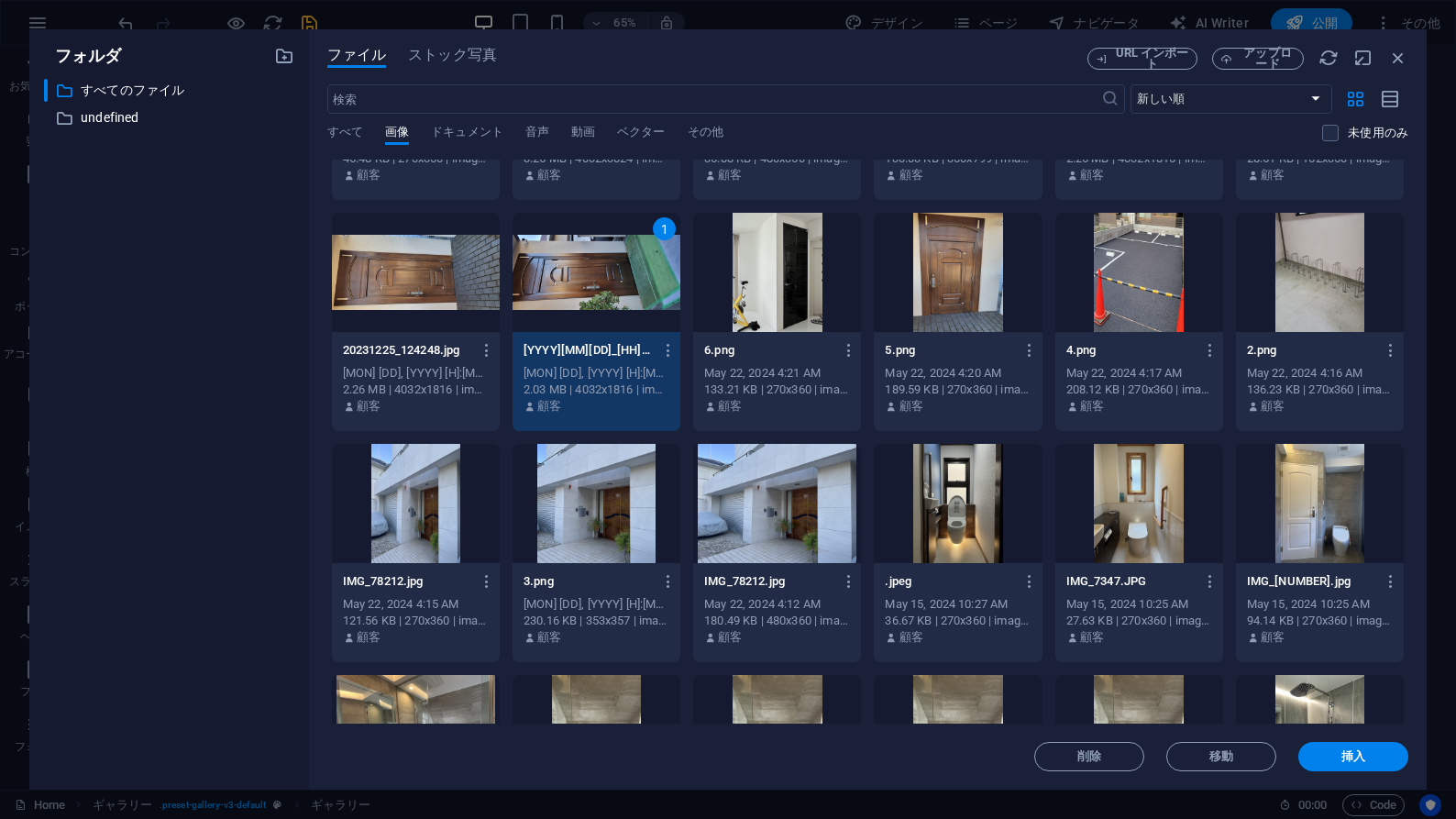 scroll, scrollTop: 419, scrollLeft: 0, axis: vertical 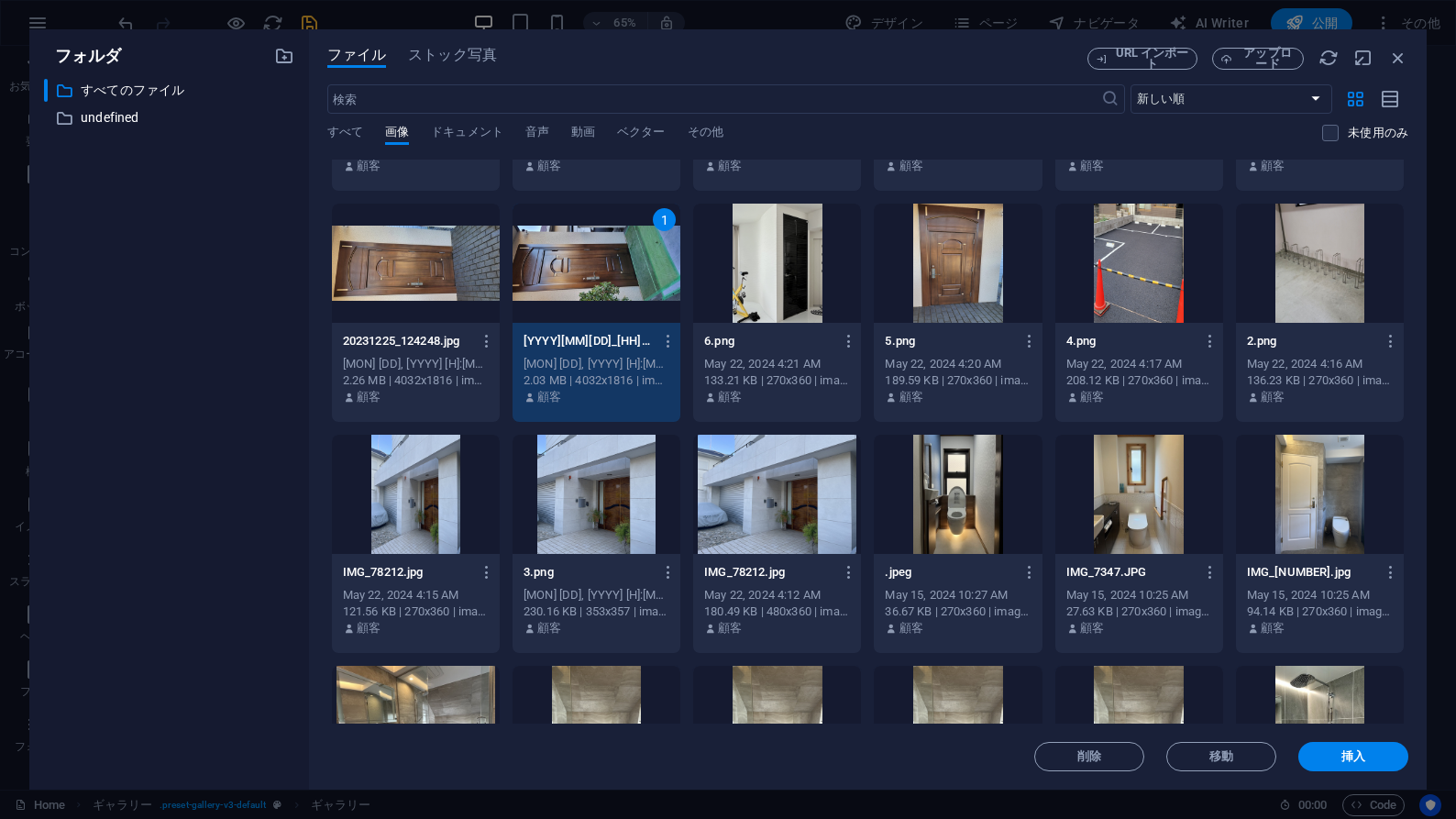 click at bounding box center (957, 494) 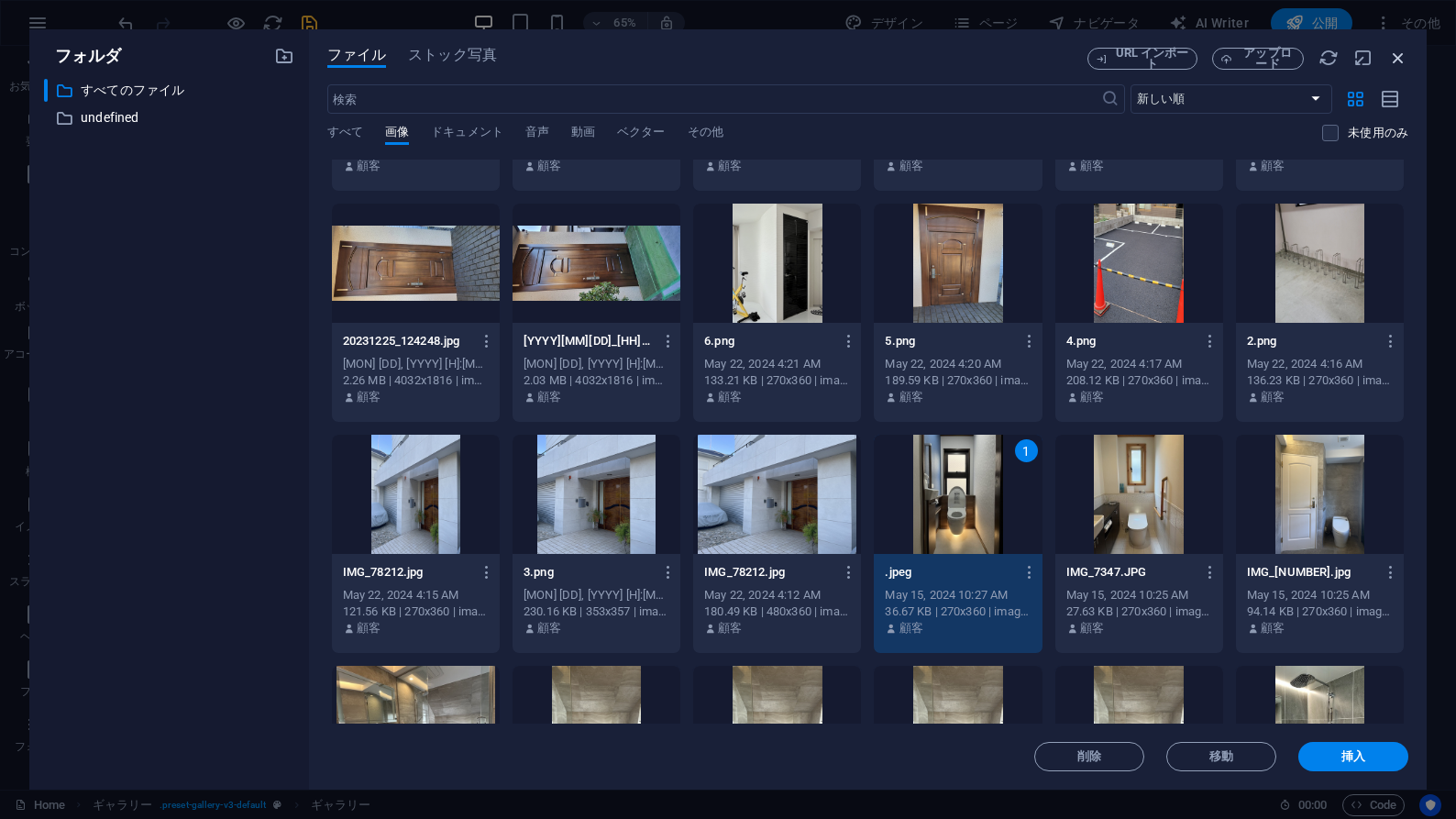 click at bounding box center (1398, 58) 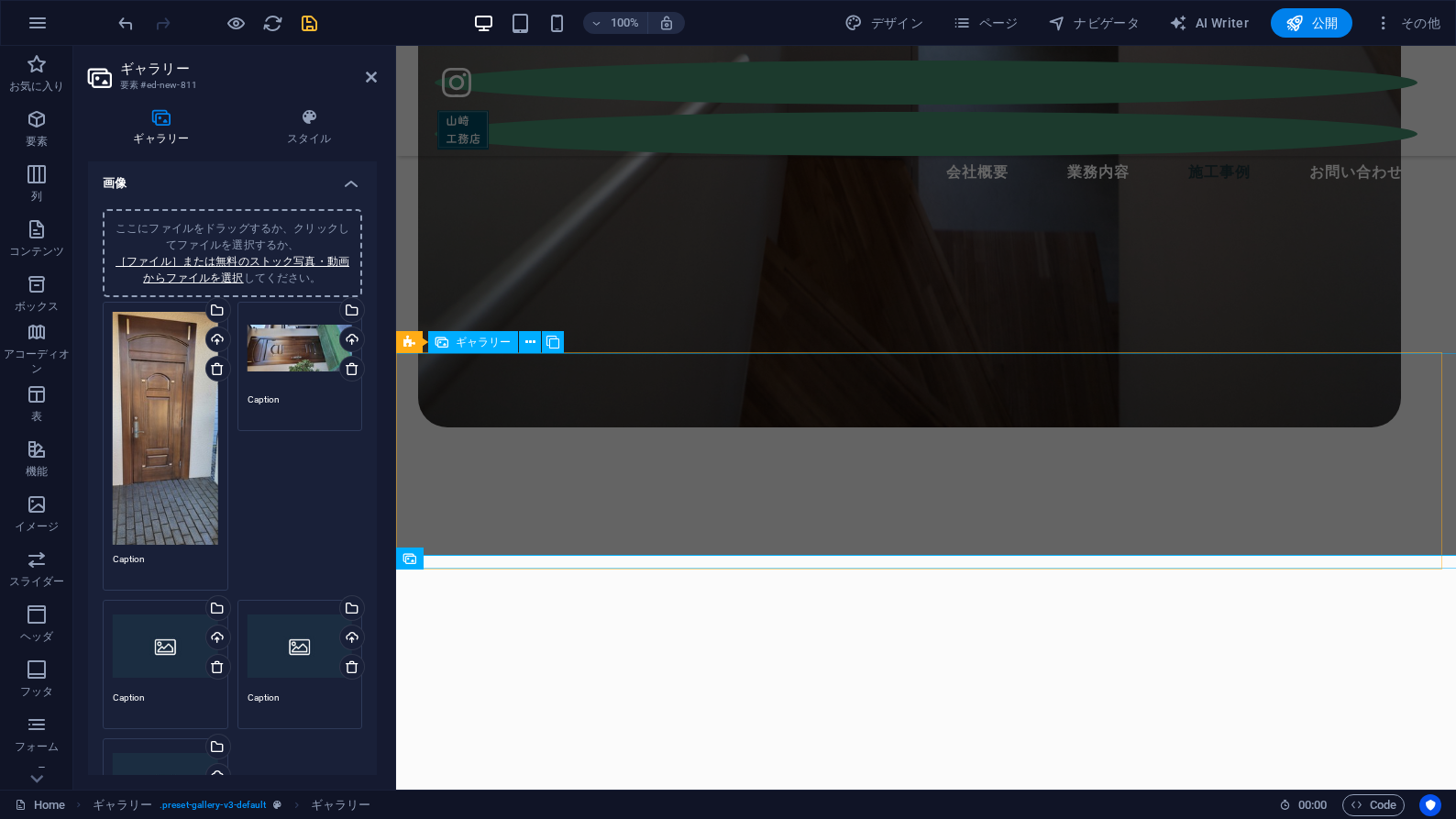 scroll, scrollTop: 2499, scrollLeft: 0, axis: vertical 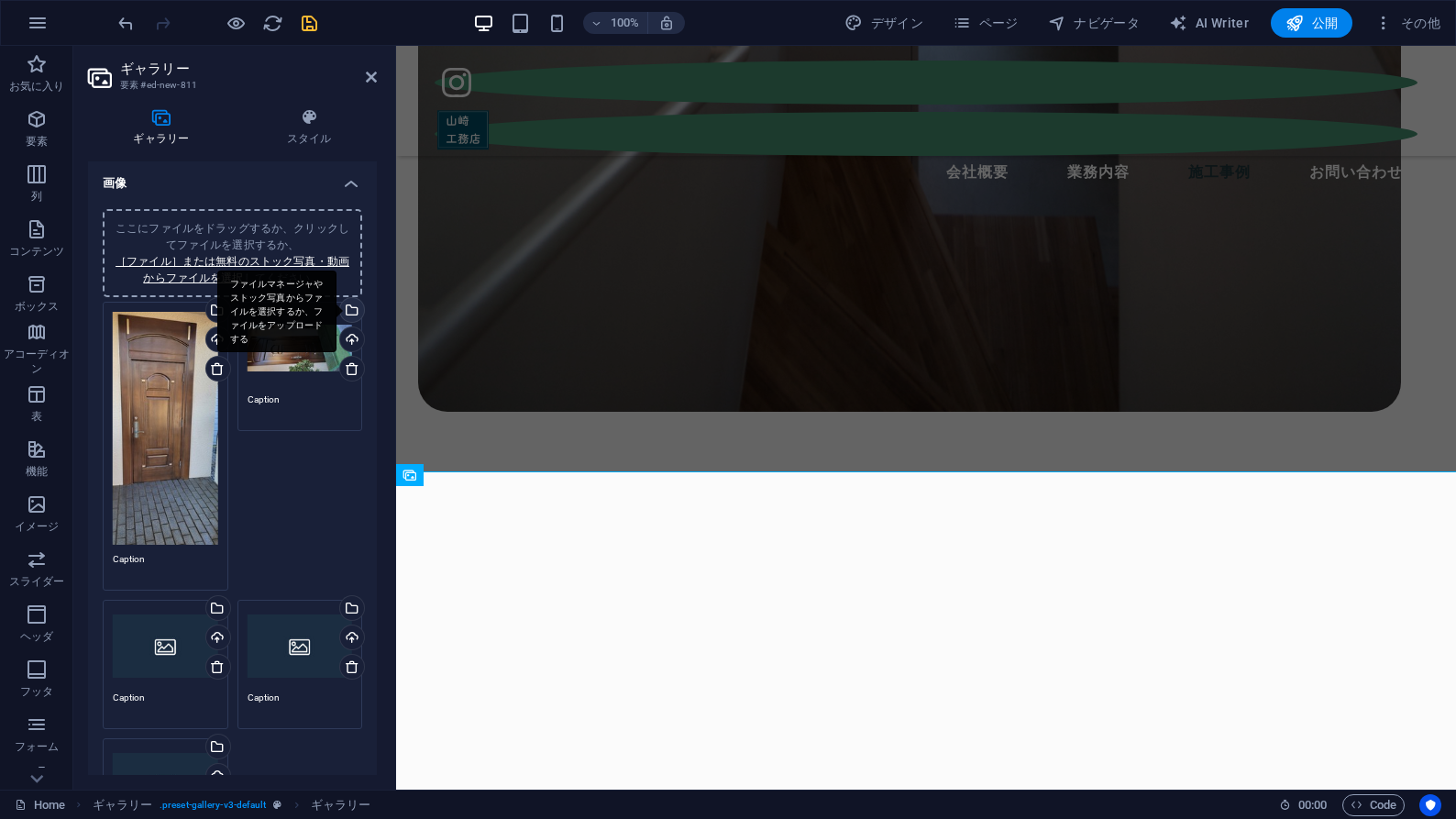 click on "ファイルマネージャやストック写真からファイルを選択するか、ファイルをアップロードする" at bounding box center (350, 312) 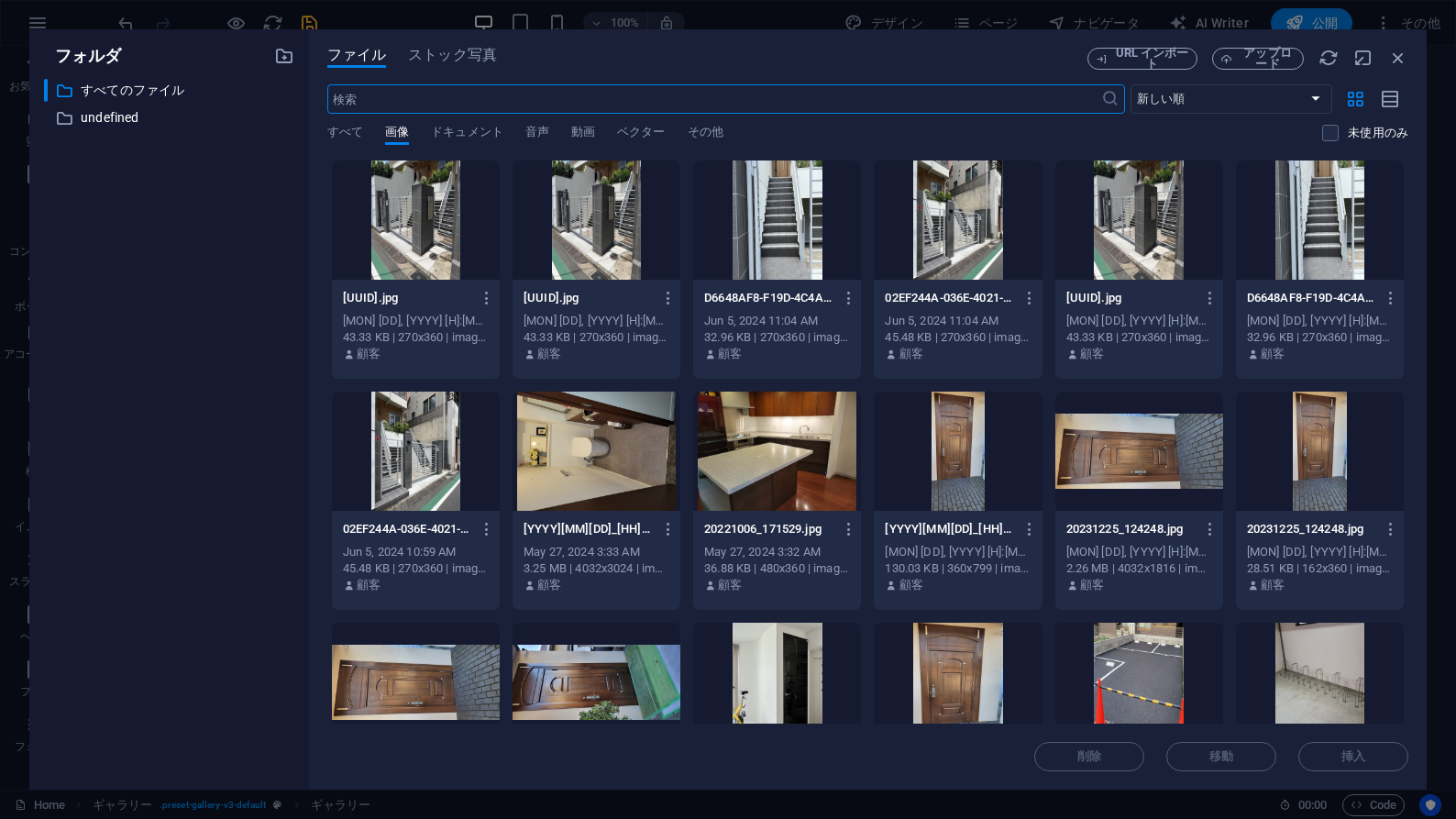 scroll, scrollTop: 2831, scrollLeft: 0, axis: vertical 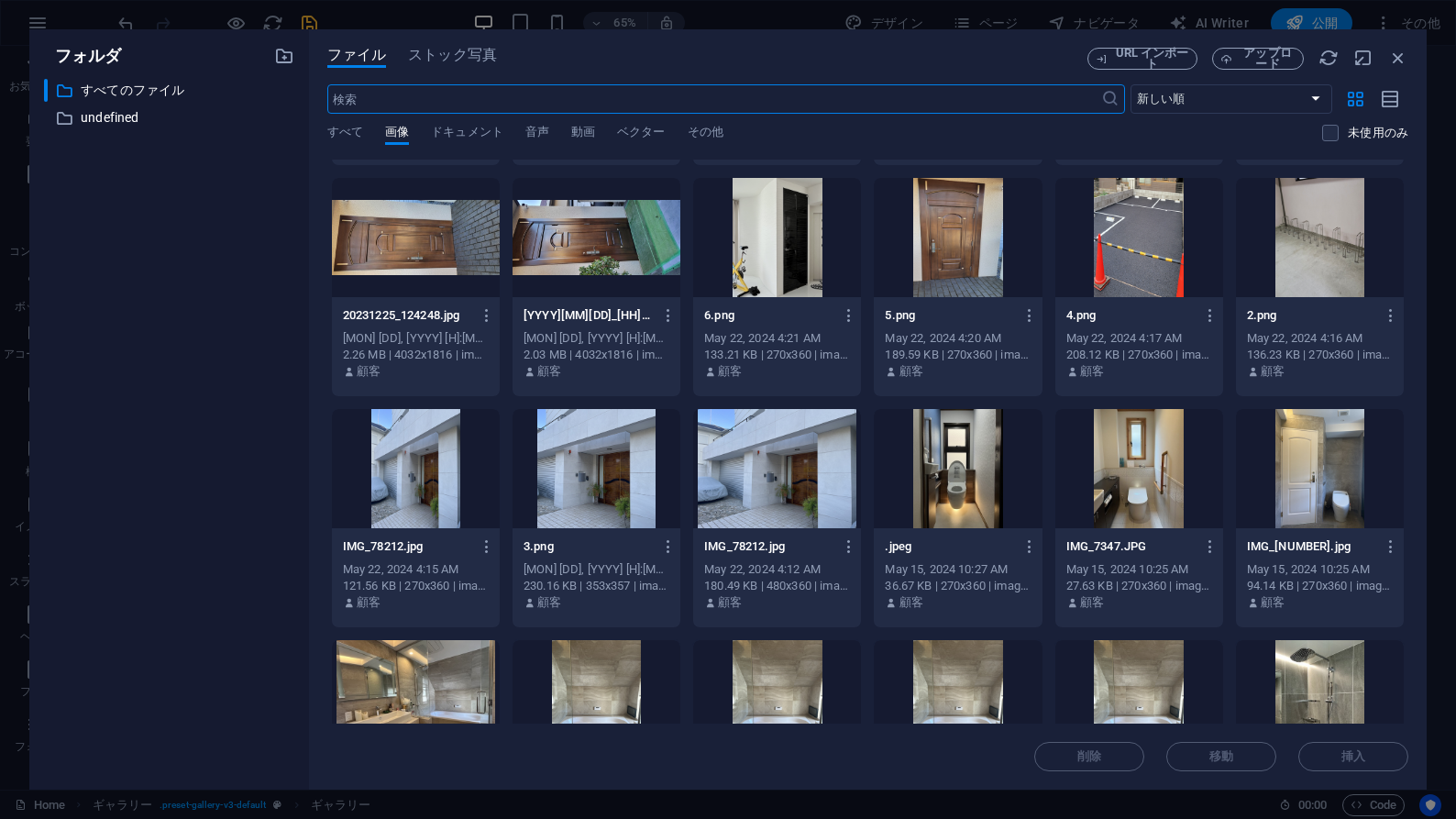 click at bounding box center [957, 469] 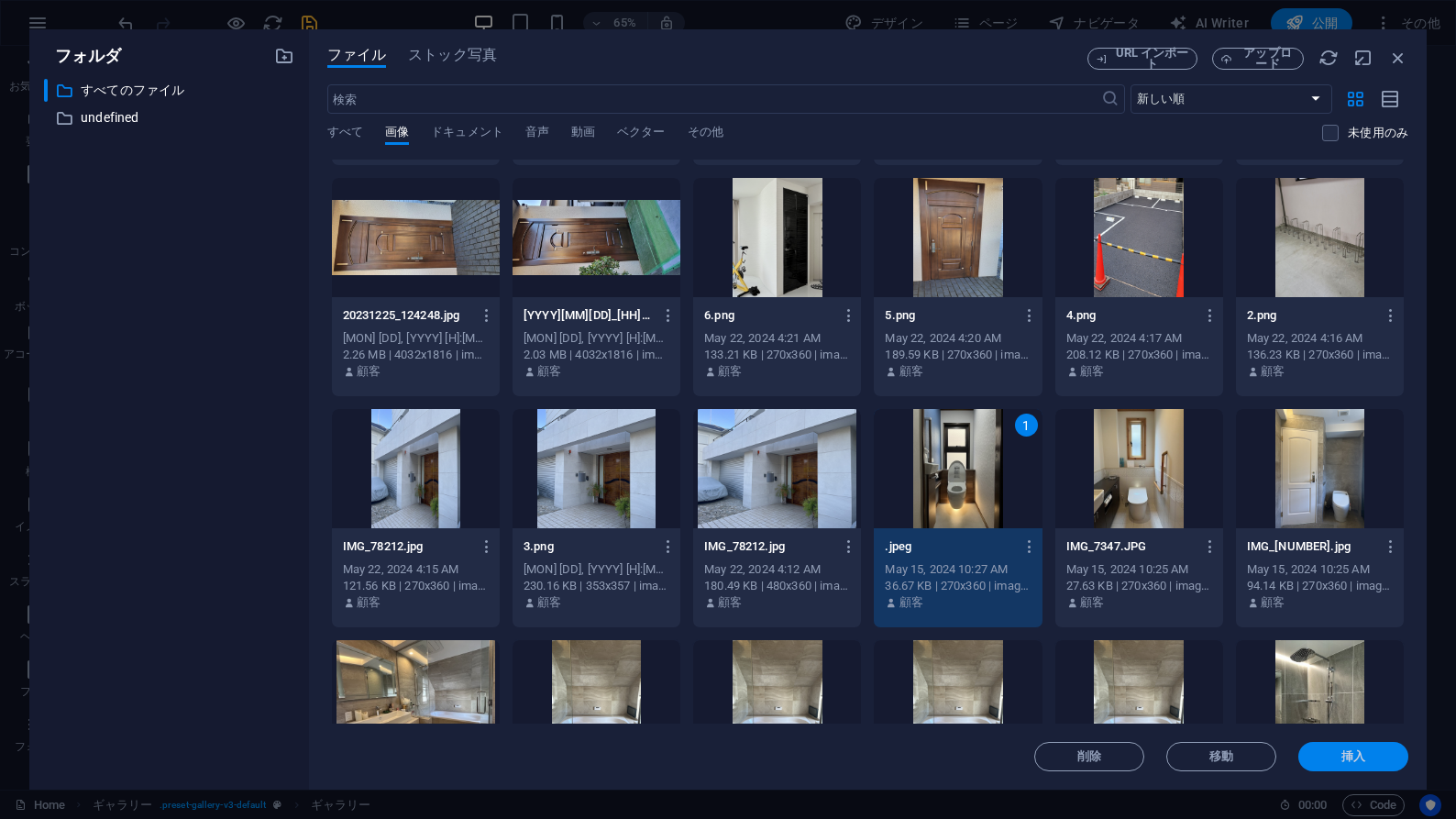 click on "挿入" at bounding box center [1353, 757] 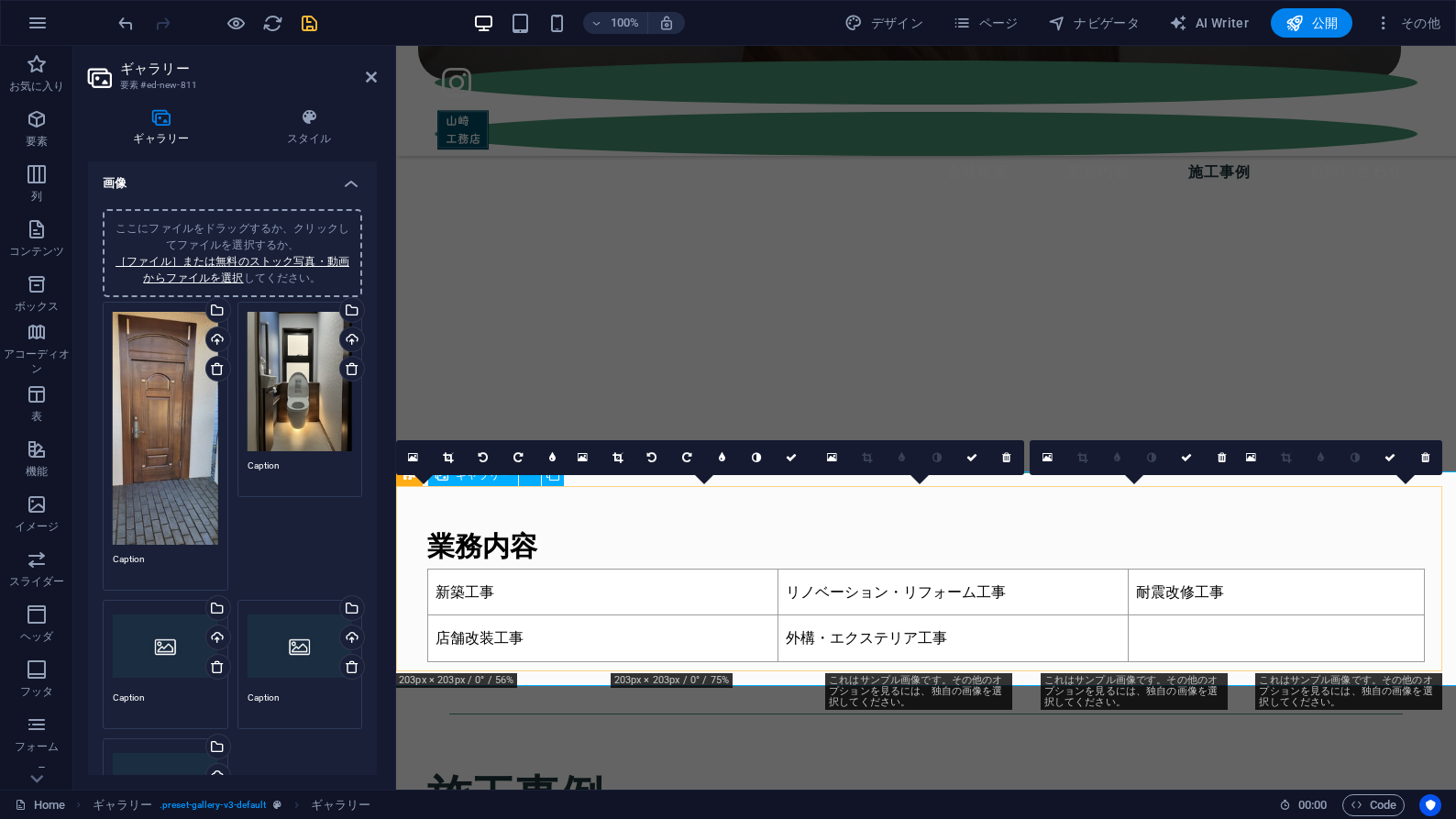 scroll, scrollTop: 2499, scrollLeft: 0, axis: vertical 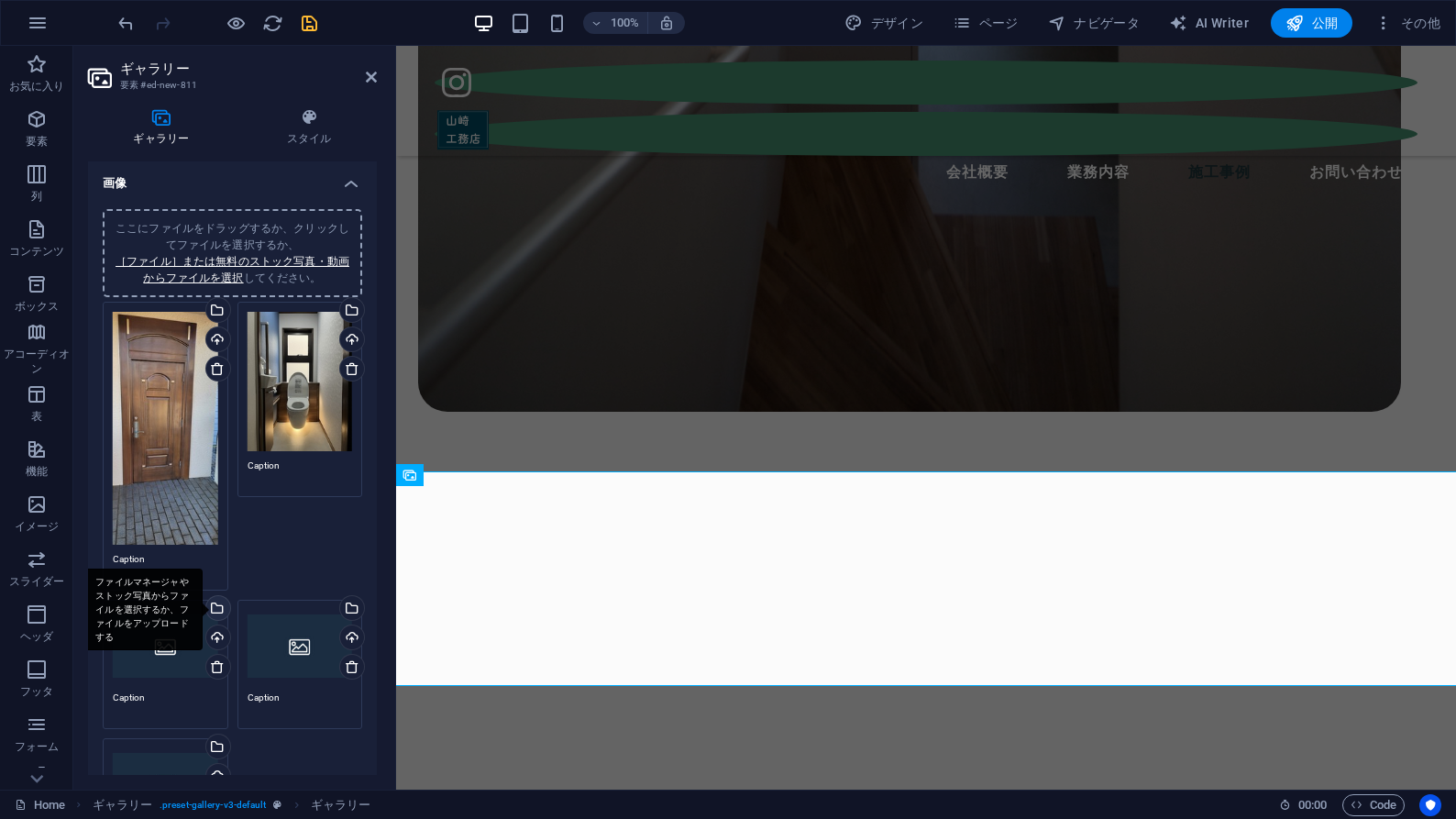 click on "ファイルマネージャやストック写真からファイルを選択するか、ファイルをアップロードする" at bounding box center [216, 610] 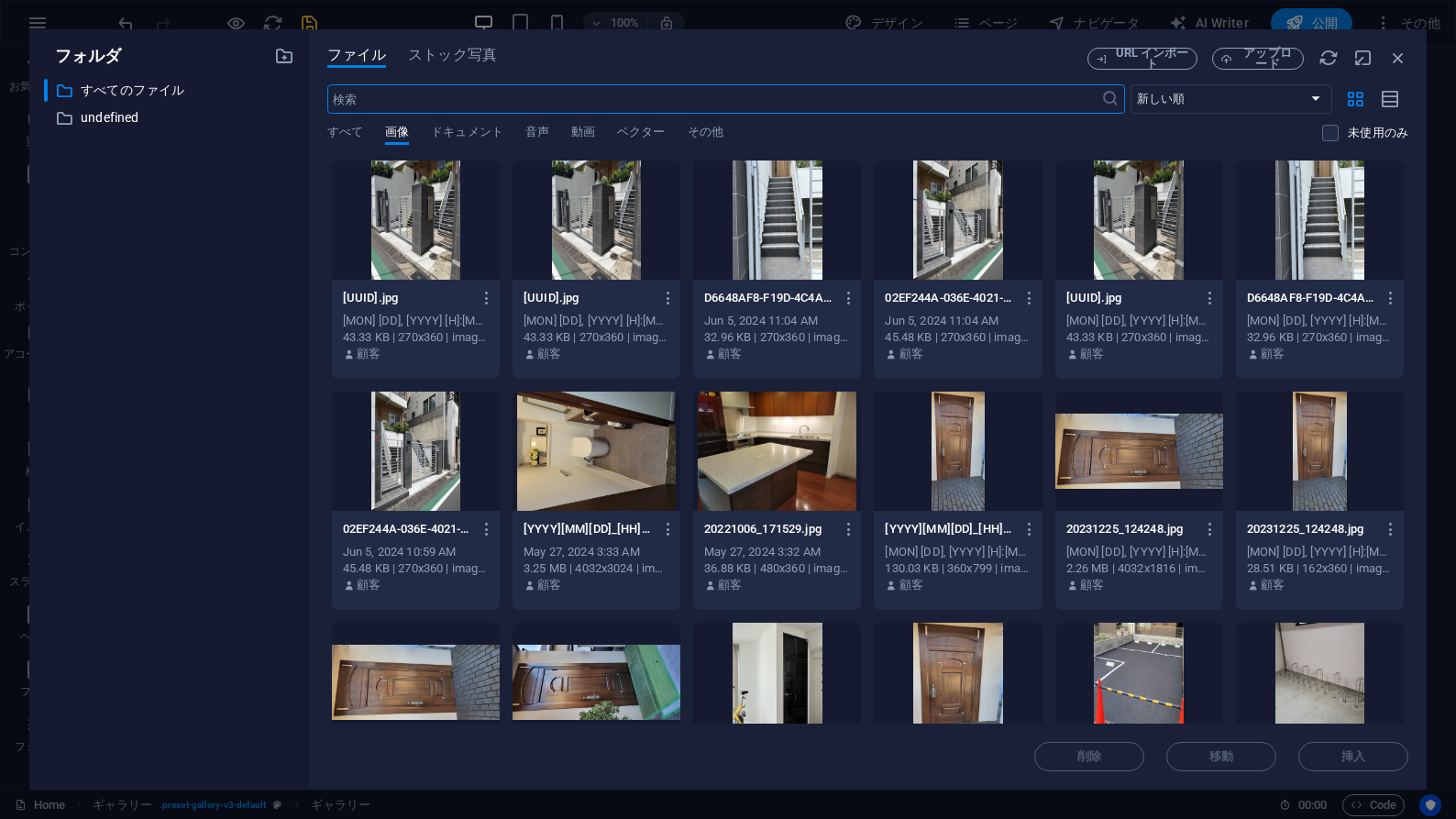 scroll, scrollTop: 2831, scrollLeft: 0, axis: vertical 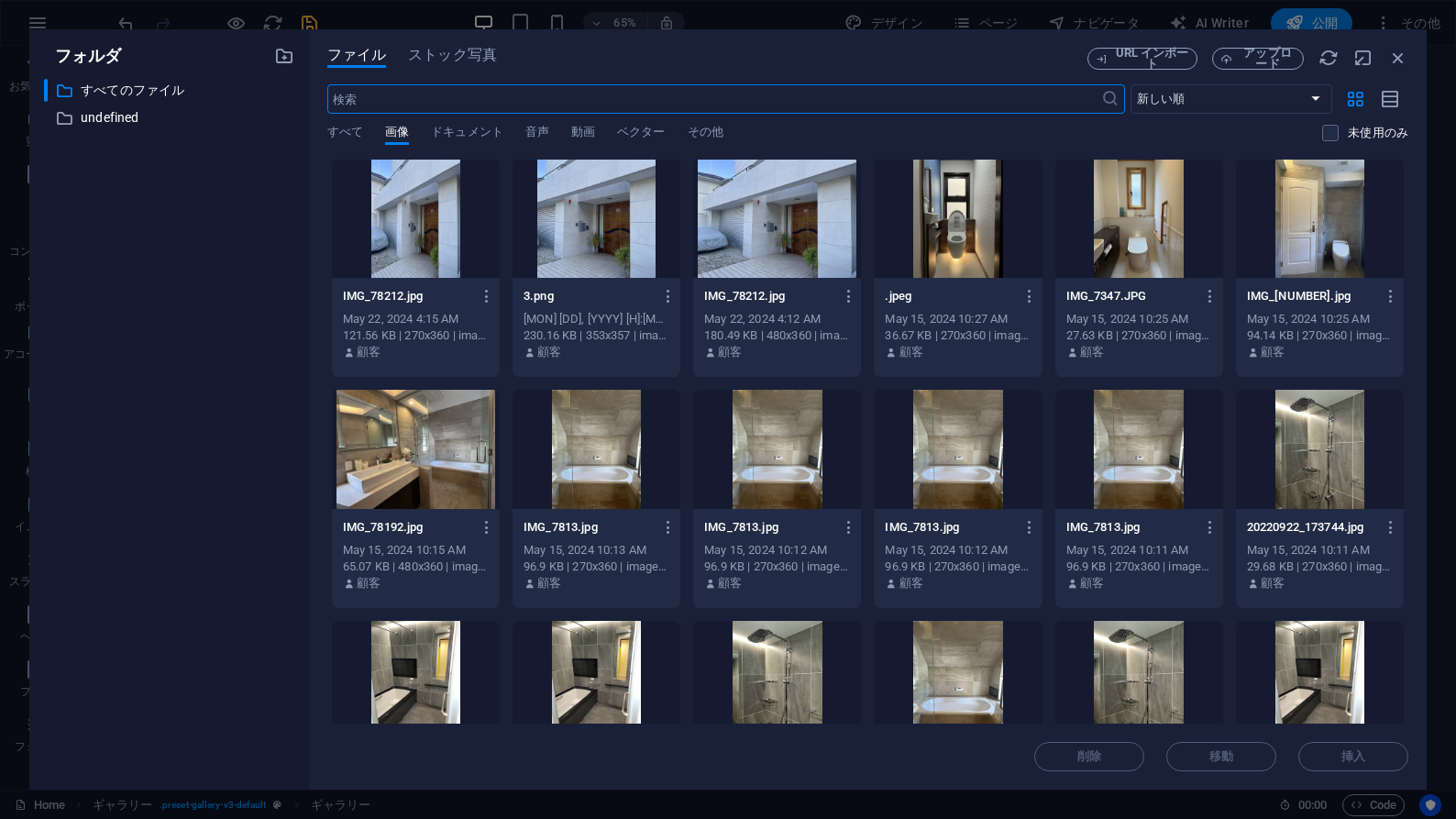click at bounding box center [1139, 218] 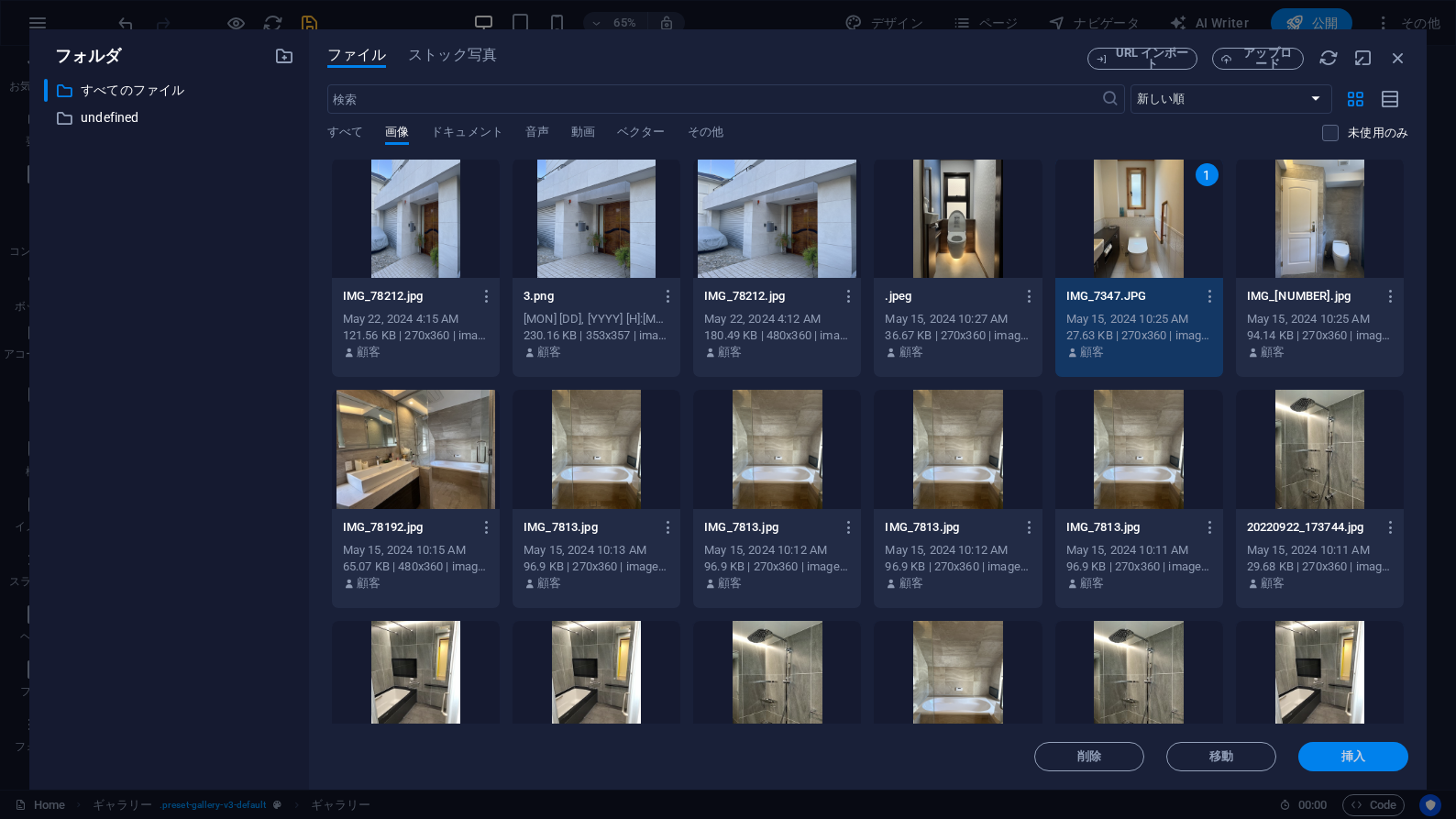 click on "挿入" at bounding box center [1353, 757] 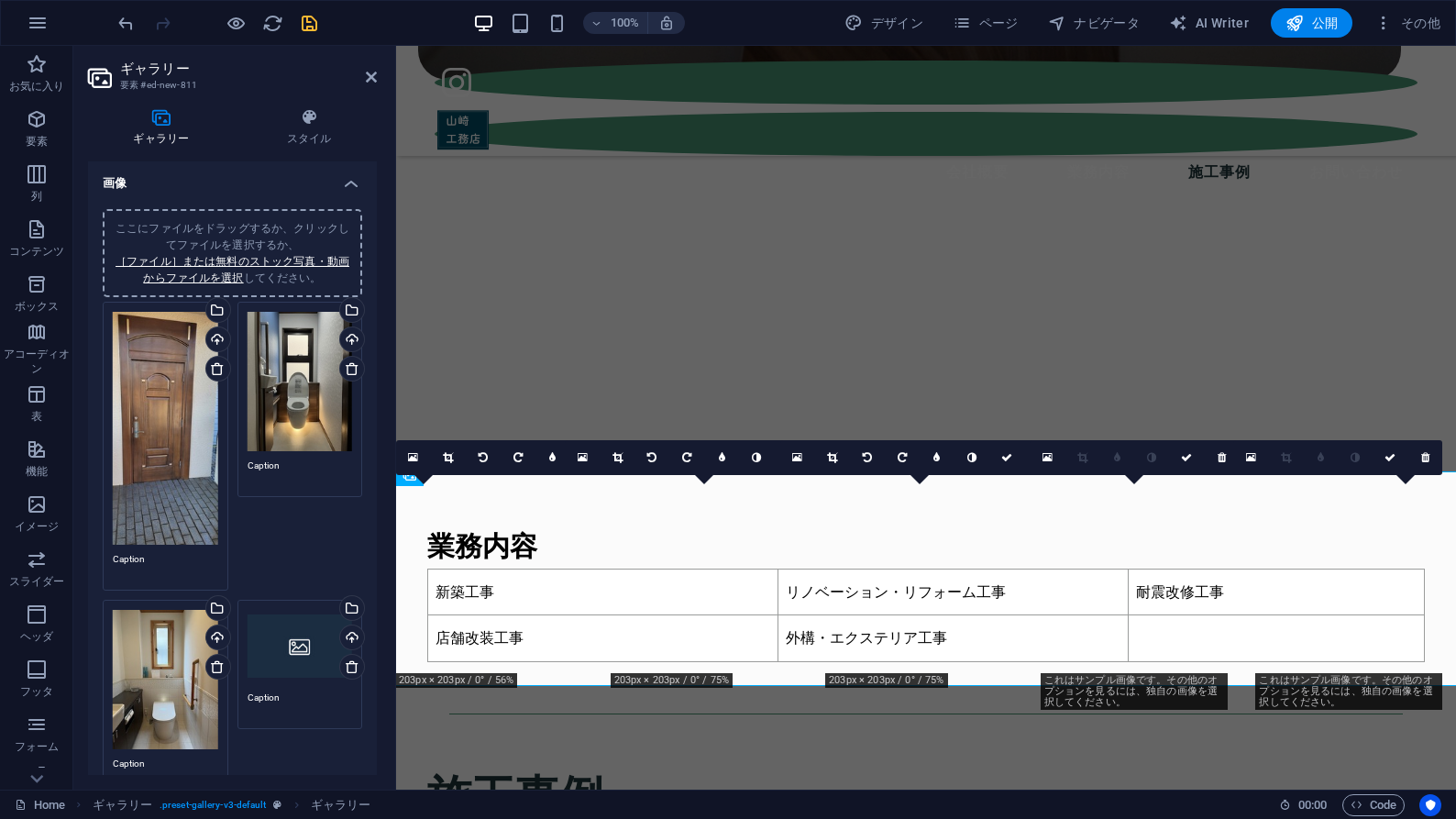 scroll, scrollTop: 2499, scrollLeft: 0, axis: vertical 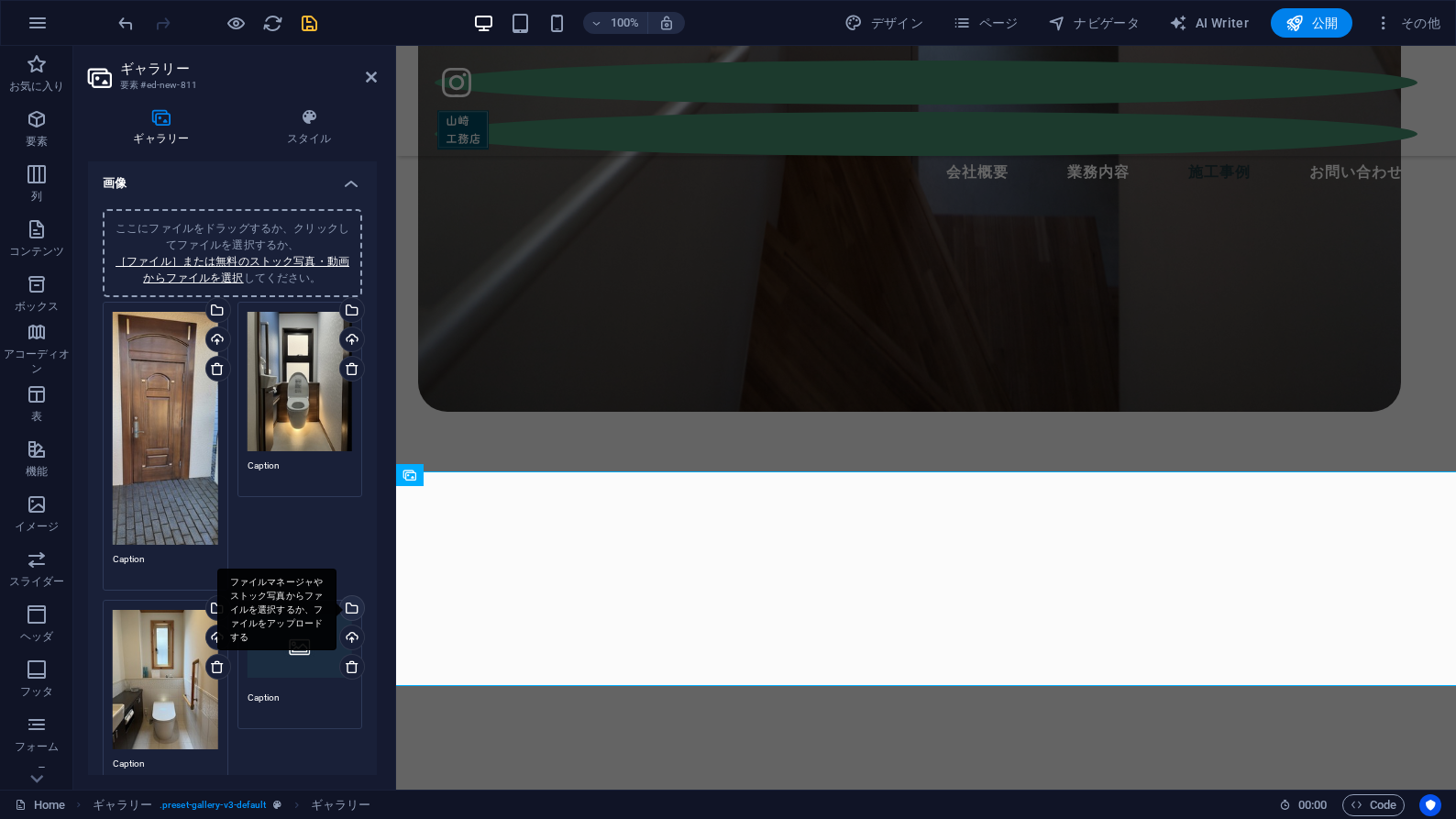 click on "ファイルマネージャやストック写真からファイルを選択するか、ファイルをアップロードする" at bounding box center [350, 610] 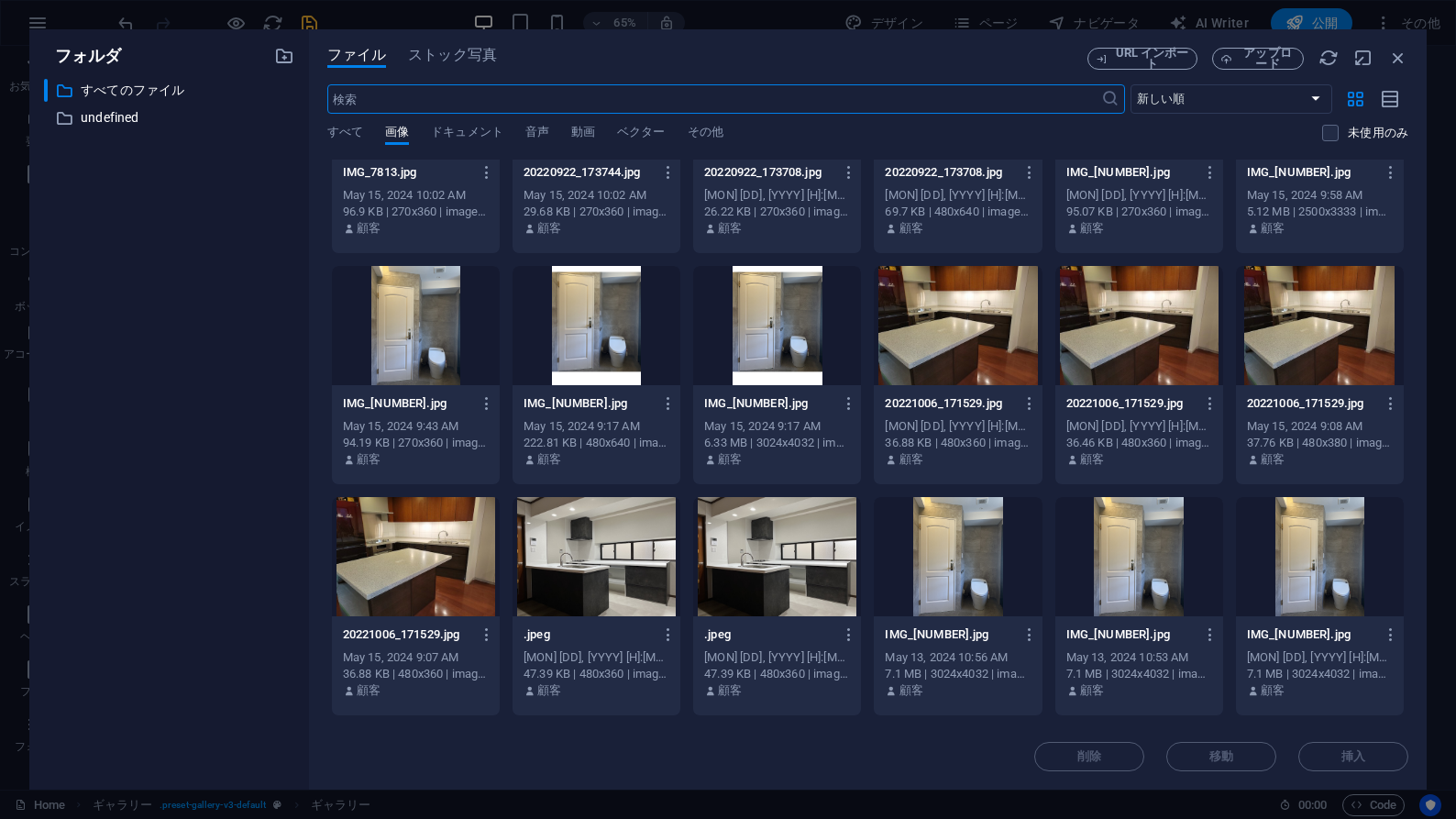 scroll, scrollTop: 1515, scrollLeft: 0, axis: vertical 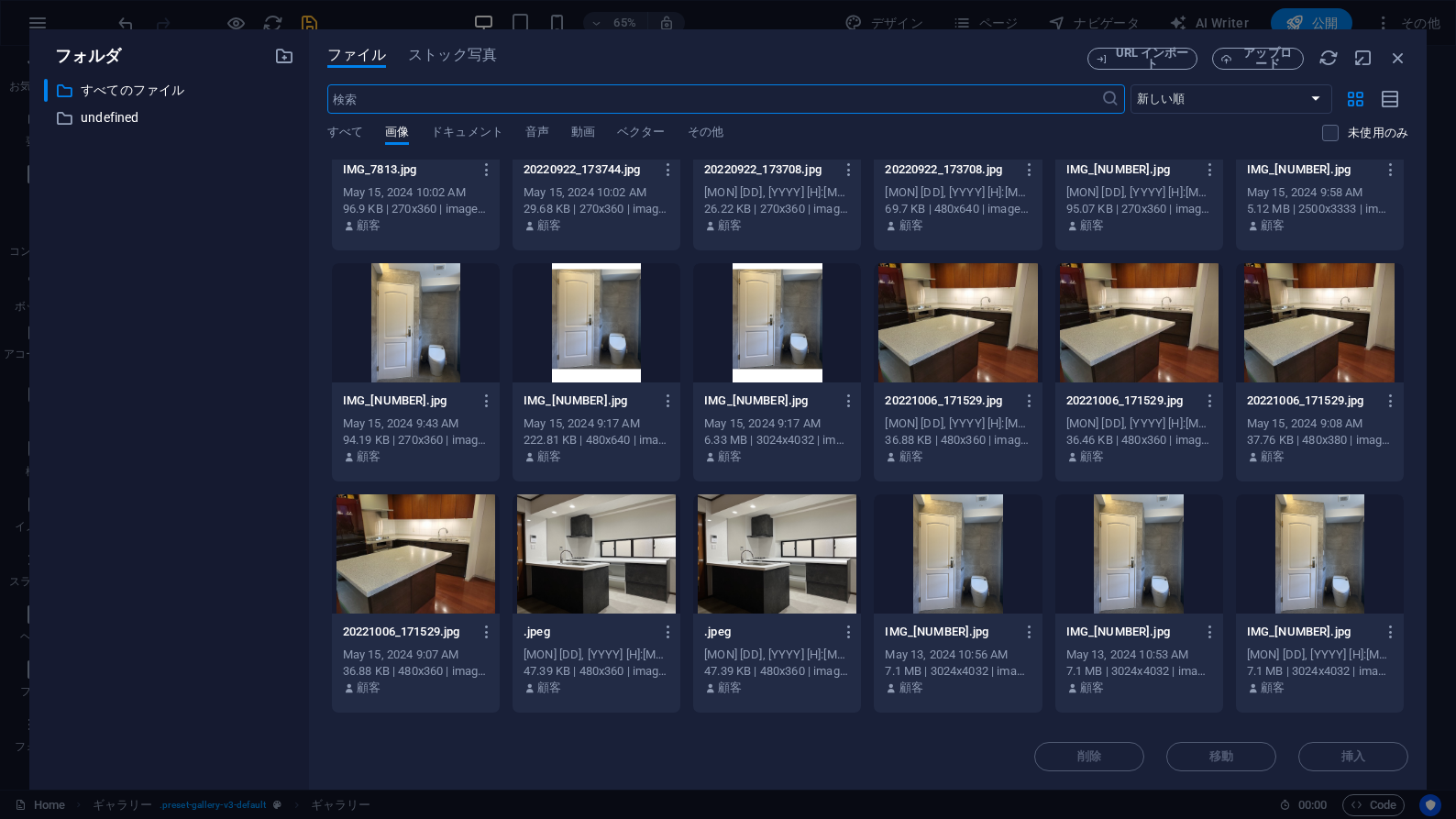 click at bounding box center [596, 554] 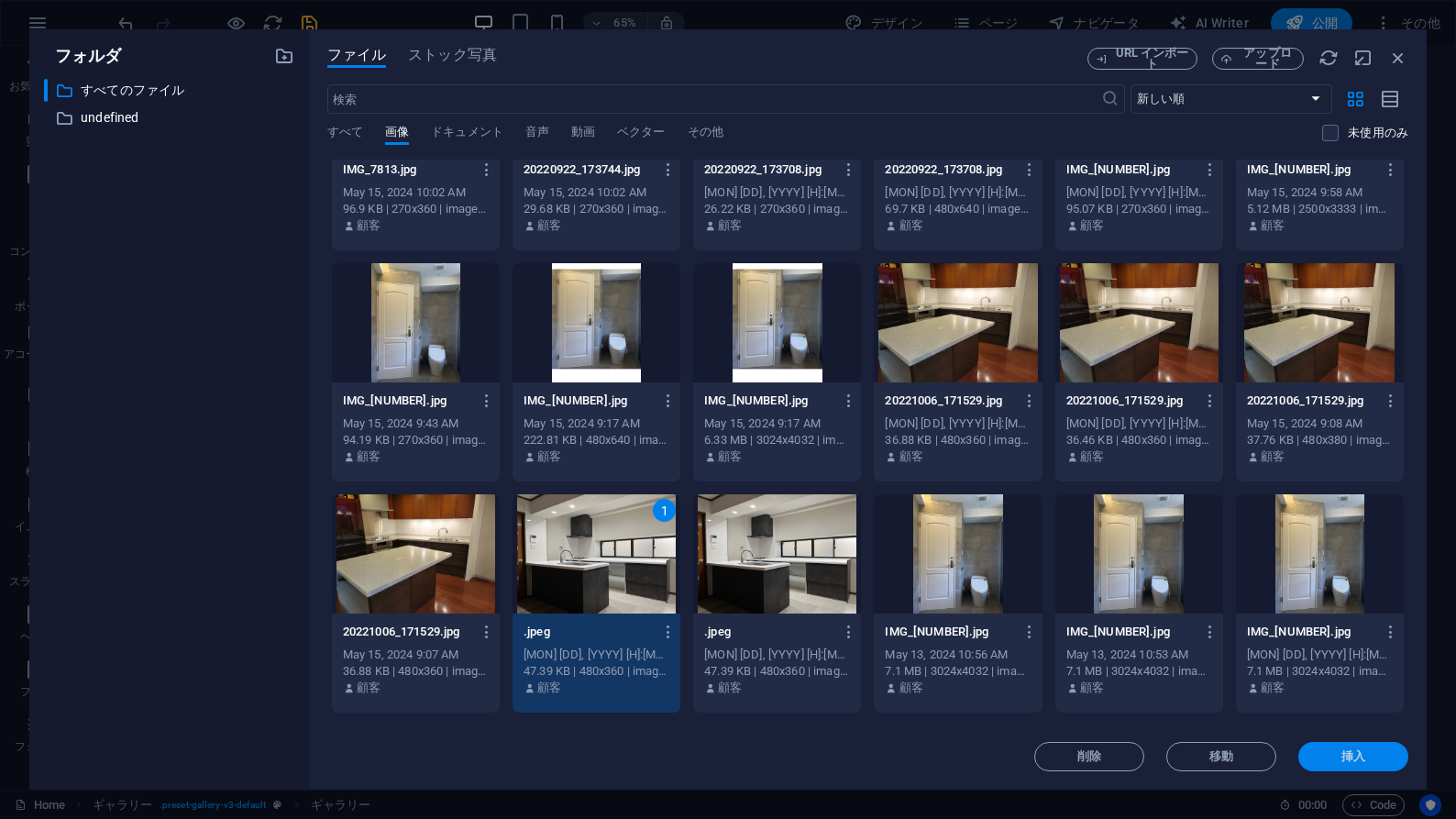 click on "挿入" at bounding box center [1353, 757] 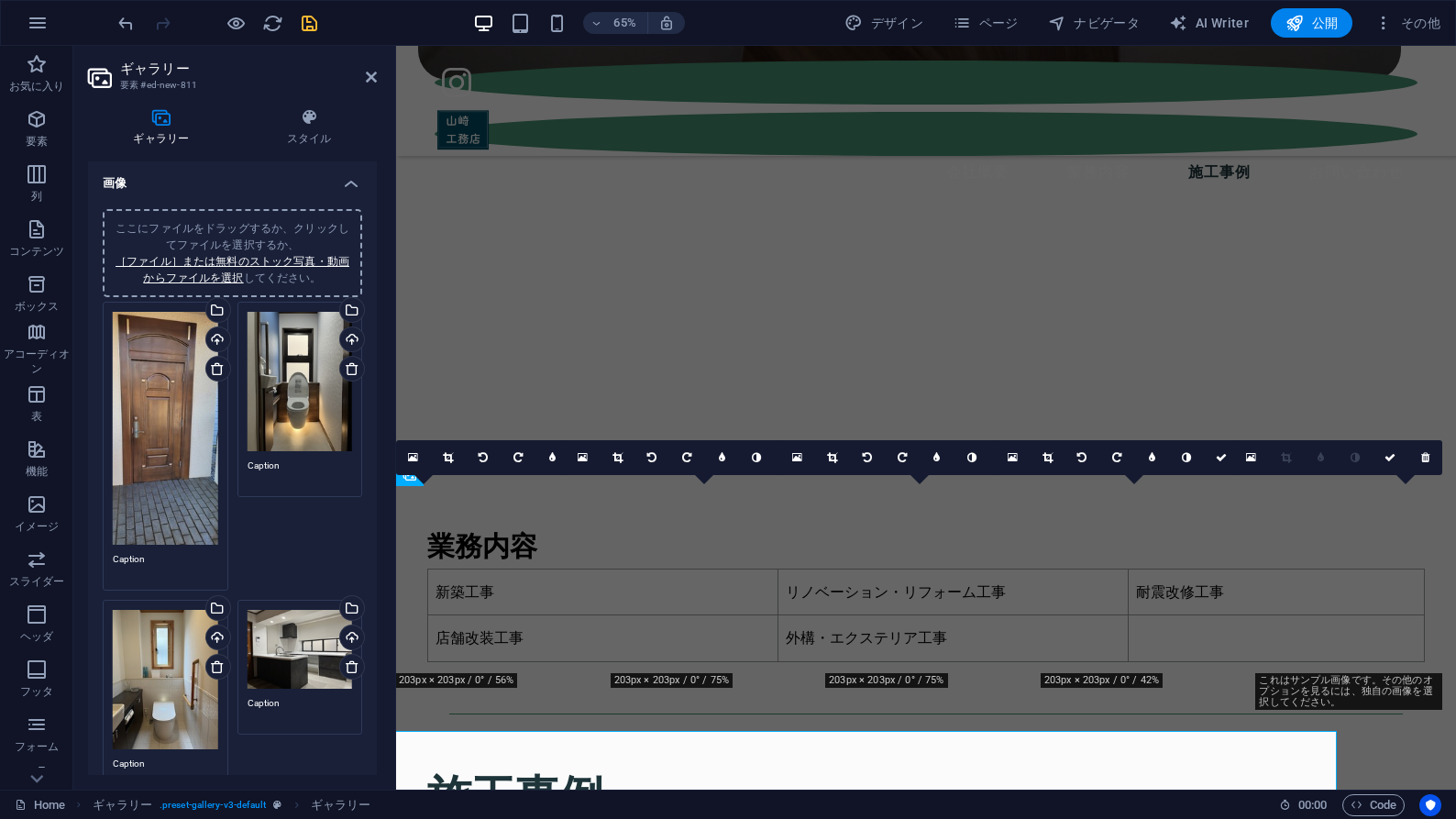 scroll, scrollTop: 2499, scrollLeft: 0, axis: vertical 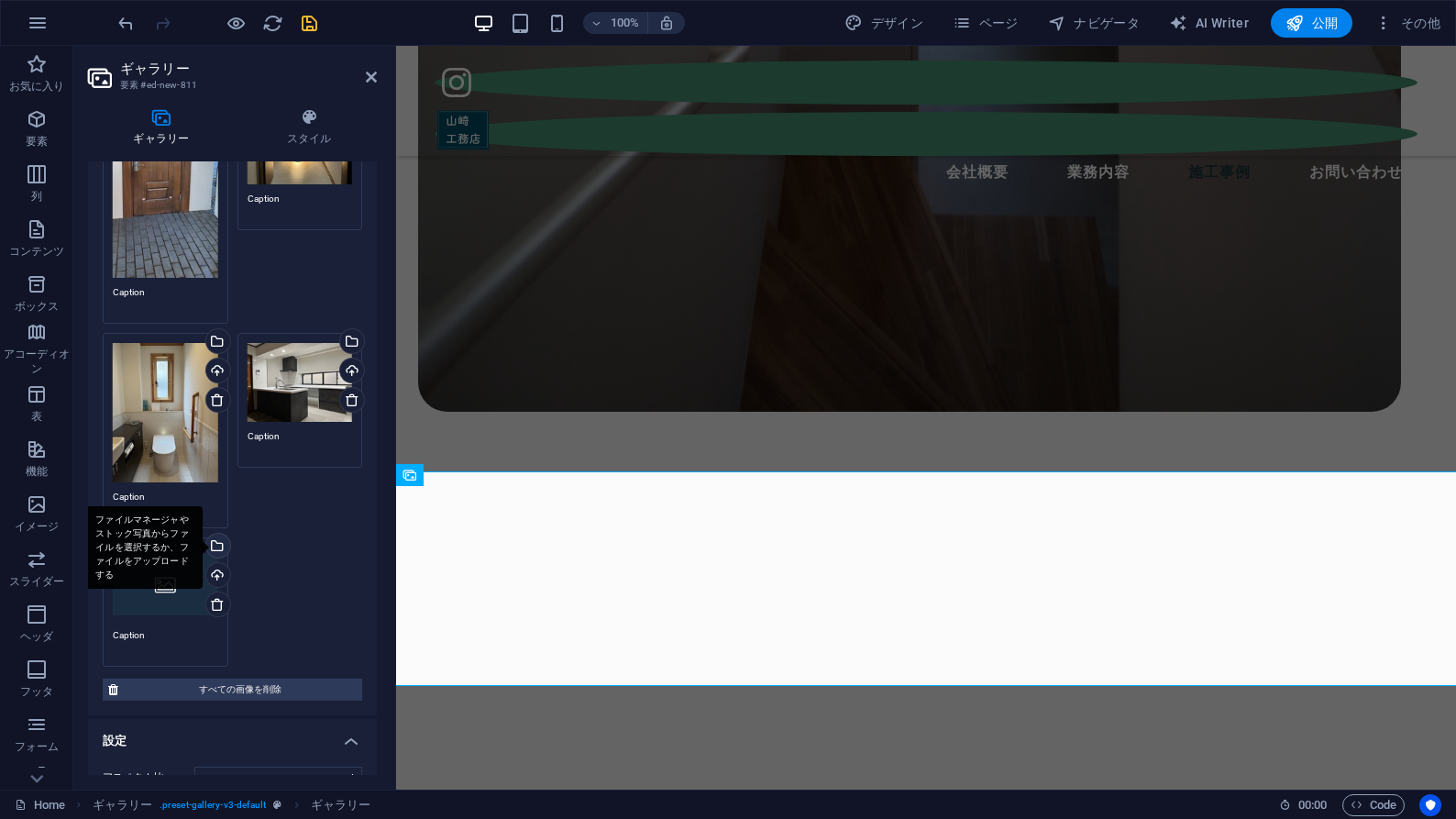click on "ファイルマネージャやストック写真からファイルを選択するか、ファイルをアップロードする" at bounding box center (216, 548) 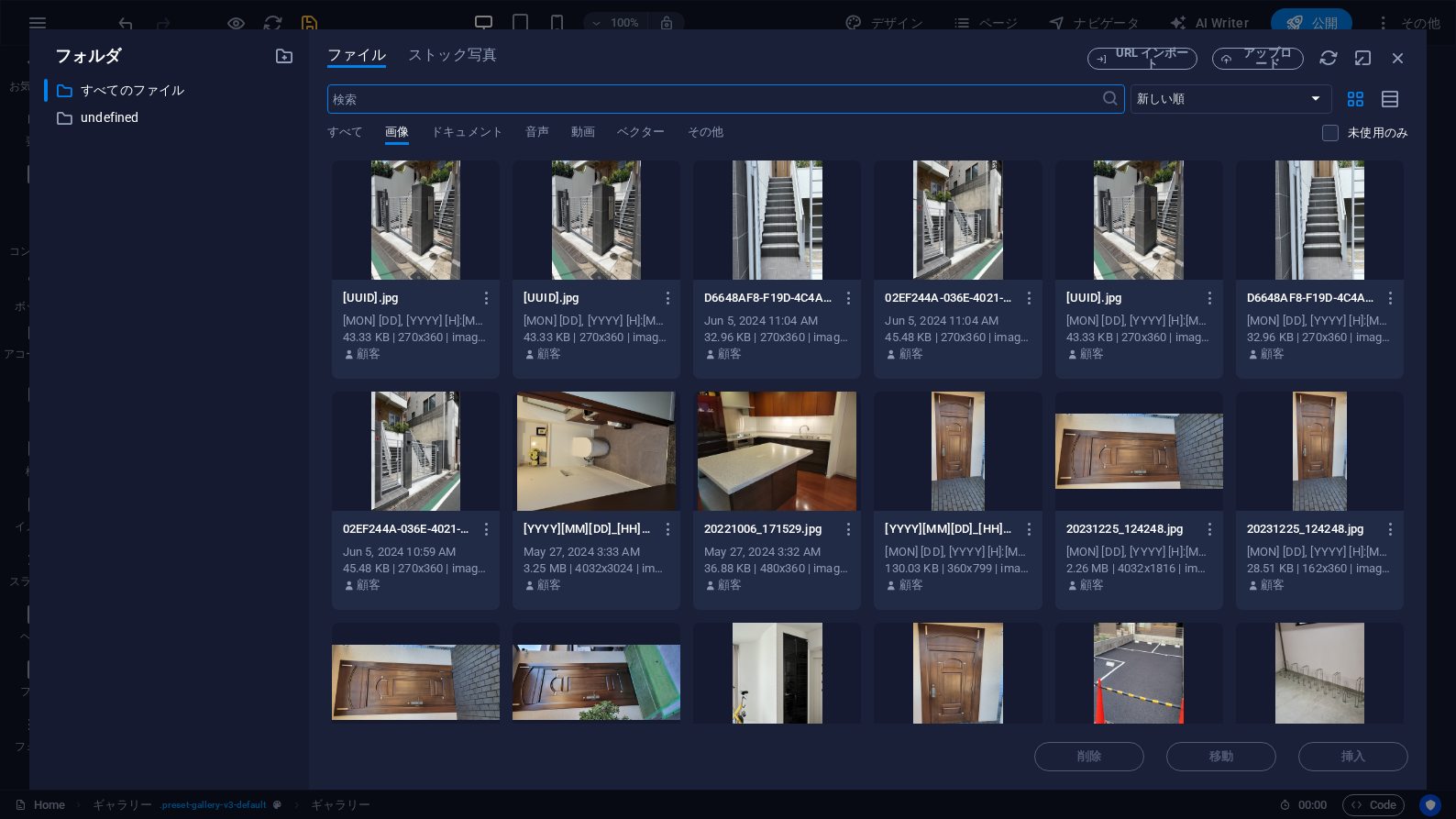 scroll, scrollTop: 2831, scrollLeft: 0, axis: vertical 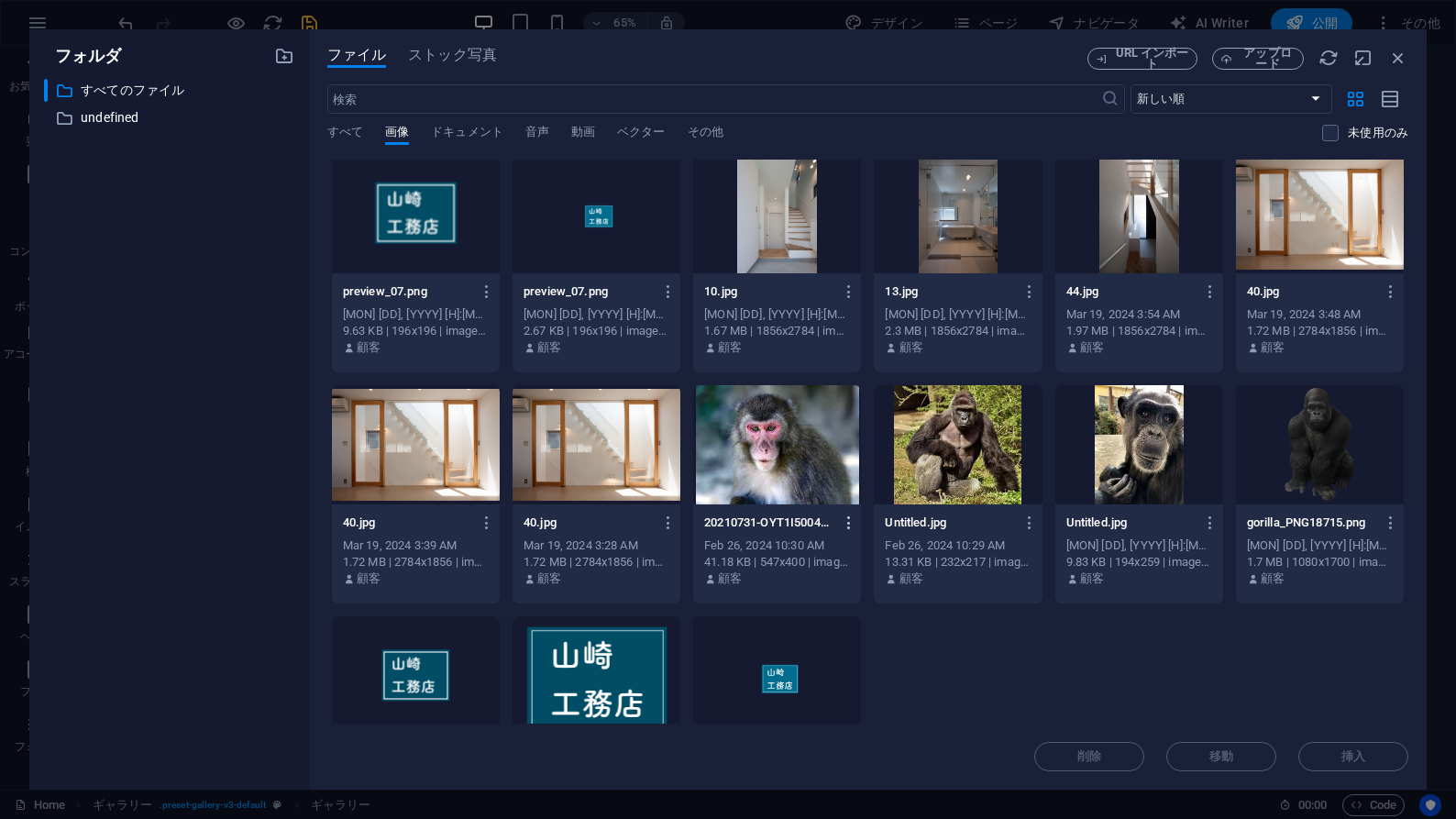 click at bounding box center [849, 523] 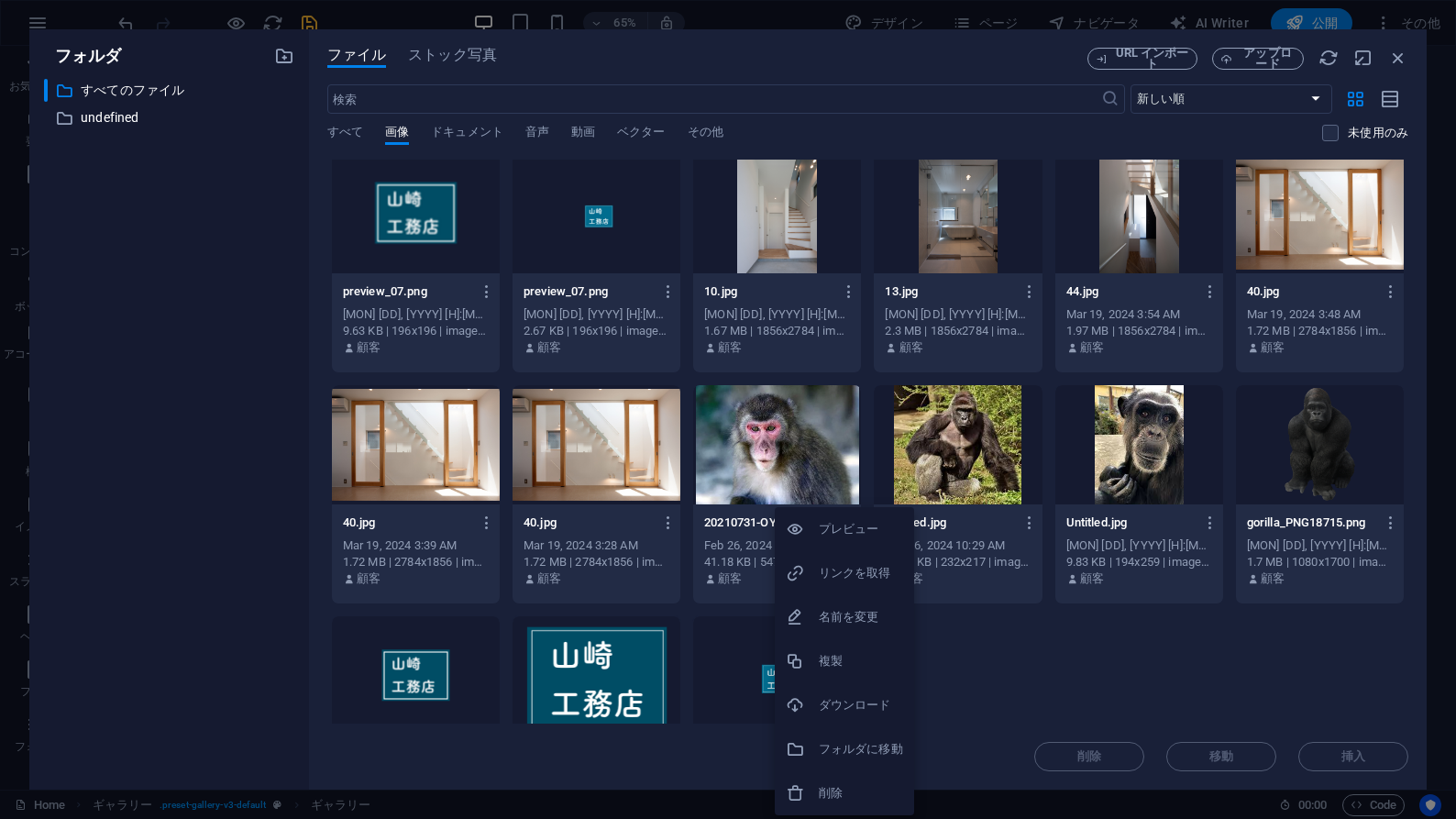 click on "削除" at bounding box center [861, 793] 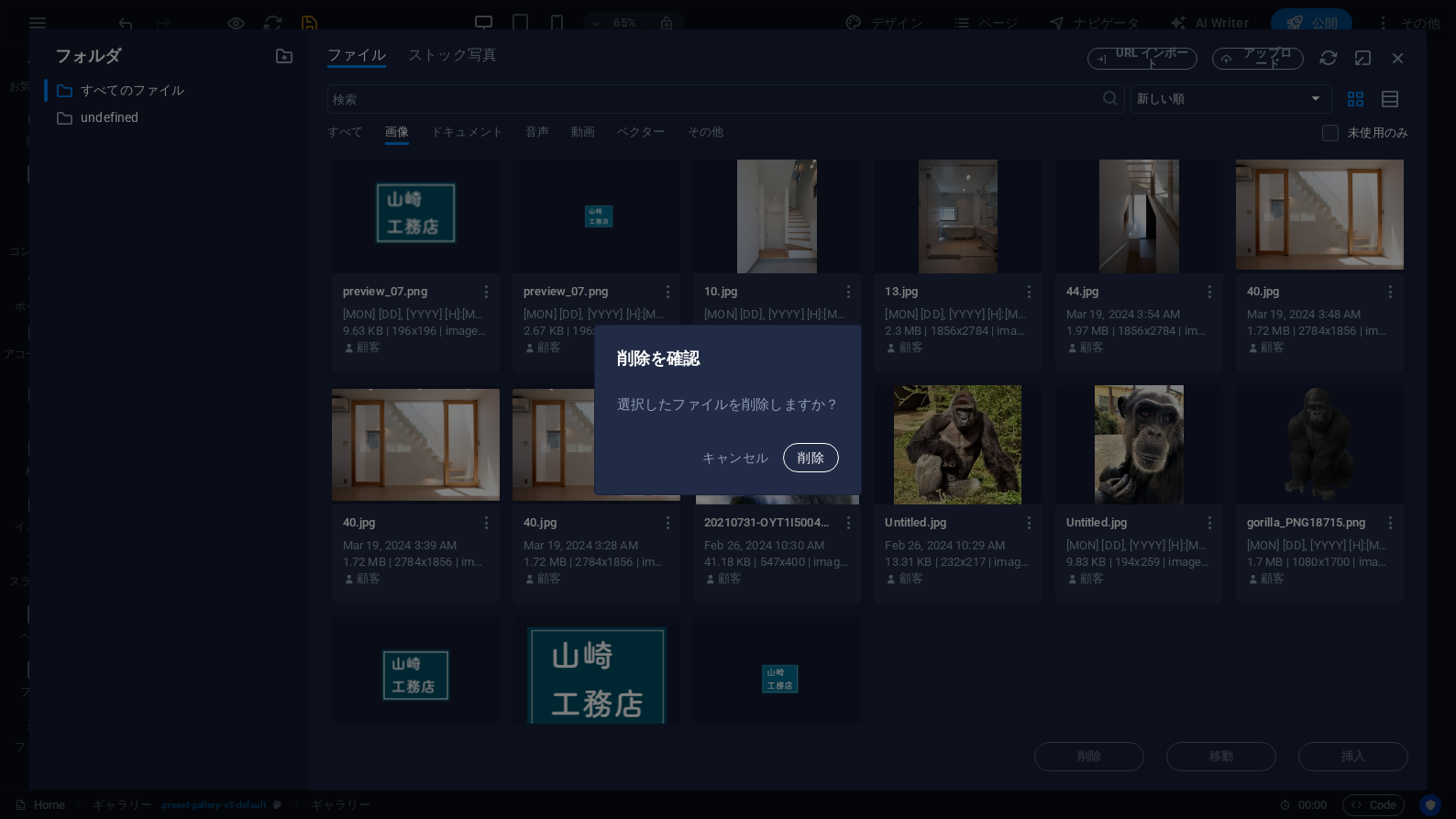 click on "削除" at bounding box center (811, 458) 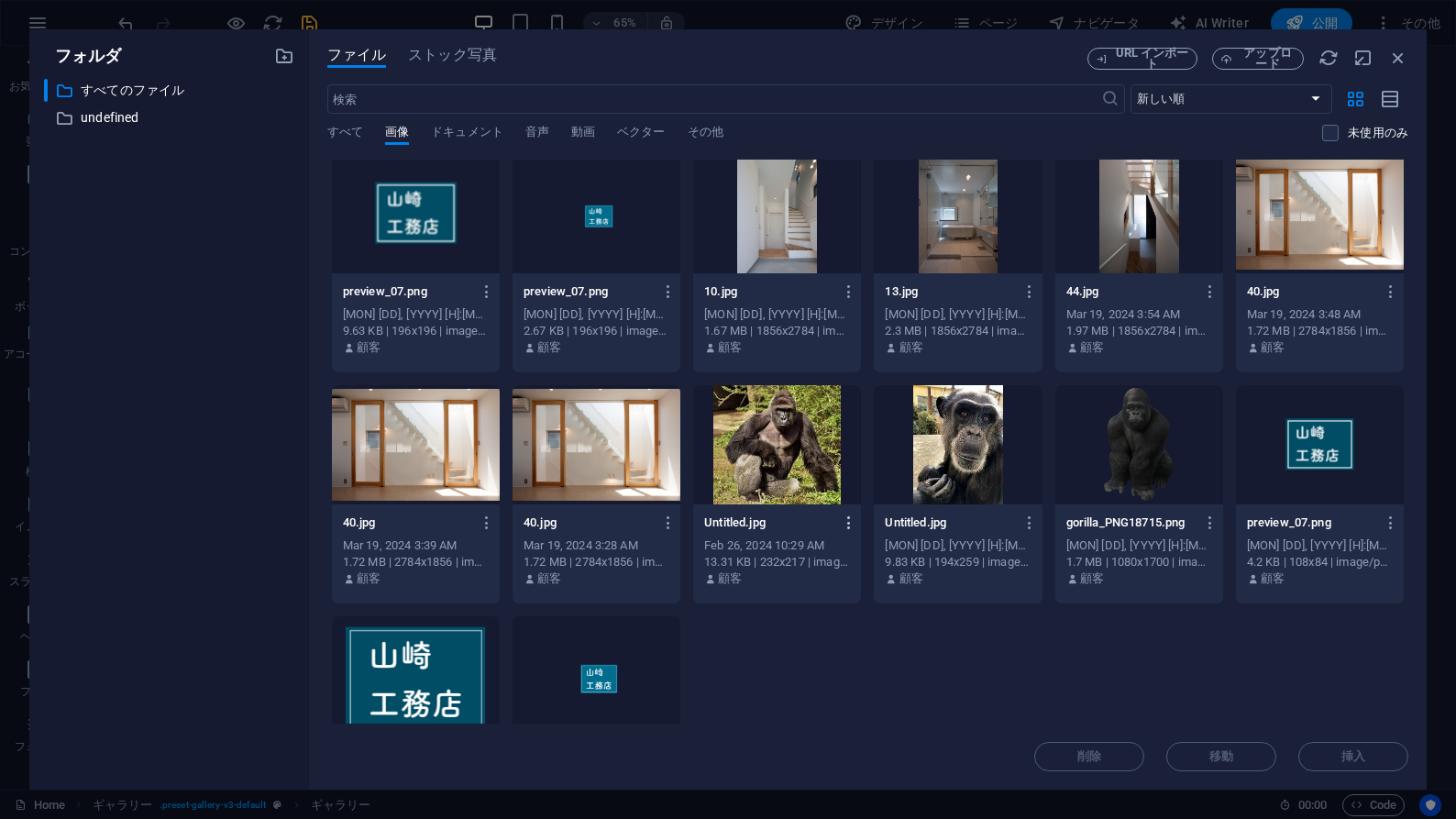 click at bounding box center [849, 523] 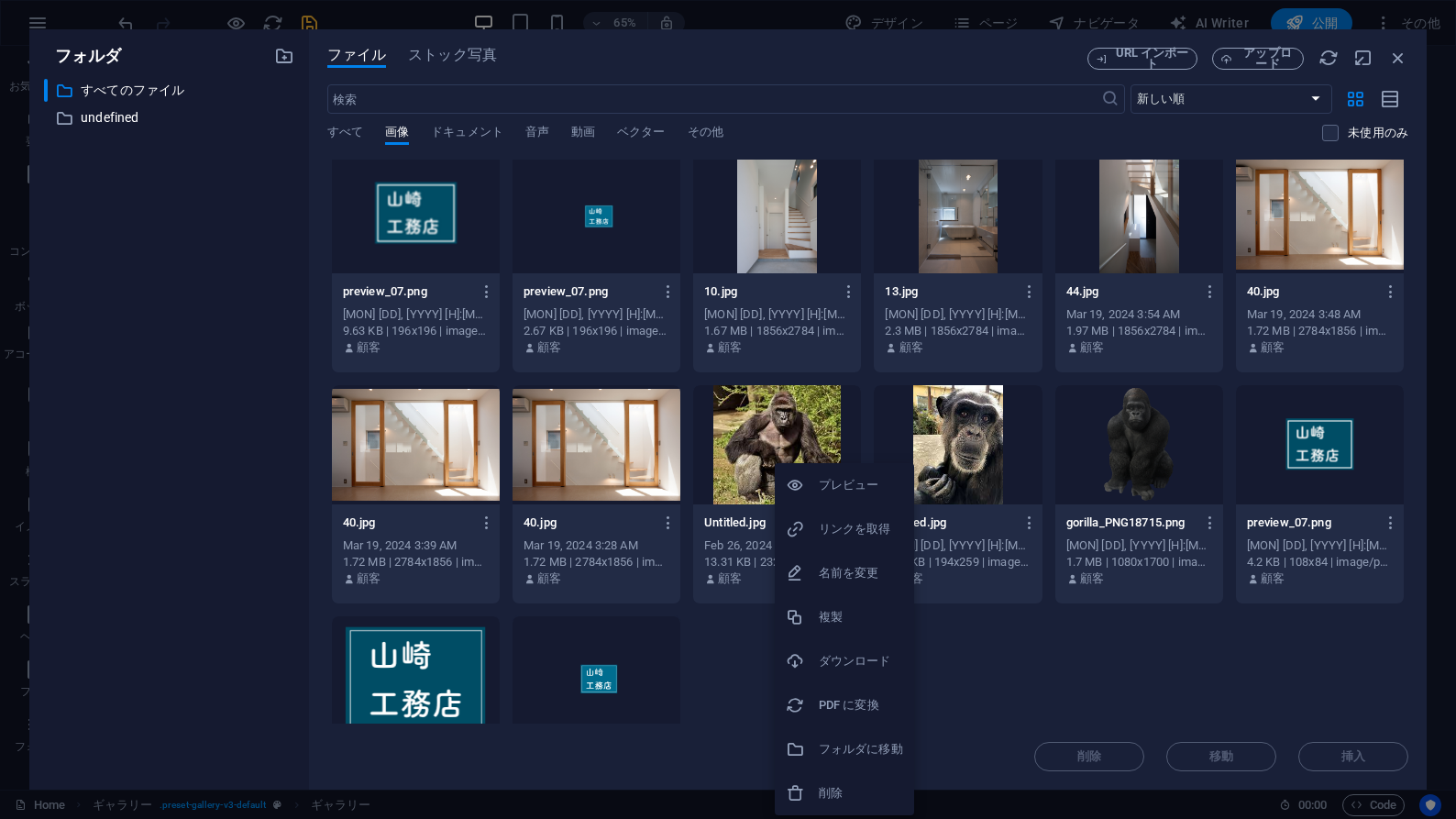 click on "削除" at bounding box center [861, 793] 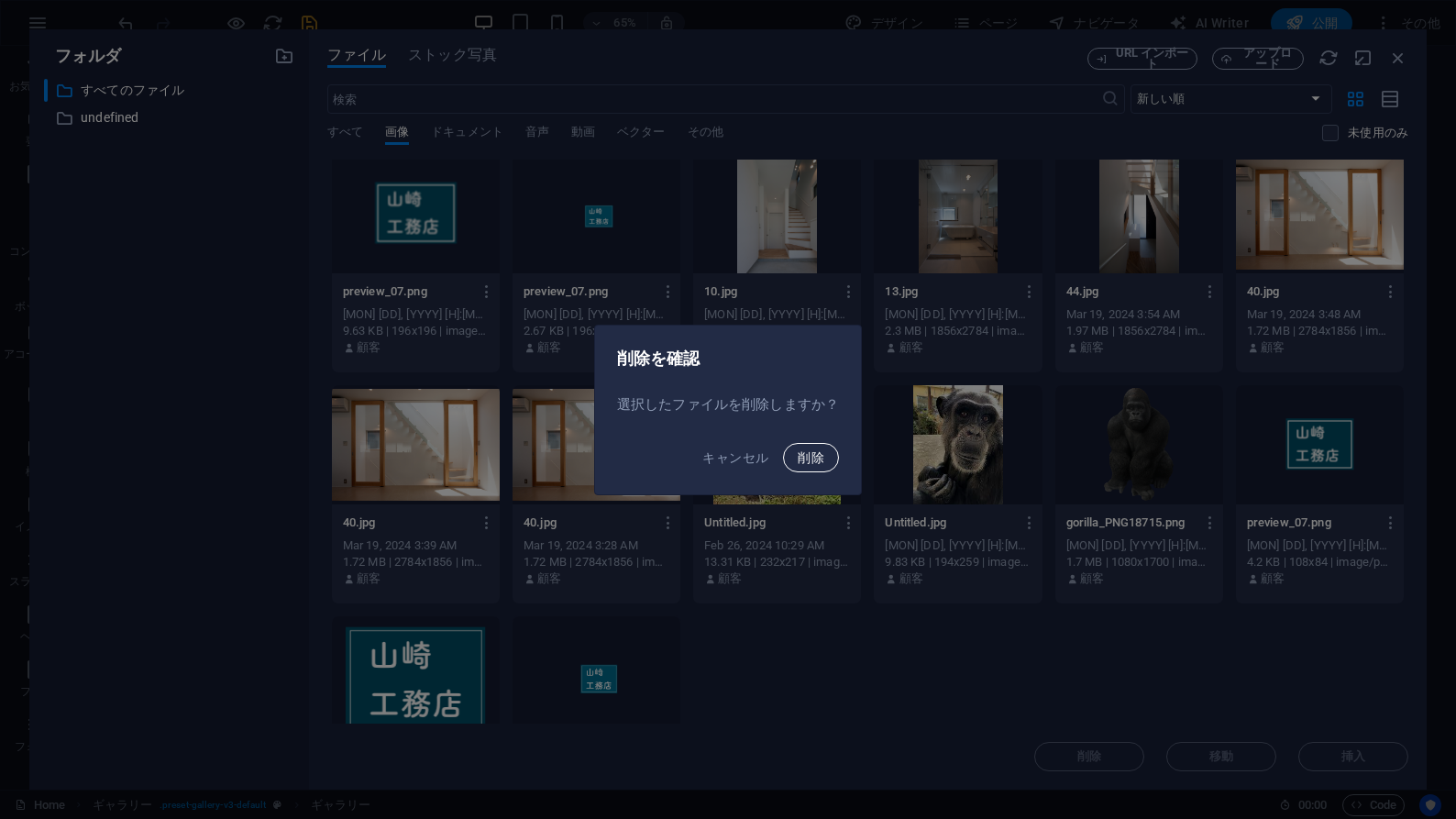 click on "削除" at bounding box center [811, 458] 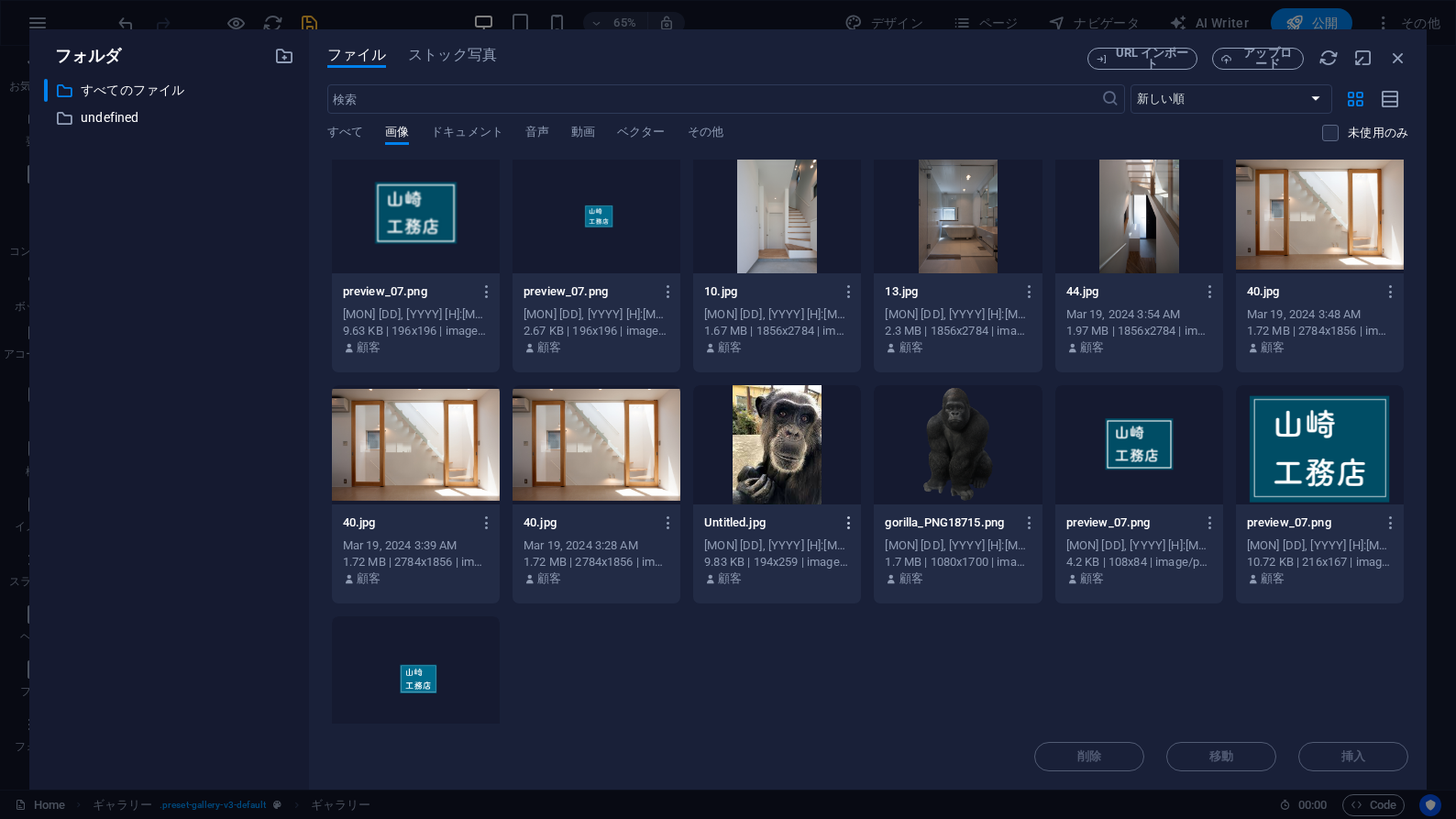 click at bounding box center [849, 523] 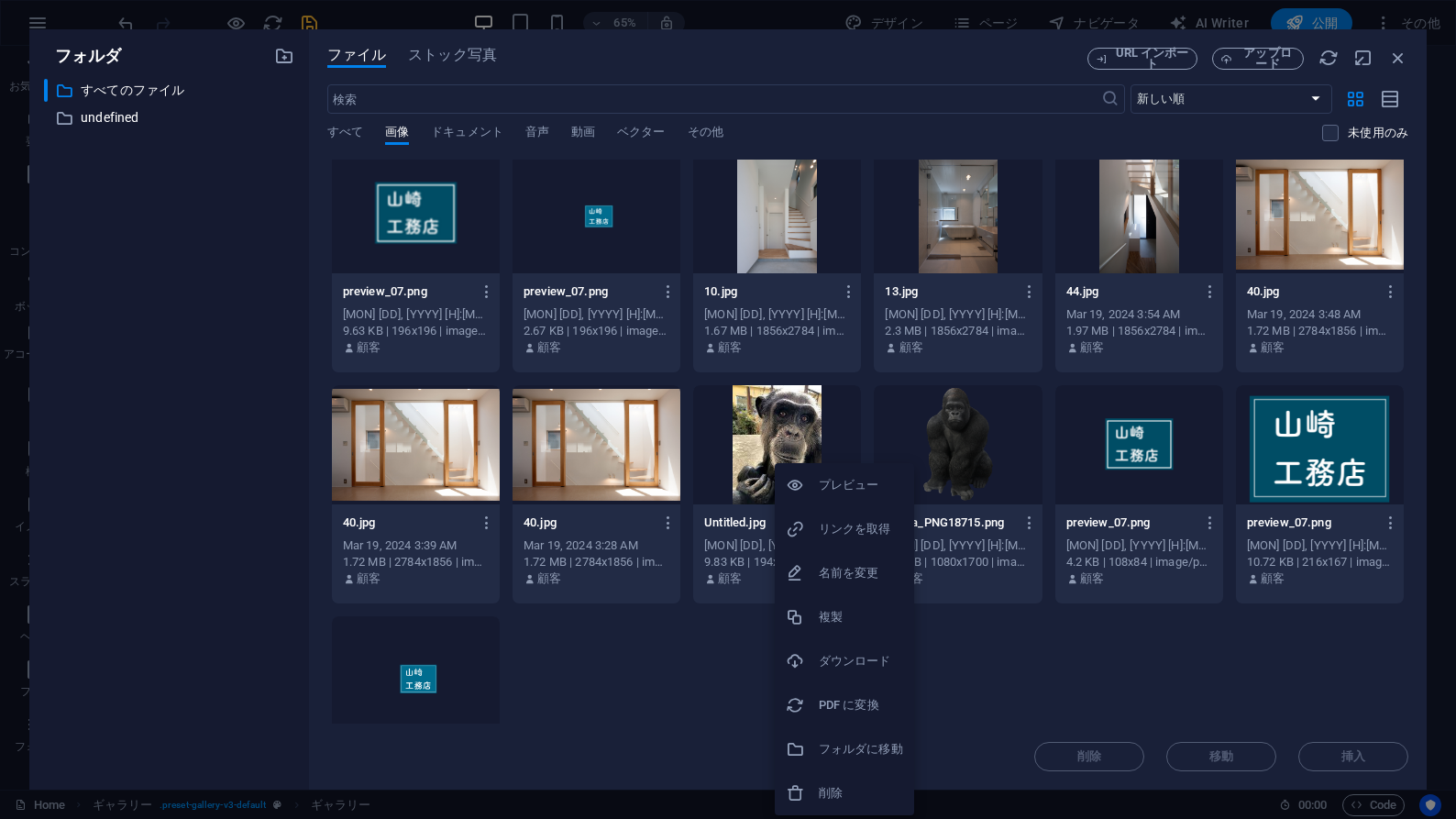 click on "削除" at bounding box center [861, 793] 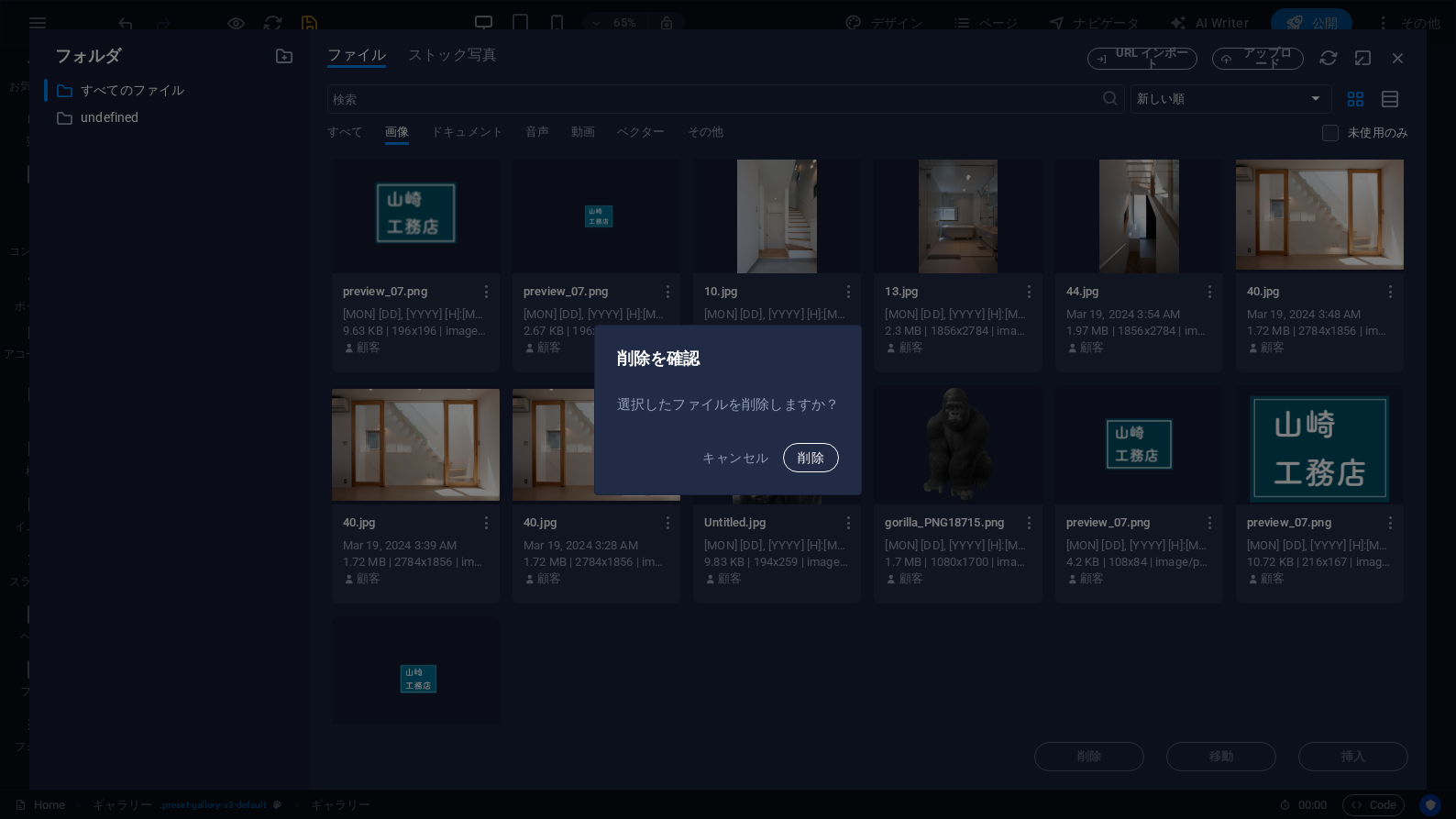 click on "削除" at bounding box center (811, 458) 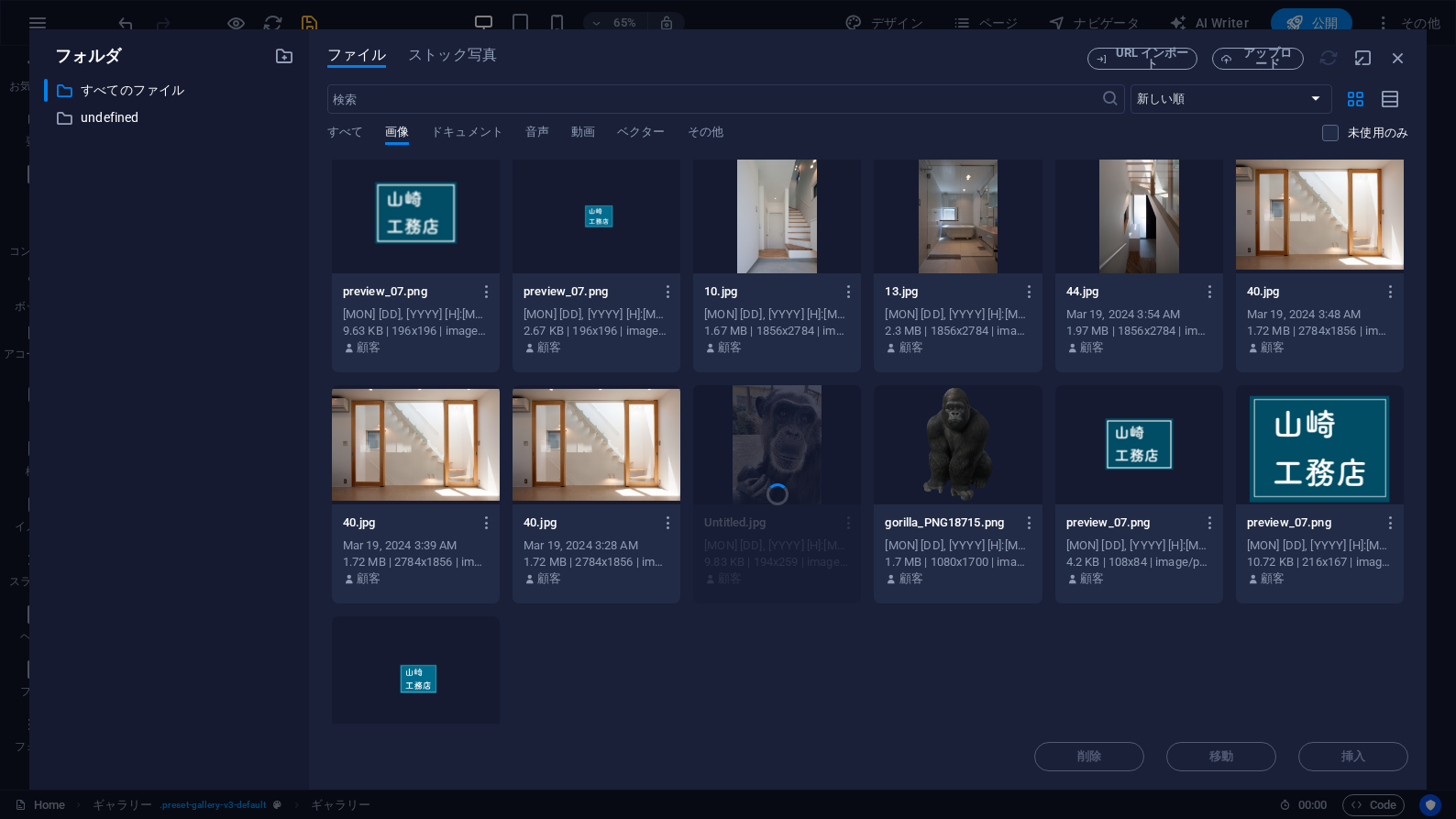 scroll, scrollTop: 2198, scrollLeft: 0, axis: vertical 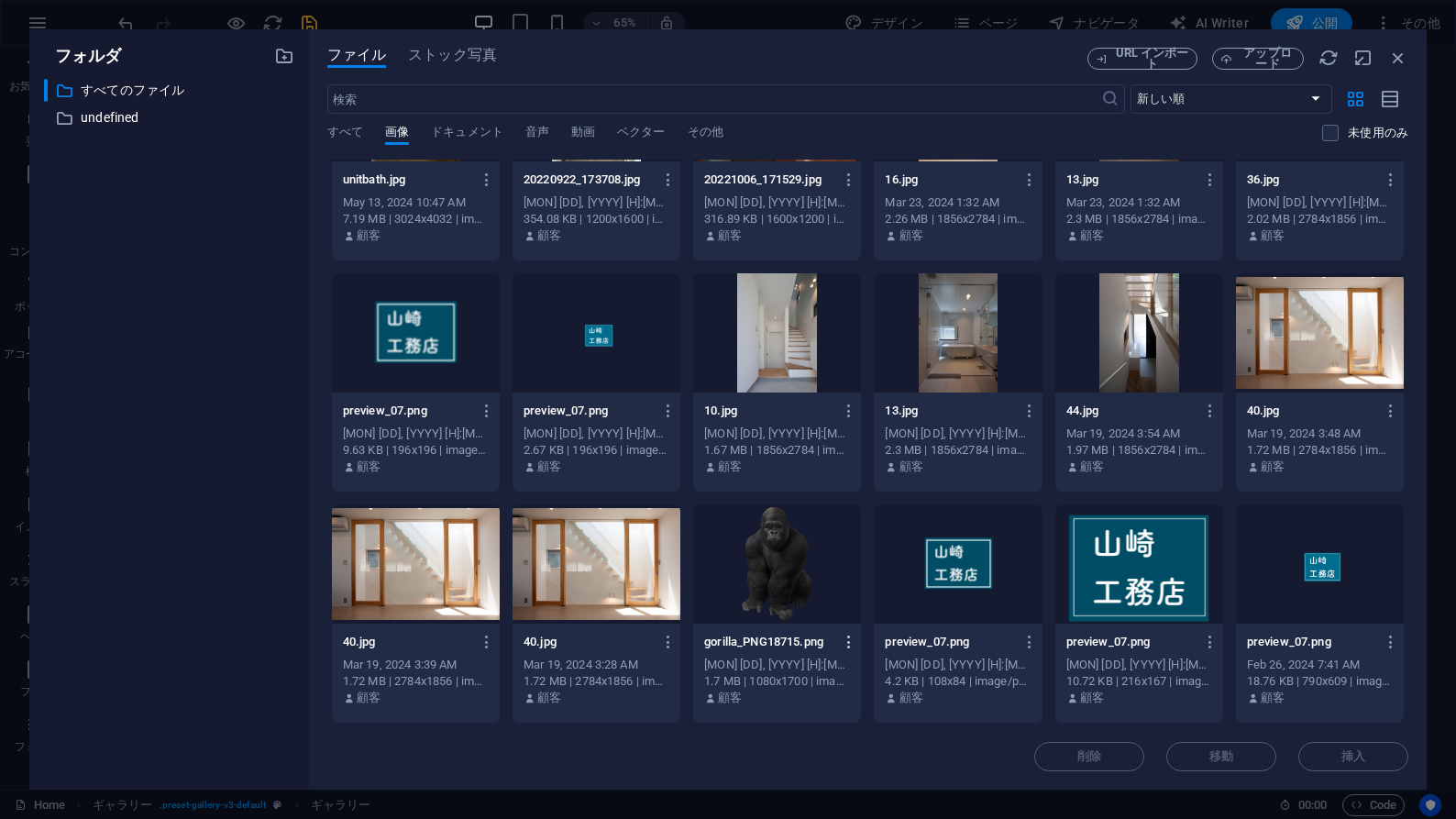 click at bounding box center [849, 642] 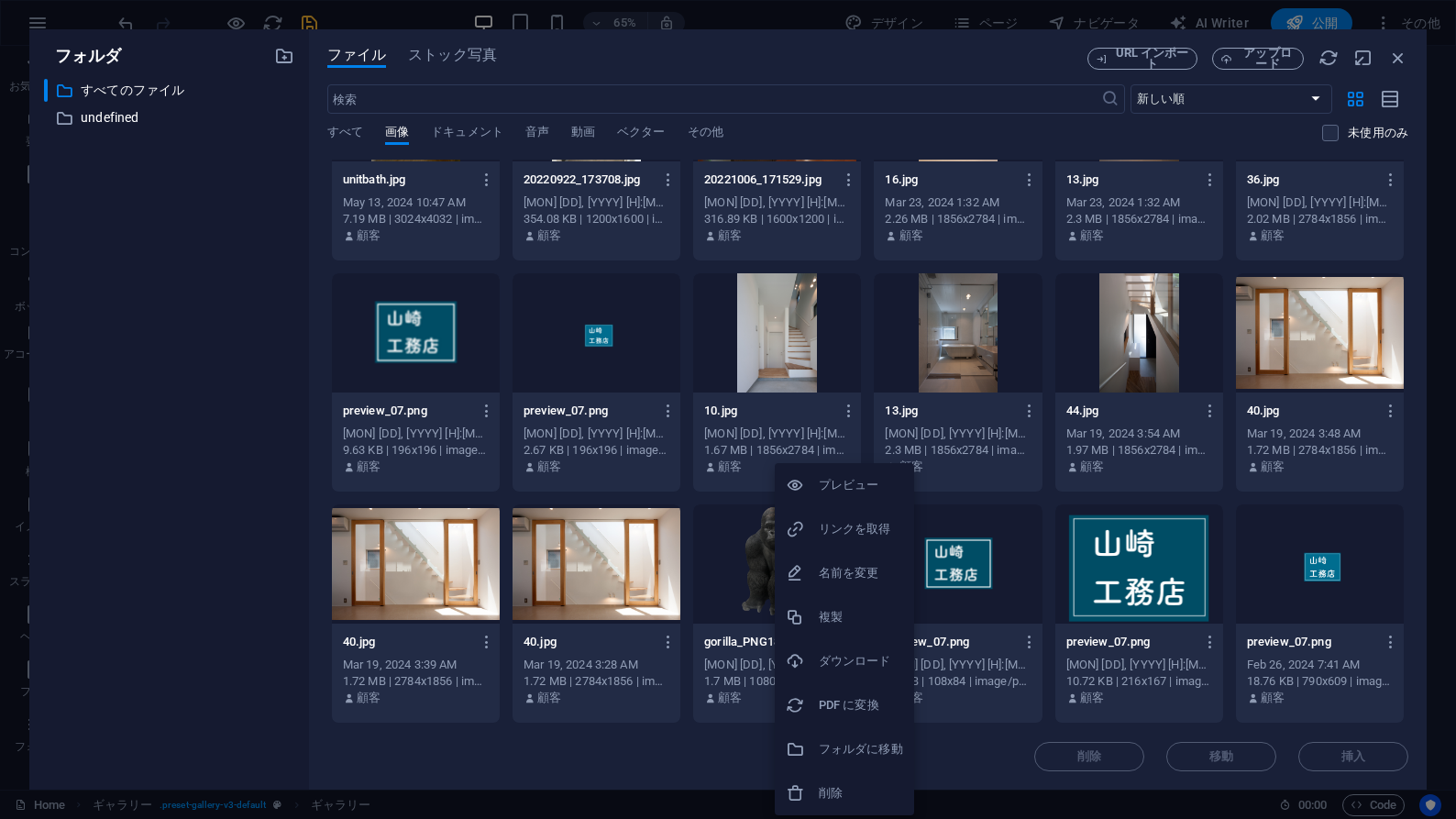 click on "削除" at bounding box center [861, 793] 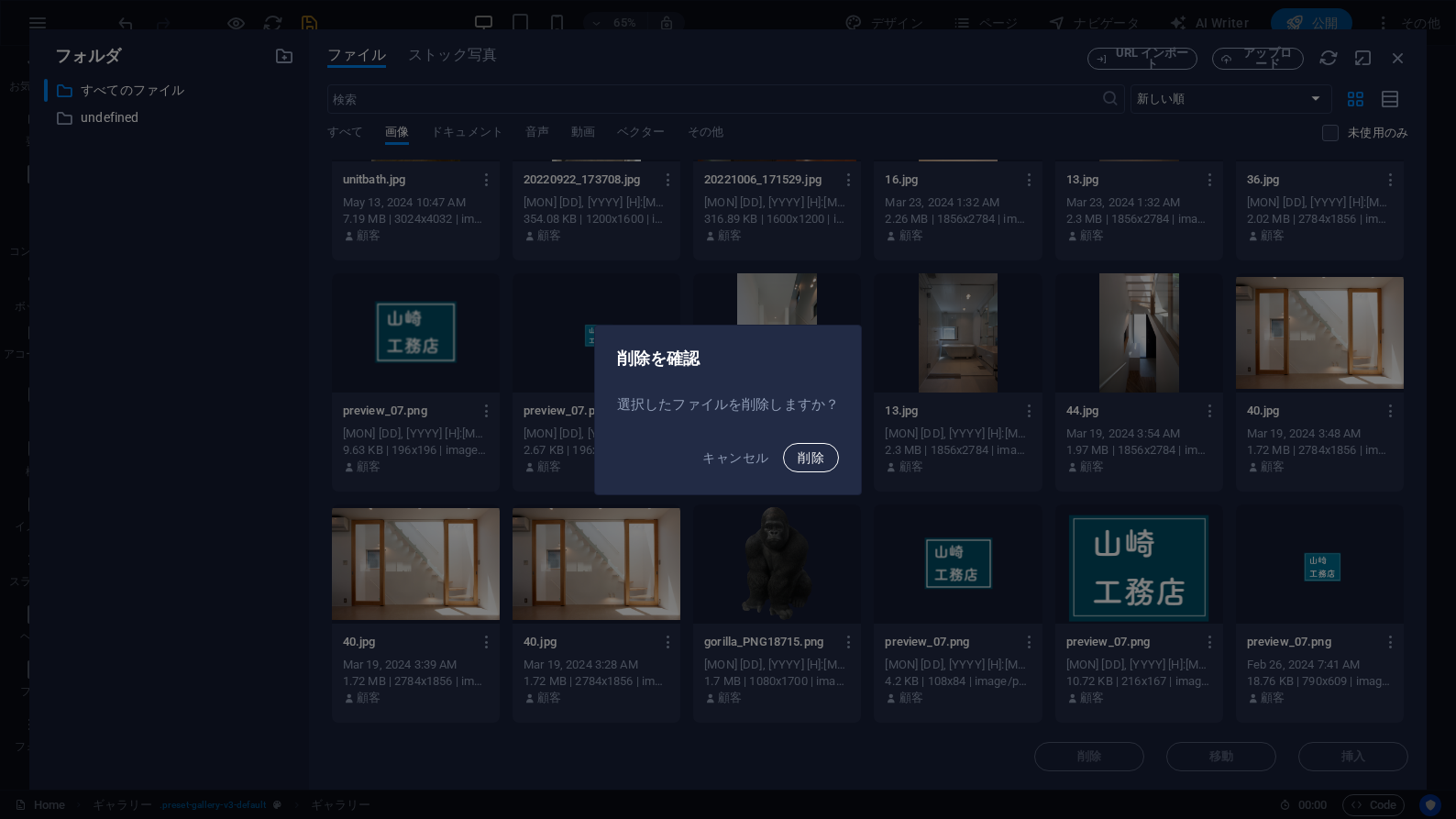click on "削除" at bounding box center [811, 458] 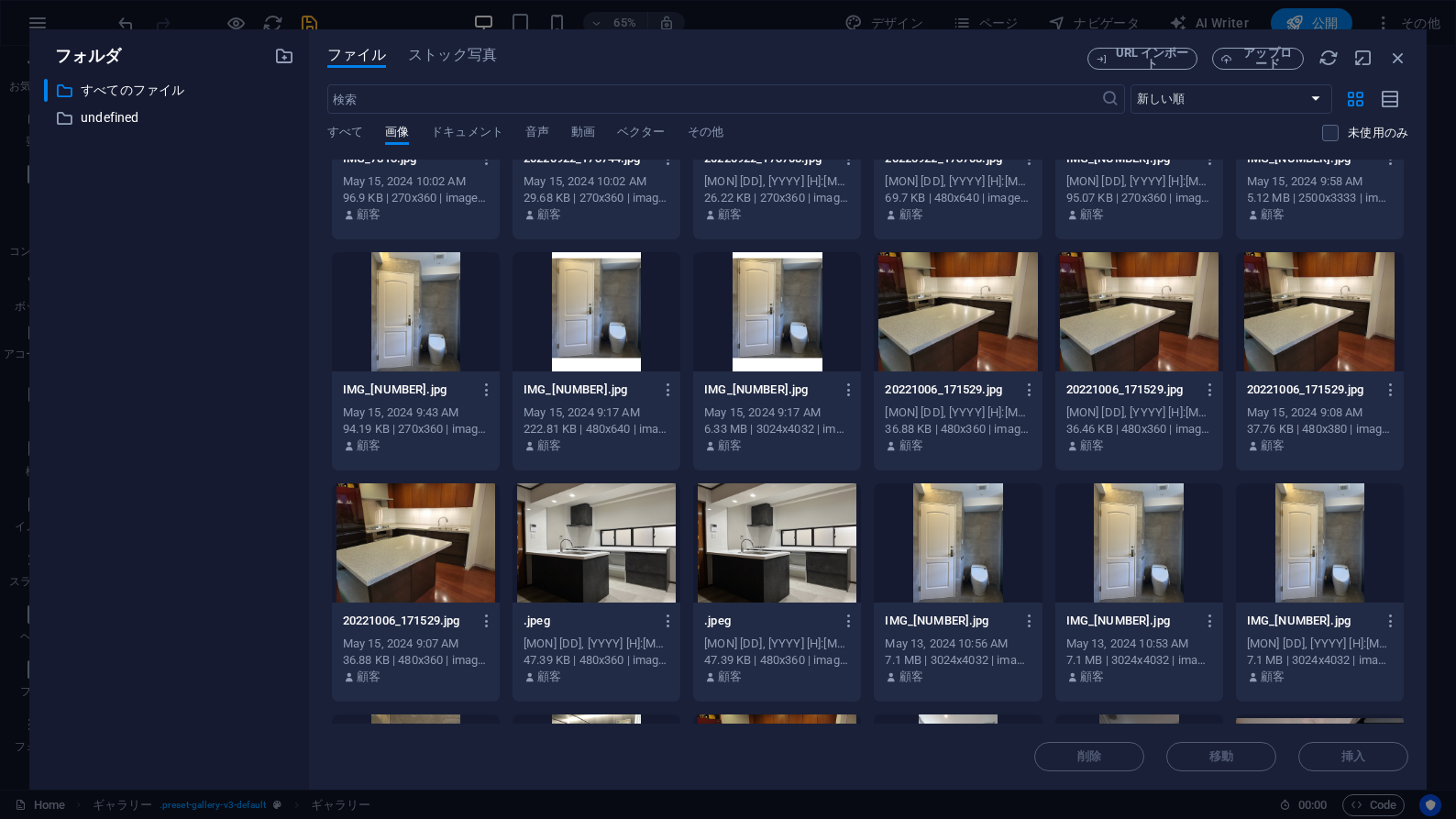 scroll, scrollTop: 1525, scrollLeft: 0, axis: vertical 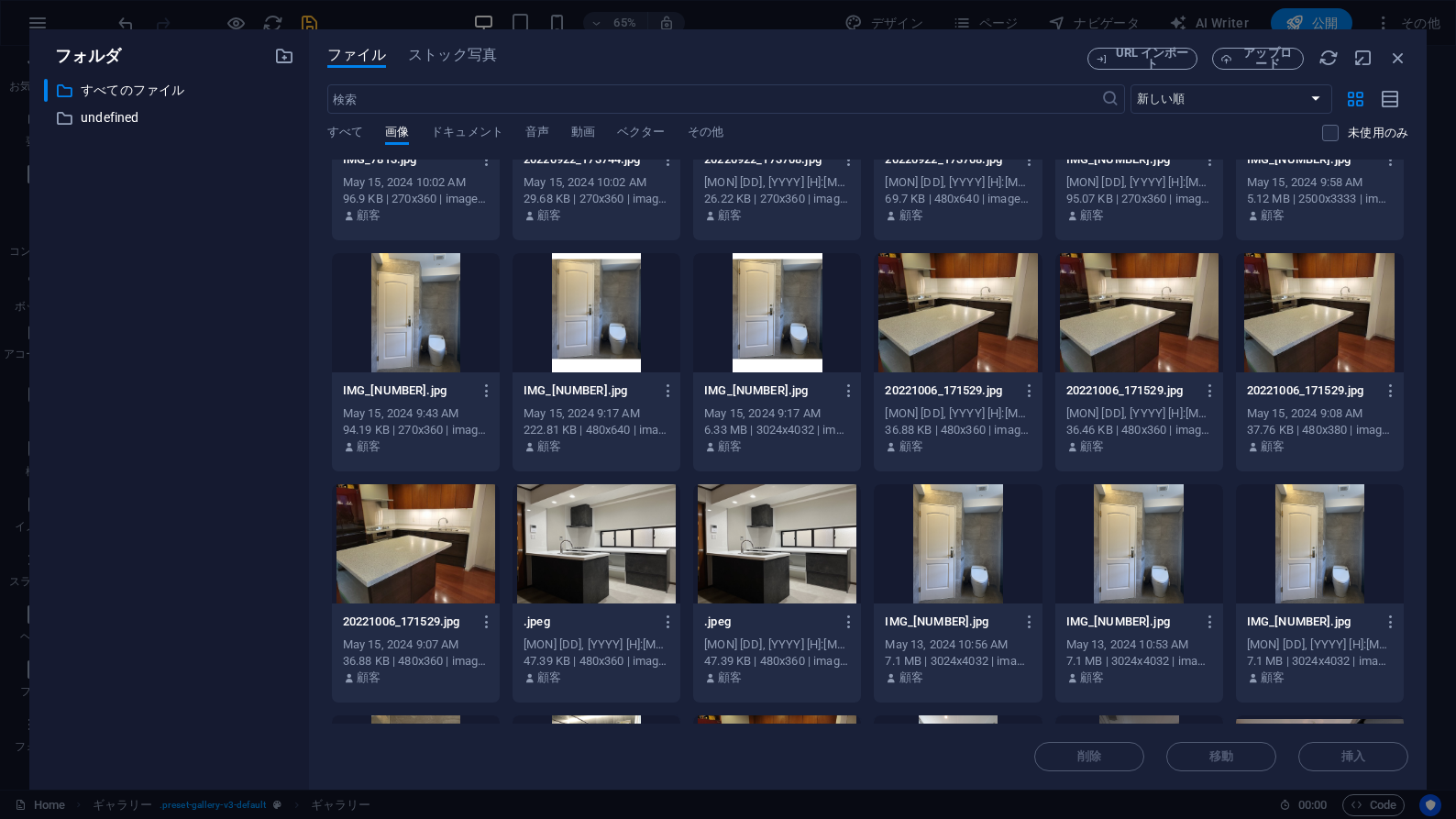 click at bounding box center [777, 544] 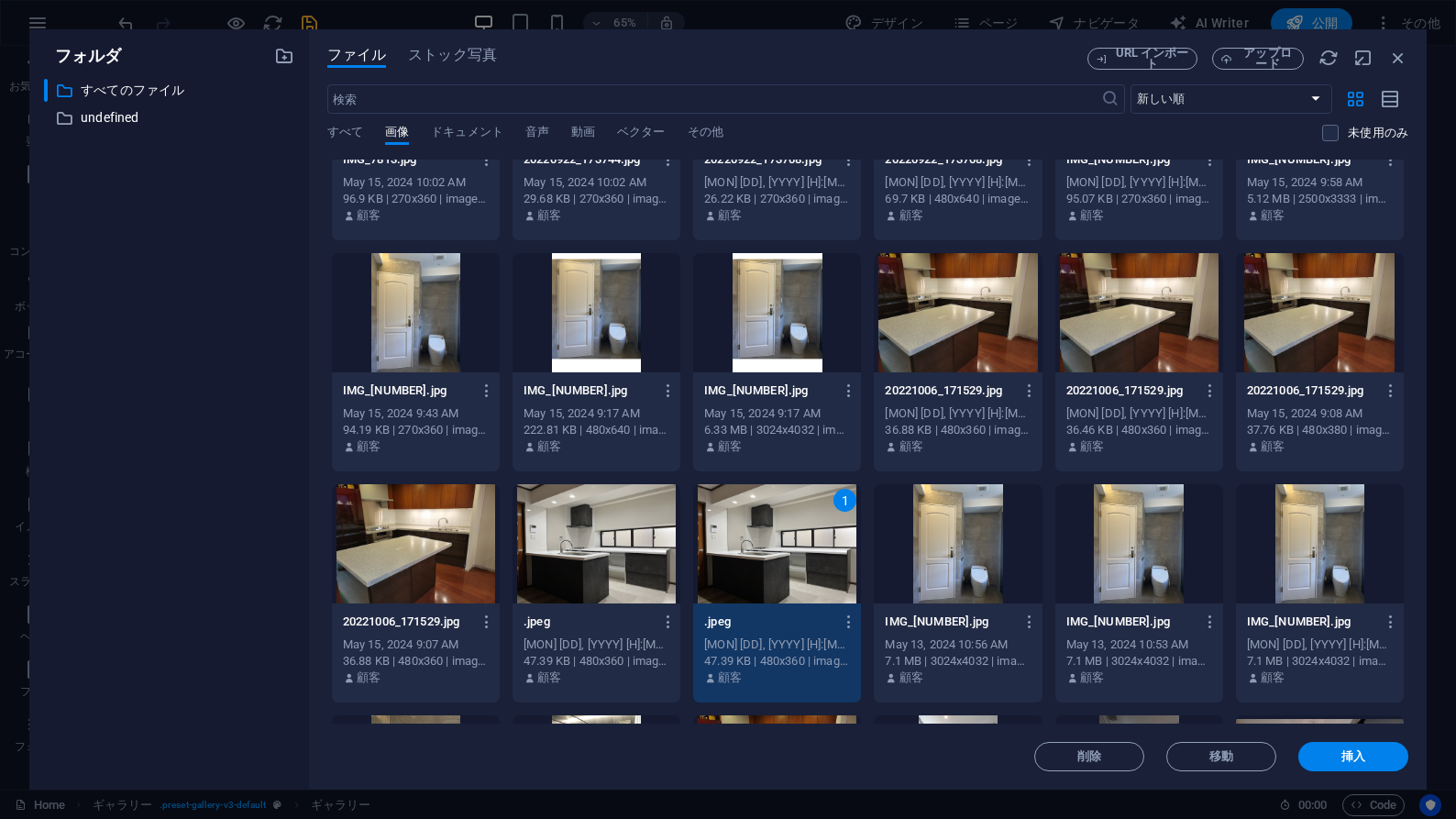 click at bounding box center [957, 313] 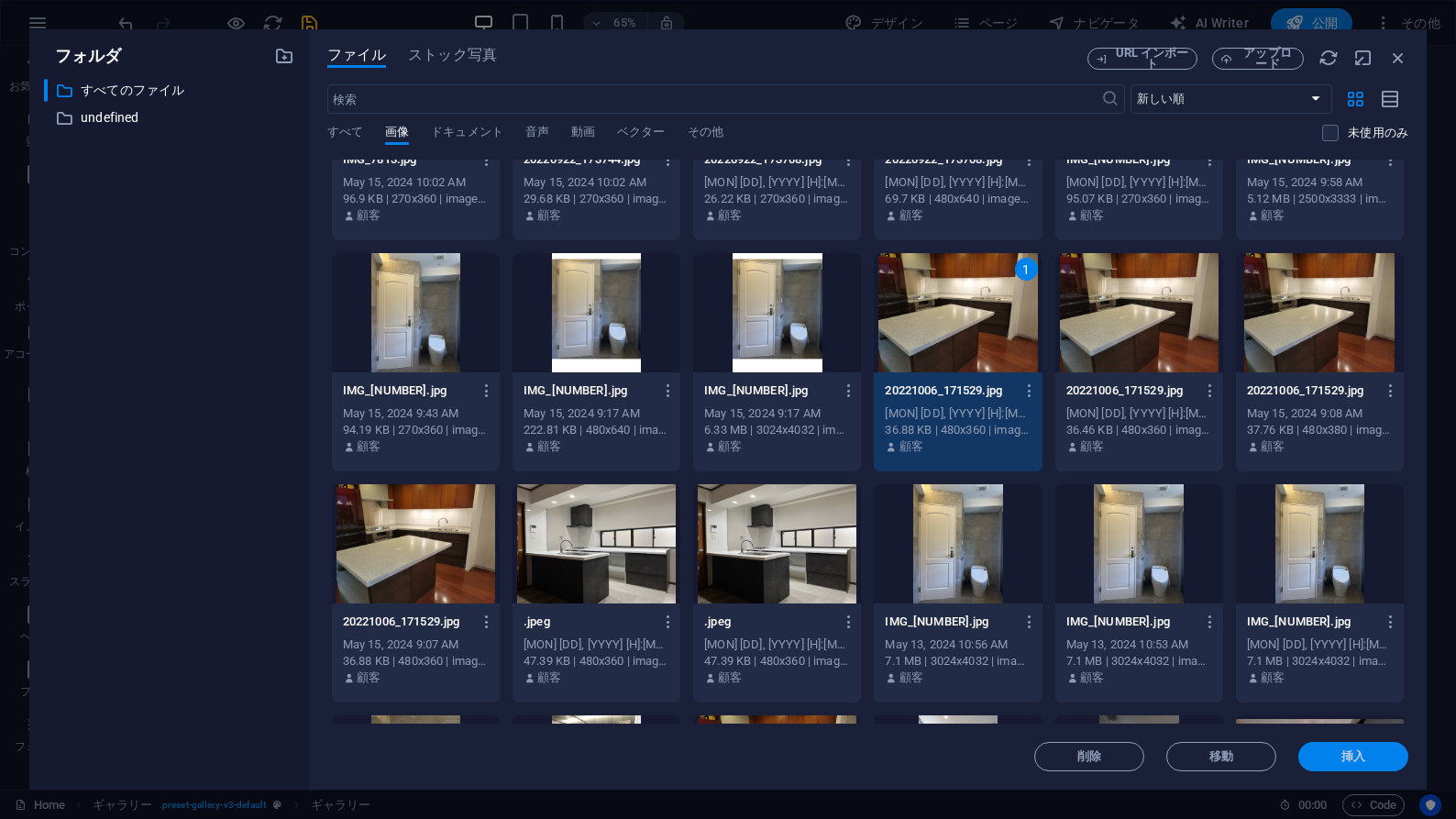 click on "挿入" at bounding box center (1353, 757) 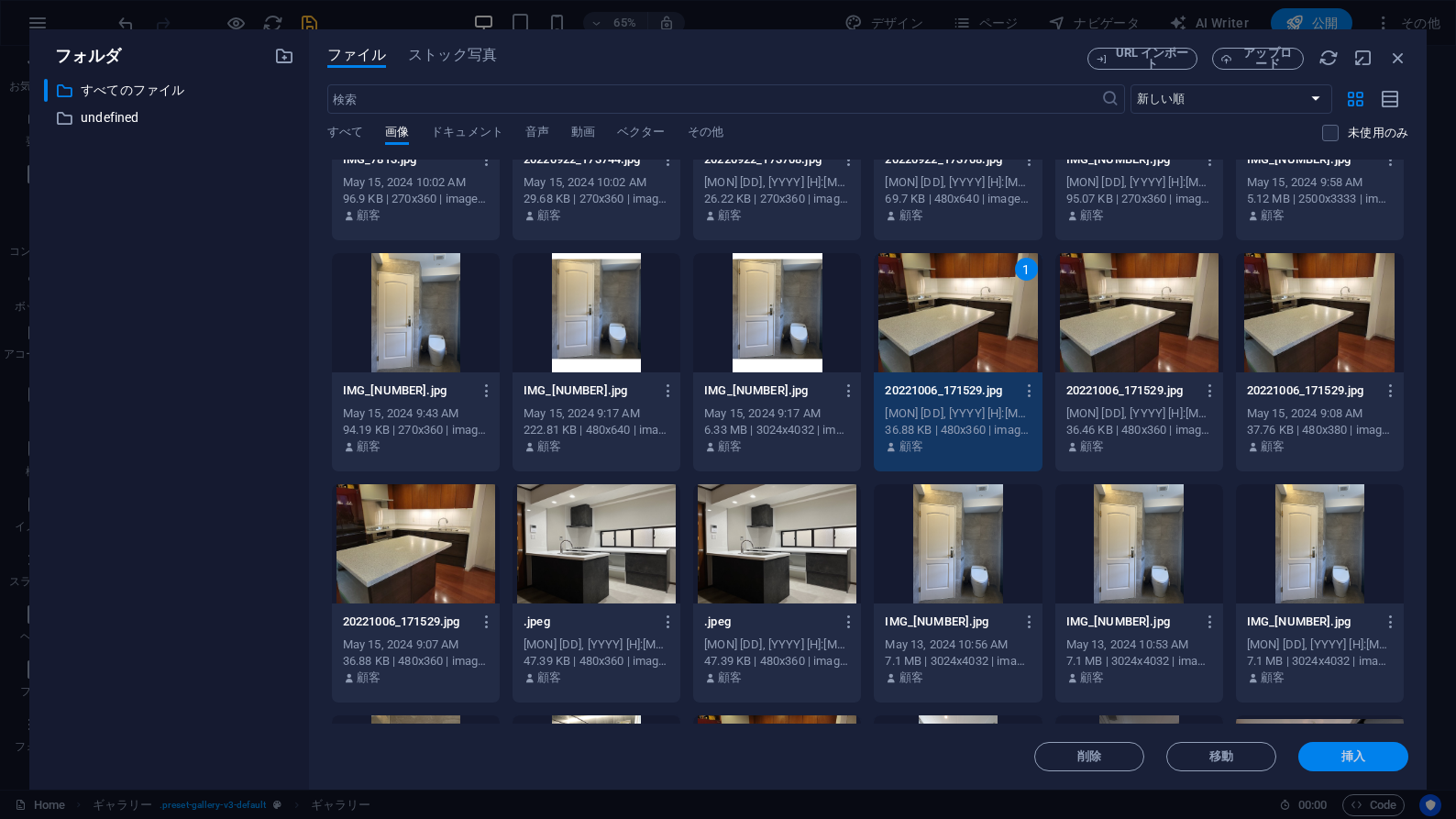 scroll, scrollTop: 2499, scrollLeft: 0, axis: vertical 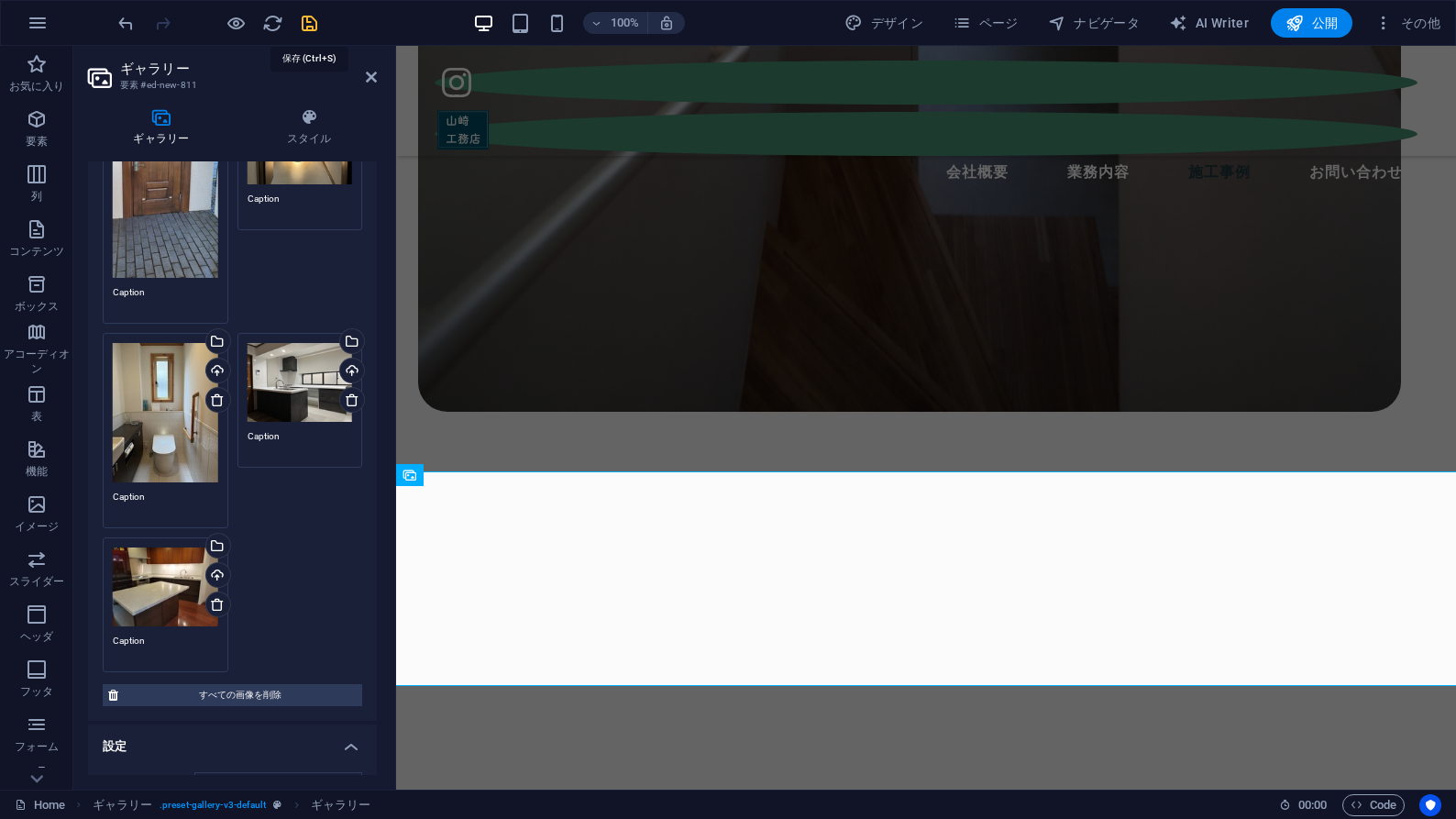 click at bounding box center [309, 23] 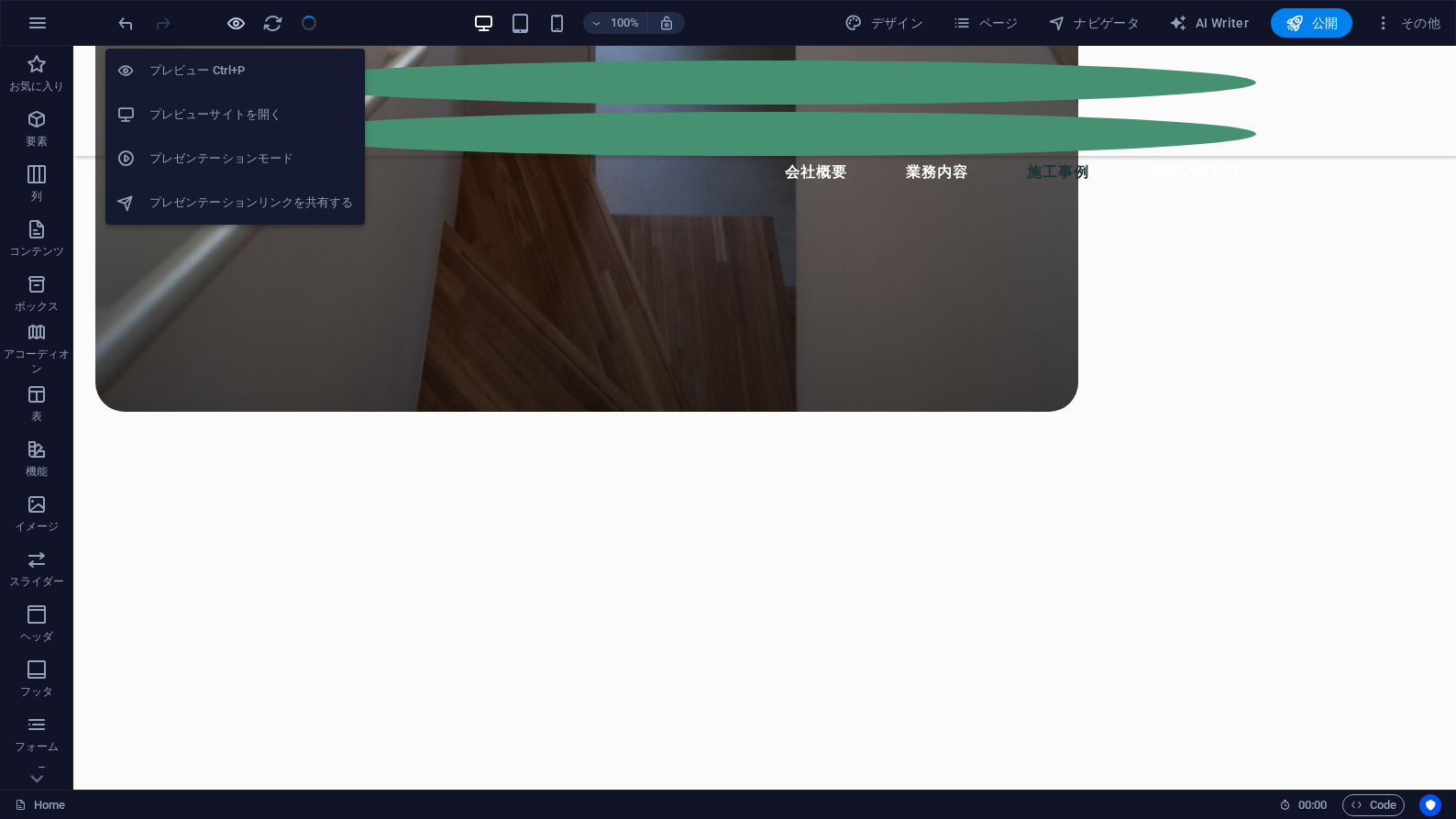 click at bounding box center (236, 23) 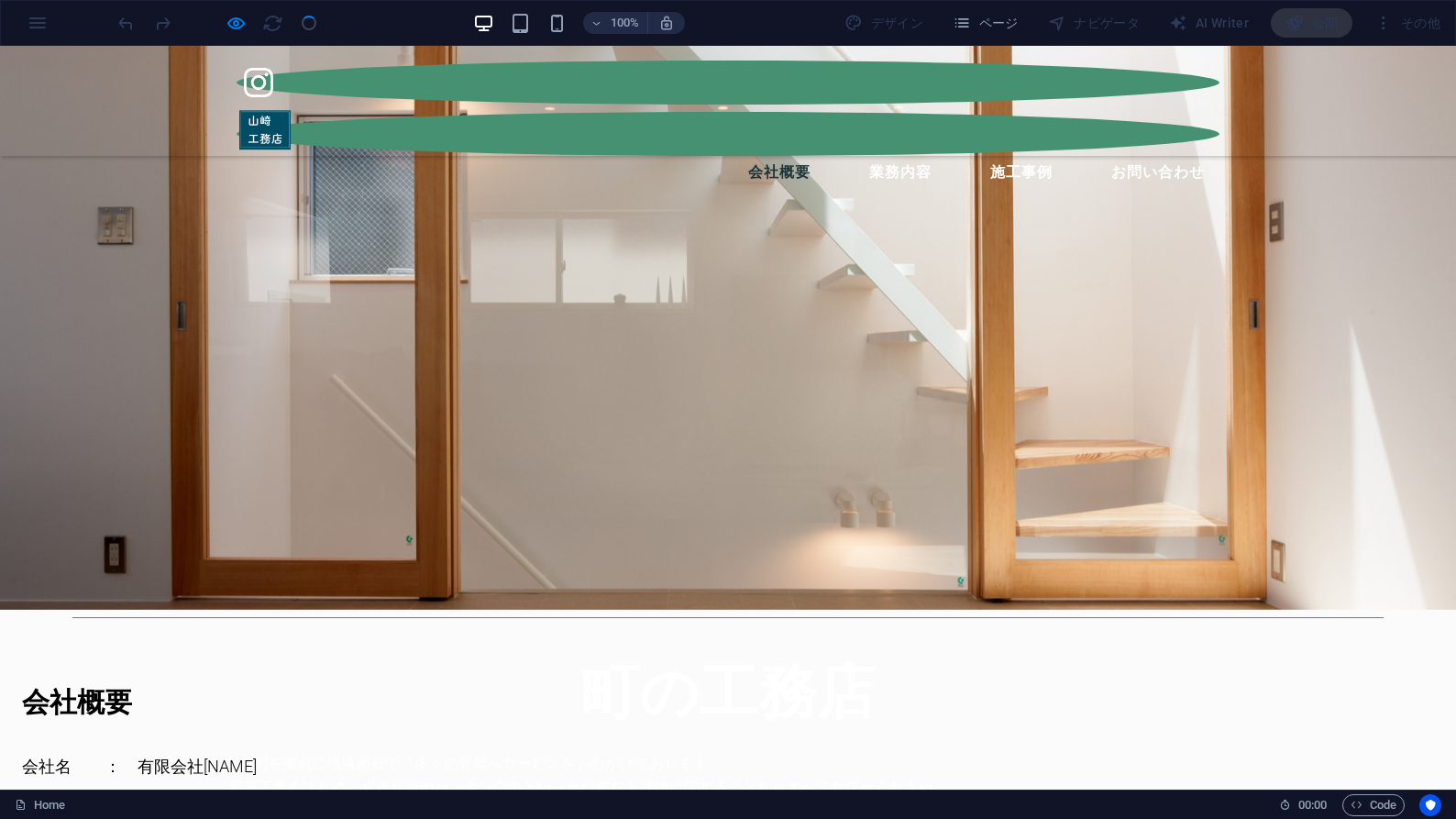 scroll, scrollTop: 227, scrollLeft: 0, axis: vertical 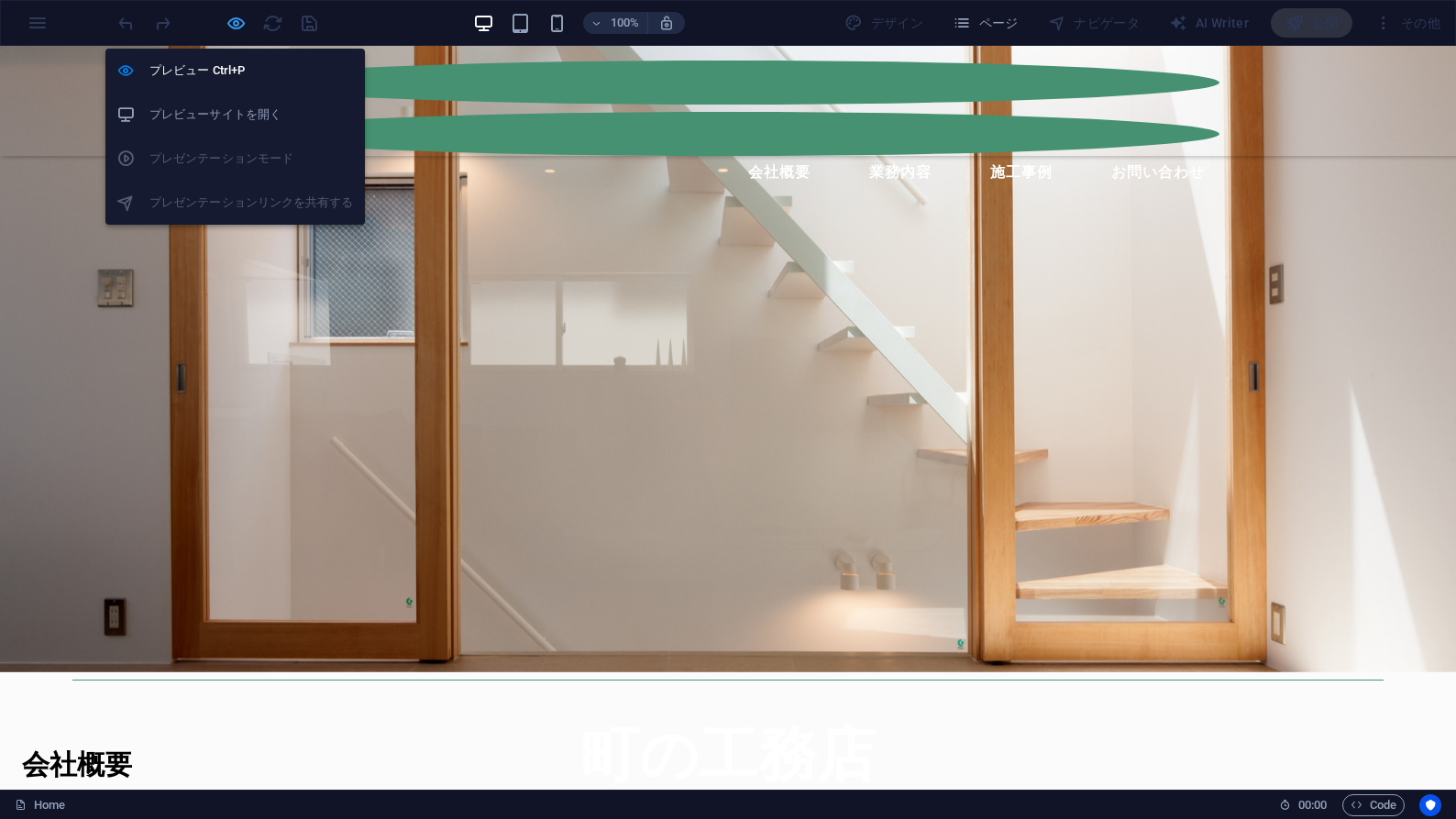 click at bounding box center (236, 23) 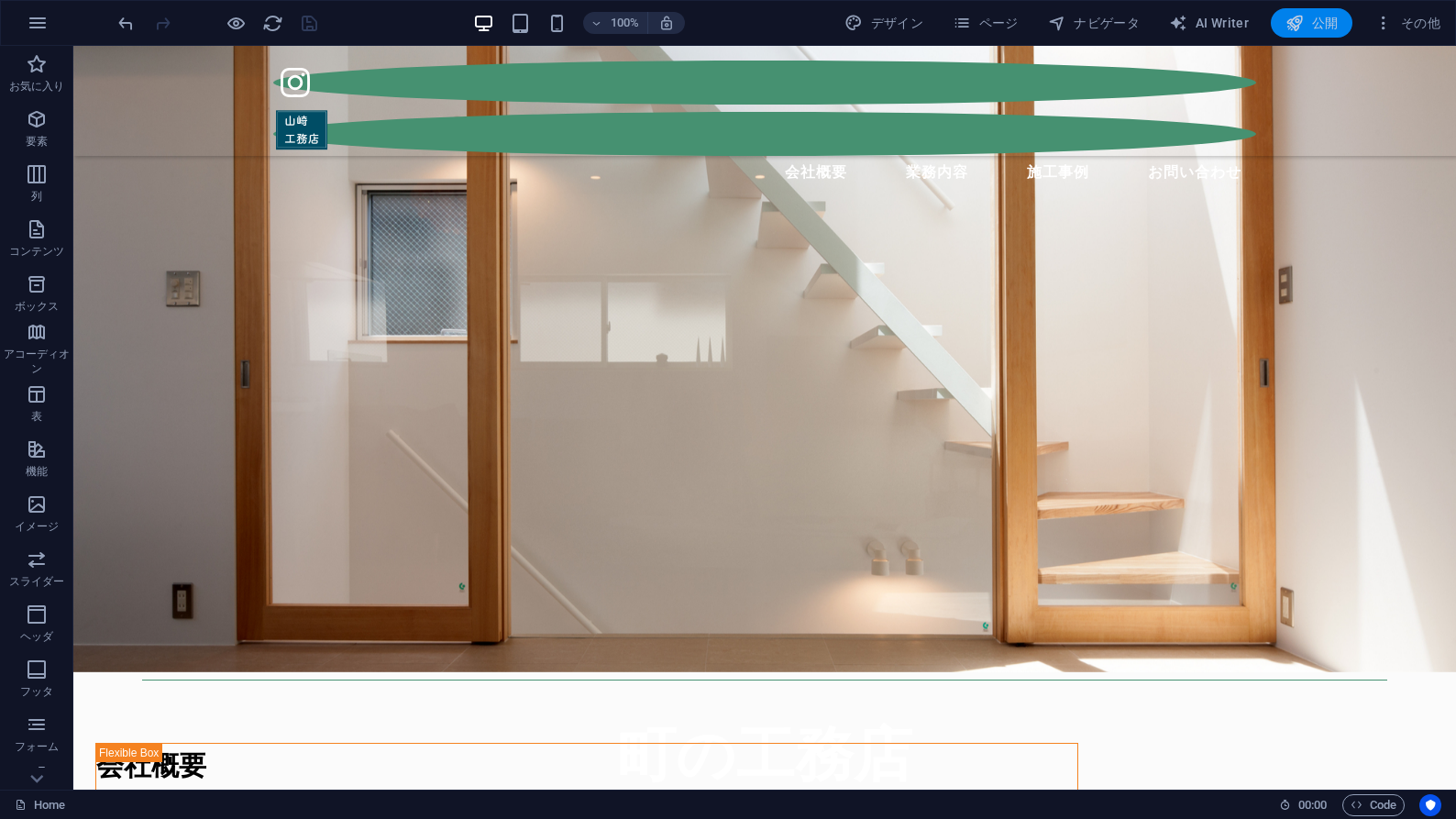 click at bounding box center (1295, 23) 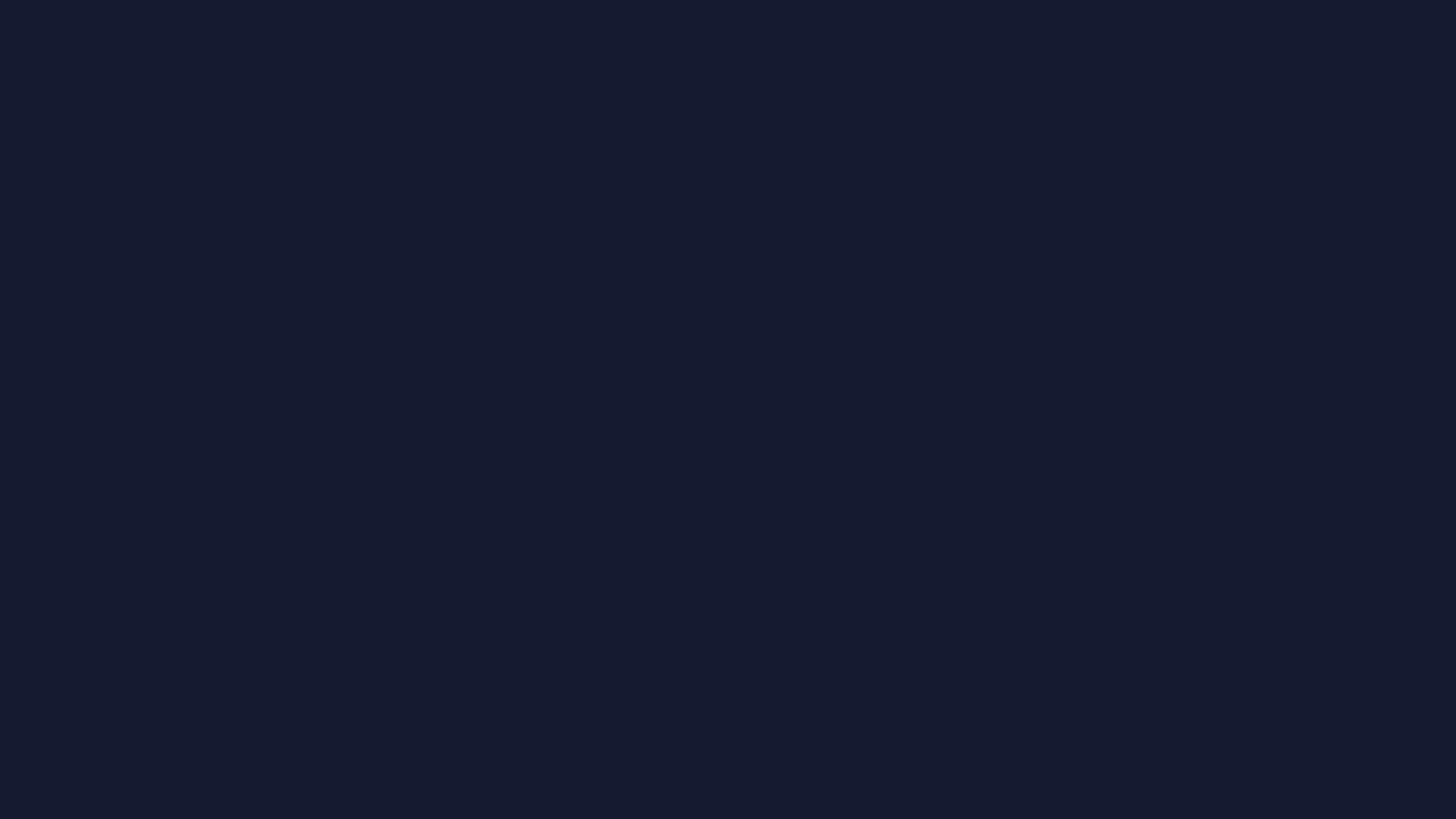 scroll, scrollTop: 0, scrollLeft: 0, axis: both 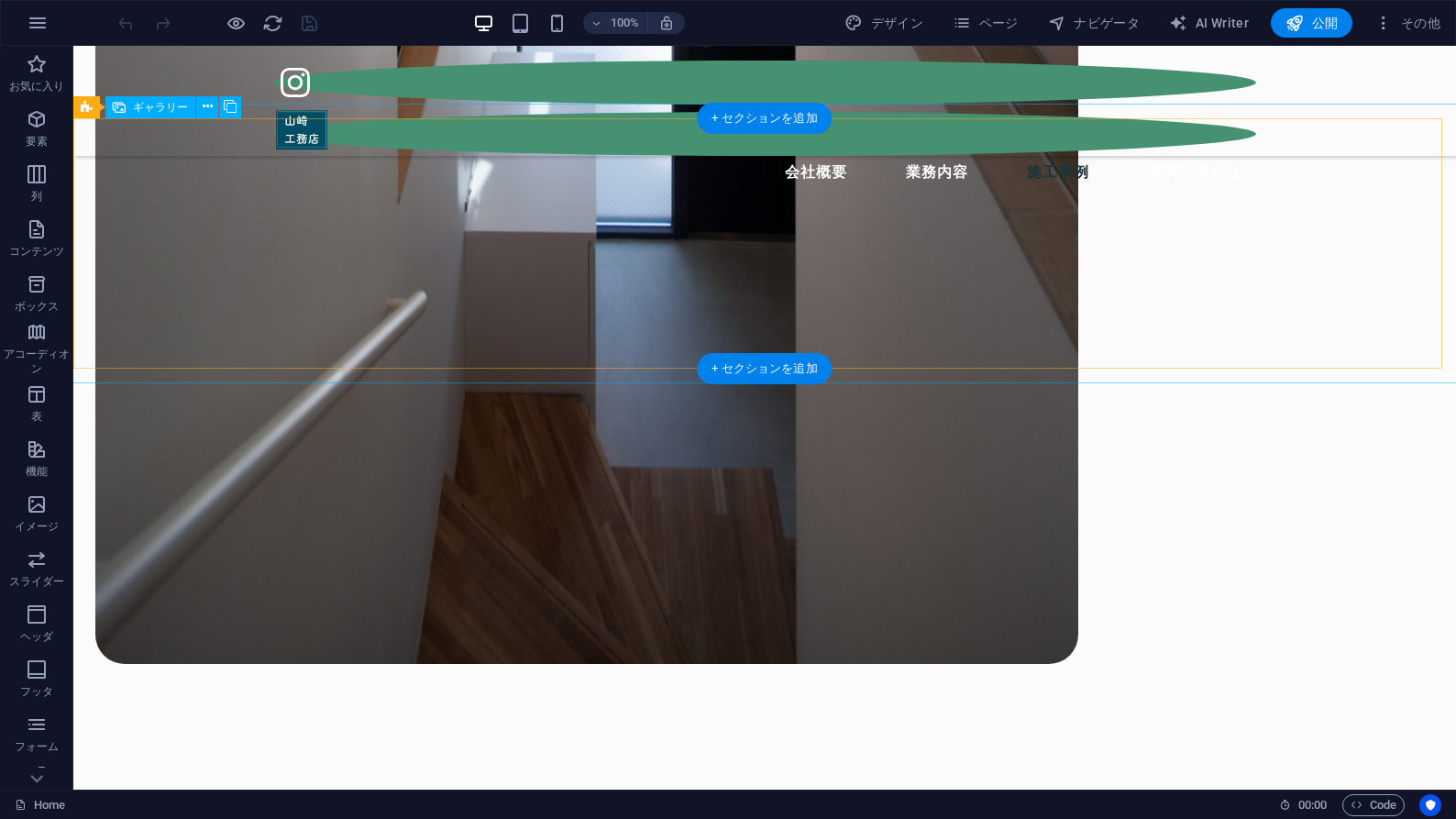 click at bounding box center [200, 1582] 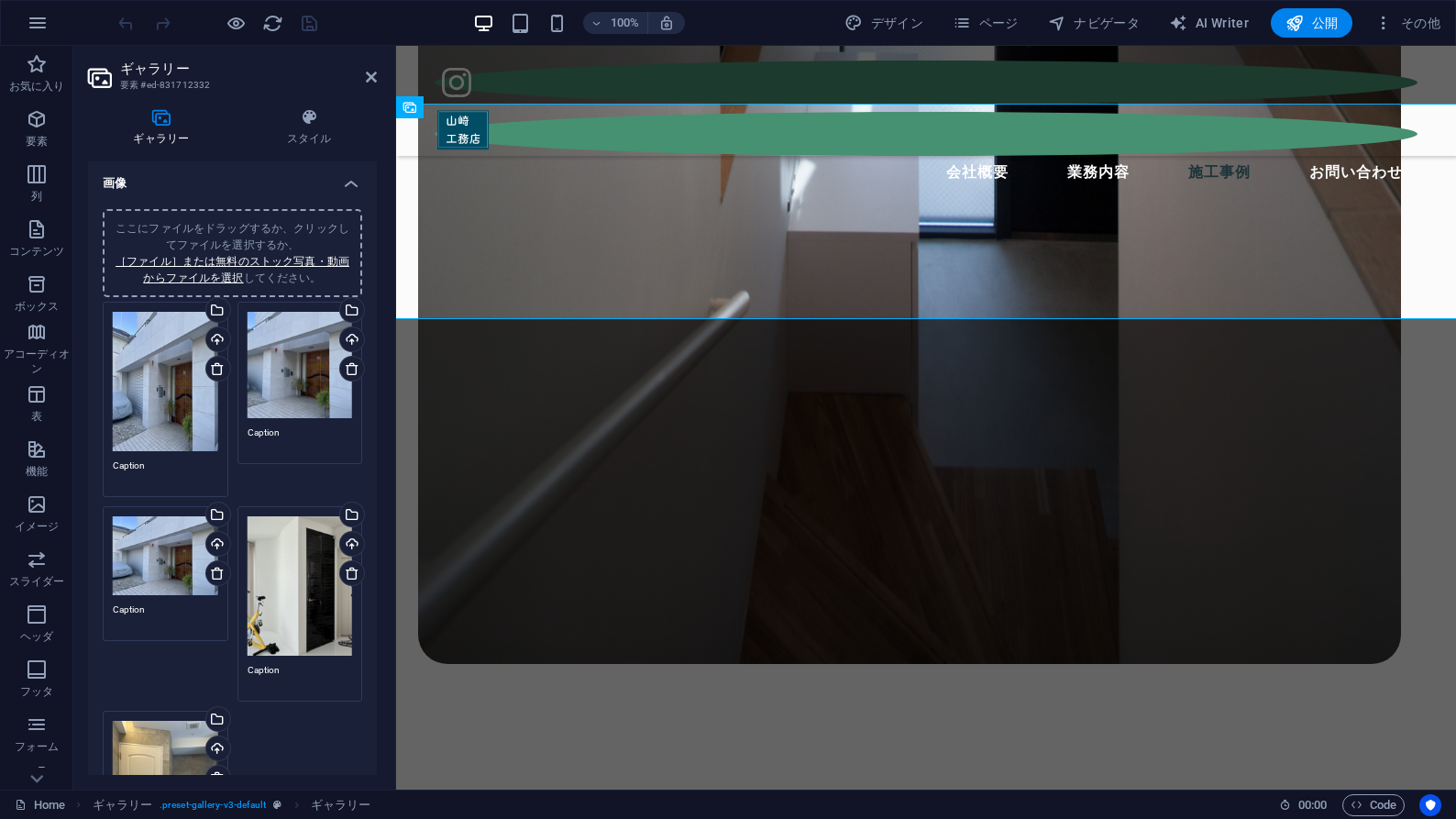 click on "Caption" at bounding box center [165, 472] 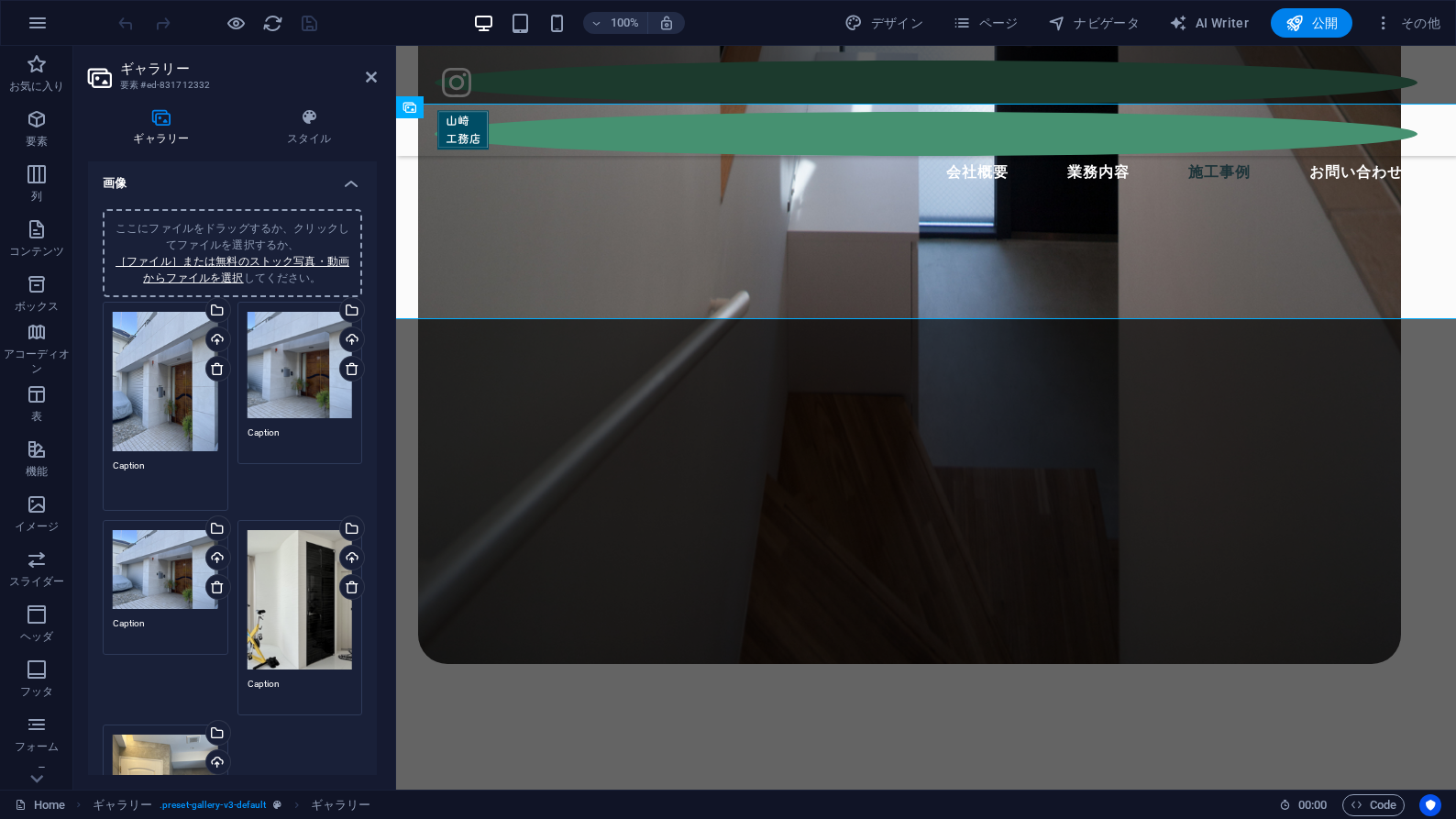 drag, startPoint x: 171, startPoint y: 466, endPoint x: 97, endPoint y: 454, distance: 74.96666 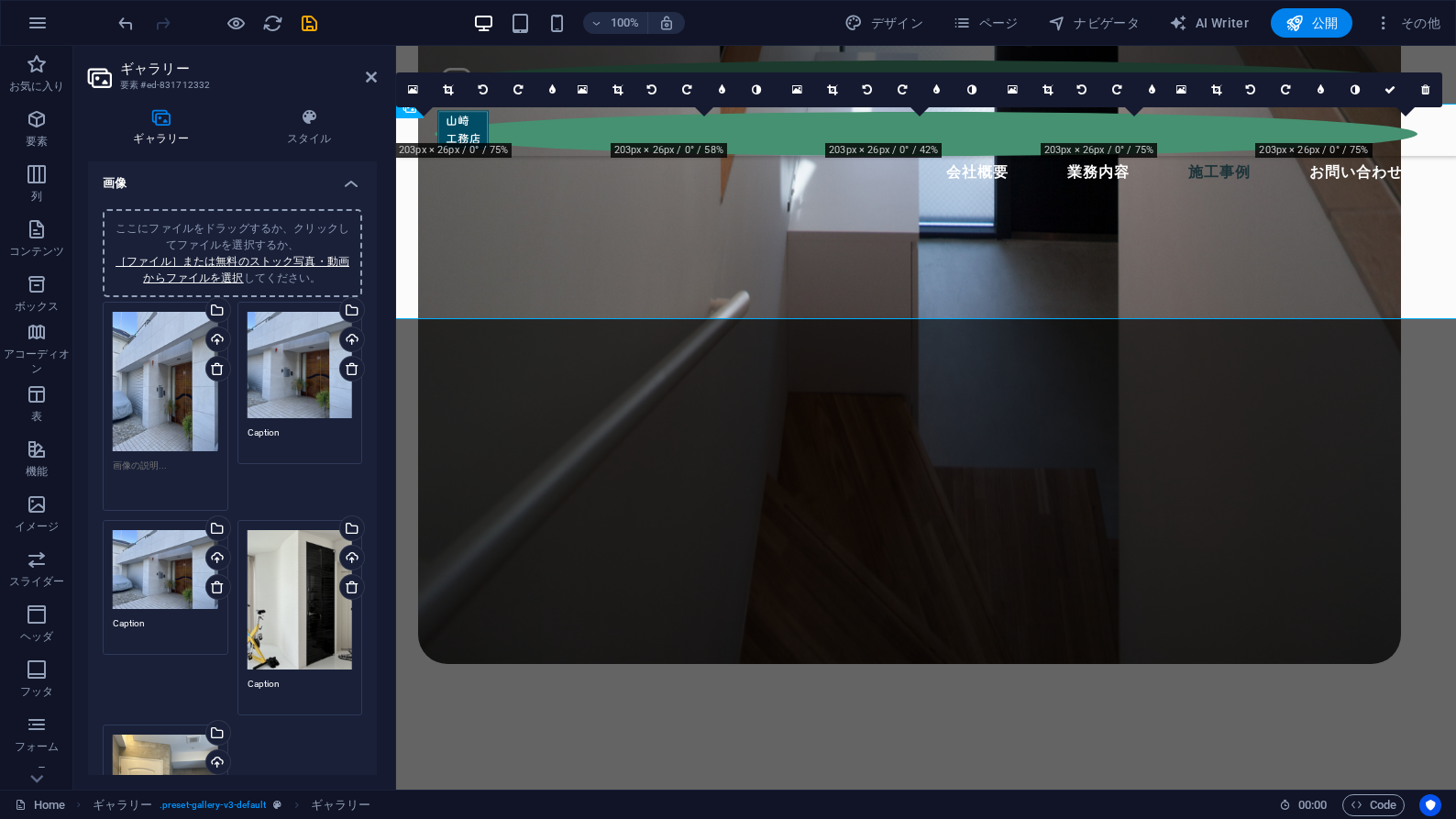 type 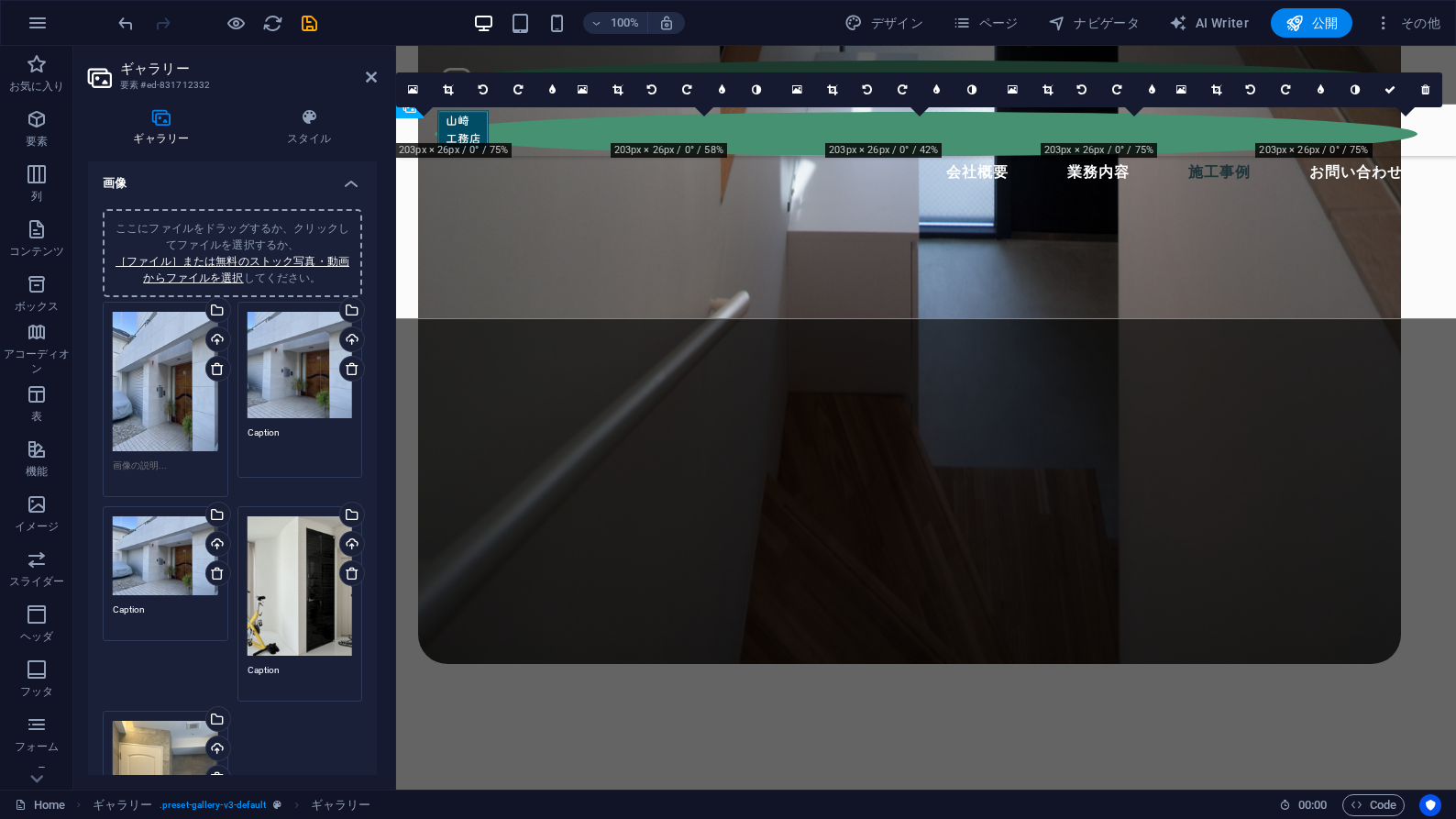 drag, startPoint x: 301, startPoint y: 432, endPoint x: 232, endPoint y: 432, distance: 69 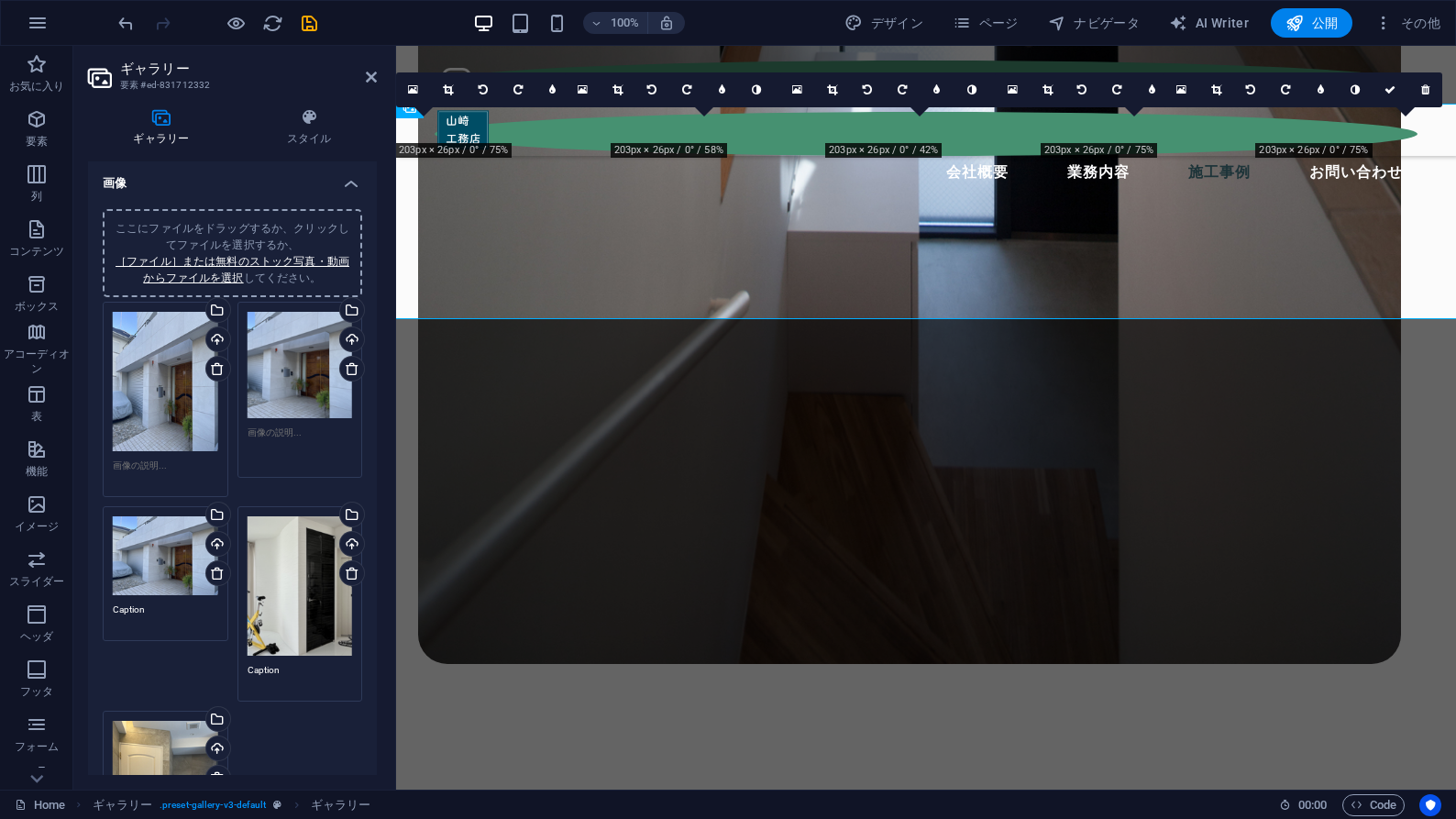 type 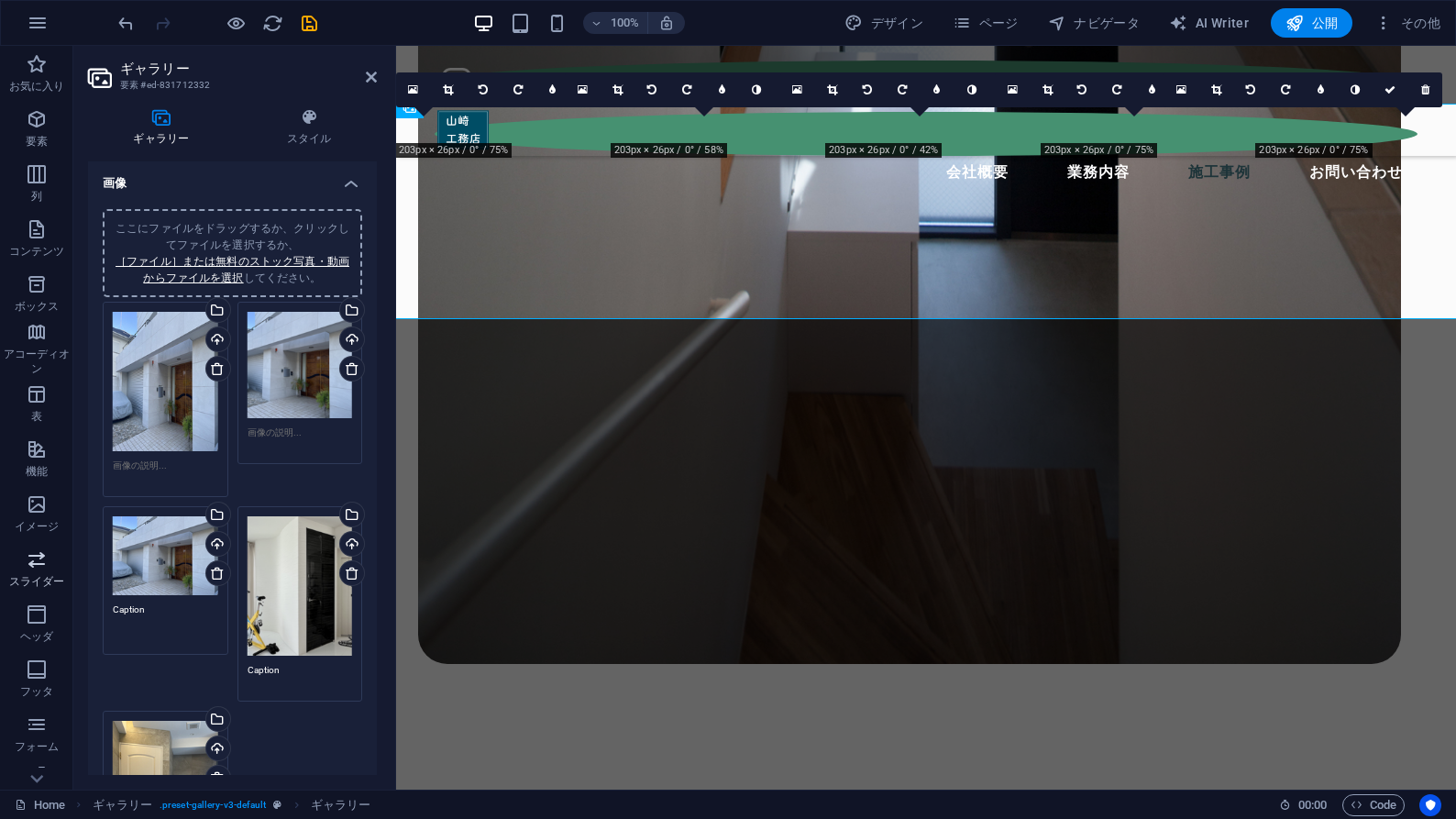drag, startPoint x: 152, startPoint y: 608, endPoint x: 45, endPoint y: 590, distance: 108.50346 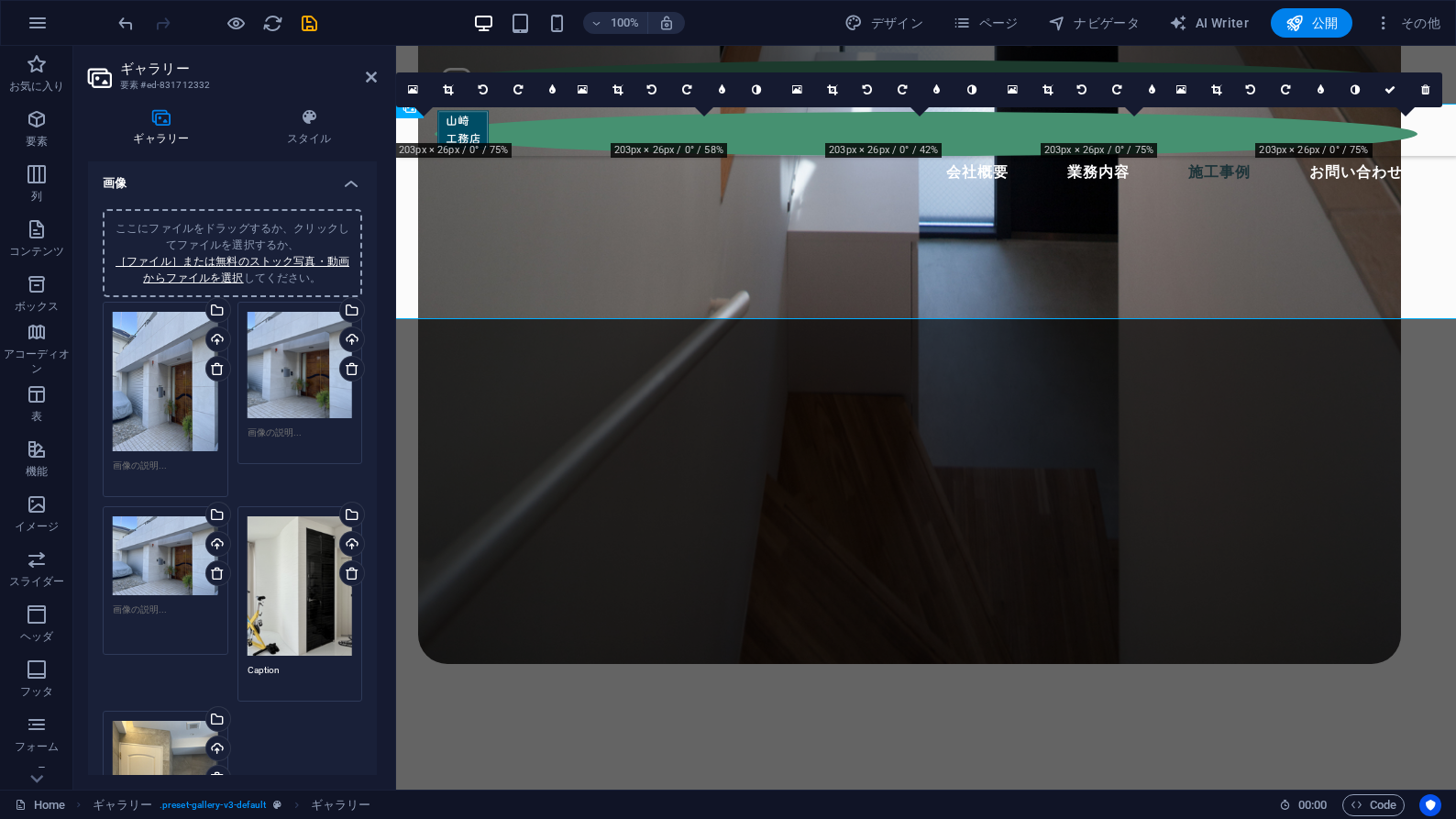 type 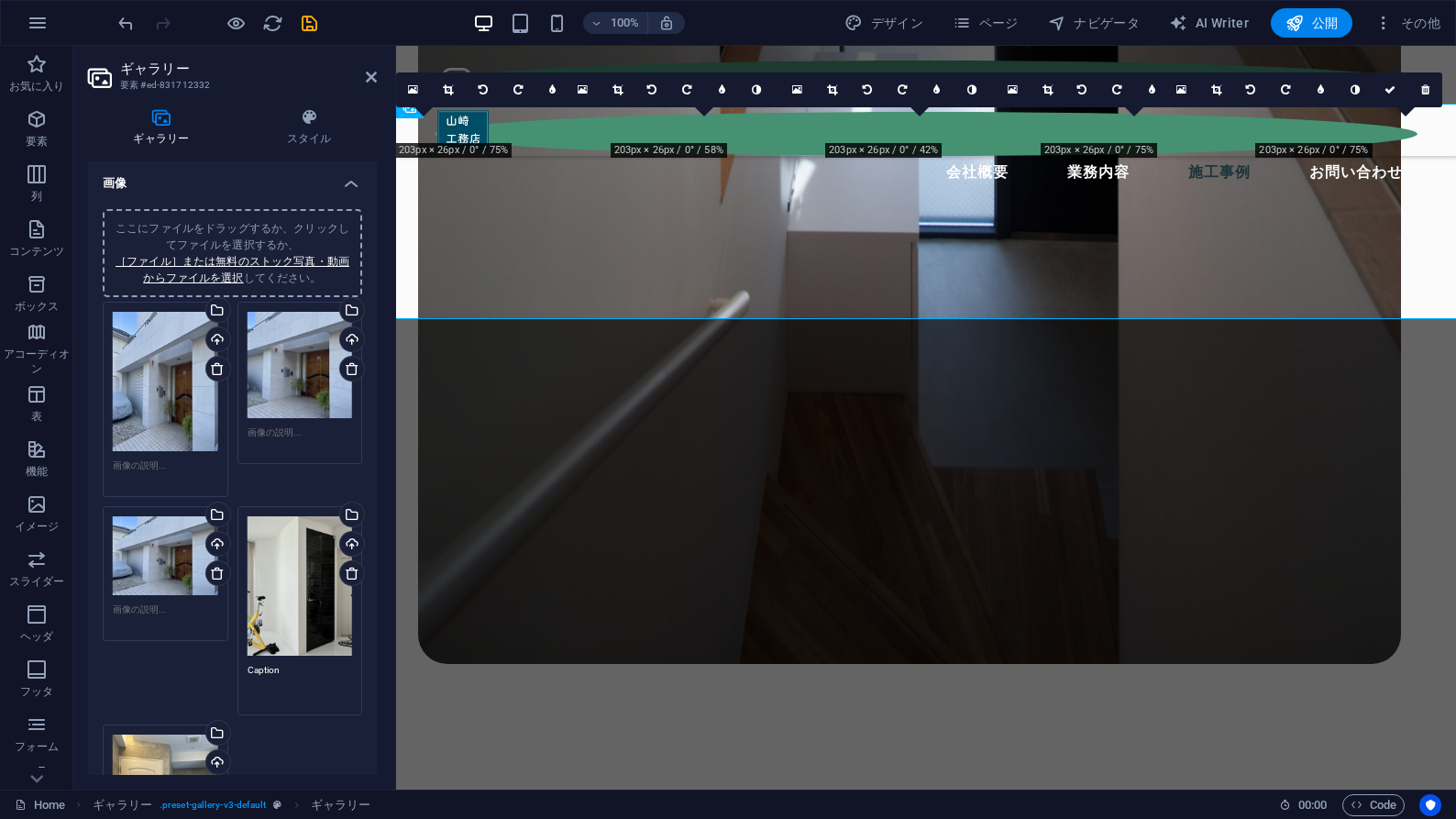 drag, startPoint x: 291, startPoint y: 665, endPoint x: 187, endPoint y: 665, distance: 104 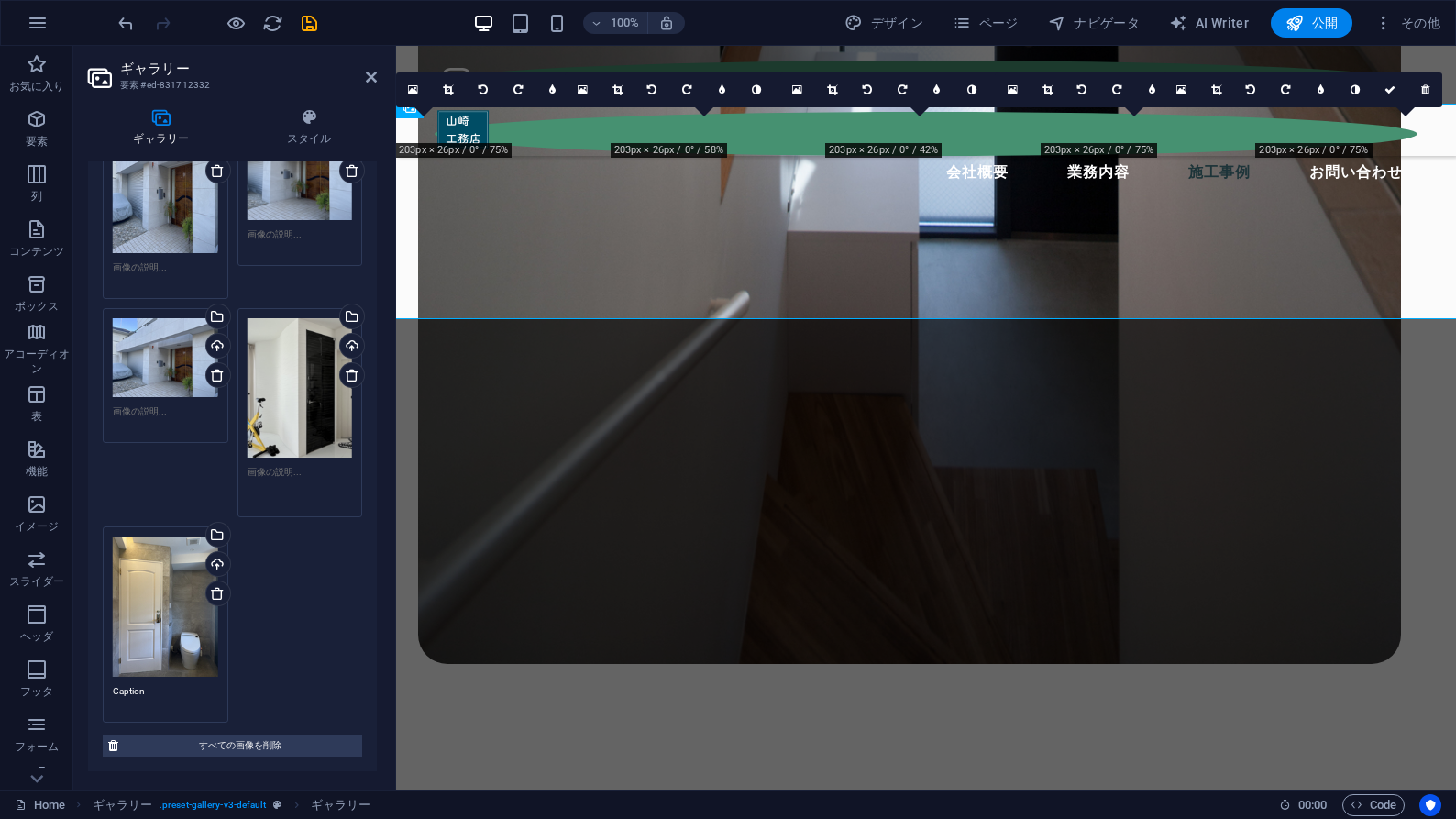 scroll, scrollTop: 216, scrollLeft: 0, axis: vertical 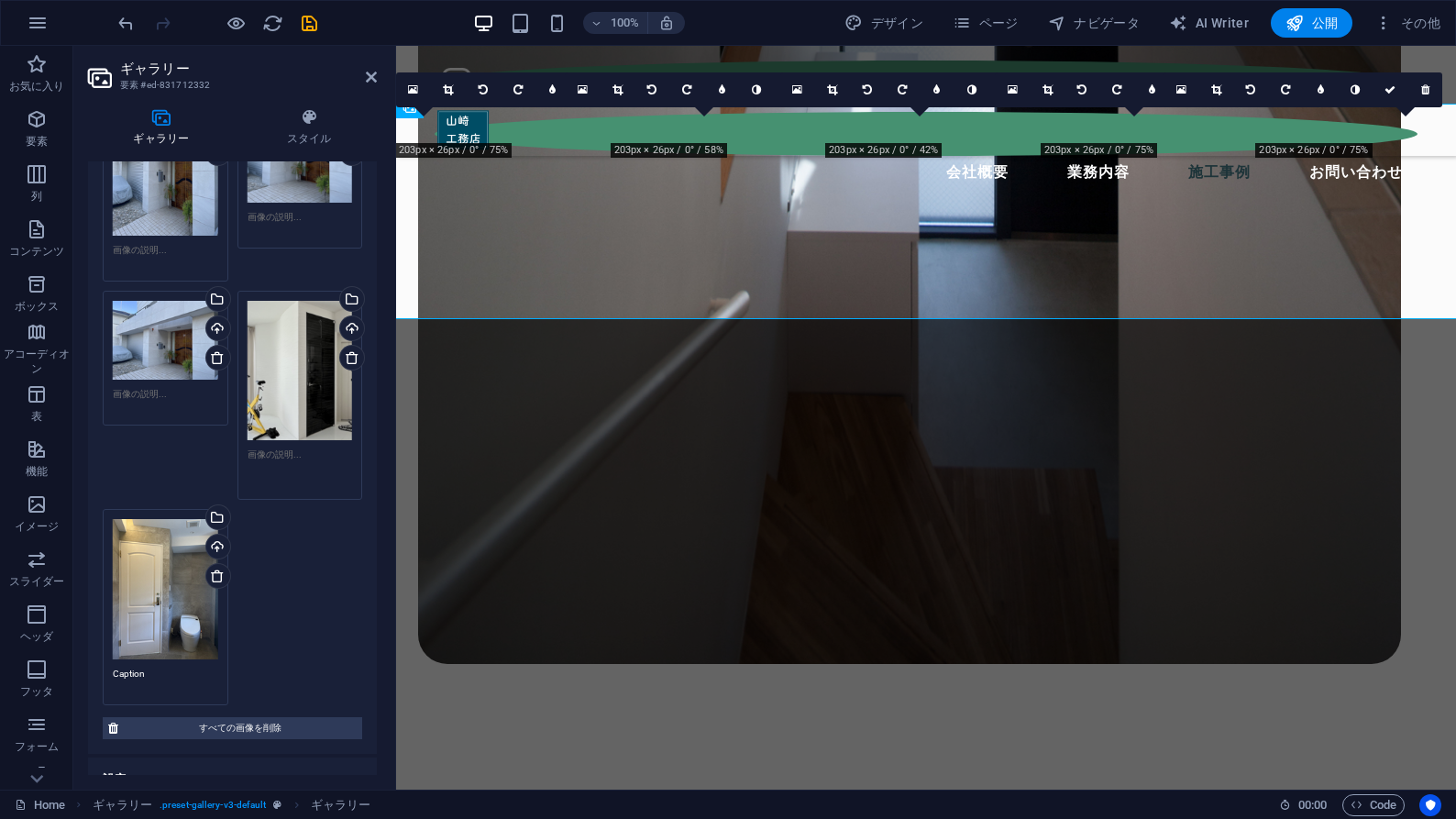 type 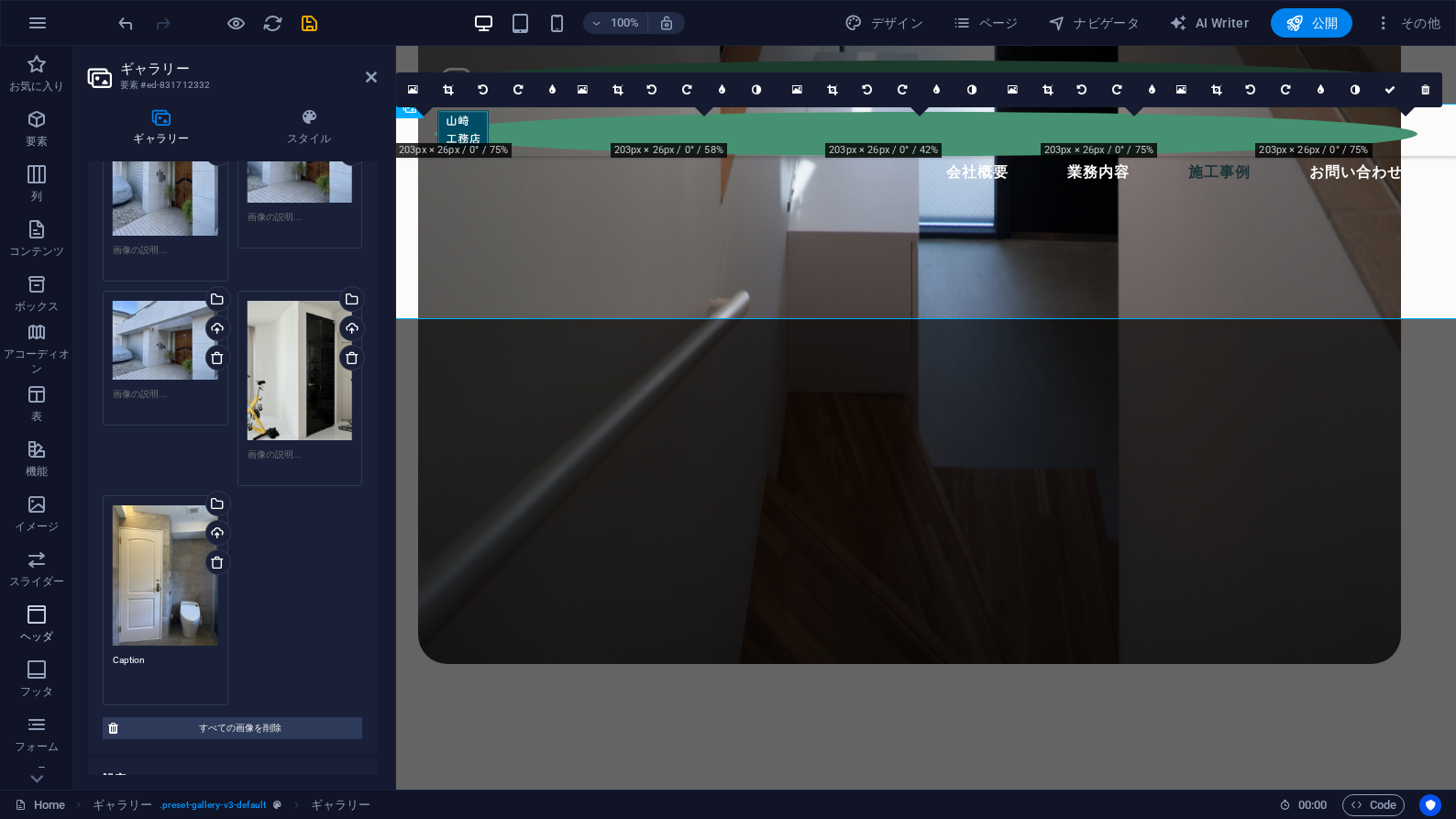 drag, startPoint x: 150, startPoint y: 667, endPoint x: 32, endPoint y: 637, distance: 121.75385 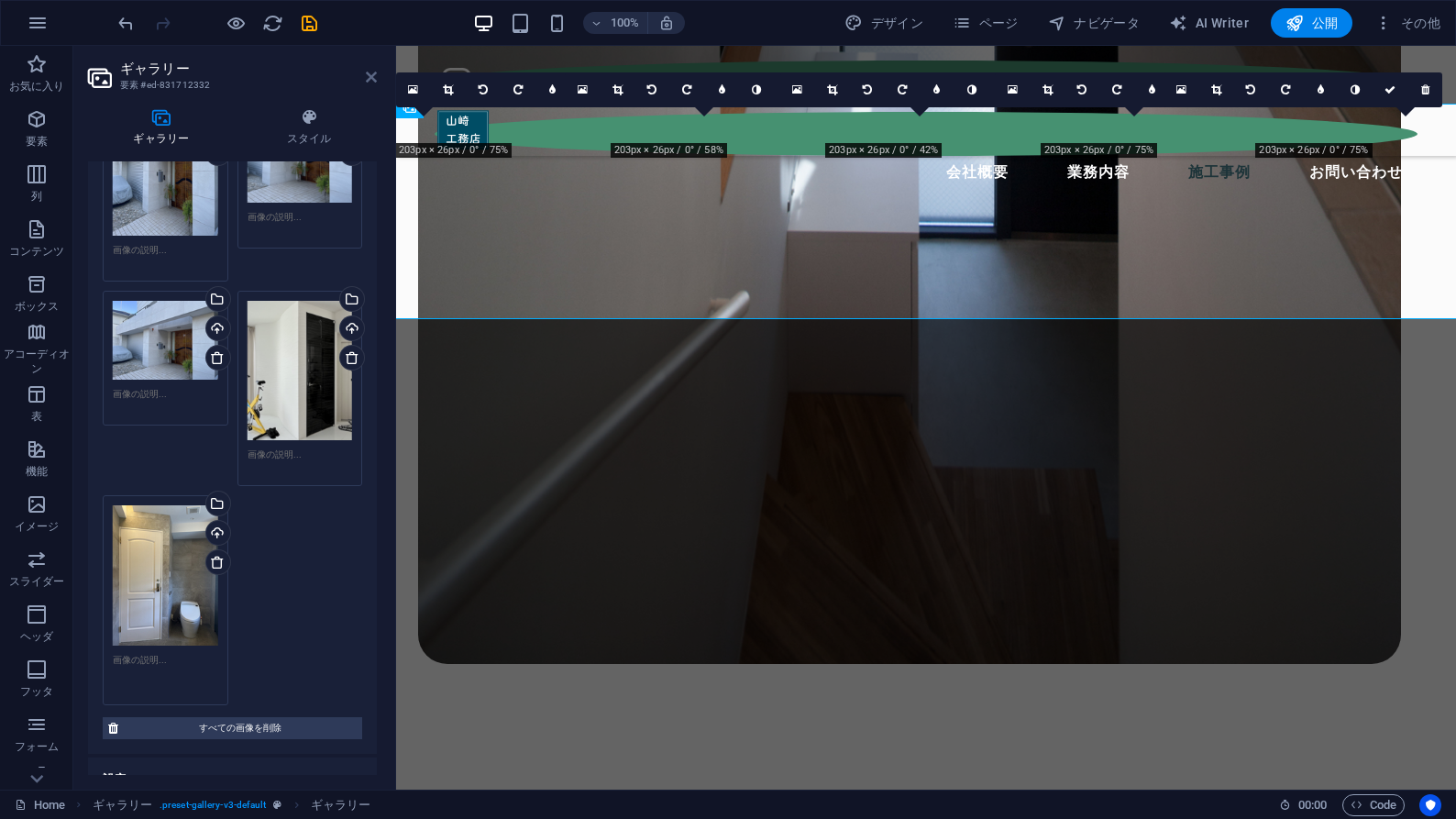 type 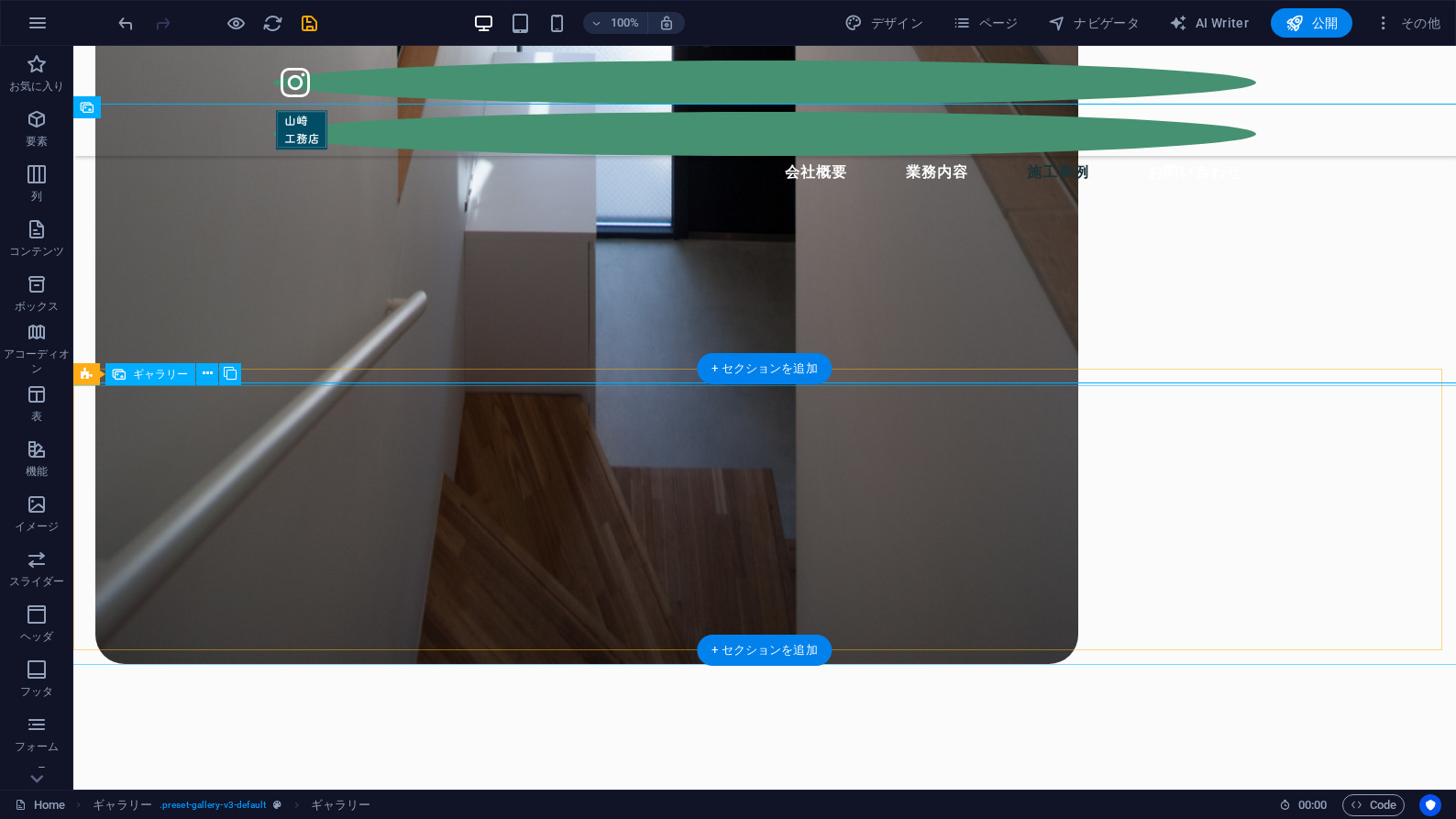 click at bounding box center [200, 1859] 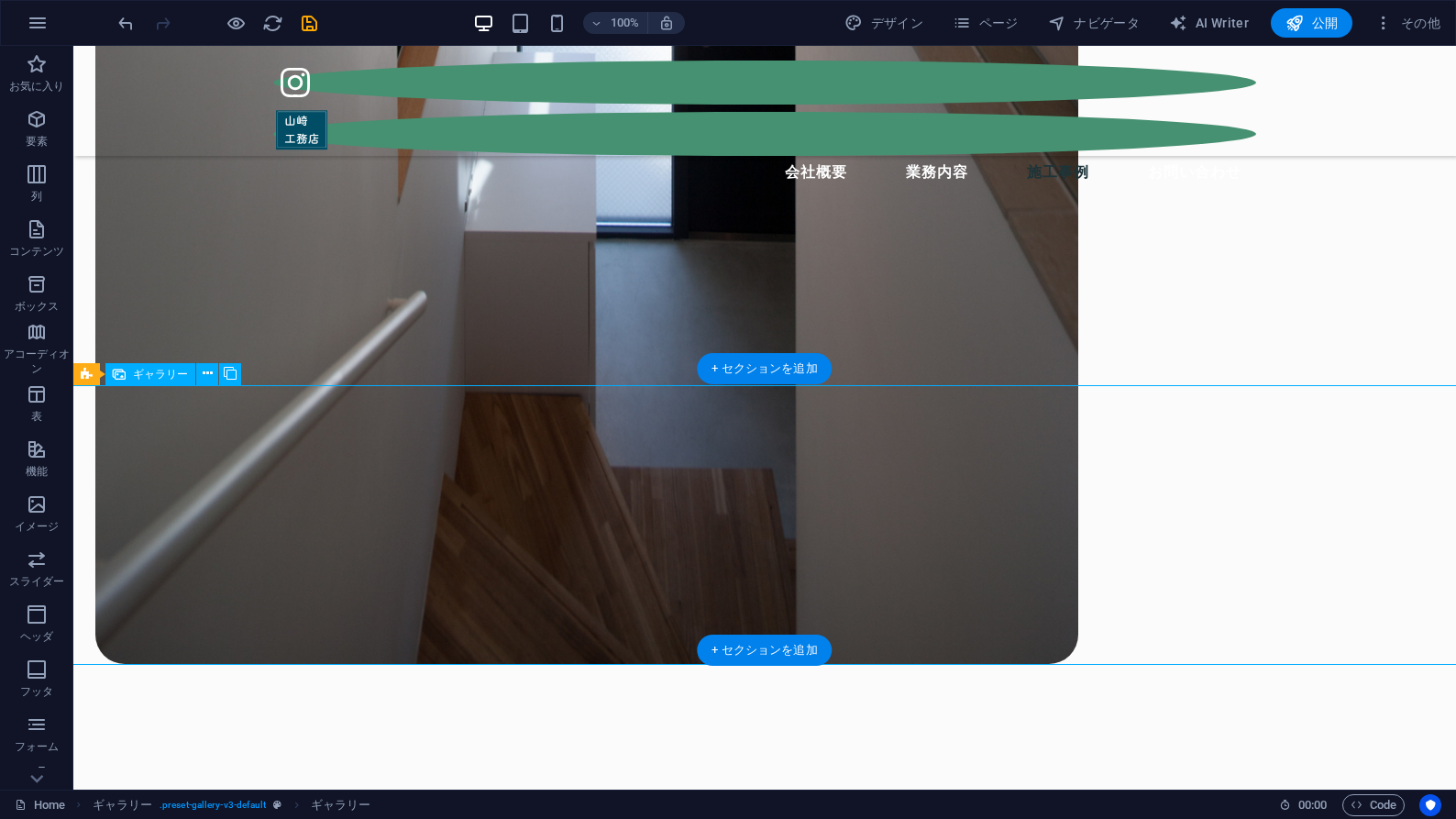 click at bounding box center (200, 1859) 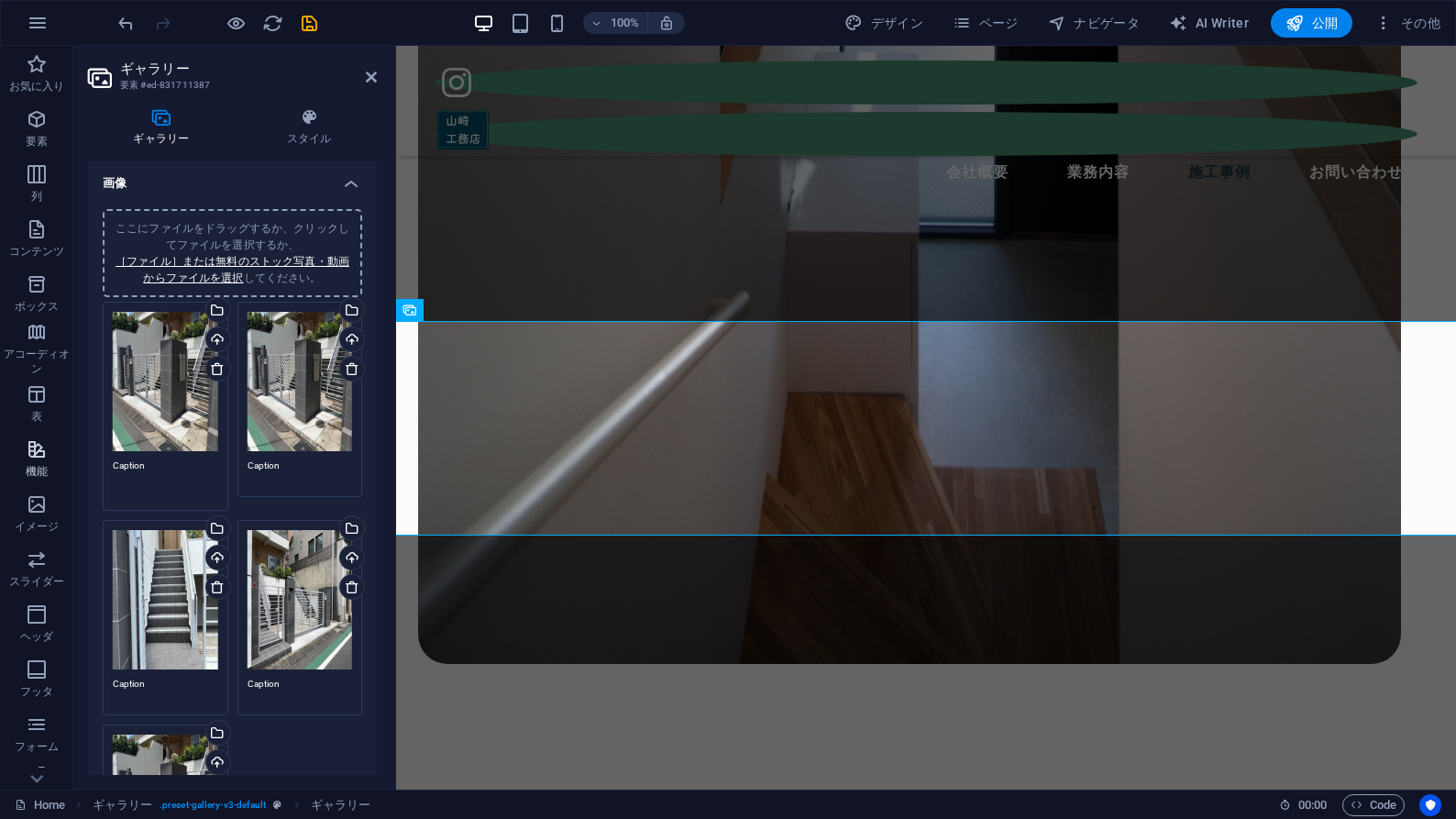 drag, startPoint x: 160, startPoint y: 469, endPoint x: 61, endPoint y: 435, distance: 104.67569 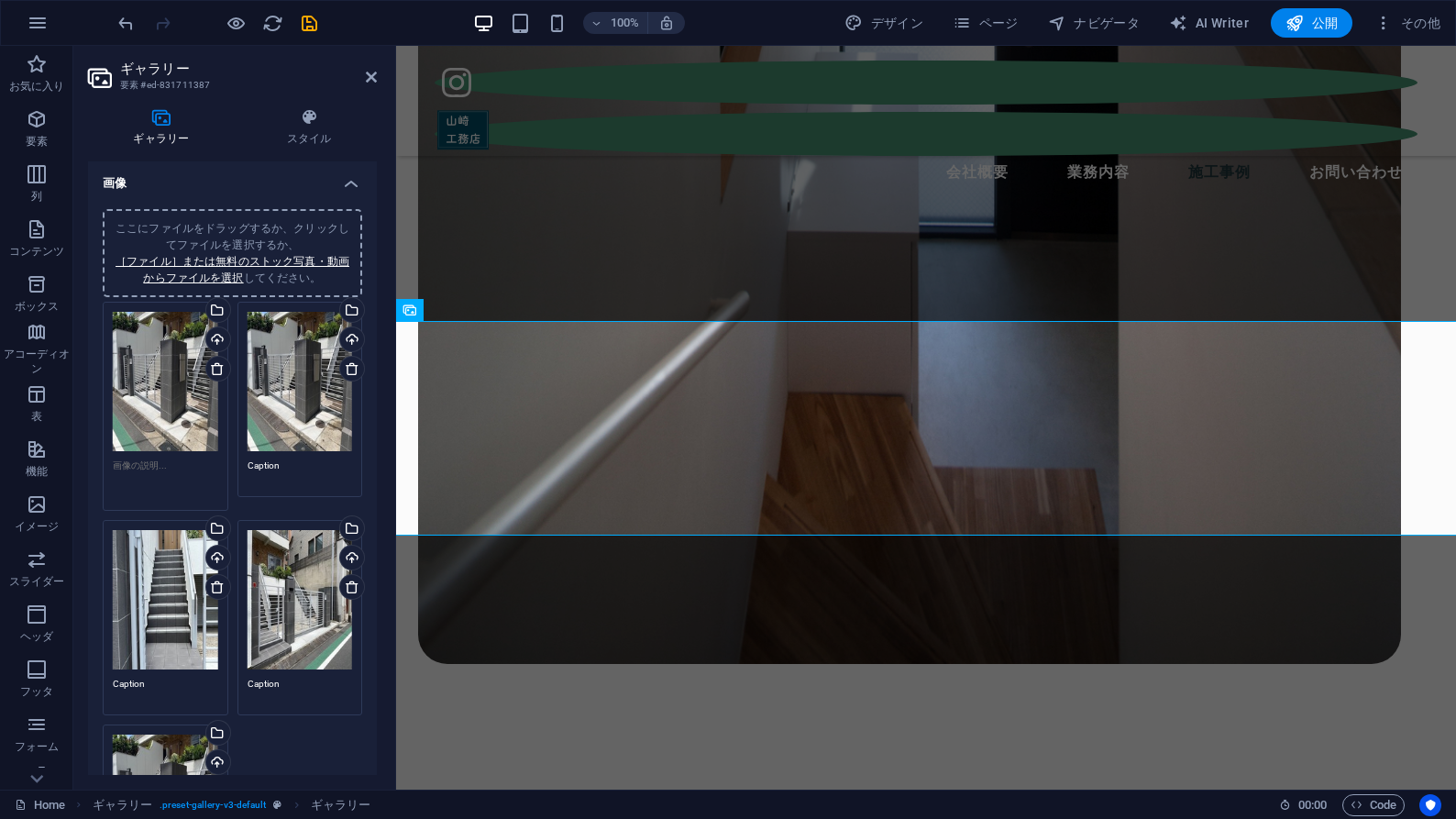 type 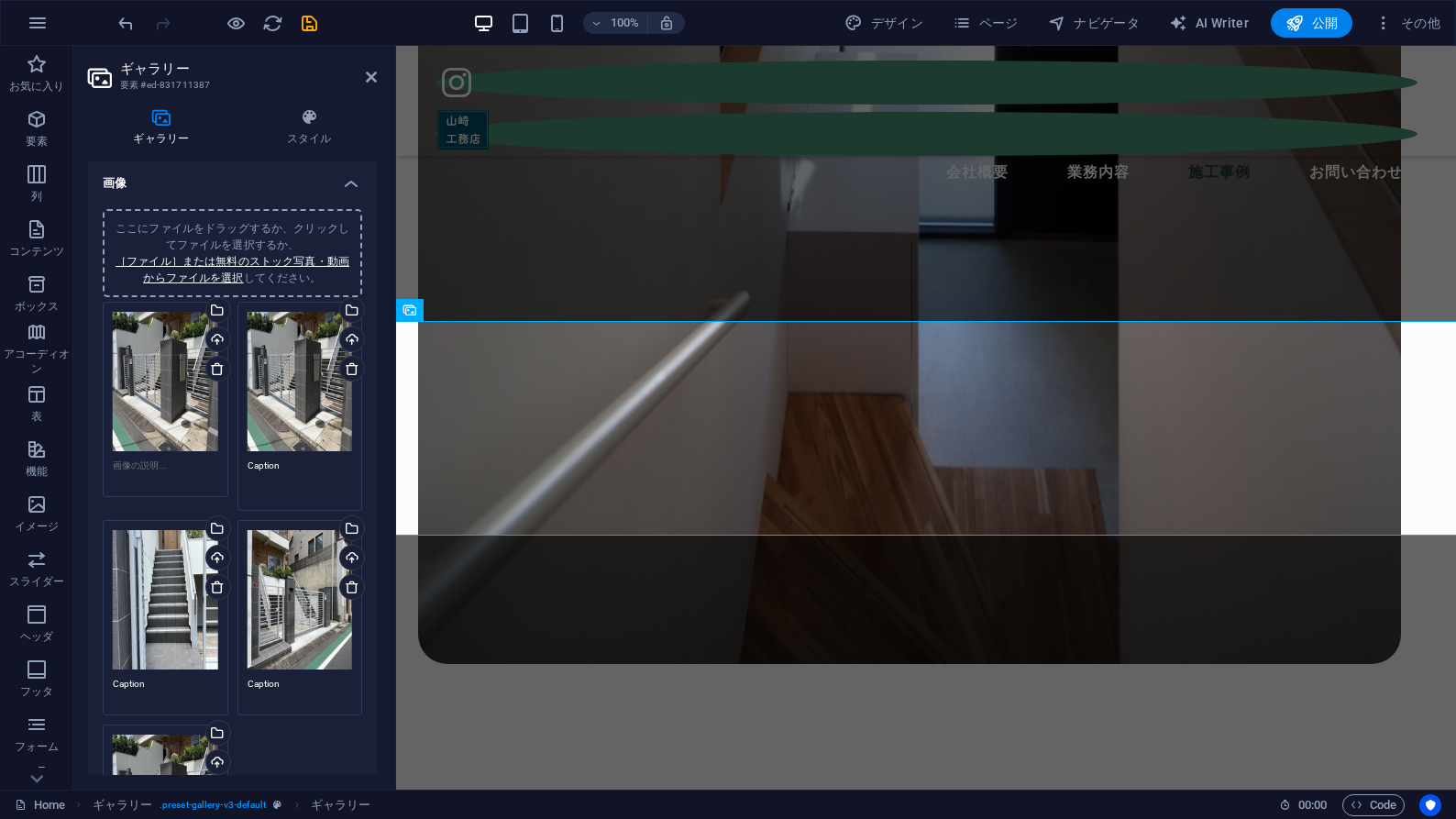 drag, startPoint x: 297, startPoint y: 461, endPoint x: 172, endPoint y: 444, distance: 126.1507 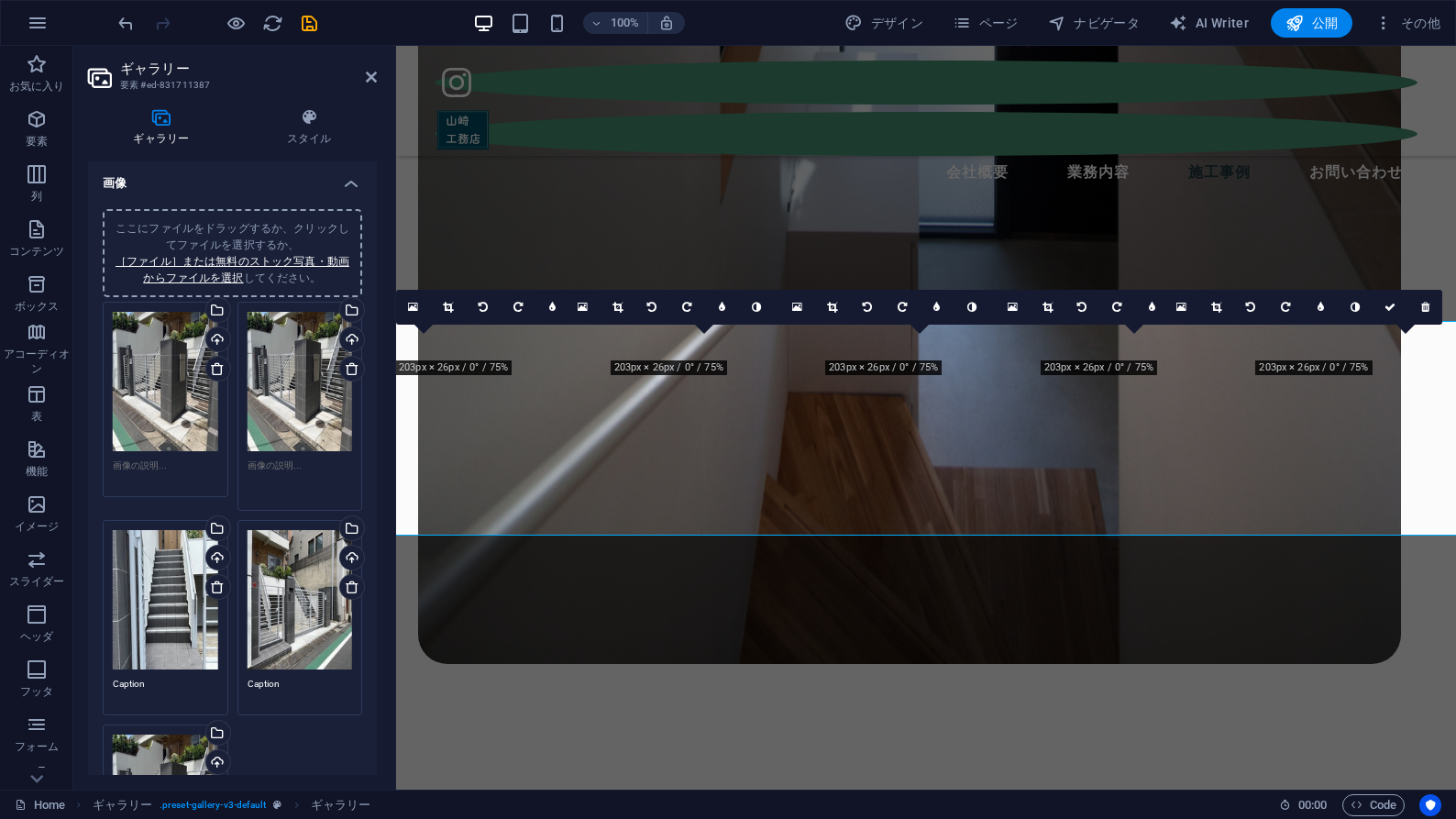 type 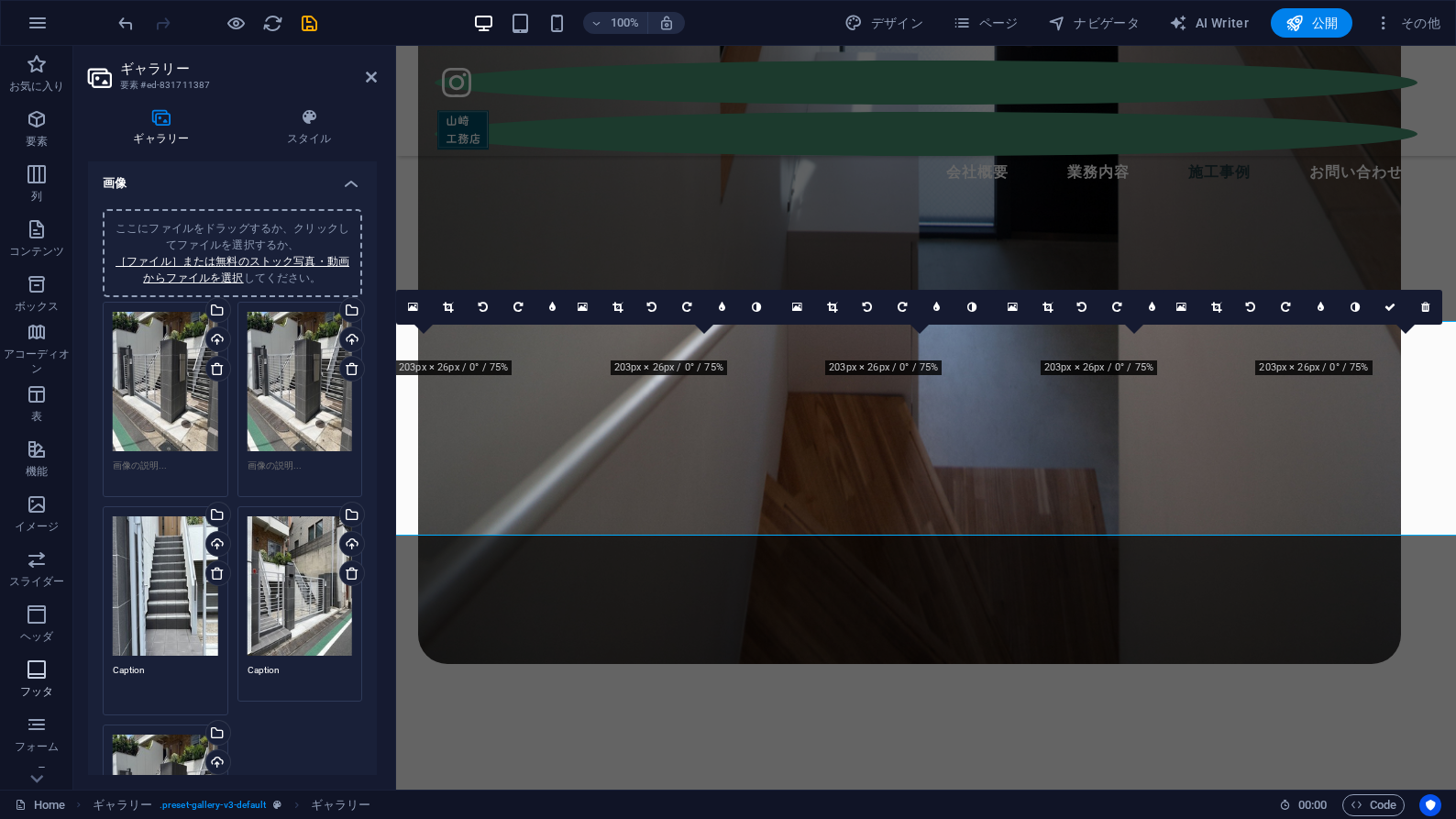 drag, startPoint x: 149, startPoint y: 681, endPoint x: 43, endPoint y: 675, distance: 106.169676 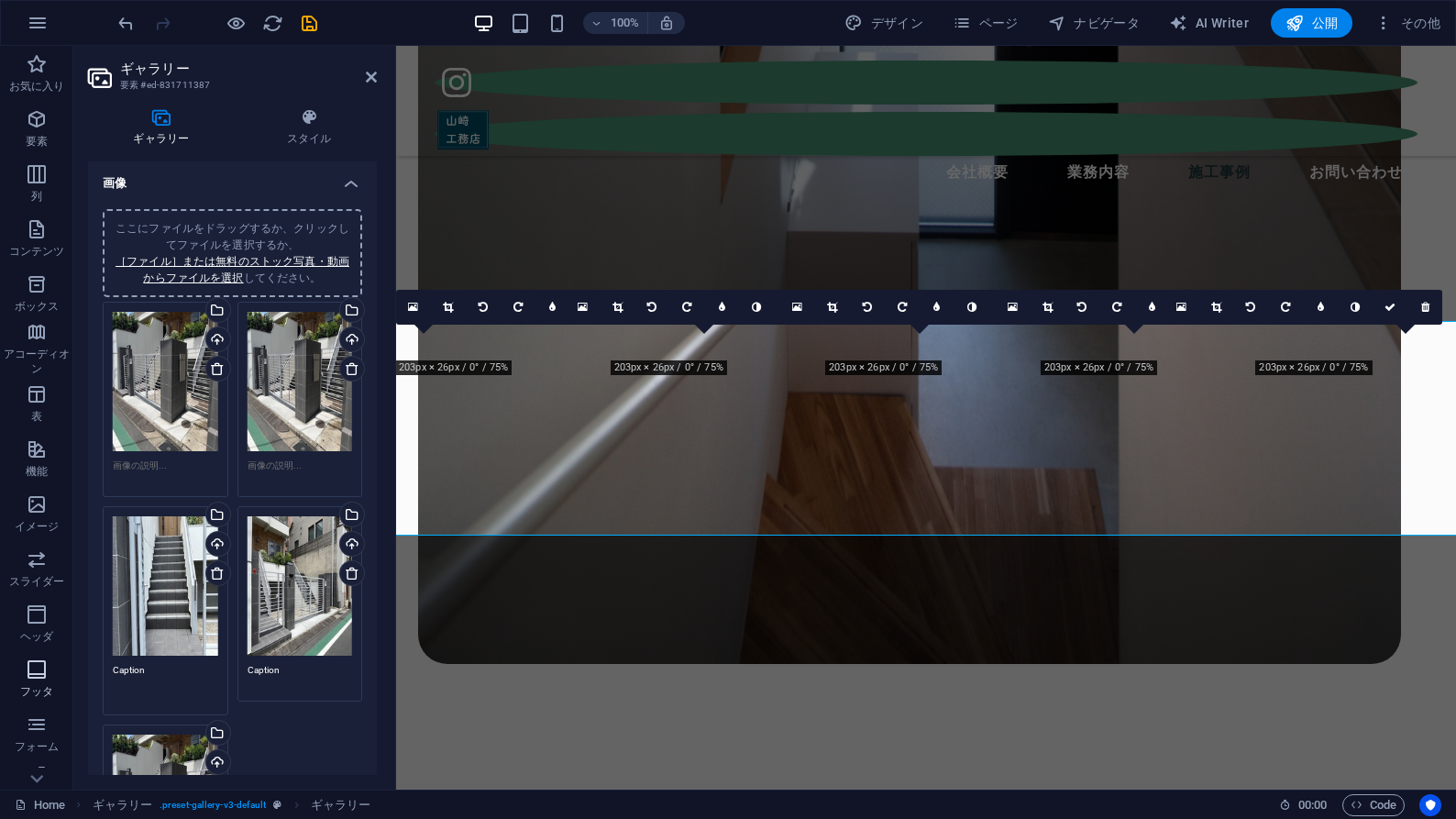 click on "お気に入り 要素 列 コンテンツ ボックス アコーディオン 表 機能 イメージ スライダー ヘッダ フッタ フォーム マーケティング コレクション ギャラリー 要素 #ed-831711387 ギャラリー スタイル 画像 ここにファイルをドラッグするか、クリックしてファイルを選択するか、 ［ファイル］または無料のストック写真・動画からファイルを選択 してください。 ここにファイルをドラッグするか、クリックしてファイルを選択するか、 ［ファイル］または無料のストック写真・動画からファイルを選択 してください。 ファイルマネージャやストック写真からファイルを選択するか、ファイルをアップロードする アップロード ここにファイルをドラッグするか、クリックしてファイルを選択するか、 してください。 アップロード してください。 アップロード 16:9" at bounding box center (728, 417) 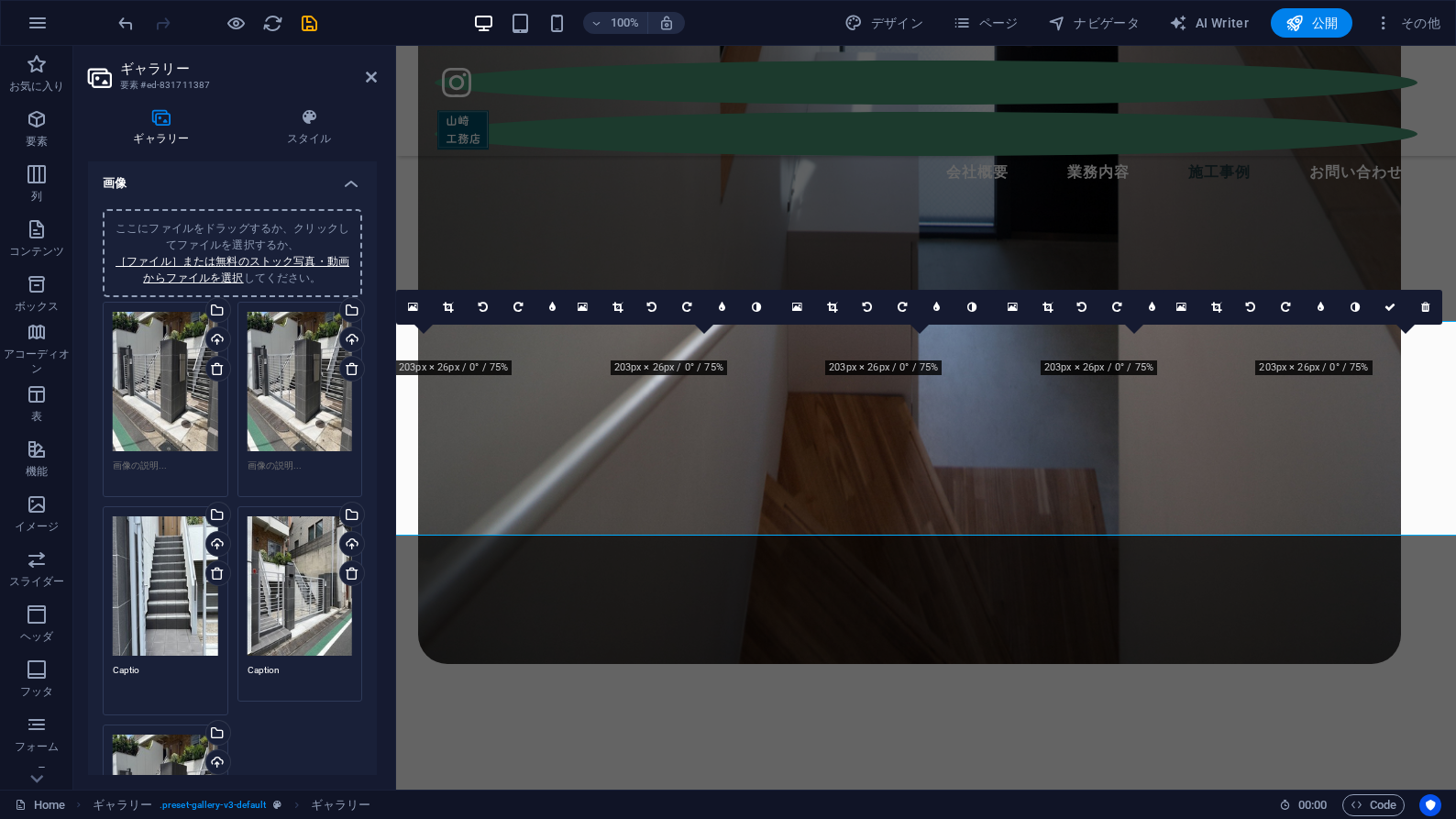 drag, startPoint x: 152, startPoint y: 668, endPoint x: 101, endPoint y: 668, distance: 51 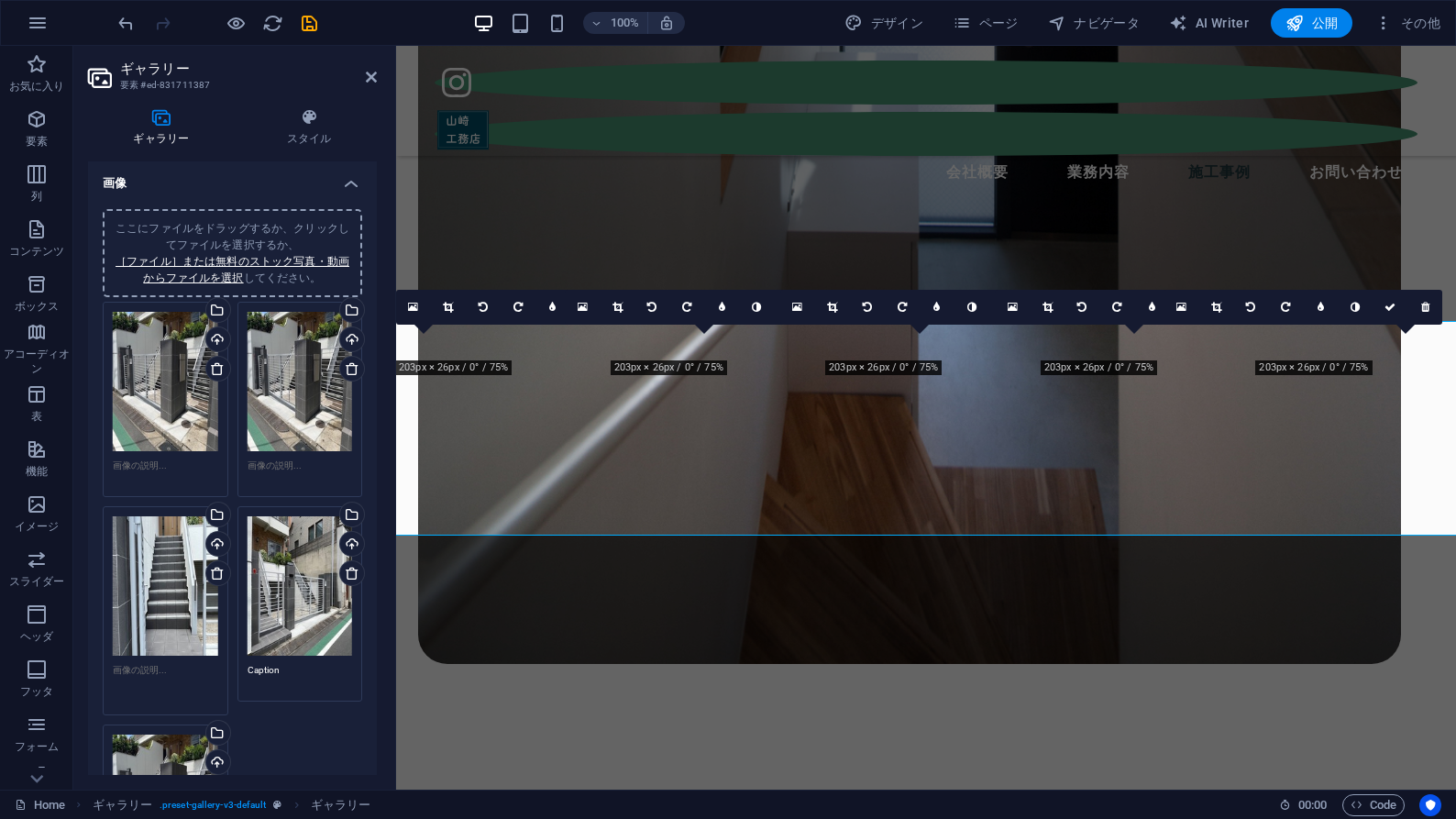 type 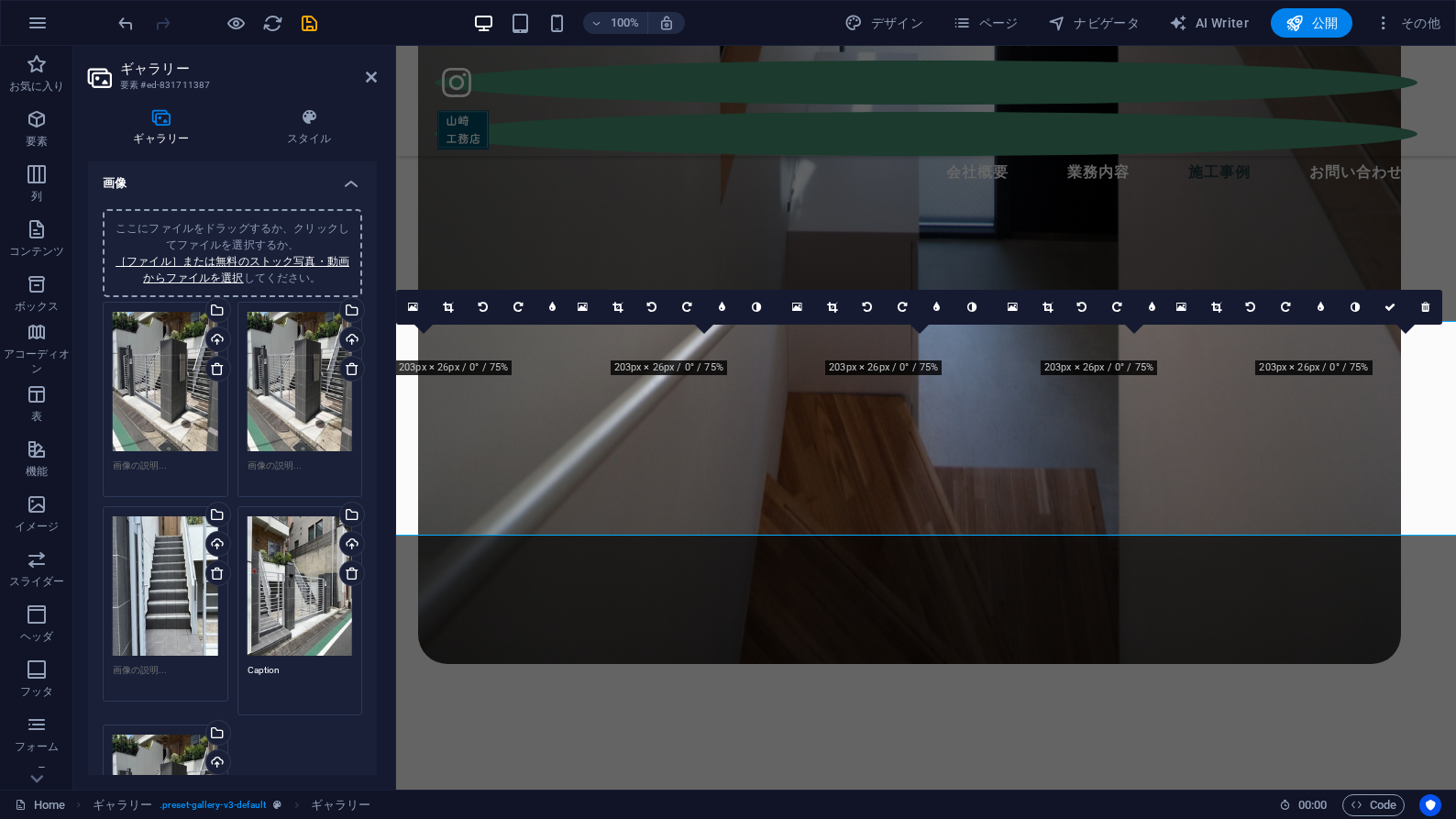 drag, startPoint x: 284, startPoint y: 668, endPoint x: 183, endPoint y: 656, distance: 101.71037 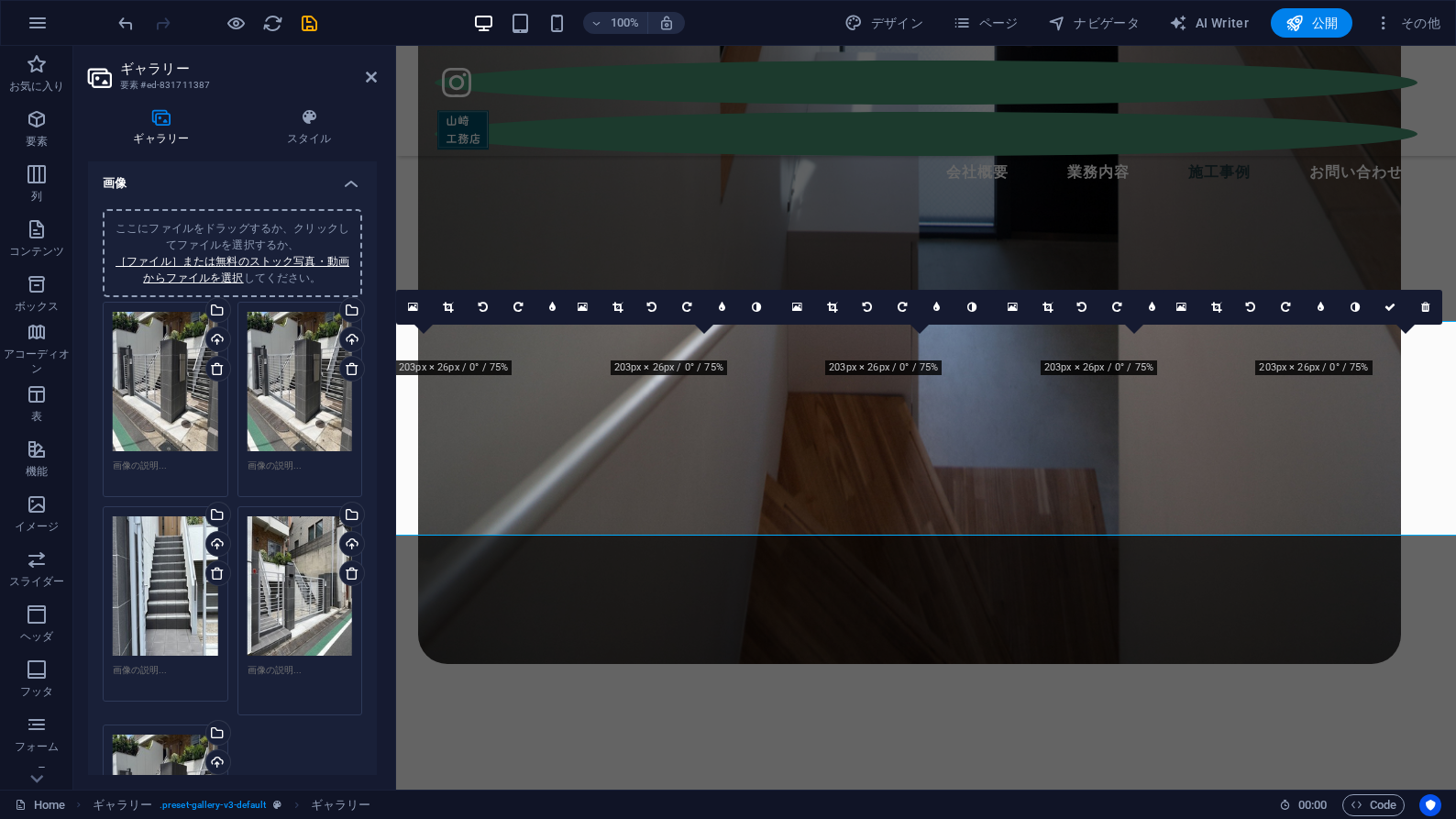 scroll, scrollTop: 163, scrollLeft: 0, axis: vertical 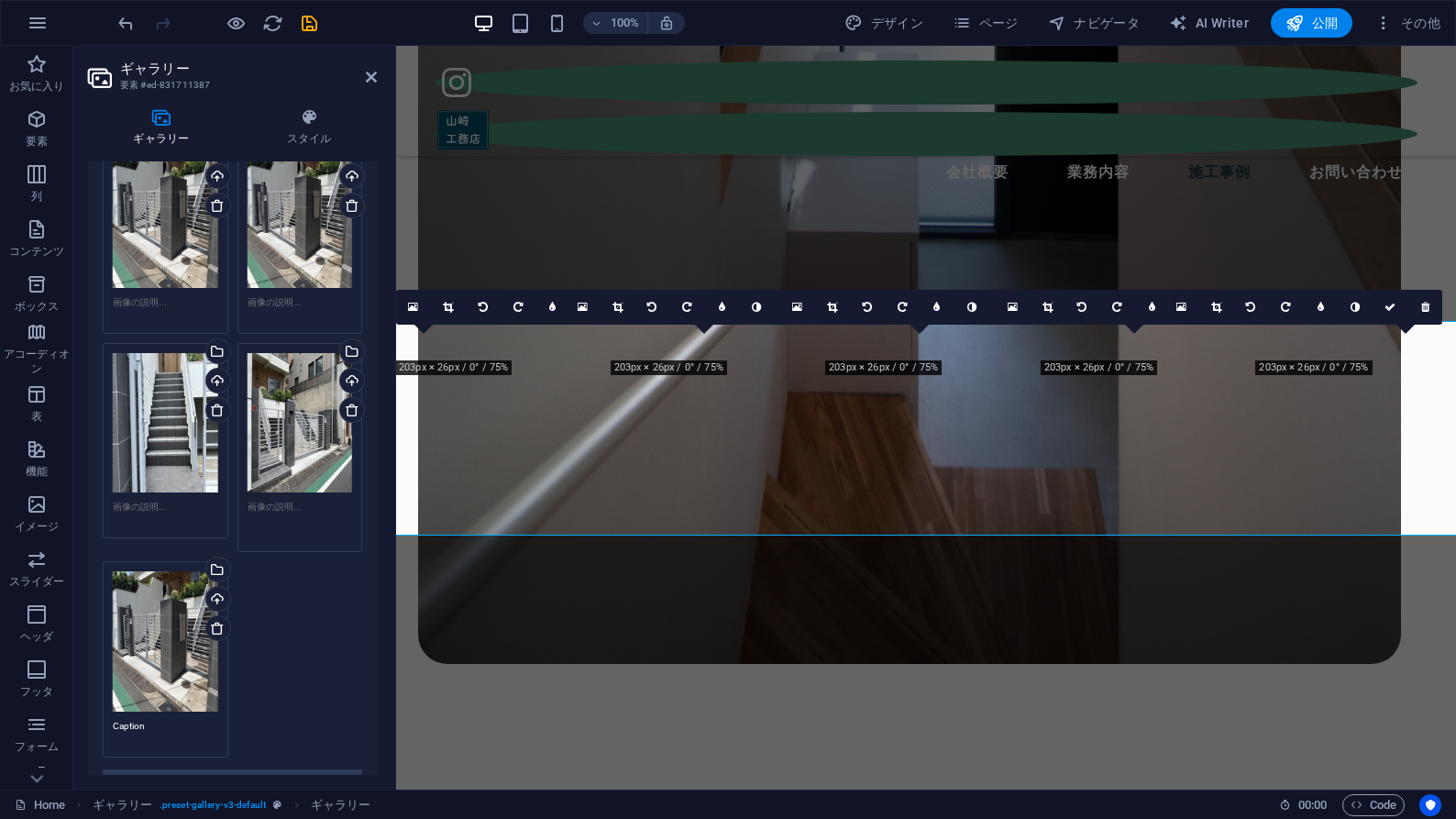 type 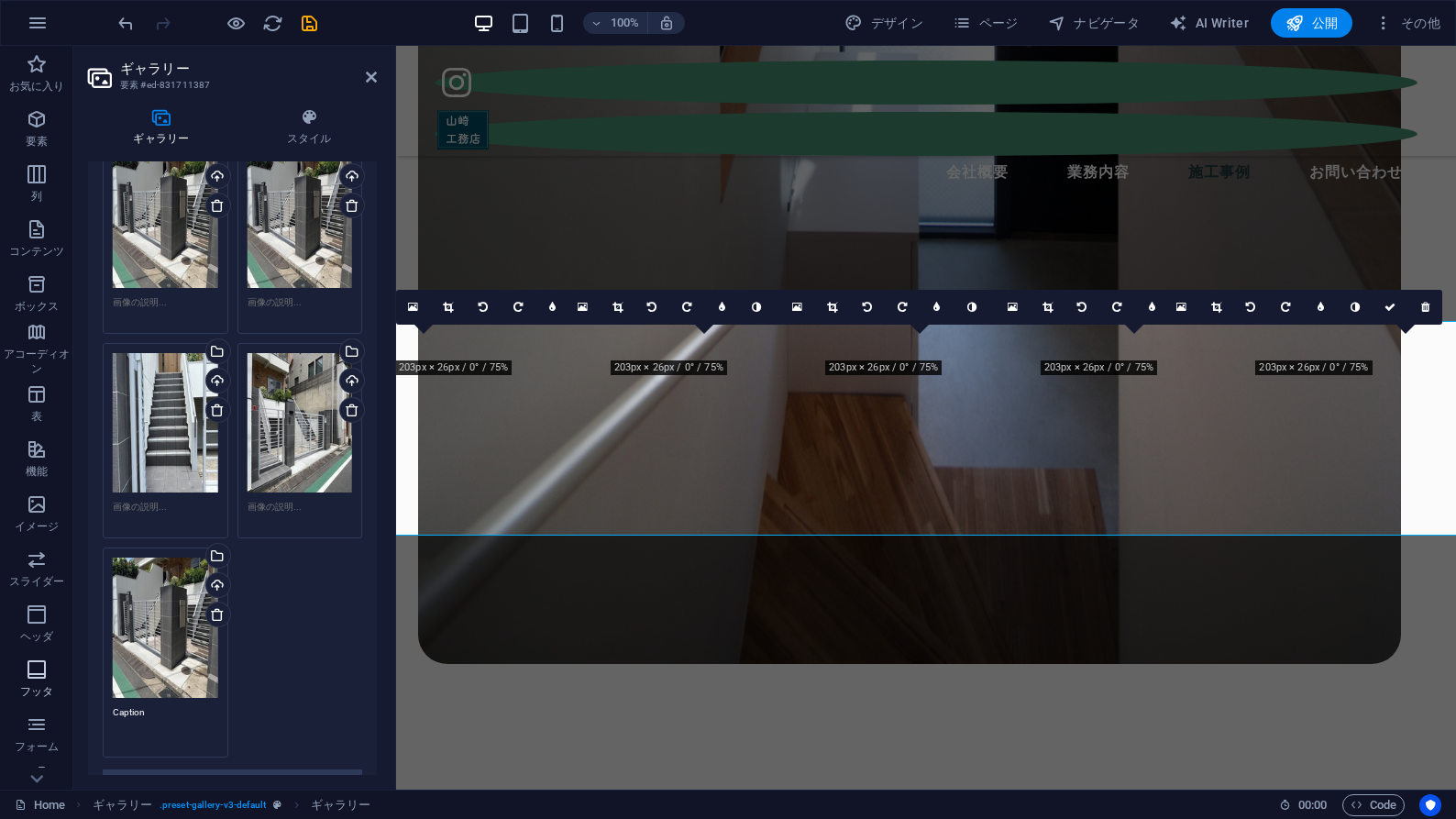 drag, startPoint x: 149, startPoint y: 721, endPoint x: 36, endPoint y: 694, distance: 116.18089 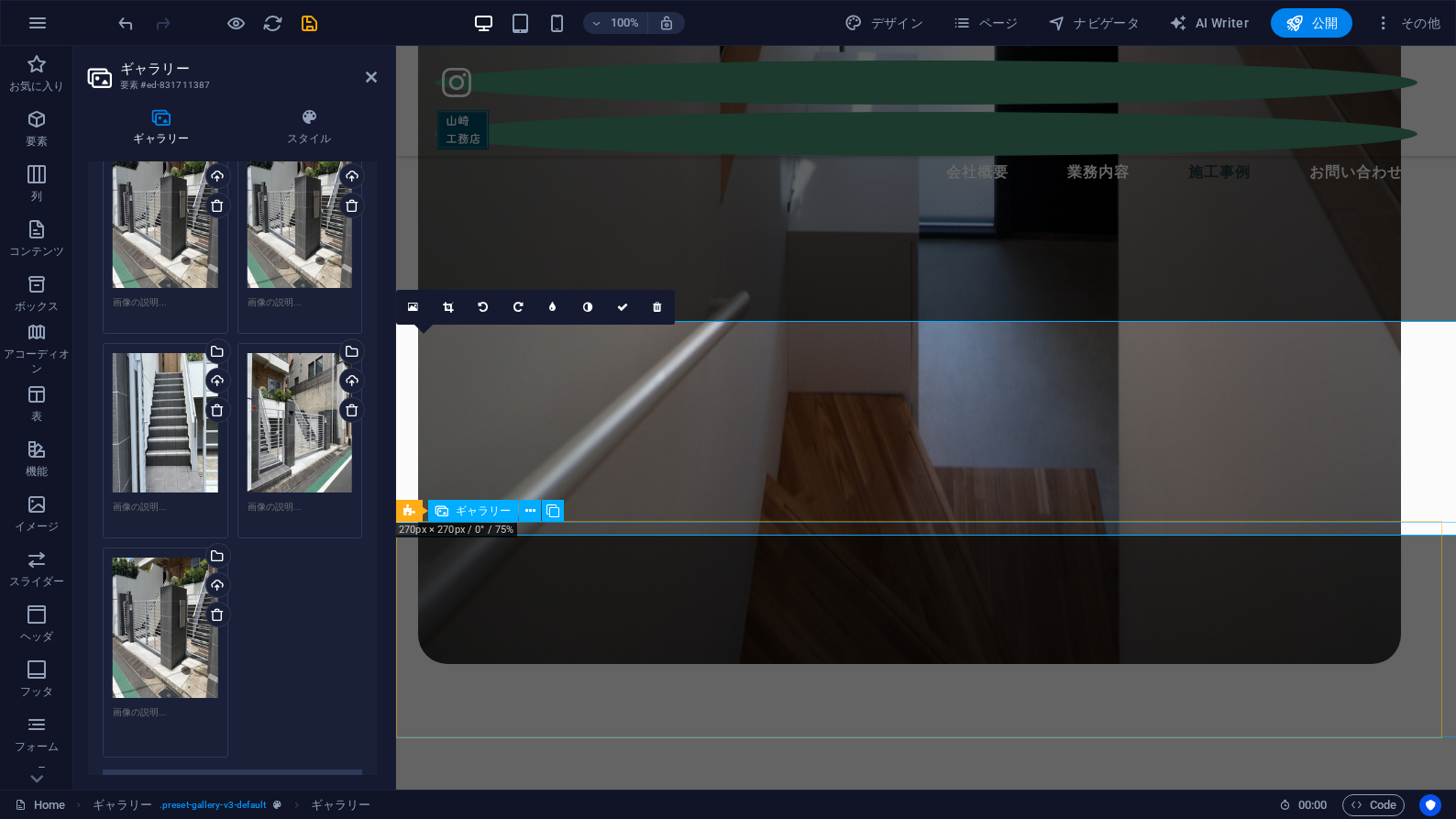 type 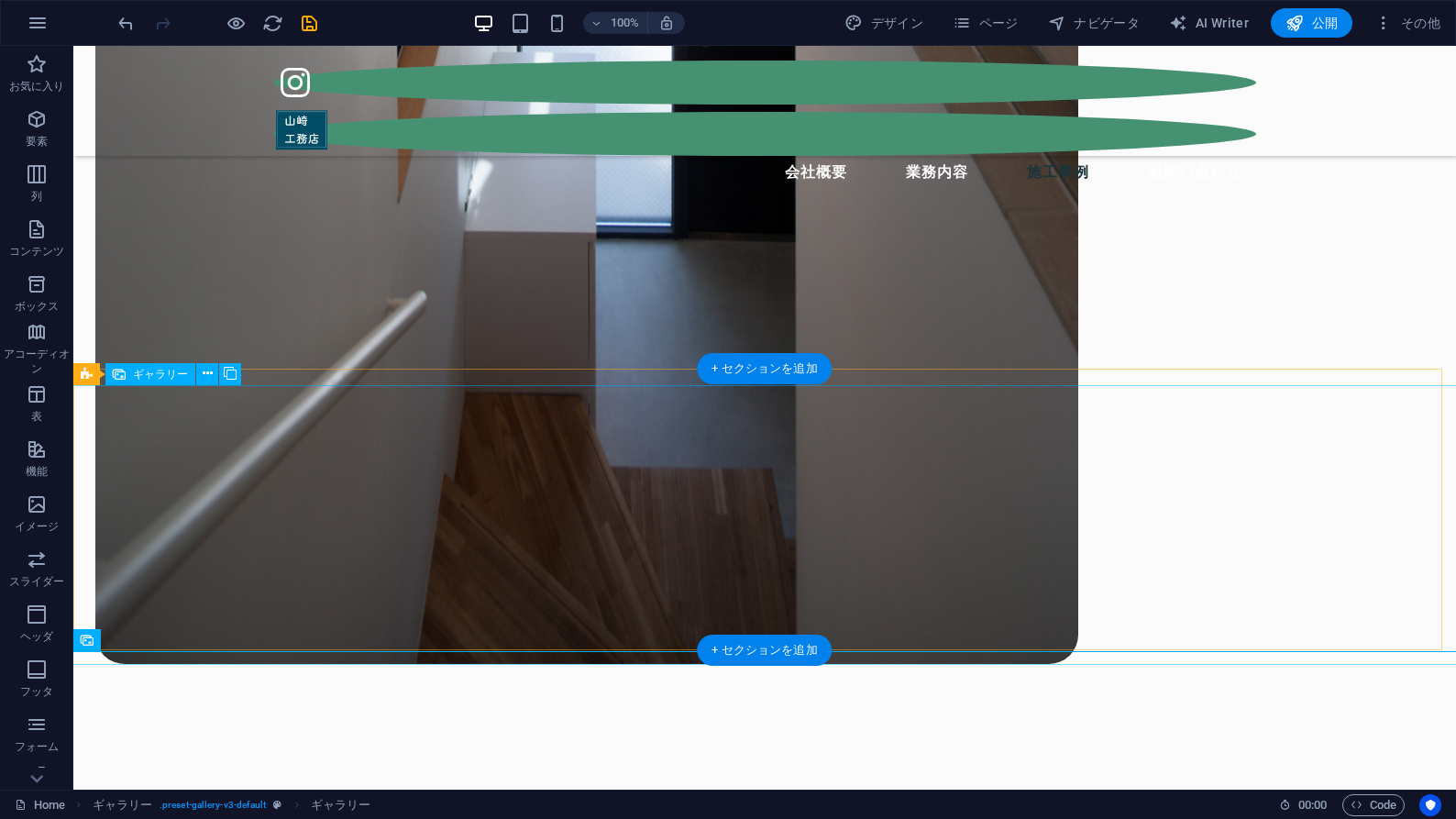 click at bounding box center (200, 1859) 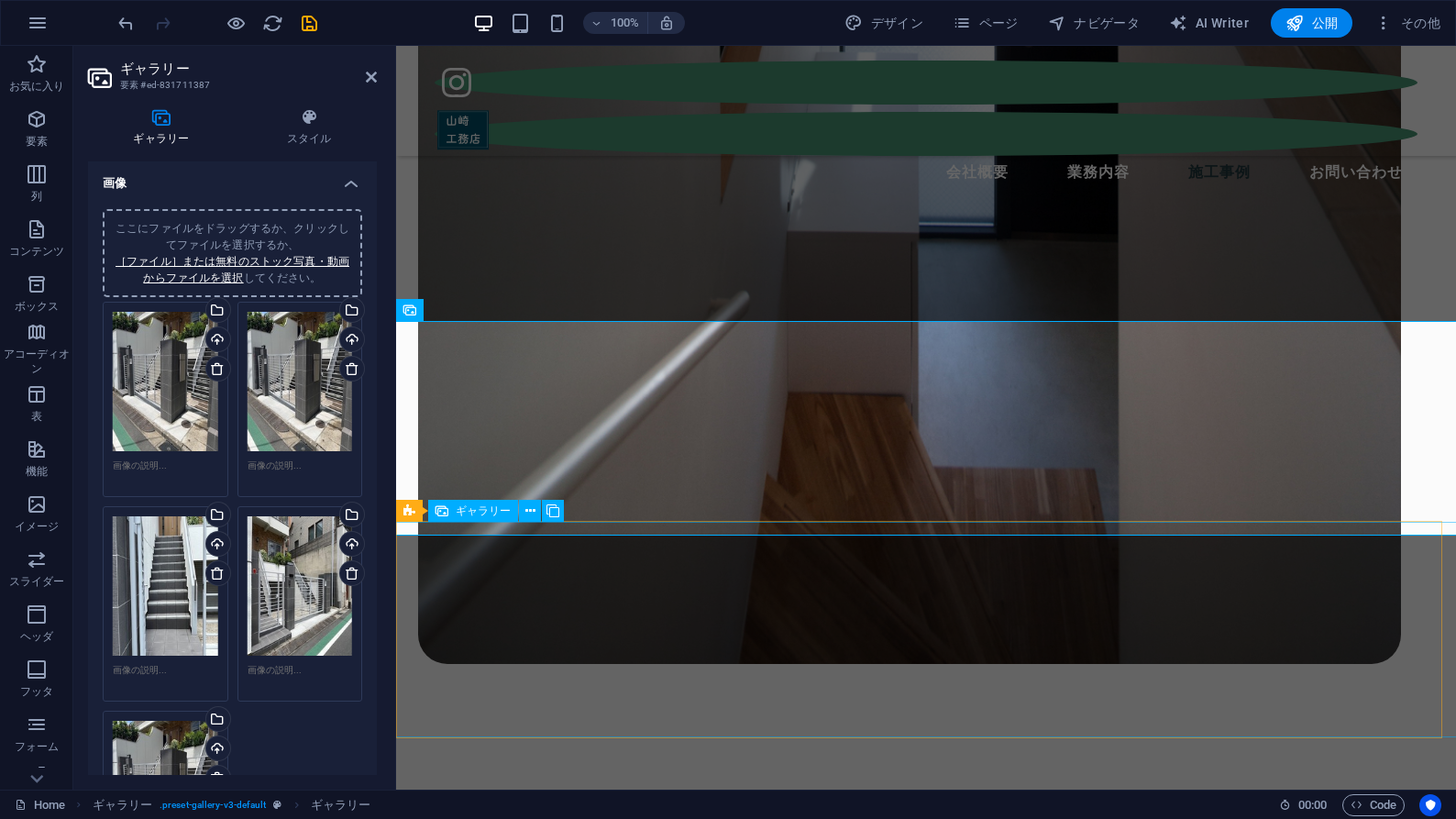 click at bounding box center [491, 1966] 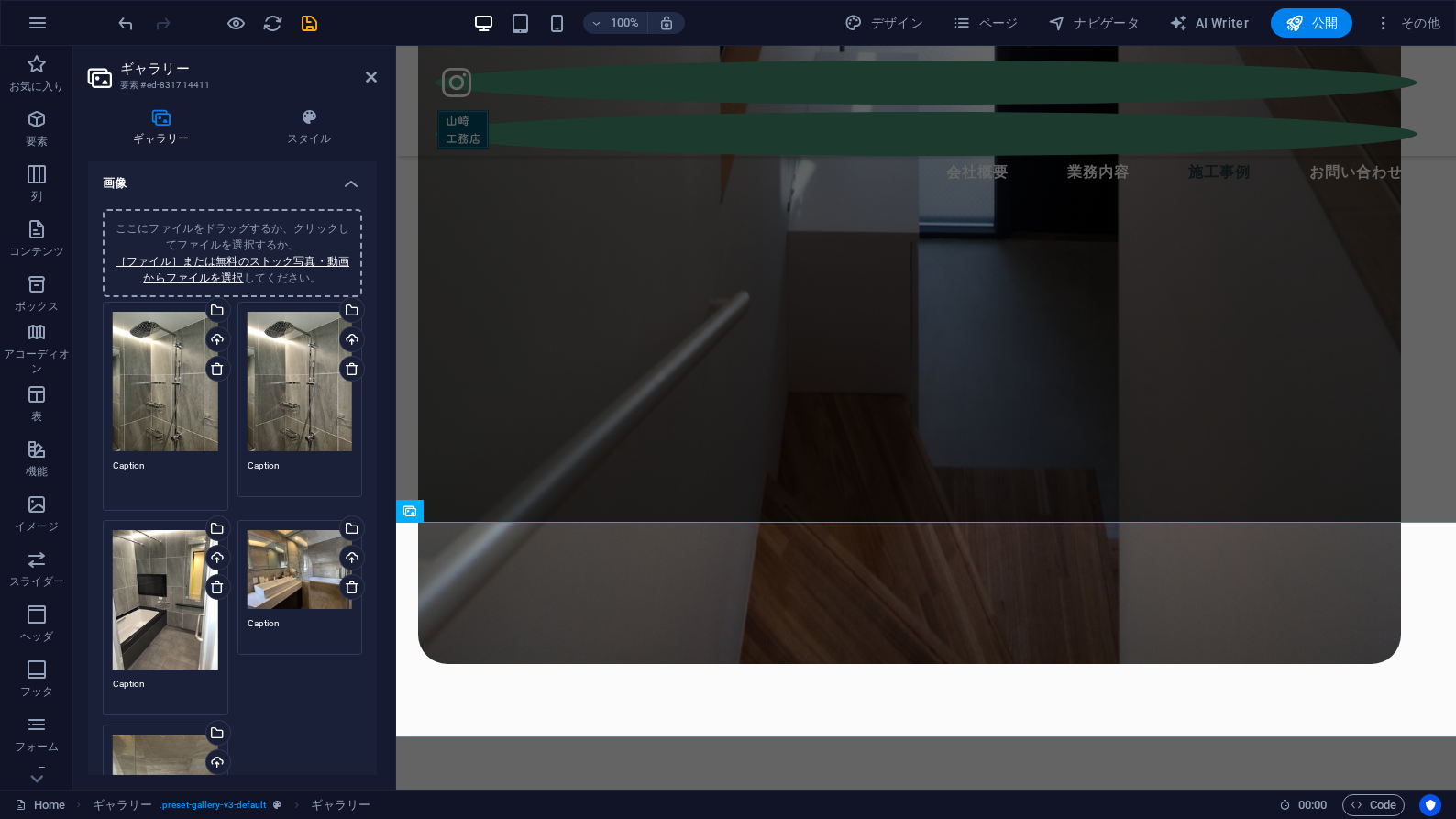 drag, startPoint x: 152, startPoint y: 459, endPoint x: 86, endPoint y: 458, distance: 66.00758 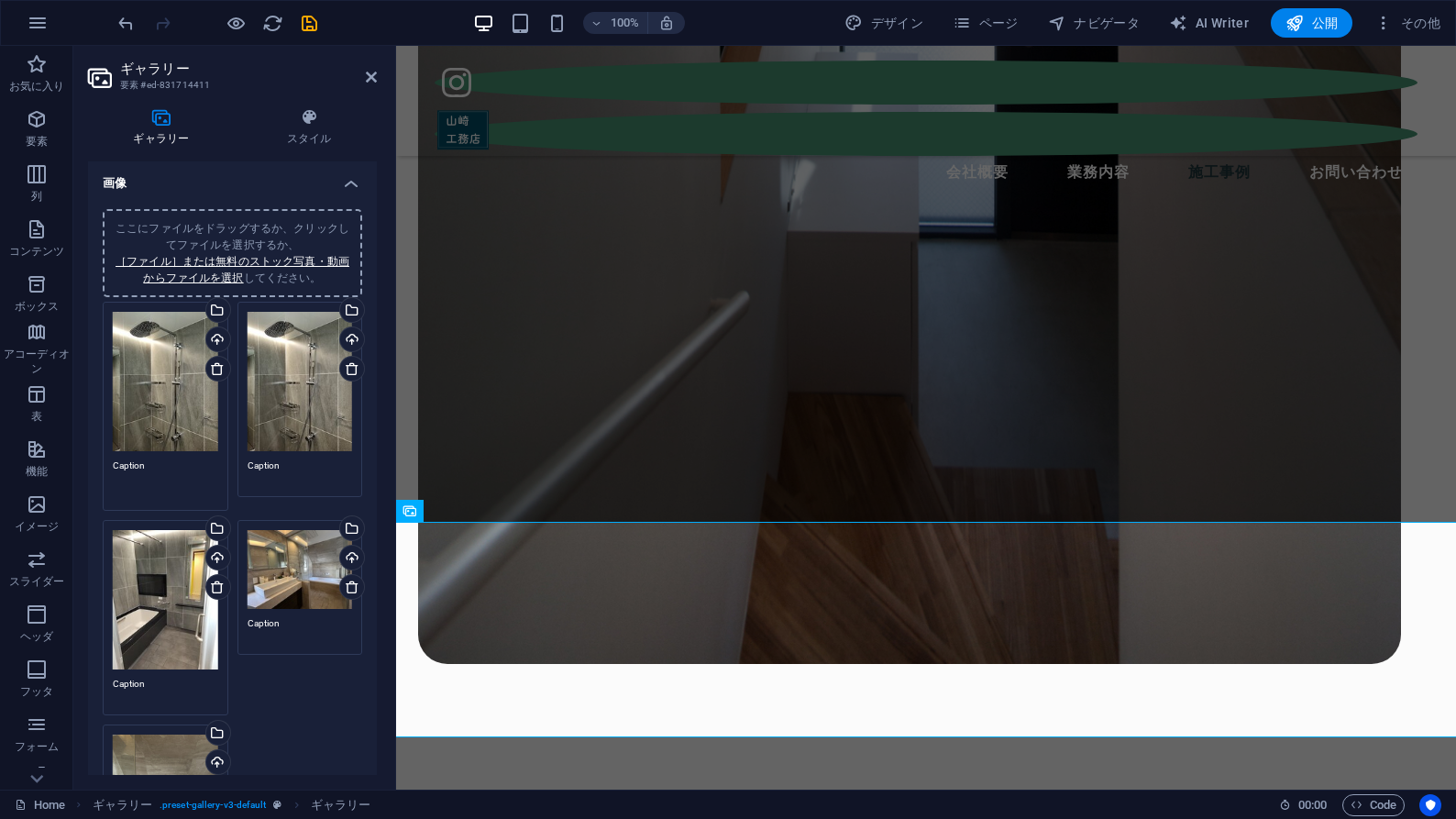click on "ギャラリー スタイル 画像 ここにファイルをドラッグするか、クリックしてファイルを選択するか、 ［ファイル］または無料のストック写真・動画からファイルを選択 してください。 ここにファイルをドラッグするか、クリックしてファイルを選択するか、 ［ファイル］または無料のストック写真・動画からファイルを選択 してください。 ファイルマネージャやストック写真からファイルを選択するか、ファイルをアップロードする アップロード Caption ここにファイルをドラッグするか、クリックしてファイルを選択するか、 ［ファイル］または無料のストック写真・動画からファイルを選択 してください。 ファイルマネージャやストック写真からファイルを選択するか、ファイルをアップロードする アップロード Caption してください。 アップロード" at bounding box center (232, 441) 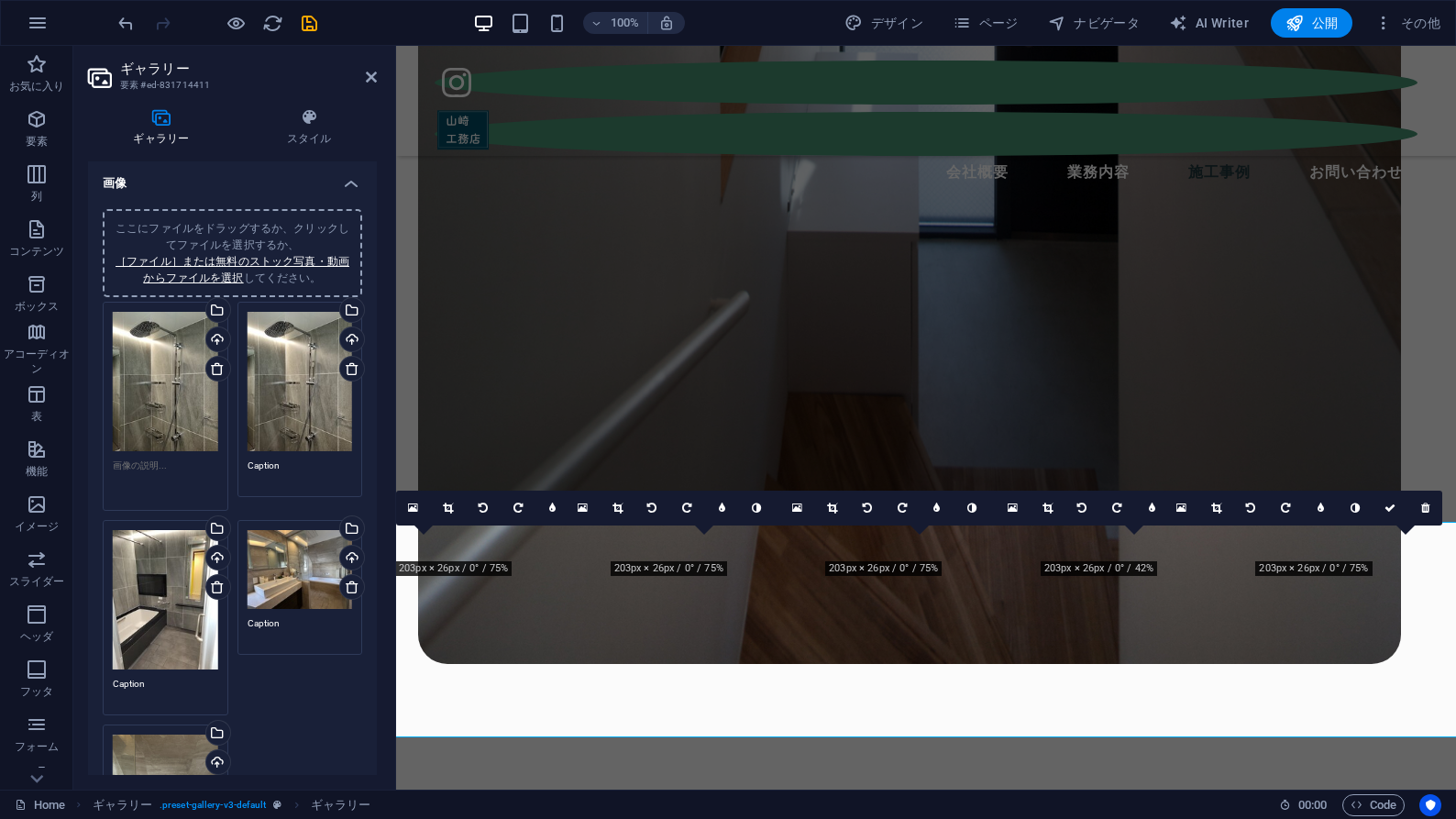type 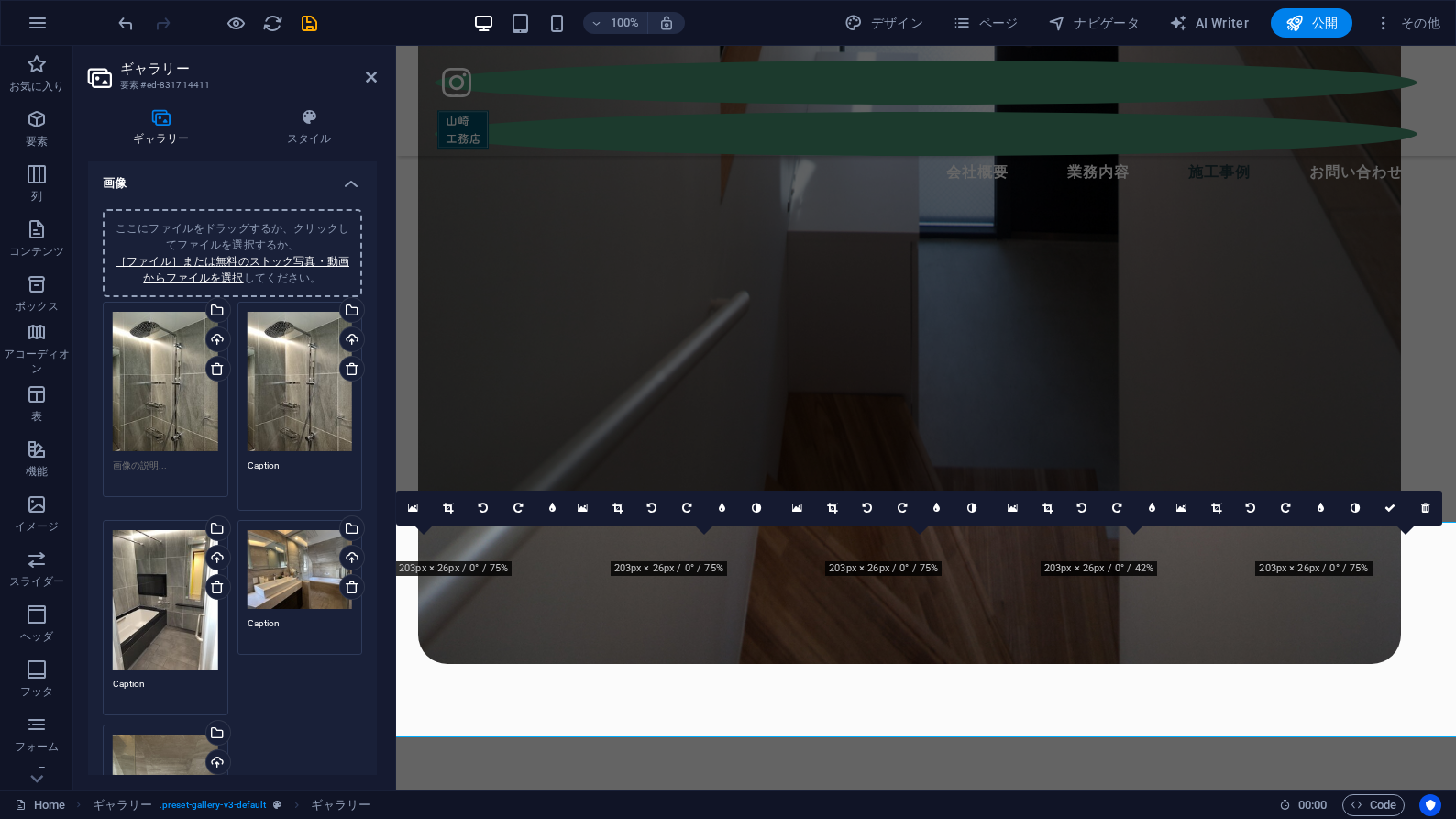 drag, startPoint x: 284, startPoint y: 468, endPoint x: 189, endPoint y: 441, distance: 98.76234 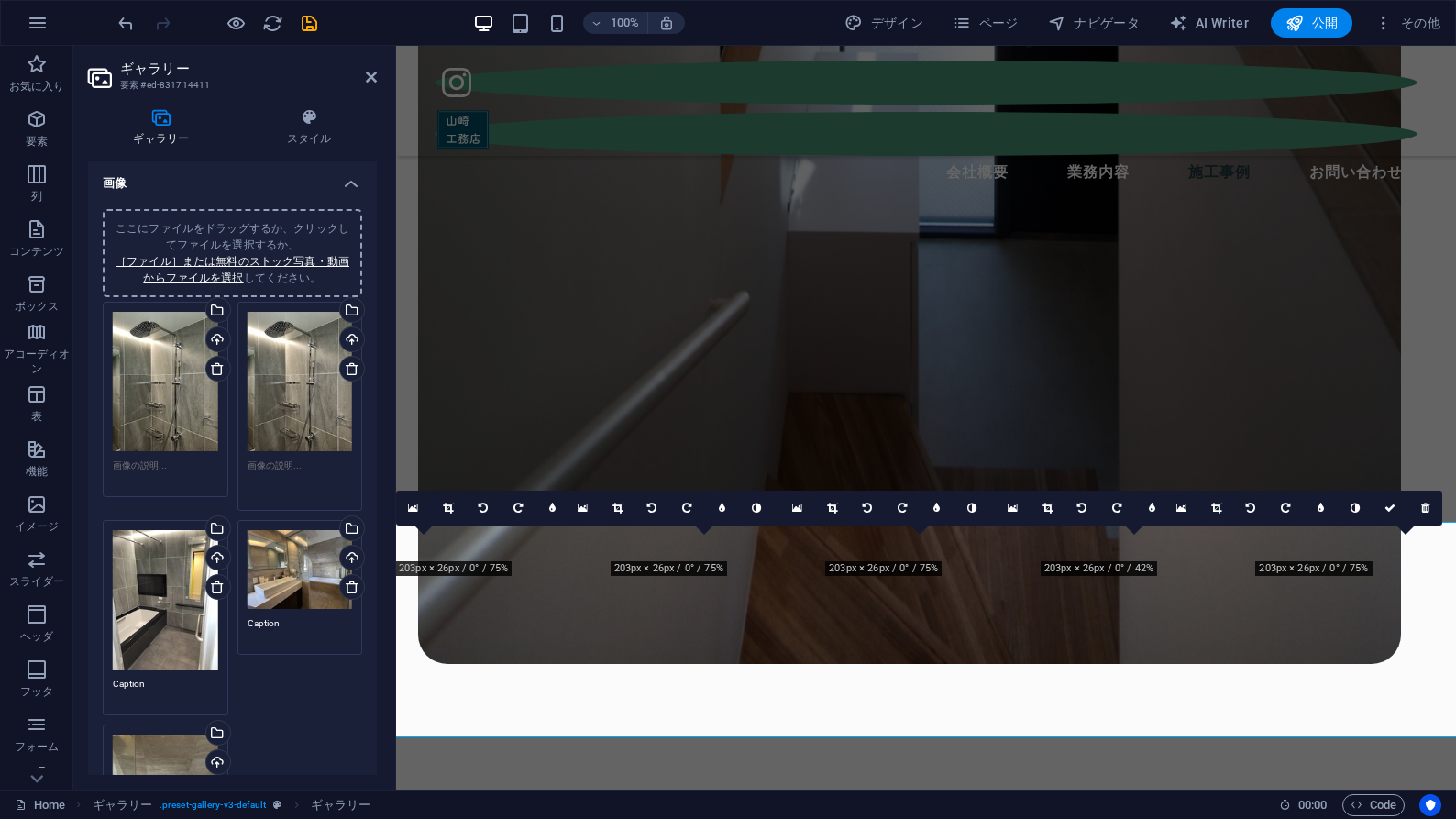 type 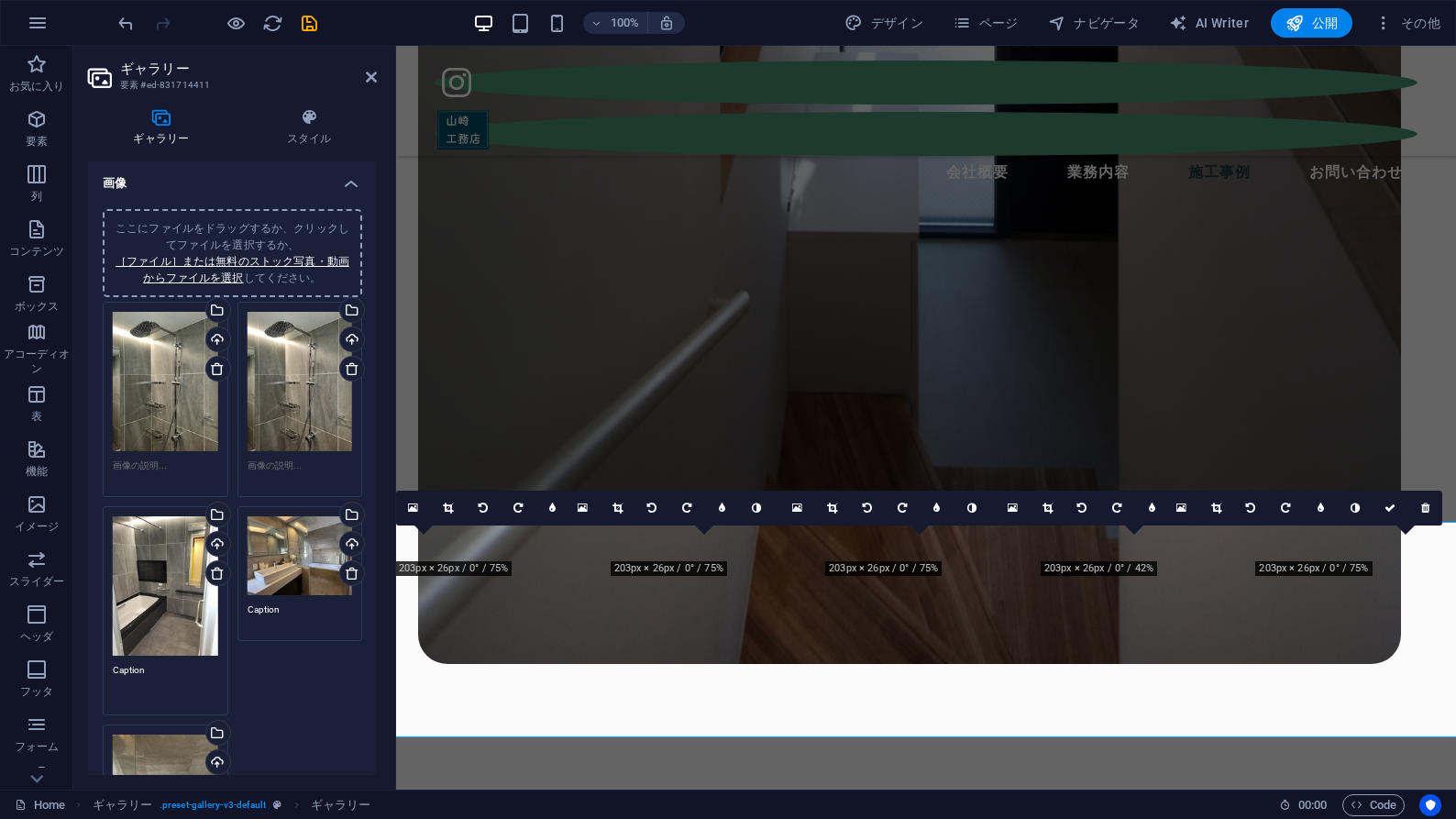 drag, startPoint x: 155, startPoint y: 681, endPoint x: 87, endPoint y: 669, distance: 69.05071 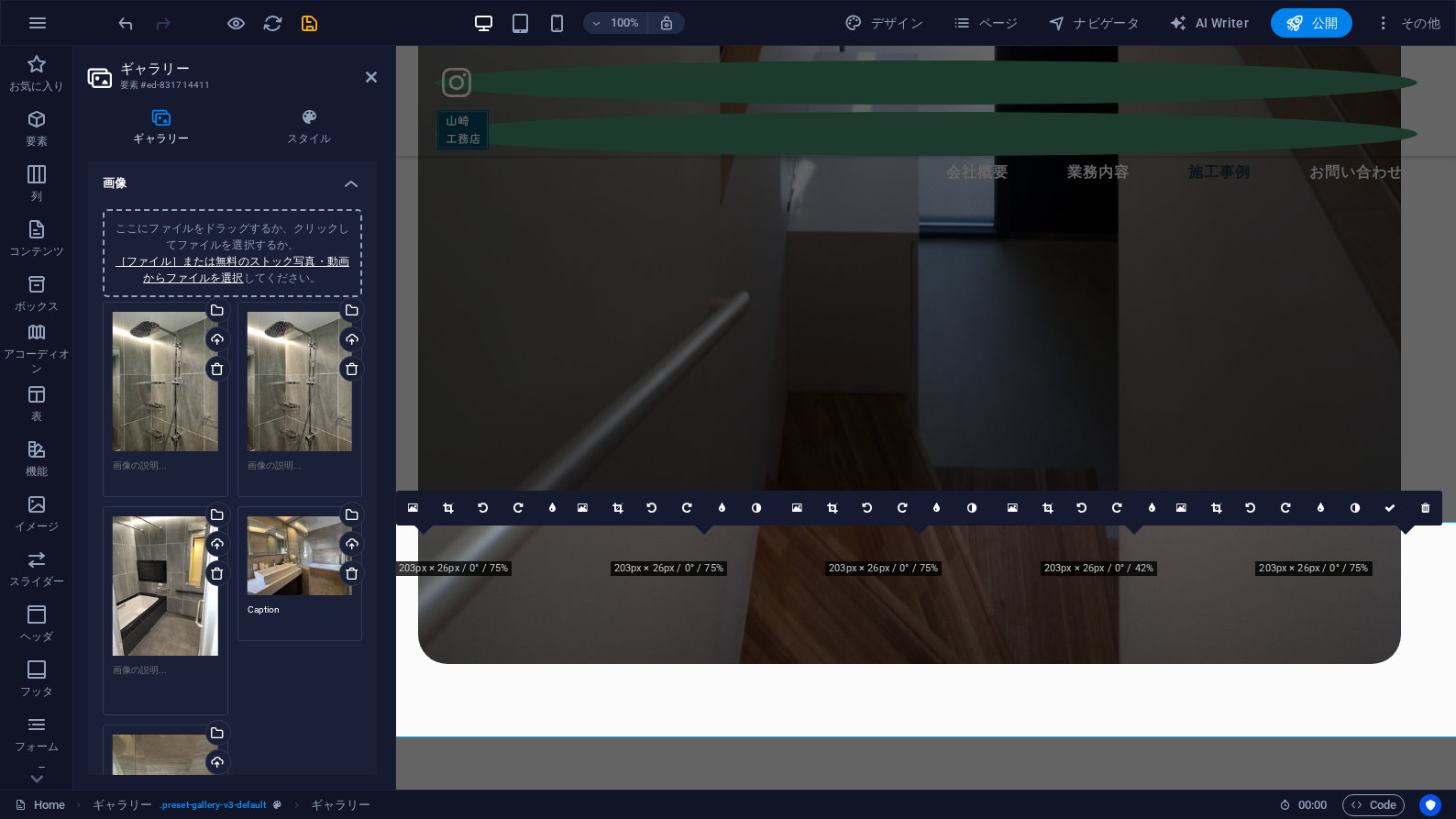type 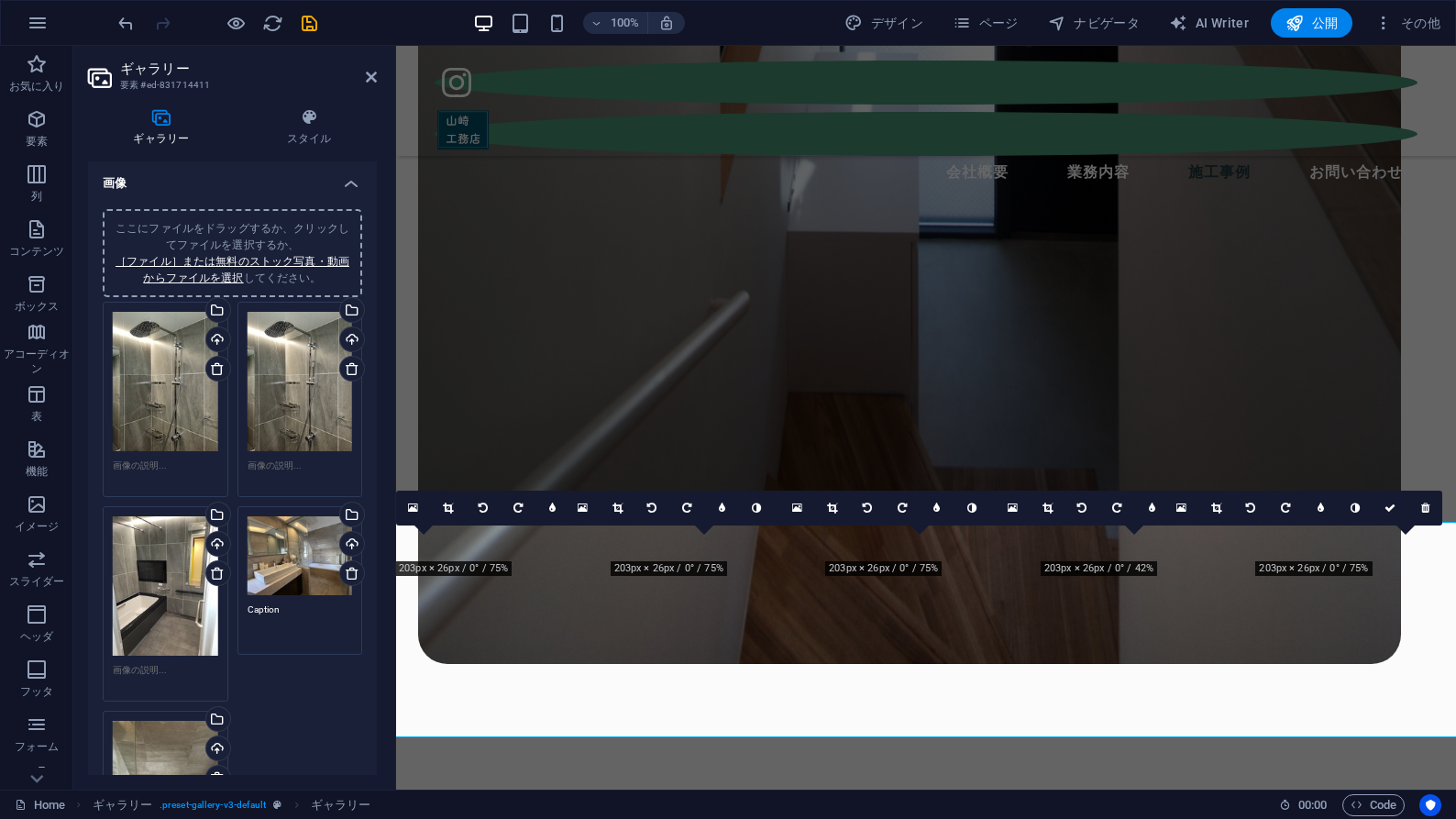 drag, startPoint x: 282, startPoint y: 603, endPoint x: 202, endPoint y: 601, distance: 80.024996 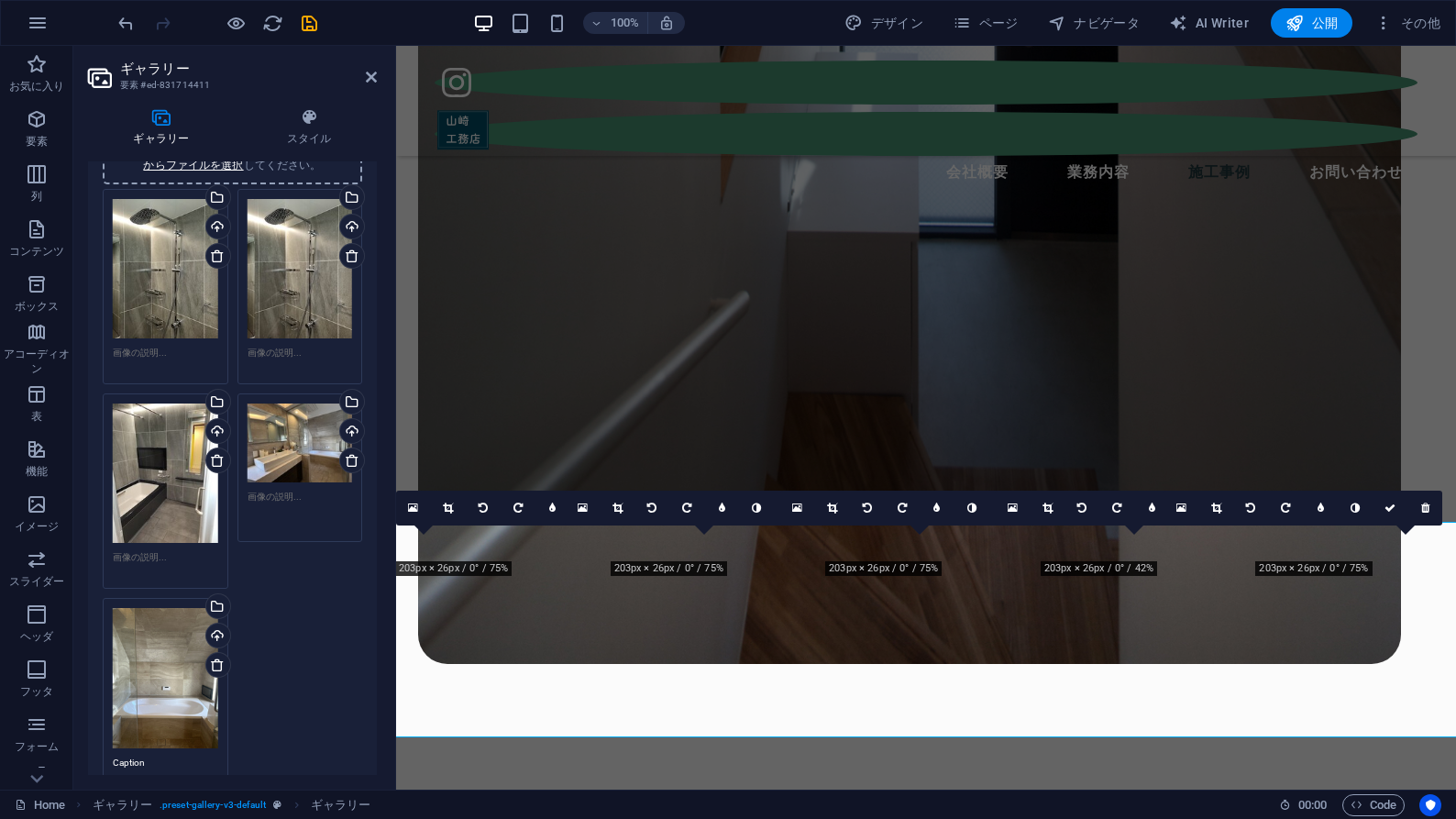 scroll, scrollTop: 218, scrollLeft: 0, axis: vertical 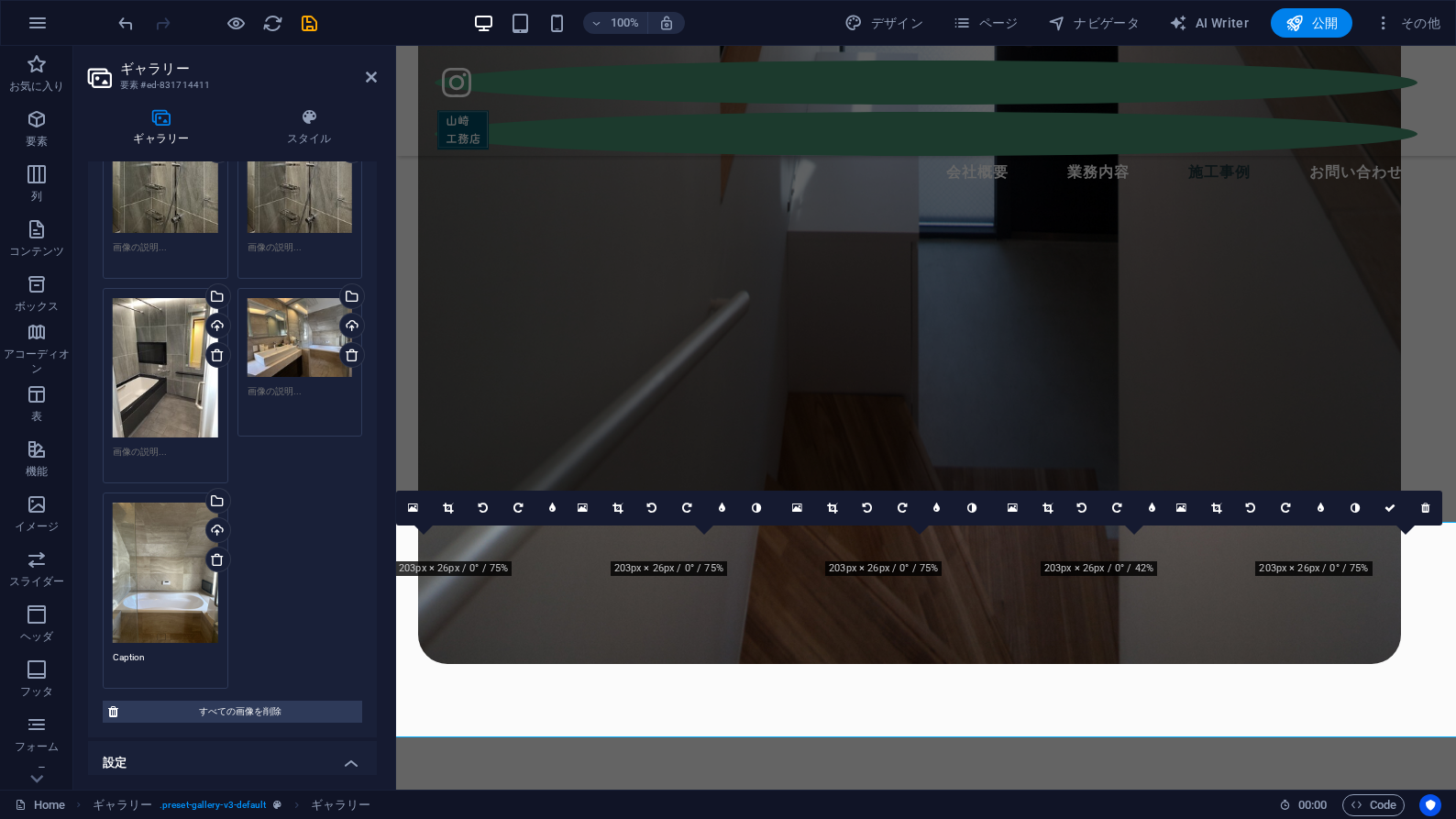 type 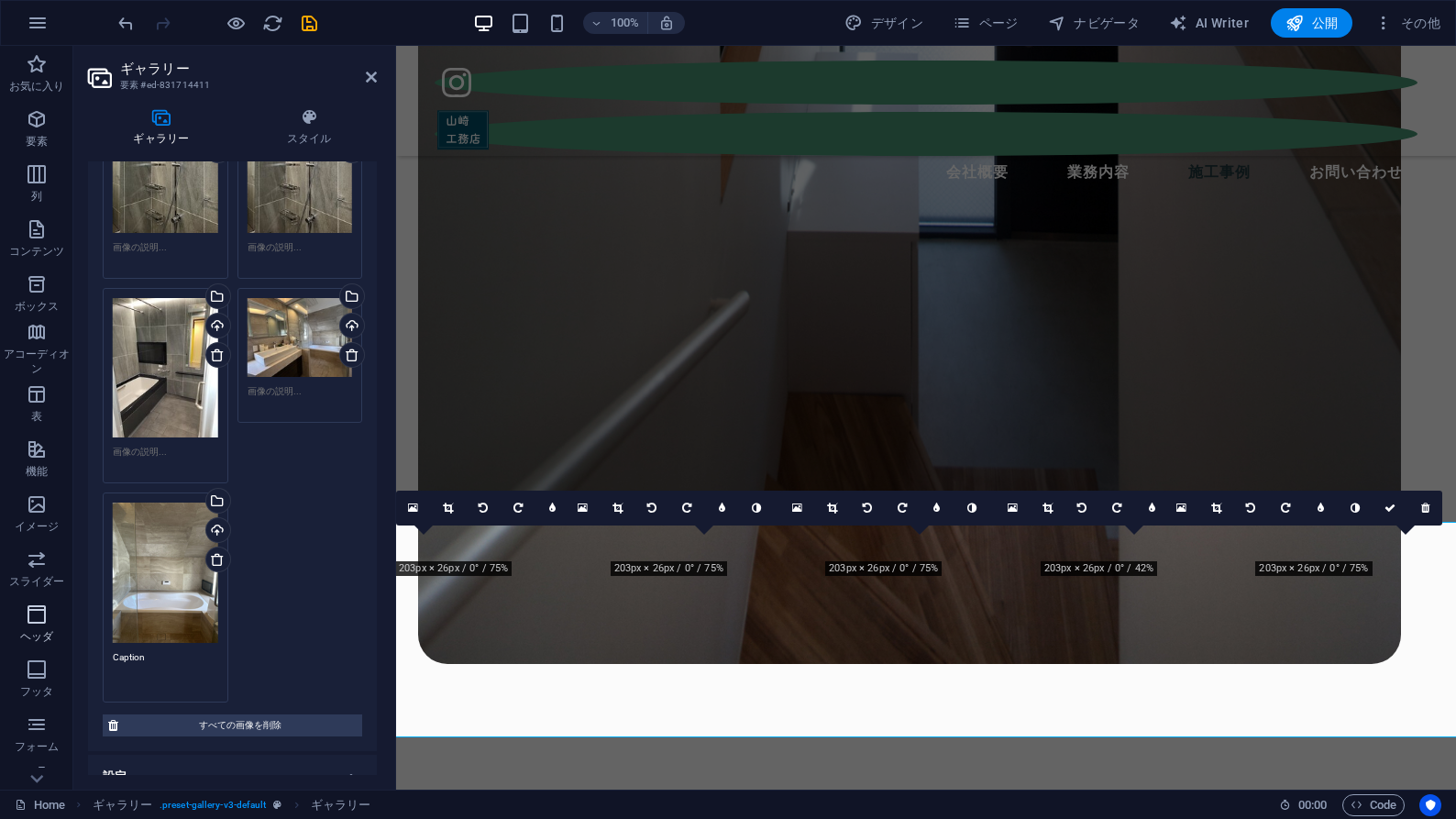 drag, startPoint x: 164, startPoint y: 652, endPoint x: 61, endPoint y: 626, distance: 106.23088 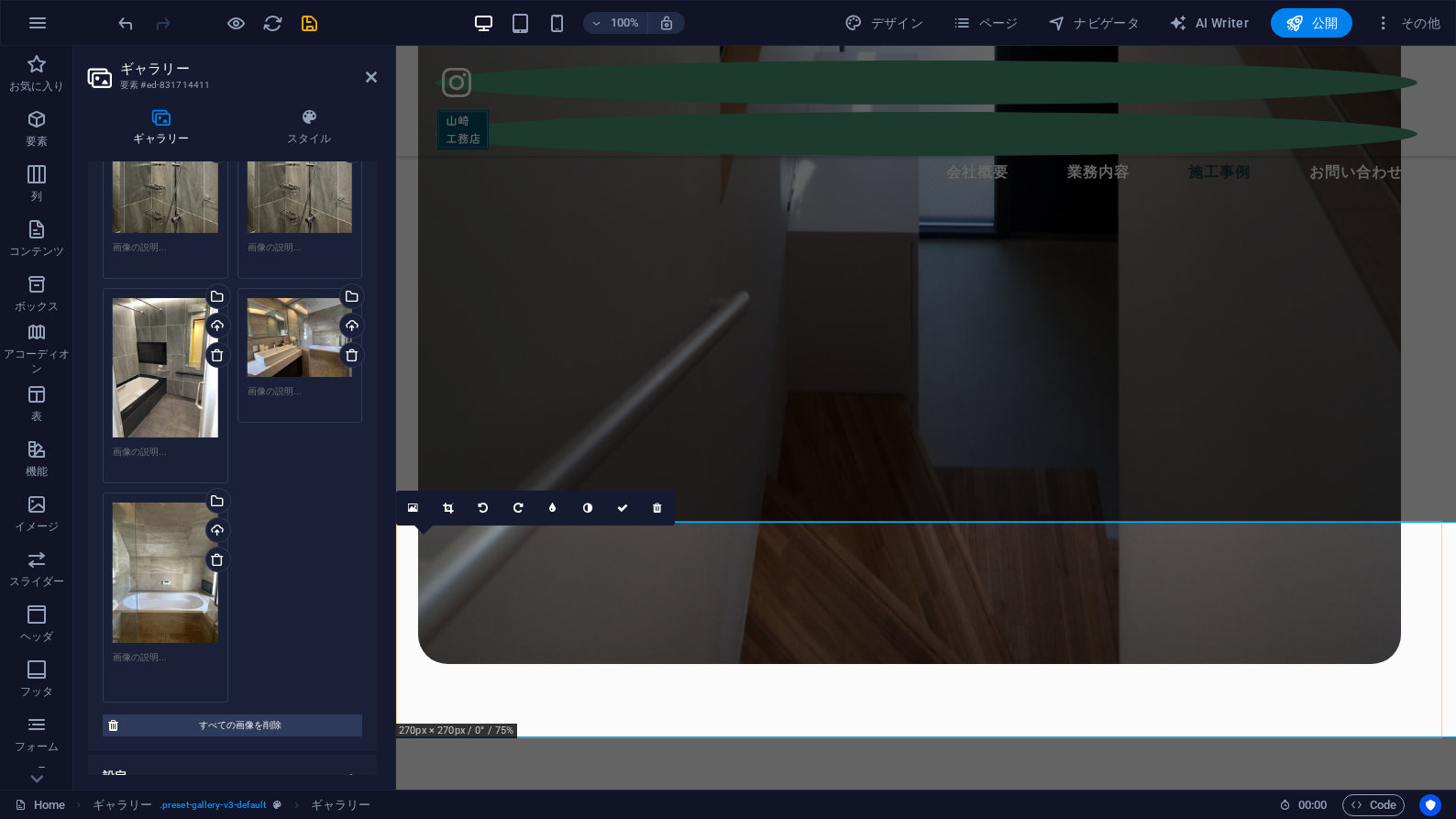 type 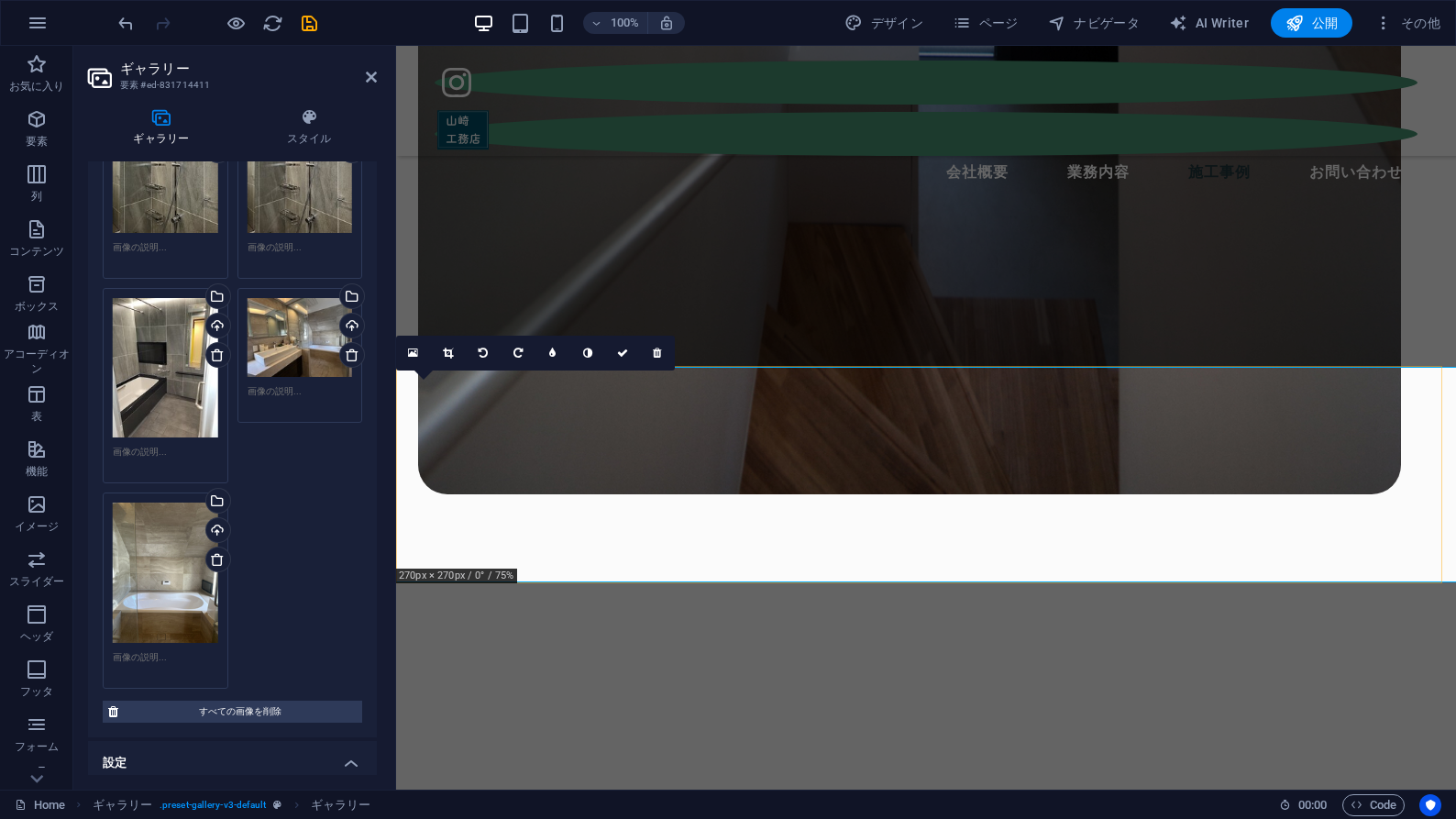 scroll, scrollTop: 2451, scrollLeft: 0, axis: vertical 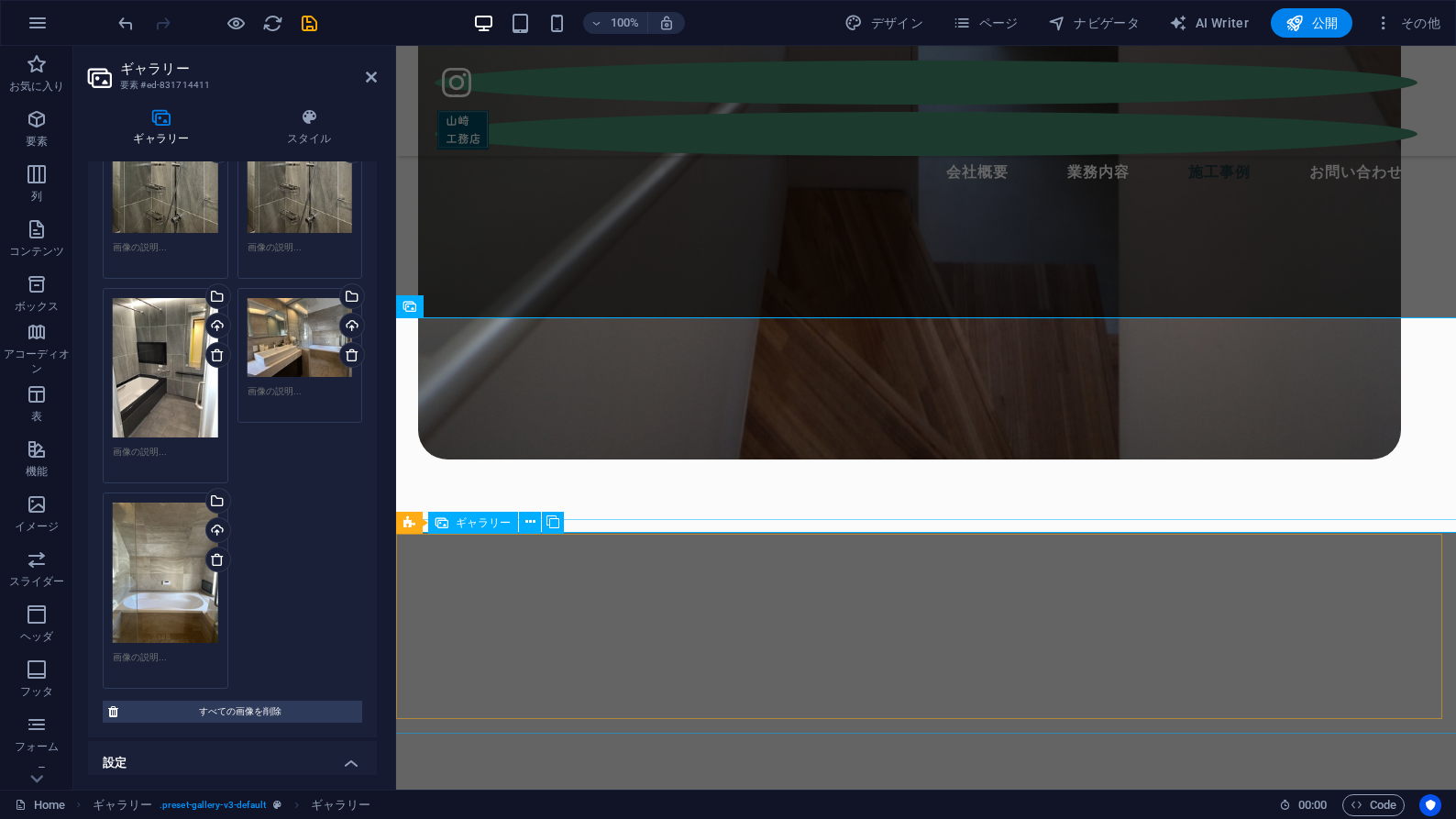 click at bounding box center [491, 1966] 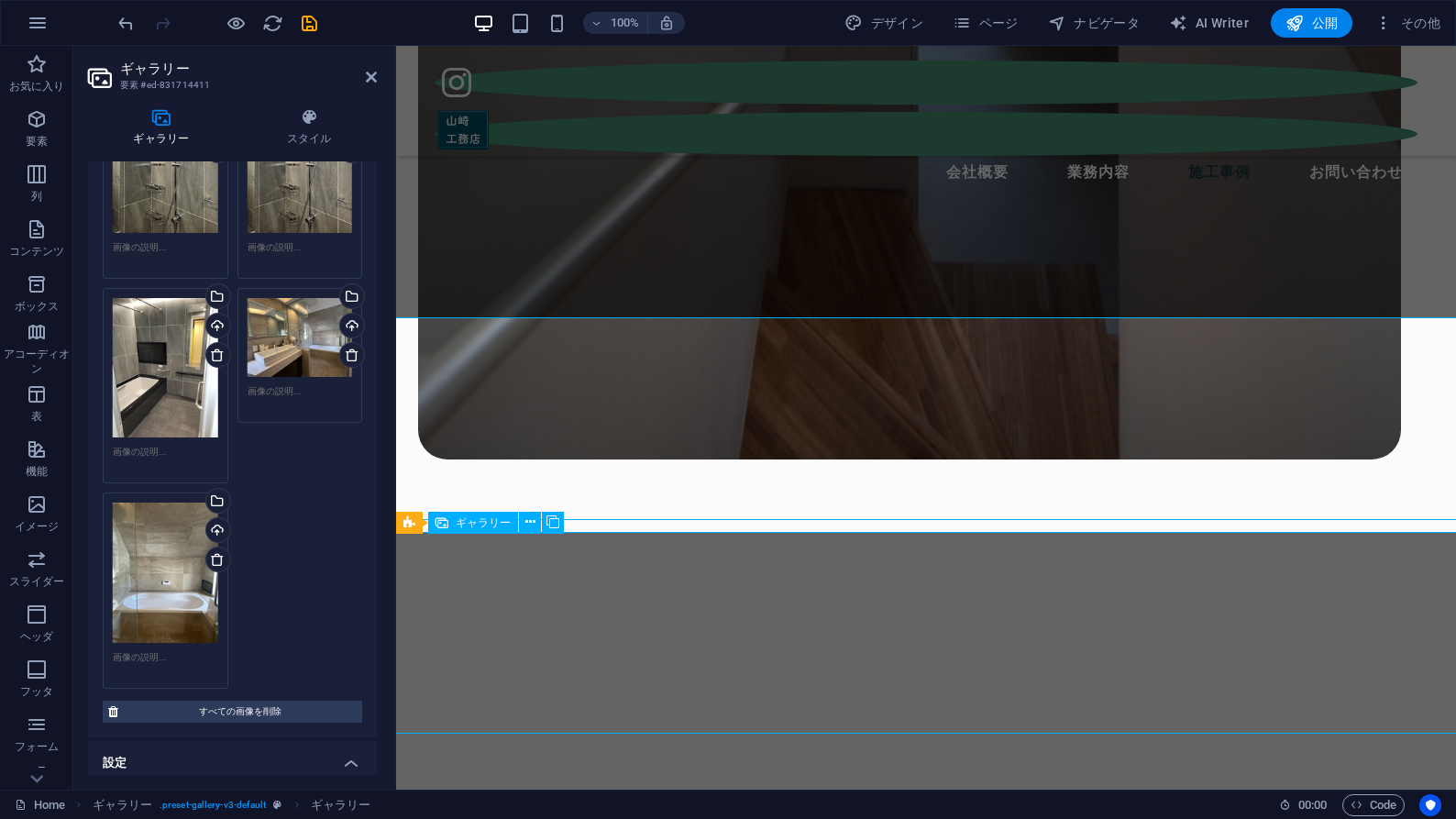 click at bounding box center (491, 1966) 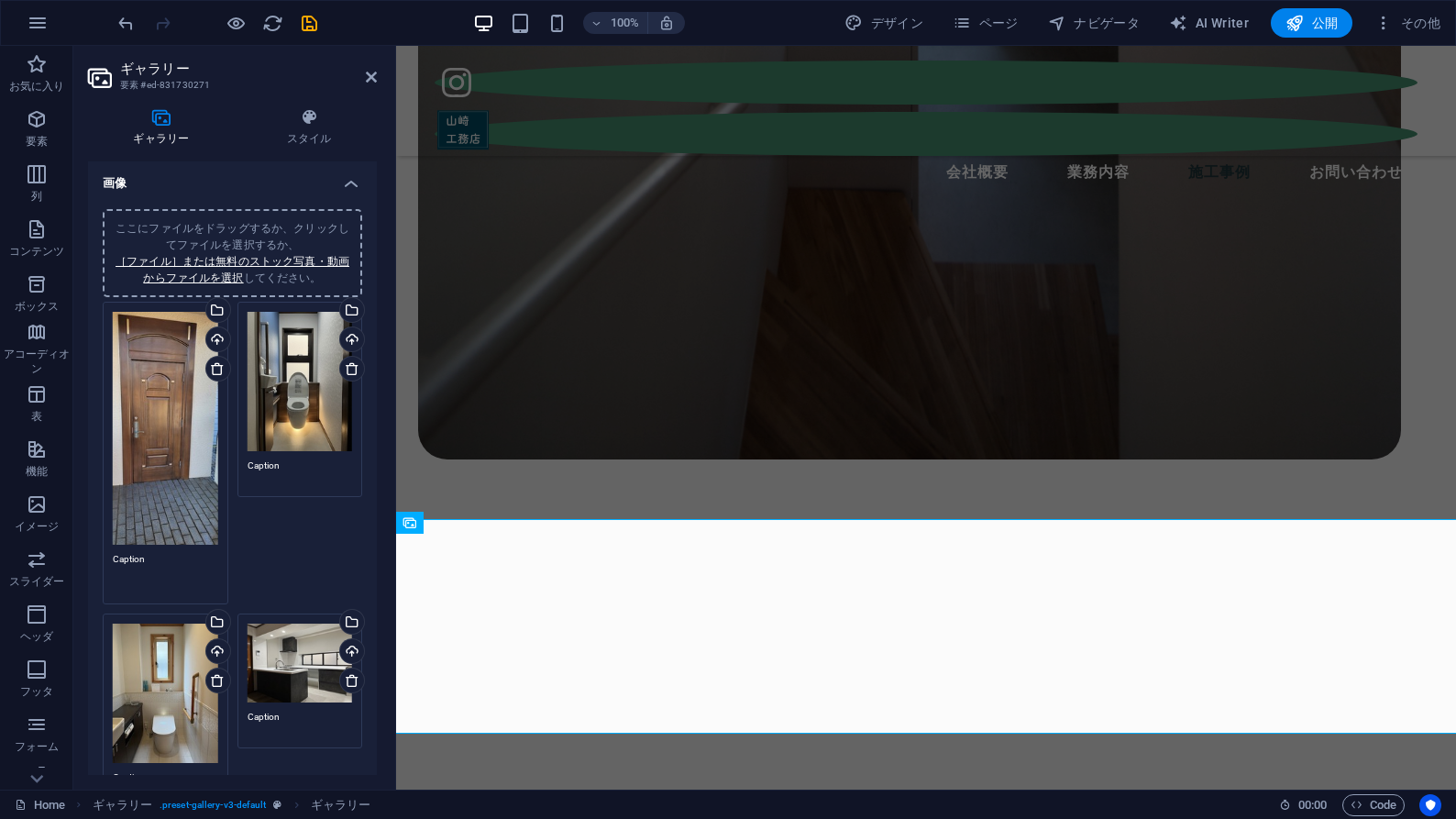 drag, startPoint x: 154, startPoint y: 558, endPoint x: 79, endPoint y: 529, distance: 80.41144 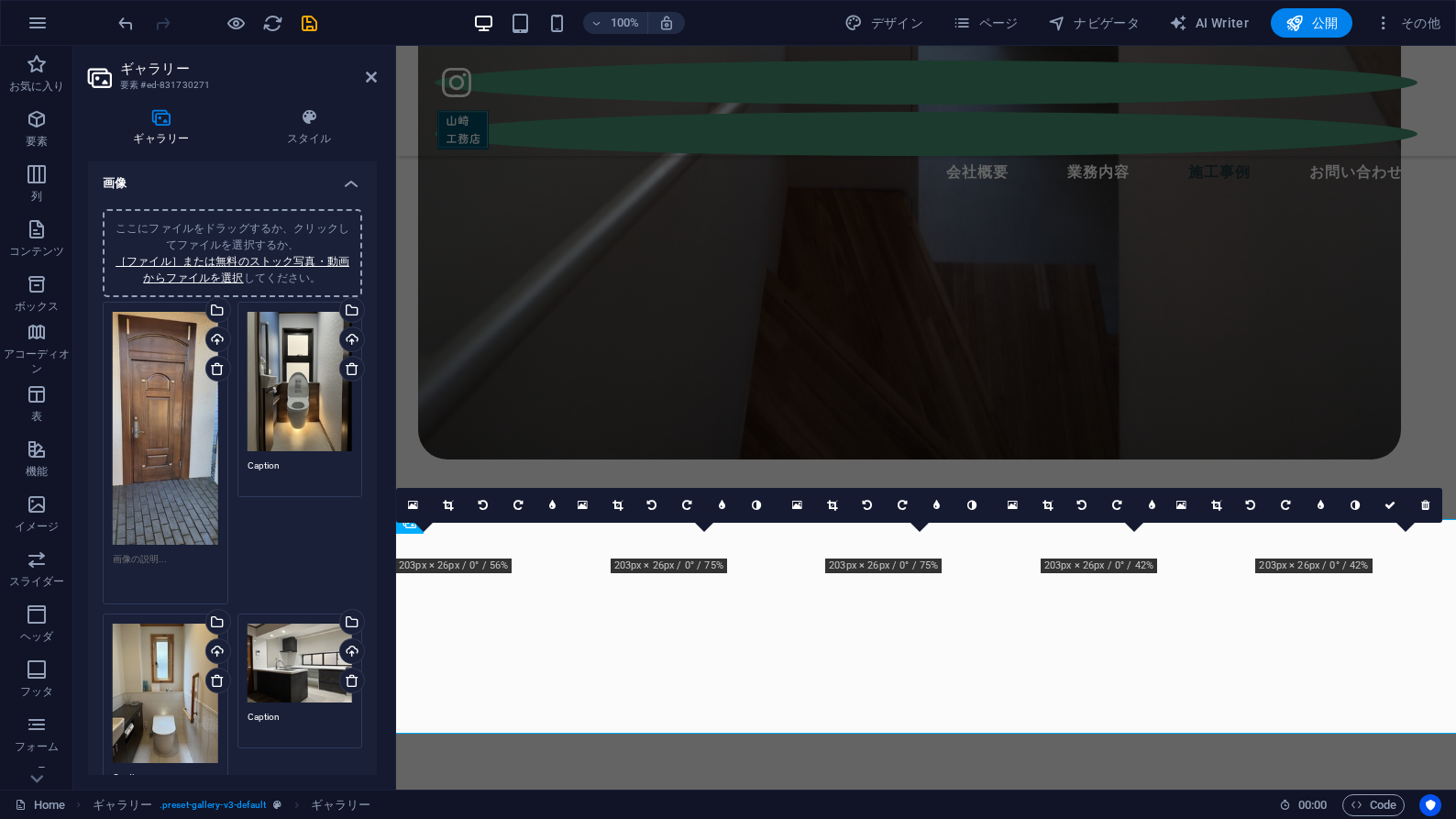 type 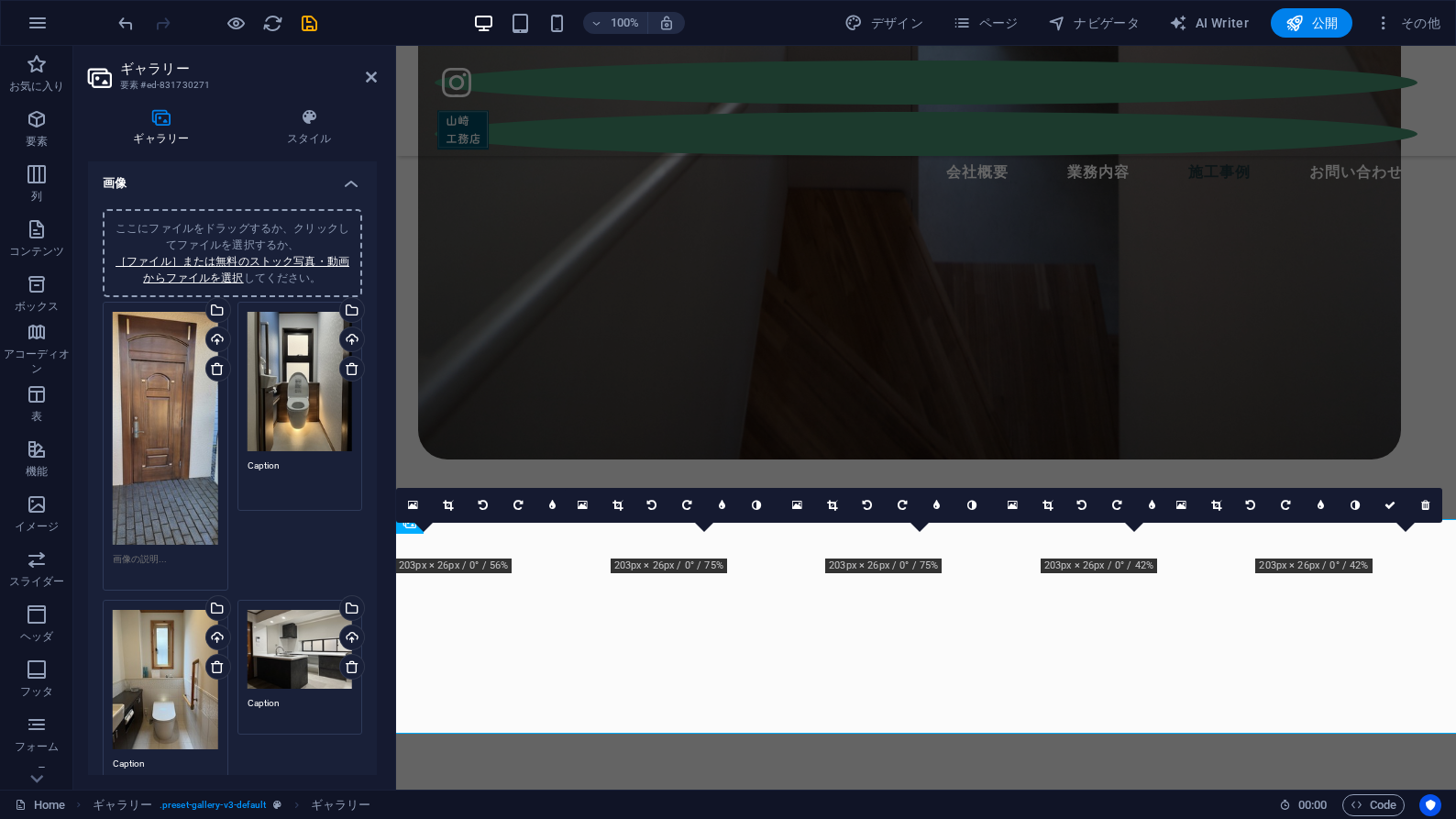 drag, startPoint x: 291, startPoint y: 459, endPoint x: 171, endPoint y: 440, distance: 121.49486 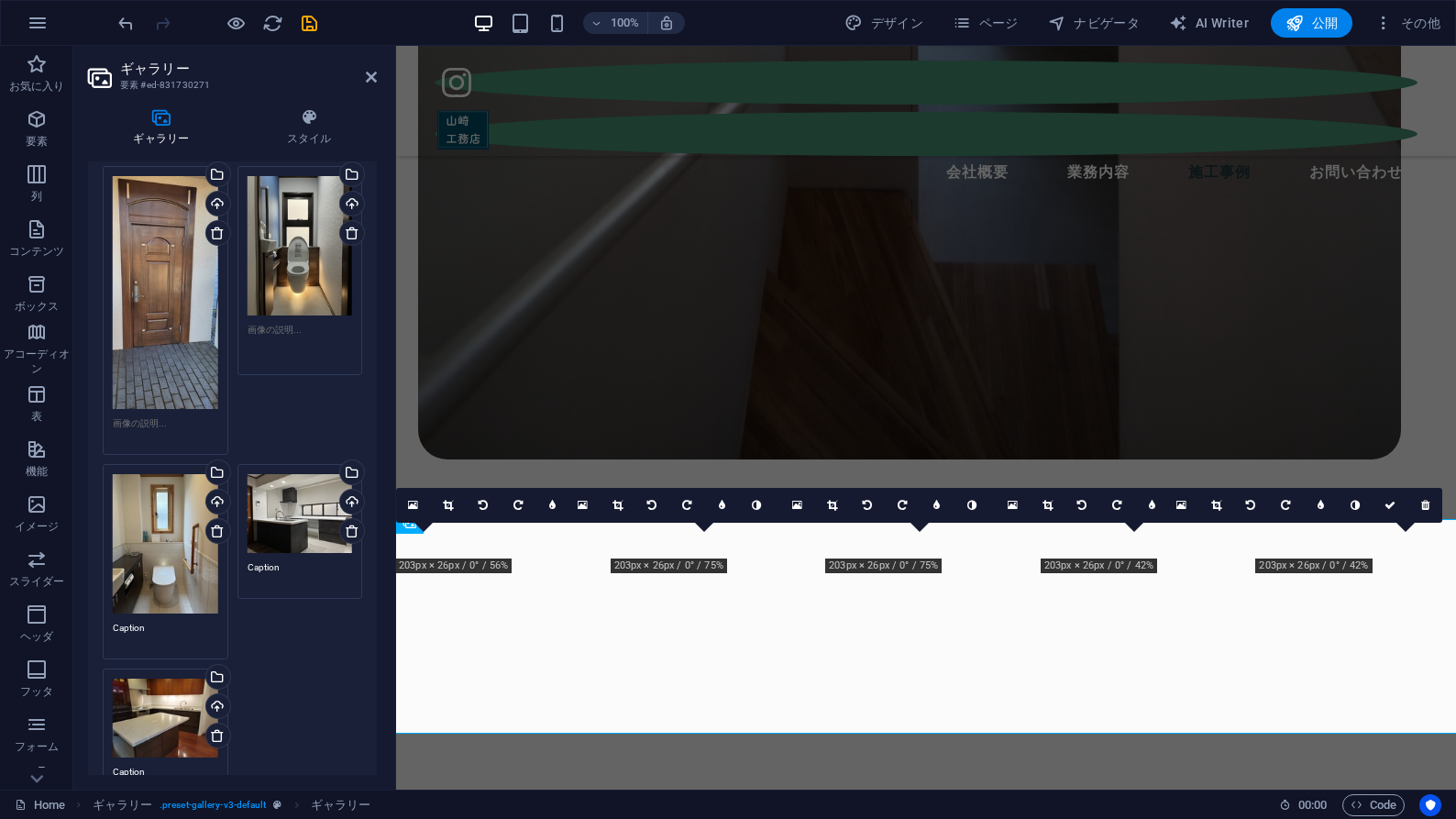 scroll, scrollTop: 223, scrollLeft: 0, axis: vertical 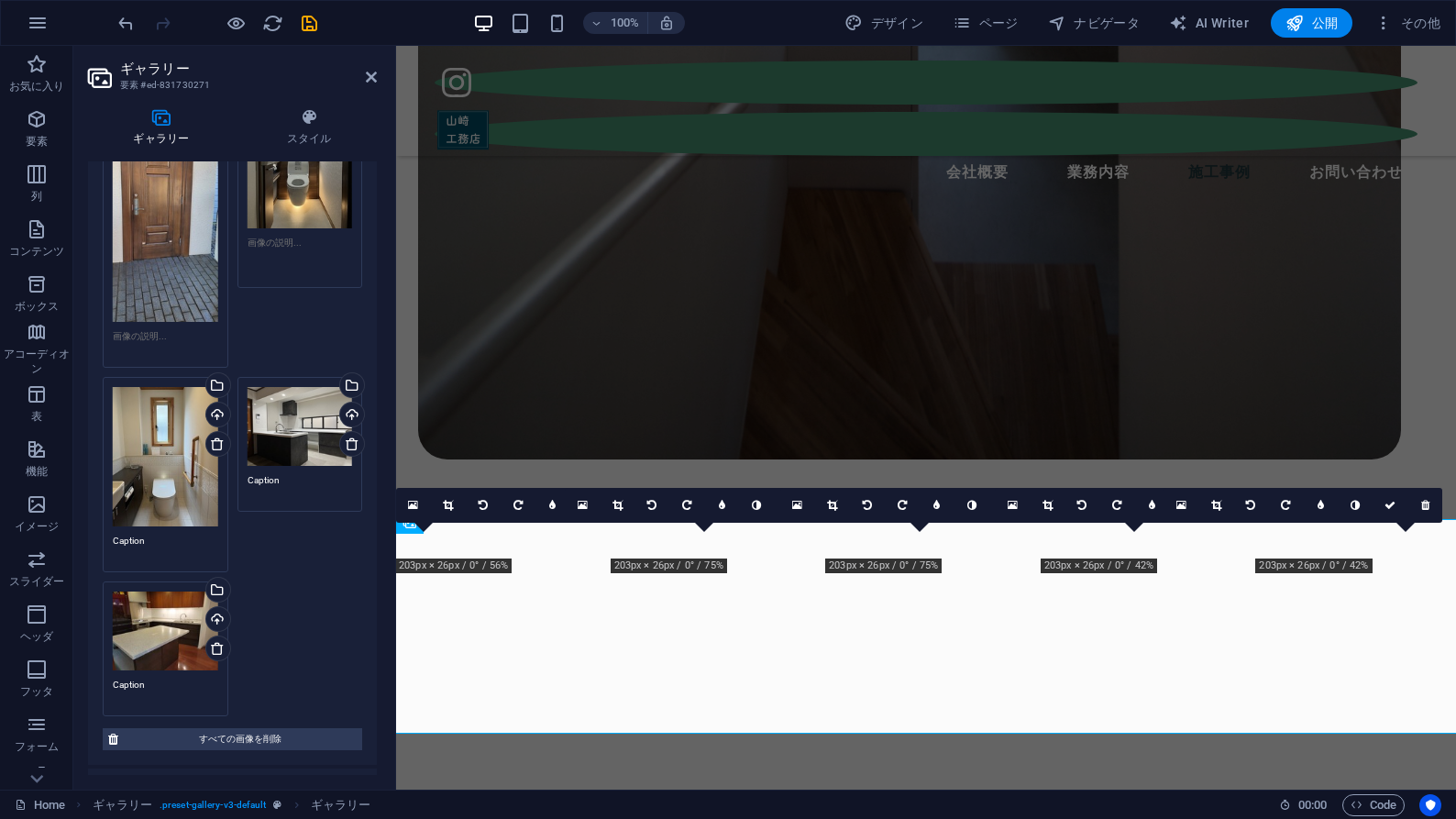 type 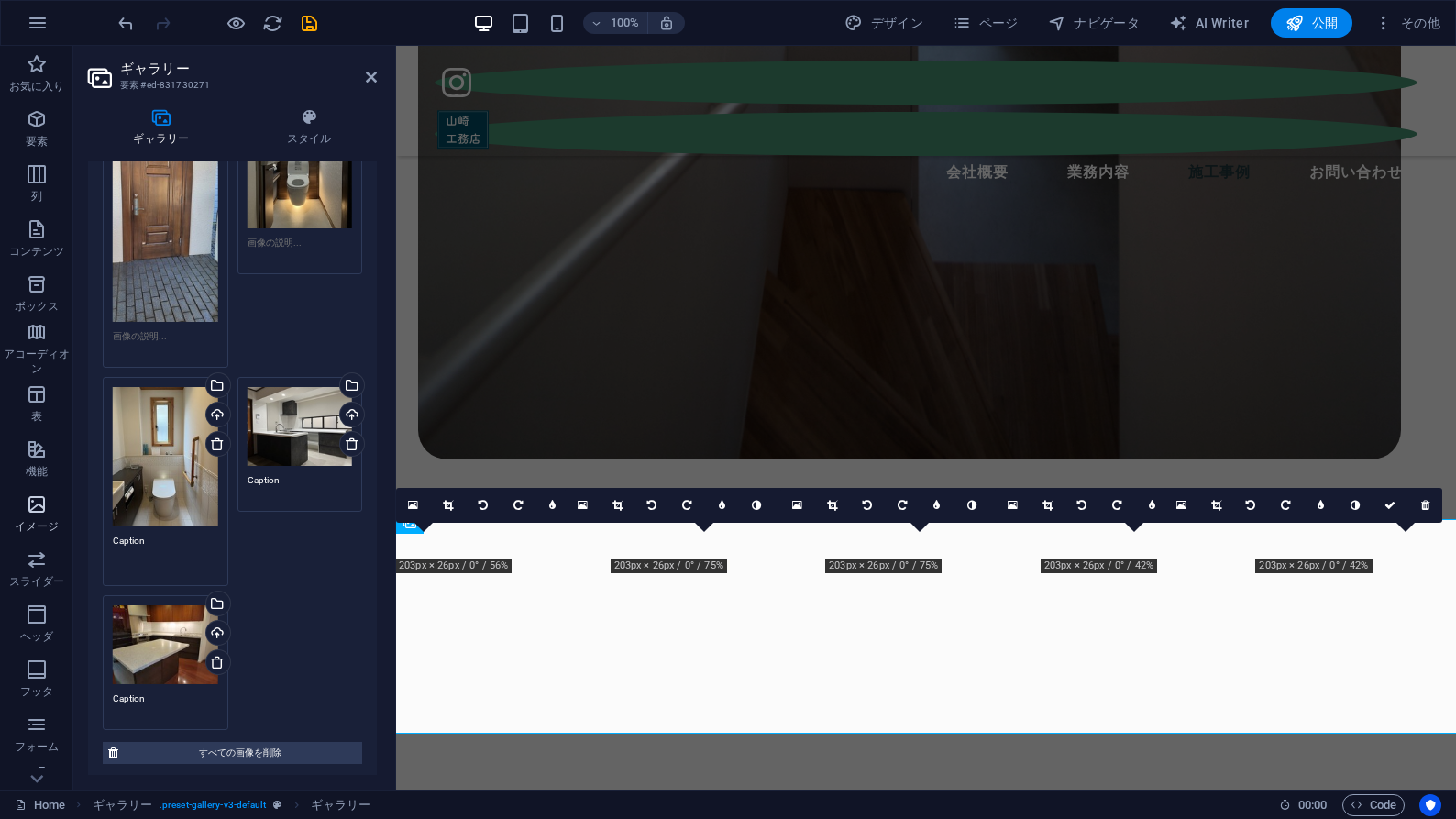 drag, startPoint x: 155, startPoint y: 537, endPoint x: 26, endPoint y: 512, distance: 131.40015 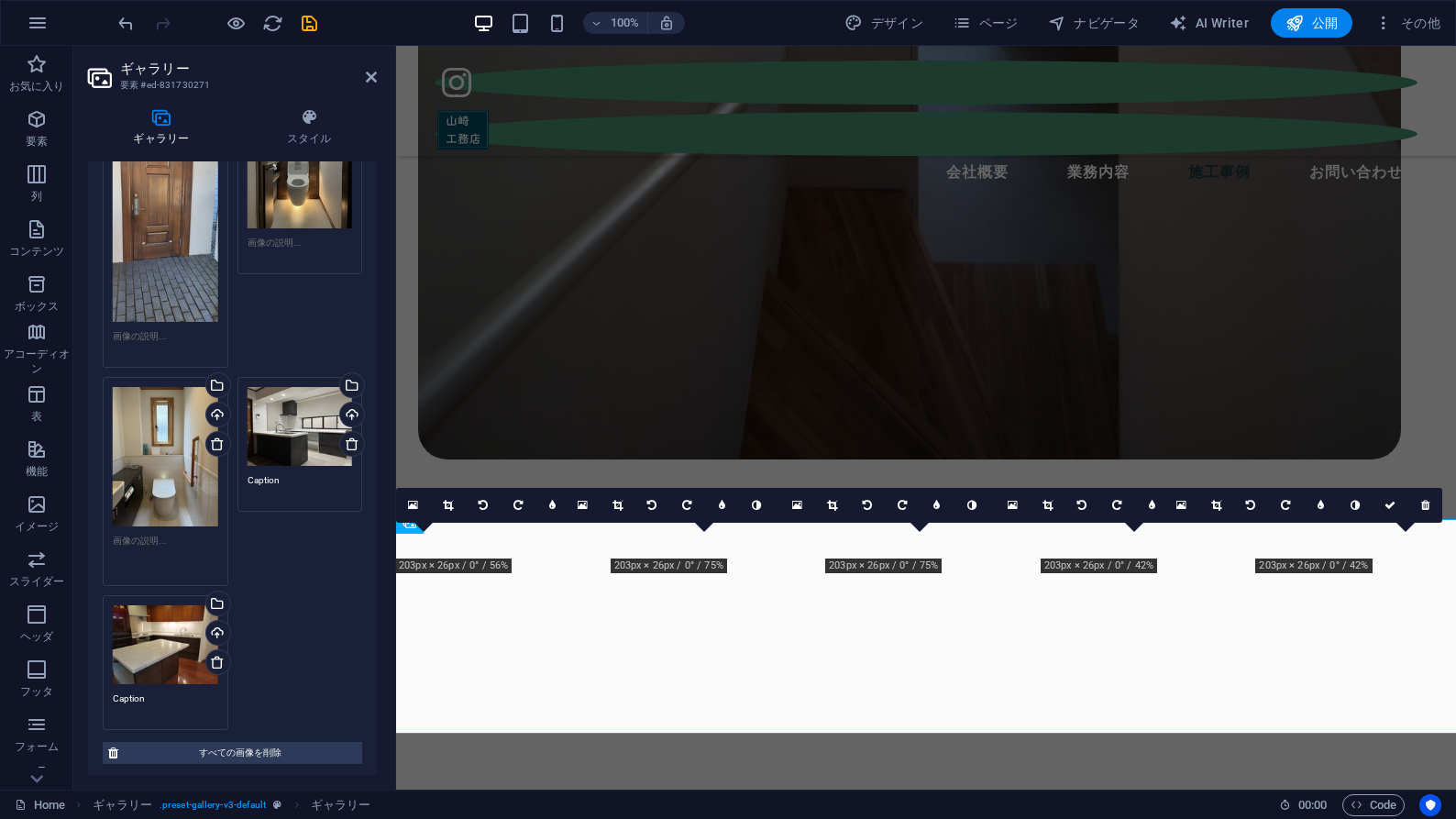 type 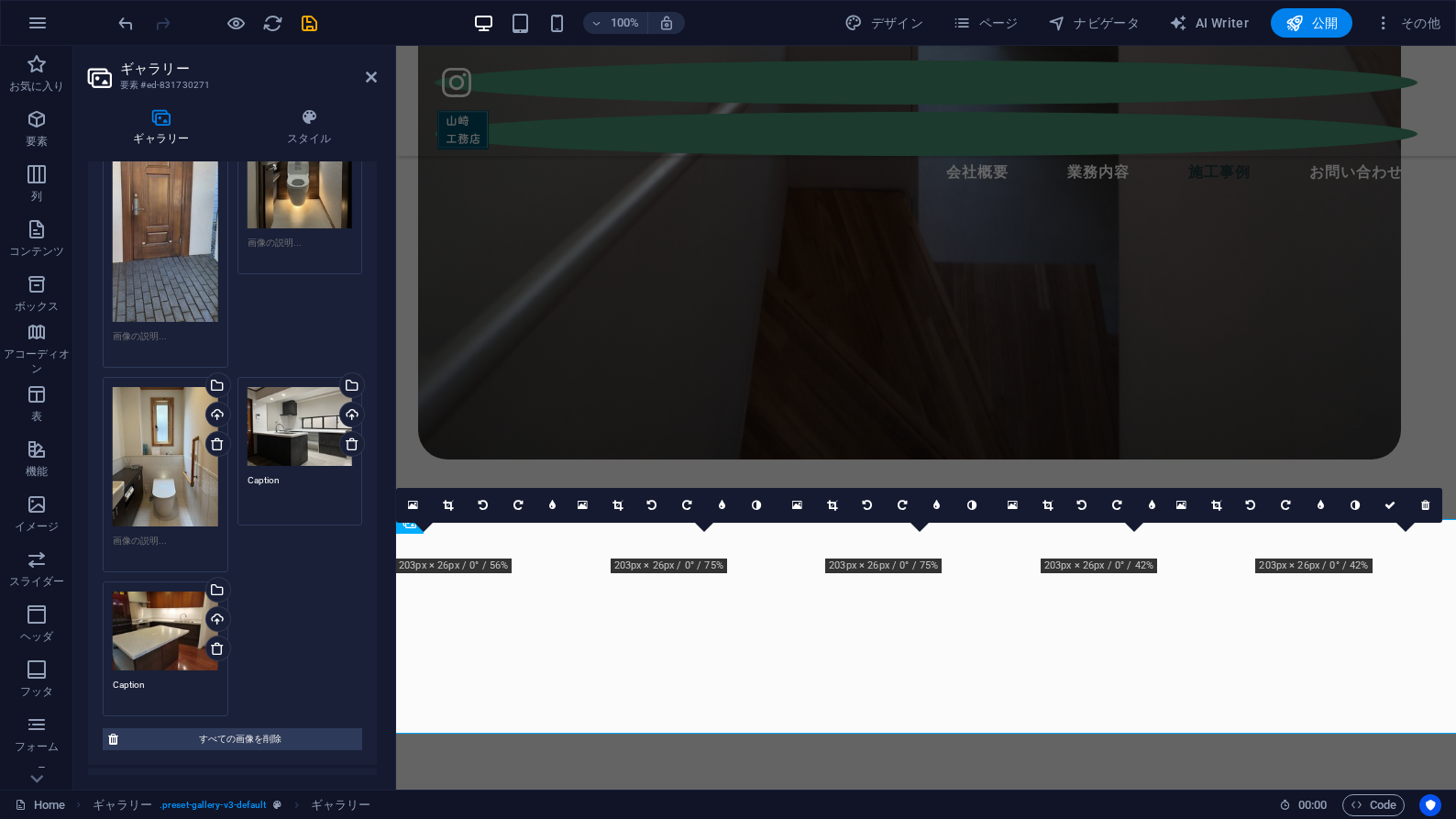 drag, startPoint x: 285, startPoint y: 475, endPoint x: 200, endPoint y: 465, distance: 85.58621 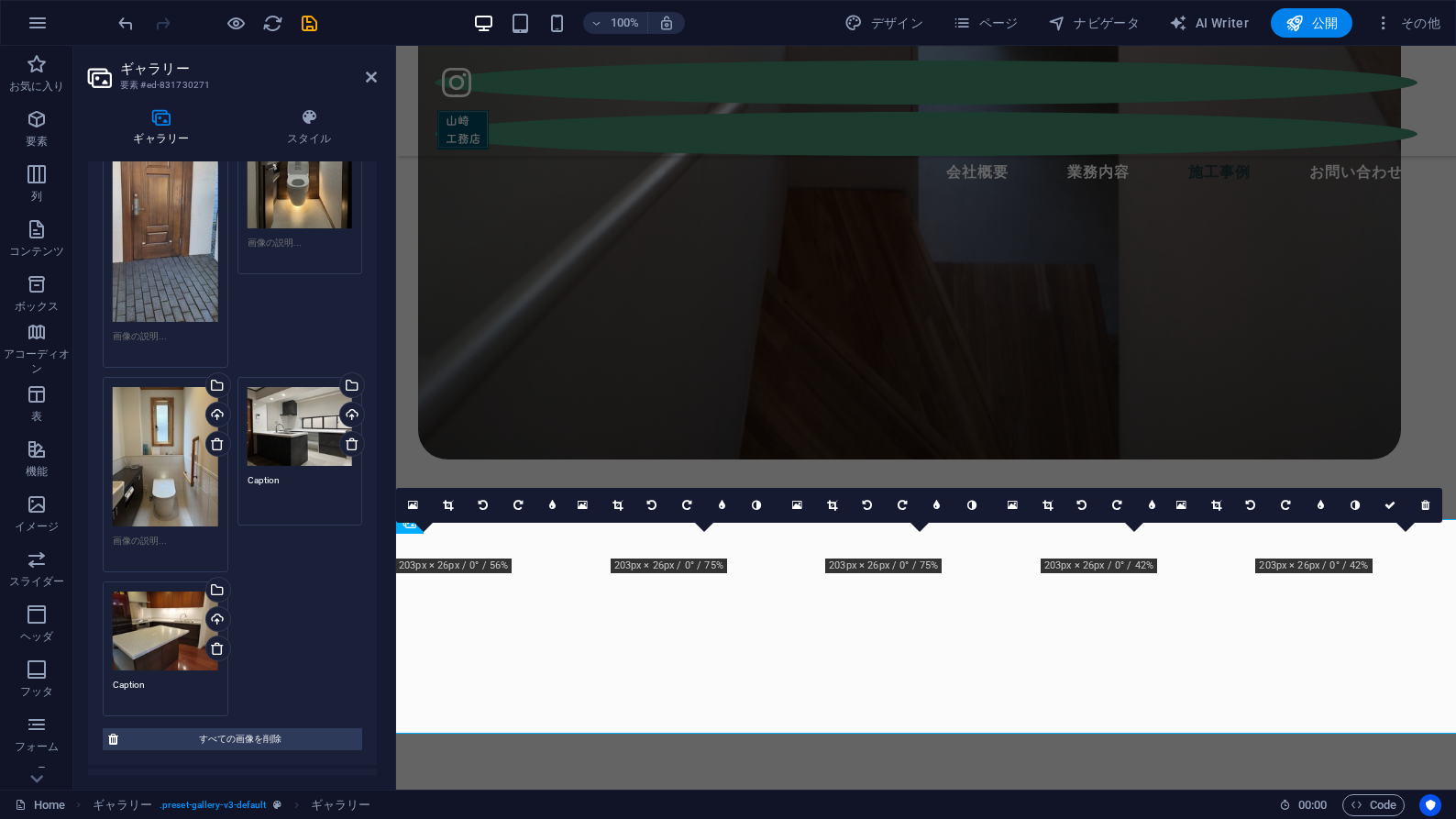 click on "ここにファイルをドラッグするか、クリックしてファイルを選択するか、 ［ファイル］または無料のストック写真・動画からファイルを選択 してください。 ファイルマネージャやストック写真からファイルを選択するか、ファイルをアップロードする アップロード ここにファイルをドラッグするか、クリックしてファイルを選択するか、 ［ファイル］または無料のストック写真・動画からファイルを選択 してください。 ファイルマネージャやストック写真からファイルを選択するか、ファイルをアップロードする アップロード ここにファイルをドラッグするか、クリックしてファイルを選択するか、 ［ファイル］または無料のストック写真・動画からファイルを選択 してください。 アップロード してください。 アップロード Caption してください。" at bounding box center (232, 397) 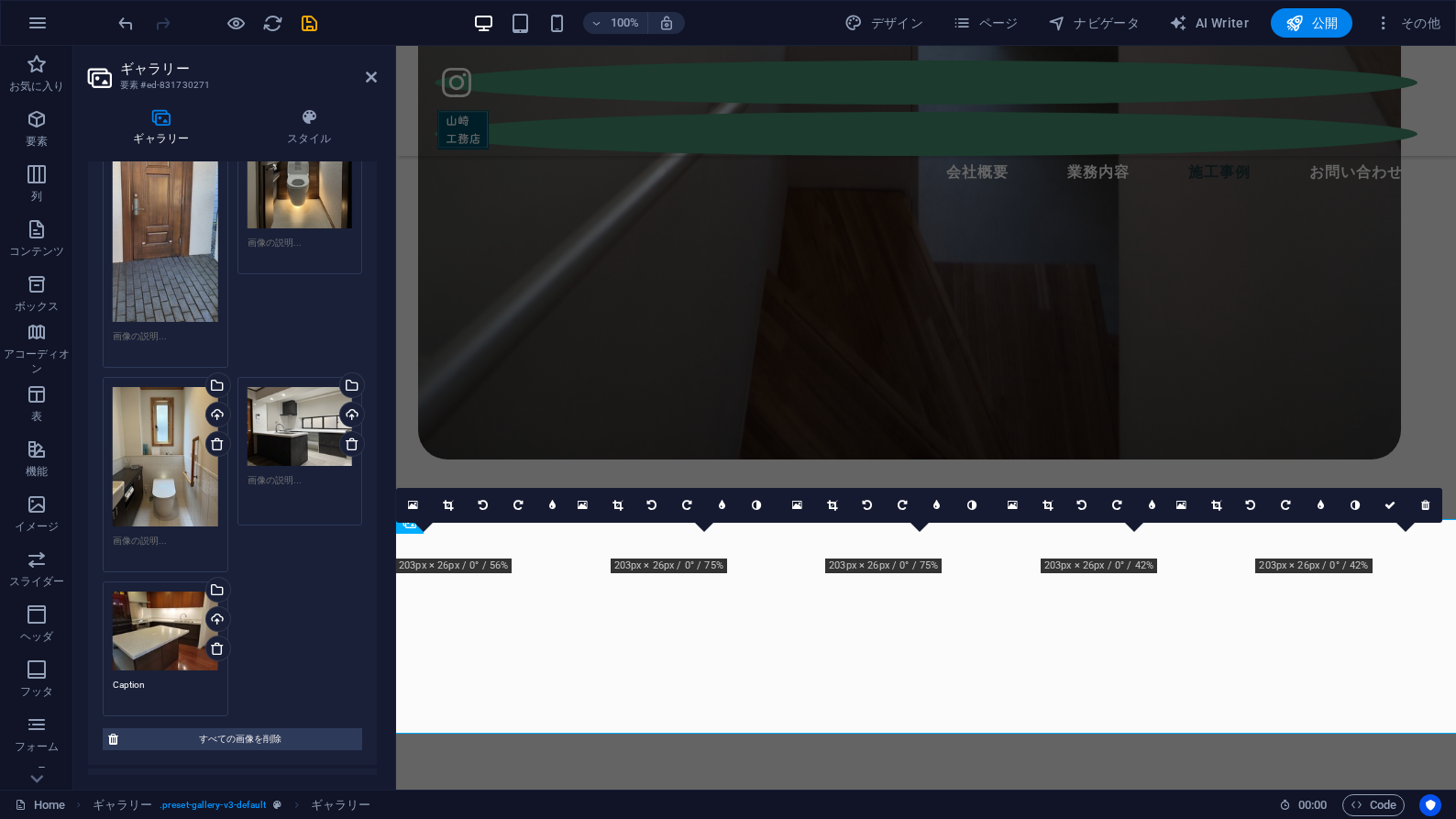 type 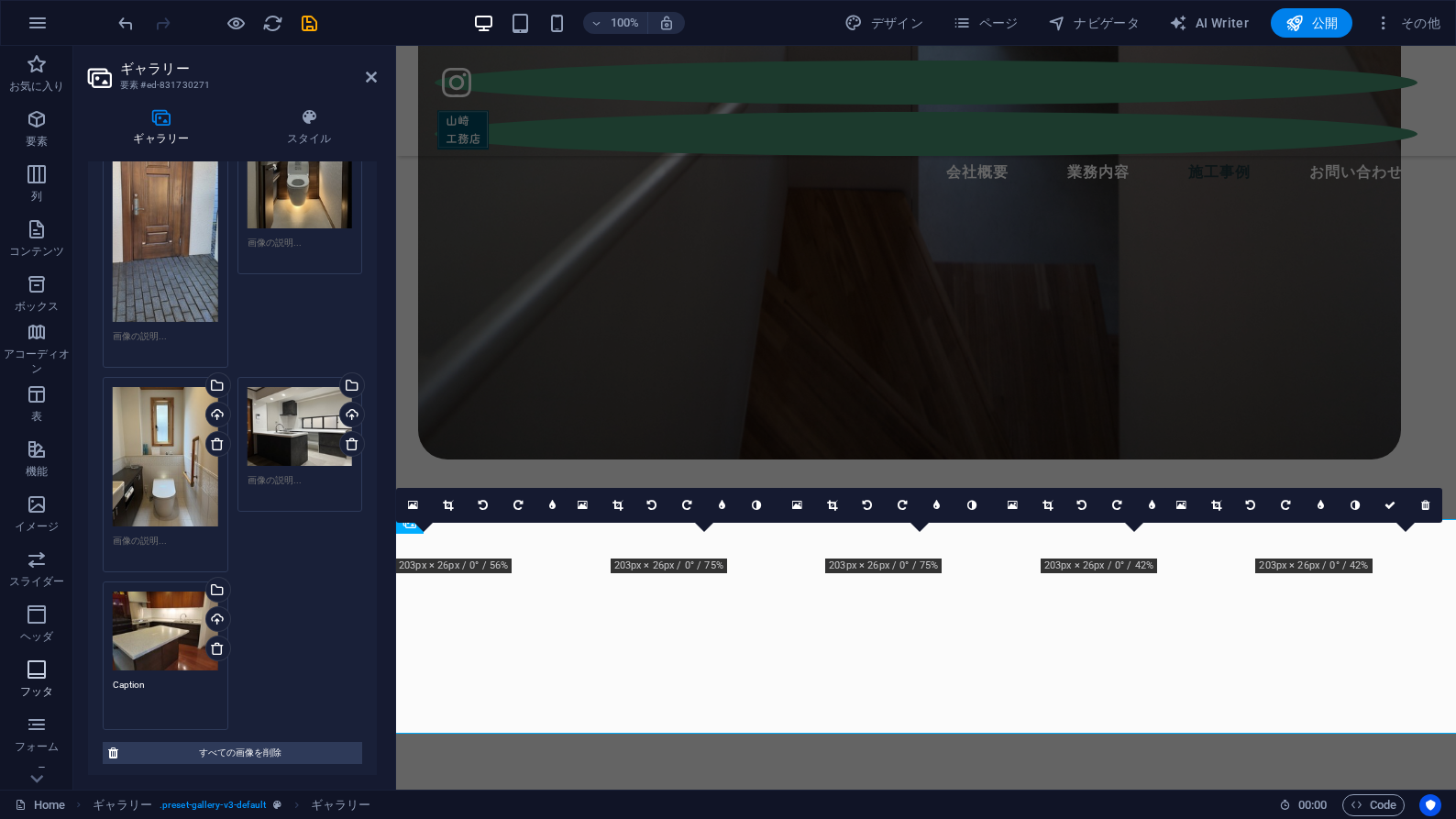drag, startPoint x: 154, startPoint y: 677, endPoint x: 61, endPoint y: 668, distance: 93.43447 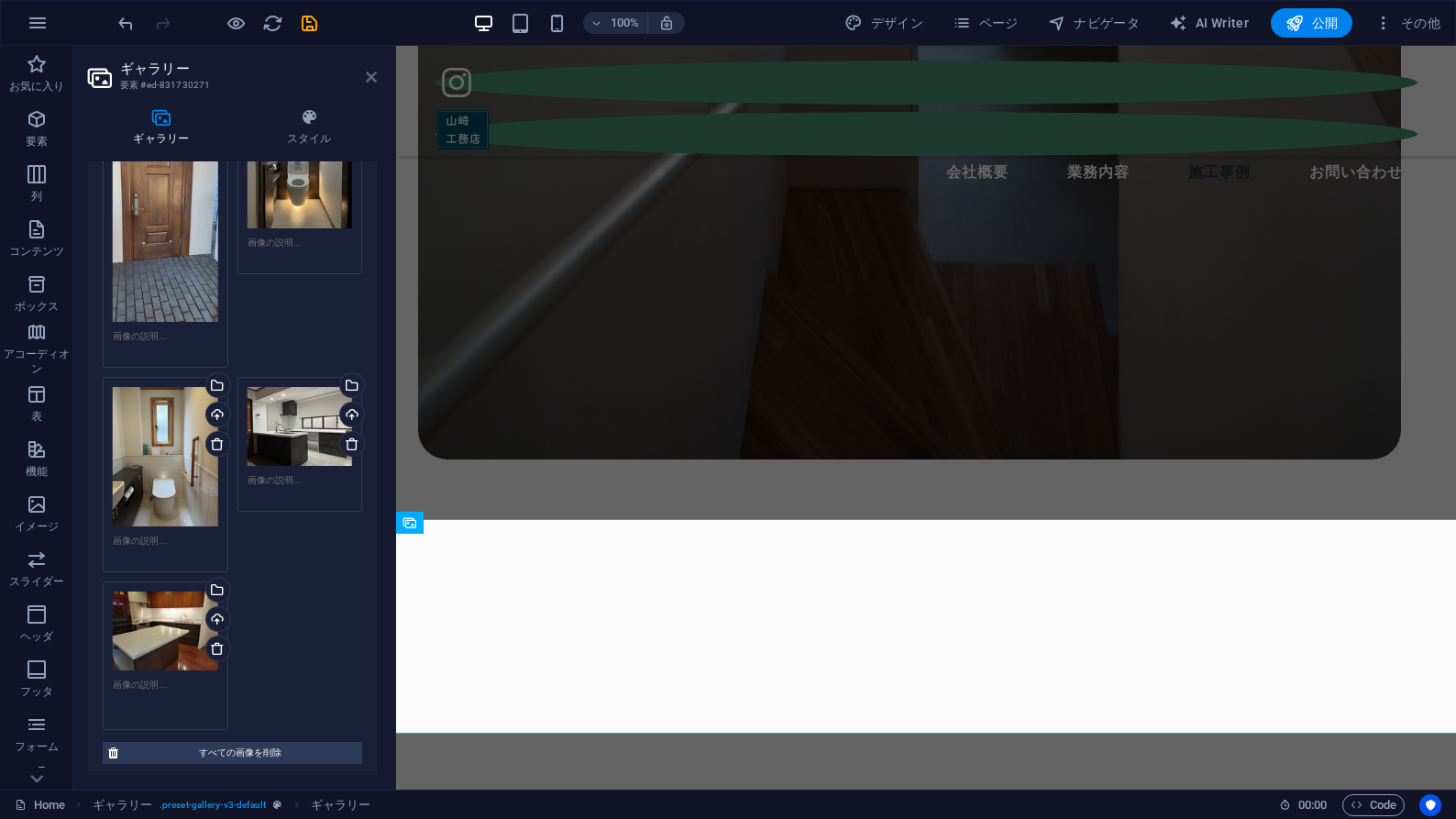 type 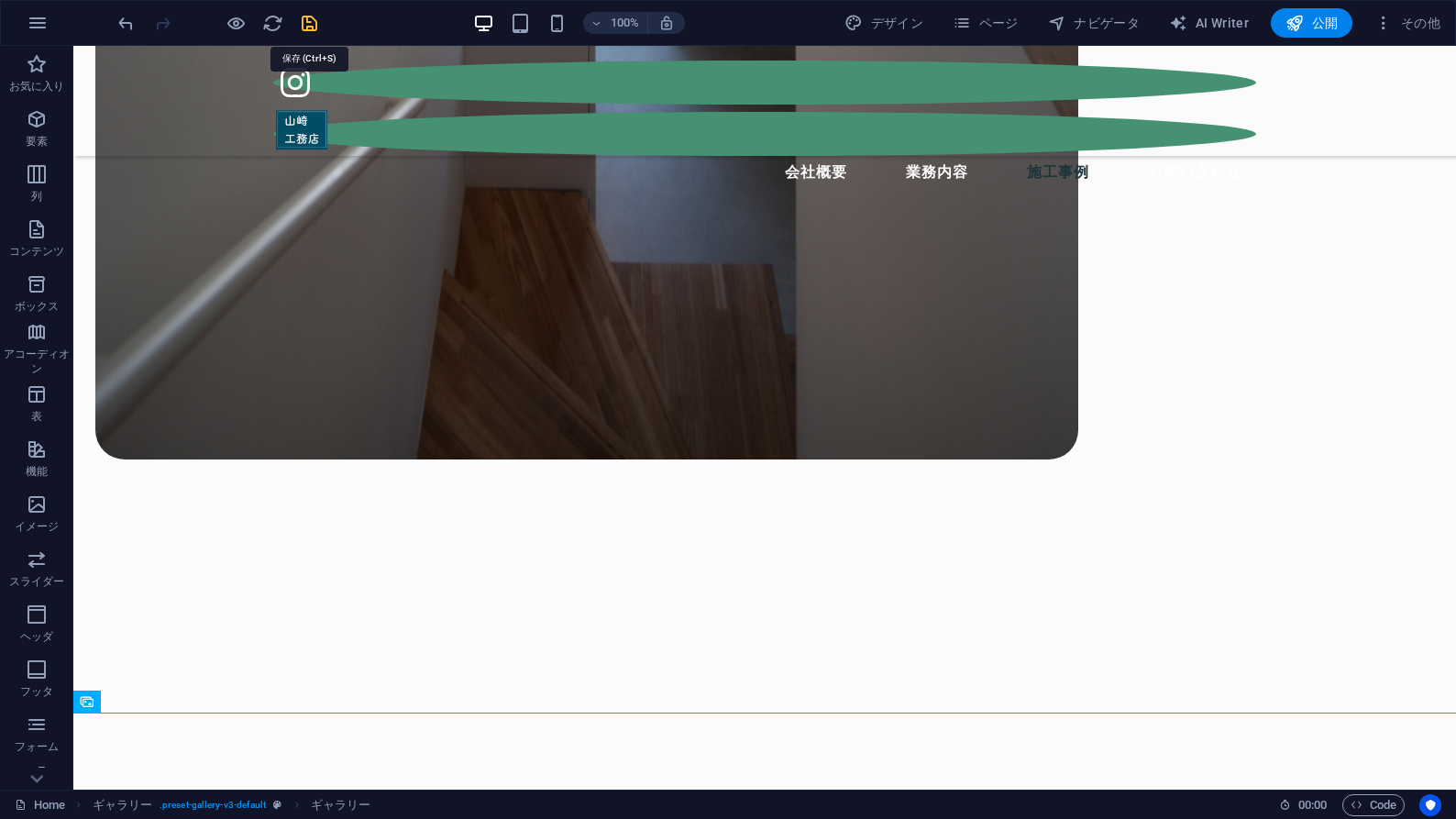 click at bounding box center [309, 23] 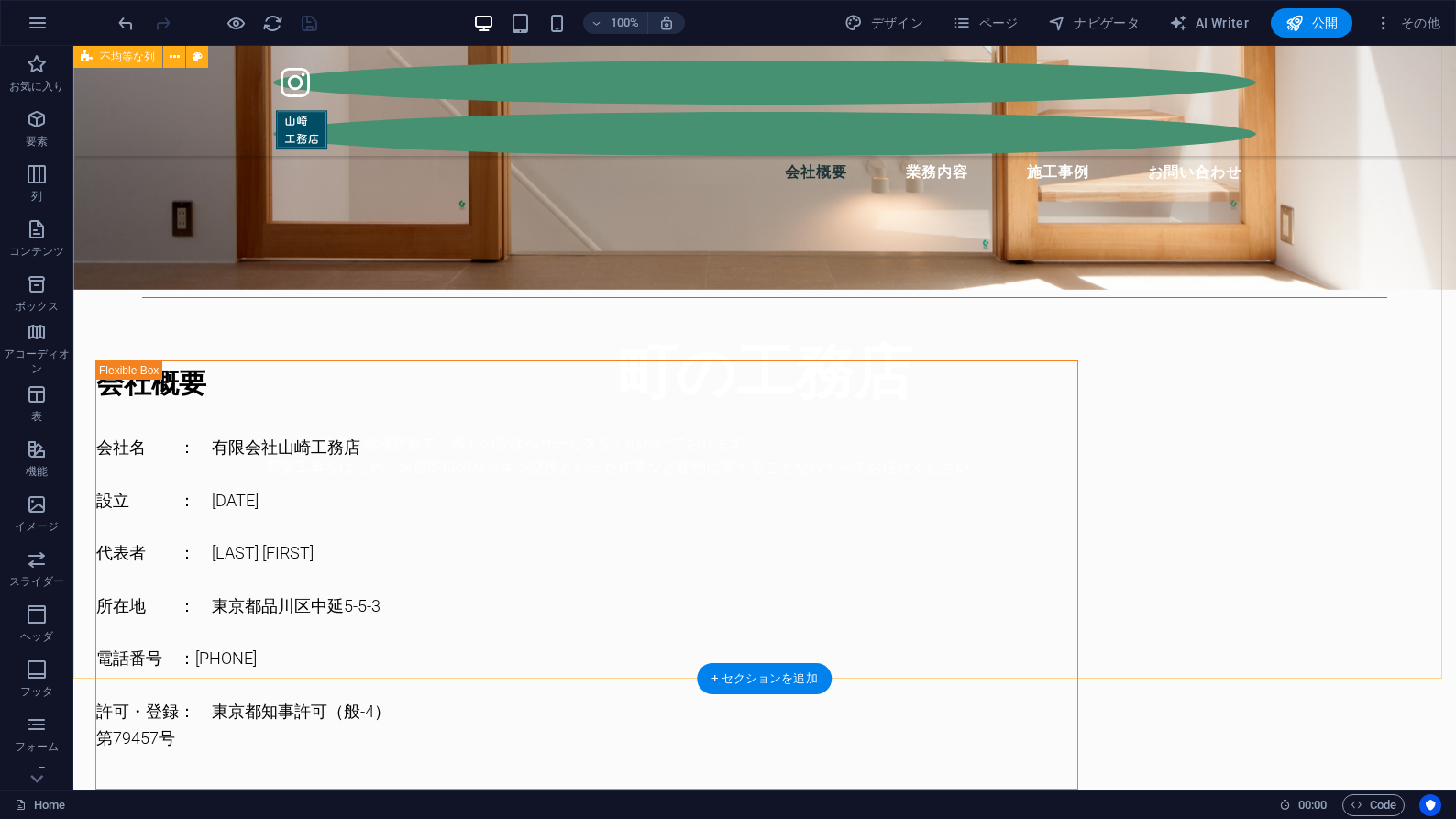 scroll, scrollTop: 0, scrollLeft: 0, axis: both 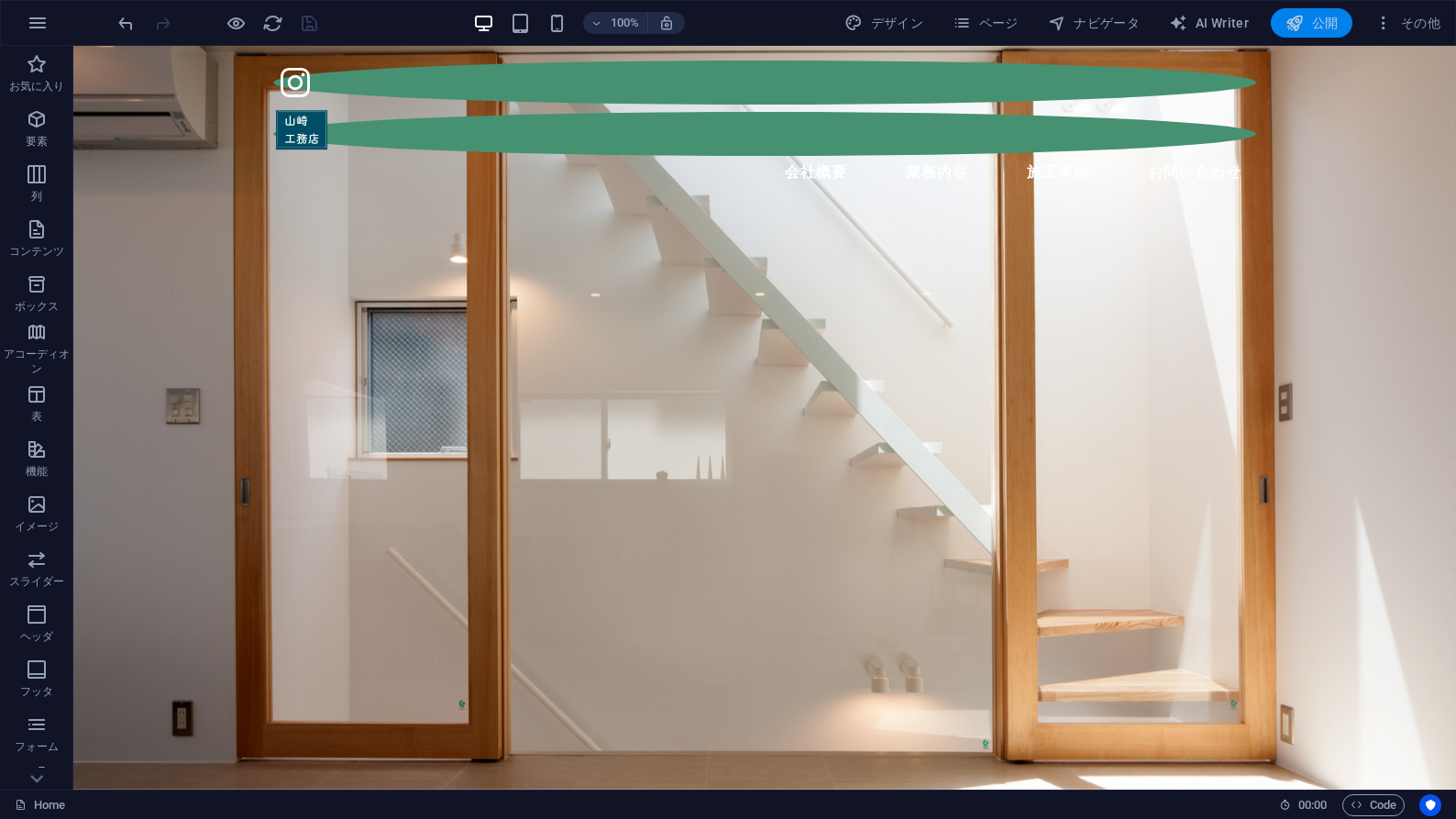 click on "公開" at bounding box center (1311, 23) 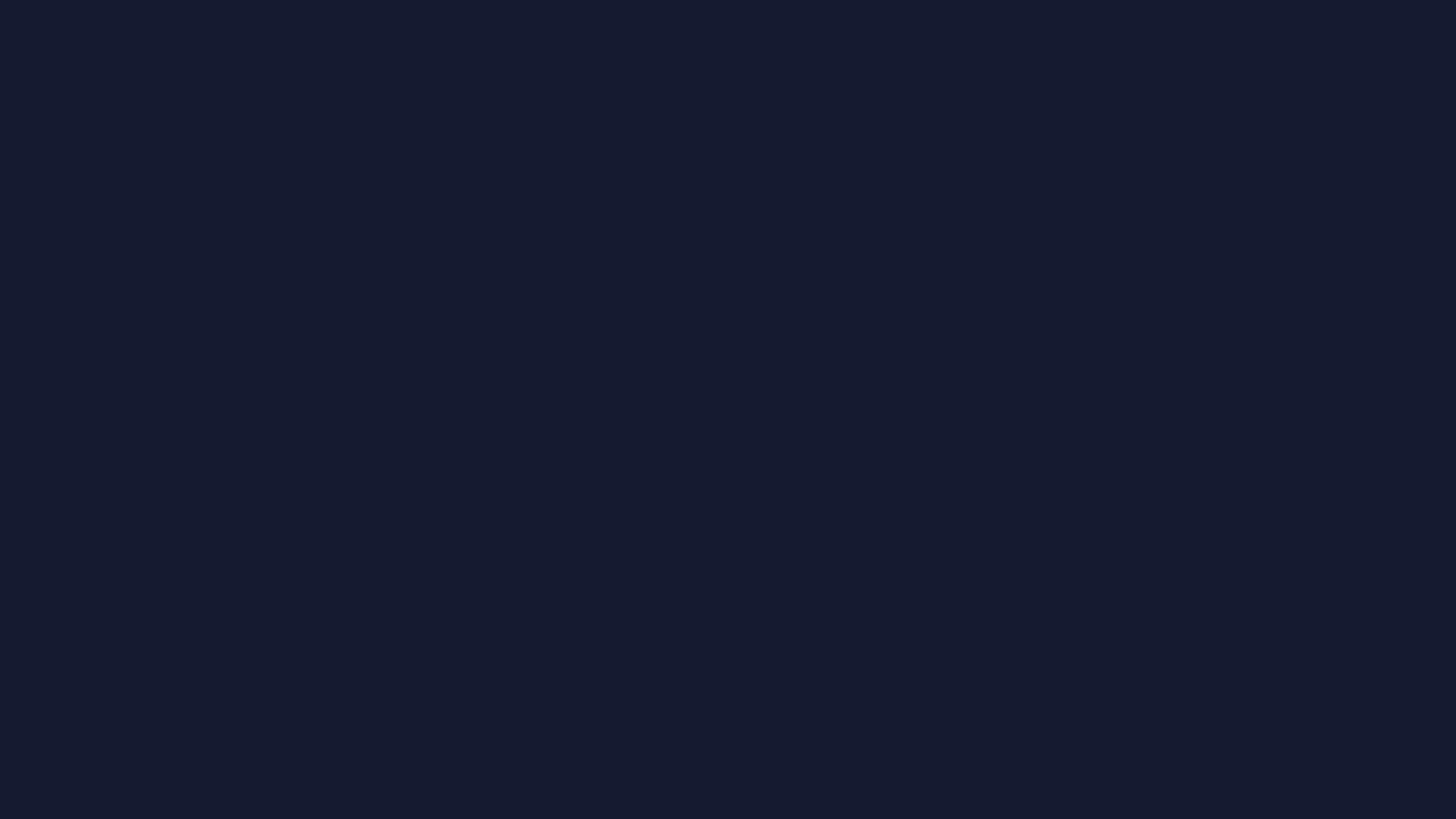 scroll, scrollTop: 0, scrollLeft: 0, axis: both 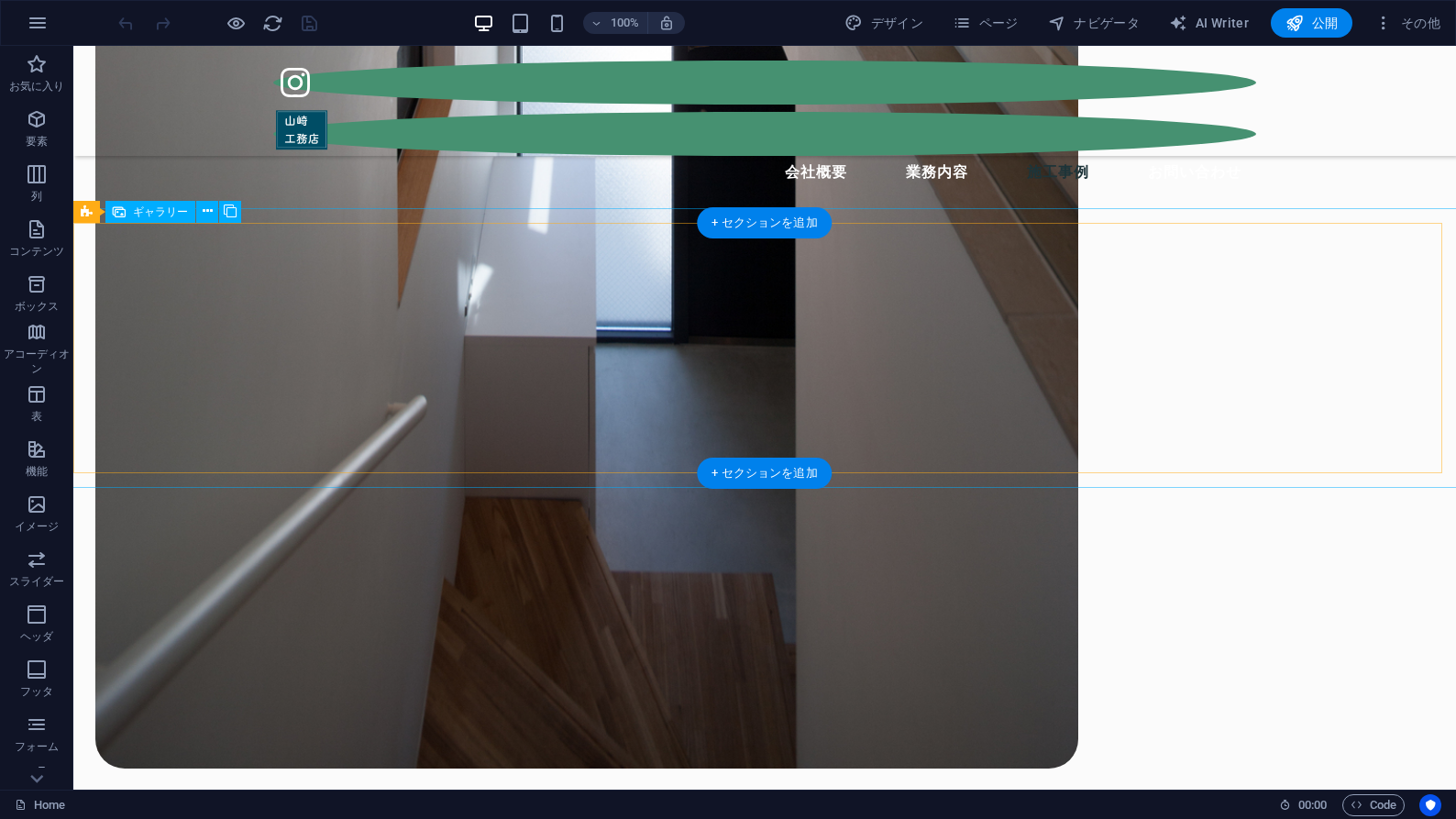 click at bounding box center (200, 1687) 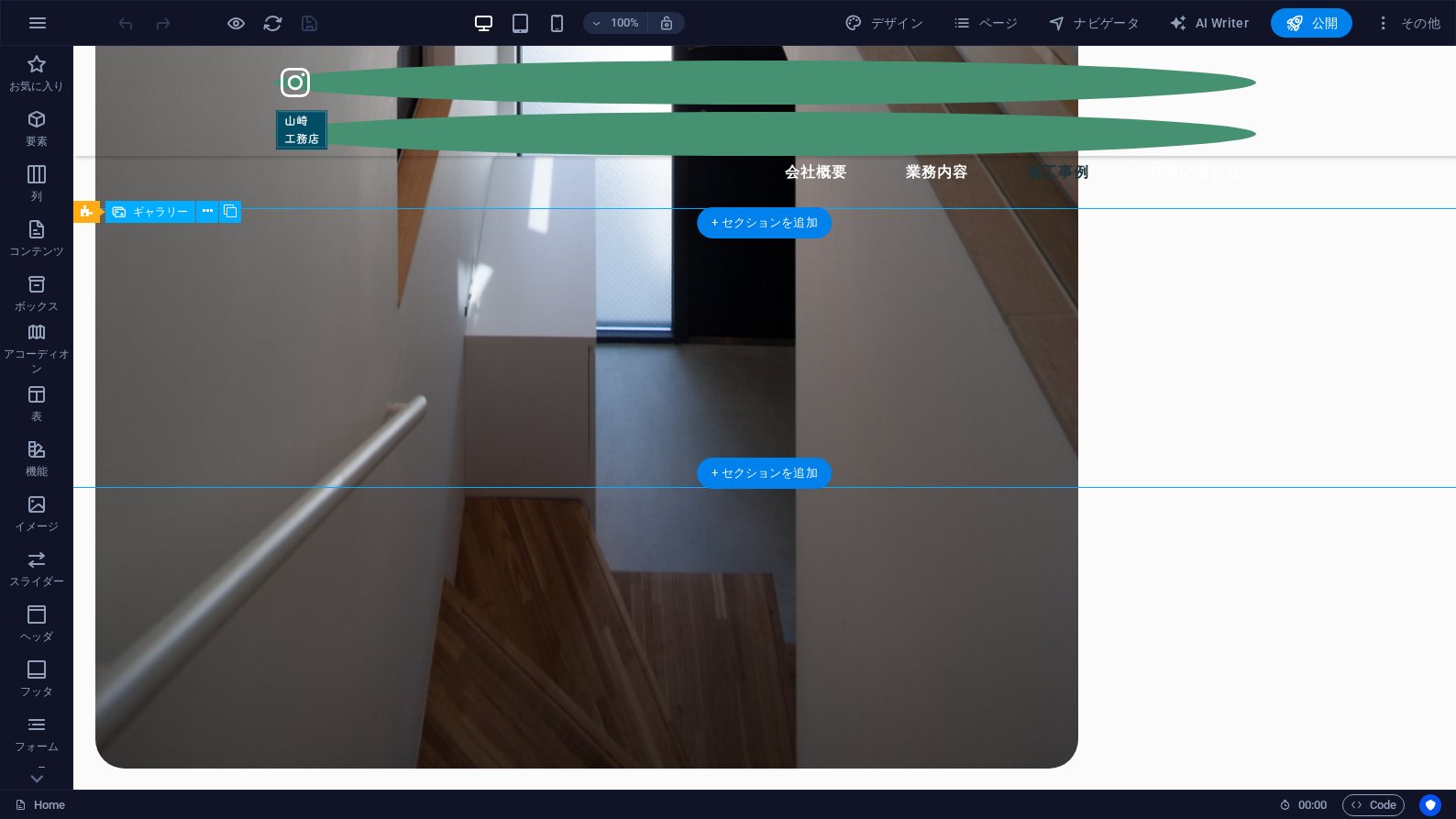 click at bounding box center [200, 1687] 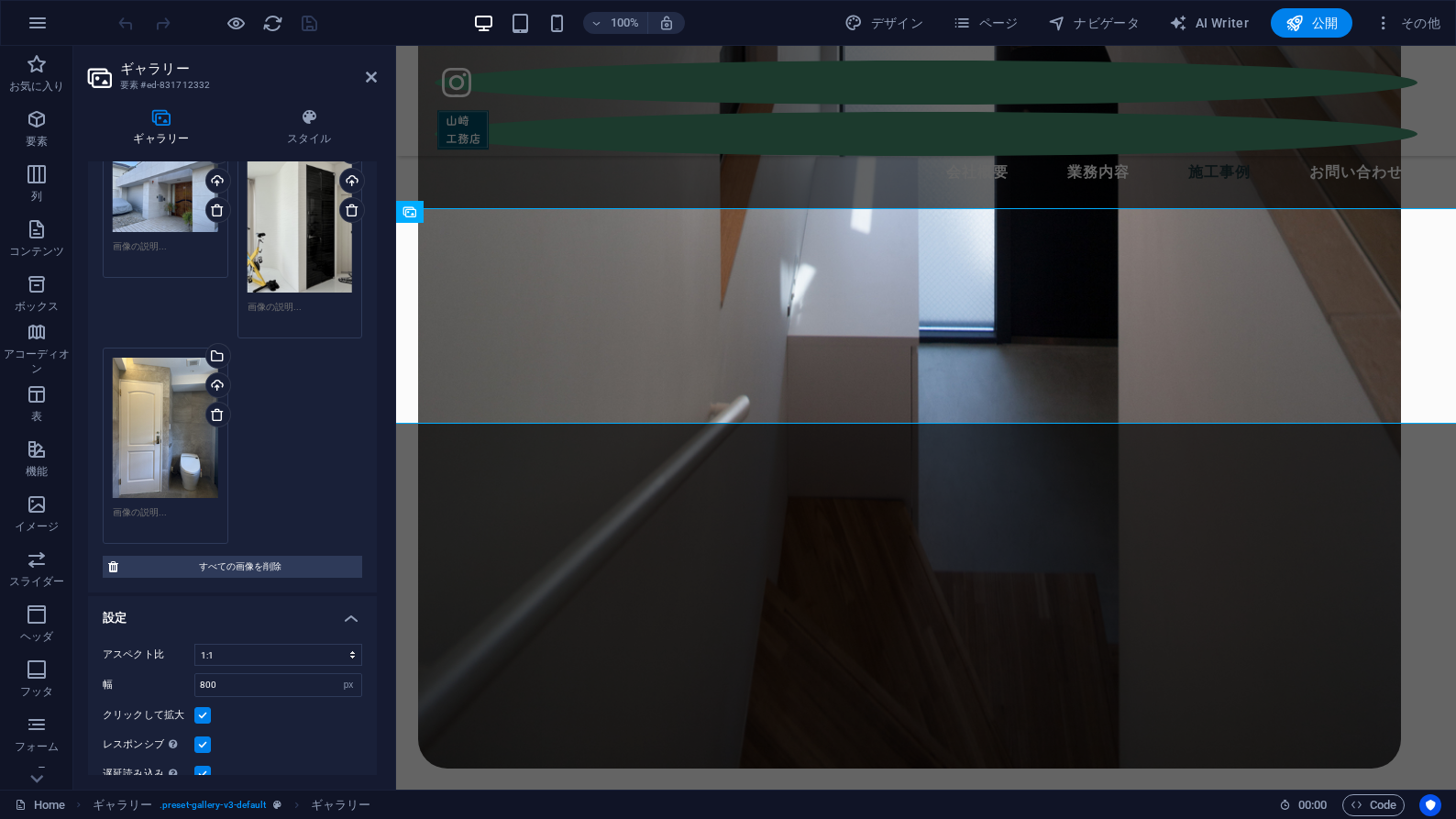 scroll, scrollTop: 443, scrollLeft: 0, axis: vertical 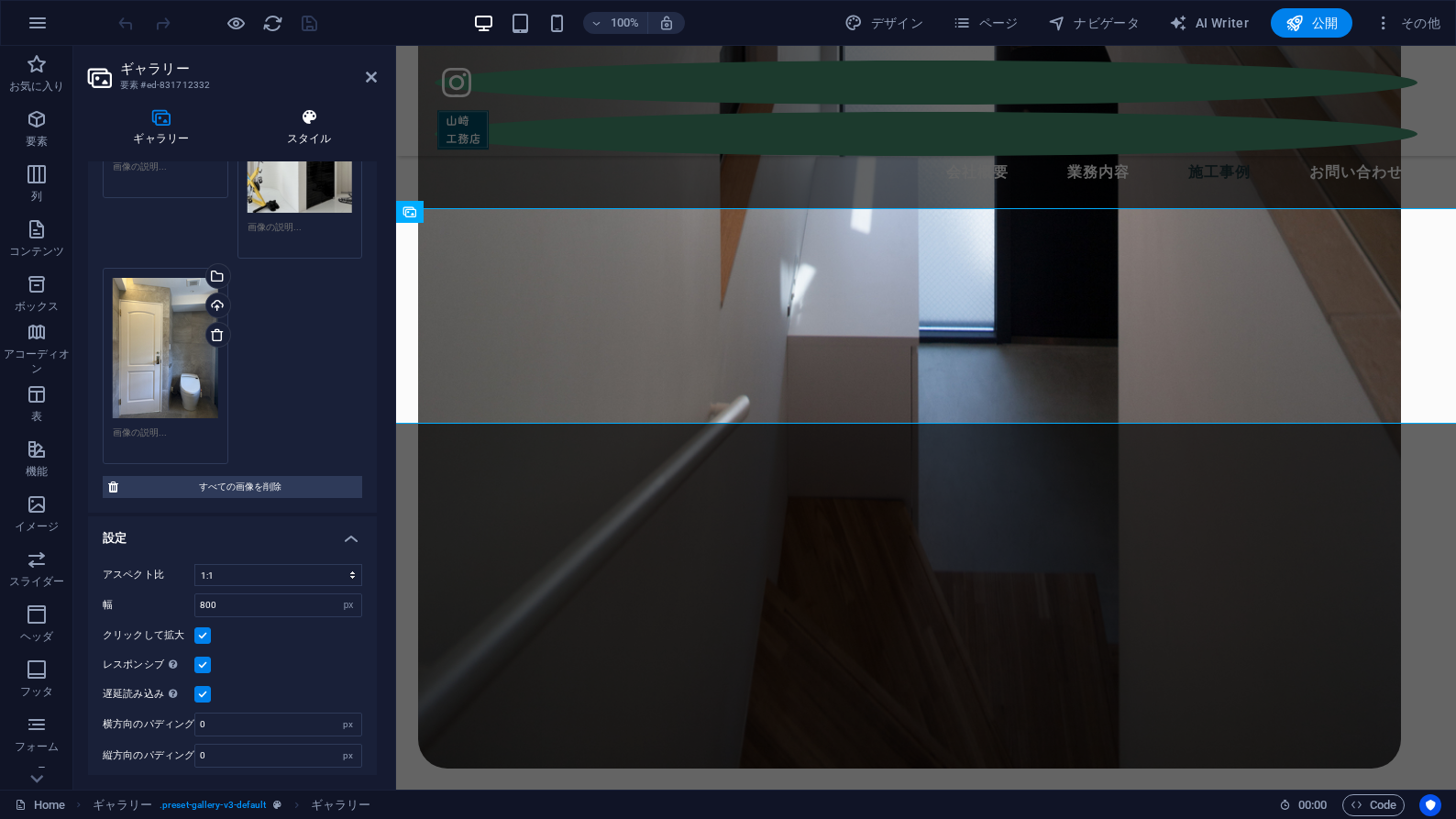 click on "スタイル" at bounding box center [309, 127] 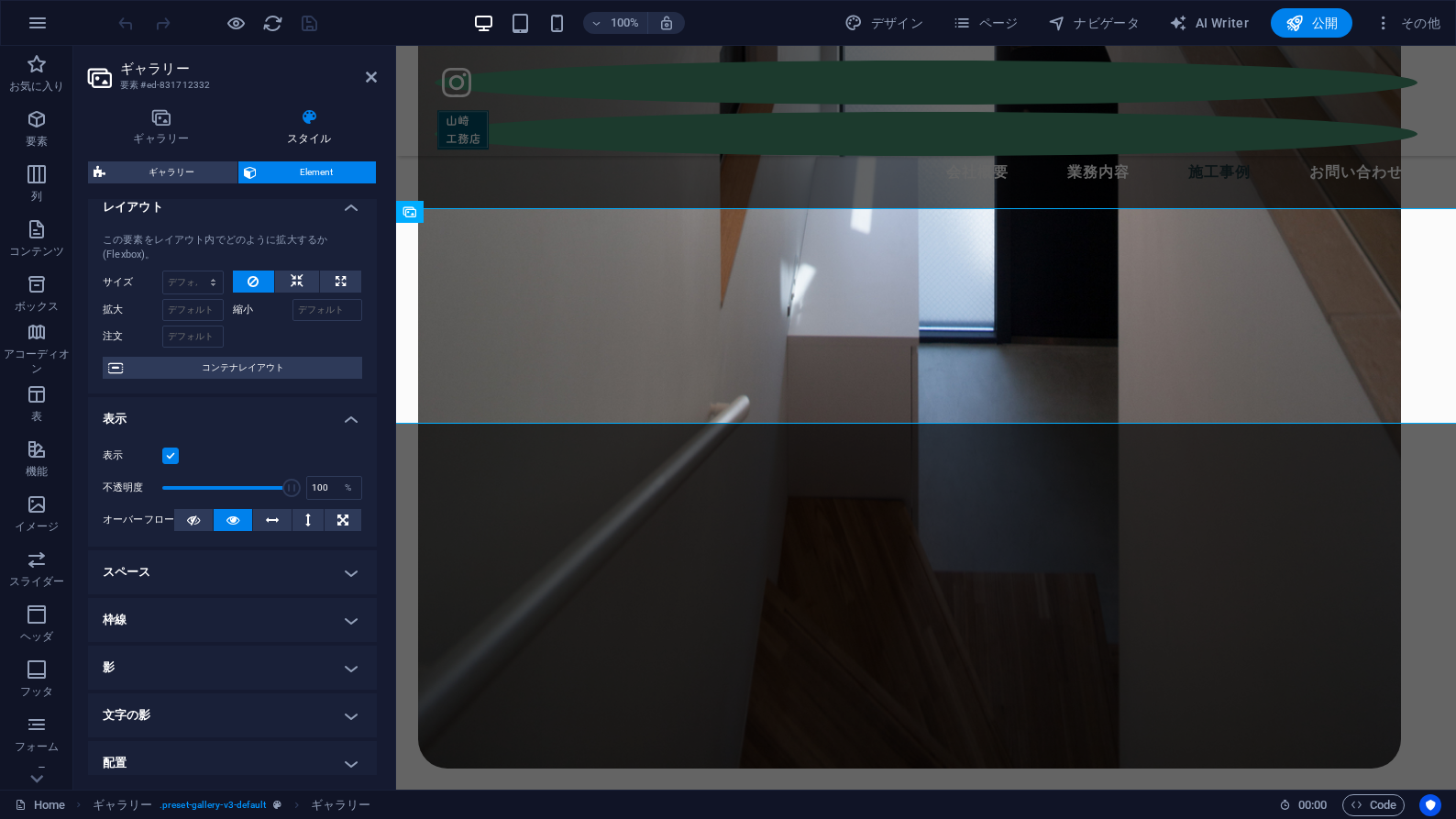 scroll, scrollTop: 17, scrollLeft: 0, axis: vertical 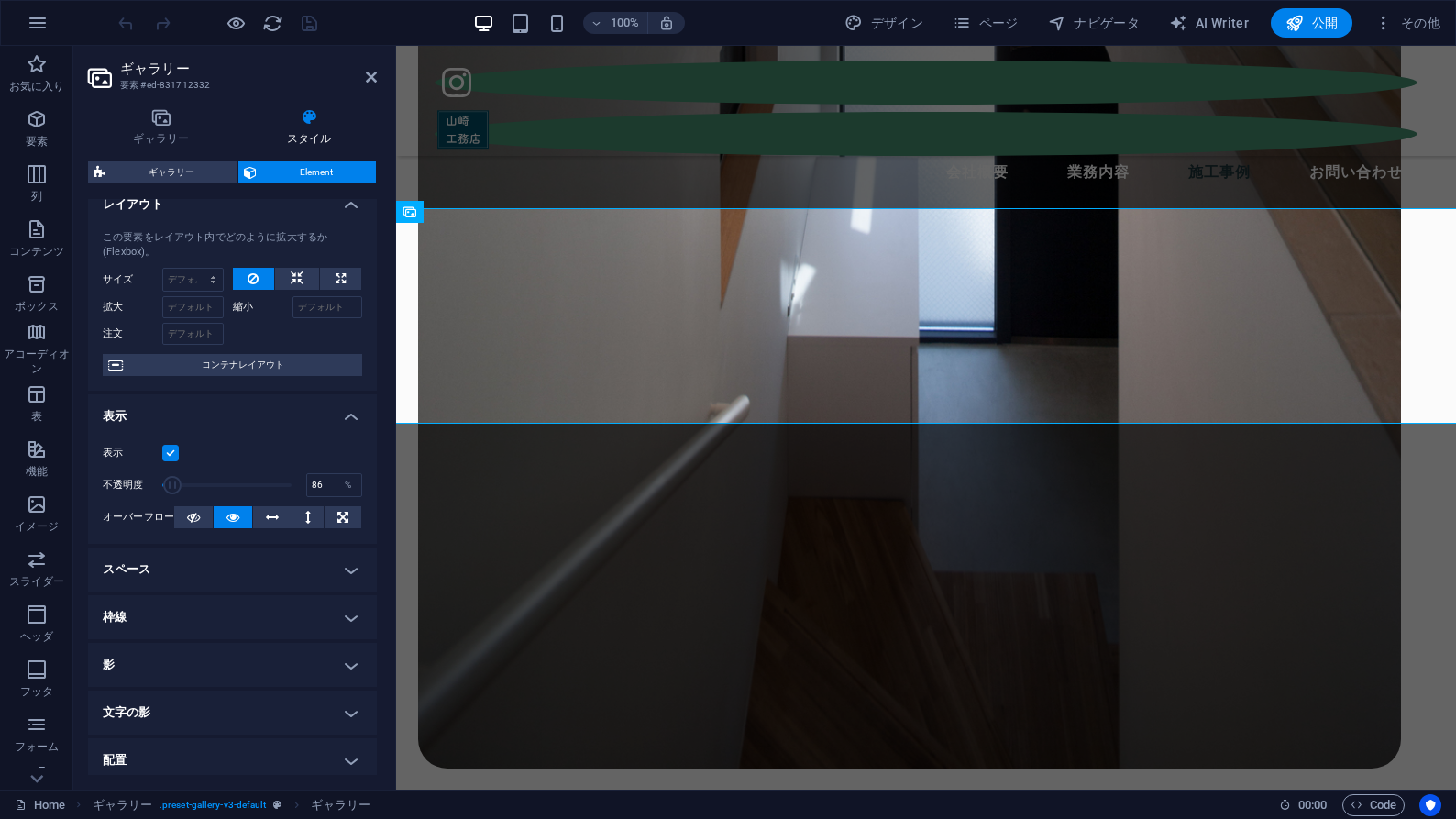 type on "100" 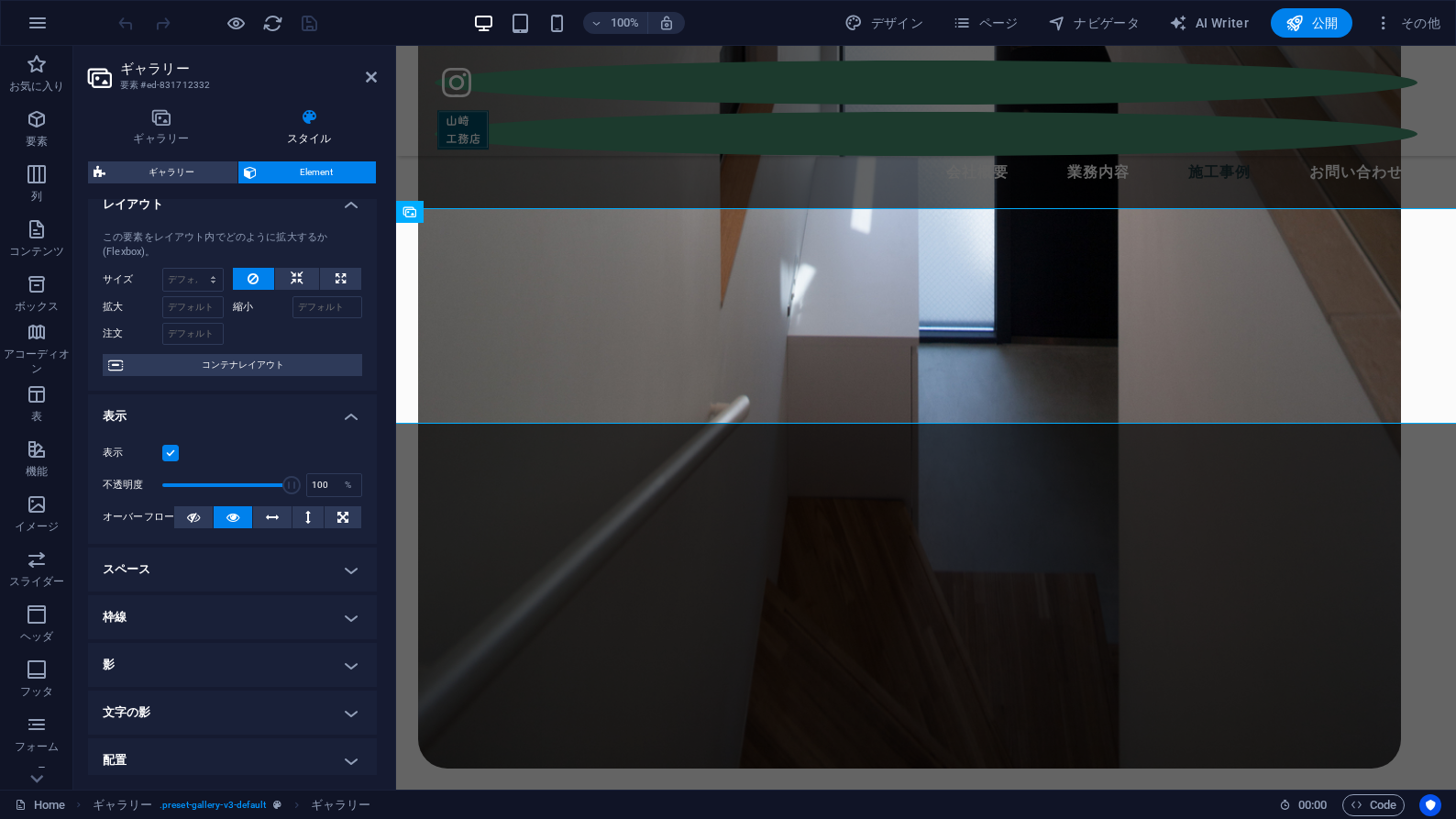drag, startPoint x: 287, startPoint y: 488, endPoint x: 388, endPoint y: 504, distance: 102.259474 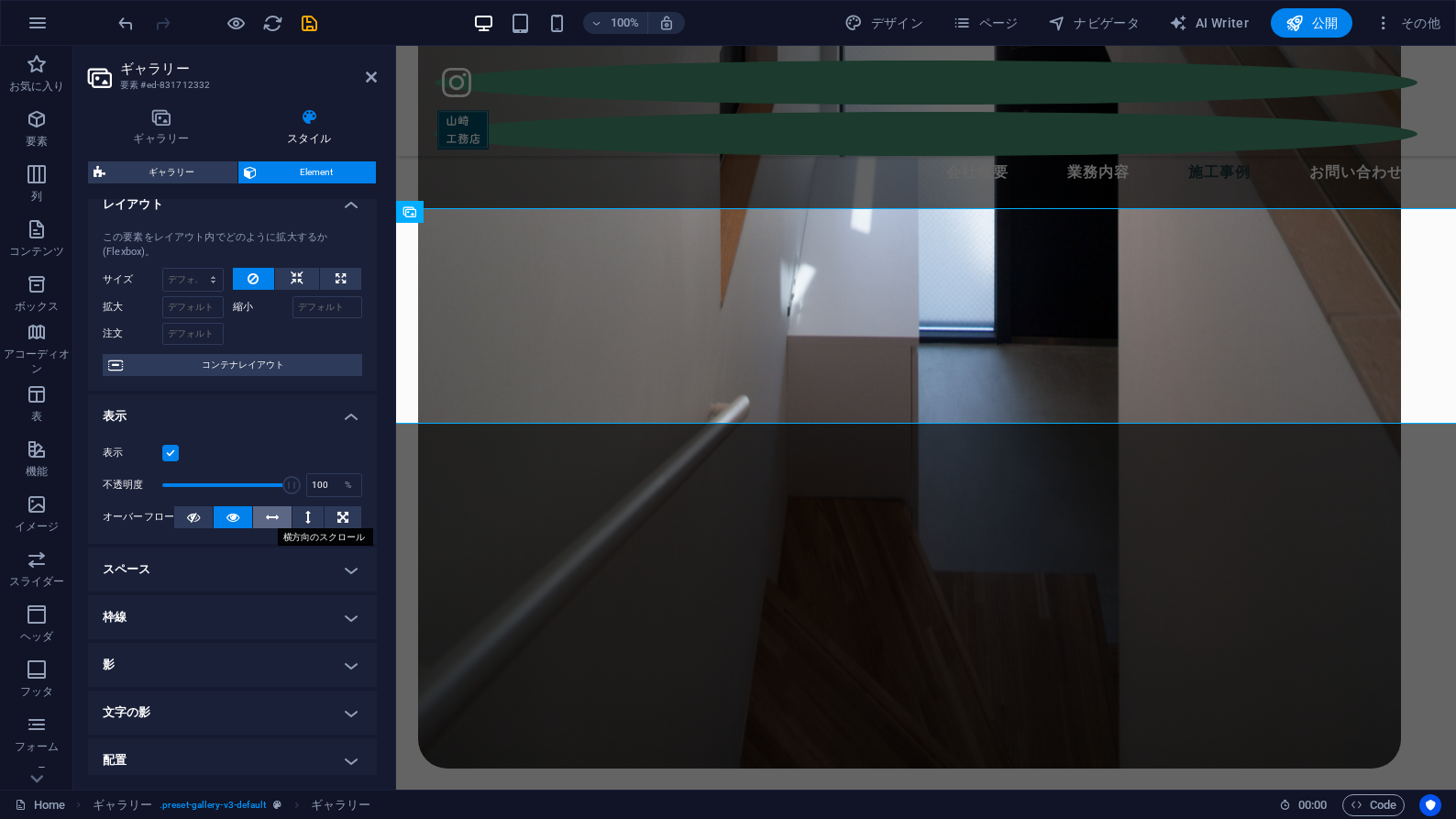 click at bounding box center [272, 517] 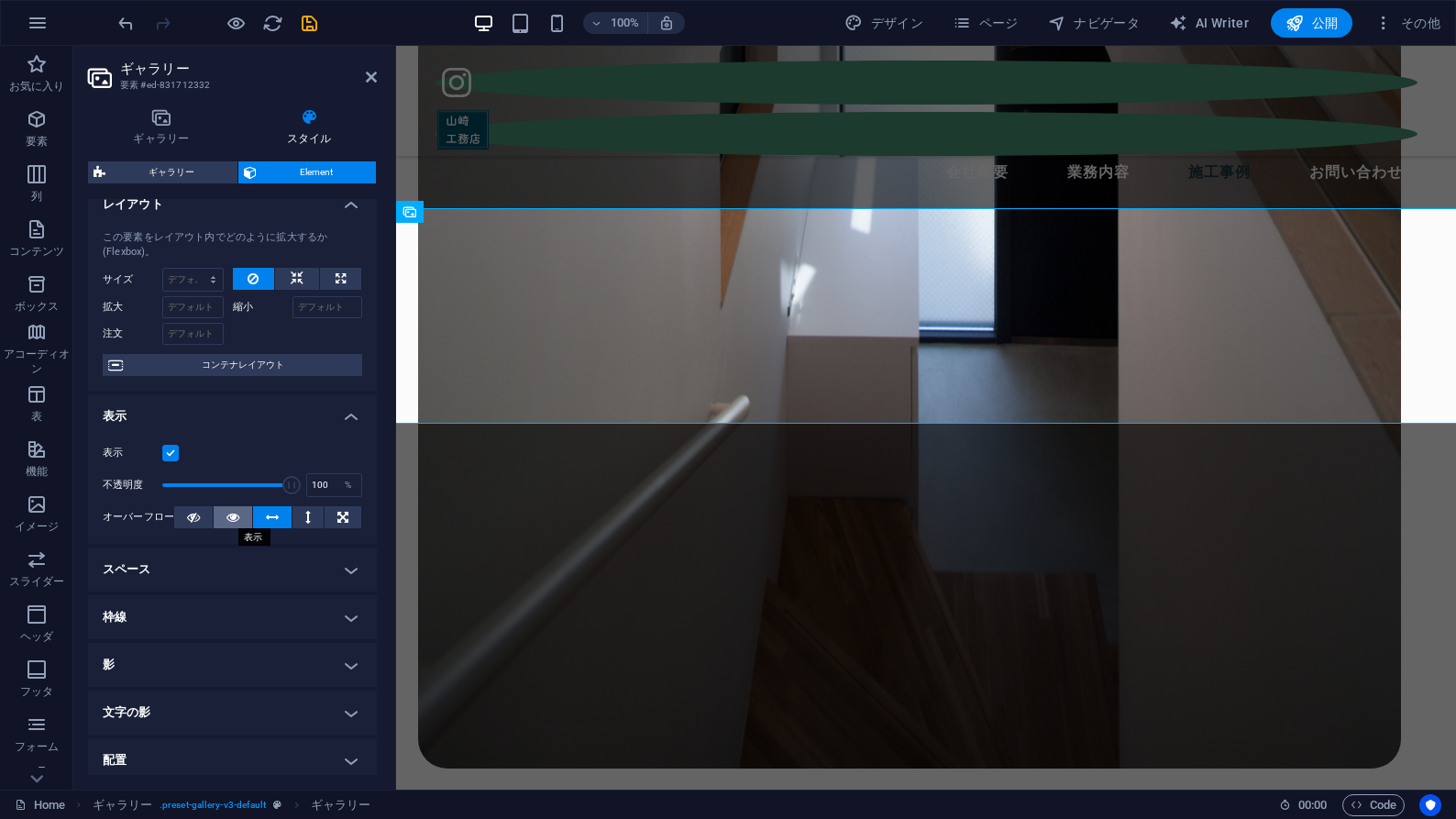 click at bounding box center [233, 517] 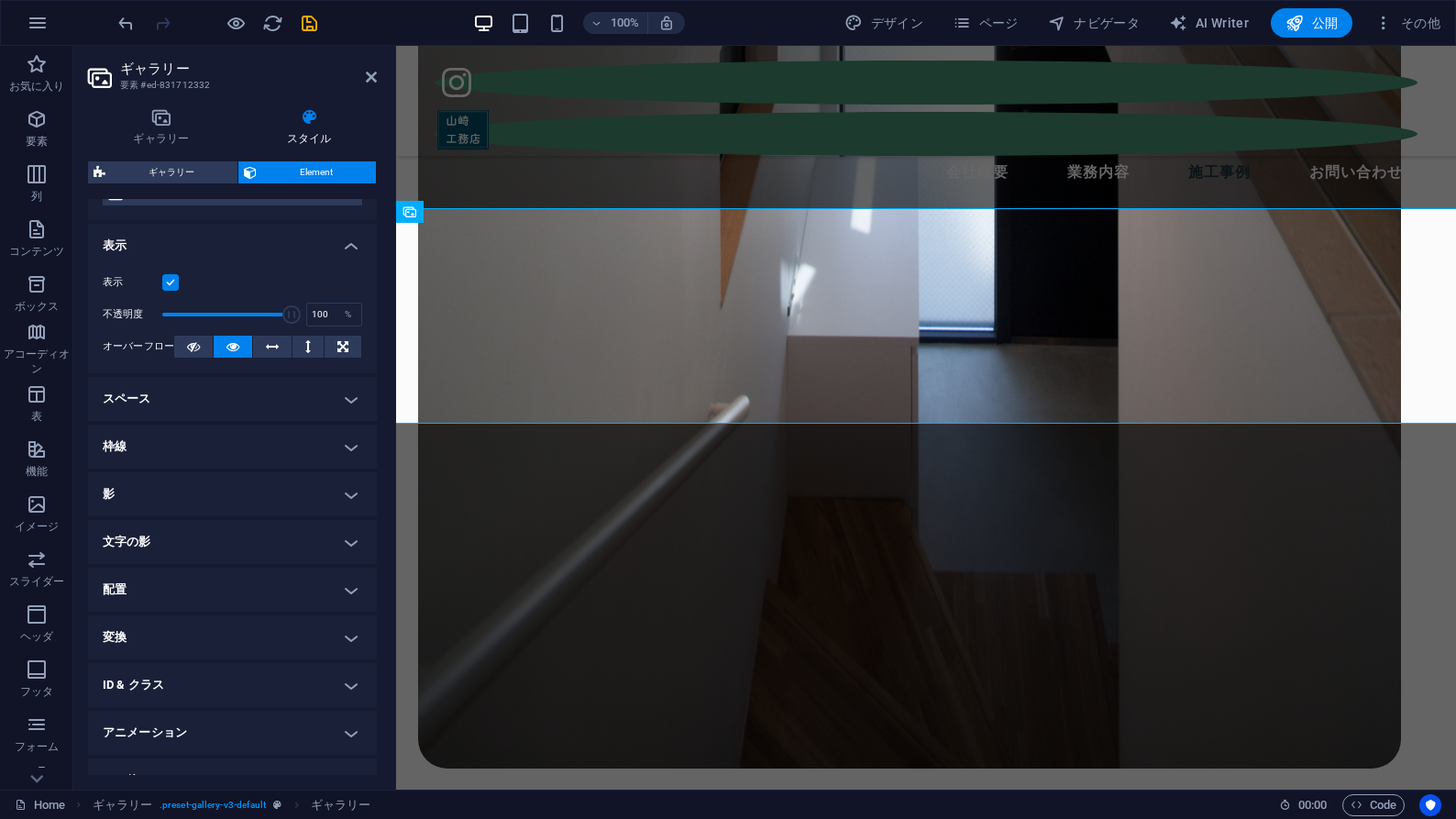 scroll, scrollTop: 214, scrollLeft: 0, axis: vertical 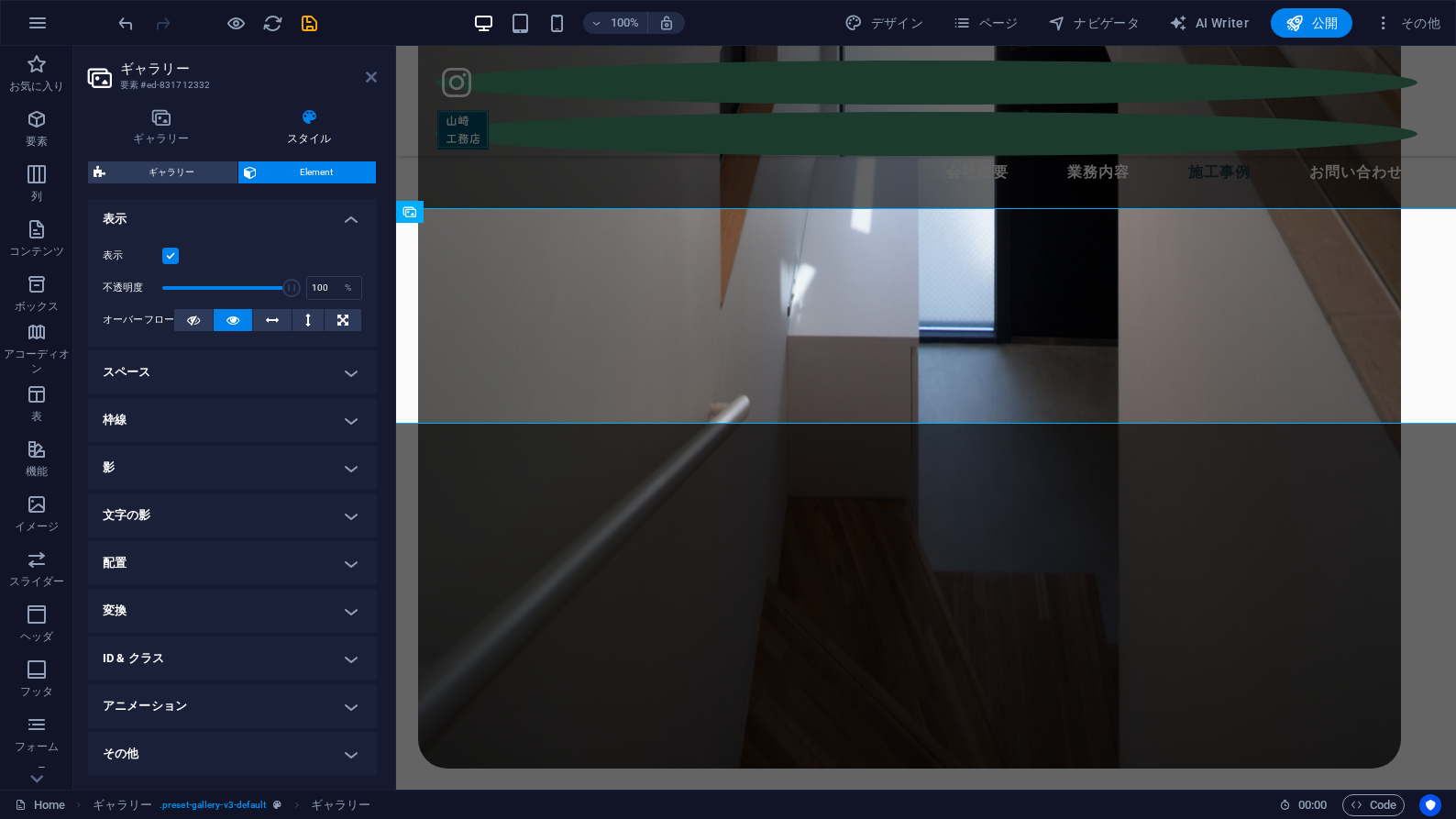 click at bounding box center [371, 77] 